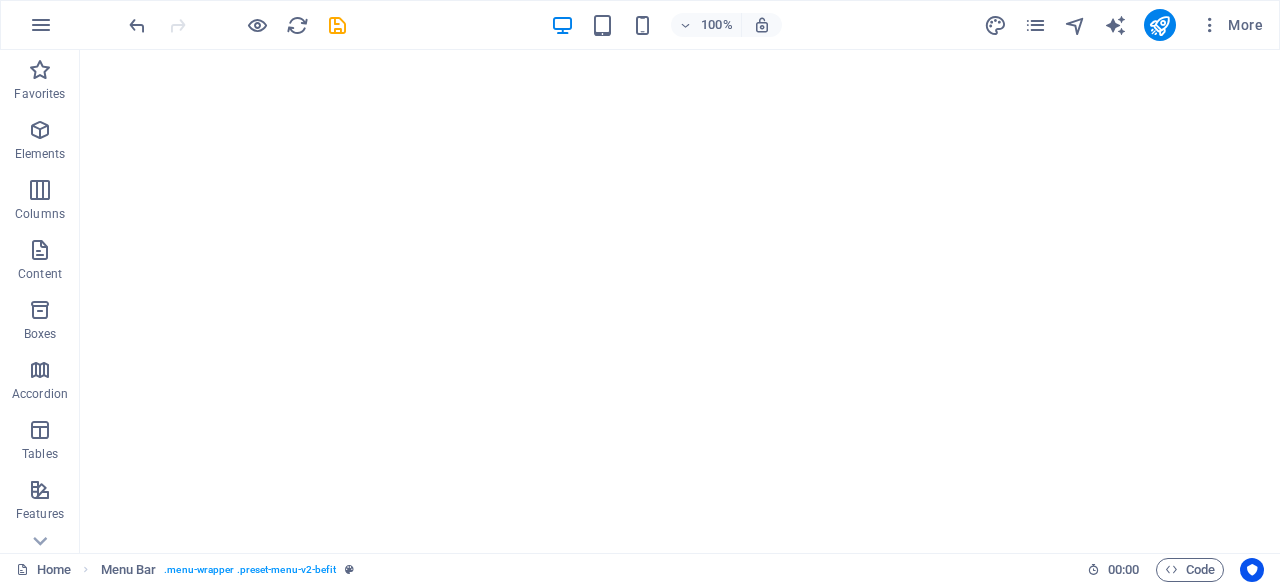 scroll, scrollTop: 0, scrollLeft: 0, axis: both 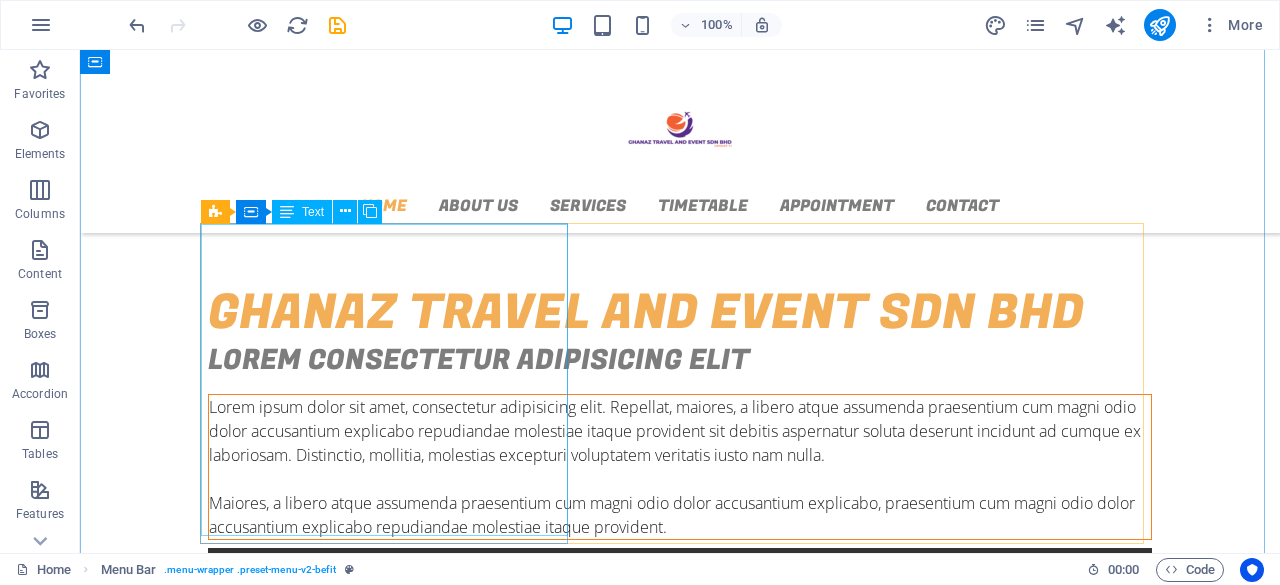 click on "Lorem ipsum dolor sit amet, consectetur adipisicing elit. Repellat, maiores, a libero atque assumenda praesentium cum magni odio dolor accusantium explicabo repudiandae molestiae itaque provident sit debitis aspernatur soluta deserunt incidunt ad cumque ex laboriosam. Distinctio, mollitia, molestias excepturi voluptatem veritatis iusto nam nulla. Maiores, a libero atque assumenda praesentium cum magni odio dolor accusantium explicabo, praesentium cum magni odio dolor accusantium explicabo repudiandae molestiae itaque provident." at bounding box center (680, 467) 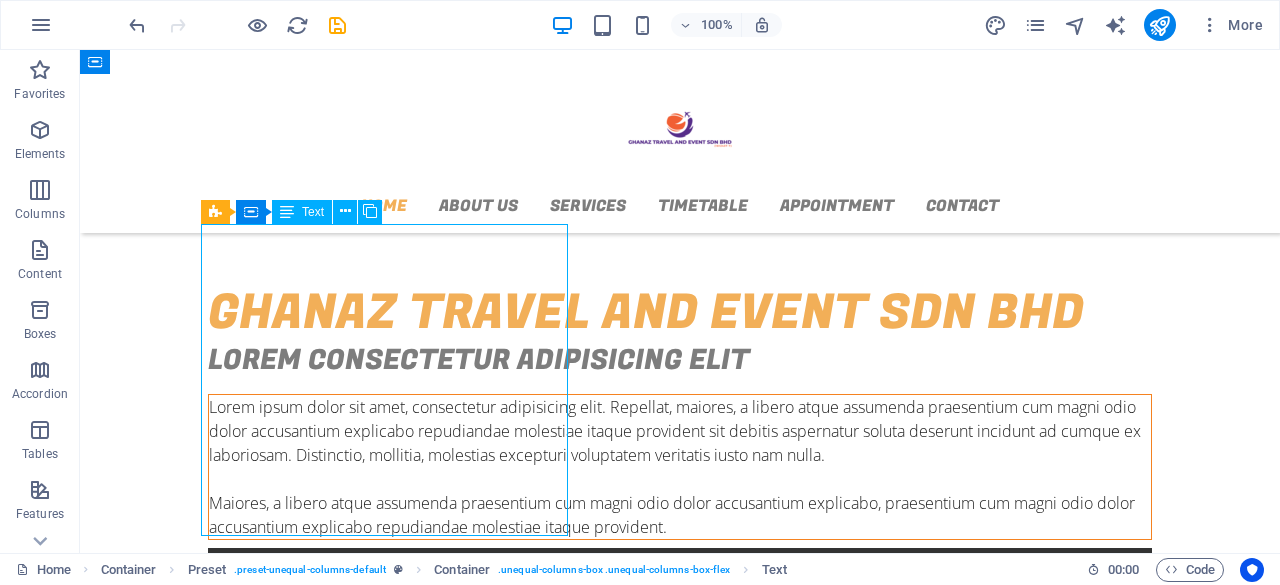 click on "Lorem ipsum dolor sit amet, consectetur adipisicing elit. Repellat, maiores, a libero atque assumenda praesentium cum magni odio dolor accusantium explicabo repudiandae molestiae itaque provident sit debitis aspernatur soluta deserunt incidunt ad cumque ex laboriosam. Distinctio, mollitia, molestias excepturi voluptatem veritatis iusto nam nulla. Maiores, a libero atque assumenda praesentium cum magni odio dolor accusantium explicabo, praesentium cum magni odio dolor accusantium explicabo repudiandae molestiae itaque provident." at bounding box center [680, 467] 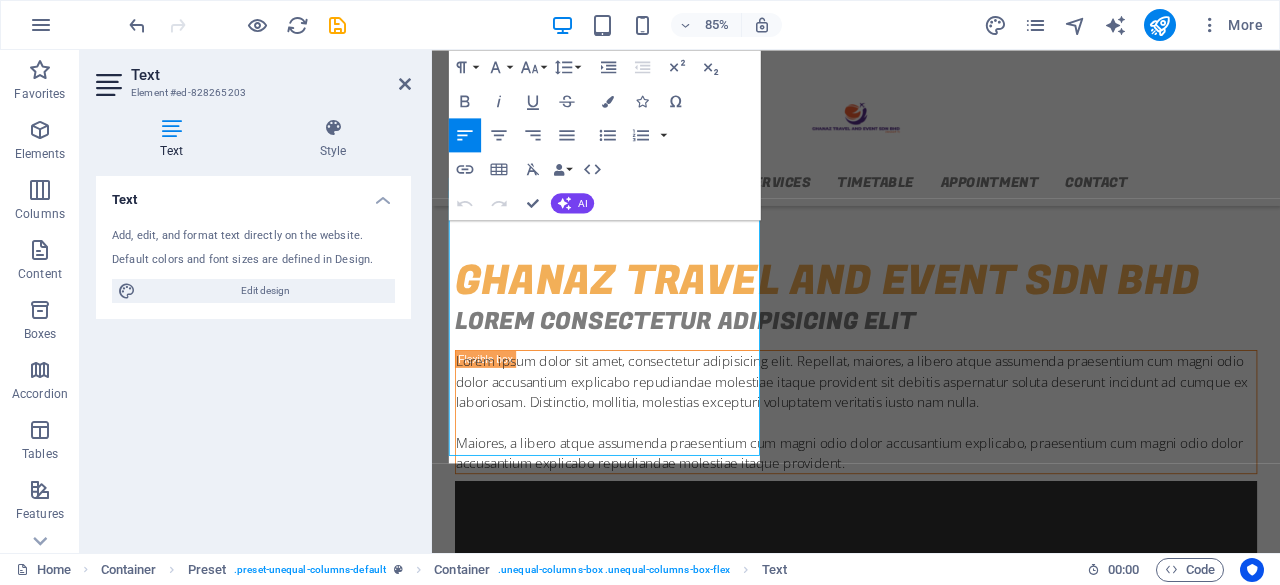 scroll, scrollTop: 609, scrollLeft: 0, axis: vertical 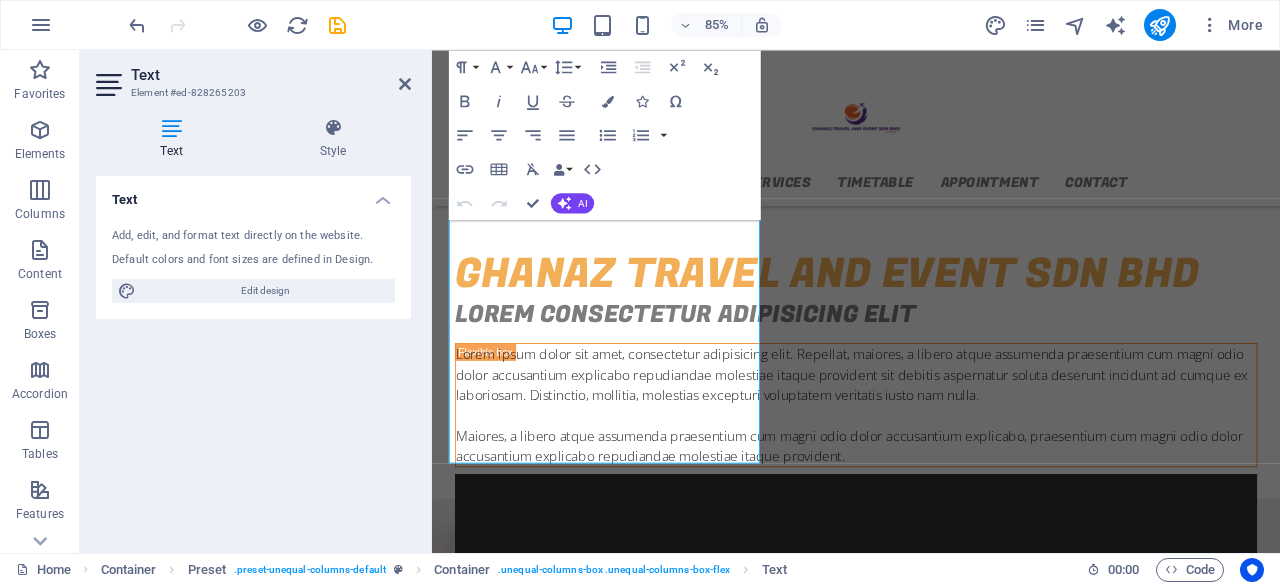 click on "Add, edit, and format text directly on the website." at bounding box center (253, 236) 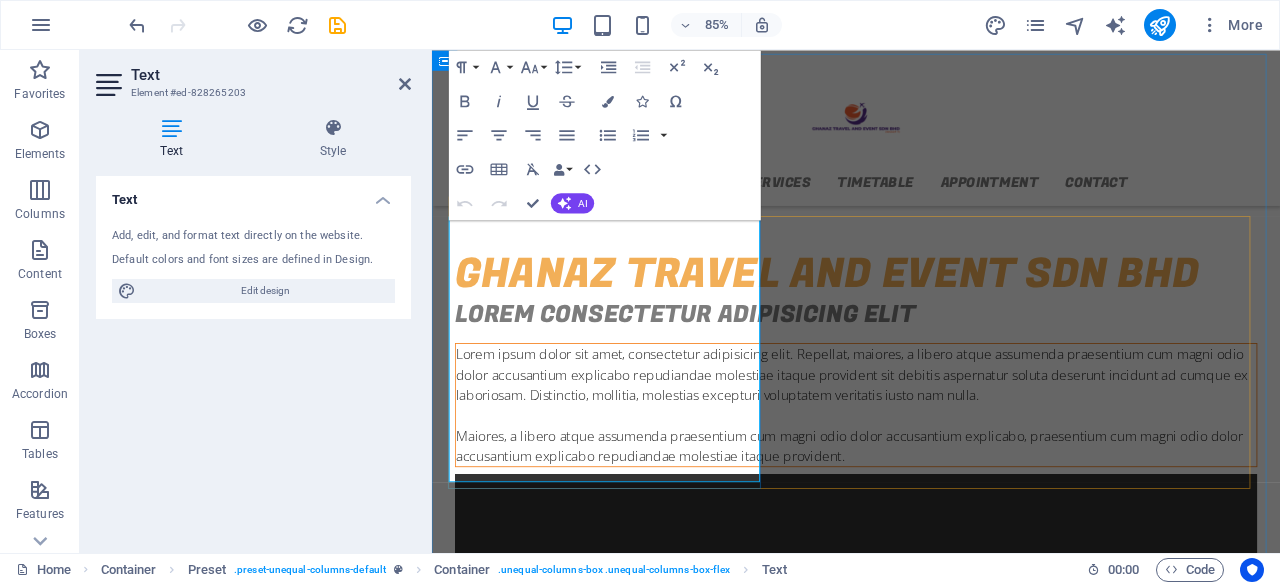 scroll, scrollTop: 209, scrollLeft: 0, axis: vertical 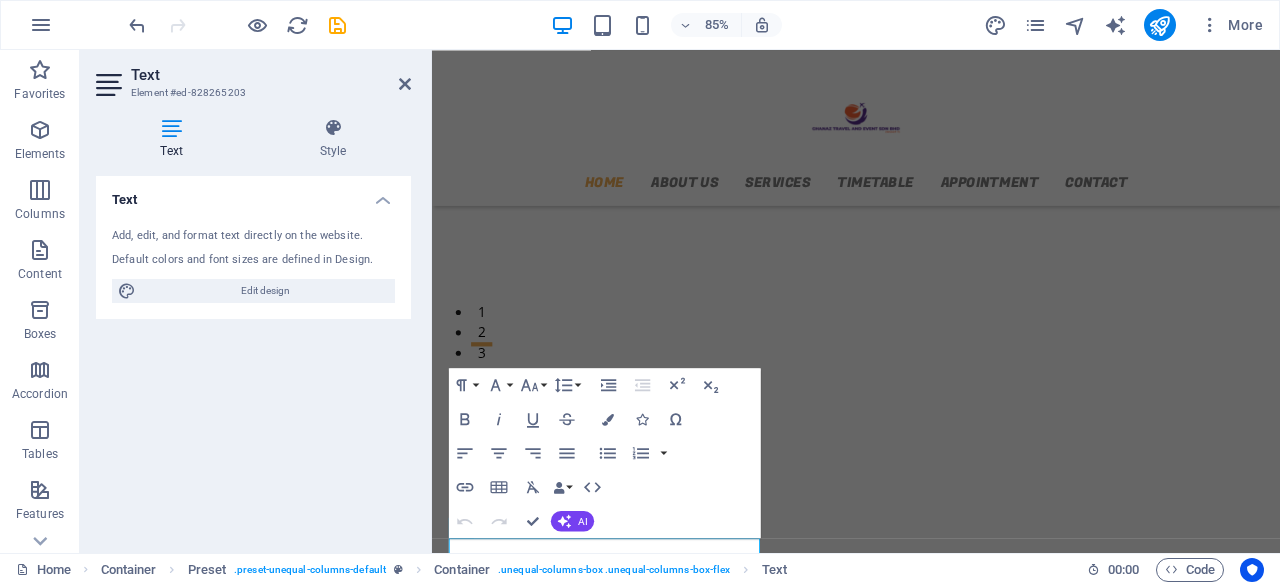 click on "Add, edit, and format text directly on the website. Default colors and font sizes are defined in Design. Edit design" at bounding box center [253, 265] 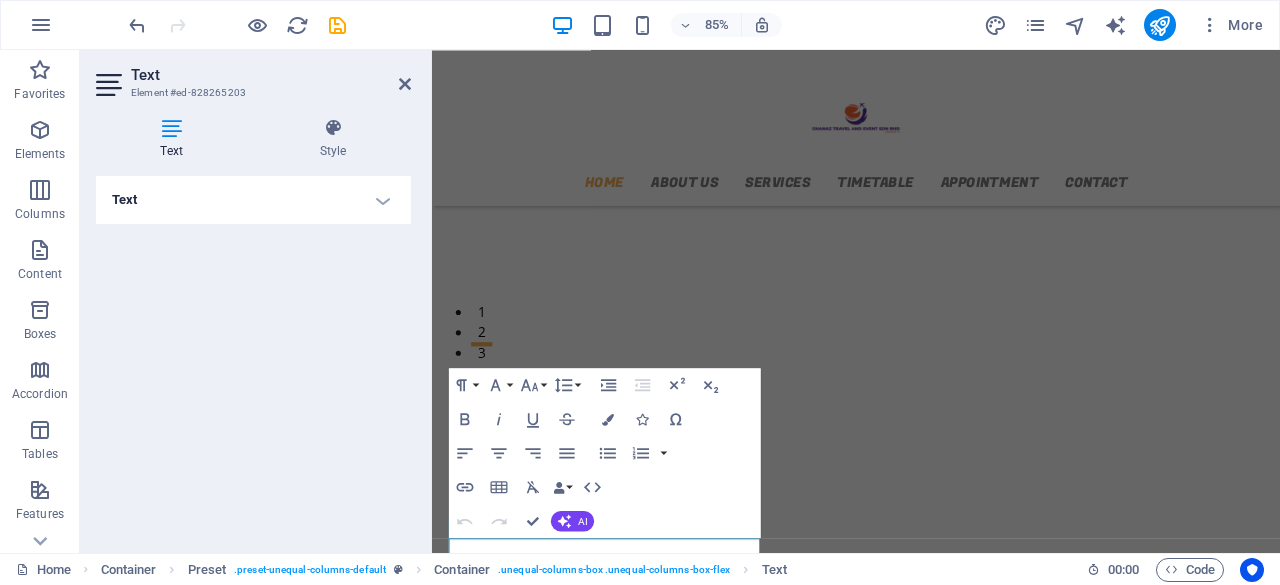 click on "Text" at bounding box center [253, 200] 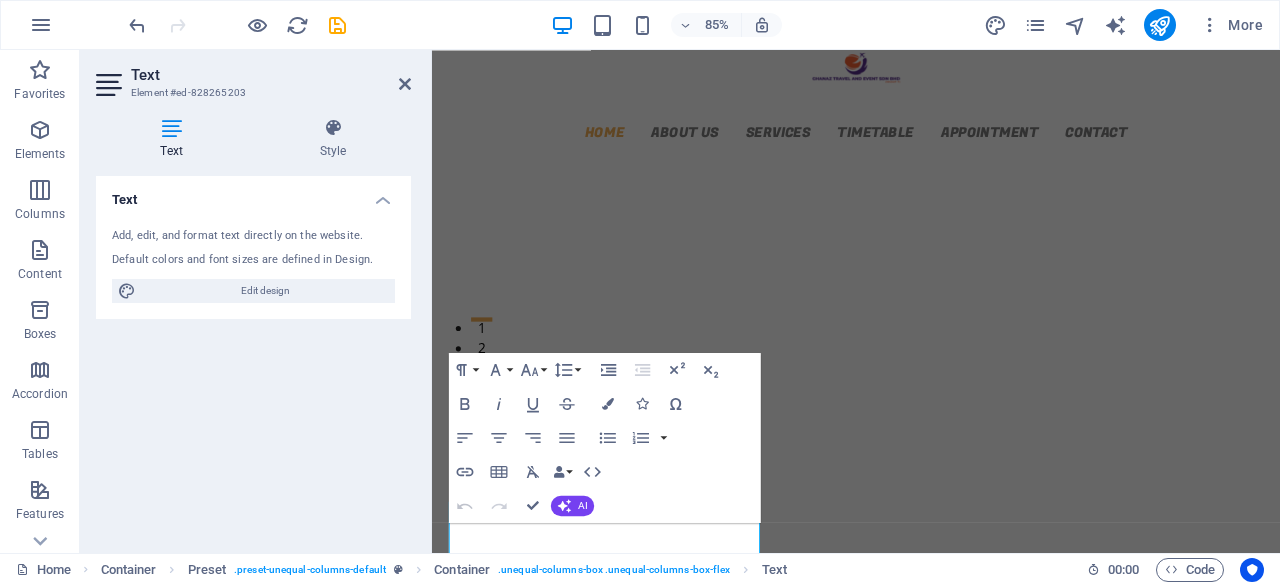 scroll, scrollTop: 490, scrollLeft: 0, axis: vertical 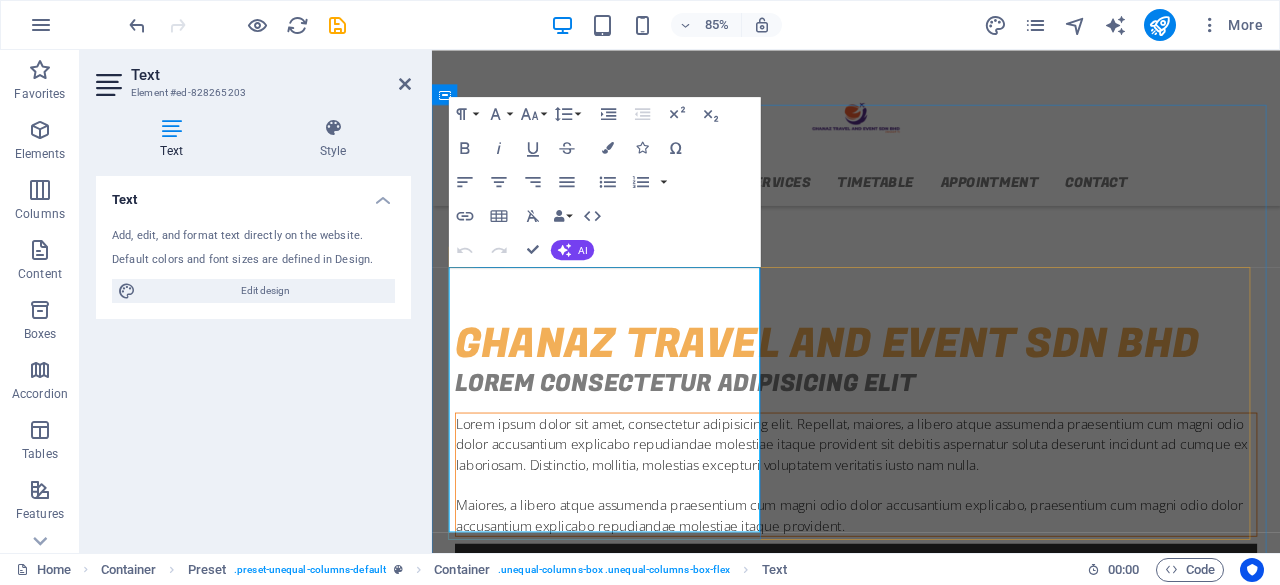 click on "Lorem ipsum dolor sit amet, consectetur adipisicing elit. Repellat, maiores, a libero atque assumenda praesentium cum magni odio dolor accusantium explicabo repudiandae molestiae itaque provident sit debitis aspernatur soluta deserunt incidunt ad cumque ex laboriosam. Distinctio, mollitia, molestias excepturi voluptatem veritatis iusto nam nulla." at bounding box center (931, 513) 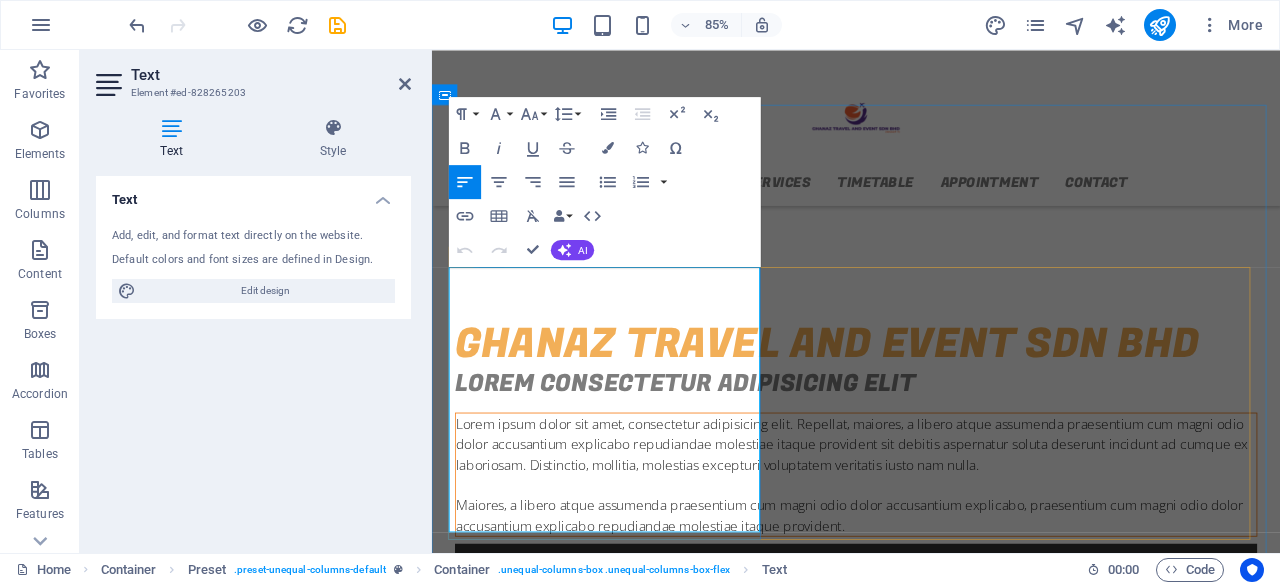 click on "Lorem ipsum dolor sit amet, consectetur adipisicing elit. Repellat, maiores, a libero atque assumenda praesentium cum magni odio dolor accusantium explicabo repudiandae molestiae itaque provident sit debitis aspernatur soluta deserunt incidunt ad cumque ex laboriosam. Distinctio, mollitia, molestias excepturi voluptatem veritatis iusto nam nulla." at bounding box center [931, 513] 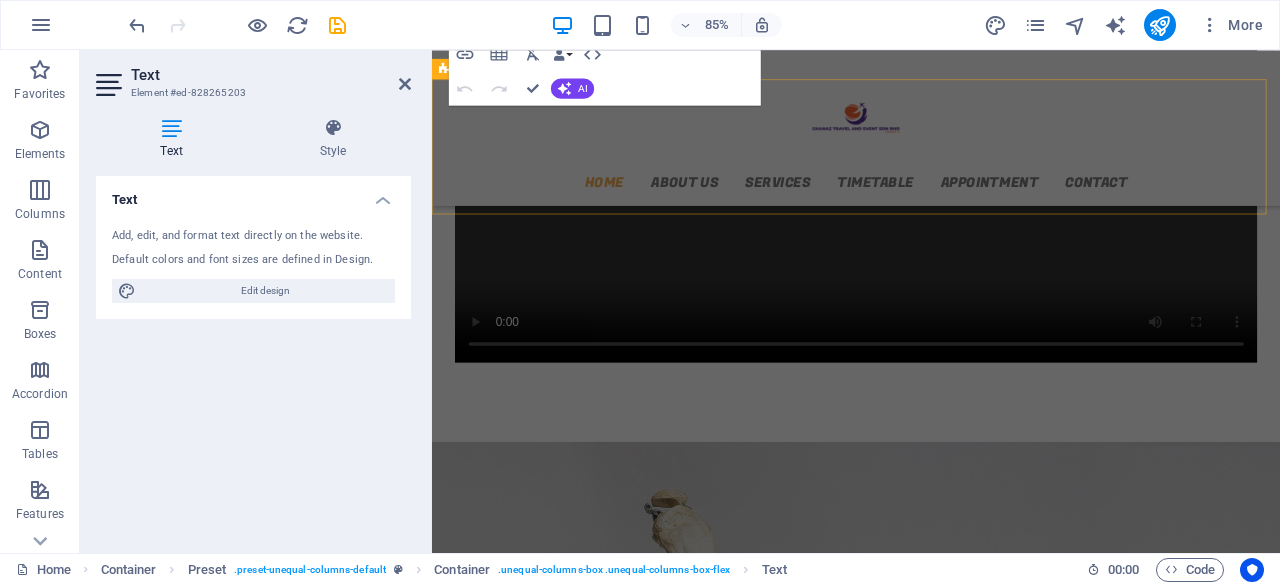 scroll, scrollTop: 1115, scrollLeft: 0, axis: vertical 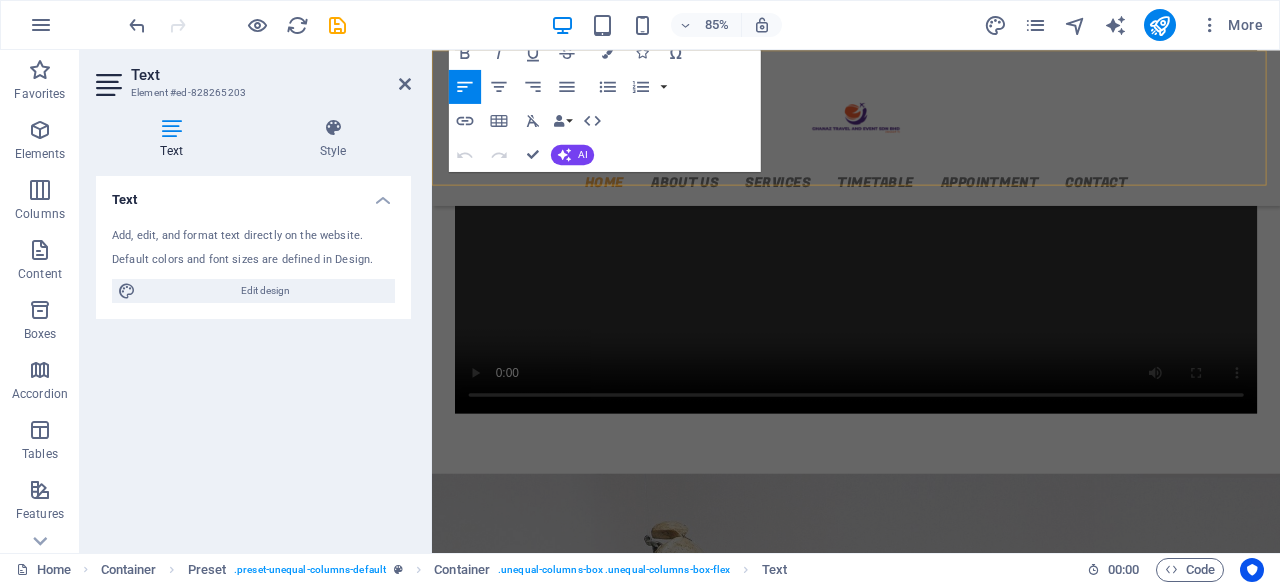 drag, startPoint x: 456, startPoint y: 320, endPoint x: 759, endPoint y: 333, distance: 303.27875 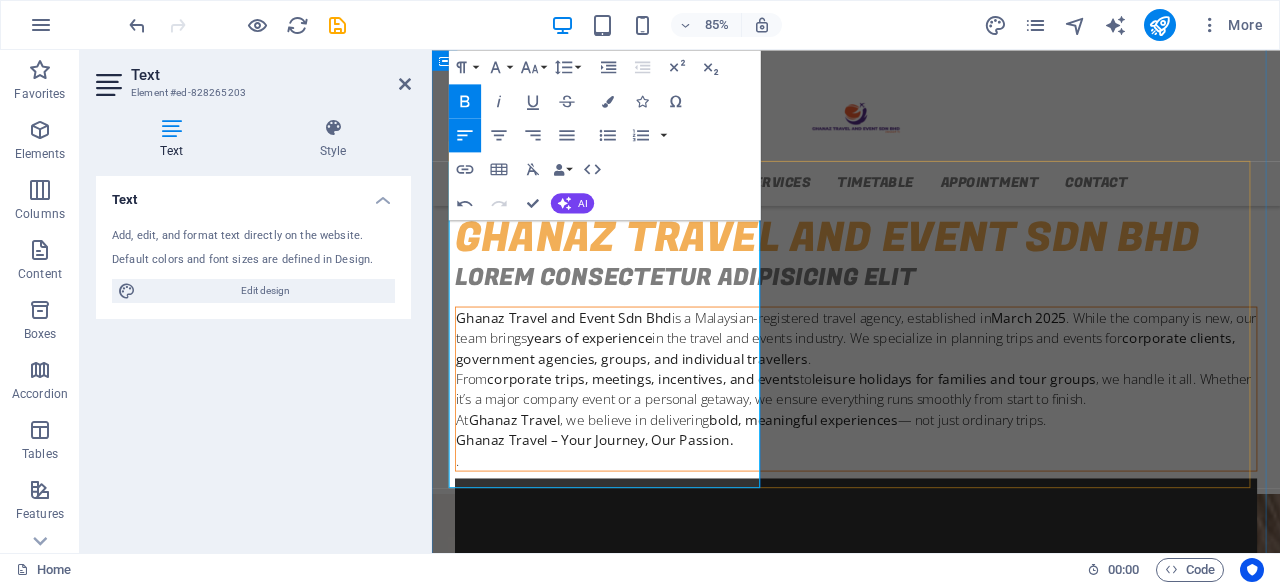 scroll, scrollTop: 415, scrollLeft: 0, axis: vertical 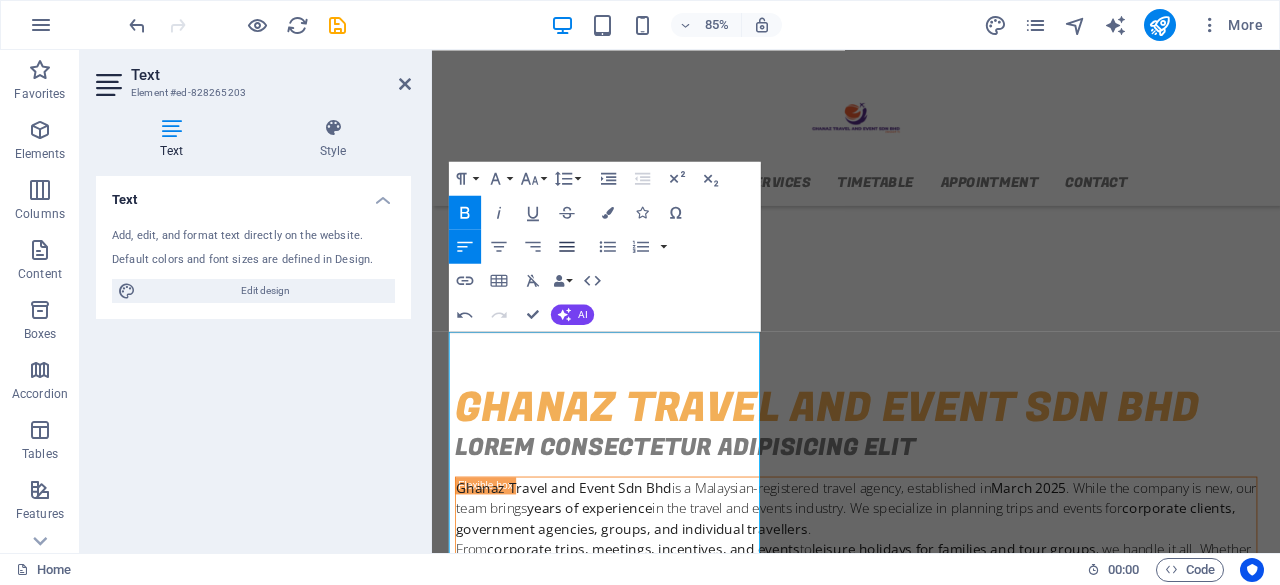 click 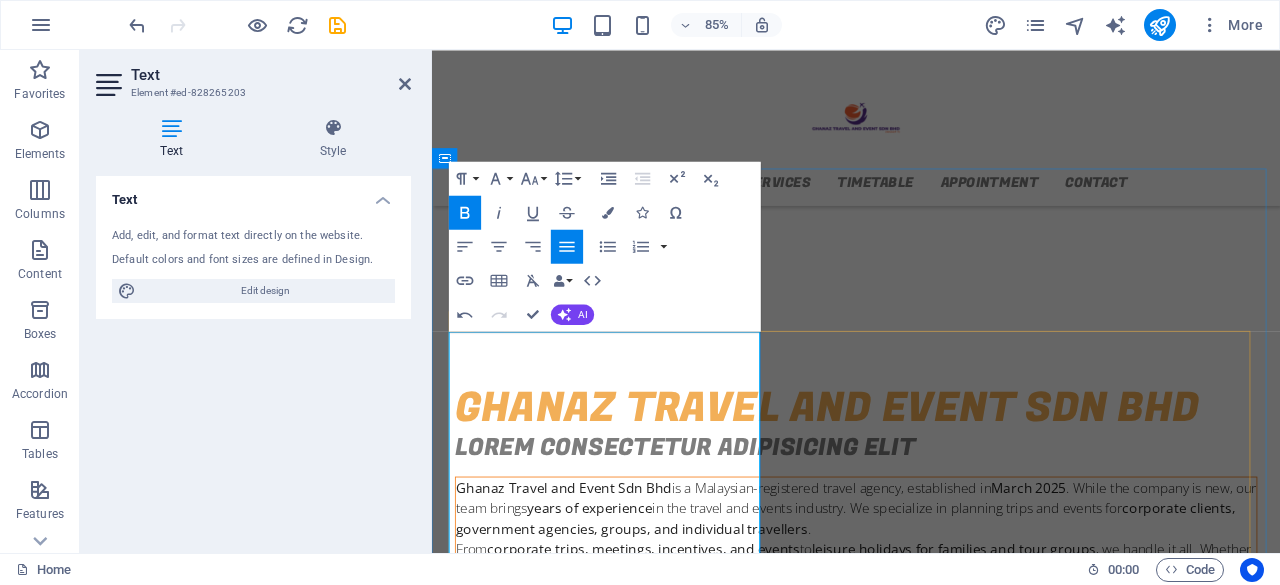 click on "Ghanaz Travel and Event Sdn Bhd  is a Malaysian-registered travel agency, established in  March 2025 . While the company is new, our team brings  years of experience  in the travel and events industry. We specialize in planning trips and events for  corporate clients, government agencies, groups, and individual travellers ." at bounding box center (931, 588) 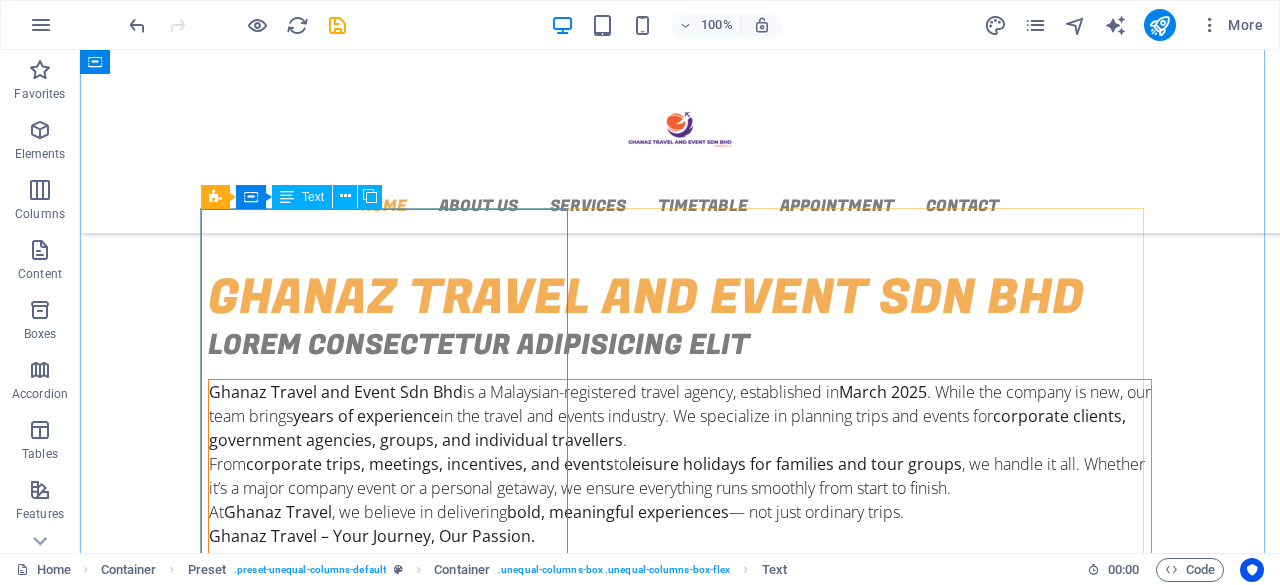 click on "Ghanaz Travel and Event Sdn Bhd  is a Malaysian-registered travel agency, established in  March 2025 . While the company is new, our team brings  years of experience  in the travel and events industry. We specialize in planning trips and events for  corporate clients, government agencies, groups, and individual travellers . From  corporate trips, meetings, incentives, and events  to  leisure holidays for families and tour groups , we handle it all. Whether it’s a major company event or a personal getaway, we ensure everything runs smoothly from start to finish. At  Ghanaz Travel , we believe in delivering  bold, meaningful experiences  — not just ordinary trips. Ghanaz Travel – Your Journey, Our Passion. ." at bounding box center [680, 476] 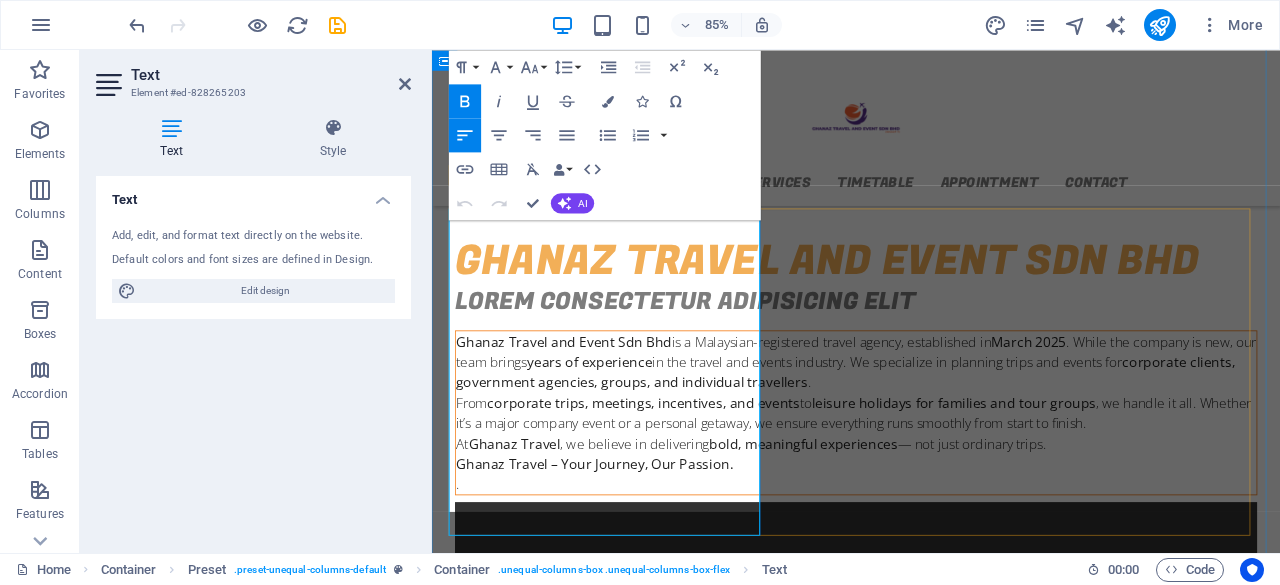 scroll, scrollTop: 587, scrollLeft: 0, axis: vertical 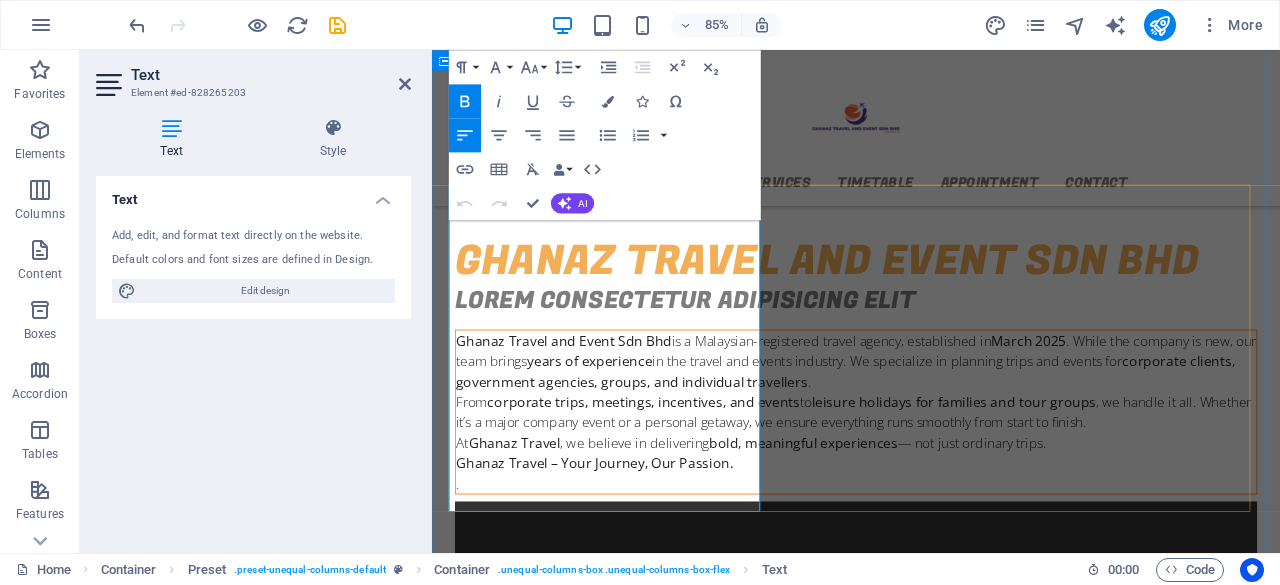 click on "Ghanaz Travel and Event Sdn Bhd  is a Malaysian-registered travel agency, established in  March 2025 . While the company is new, our team brings  years of experience  in the travel and events industry. We specialize in planning trips and events for  corporate clients, government agencies, groups, and individual travellers ." at bounding box center [931, 416] 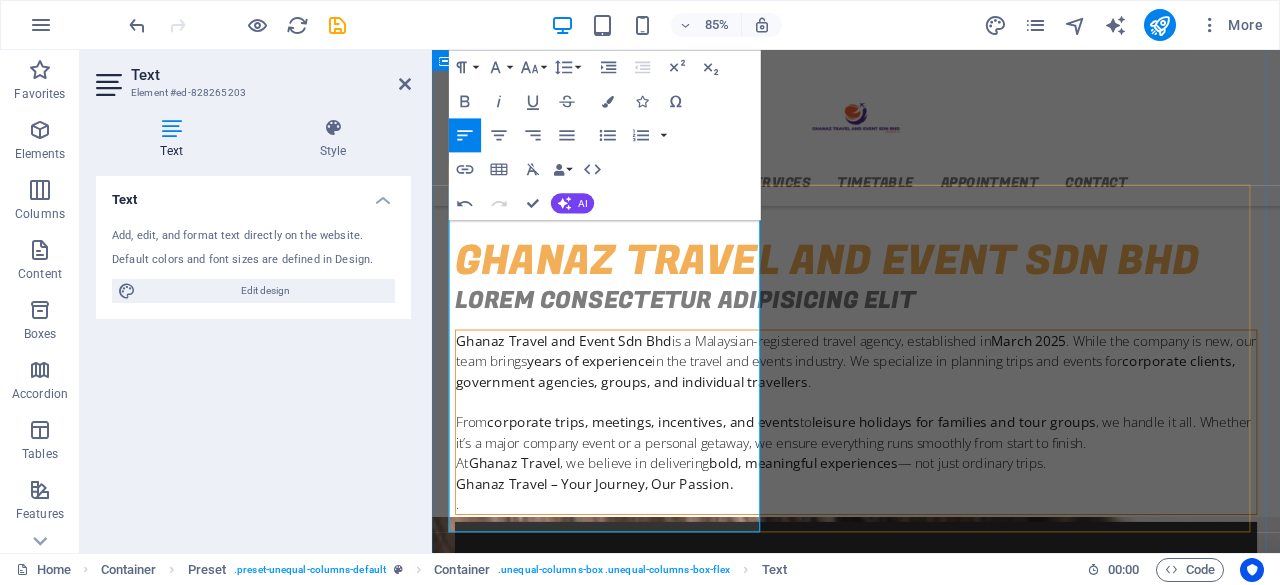 click on "From  corporate trips, meetings, incentives, and events  to  leisure holidays for families and tour groups , we handle it all. Whether it’s a major company event or a personal getaway, we ensure everything runs smoothly from start to finish." at bounding box center (931, 500) 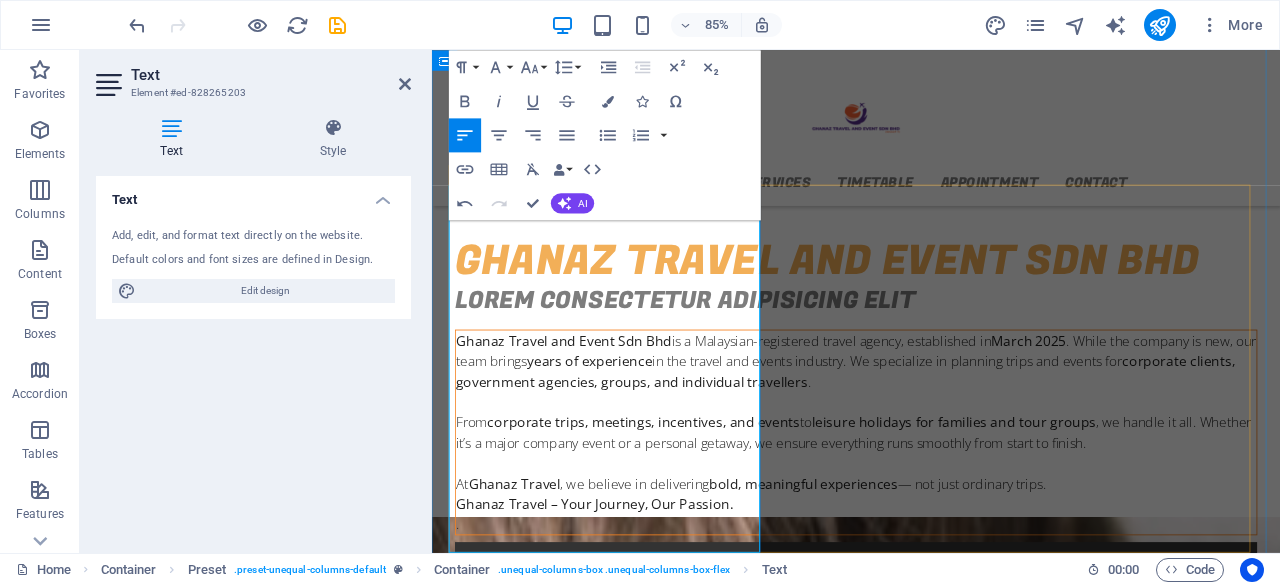 click on "At  Ghanaz Travel , we believe in delivering  bold, meaningful experiences  — not just ordinary trips." at bounding box center [931, 560] 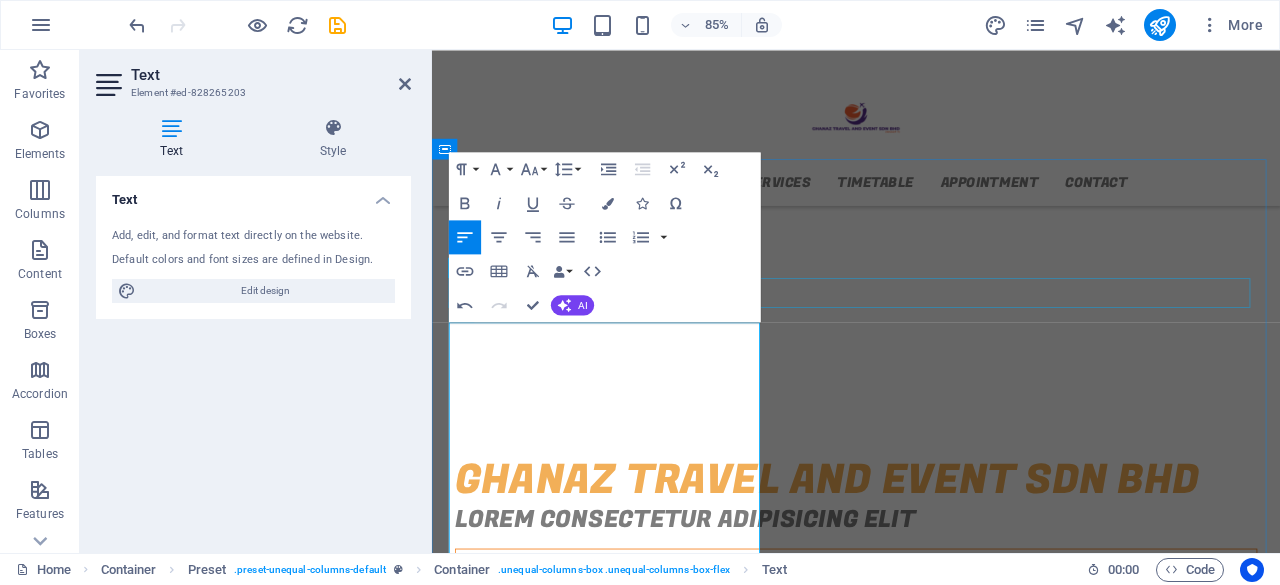 scroll, scrollTop: 287, scrollLeft: 0, axis: vertical 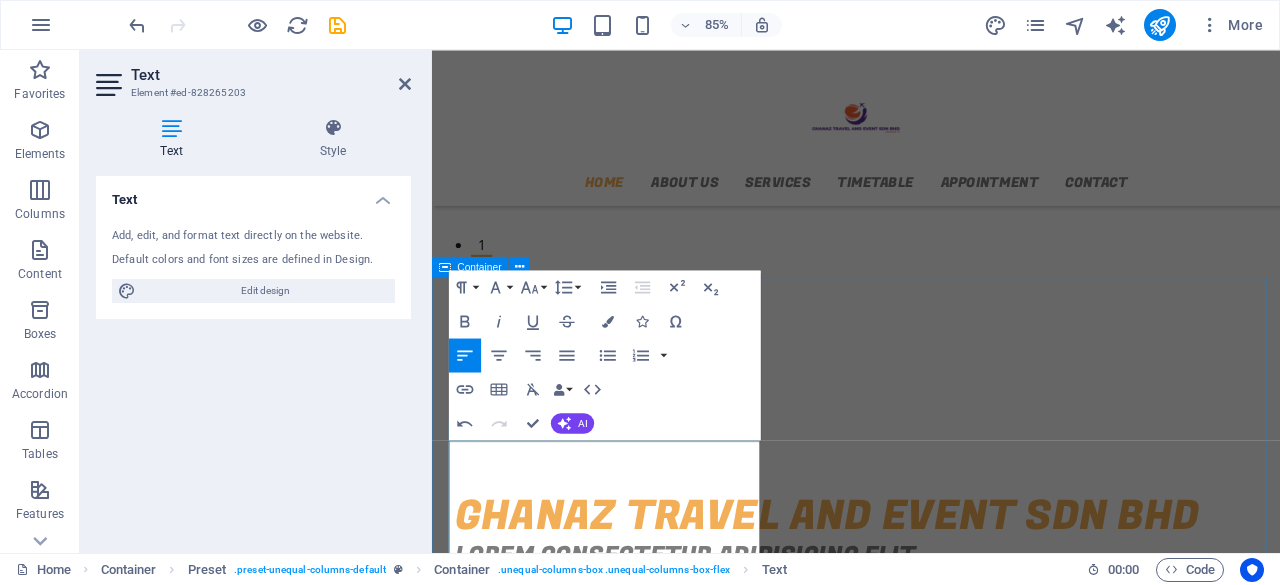 click on "GHANAZ TRAVEL AND EVENT SDN BHD Lorem consectetur adipisicing elit Ghanaz Travel and Event Sdn Bhd  is a Malaysian-registered travel agency, established in  March 2025 . While the company is new, our team brings  years of experience  in the travel and events industry. We specialize in planning trips and events for  corporate clients, government agencies, groups, and individual travellers . From  corporate trips, meetings, incentives, and events  to  leisure holidays for families and tour groups , we handle it all. Whether it’s a major company event or a personal getaway, we ensure everything runs smoothly from start to finish. At  Ghanaz Travel , we believe in delivering  bold, meaningful experiences  — not just ordinary trips. Ghanaz Travel – Your Journey, Our Passion. ." at bounding box center [931, 999] 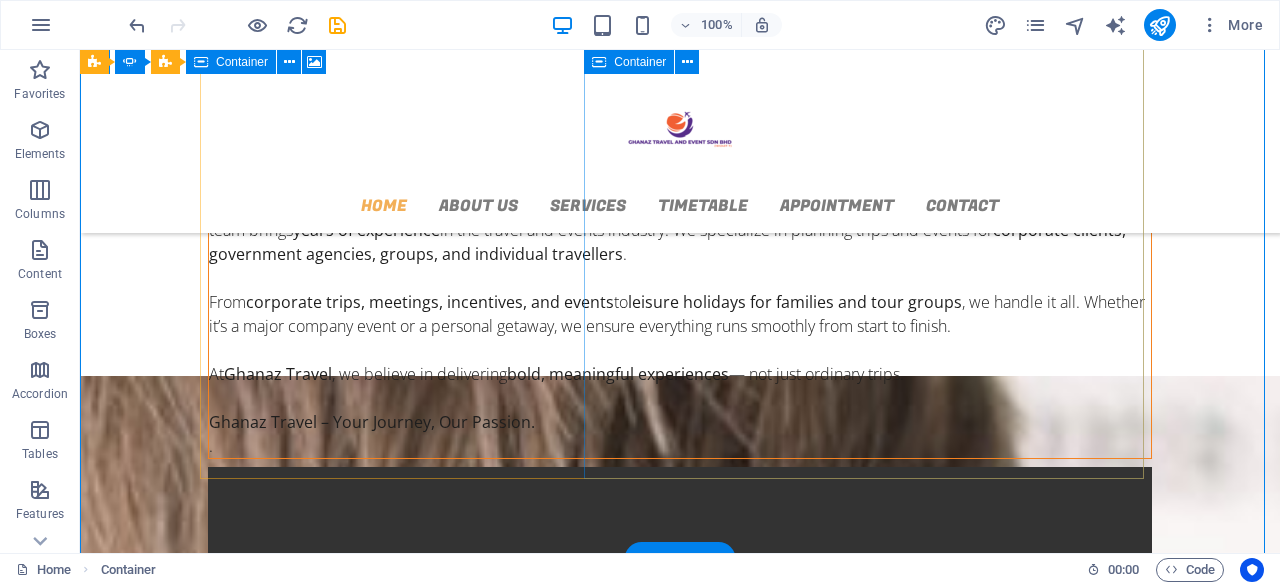 scroll, scrollTop: 901, scrollLeft: 0, axis: vertical 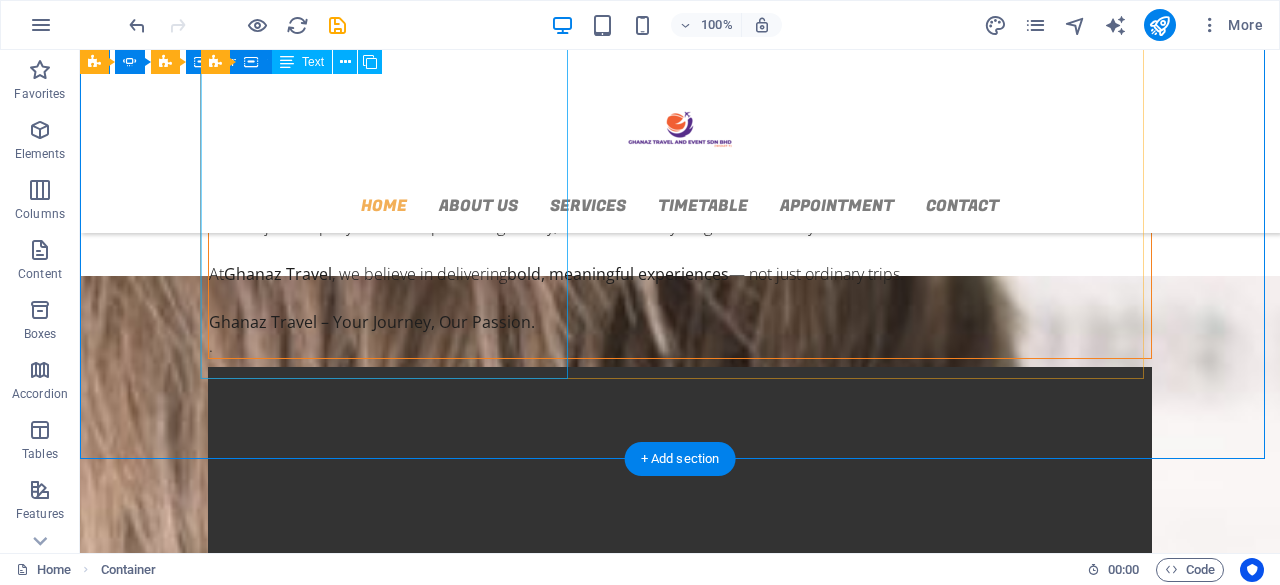 click on "Ghanaz Travel and Event Sdn Bhd  is a Malaysian-registered travel agency, established in  March 2025 . While the company is new, our team brings  years of experience  in the travel and events industry. We specialize in planning trips and events for  corporate clients, government agencies, groups, and individual travellers . From  corporate trips, meetings, incentives, and events  to  leisure holidays for families and tour groups , we handle it all. Whether it’s a major company event or a personal getaway, we ensure everything runs smoothly from start to finish. At  Ghanaz Travel , we believe in delivering  bold, meaningful experiences  — not just ordinary trips. Ghanaz Travel – Your Journey, Our Passion. ." at bounding box center (680, 226) 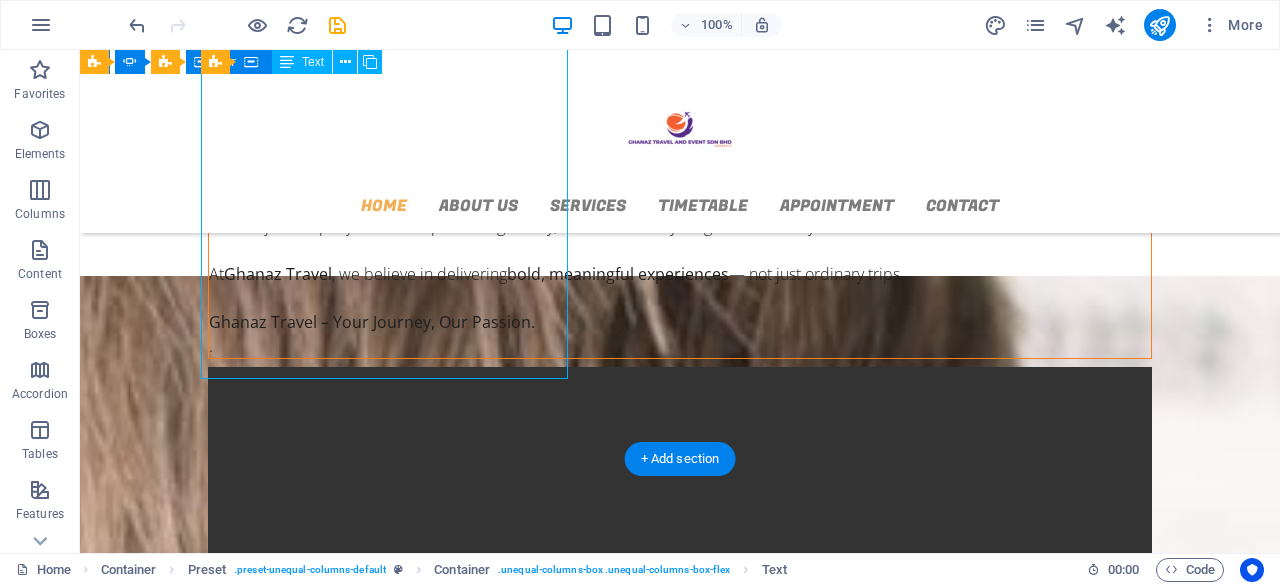 click on "Ghanaz Travel and Event Sdn Bhd  is a Malaysian-registered travel agency, established in  March 2025 . While the company is new, our team brings  years of experience  in the travel and events industry. We specialize in planning trips and events for  corporate clients, government agencies, groups, and individual travellers . From  corporate trips, meetings, incentives, and events  to  leisure holidays for families and tour groups , we handle it all. Whether it’s a major company event or a personal getaway, we ensure everything runs smoothly from start to finish. At  Ghanaz Travel , we believe in delivering  bold, meaningful experiences  — not just ordinary trips. Ghanaz Travel – Your Journey, Our Passion. ." at bounding box center [680, 226] 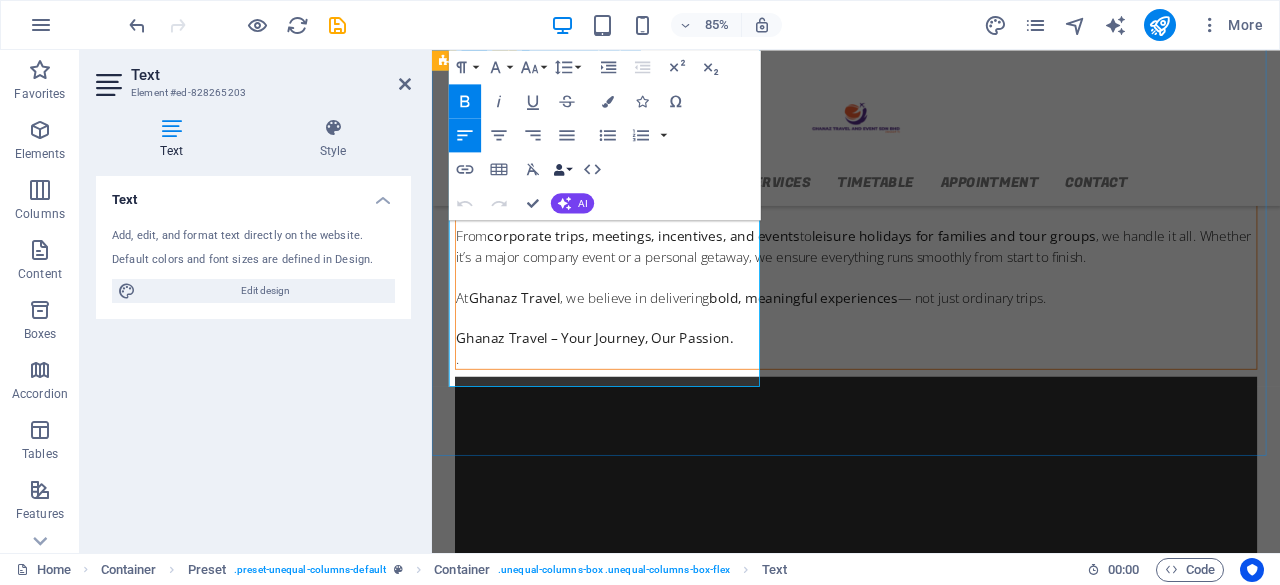 scroll, scrollTop: 850, scrollLeft: 0, axis: vertical 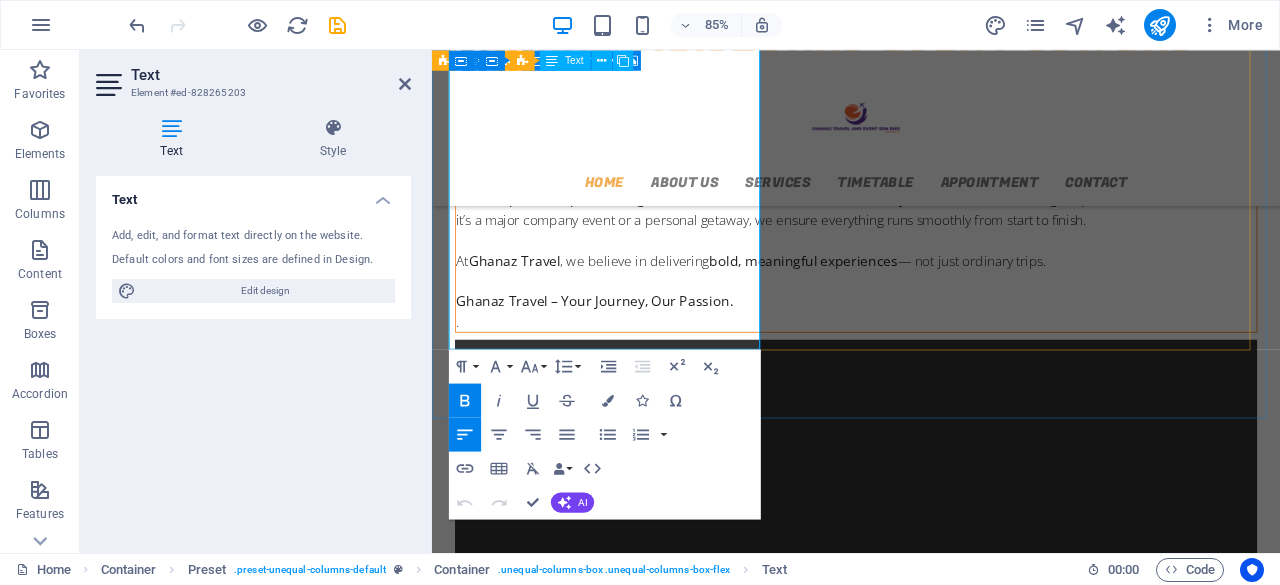 click on "." at bounding box center [931, 369] 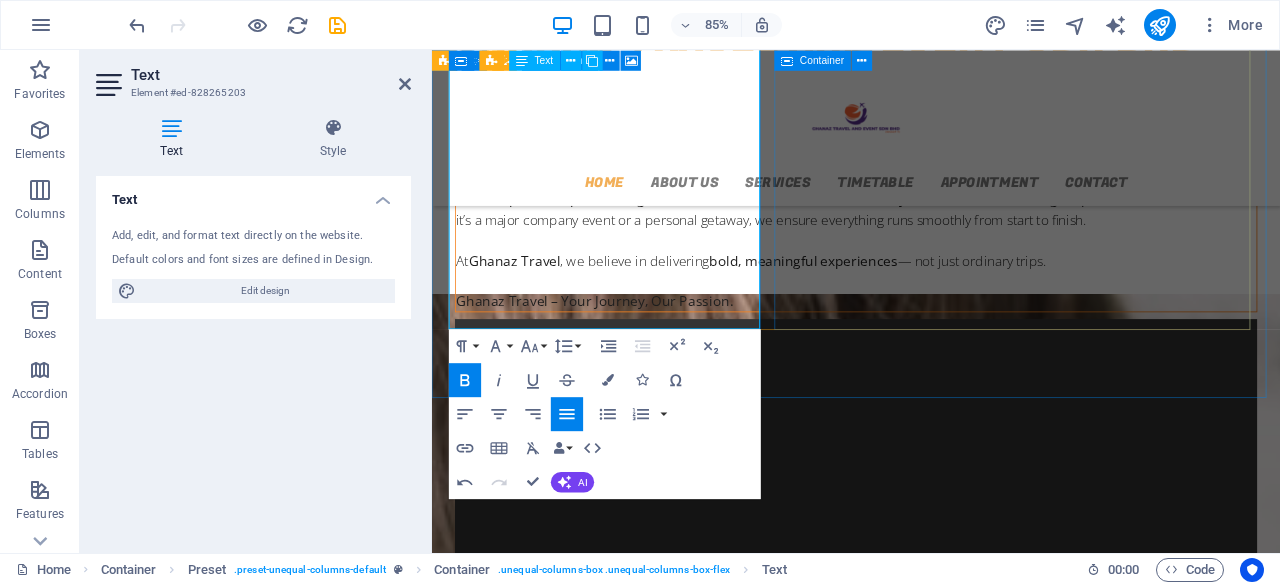 click at bounding box center [931, 605] 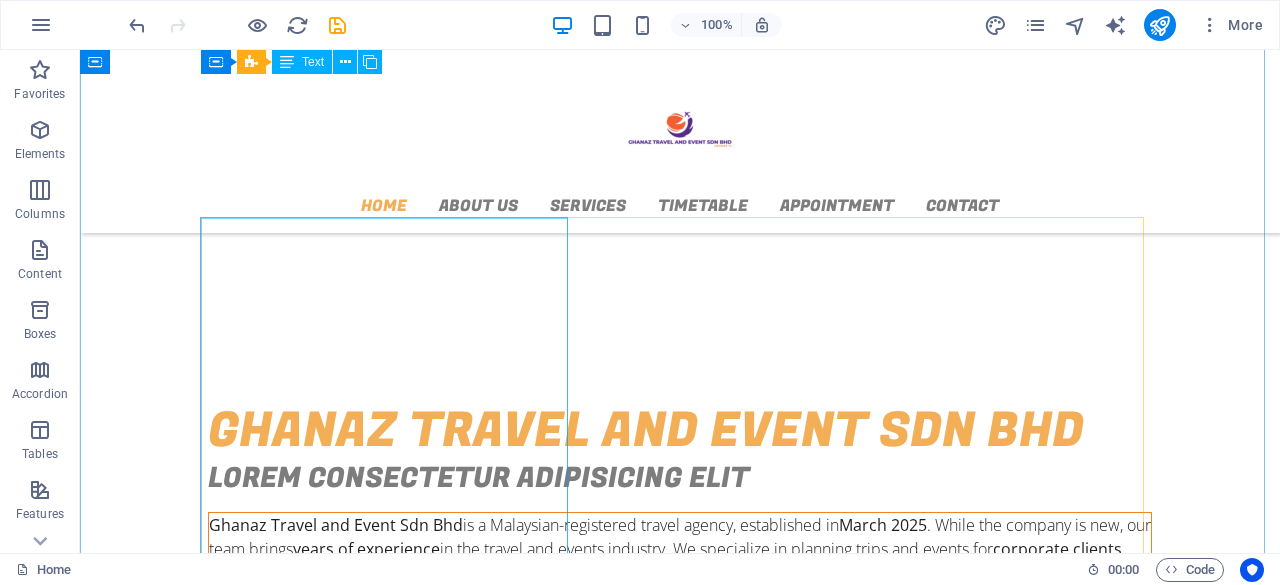 scroll, scrollTop: 478, scrollLeft: 0, axis: vertical 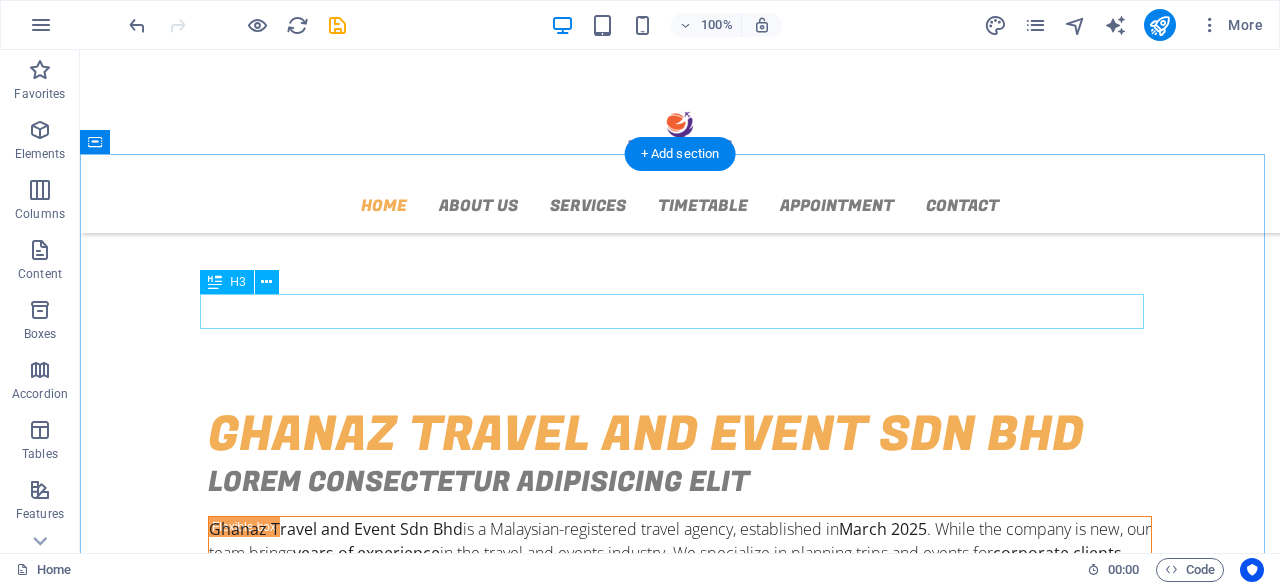 click on "Lorem consectetur adipisicing elit" at bounding box center (680, 482) 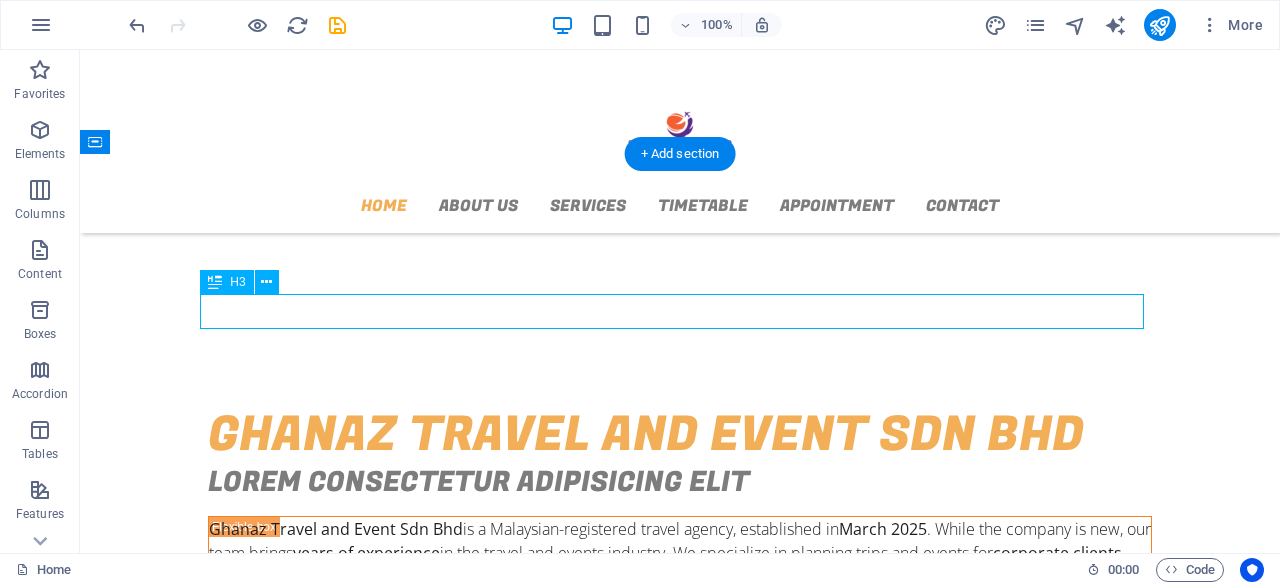 click on "Lorem consectetur adipisicing elit" at bounding box center (680, 482) 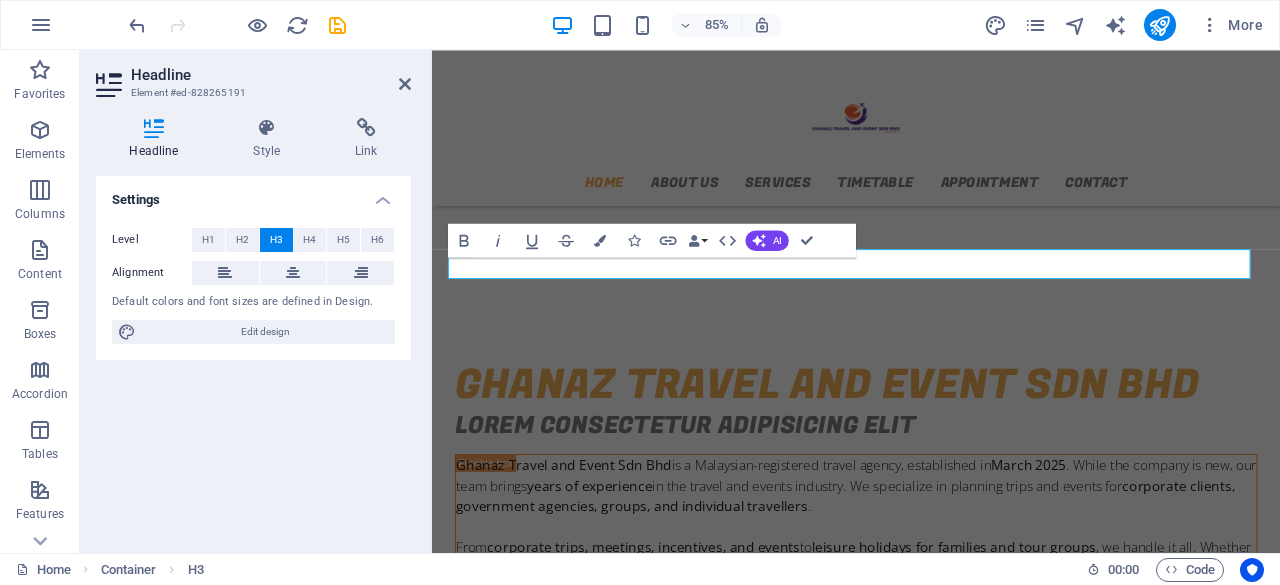scroll, scrollTop: 488, scrollLeft: 0, axis: vertical 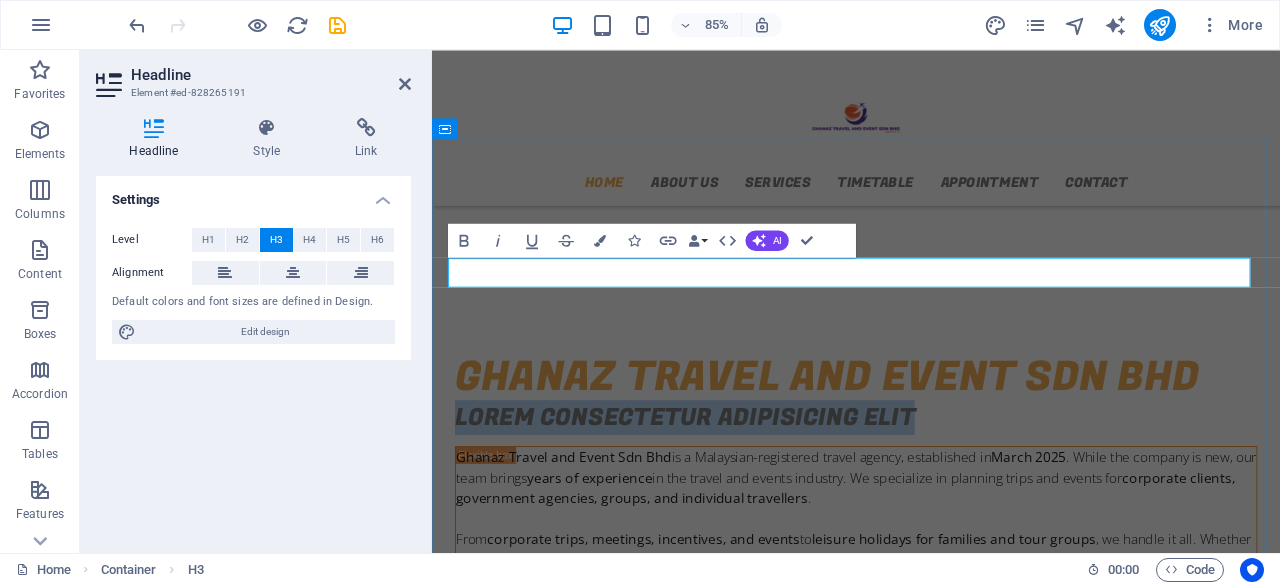 click on "Lorem consectetur adipisicing elit" at bounding box center (931, 481) 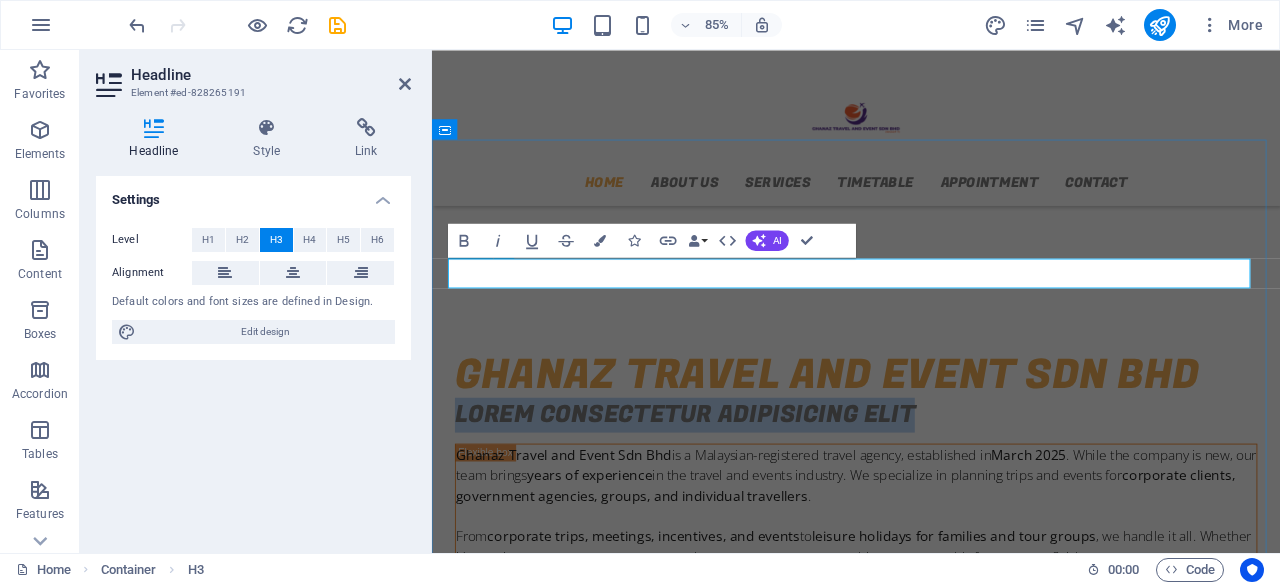 click on "Lorem consectetur adipisicing elit" at bounding box center (931, 479) 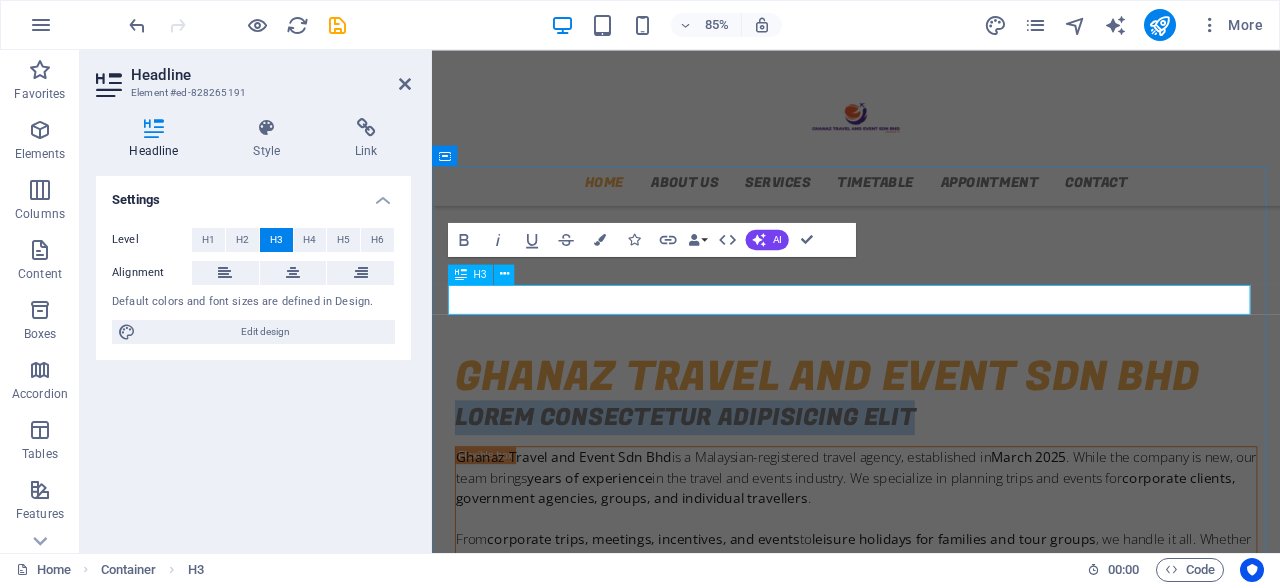 scroll, scrollTop: 450, scrollLeft: 0, axis: vertical 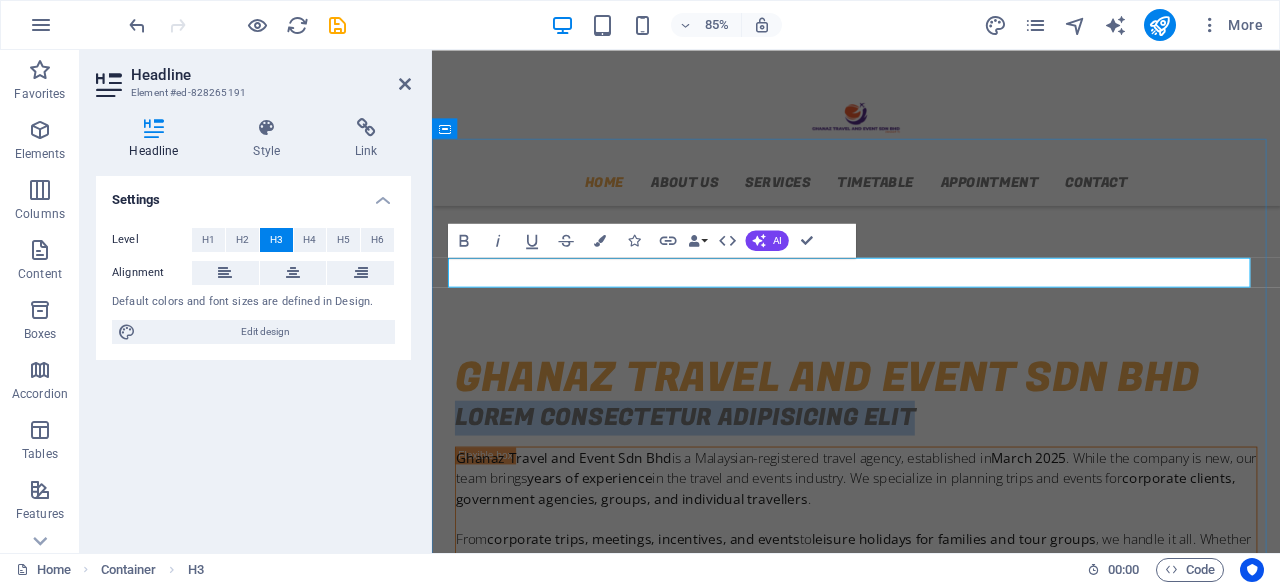 click on "Lorem consectetur adipisicing elit" at bounding box center (931, 482) 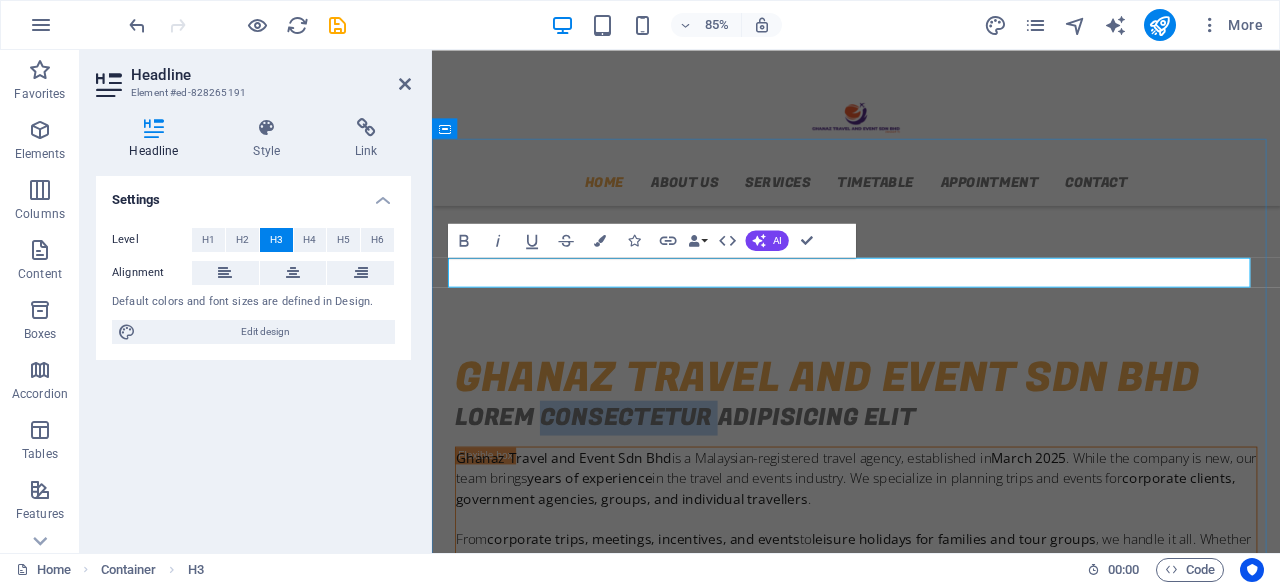 click on "Lorem consectetur adipisicing elit" at bounding box center (931, 482) 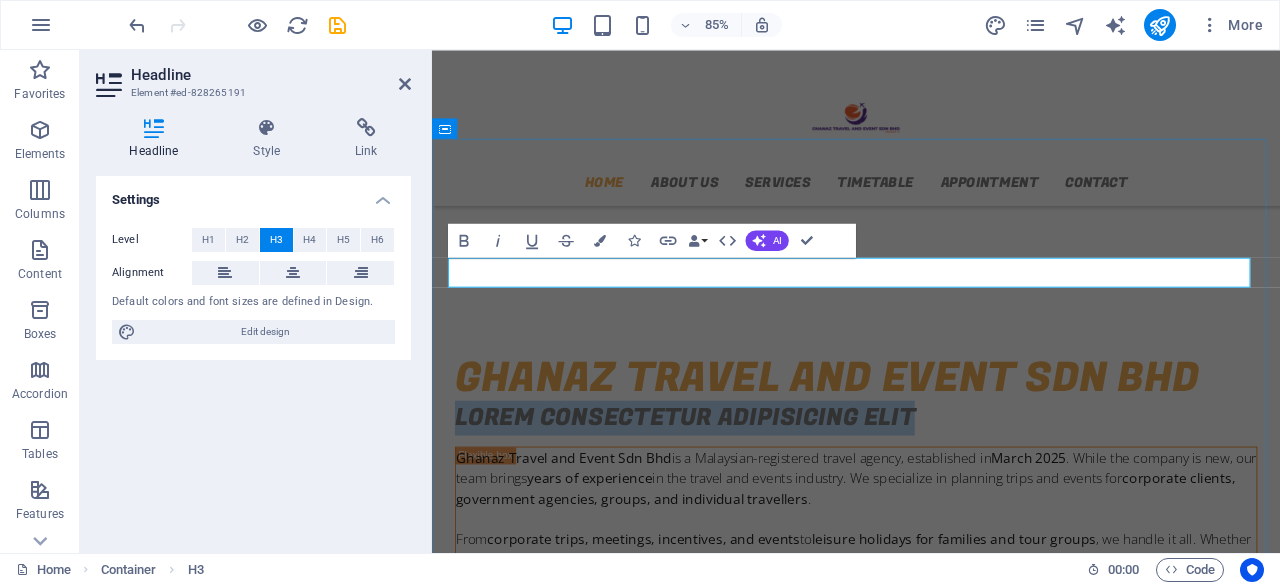 click on "Lorem consectetur adipisicing elit" at bounding box center (931, 482) 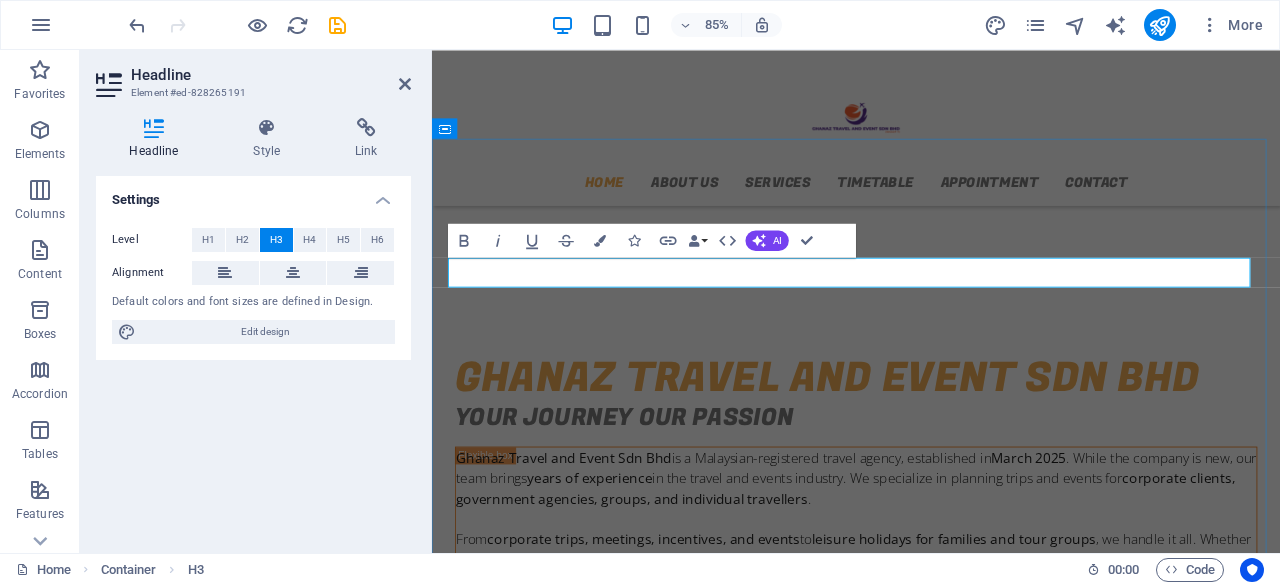 scroll, scrollTop: 0, scrollLeft: 8, axis: horizontal 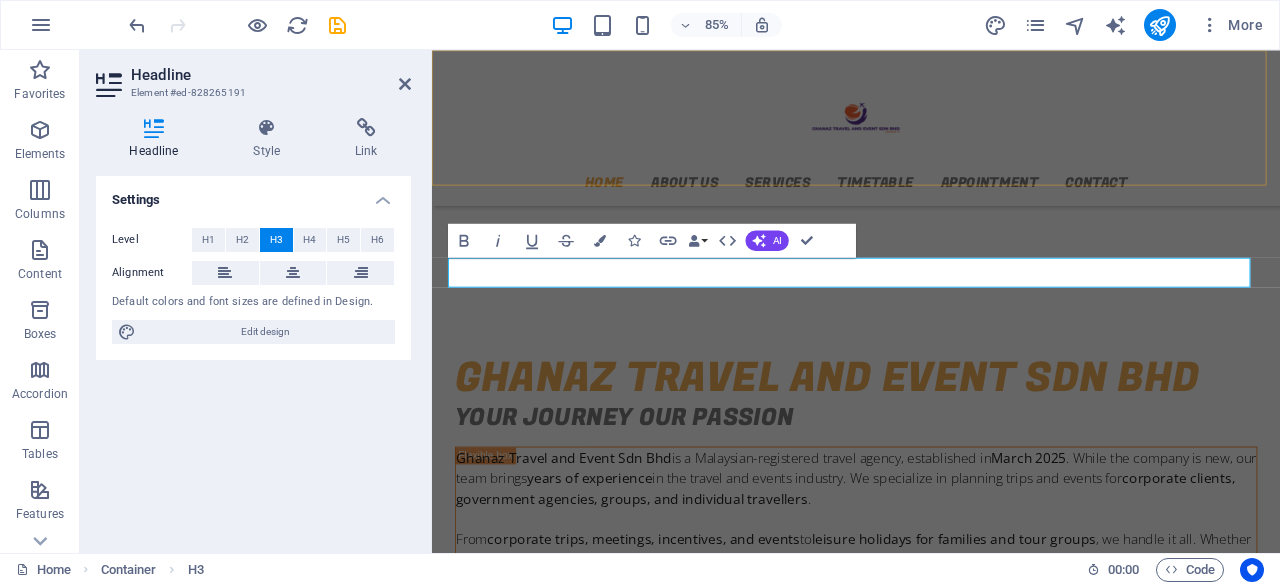 click on "Home About us Services Timetable Appointment Contact" at bounding box center (931, 141) 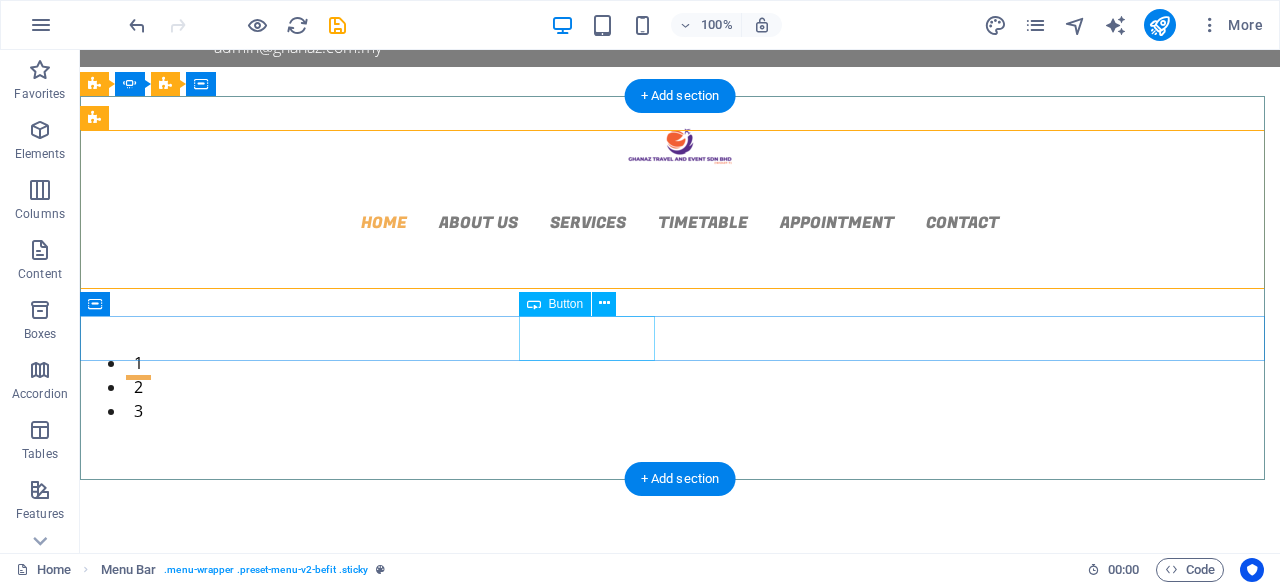 scroll, scrollTop: 0, scrollLeft: 0, axis: both 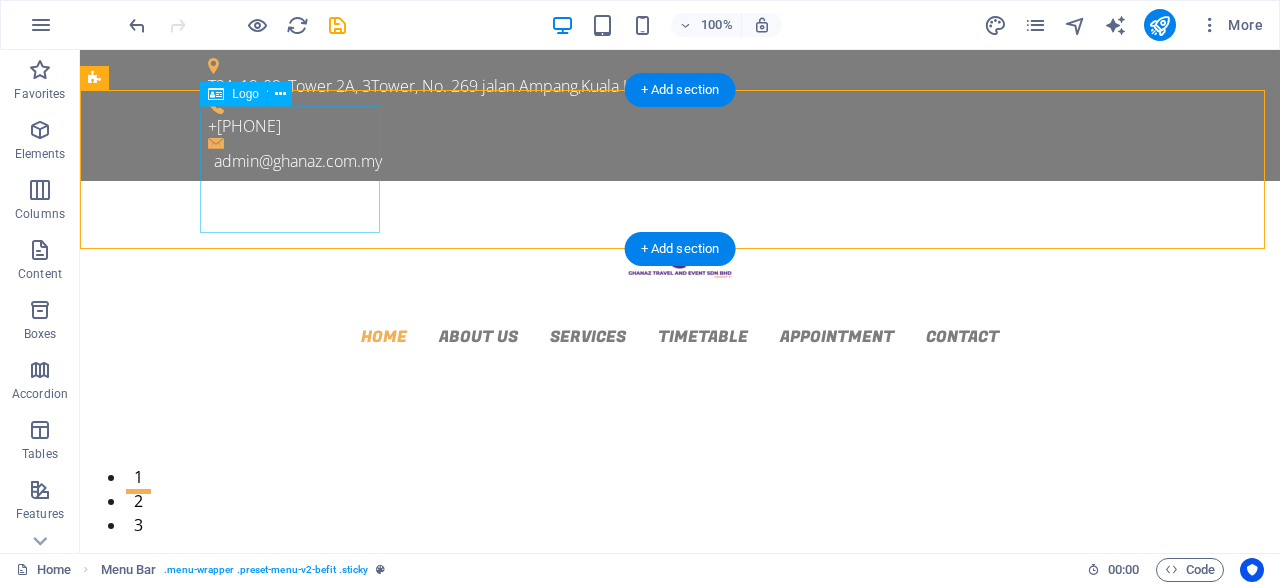 click at bounding box center [680, 260] 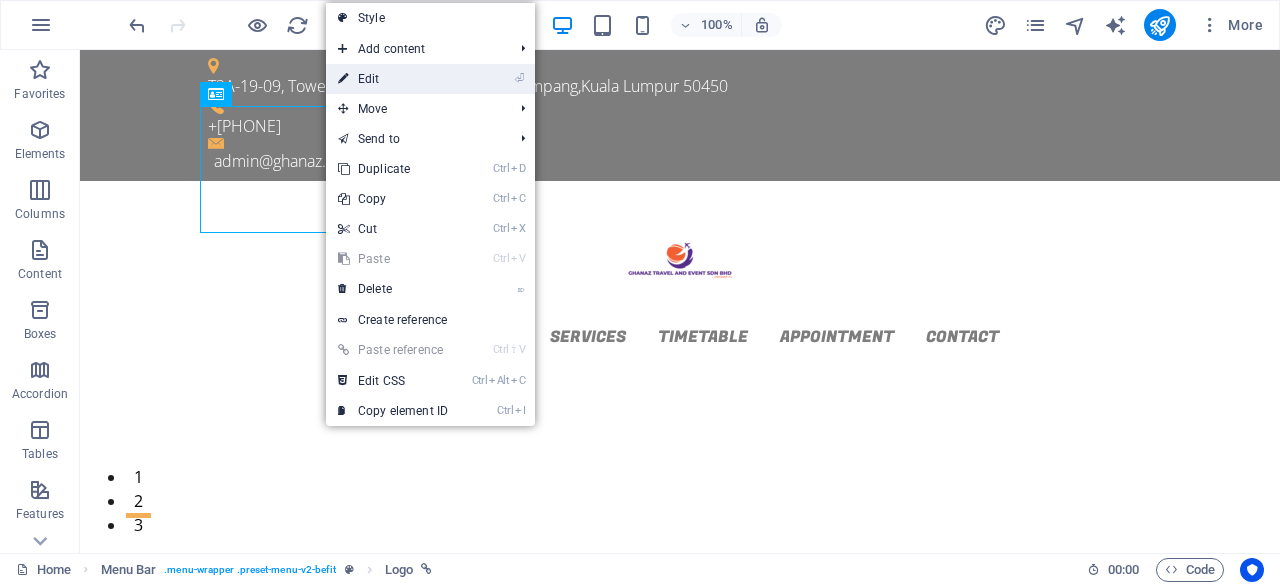 click on "⏎  Edit" at bounding box center (393, 79) 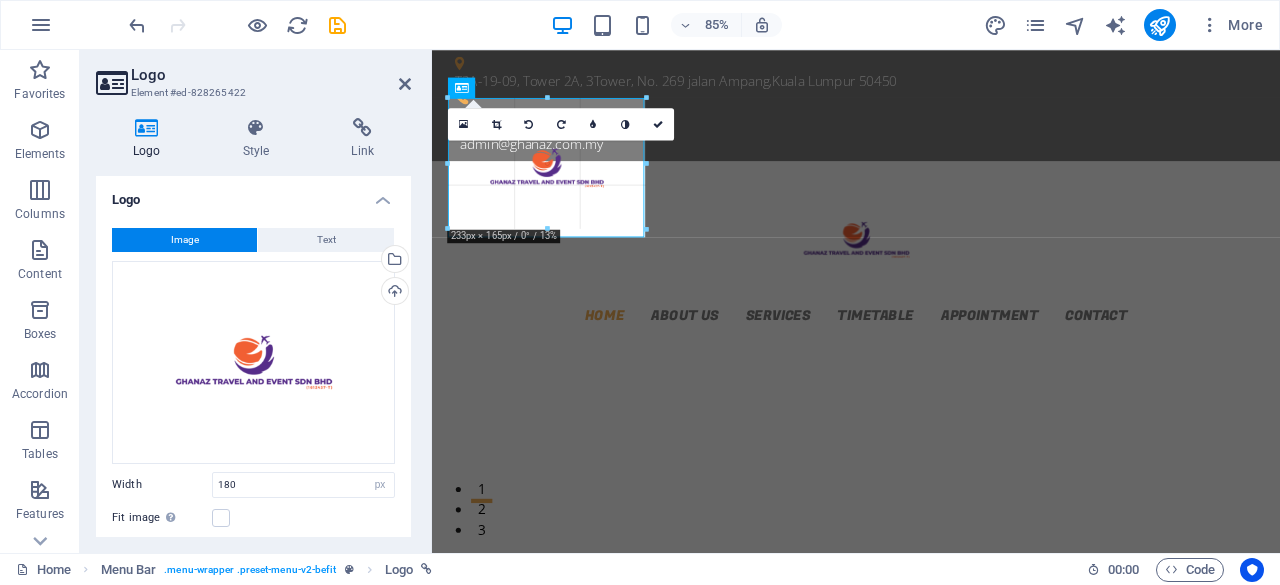 drag, startPoint x: 601, startPoint y: 205, endPoint x: 638, endPoint y: 199, distance: 37.48333 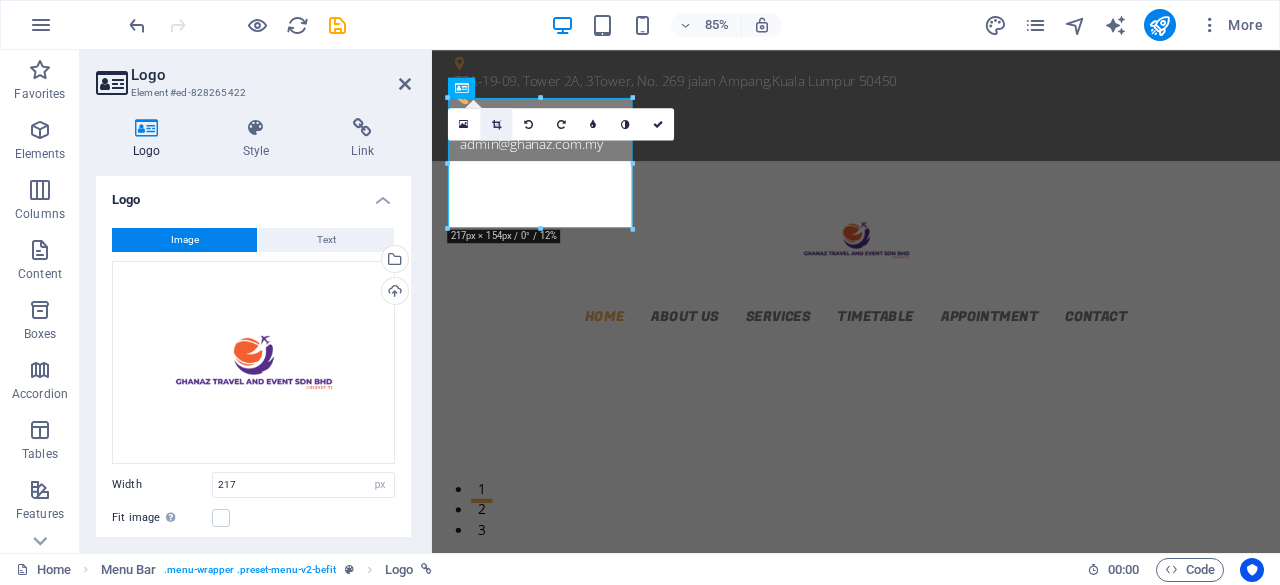 click at bounding box center (496, 124) 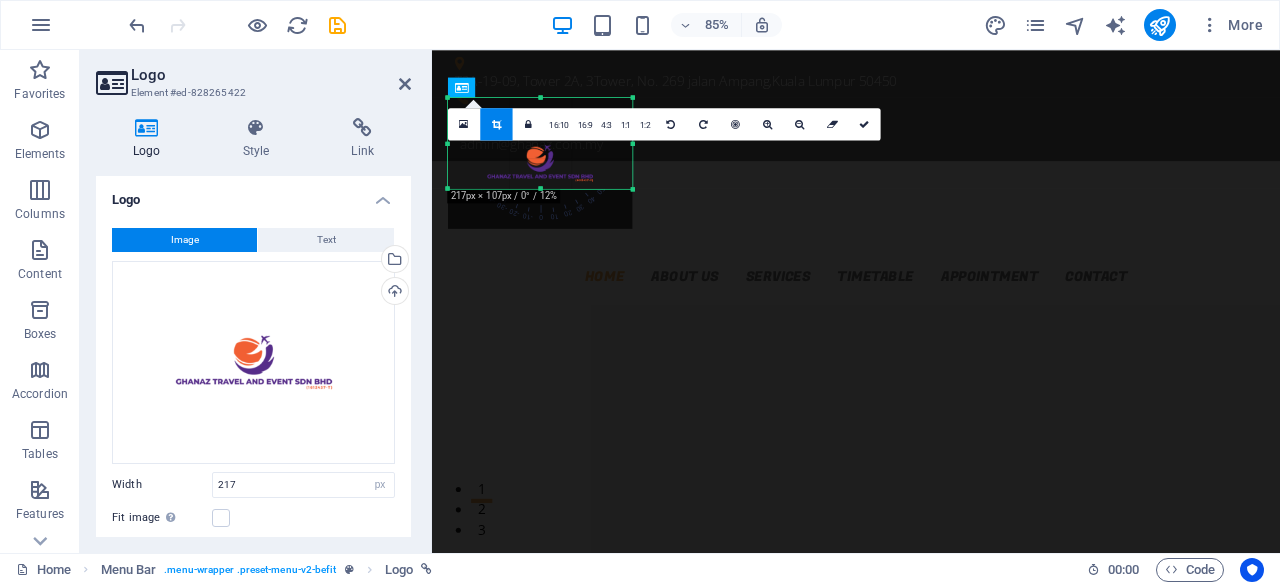 drag, startPoint x: 536, startPoint y: 225, endPoint x: 540, endPoint y: 178, distance: 47.169907 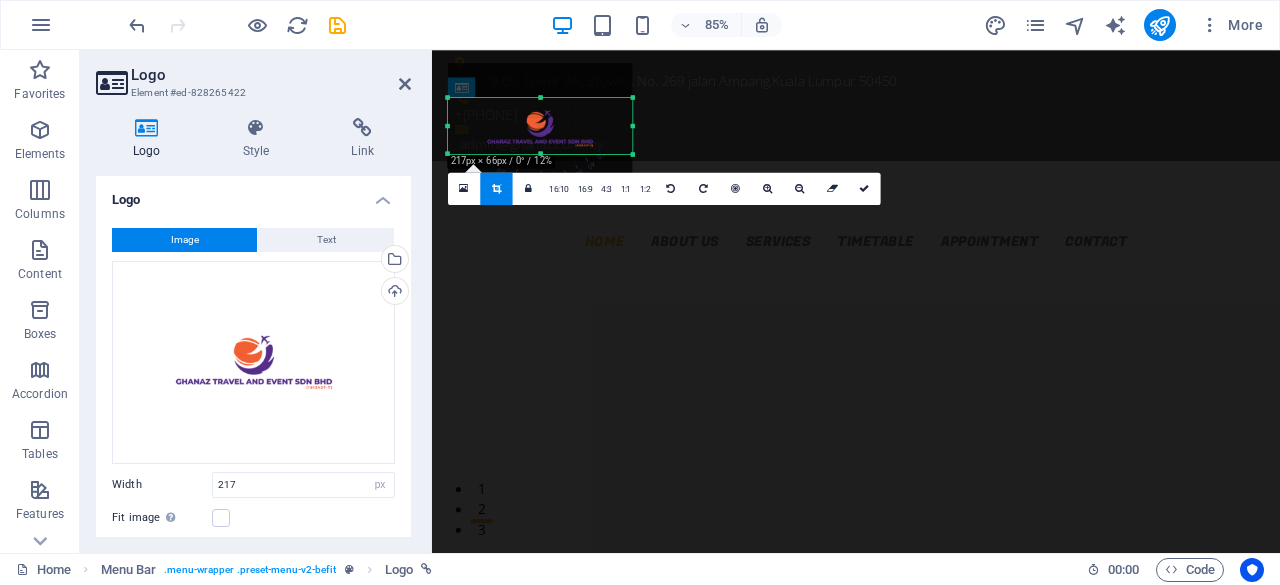 drag, startPoint x: 541, startPoint y: 97, endPoint x: 546, endPoint y: 138, distance: 41.303753 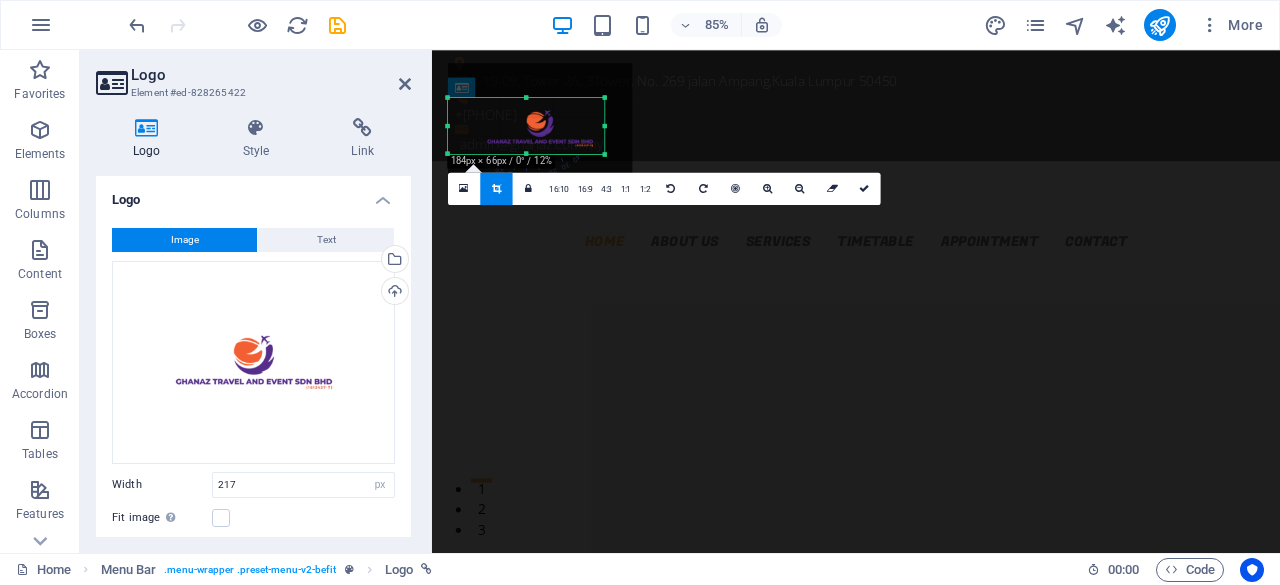 drag, startPoint x: 635, startPoint y: 127, endPoint x: 602, endPoint y: 131, distance: 33.24154 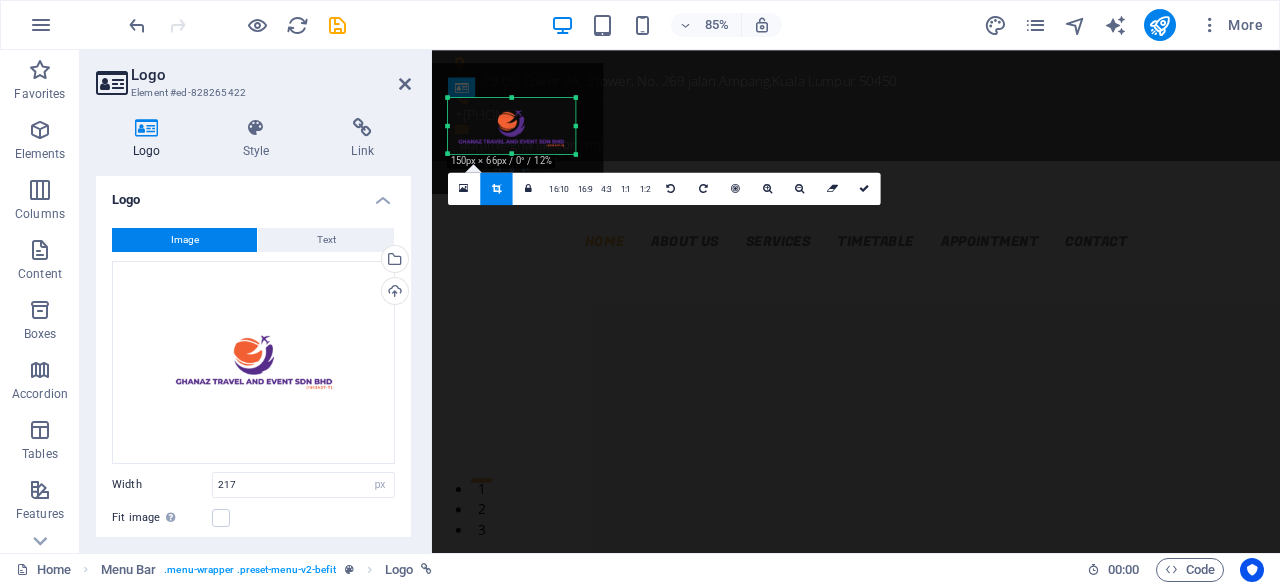 drag, startPoint x: 446, startPoint y: 123, endPoint x: 480, endPoint y: 136, distance: 36.40055 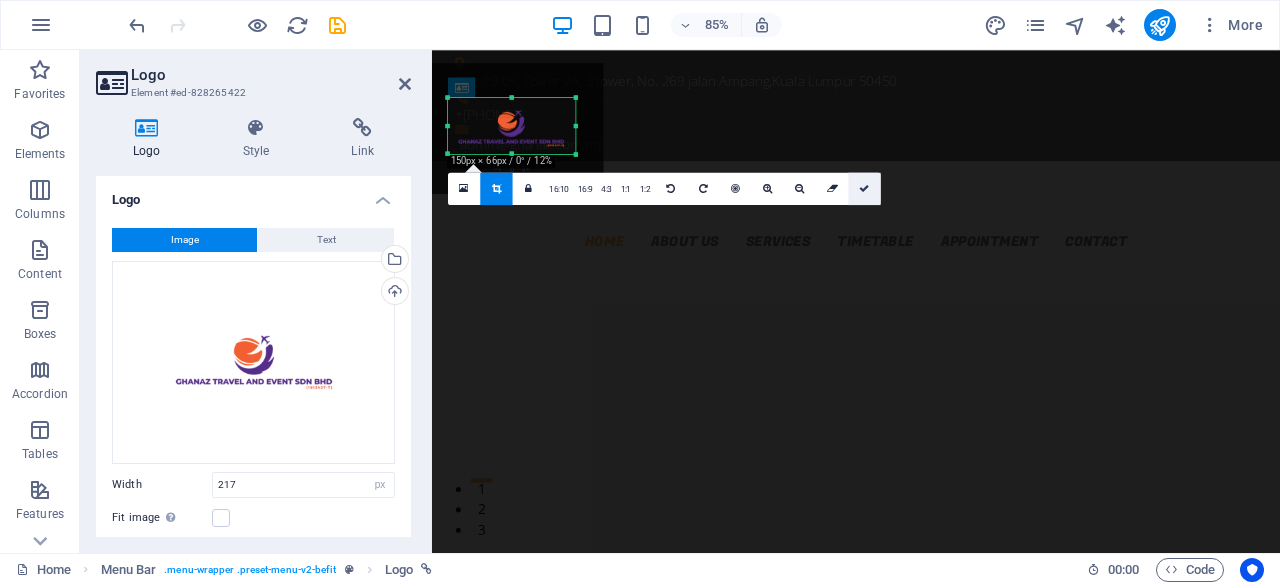 click at bounding box center [864, 188] 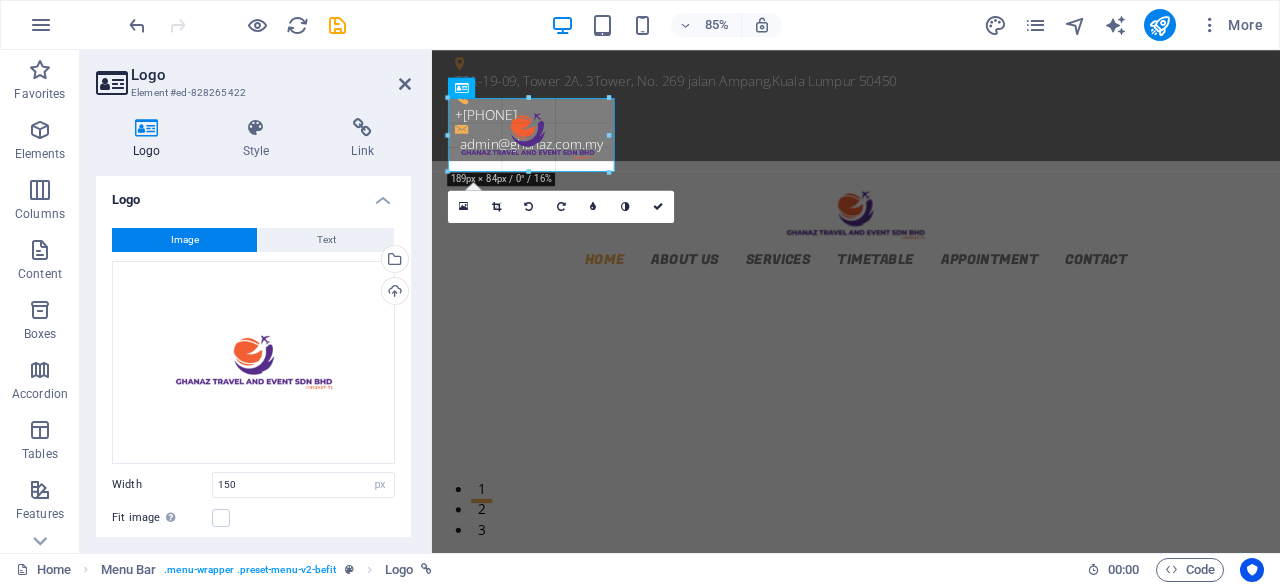 drag, startPoint x: 573, startPoint y: 123, endPoint x: 619, endPoint y: 127, distance: 46.173584 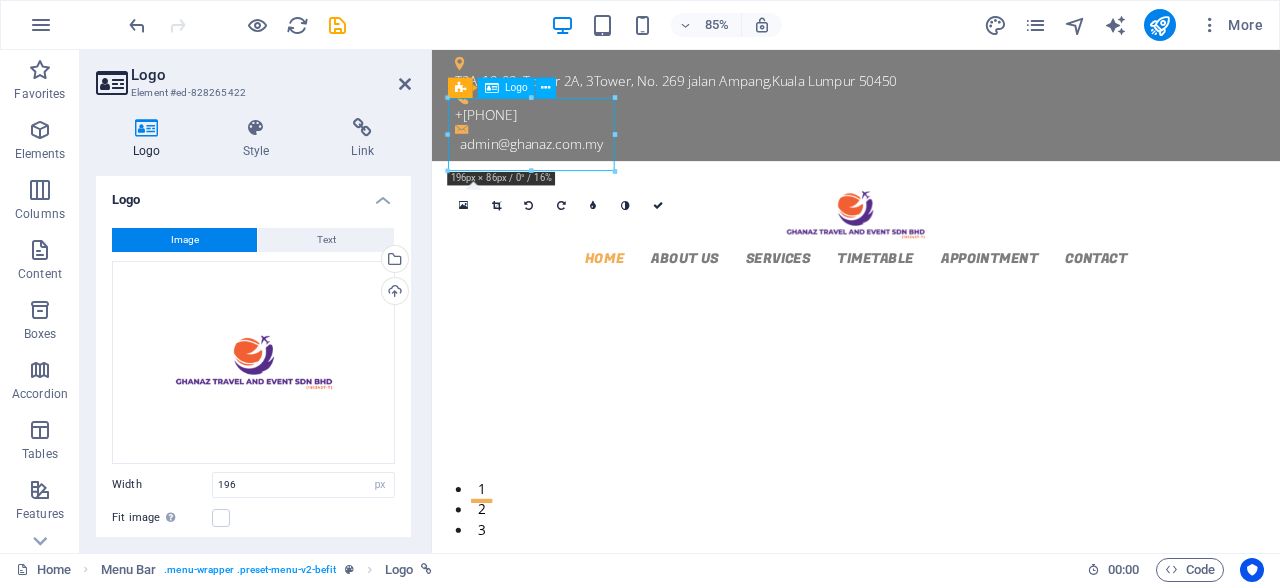 drag, startPoint x: 559, startPoint y: 146, endPoint x: 608, endPoint y: 149, distance: 49.09175 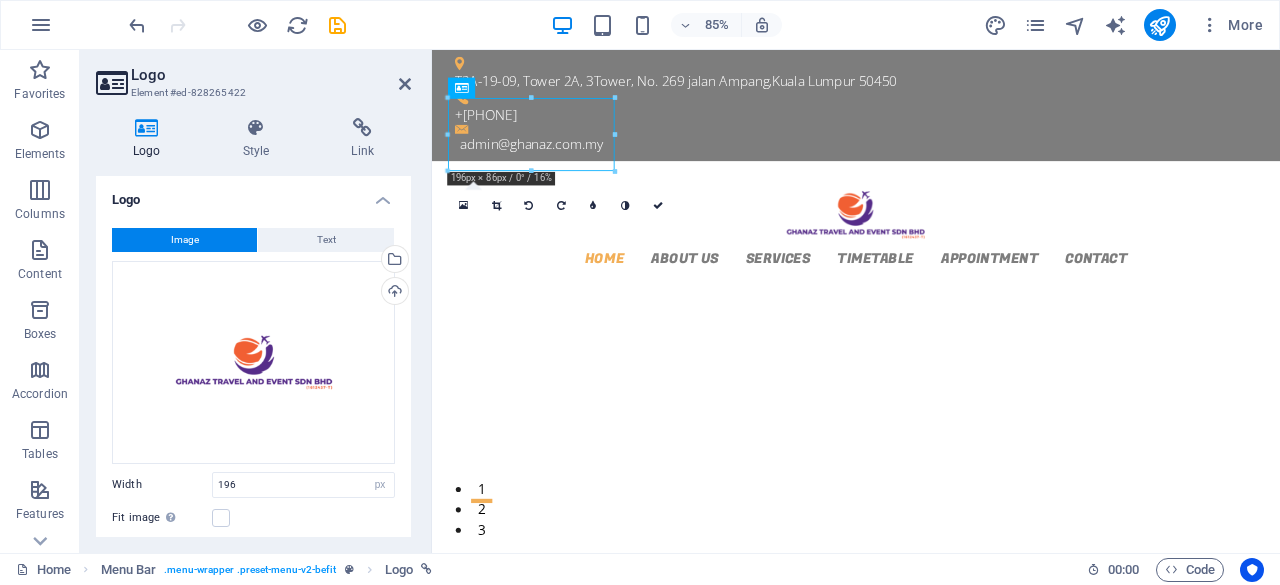 click at bounding box center (-1041, 2102) 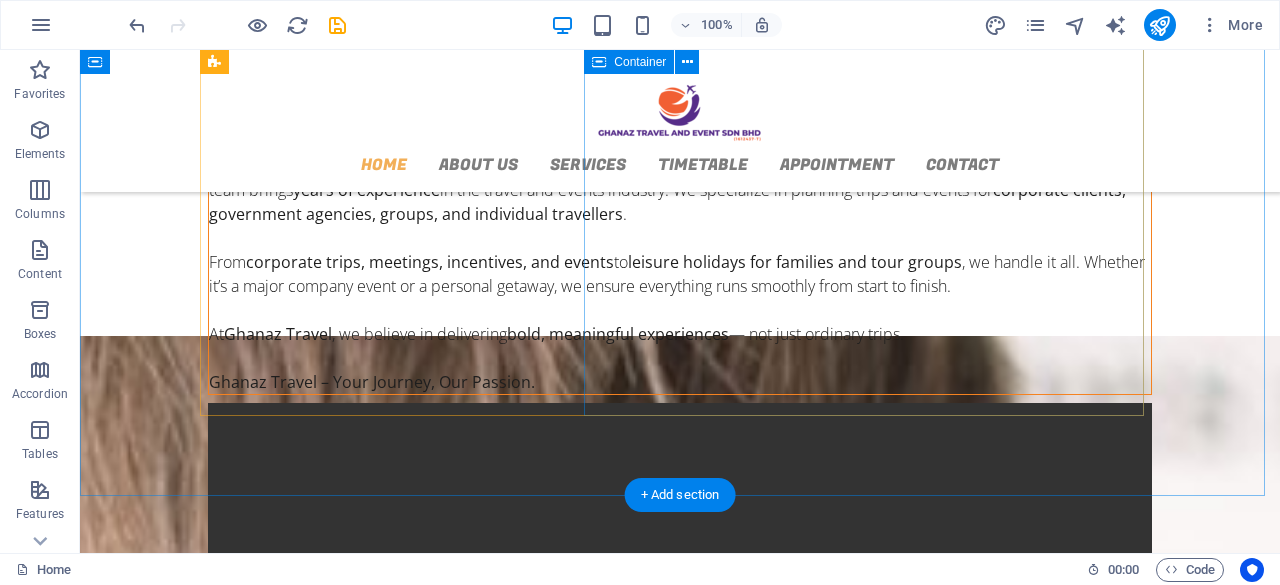 scroll, scrollTop: 700, scrollLeft: 0, axis: vertical 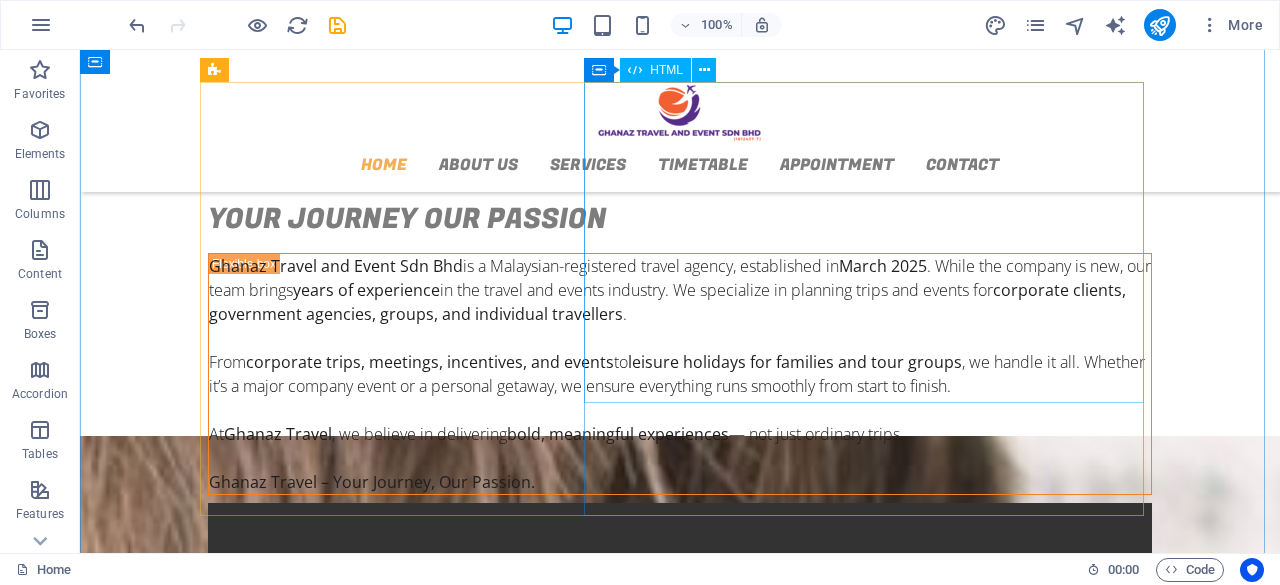 click at bounding box center [680, 742] 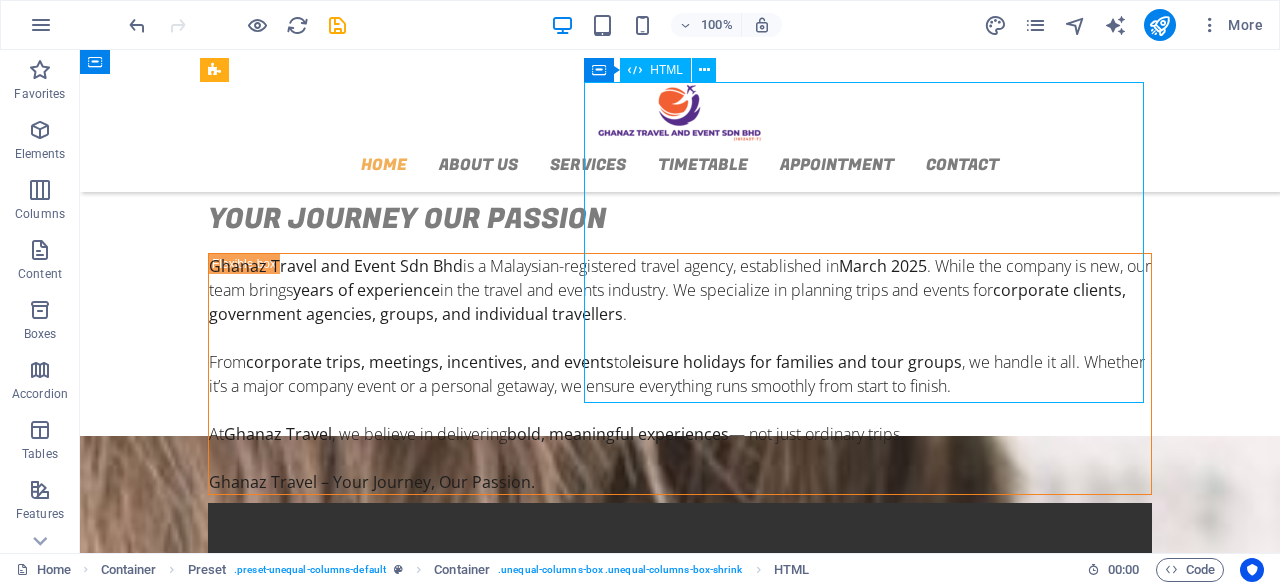 click at bounding box center [680, 742] 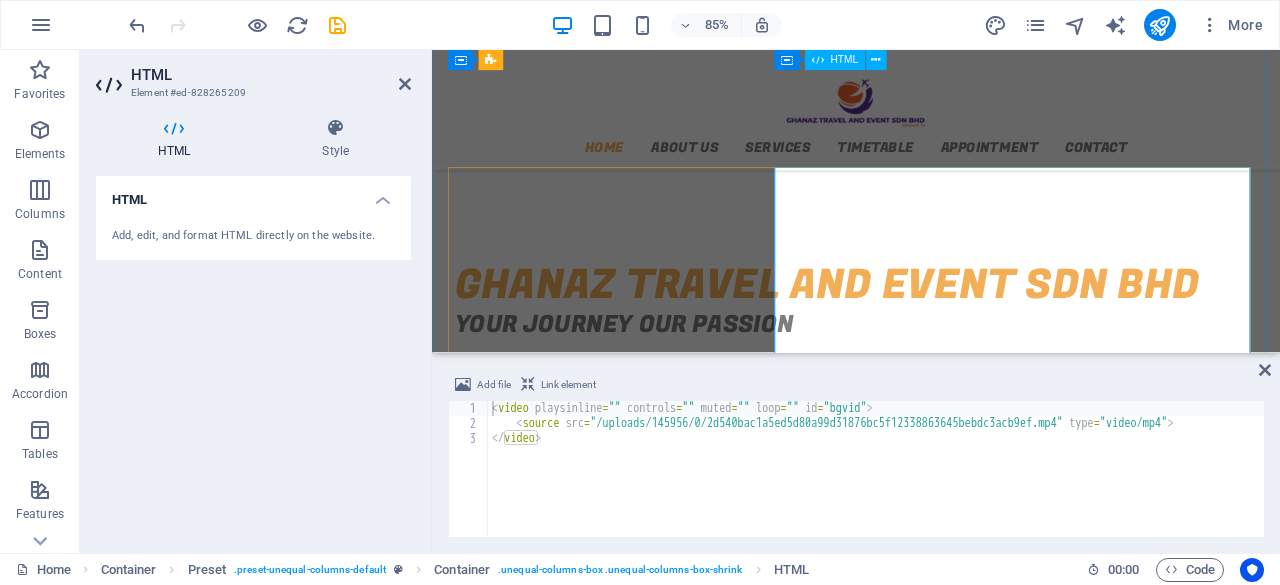 scroll, scrollTop: 459, scrollLeft: 0, axis: vertical 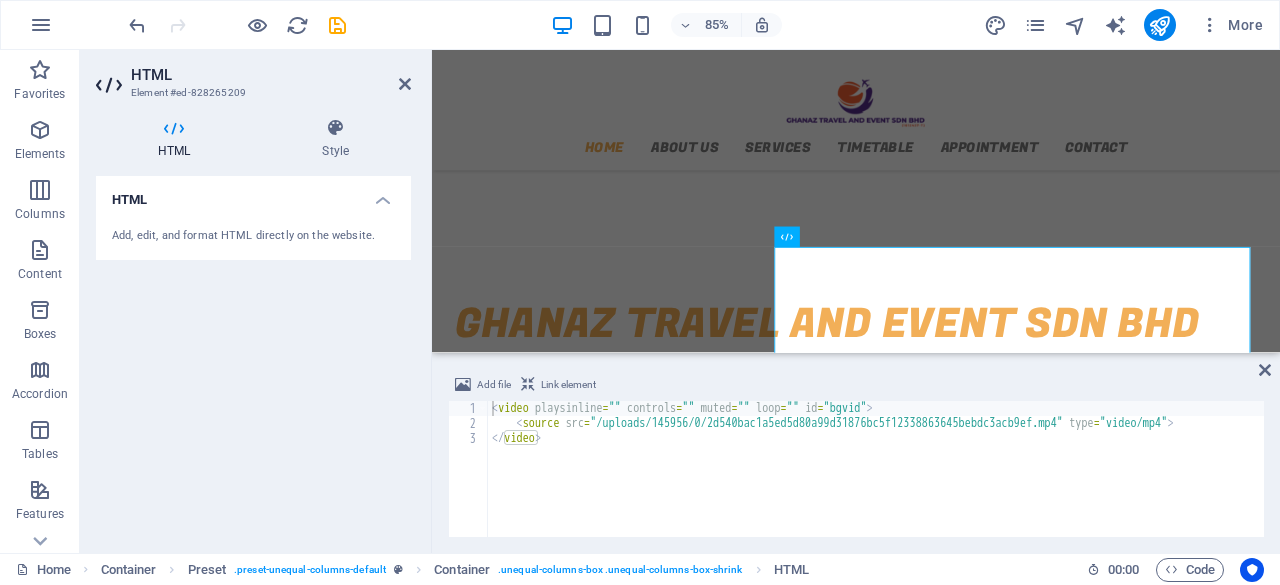 type on "</video>" 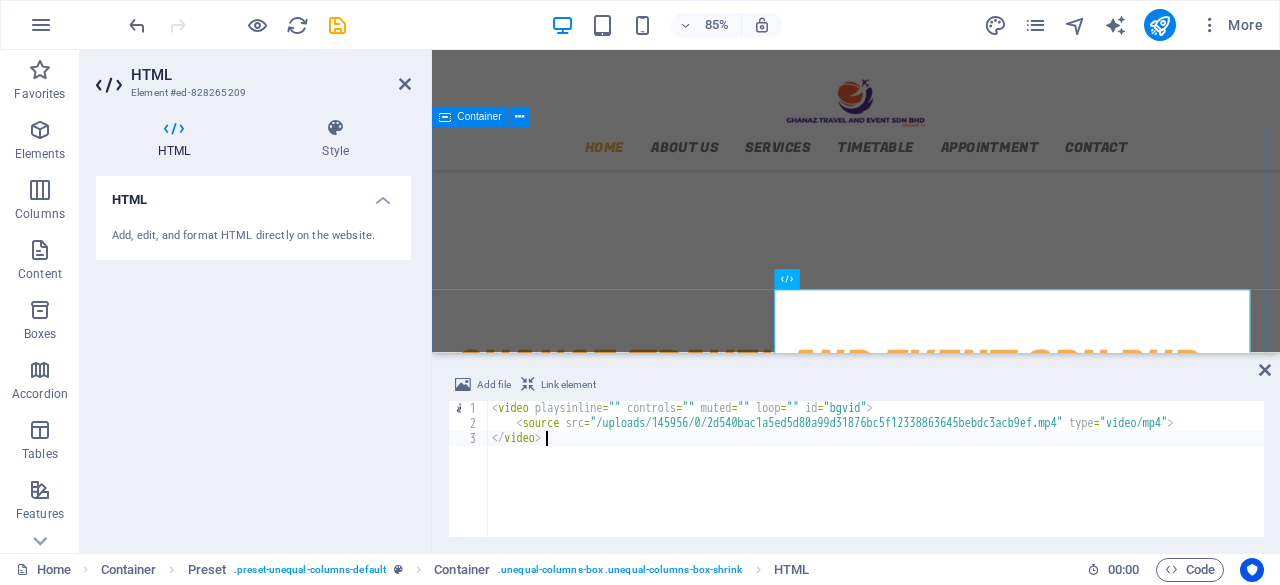 click on "GHANAZ TRAVEL AND EVENT SDN BHD Your Journey Our Passion Ghanaz Travel and Event Sdn Bhd  is a Malaysian-registered travel agency, established in  March 2025 . While the company is new, our team brings  years of experience  in the travel and events industry. We specialize in planning trips and events for  corporate clients, government agencies, groups, and individual travellers . From  corporate trips, meetings, incentives, and events  to  leisure holidays for families and tour groups , we handle it all. Whether it’s a major company event or a personal getaway, we ensure everything runs smoothly from start to finish. At  Ghanaz Travel , we believe in delivering  bold, meaningful experiences  — not just ordinary trips. Ghanaz Travel – Your Journey, Our Passion." at bounding box center [931, 811] 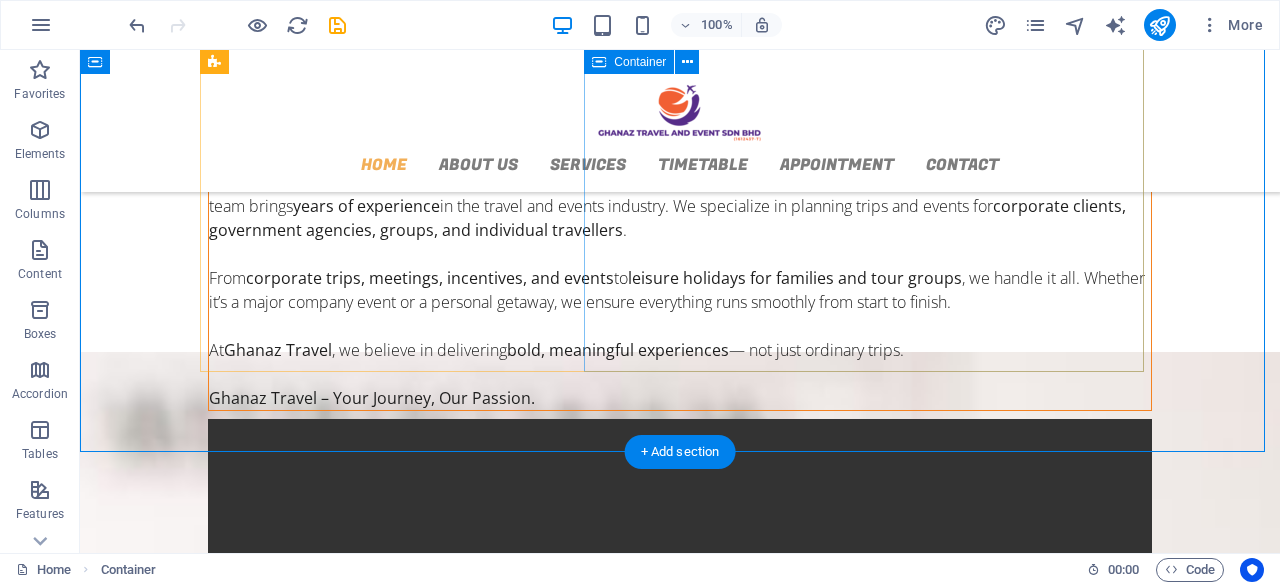 scroll, scrollTop: 759, scrollLeft: 0, axis: vertical 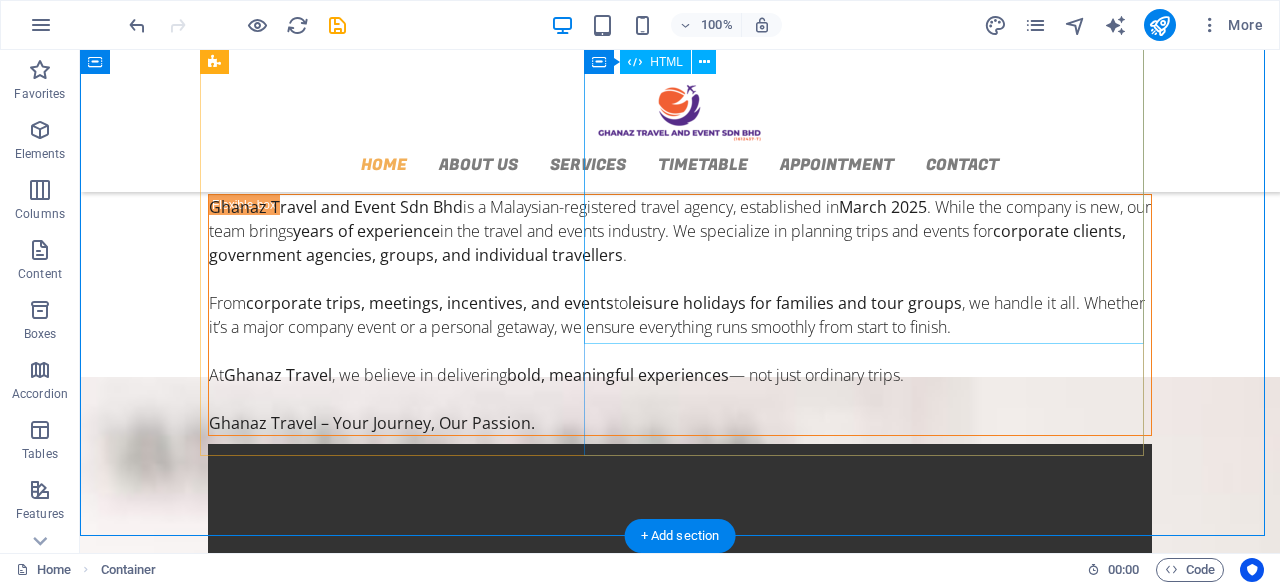 click at bounding box center [680, 683] 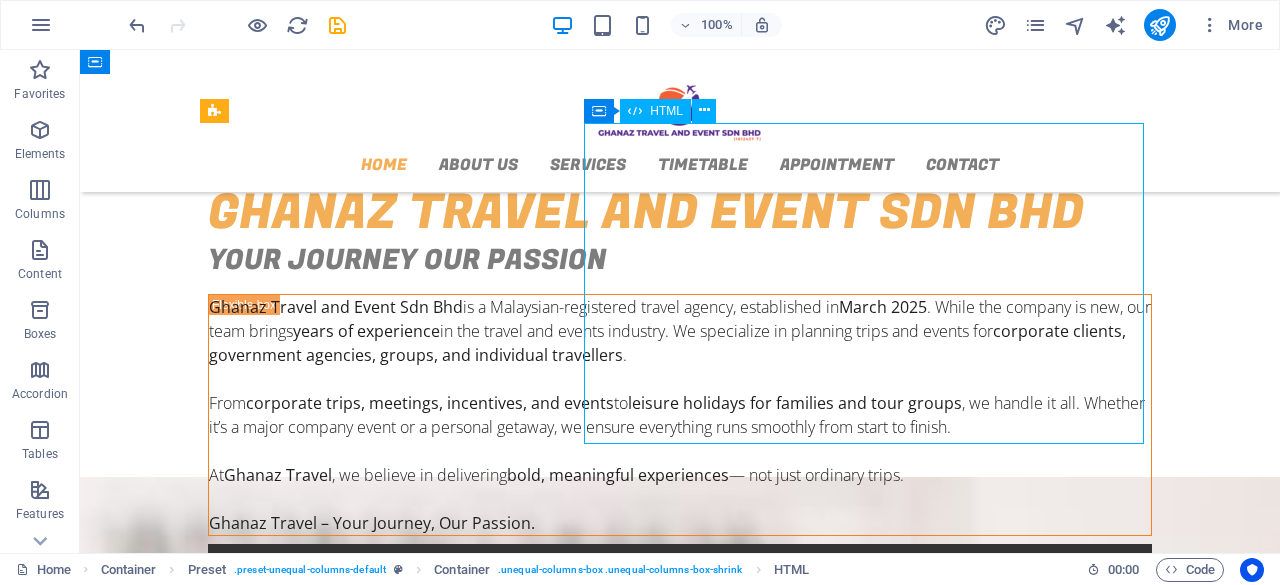 click at bounding box center [680, 783] 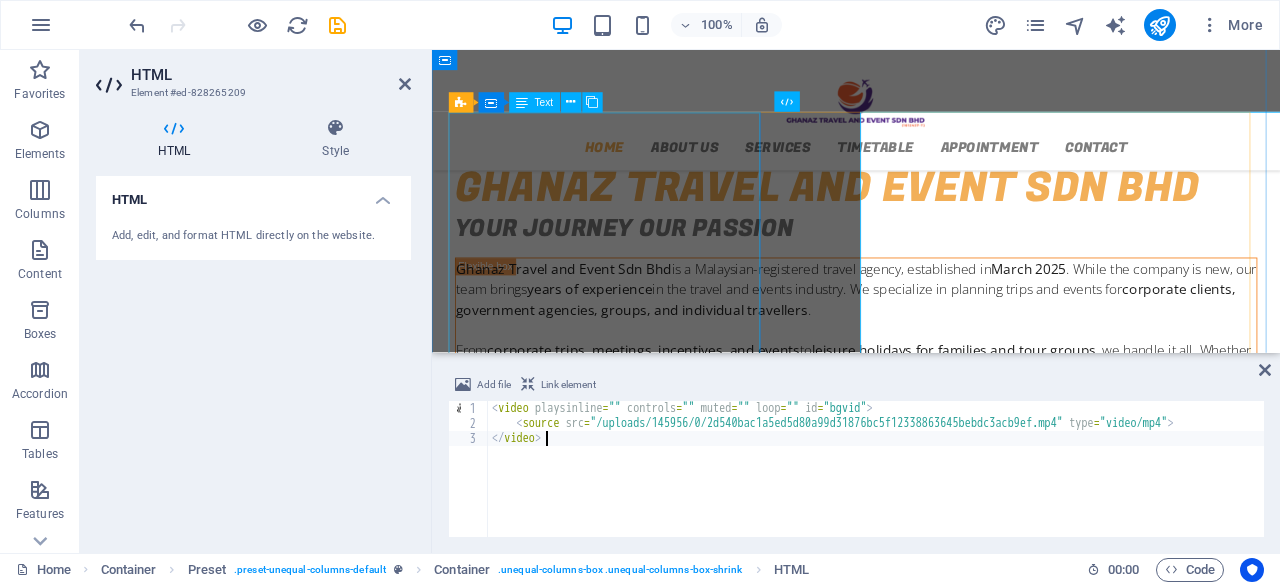 scroll, scrollTop: 668, scrollLeft: 0, axis: vertical 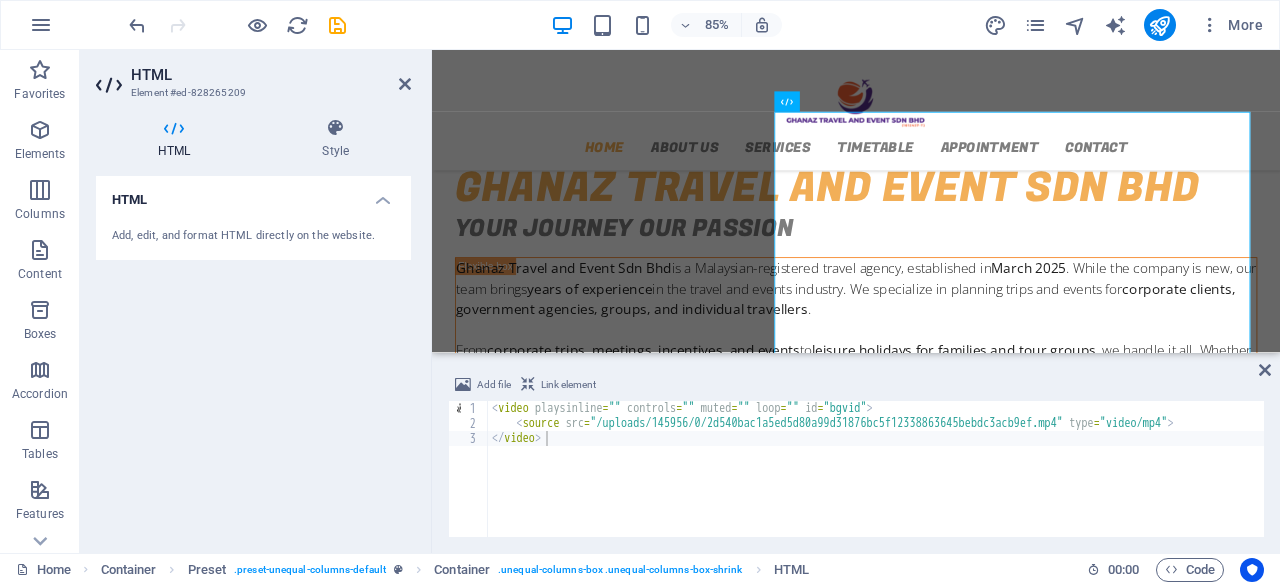 click on "HTML" at bounding box center [271, 75] 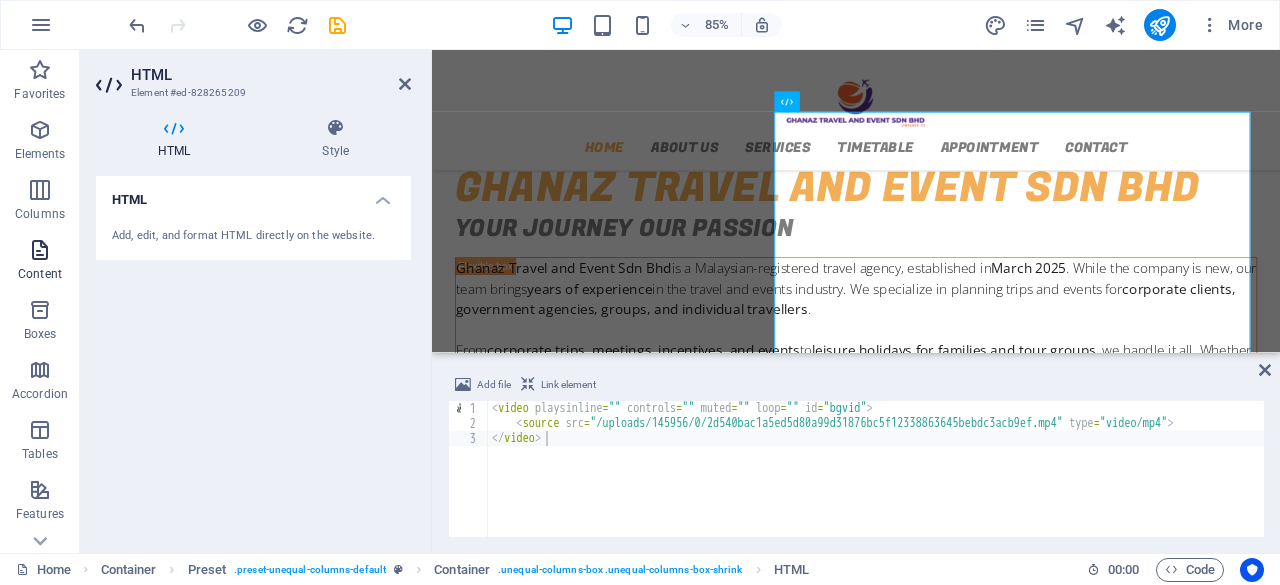 click on "Content" at bounding box center (40, 262) 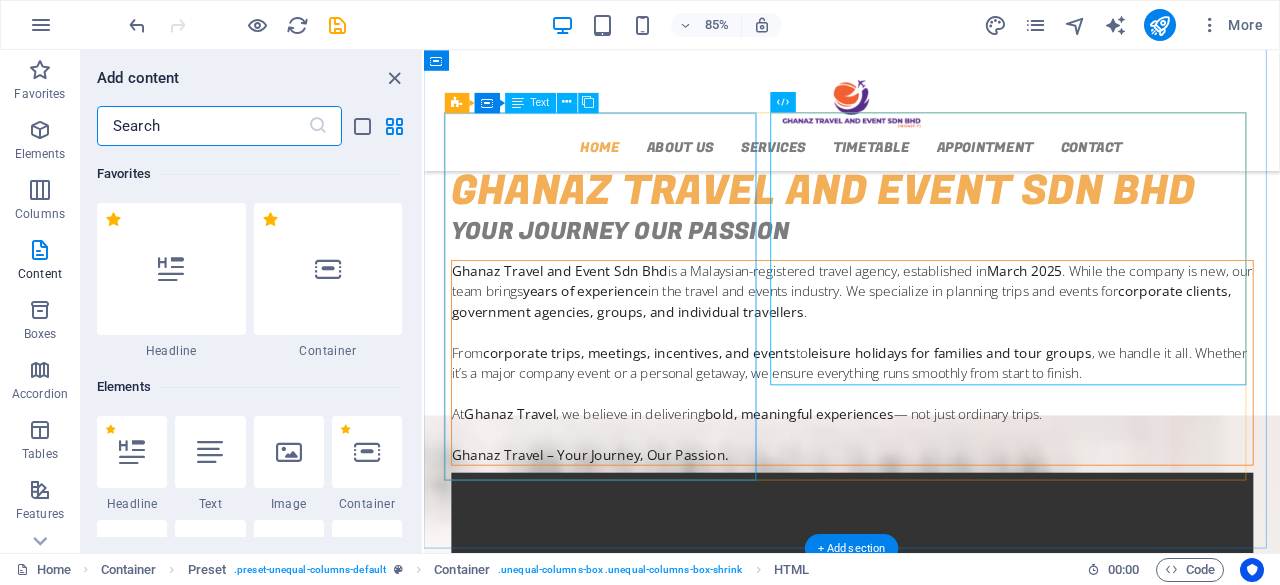 scroll, scrollTop: 670, scrollLeft: 0, axis: vertical 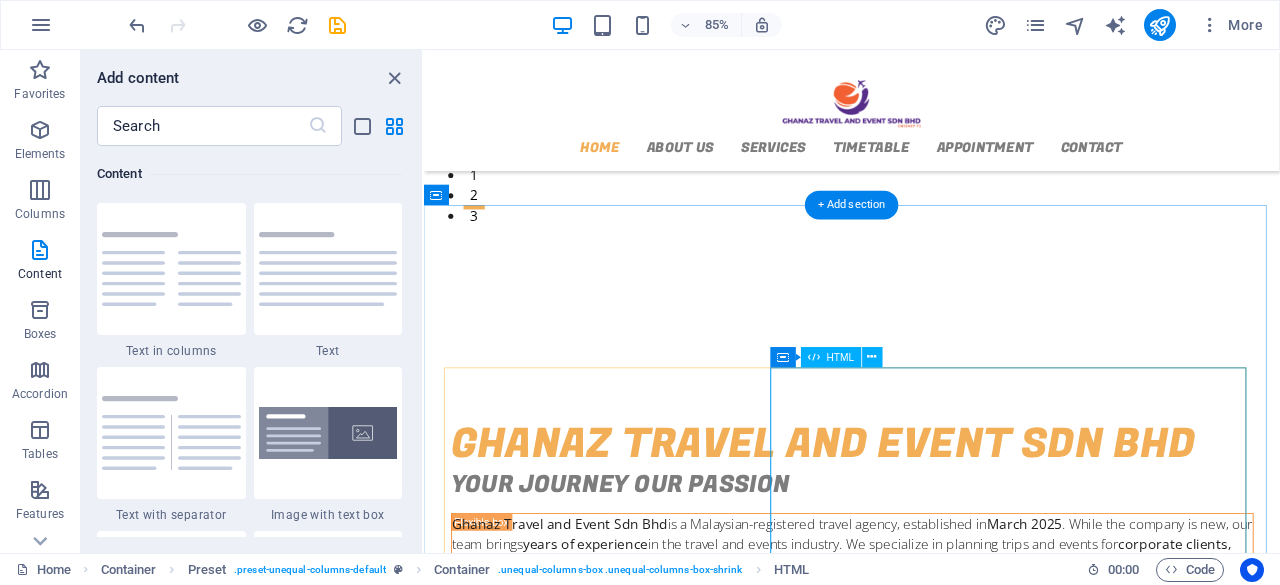 click at bounding box center [928, 1083] 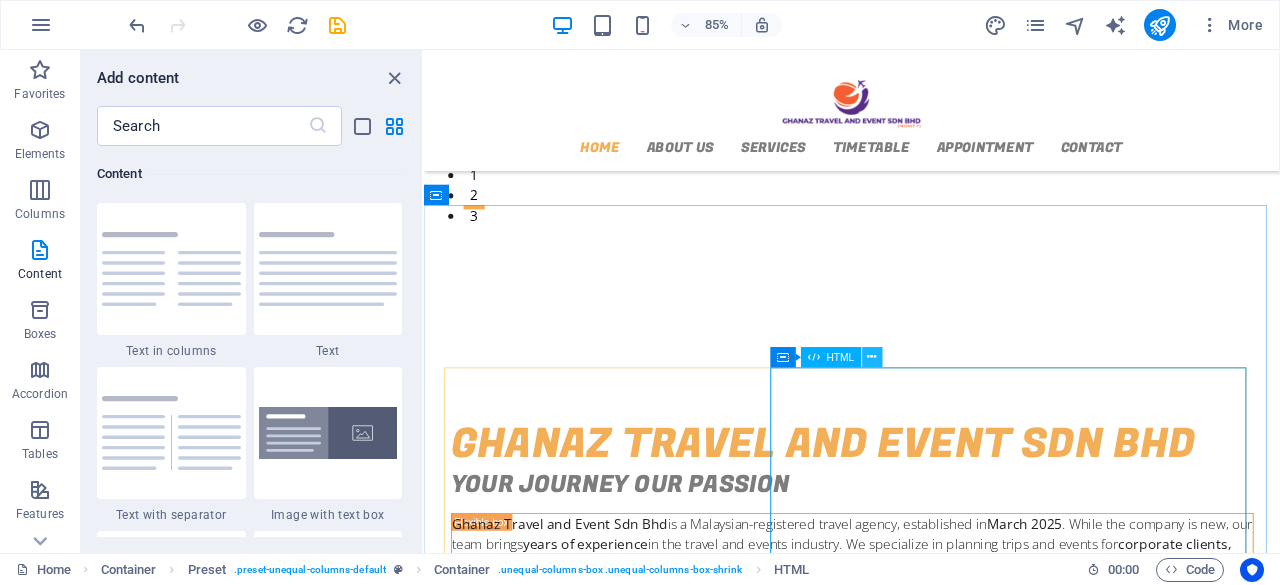 click at bounding box center [872, 357] 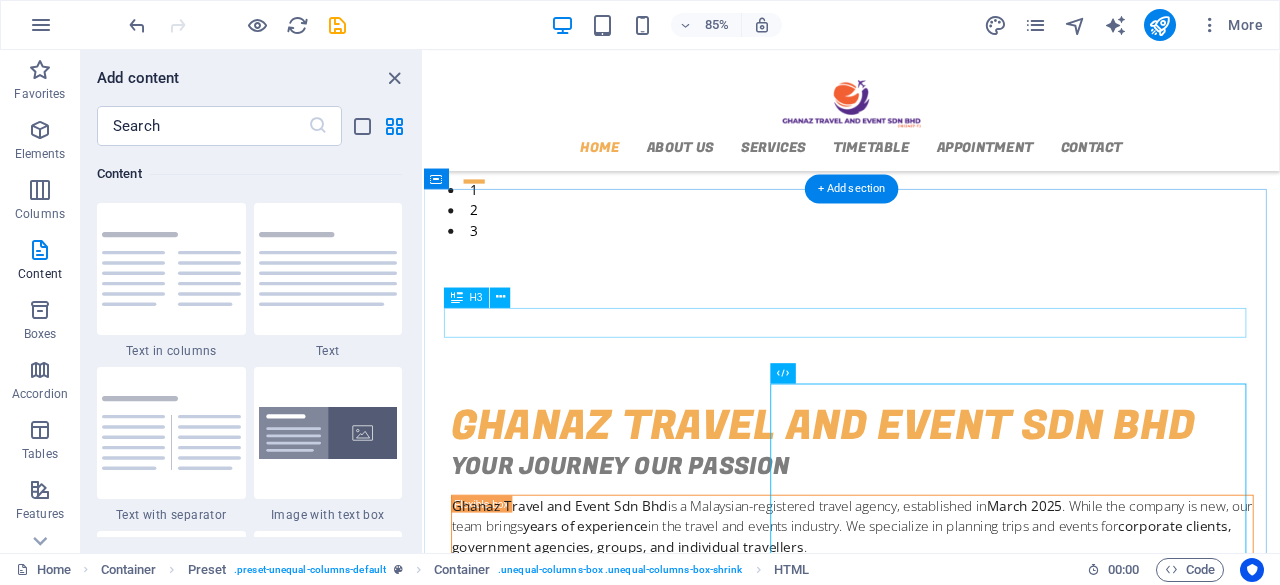 scroll, scrollTop: 350, scrollLeft: 0, axis: vertical 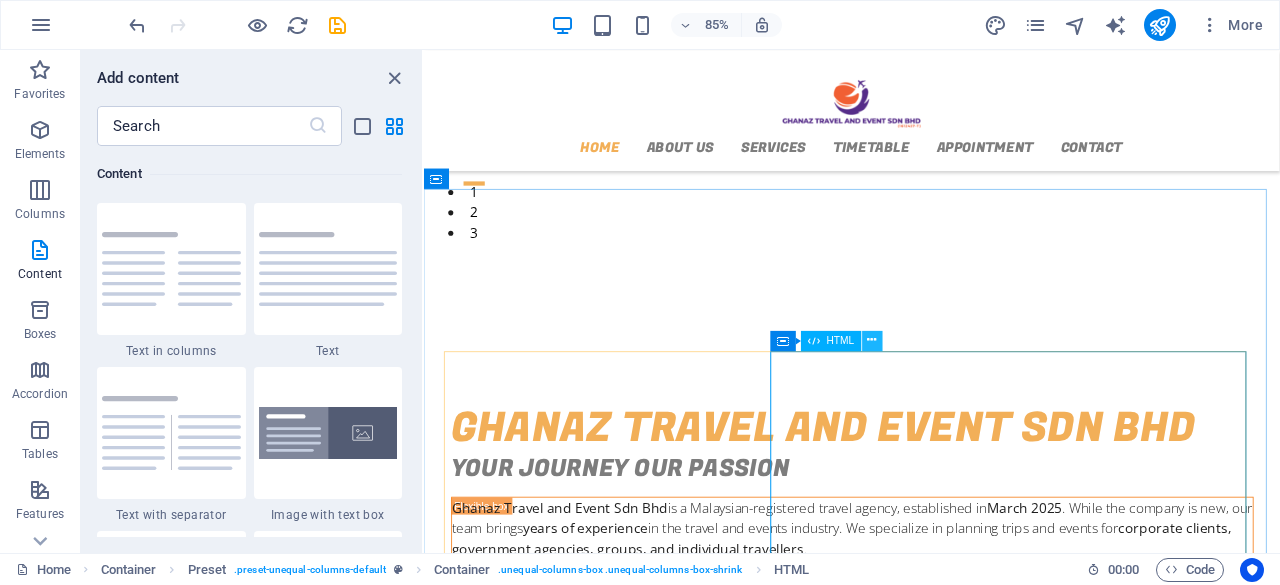 click at bounding box center [872, 340] 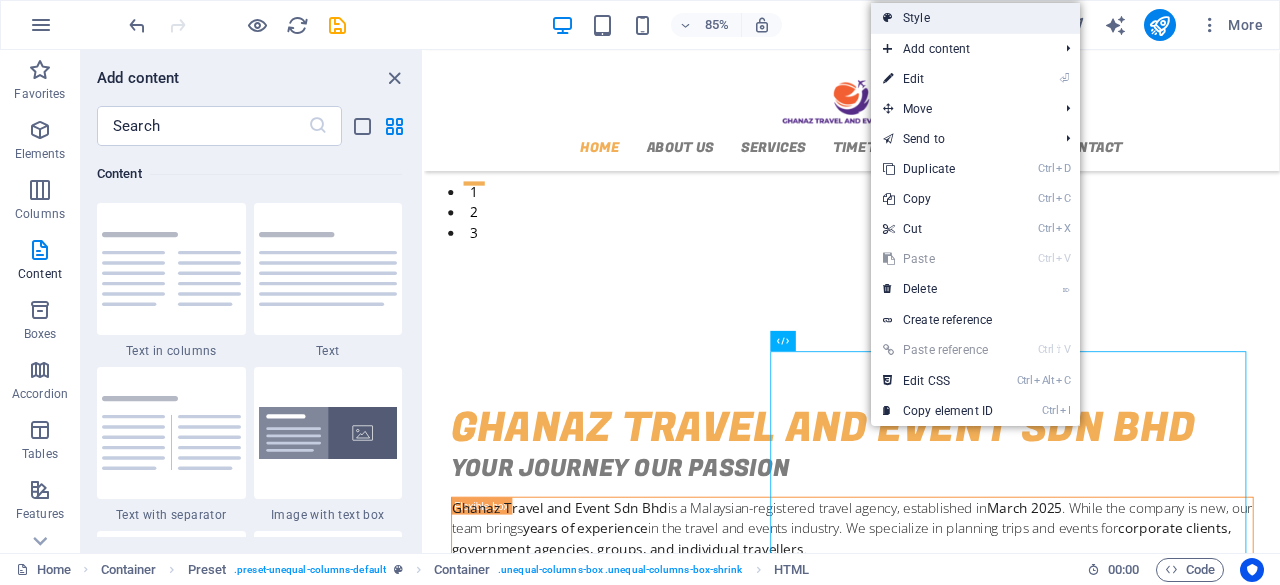 click on "Style" at bounding box center (975, 18) 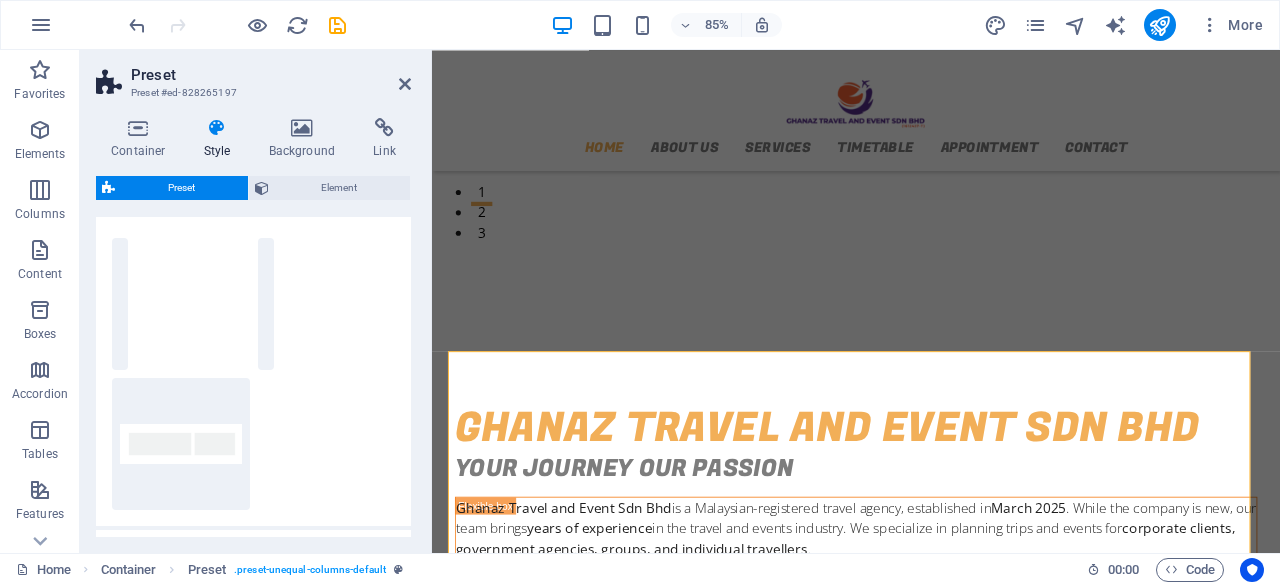 scroll, scrollTop: 0, scrollLeft: 0, axis: both 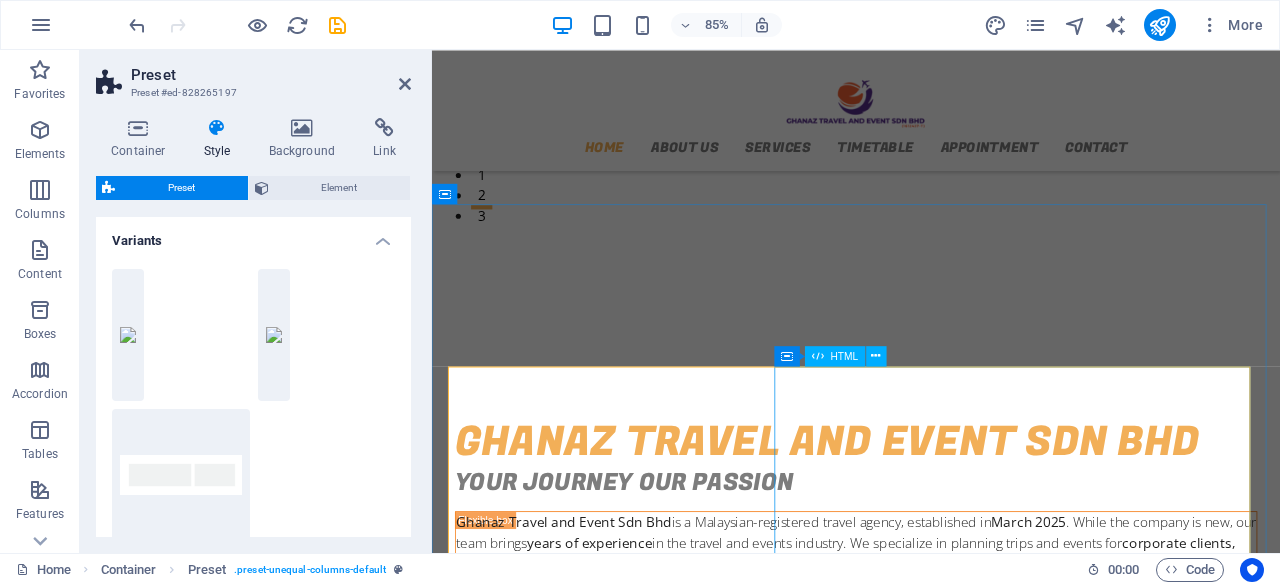 click at bounding box center (931, 1081) 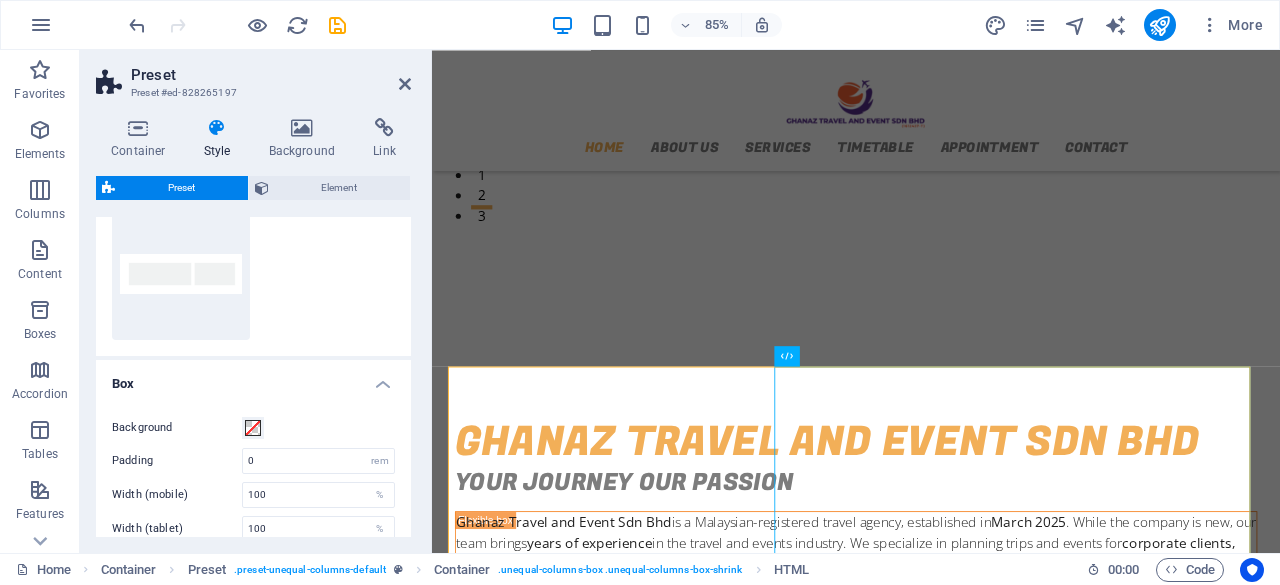 scroll, scrollTop: 300, scrollLeft: 0, axis: vertical 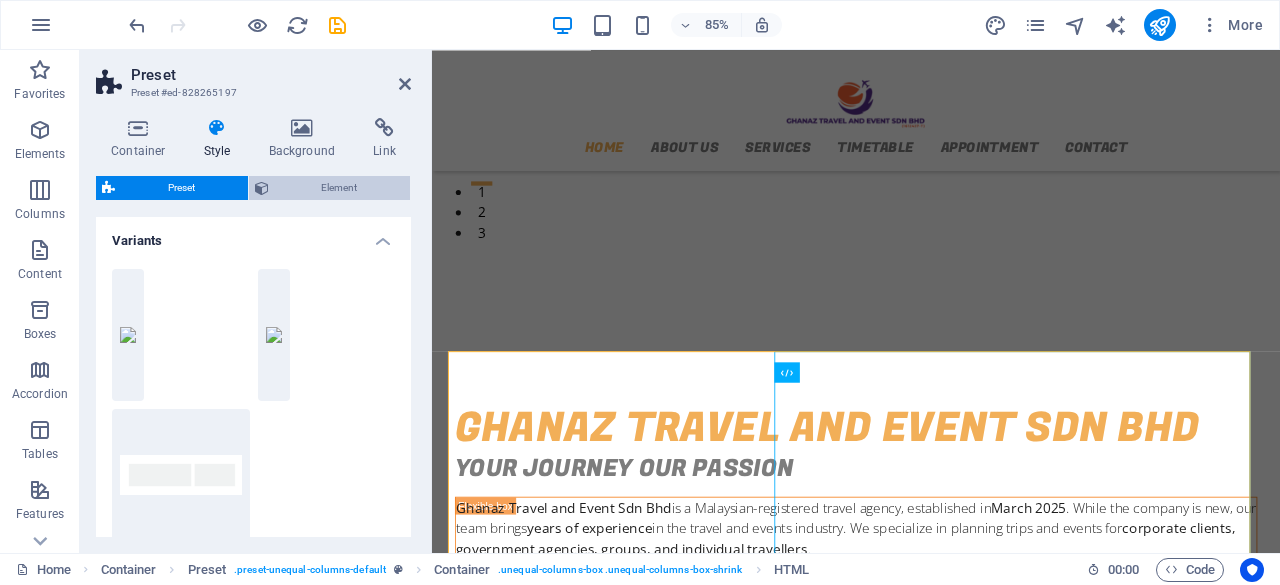 click on "Element" at bounding box center [340, 188] 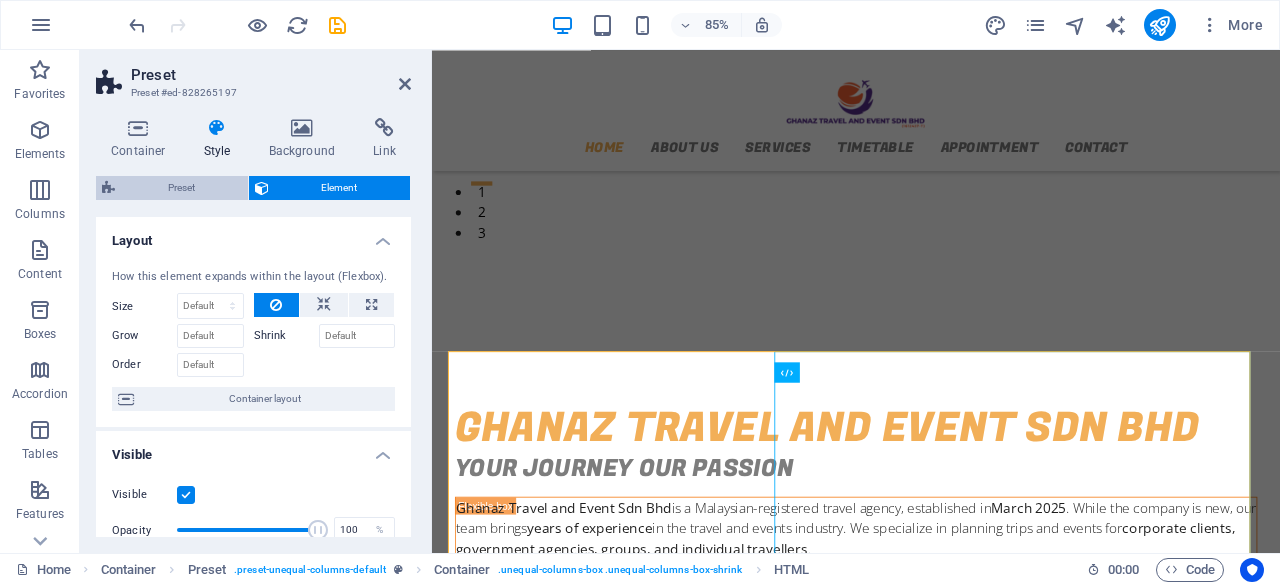 click on "Preset" at bounding box center (181, 188) 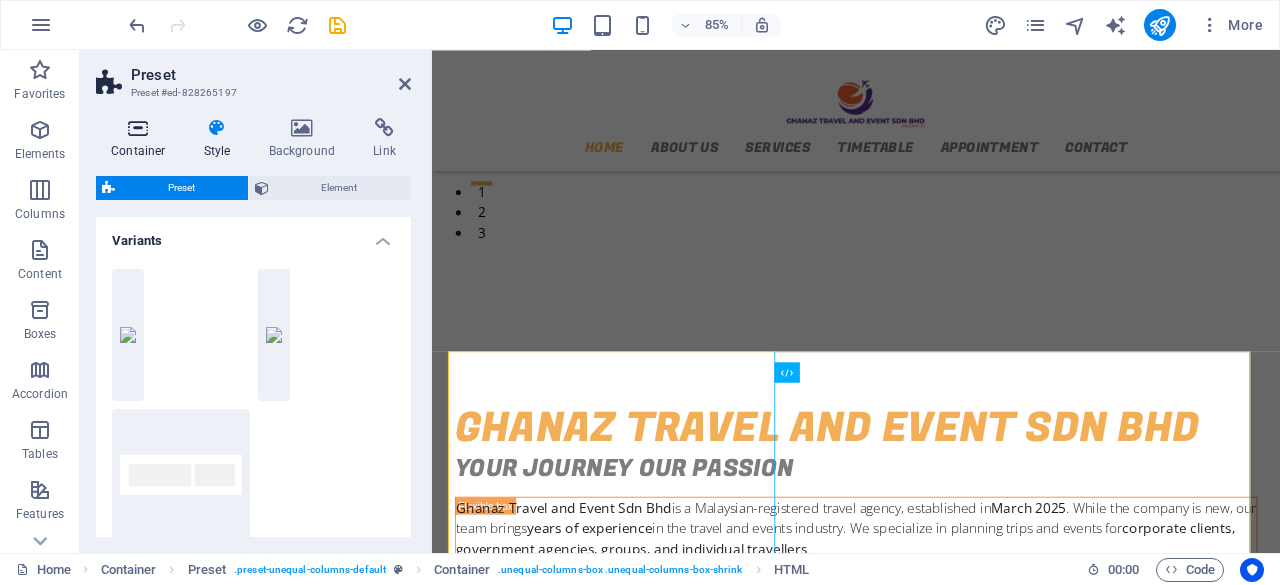click on "Container" at bounding box center [142, 139] 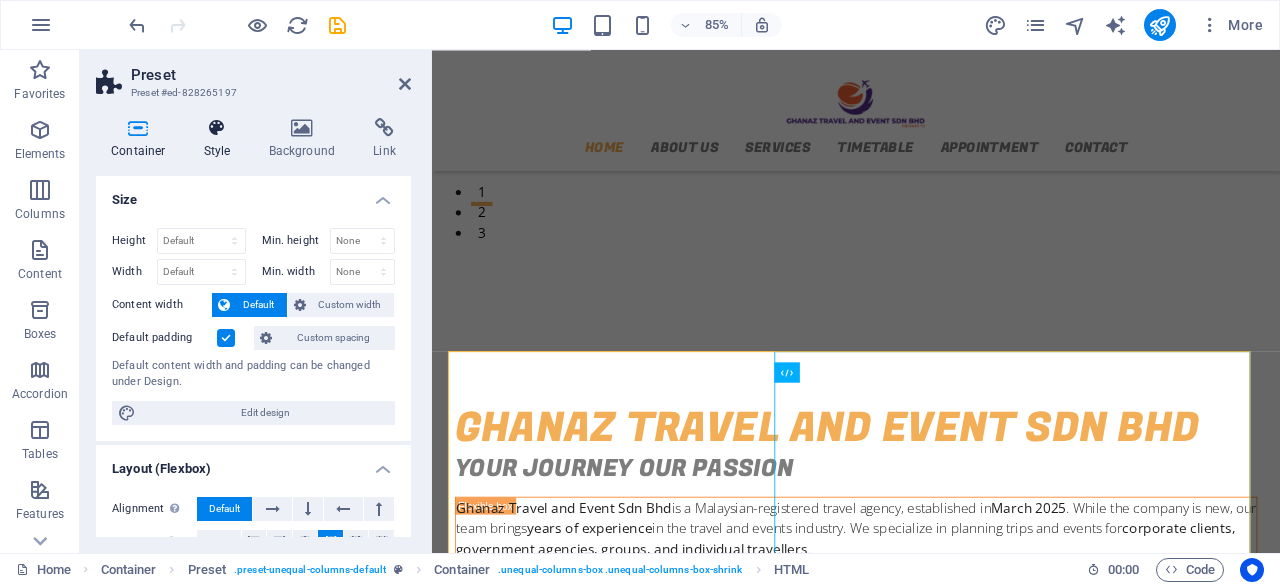click on "Style" at bounding box center (221, 139) 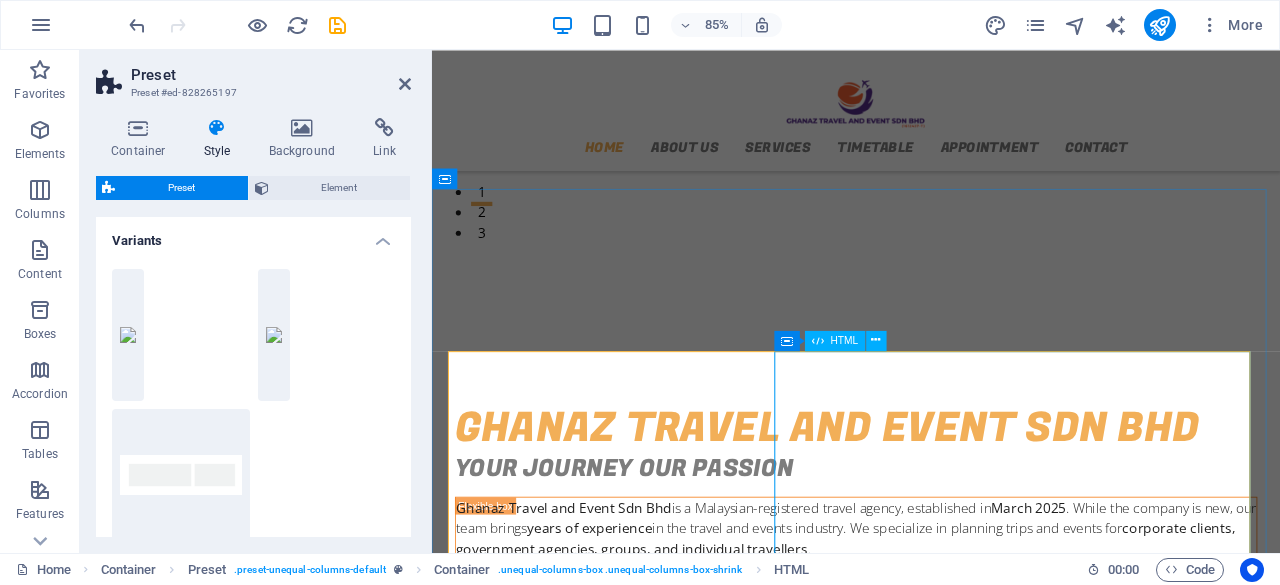 click at bounding box center [931, 1064] 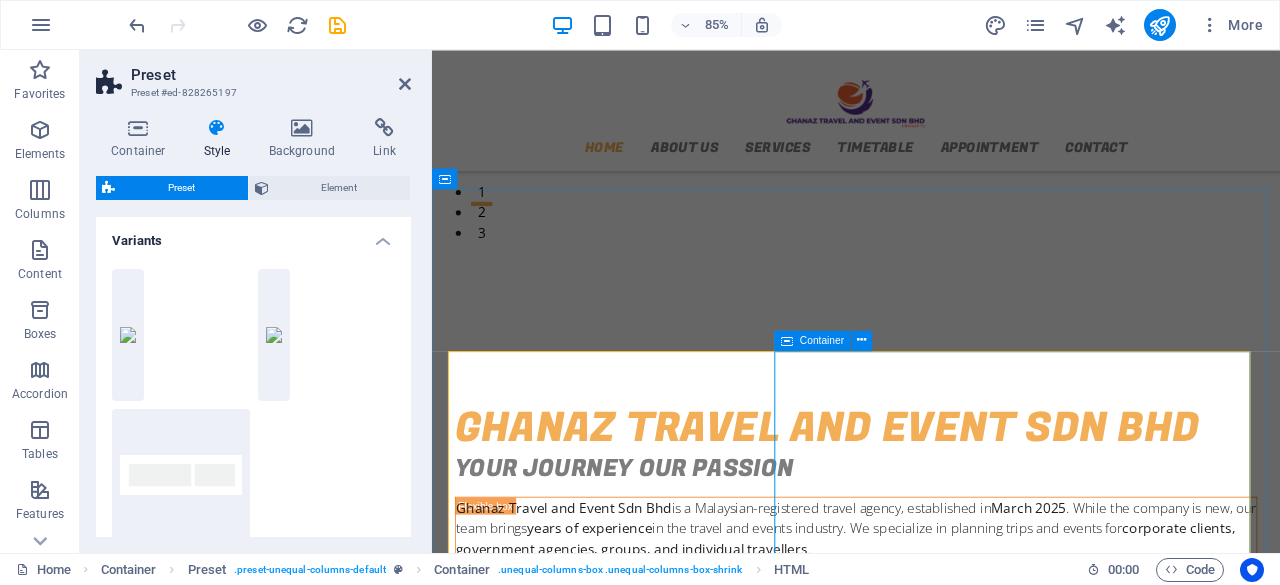 click at bounding box center (787, 340) 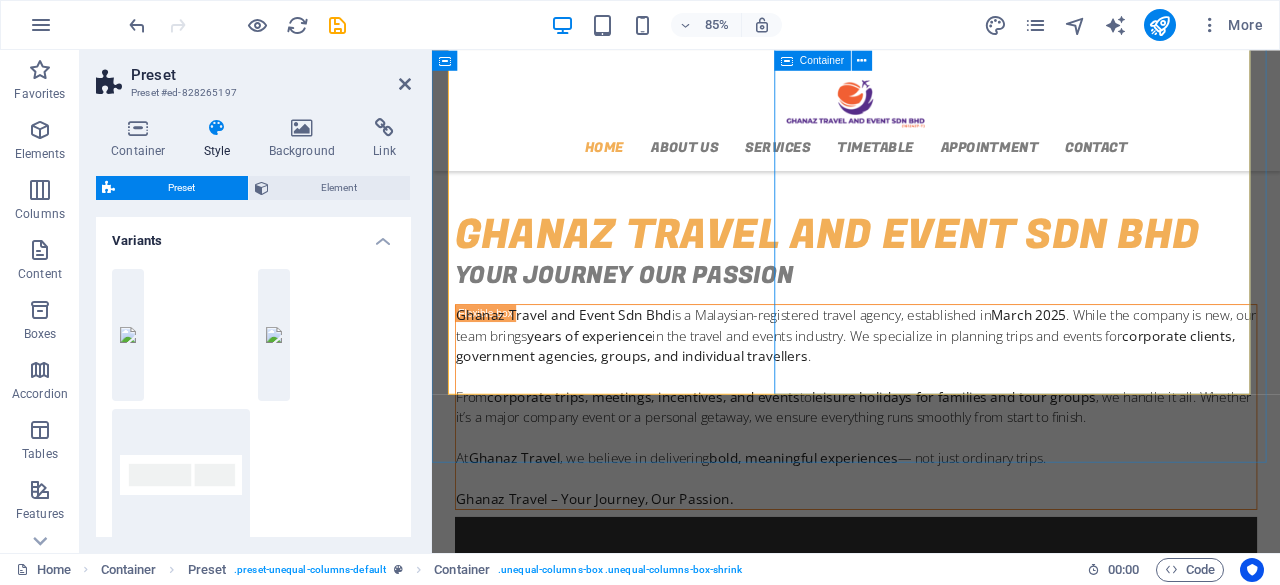 scroll, scrollTop: 570, scrollLeft: 0, axis: vertical 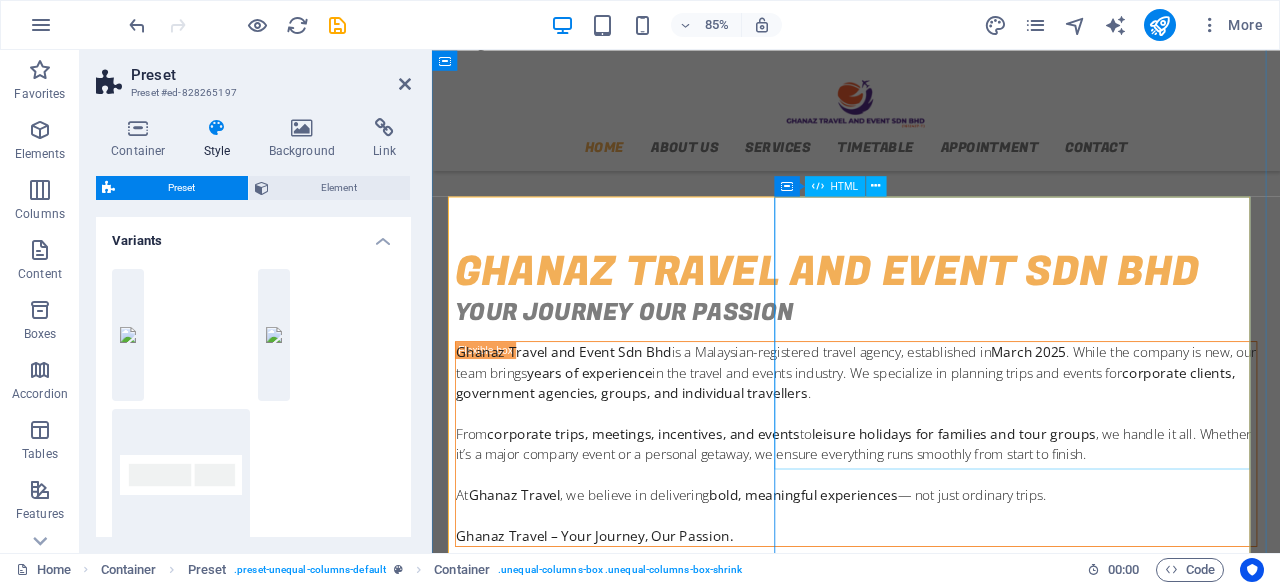 click at bounding box center [931, 881] 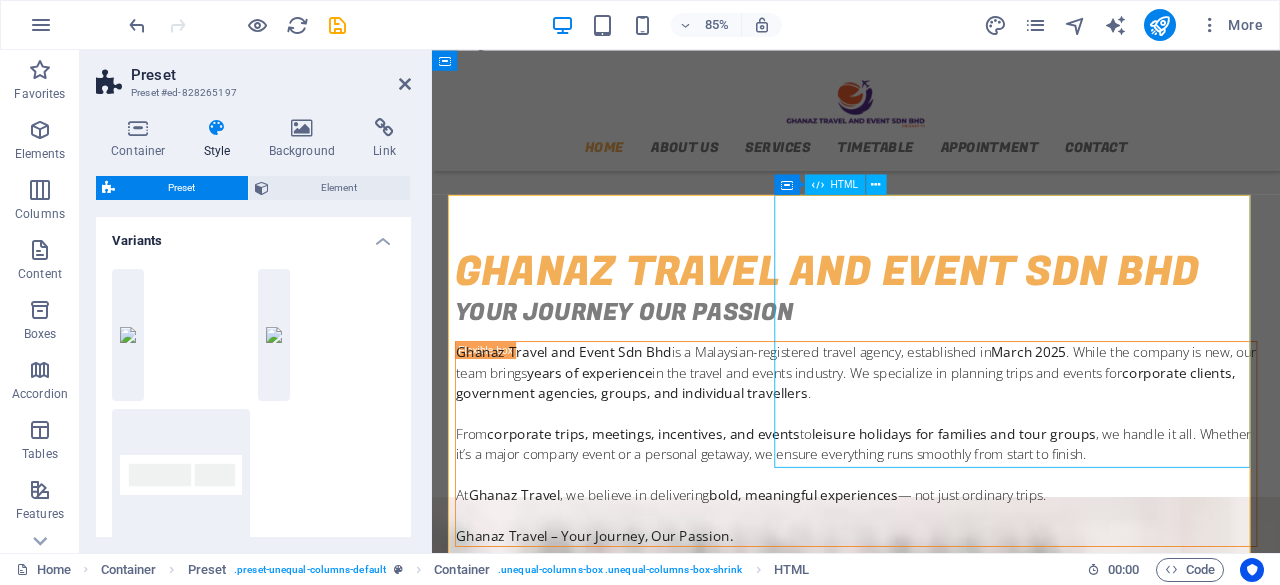 scroll, scrollTop: 670, scrollLeft: 0, axis: vertical 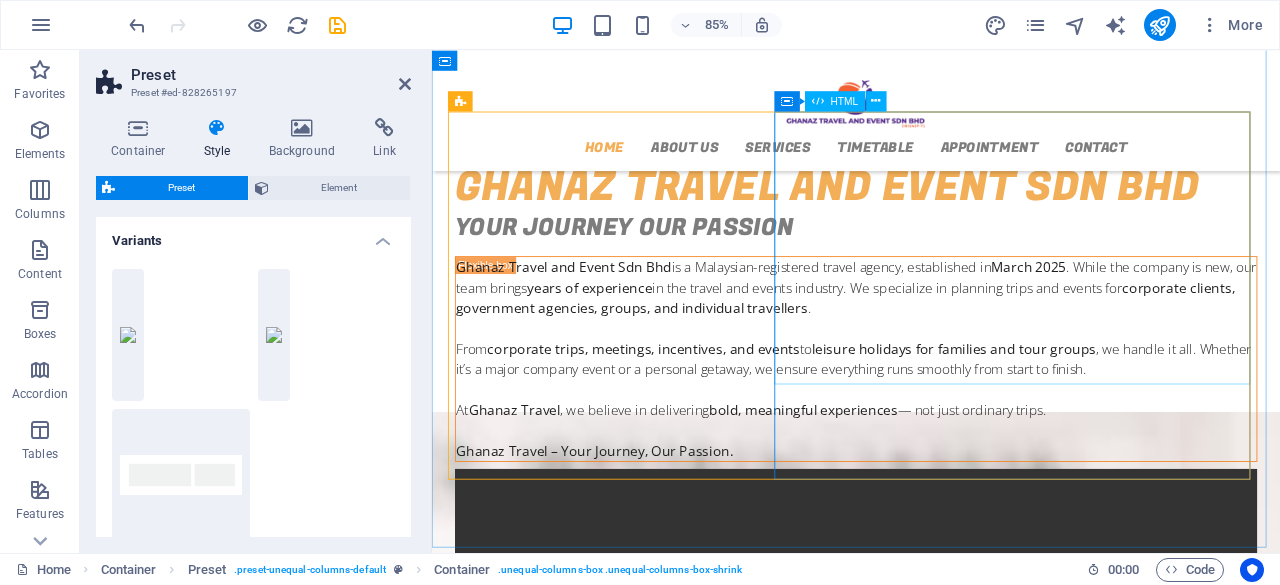 click at bounding box center [931, 781] 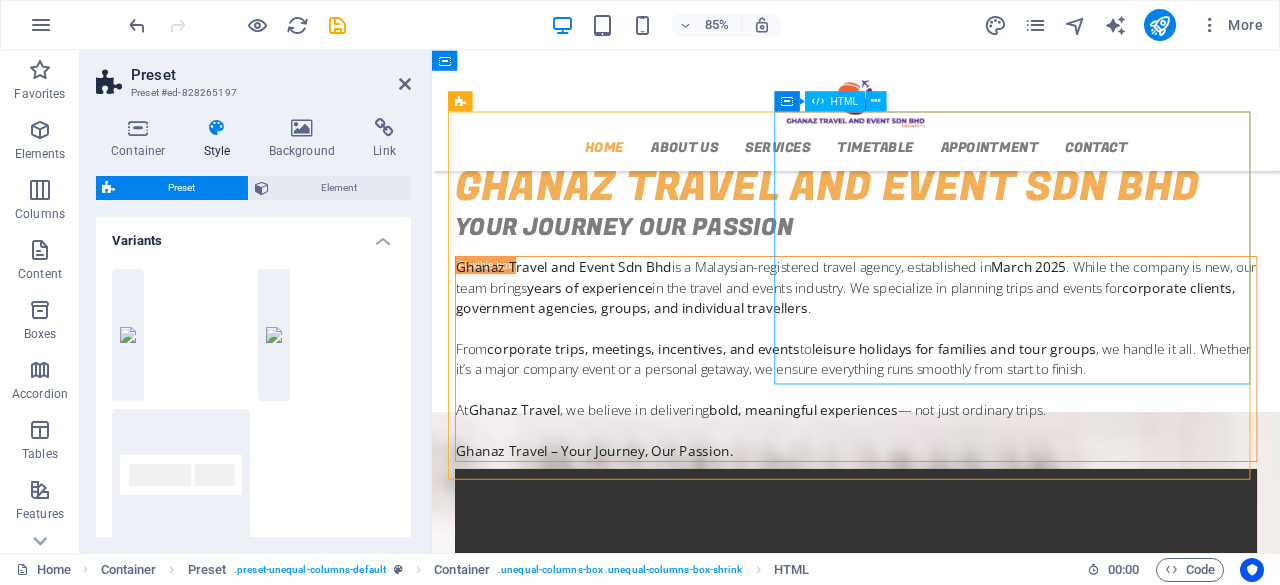 click at bounding box center (931, 781) 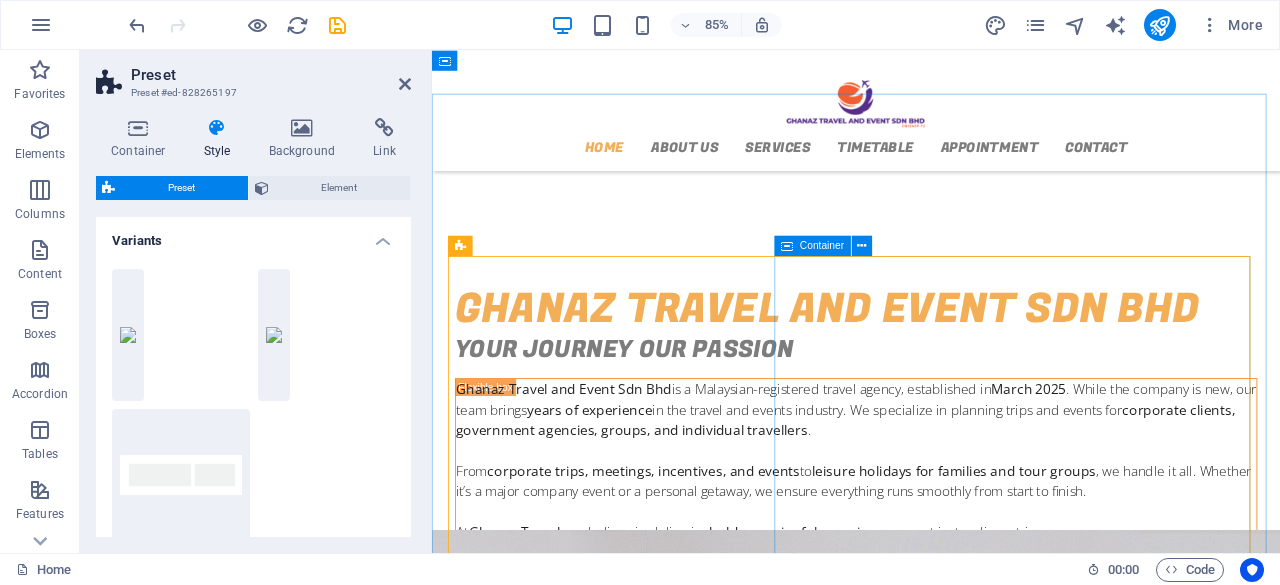 scroll, scrollTop: 470, scrollLeft: 0, axis: vertical 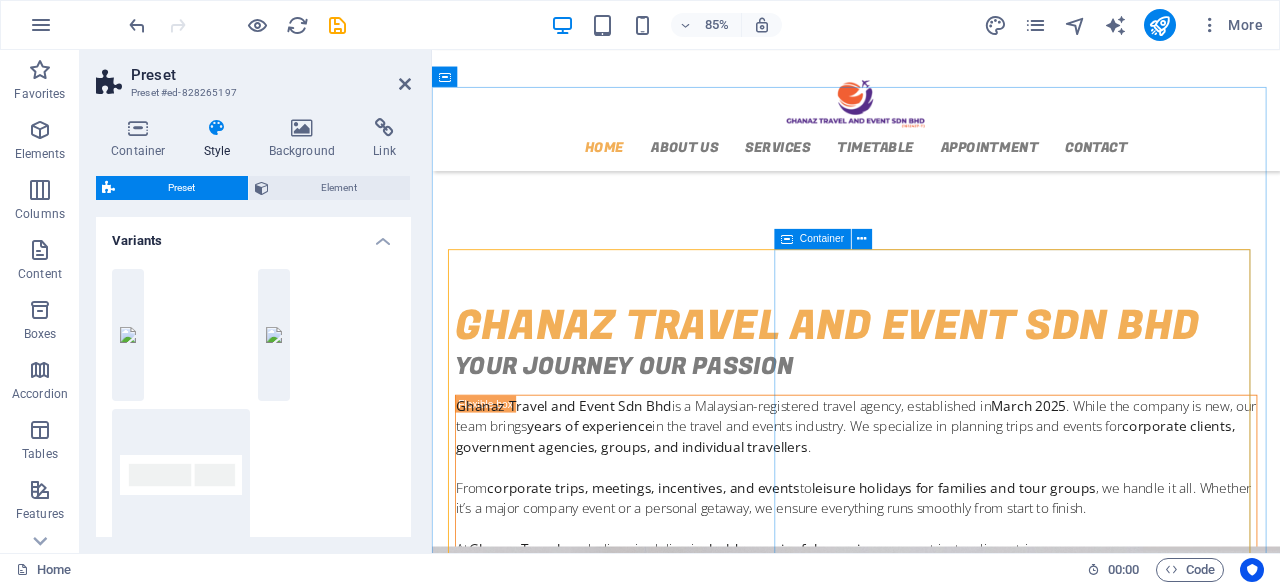 click on "Add elements" at bounding box center [872, 806] 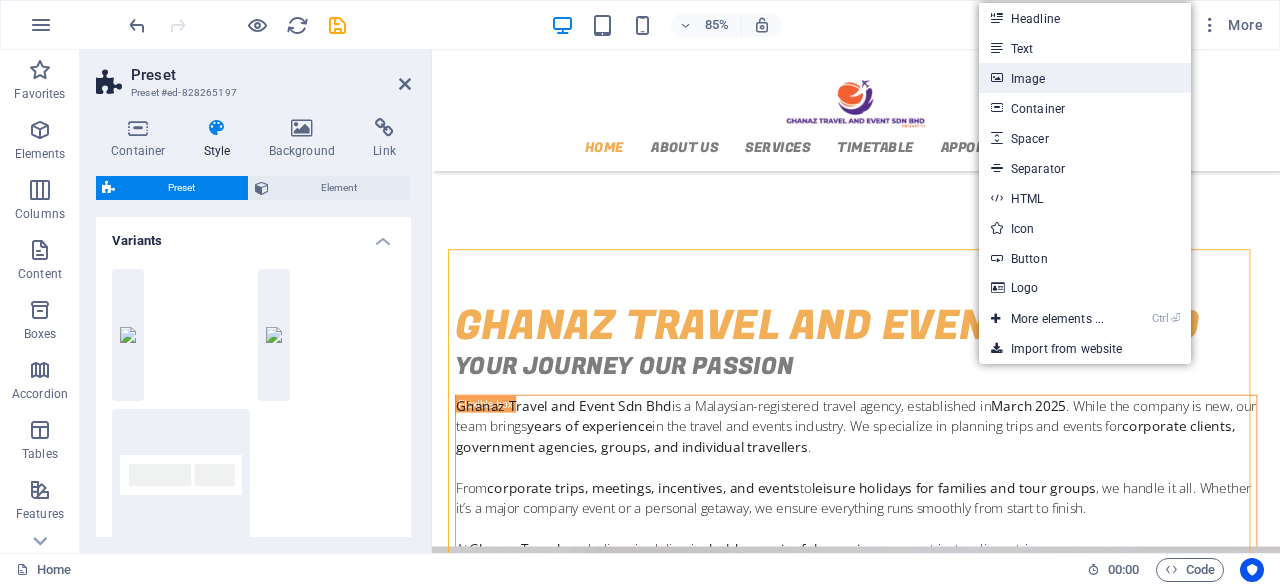 click on "Image" at bounding box center [1085, 78] 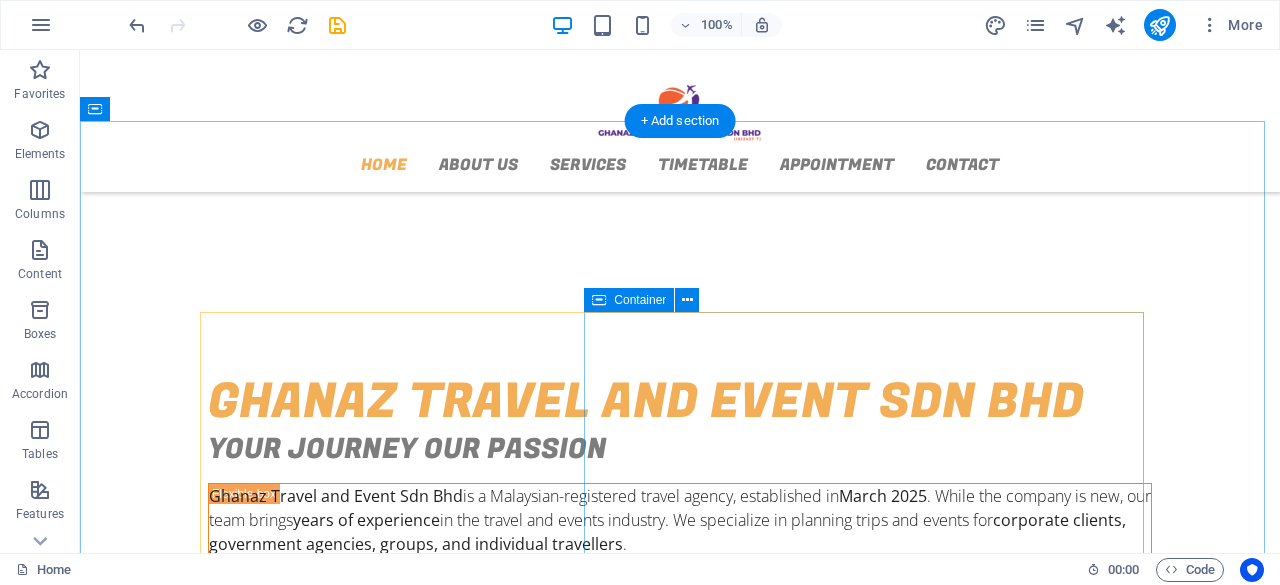 click on "Paste clipboard" at bounding box center [734, 834] 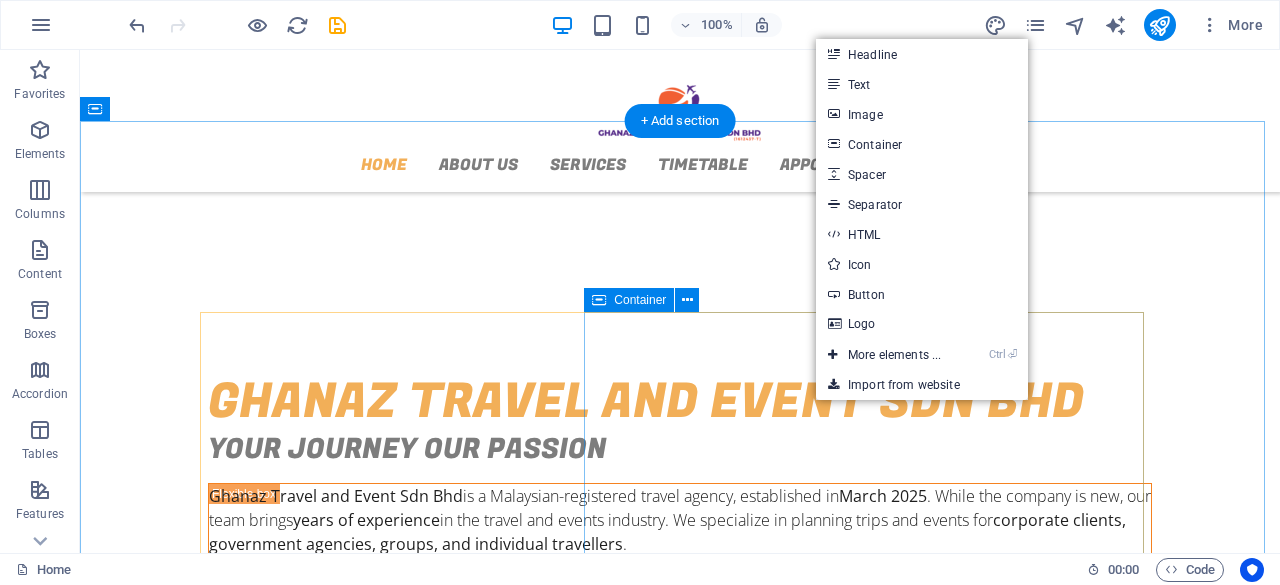 click on "Drop content here or  Add elements  Paste clipboard" at bounding box center [680, 804] 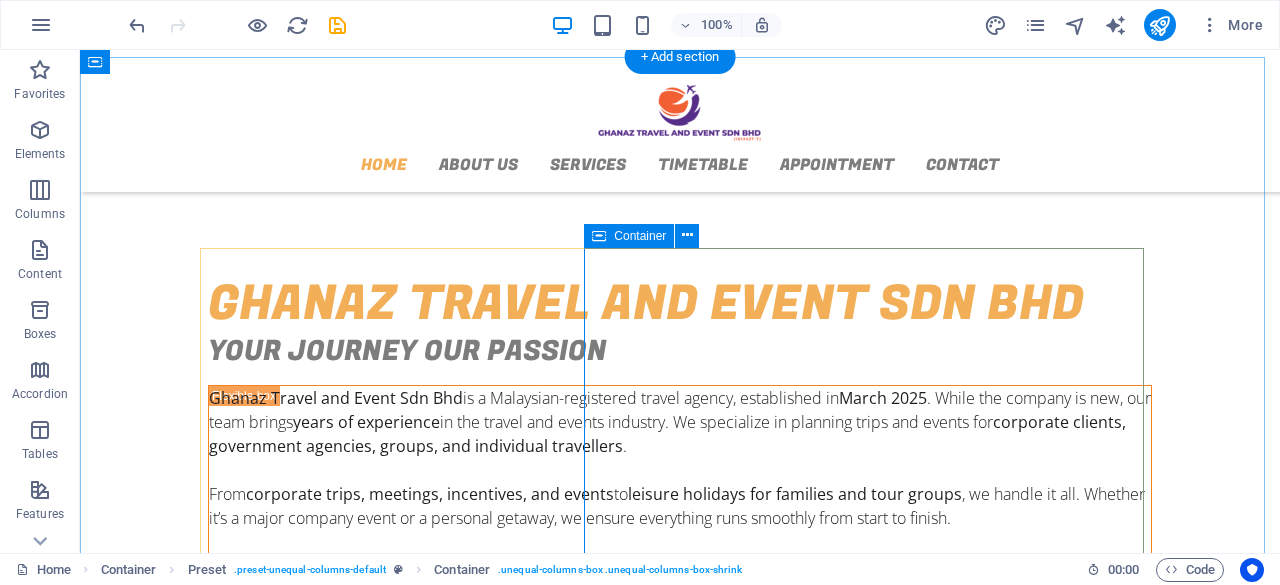 scroll, scrollTop: 470, scrollLeft: 0, axis: vertical 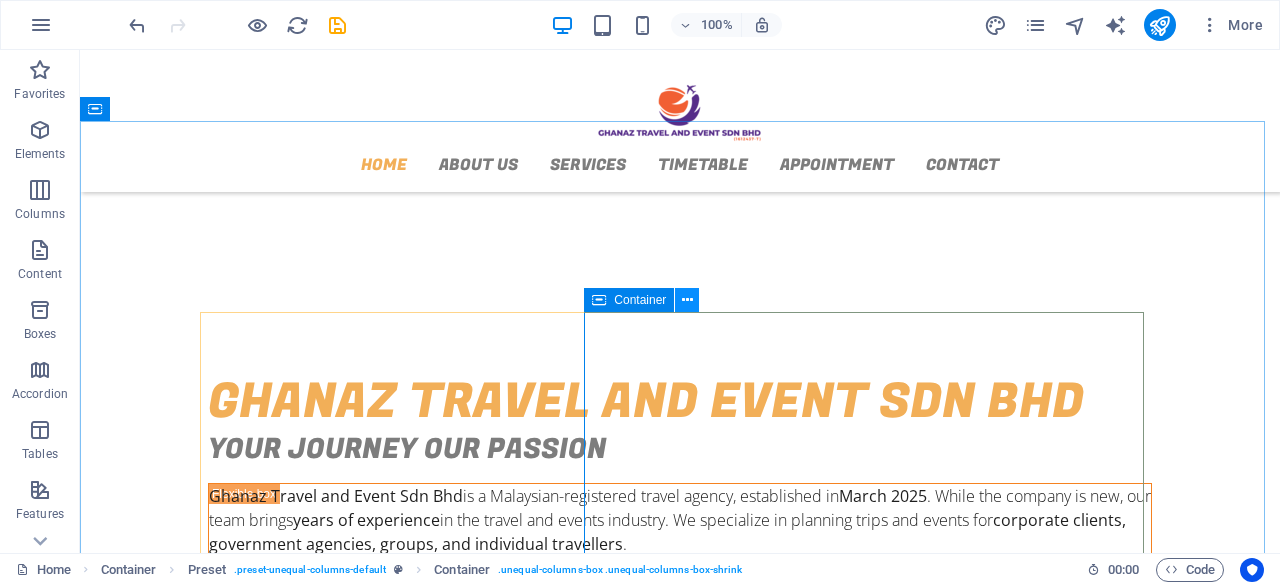click at bounding box center [687, 300] 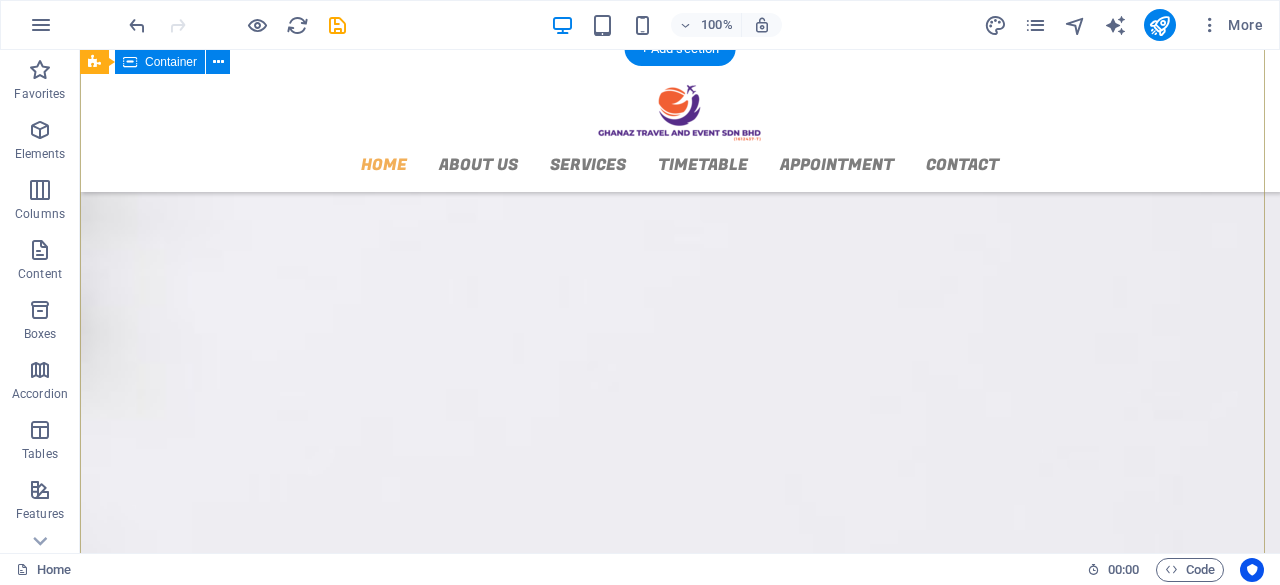 scroll, scrollTop: 2600, scrollLeft: 0, axis: vertical 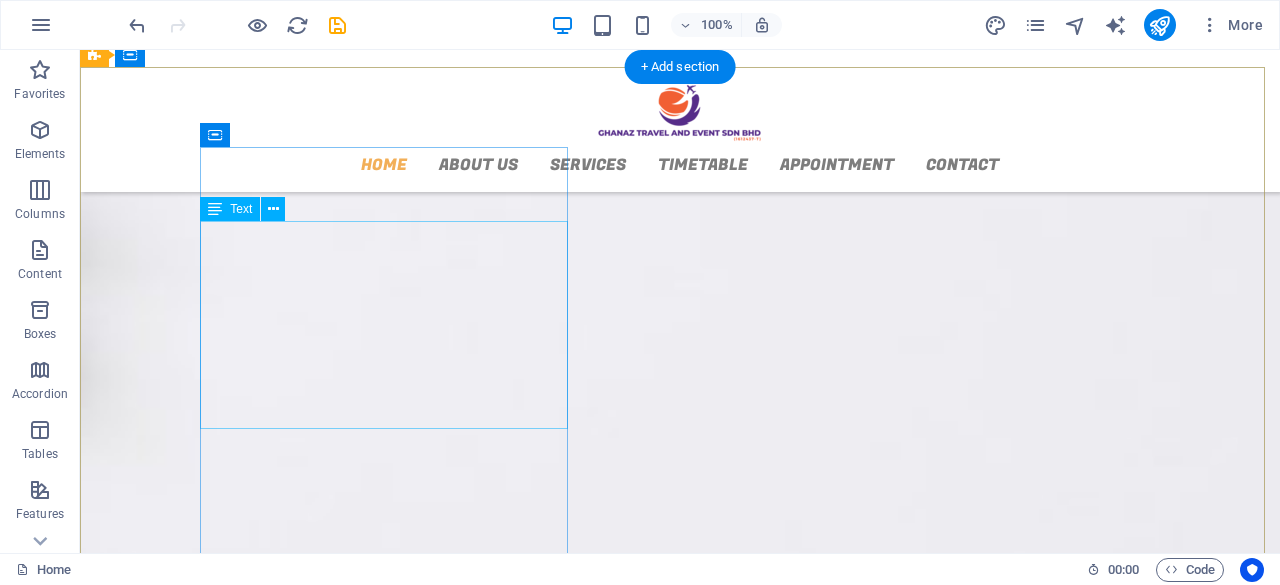 click on "GHANAZ TRAVEL AND EVENT SDN BHD [ADDRESS], [CITY] [ZIP] [PHONE] [EMAIL] Legal Notice  |  Privacy" at bounding box center [568, 1831] 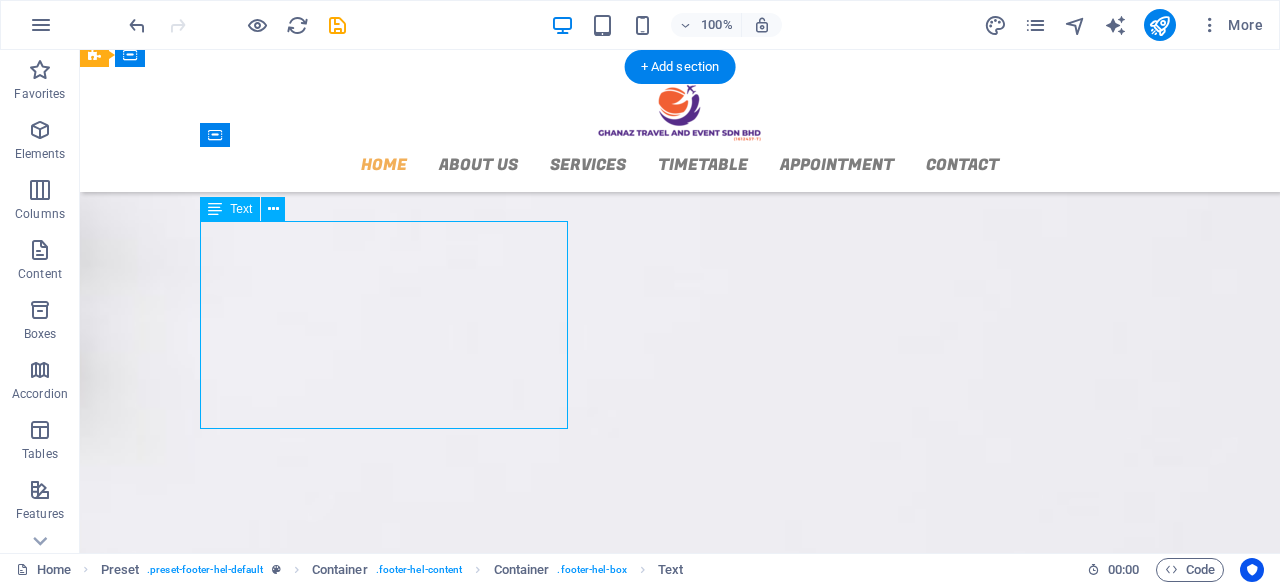 click on "GHANAZ TRAVEL AND EVENT SDN BHD [ADDRESS], [CITY] [ZIP] [PHONE] [EMAIL] Legal Notice  |  Privacy" at bounding box center [568, 1831] 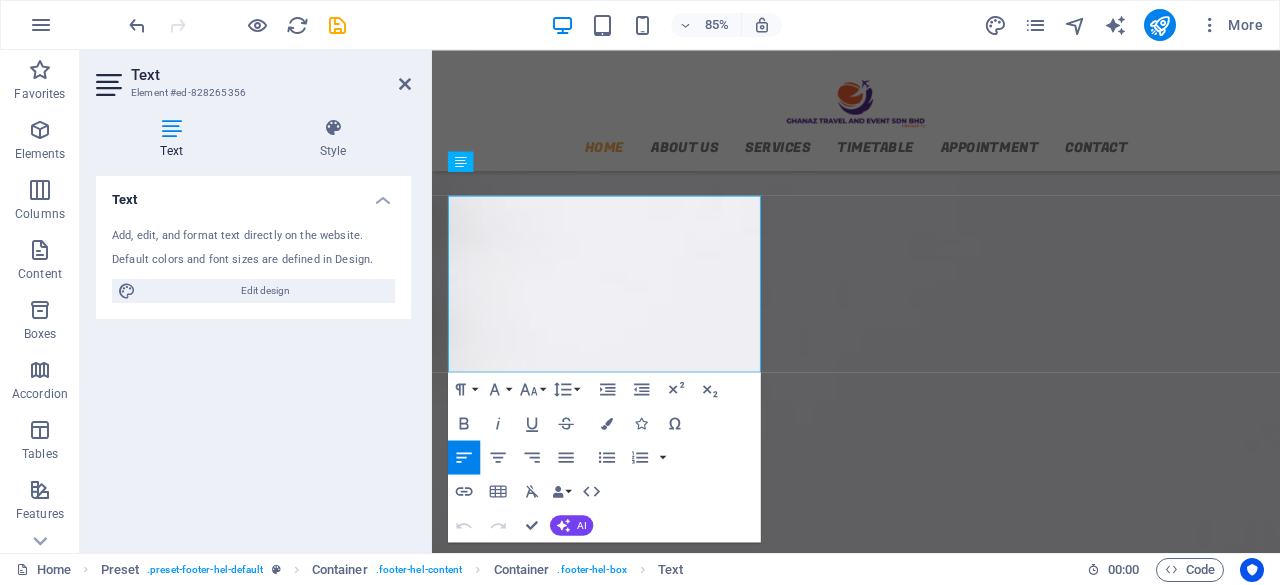 scroll, scrollTop: 2692, scrollLeft: 0, axis: vertical 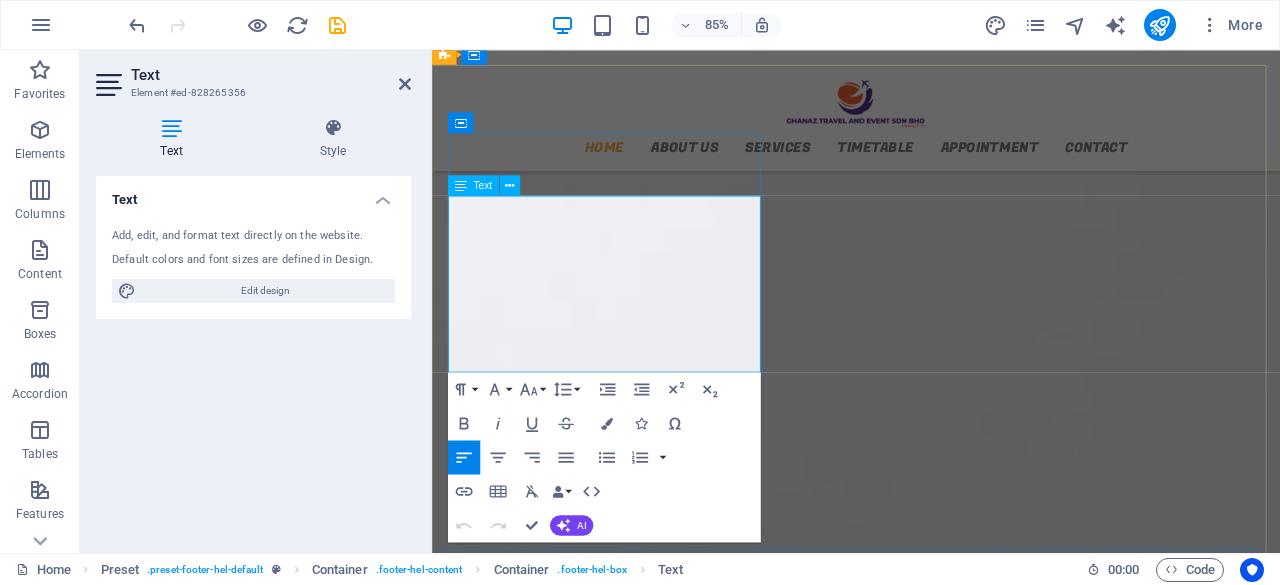 click at bounding box center [448, 1856] 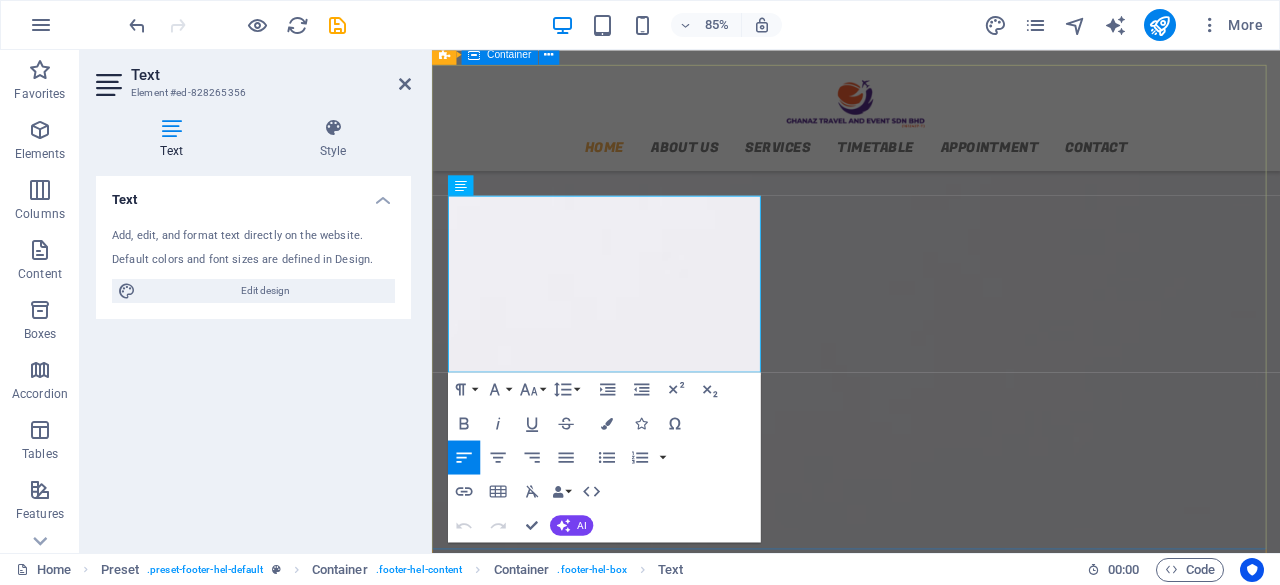 drag, startPoint x: 493, startPoint y: 346, endPoint x: 509, endPoint y: 358, distance: 20 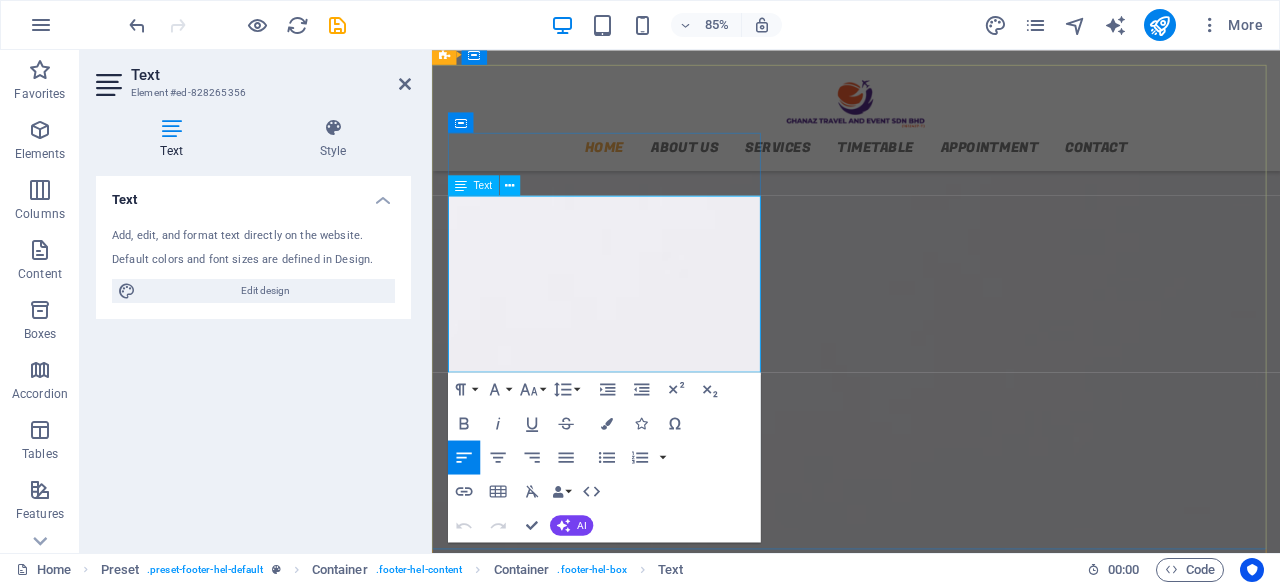 click at bounding box center [933, 1856] 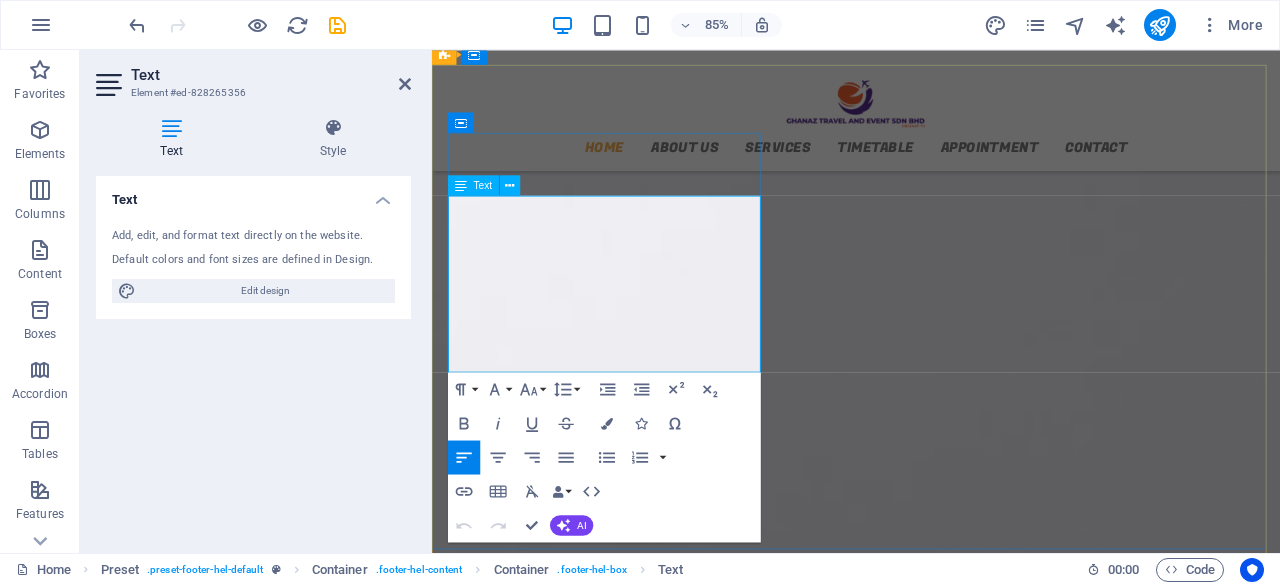 click at bounding box center (448, 1856) 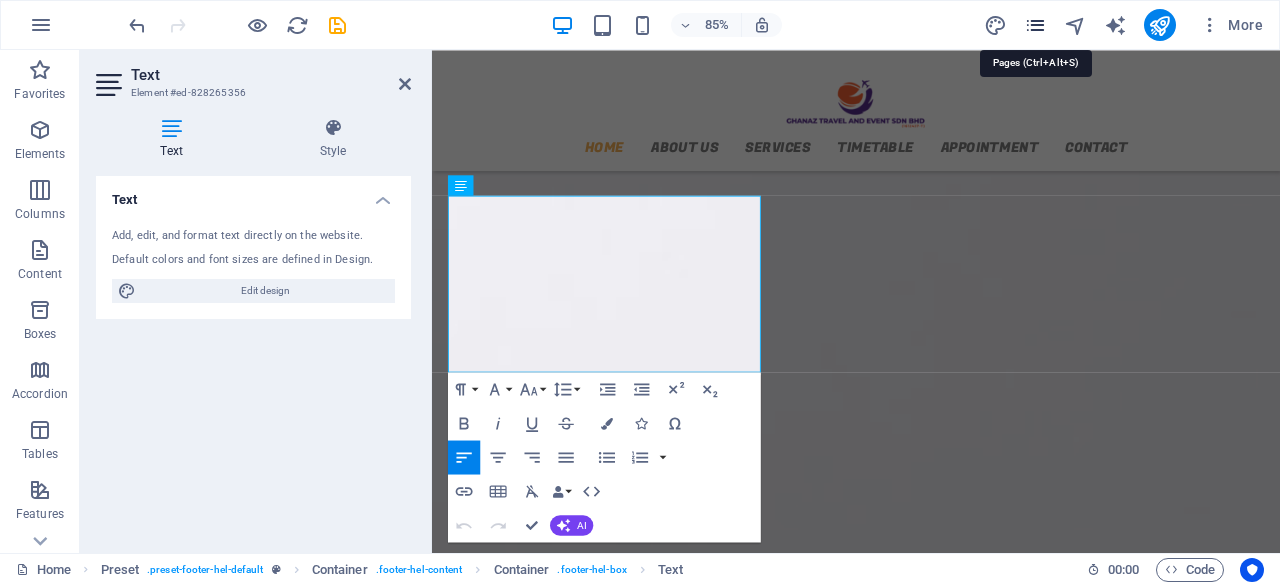 click at bounding box center (1035, 25) 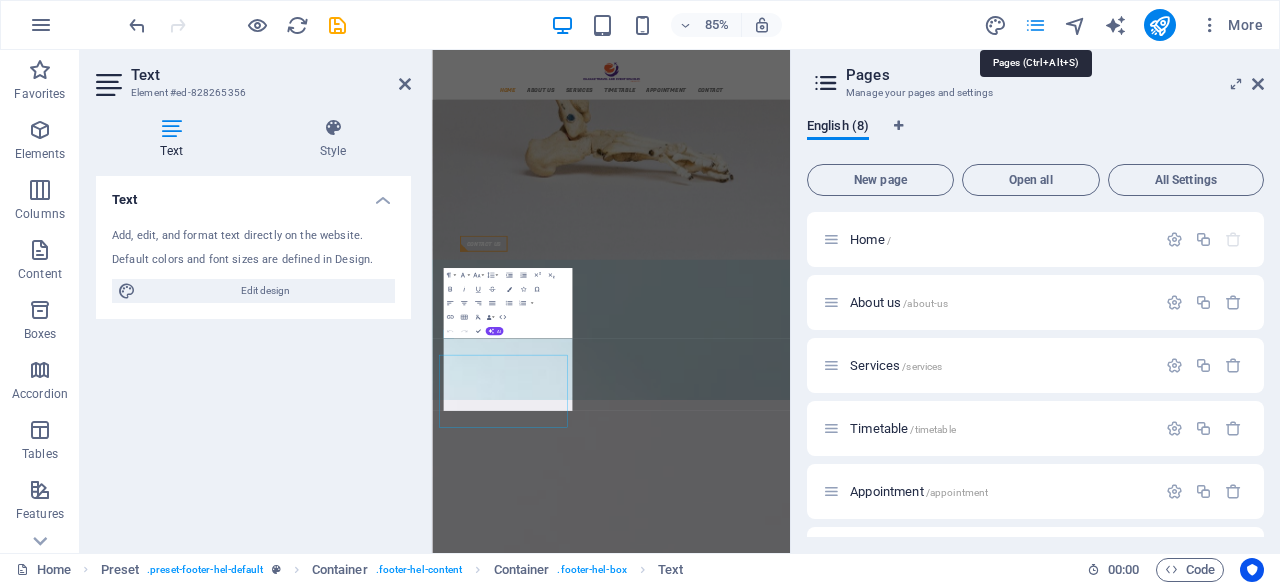 scroll, scrollTop: 2500, scrollLeft: 0, axis: vertical 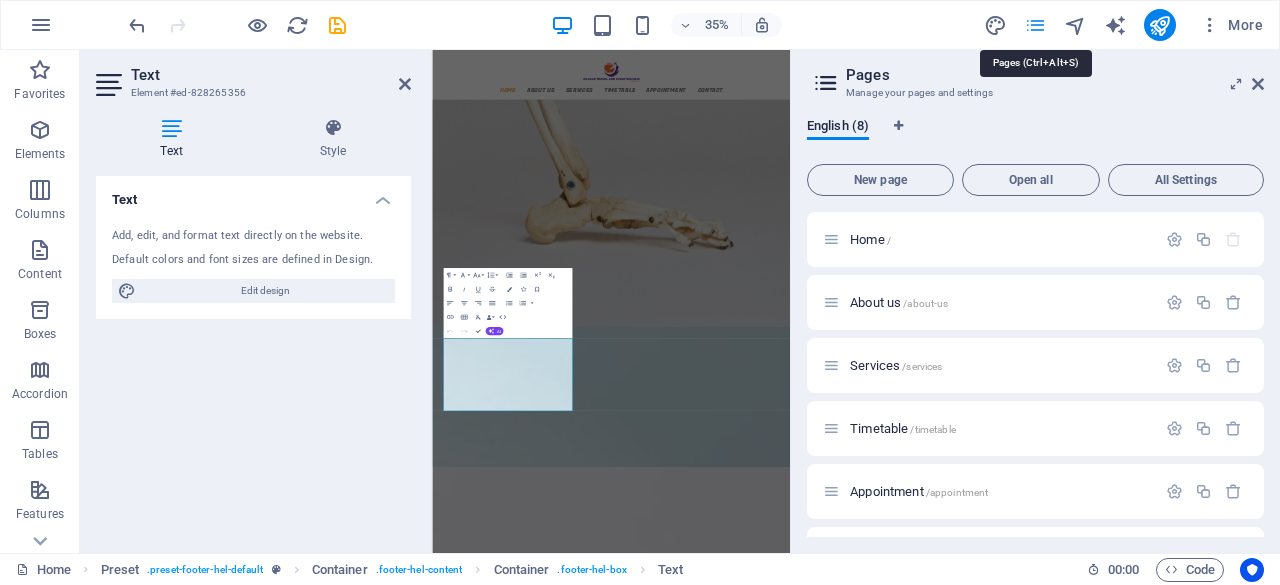 click at bounding box center (1035, 25) 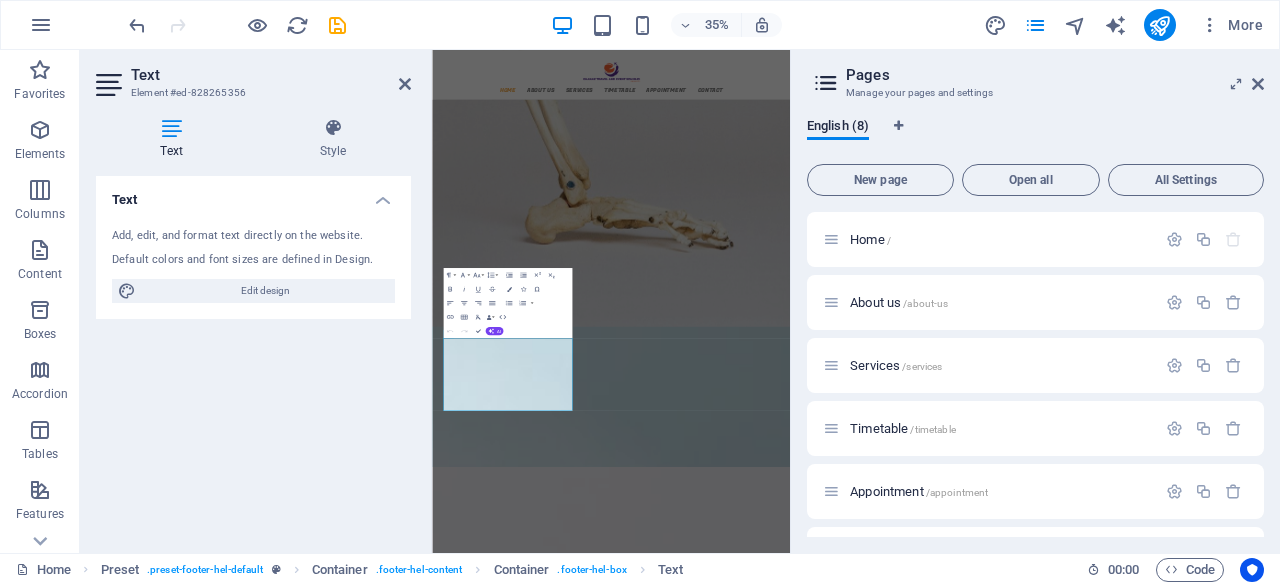 click on "Pages Manage your pages and settings English (8) New page Open all All Settings Home / About us /about-us Services /services Timetable /timetable Appointment /appointment Contact /contact Legal Notice /legal-notice Privacy /privacy" at bounding box center [1035, 301] 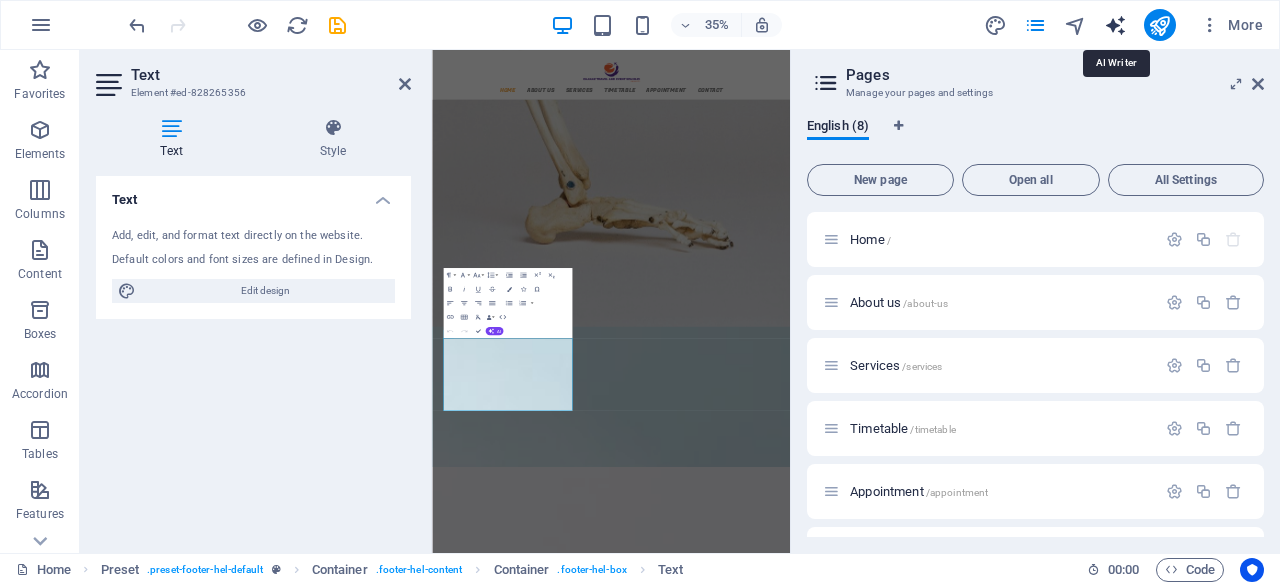 click at bounding box center [1115, 25] 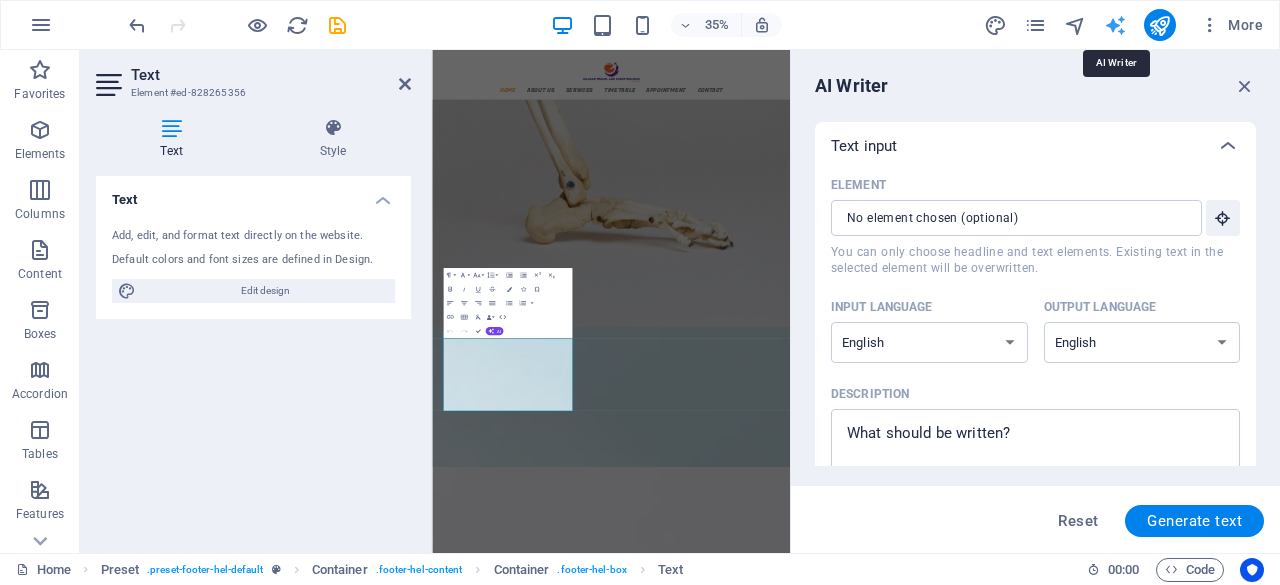 click at bounding box center (1115, 25) 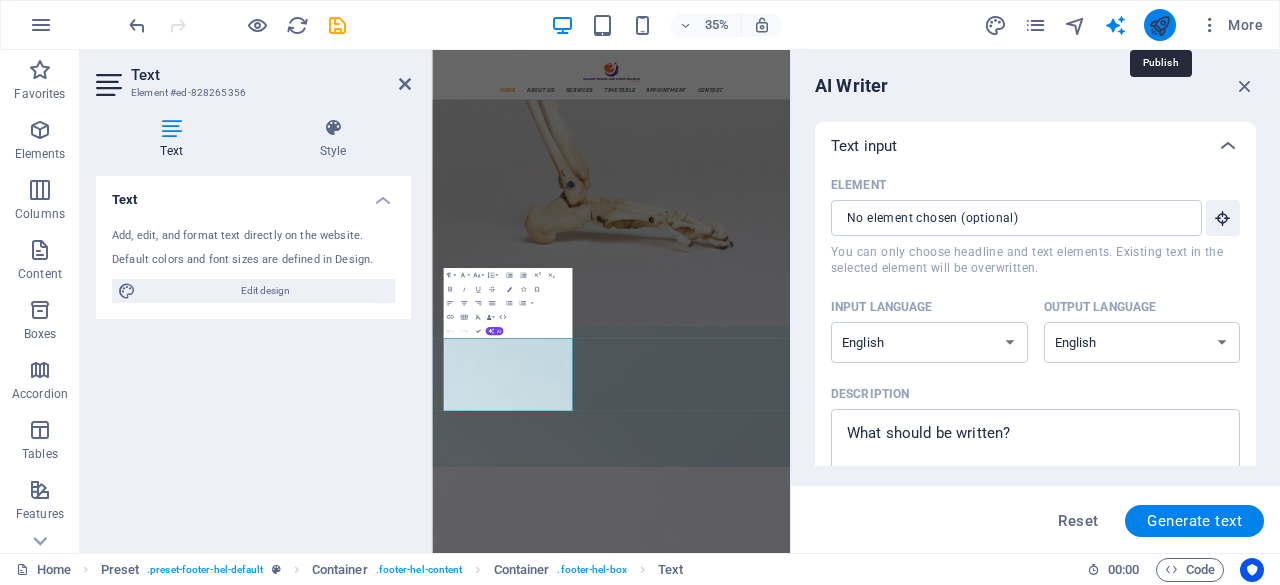 click at bounding box center (1159, 25) 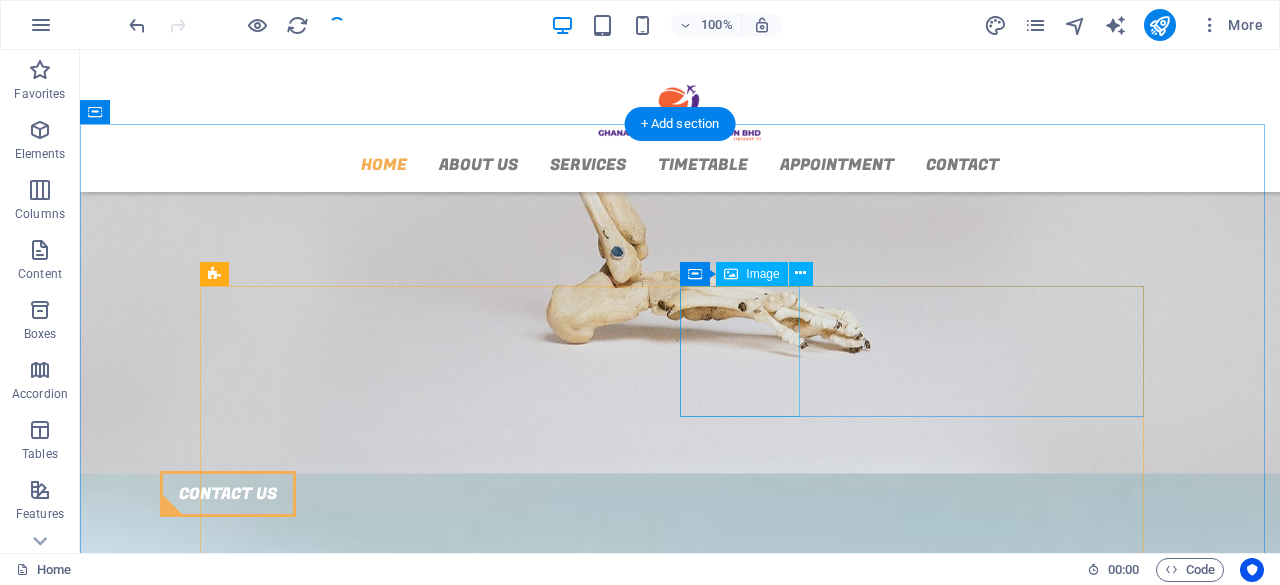 scroll, scrollTop: 1800, scrollLeft: 0, axis: vertical 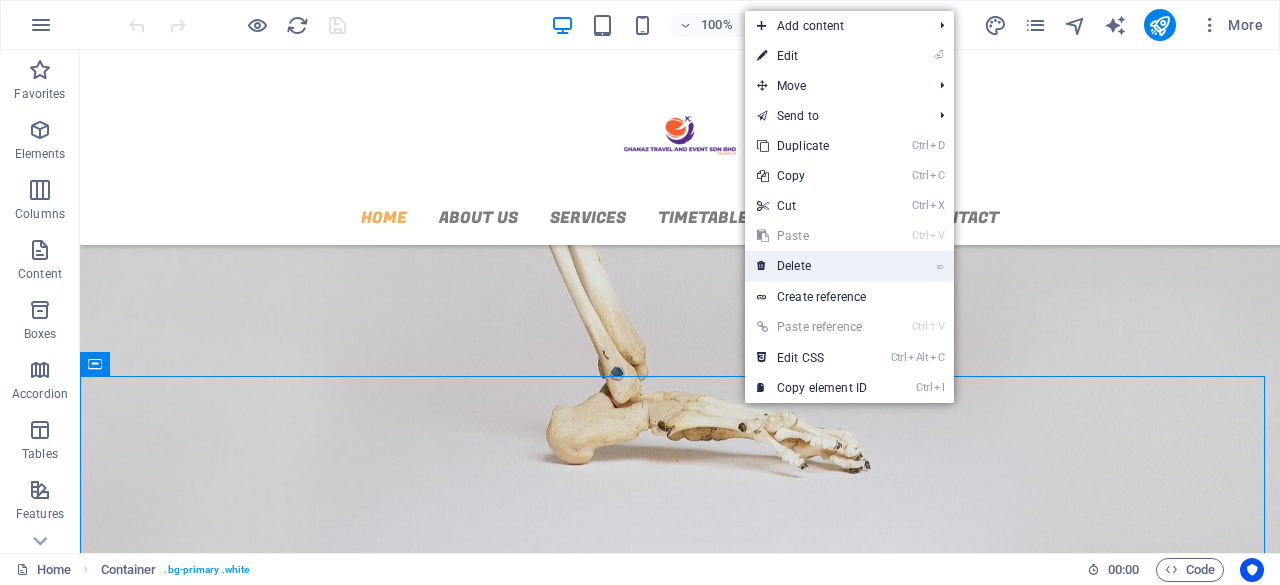 click on "⌦  Delete" at bounding box center [812, 266] 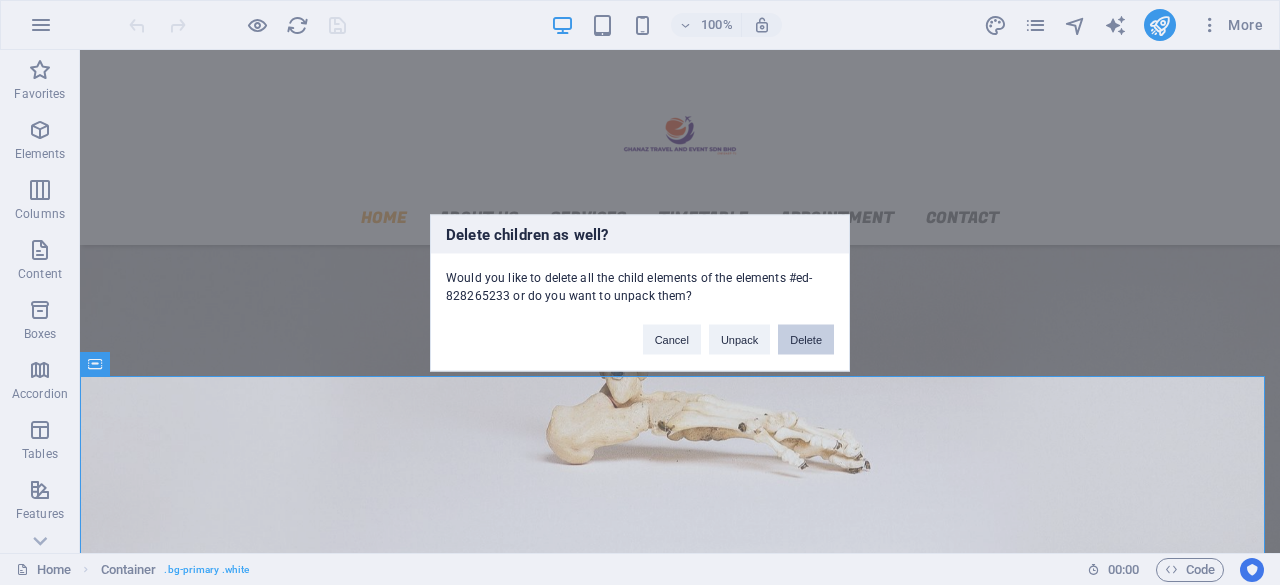 click on "Delete" at bounding box center (806, 339) 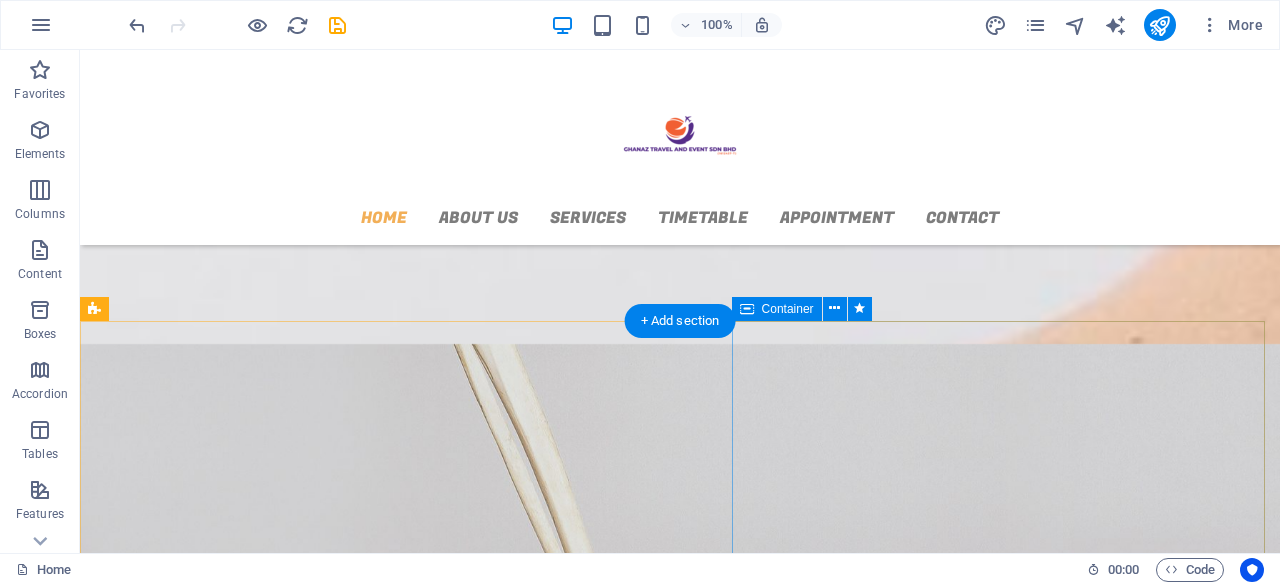 scroll, scrollTop: 1000, scrollLeft: 0, axis: vertical 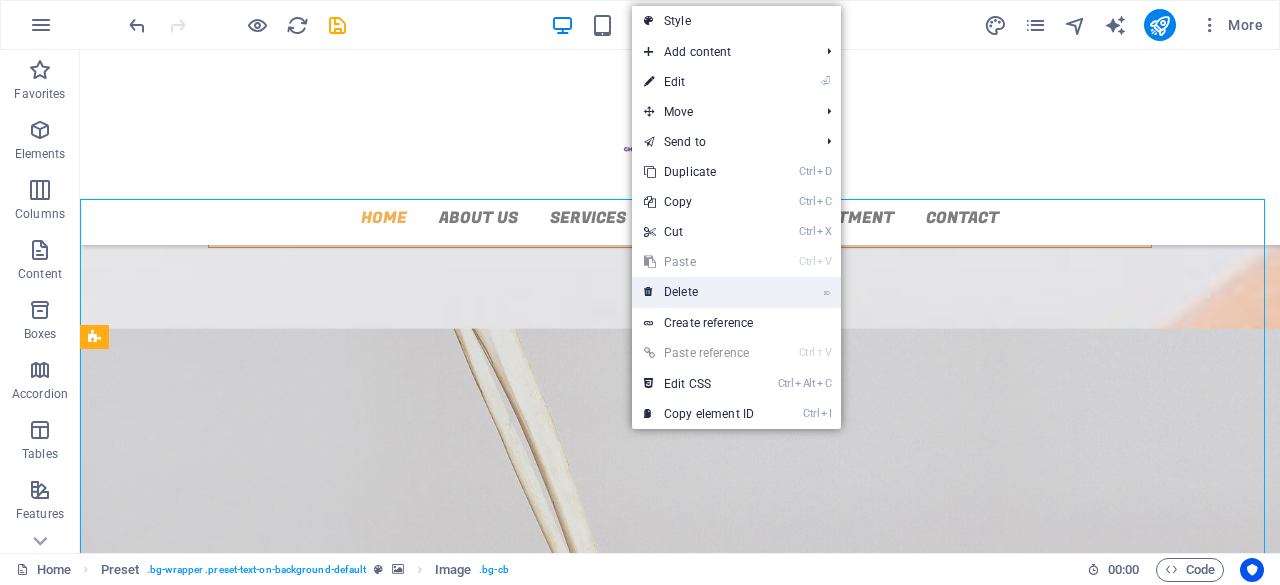 click on "⌦  Delete" at bounding box center (699, 292) 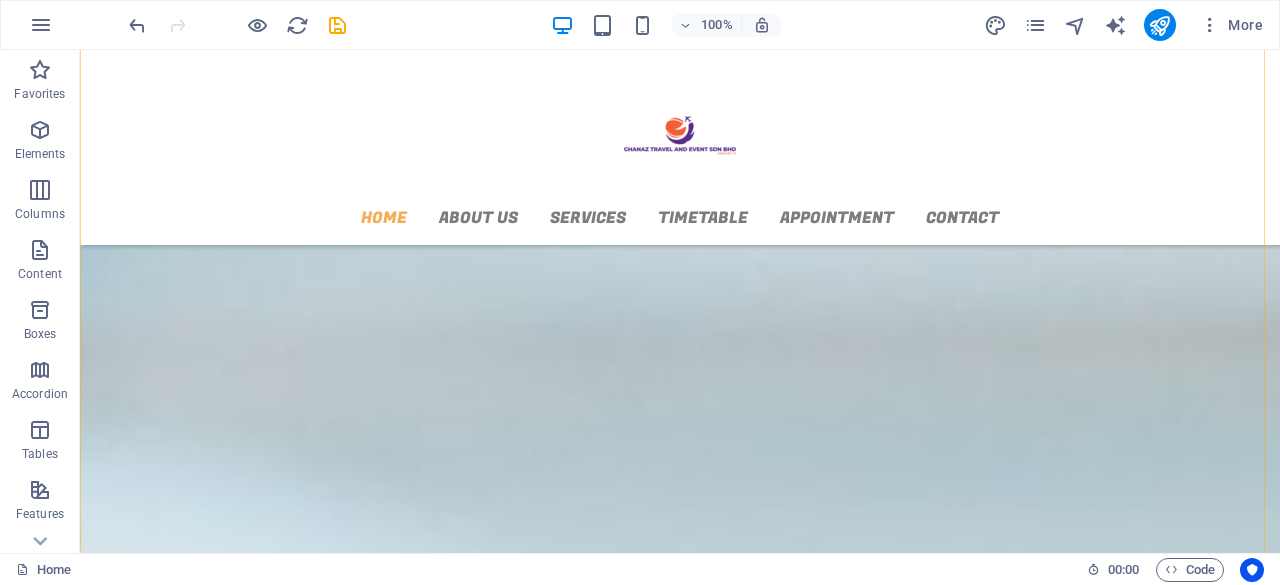 scroll, scrollTop: 1500, scrollLeft: 0, axis: vertical 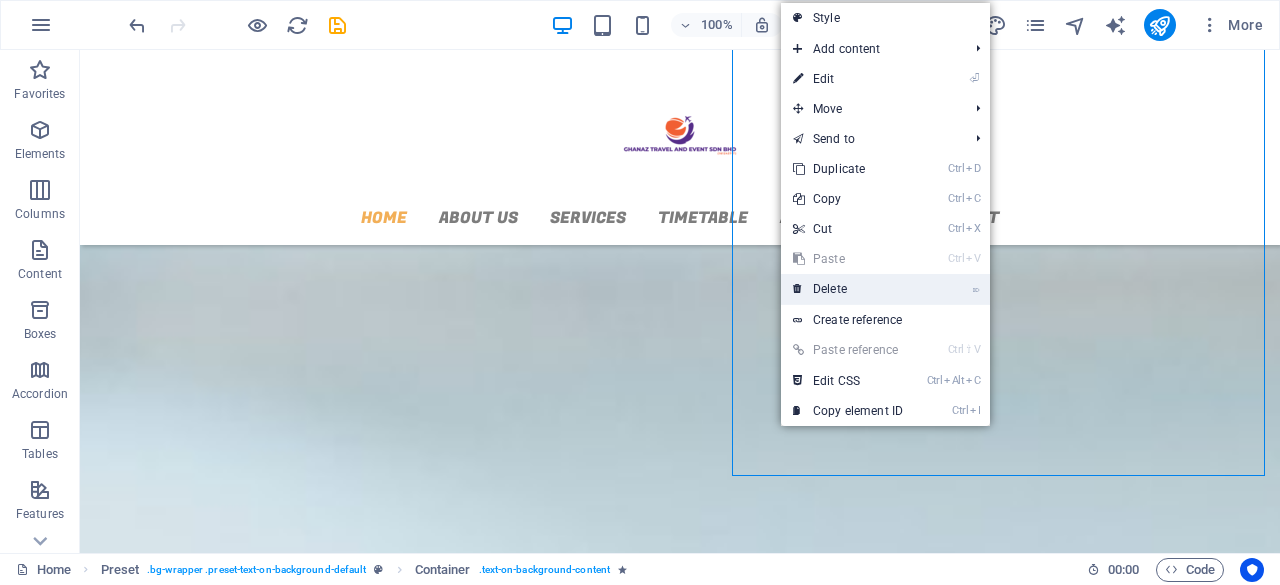 click on "⌦  Delete" at bounding box center (848, 289) 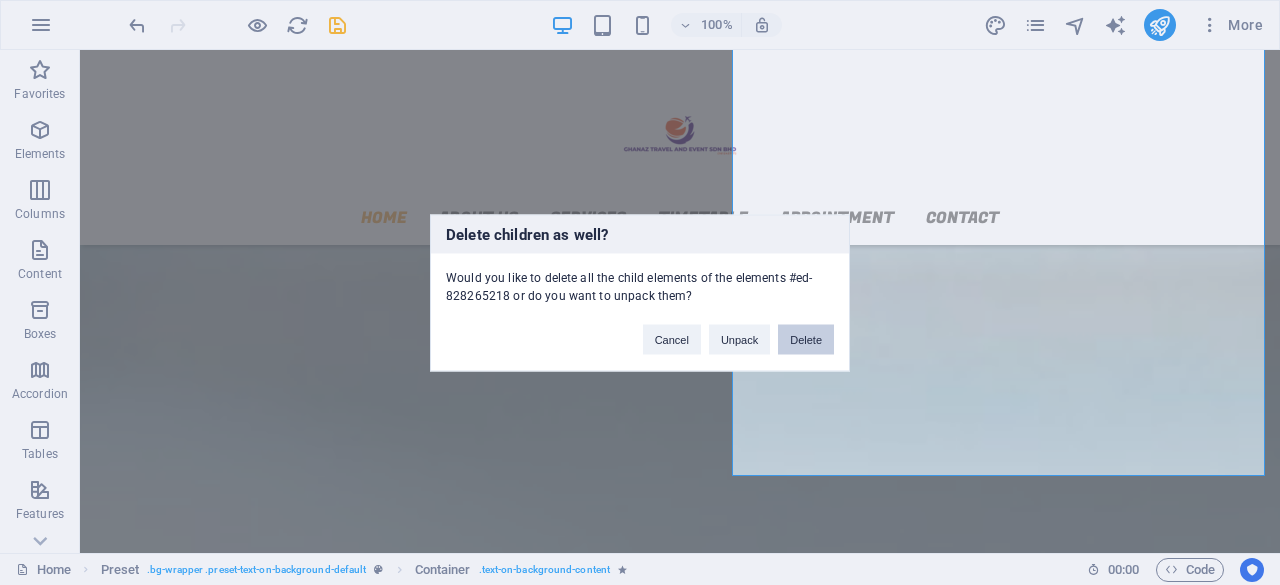 click on "Delete" at bounding box center (806, 339) 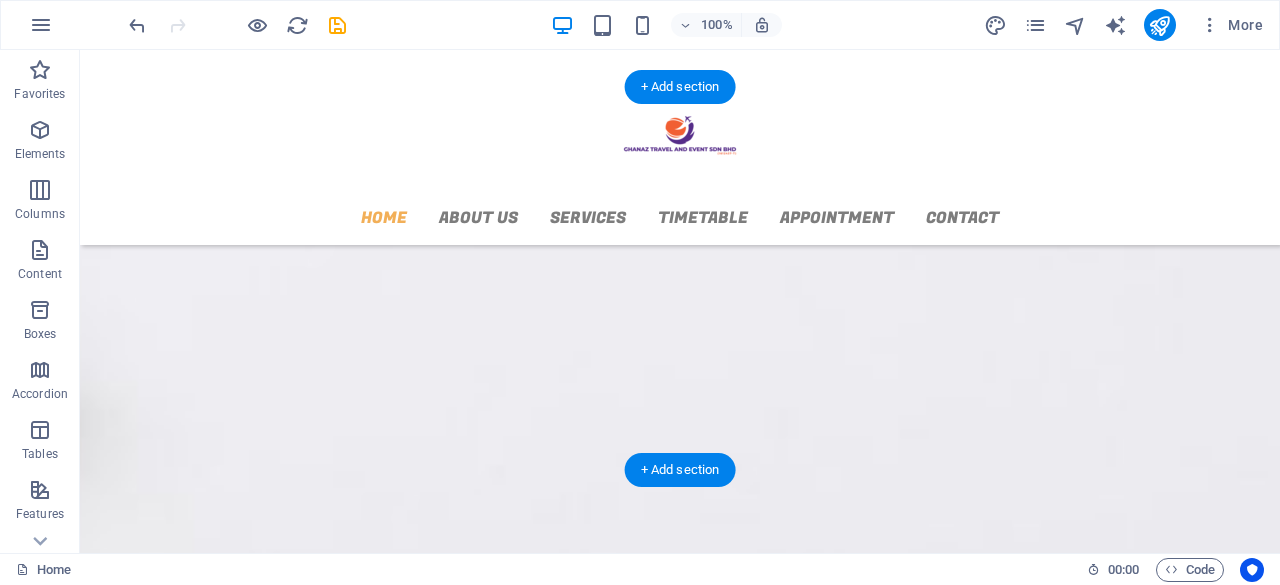 scroll, scrollTop: 300, scrollLeft: 0, axis: vertical 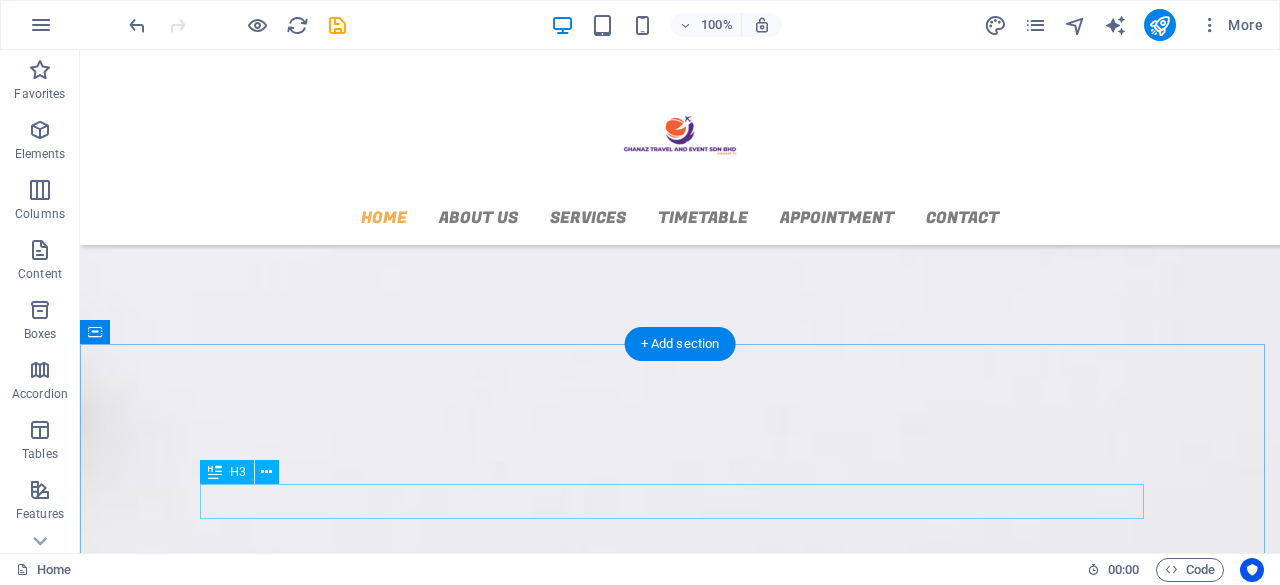 click on "Your Journey Our Passion" at bounding box center [680, 672] 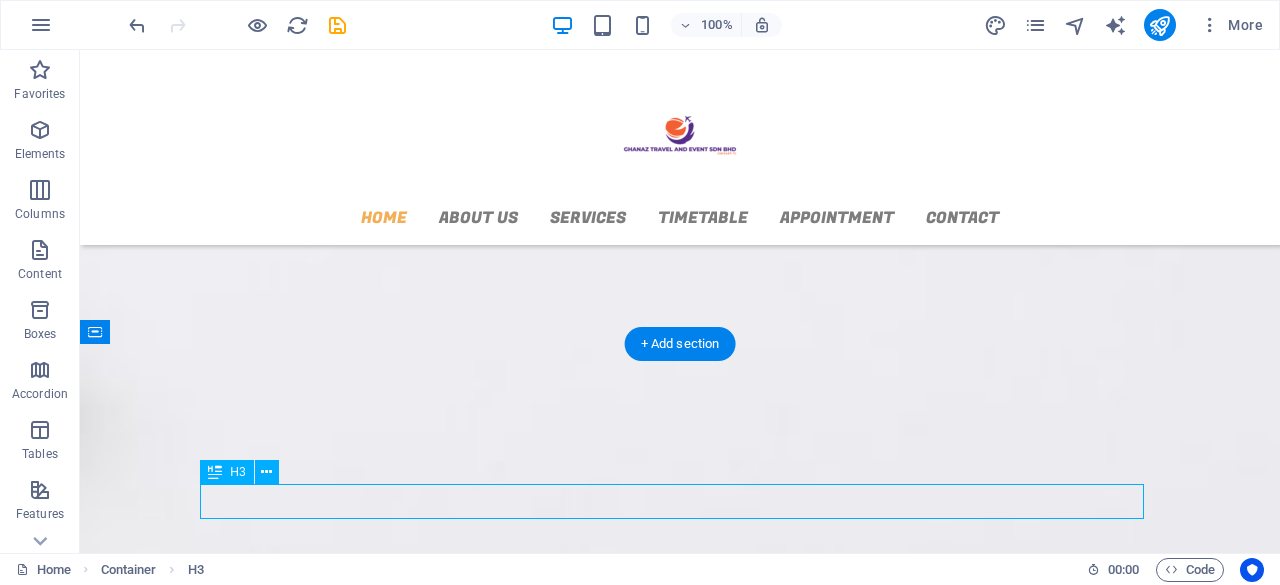 click on "Your Journey Our Passion" at bounding box center (680, 672) 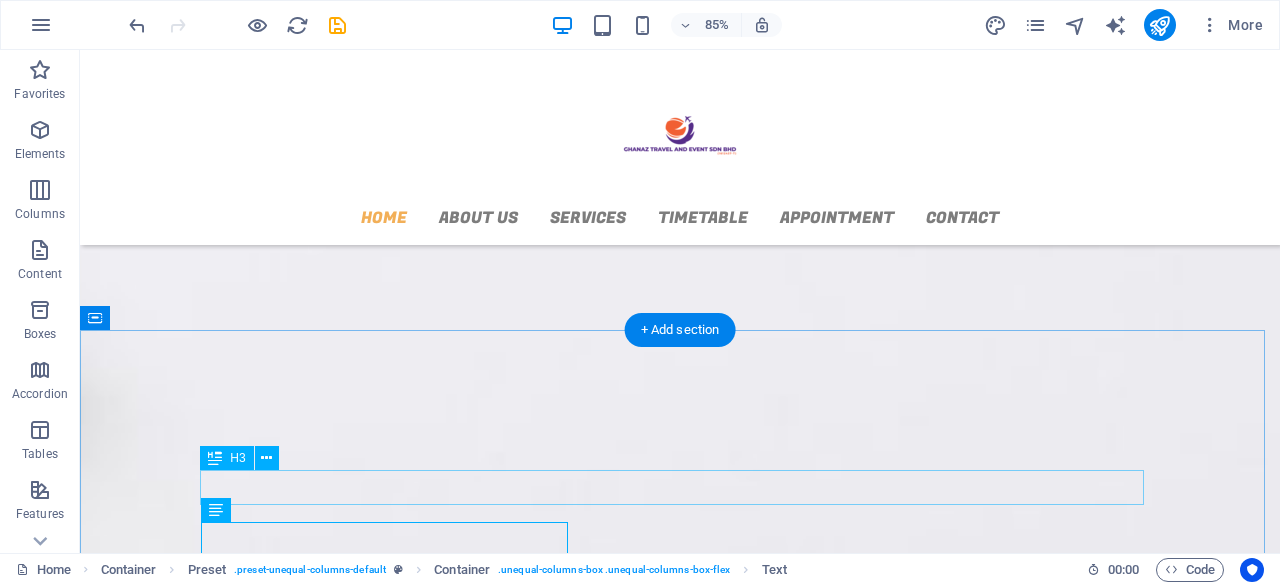 scroll, scrollTop: 300, scrollLeft: 0, axis: vertical 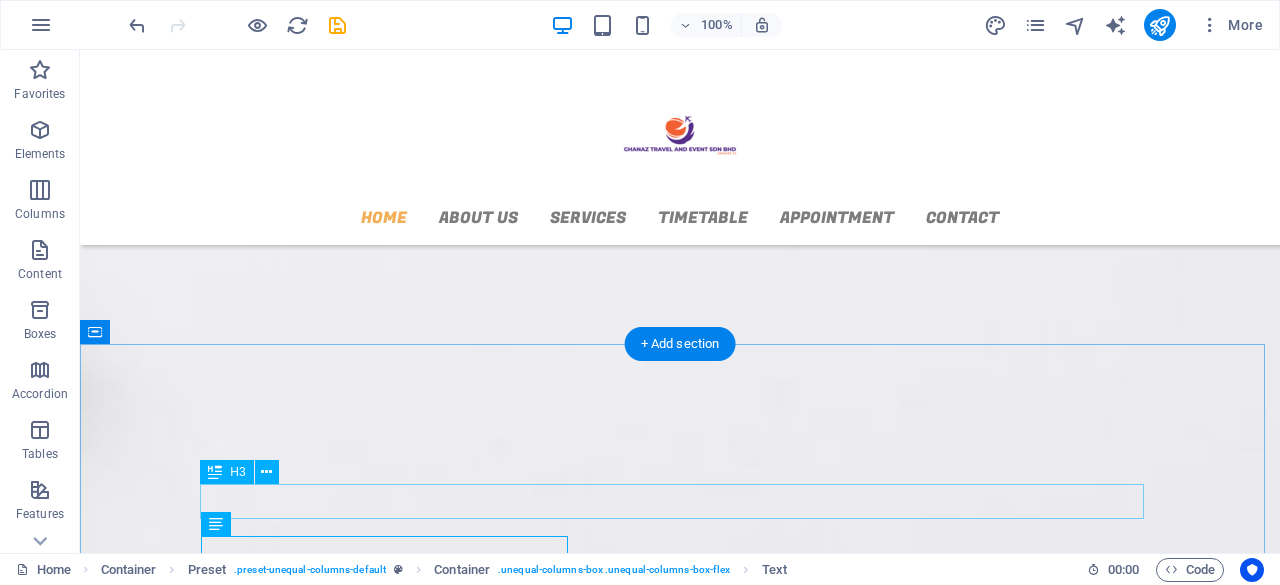 click on "Your Journey Our Passion" at bounding box center (680, 672) 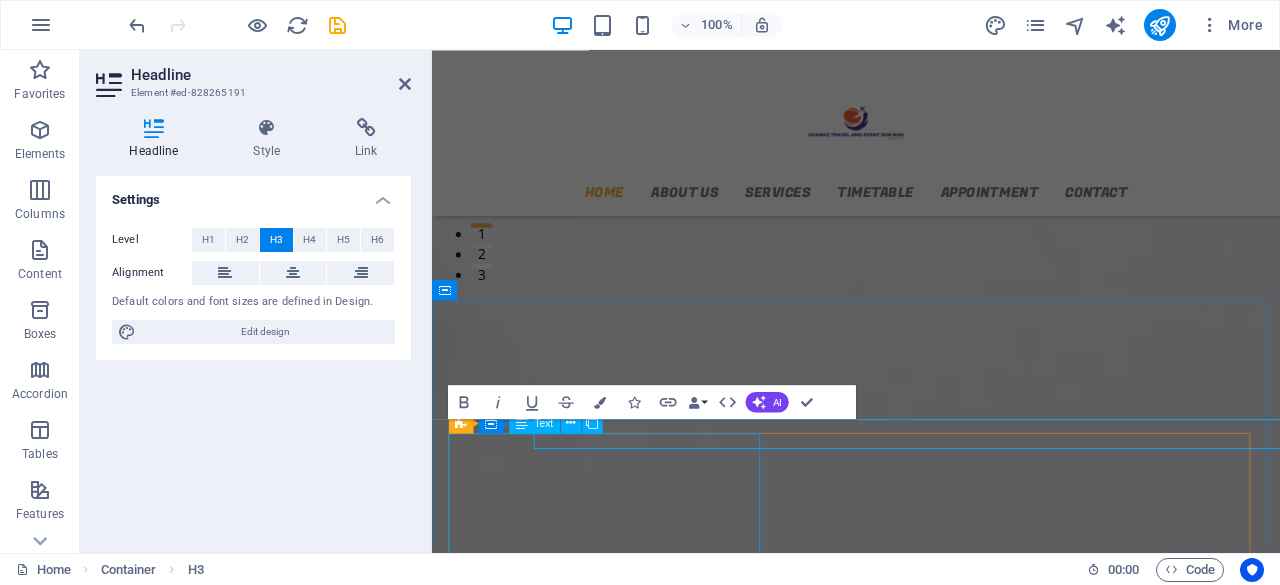 click on "Ghanaz Travel and Event Sdn Bhd  is a Malaysian-registered travel agency, established in  March 2025 . While the company is new, our team brings  years of experience  in the travel and events industry. We specialize in planning trips and events for  corporate clients, government agencies, groups, and individual travellers . From  corporate trips, meetings, incentives, and events  to  leisure holidays for families and tour groups , we handle it all. Whether it’s a major company event or a personal getaway, we ensure everything runs smoothly from start to finish. At  Ghanaz Travel , we believe in delivering  bold, meaningful experiences  — not just ordinary trips. Ghanaz Travel – Your Journey, Our Passion." at bounding box center (931, 827) 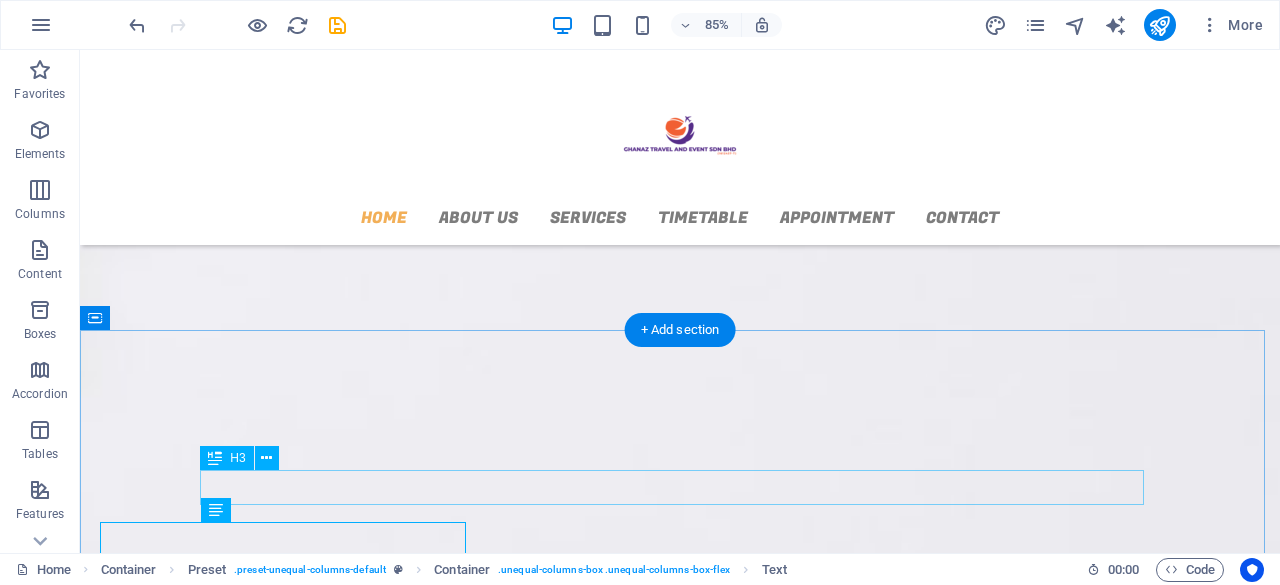 scroll, scrollTop: 300, scrollLeft: 0, axis: vertical 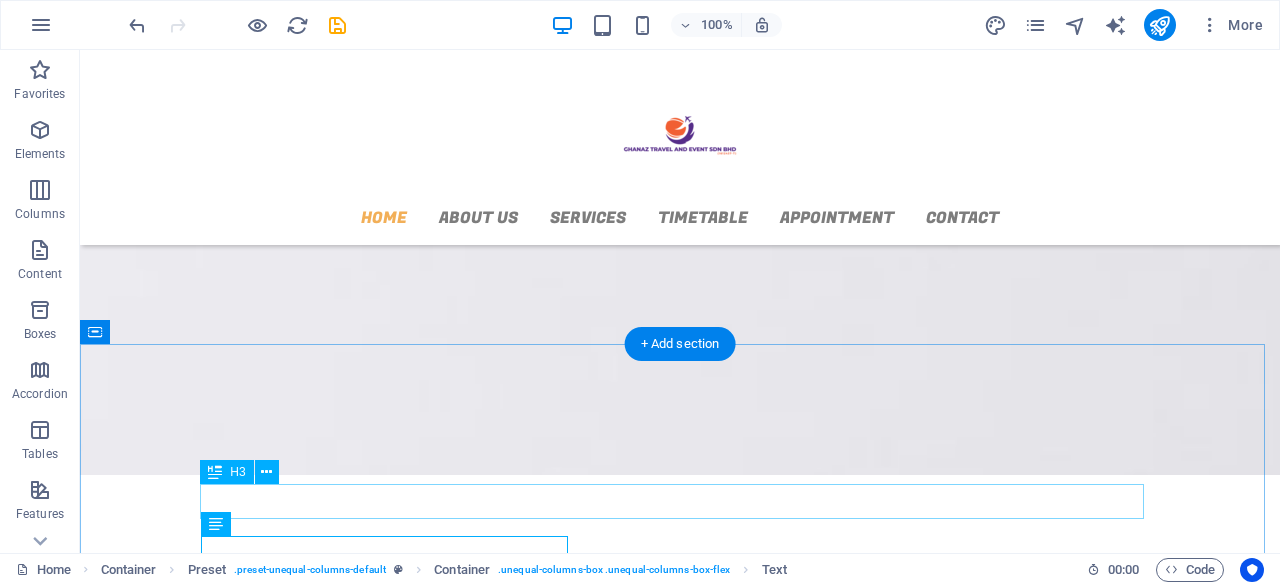 click on "Your Journey Our Passion" at bounding box center (680, 672) 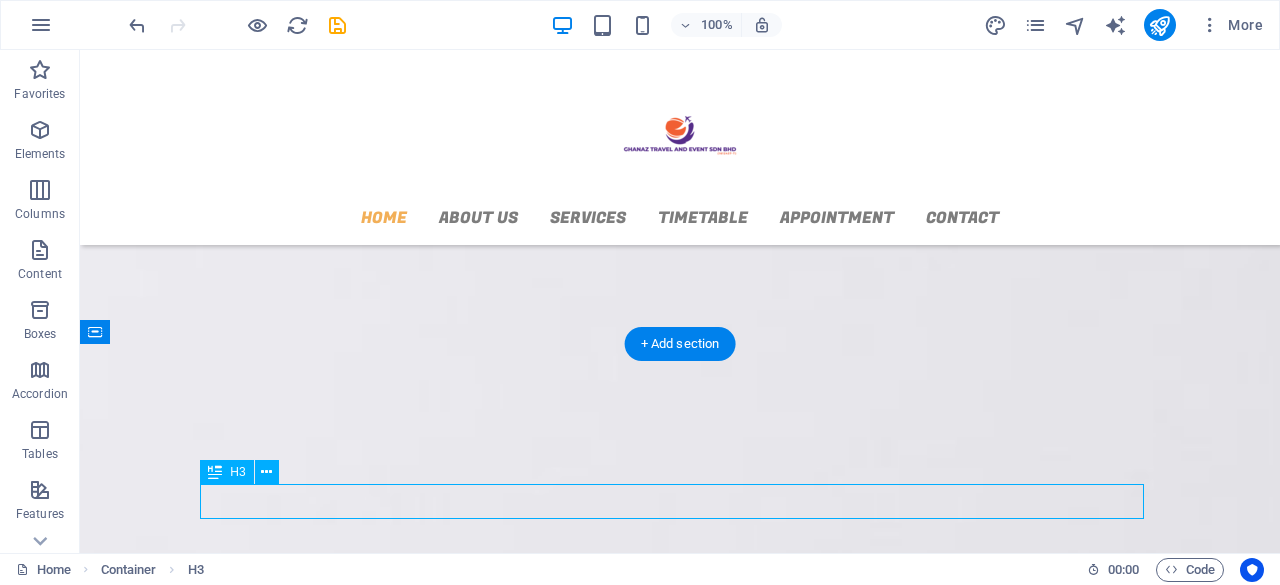 click on "Your Journey Our Passion" at bounding box center (680, 672) 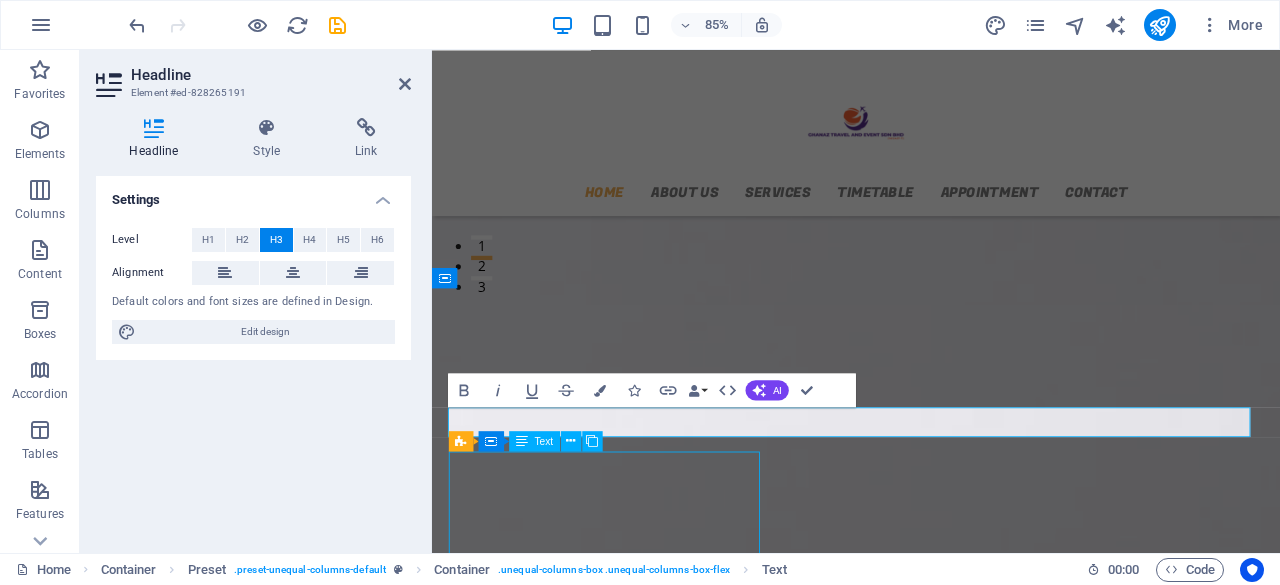 scroll, scrollTop: 300, scrollLeft: 0, axis: vertical 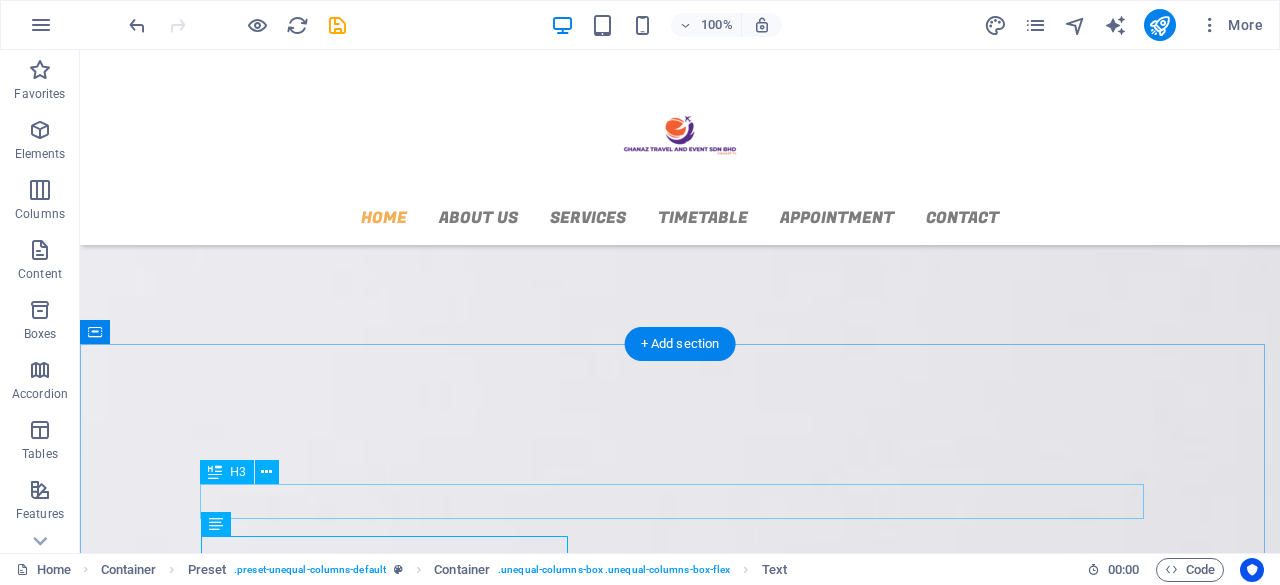click on "Your Journey Our Passion" at bounding box center (680, 672) 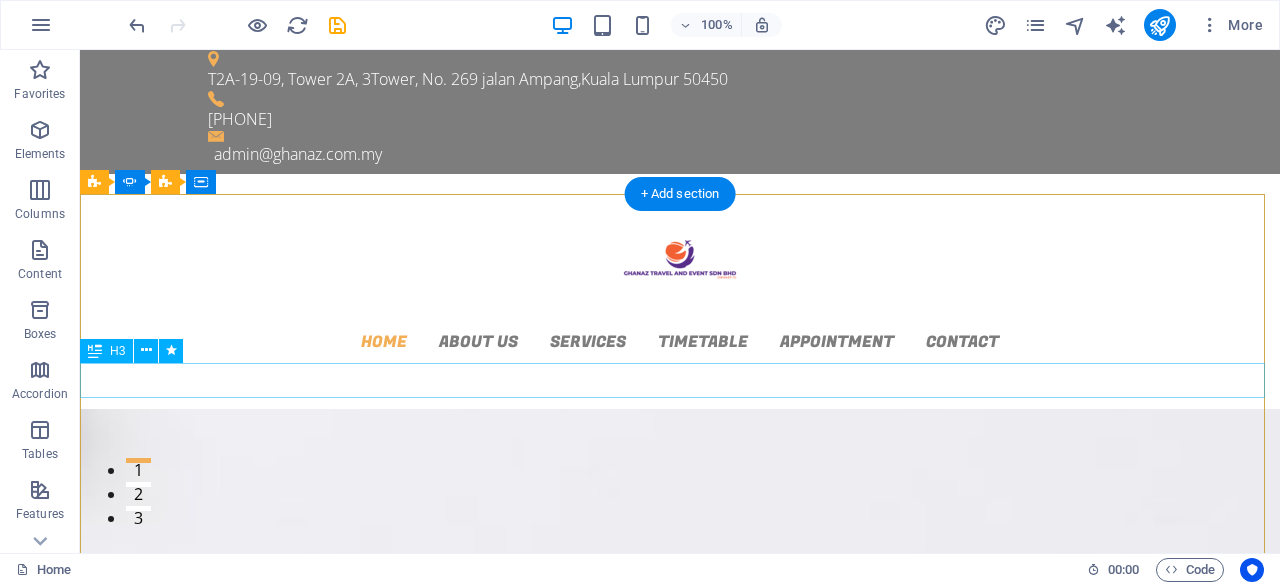 scroll, scrollTop: 0, scrollLeft: 0, axis: both 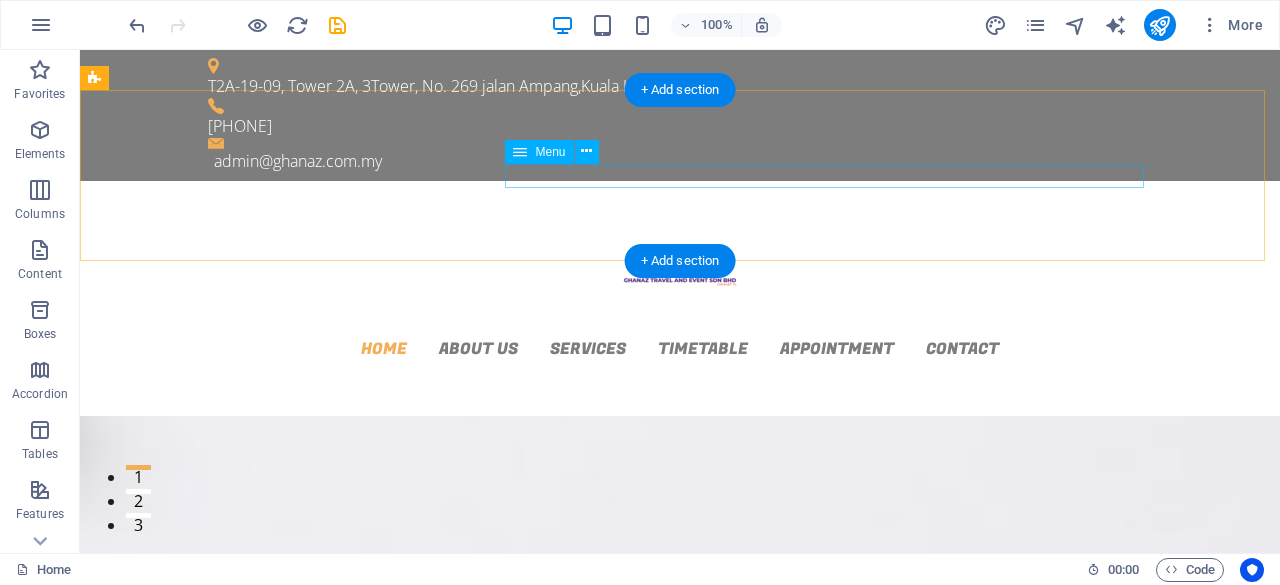 click on "Home About us Services Timetable Appointment Contact" at bounding box center [680, 348] 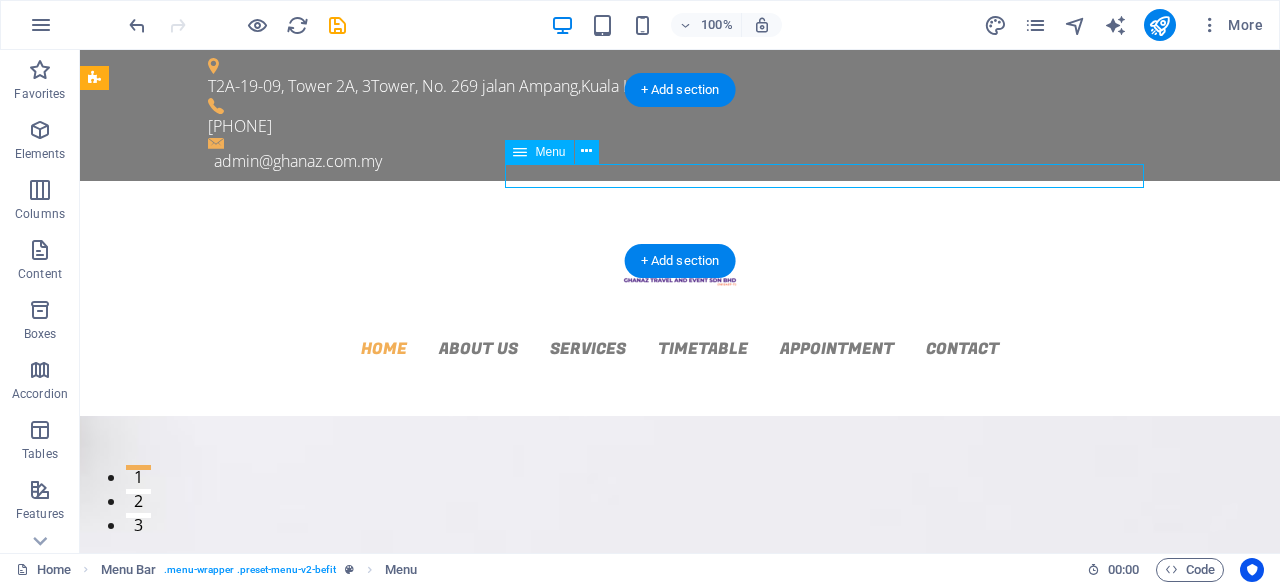 click on "Home About us Services Timetable Appointment Contact" at bounding box center [680, 348] 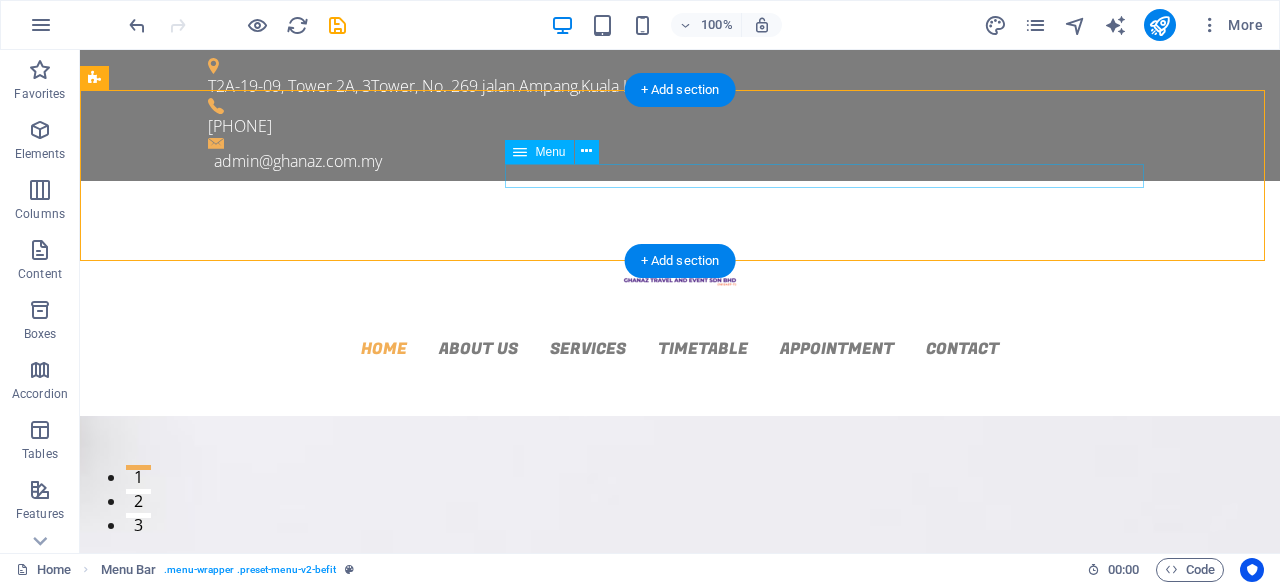 click on "Home About us Services Timetable Appointment Contact" at bounding box center [680, 348] 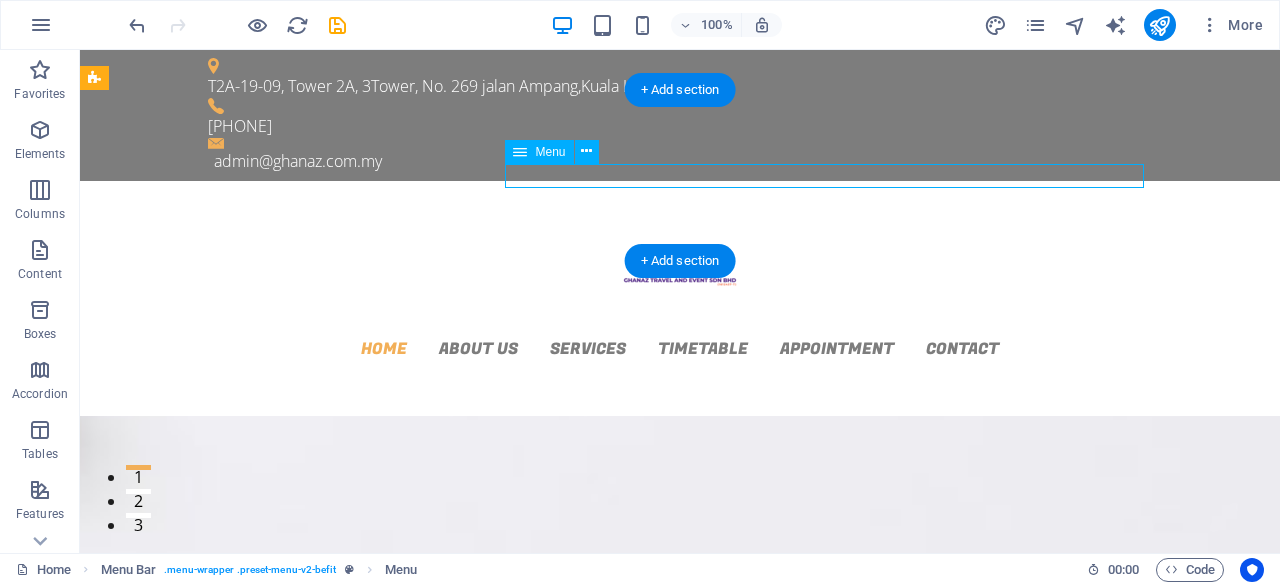 click on "Home About us Services Timetable Appointment Contact" at bounding box center [680, 348] 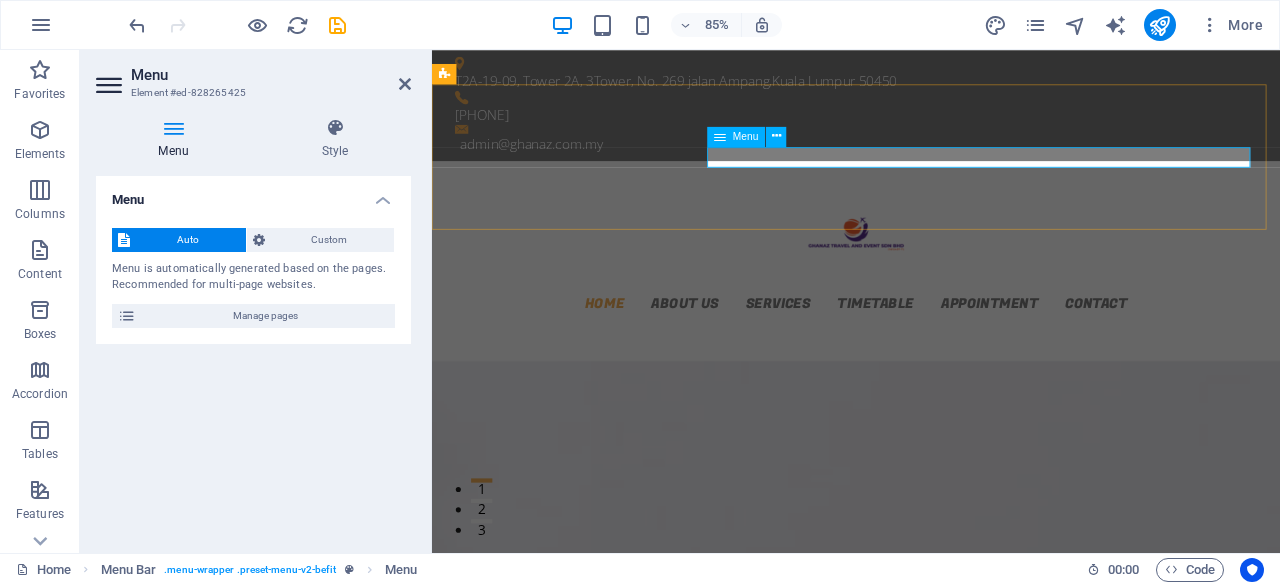 click on "Menu" at bounding box center (737, 136) 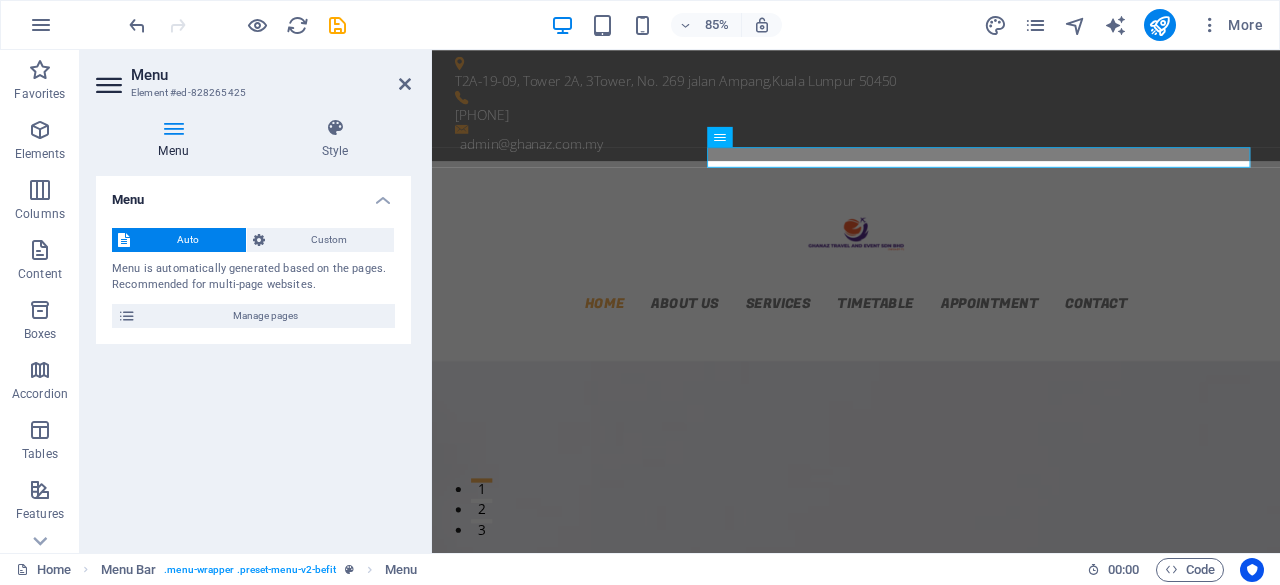 click at bounding box center (173, 128) 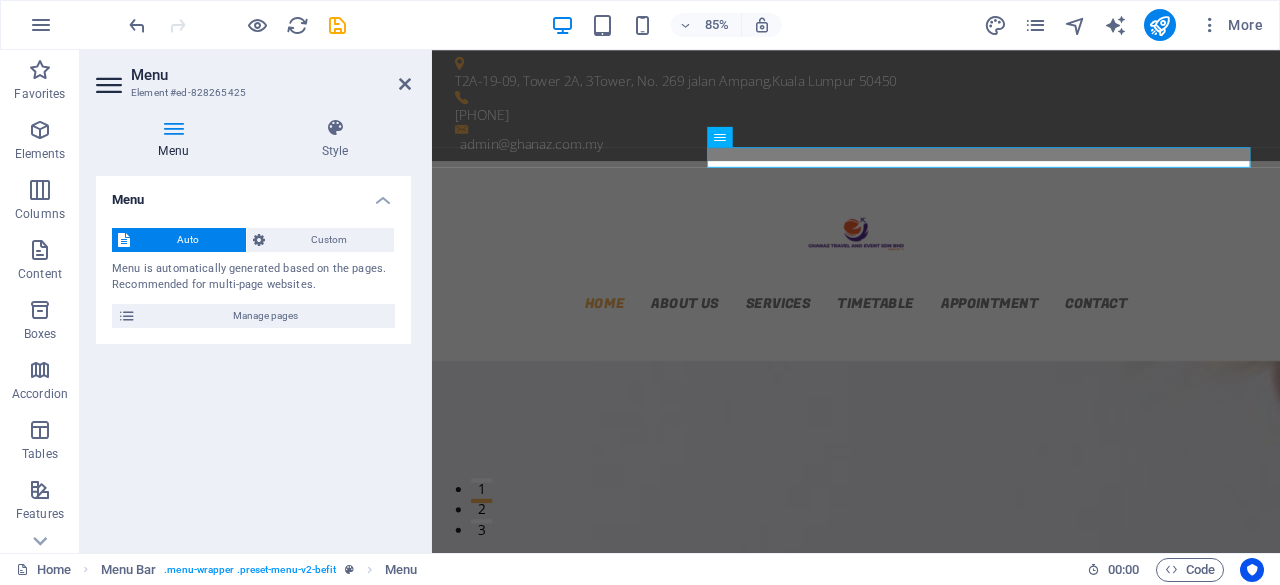 click at bounding box center [173, 128] 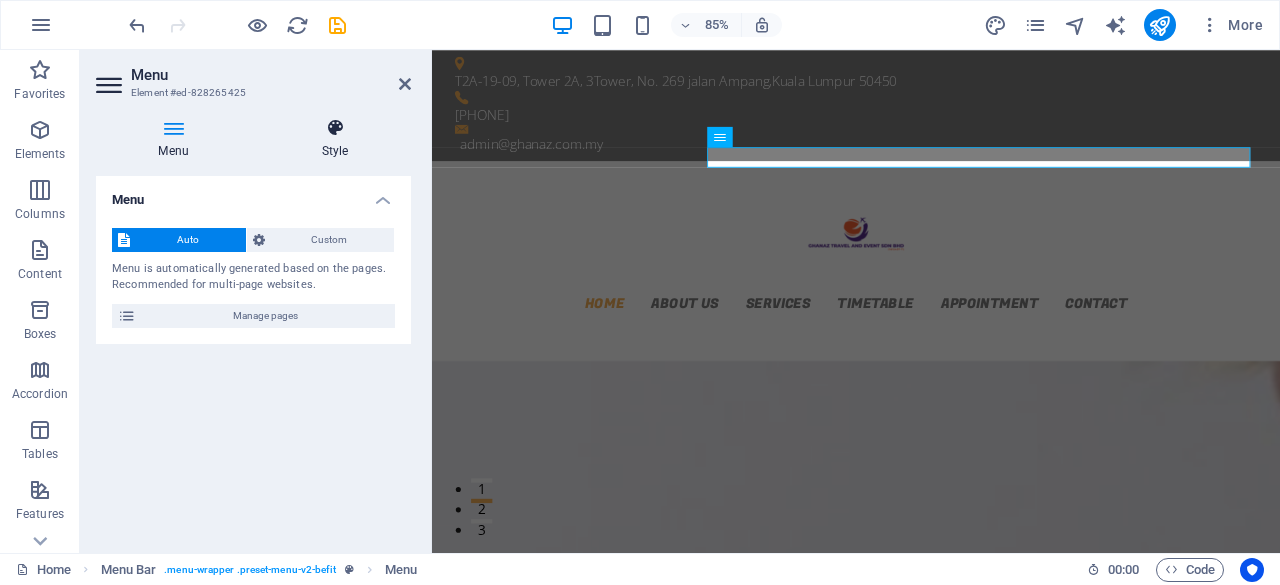 click at bounding box center [335, 128] 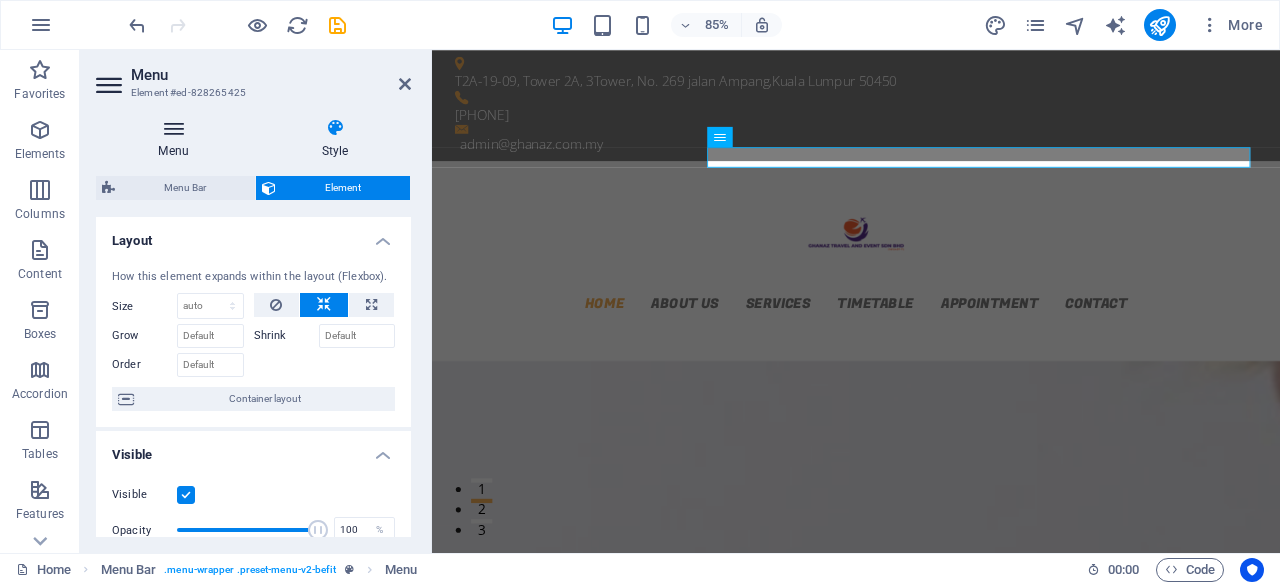 click at bounding box center [173, 128] 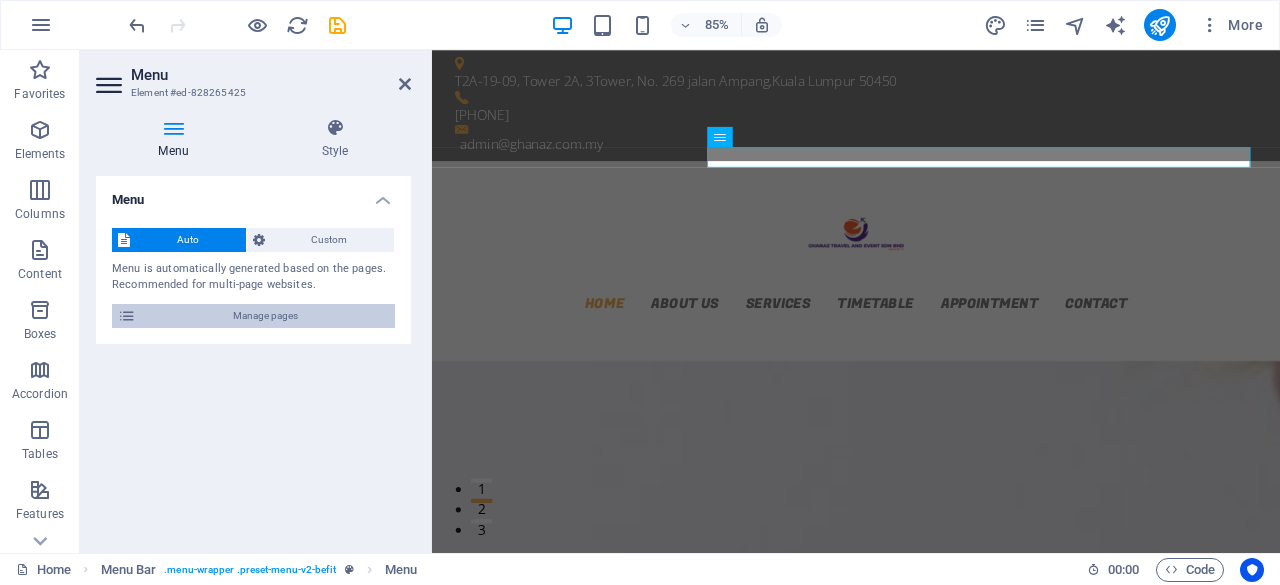 click on "Manage pages" at bounding box center (265, 316) 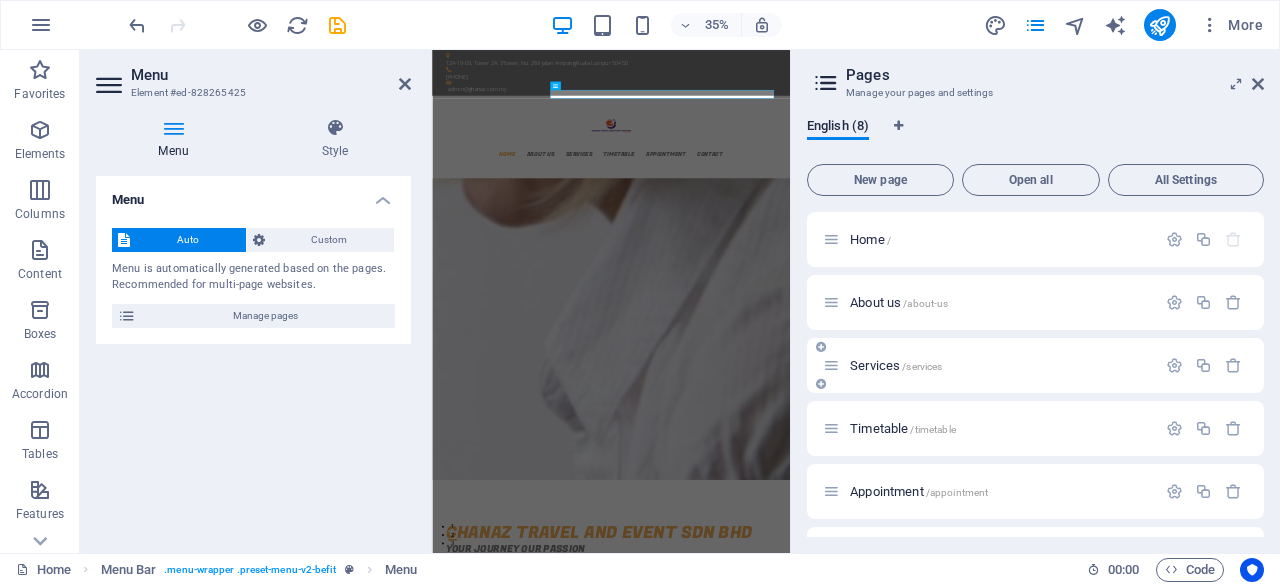 click on "Services /services" at bounding box center (896, 365) 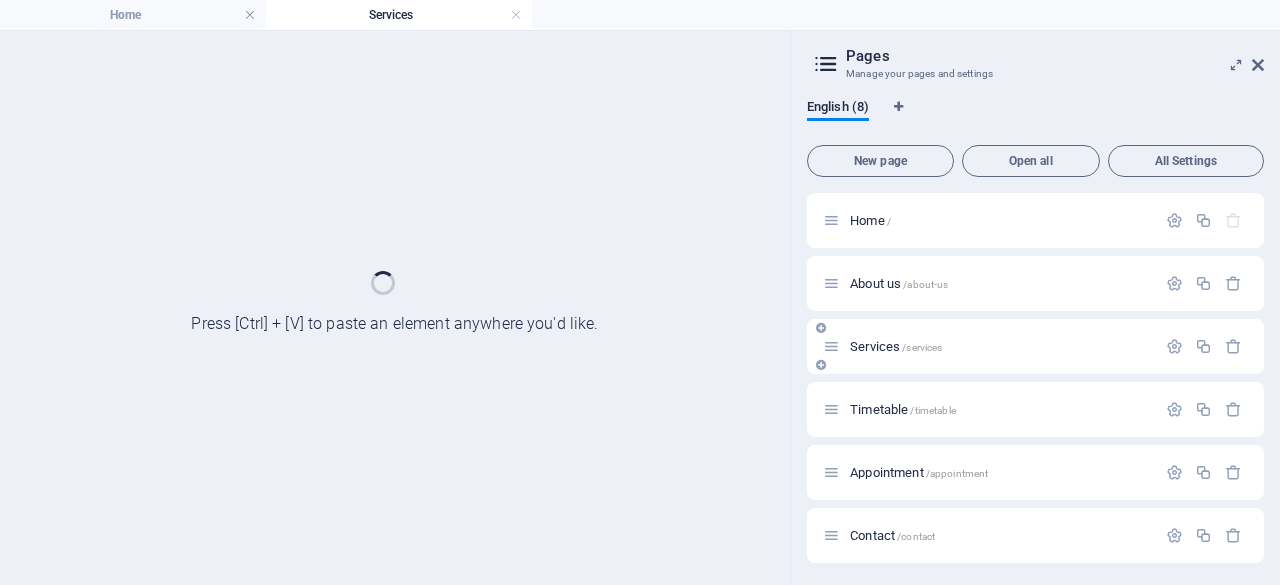 click on "Services /services" at bounding box center [896, 346] 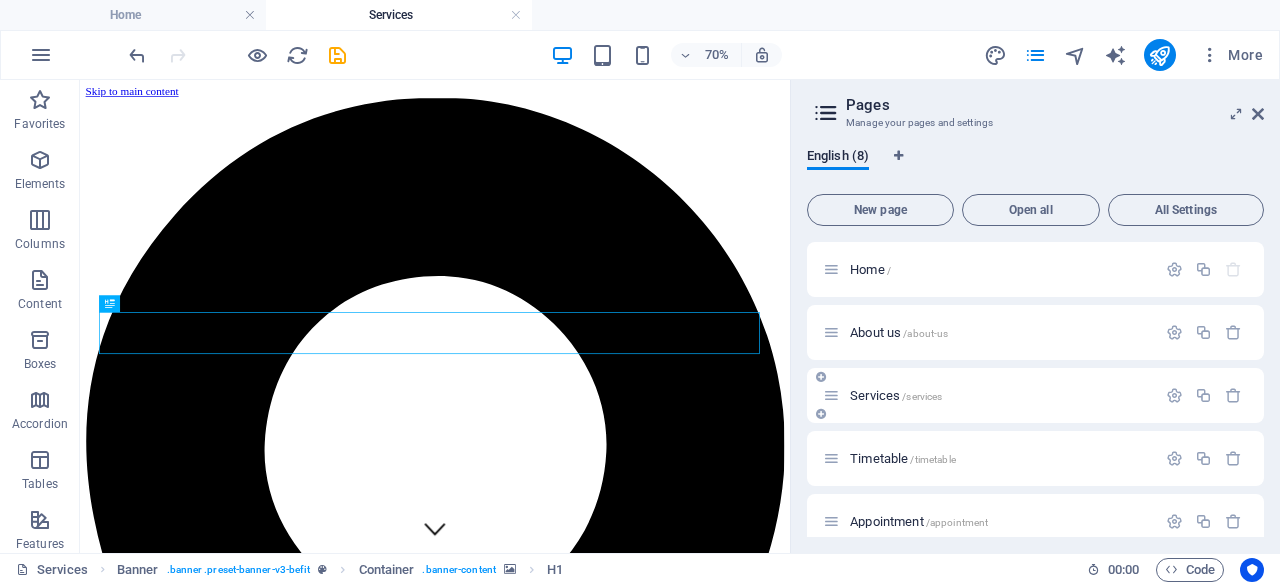 scroll, scrollTop: 0, scrollLeft: 0, axis: both 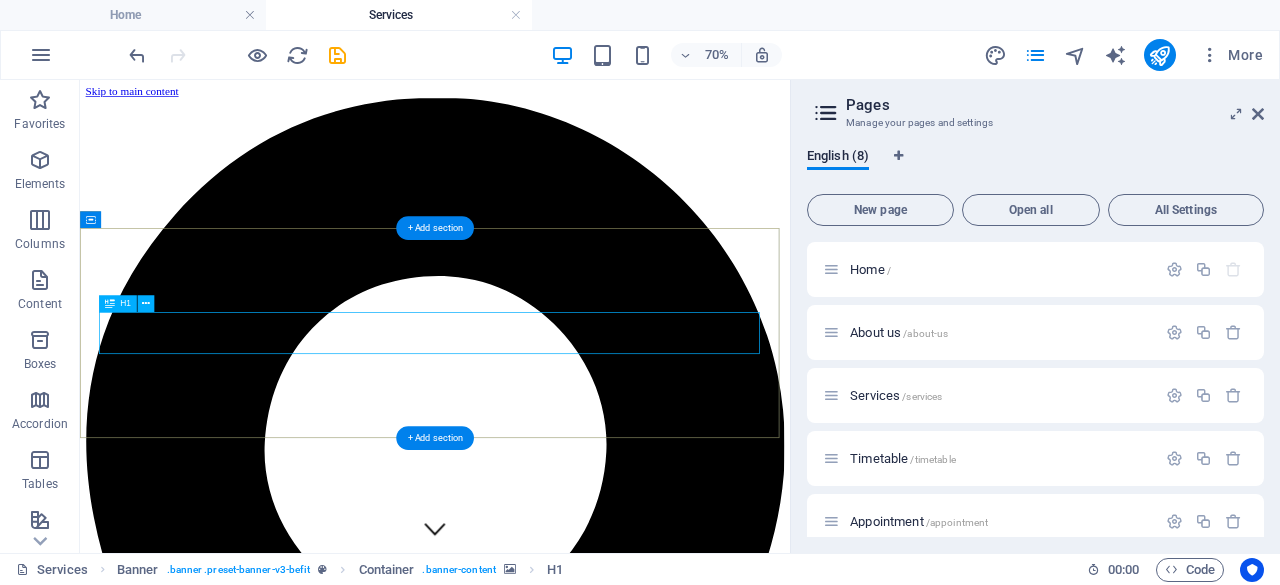 click on "SERVICES" at bounding box center [587, 4039] 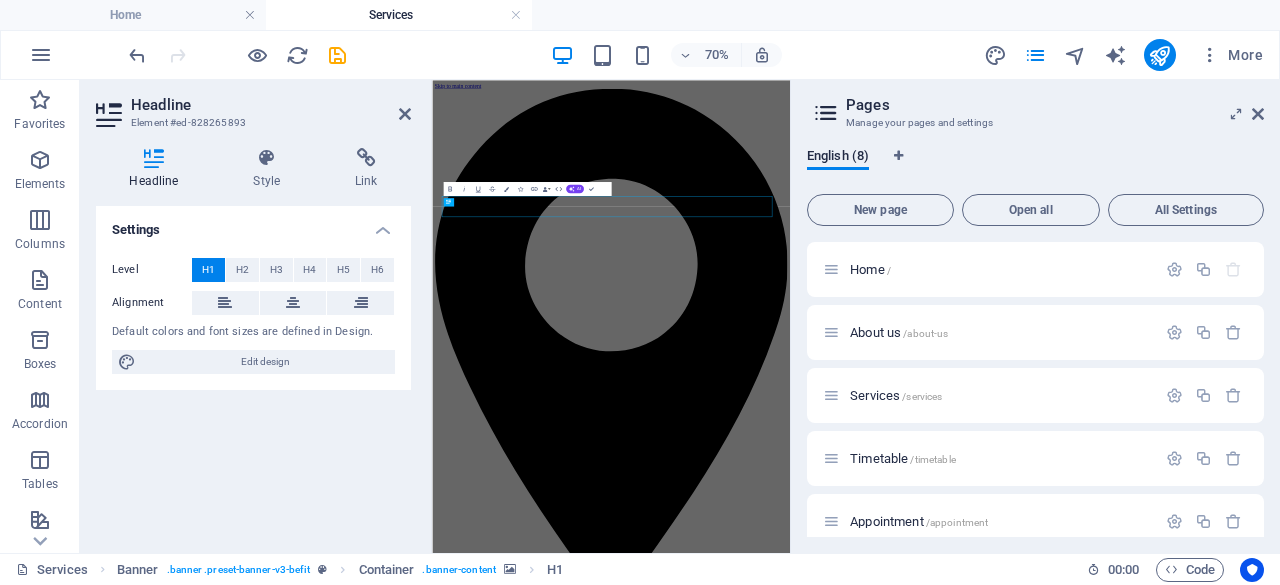 click on "Default colors and font sizes are defined in Design." at bounding box center [253, 332] 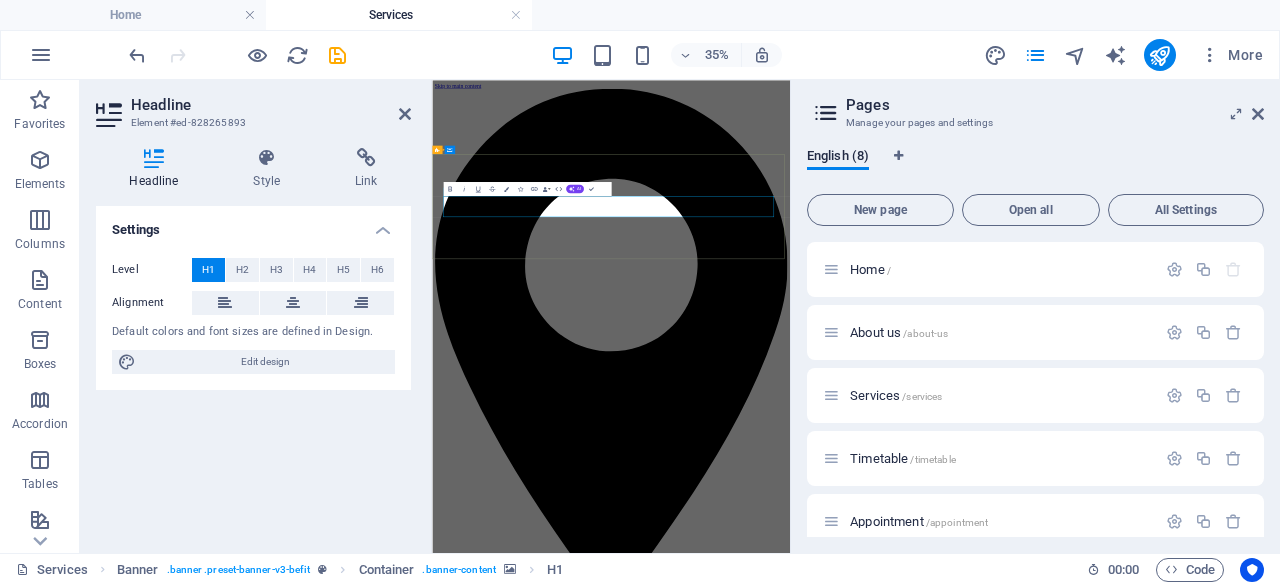 click on "SERVICES" at bounding box center [943, 4068] 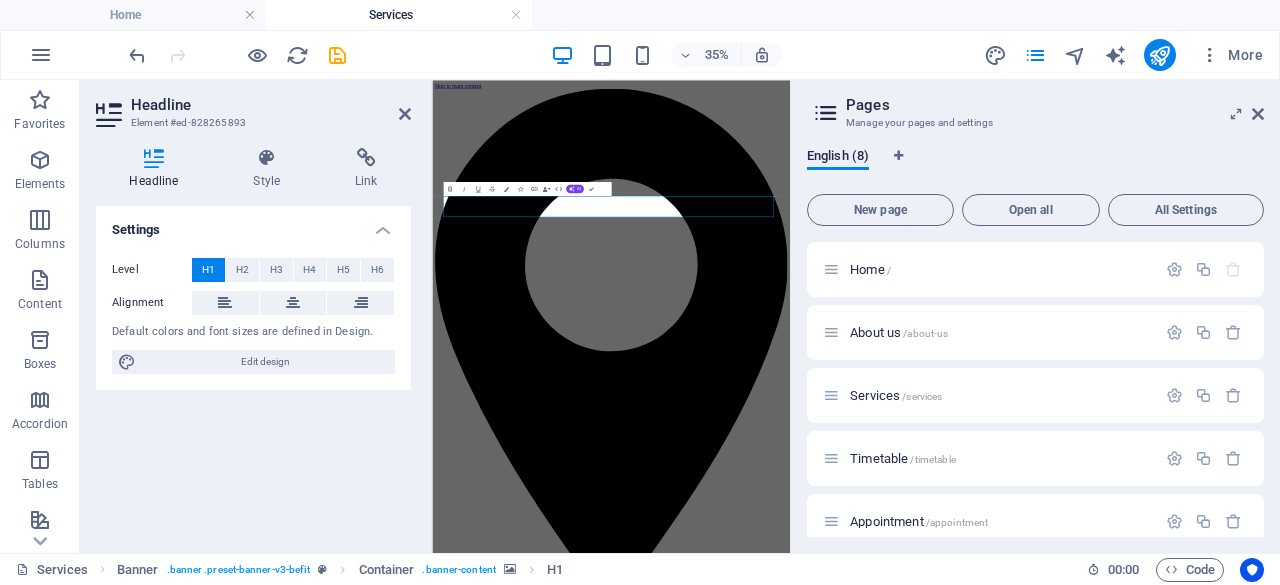 drag, startPoint x: 776, startPoint y: 444, endPoint x: 416, endPoint y: 421, distance: 360.73398 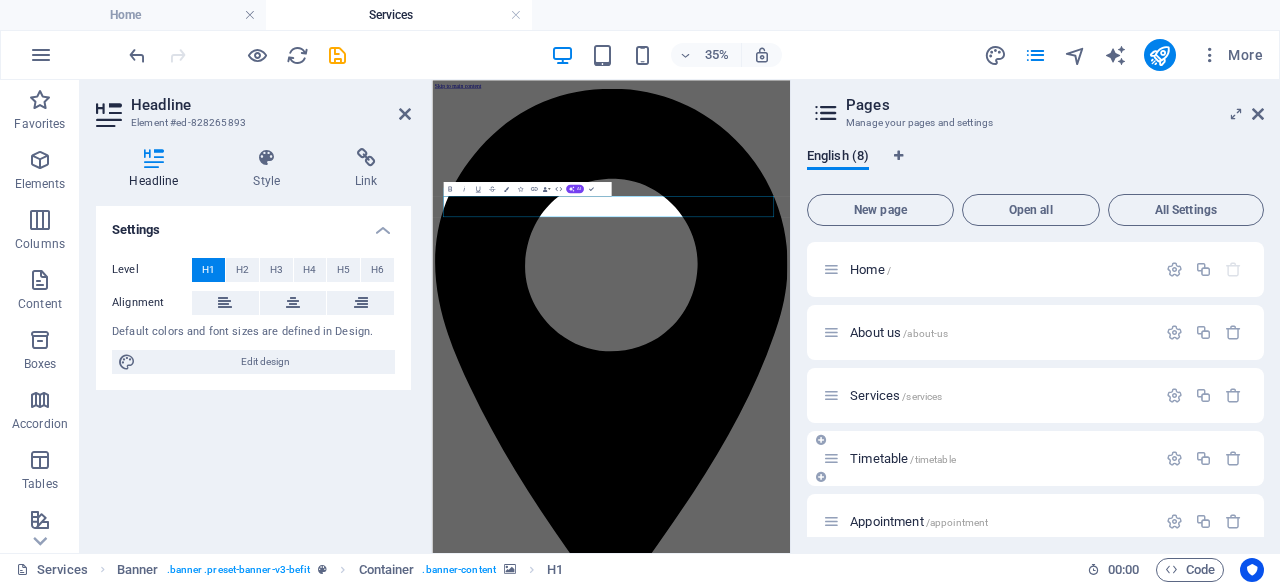 click on "Timetable /timetable" at bounding box center (989, 458) 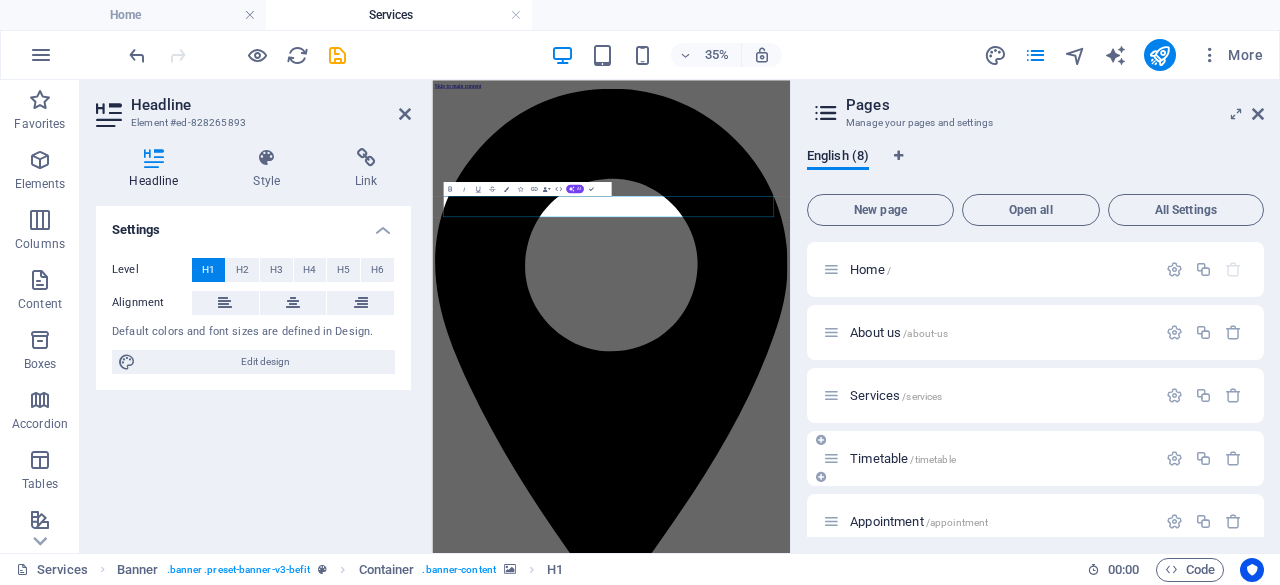 click on "Timetable /timetable" at bounding box center [903, 458] 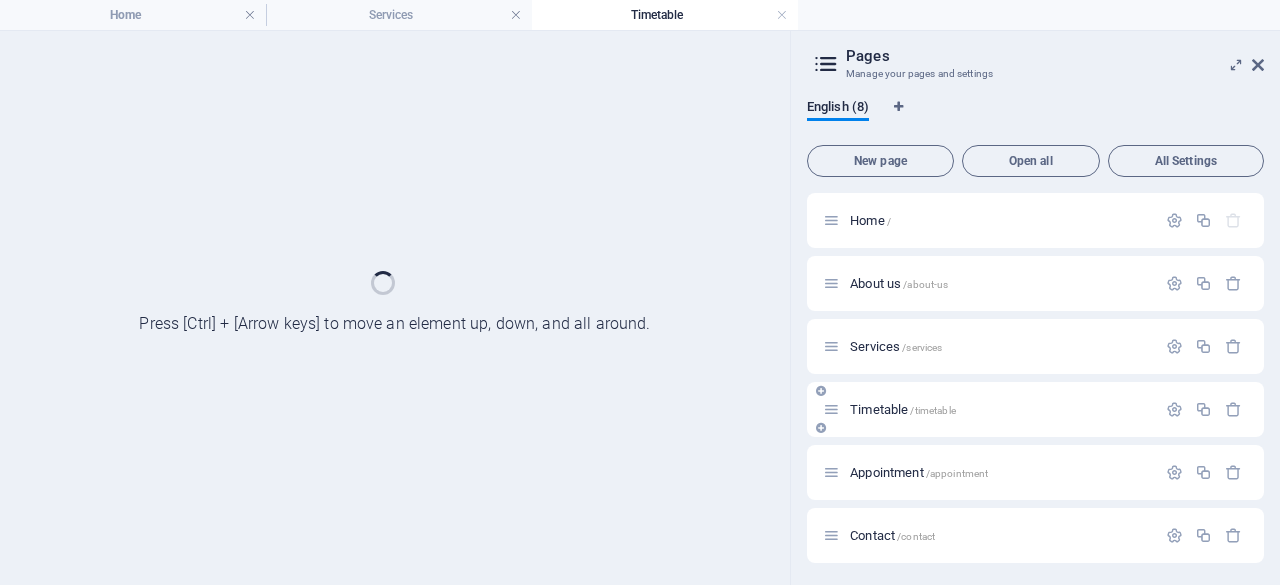 click on "Appointment /appointment" at bounding box center (989, 472) 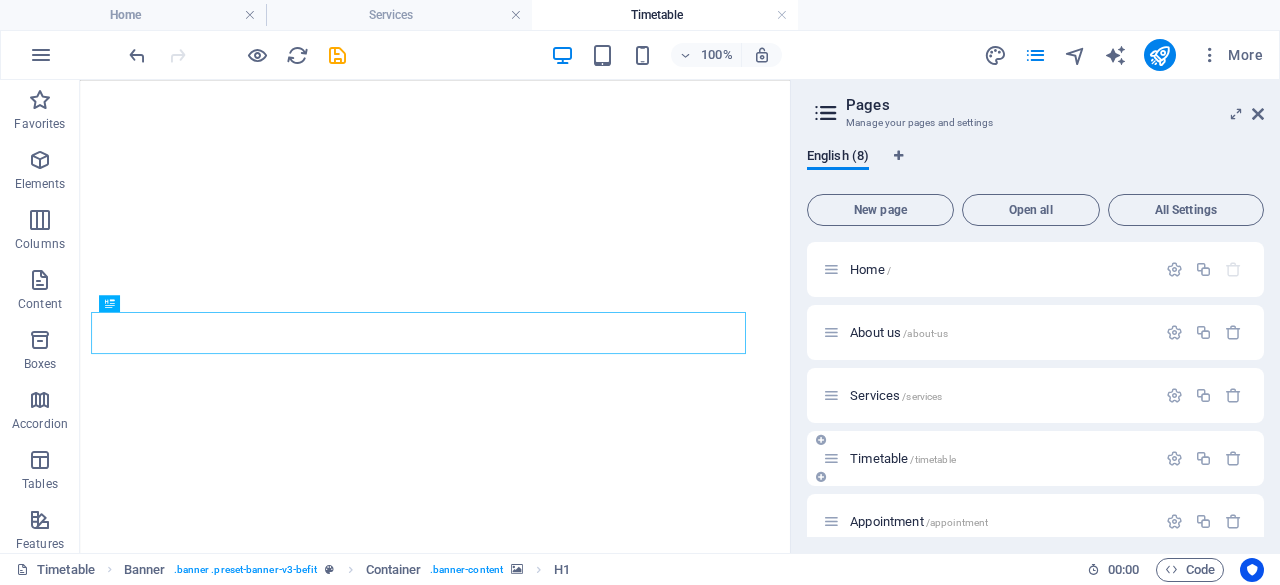 click on "Timetable /timetable" at bounding box center [1035, 458] 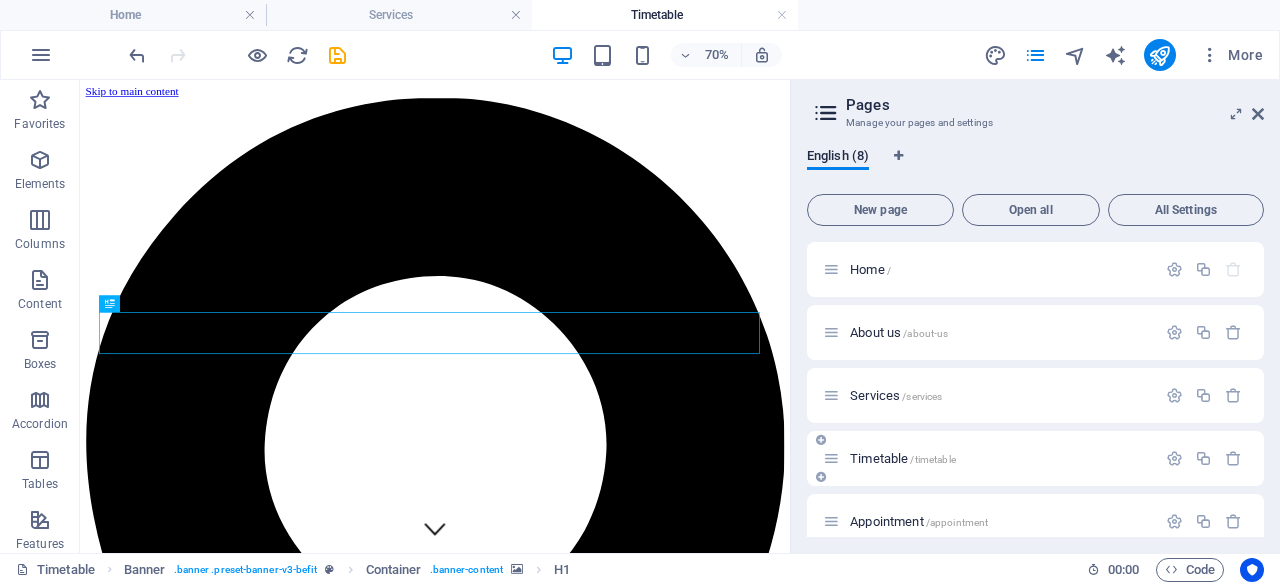 scroll, scrollTop: 0, scrollLeft: 0, axis: both 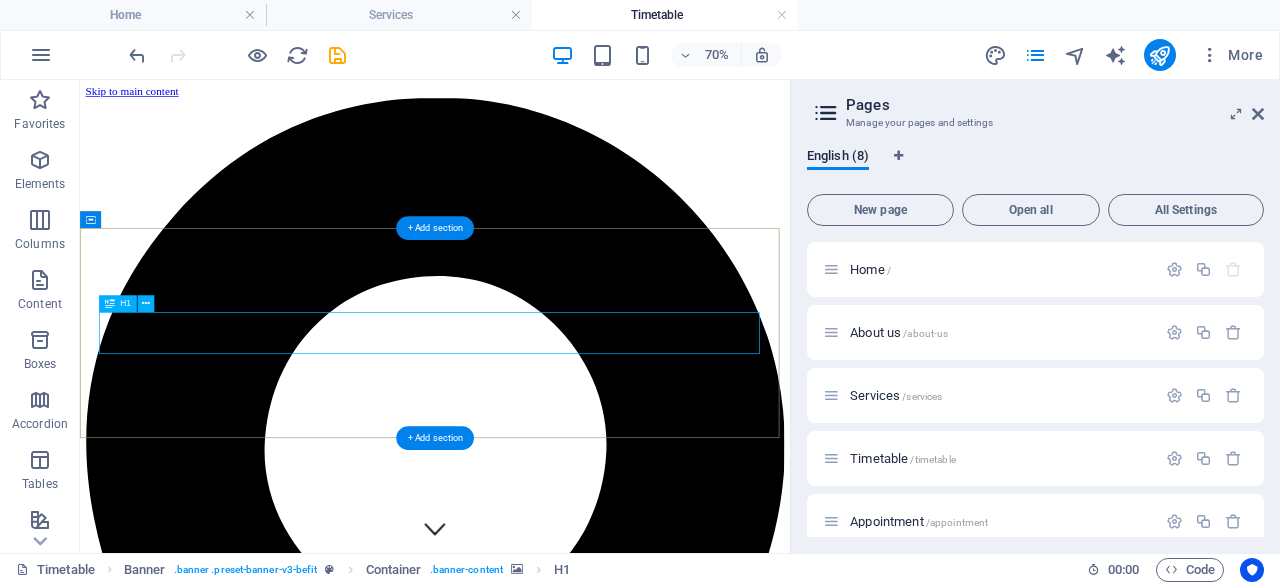 click on "Timetable" at bounding box center (587, 4039) 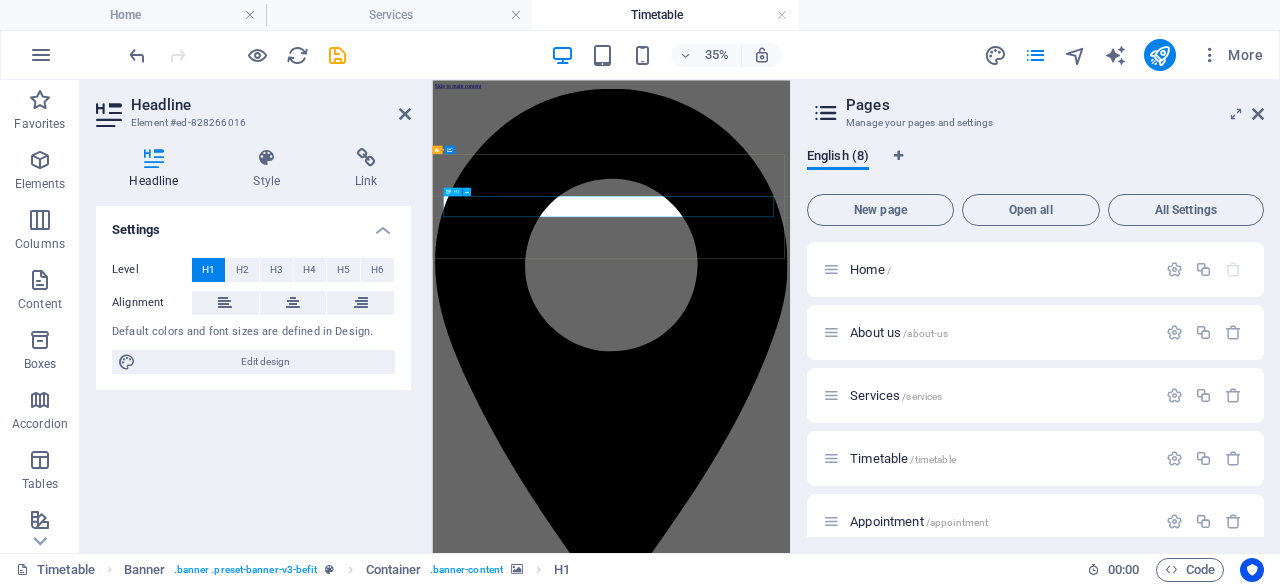 click on "Timetable" at bounding box center [943, 4068] 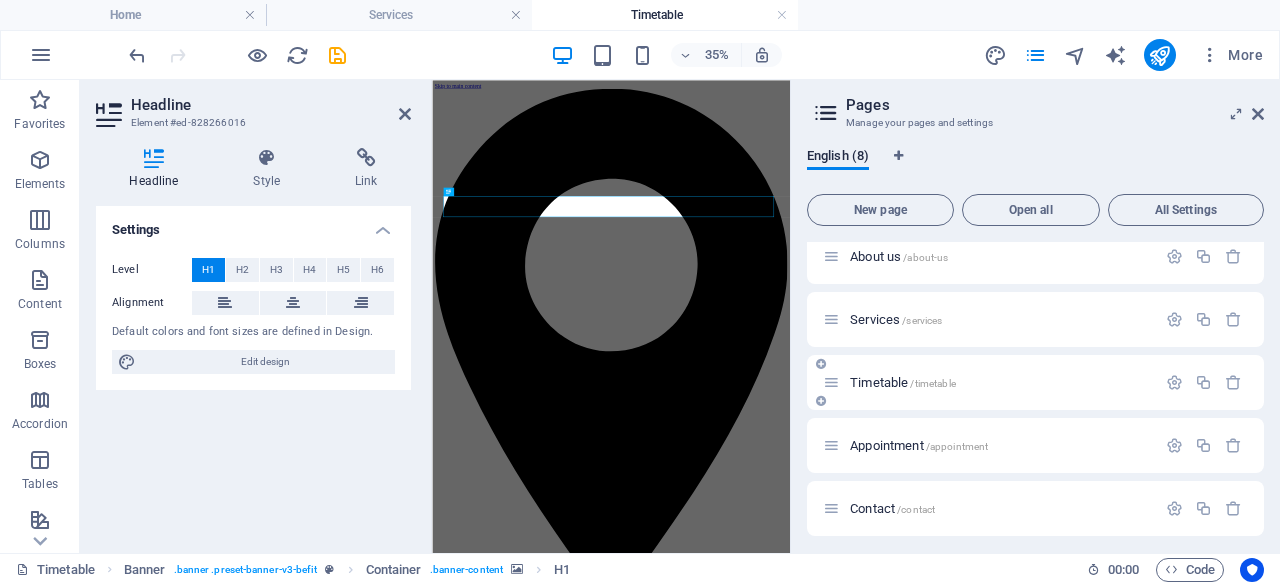 scroll, scrollTop: 100, scrollLeft: 0, axis: vertical 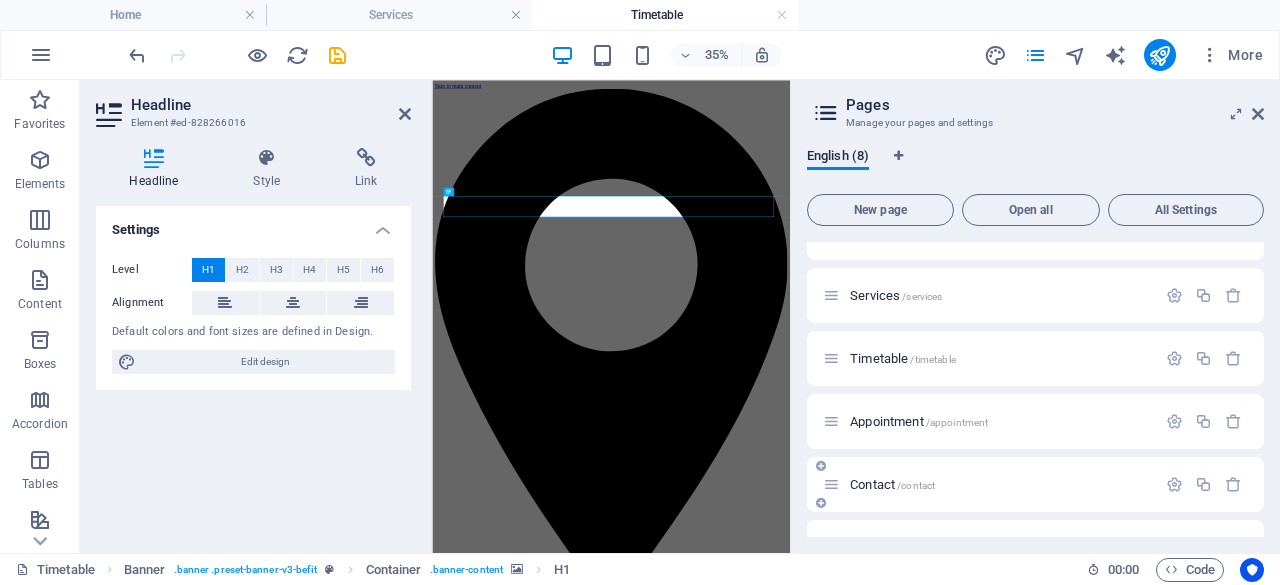 drag, startPoint x: 932, startPoint y: 424, endPoint x: 994, endPoint y: 435, distance: 62.968246 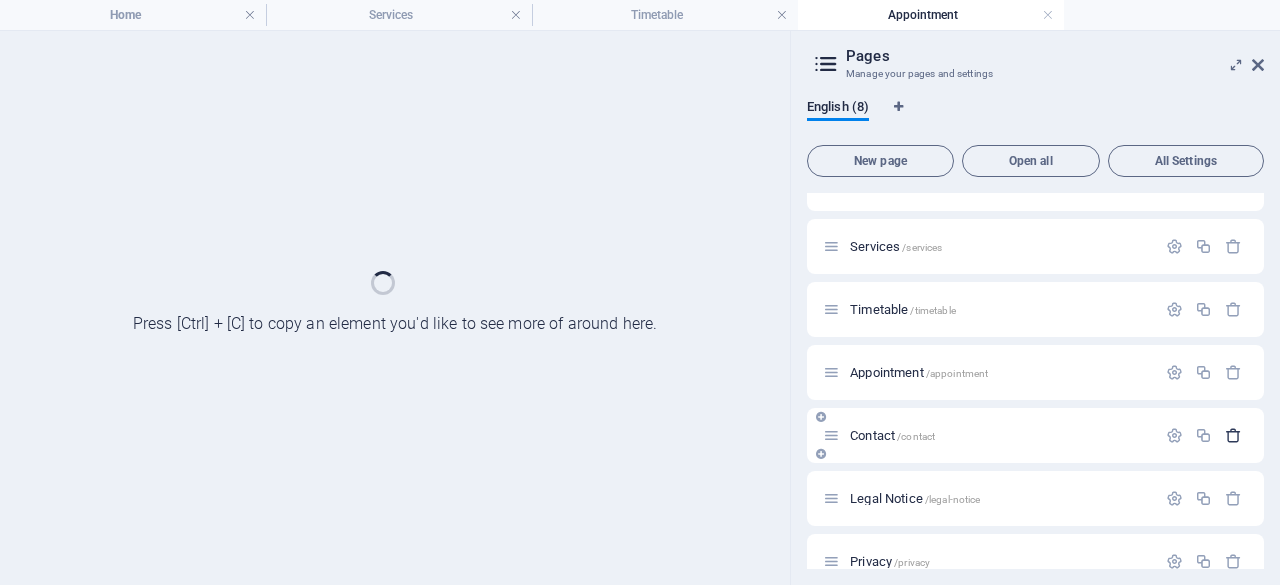 click on "Home / About us /about-us Services /services Timetable /timetable Appointment /appointment Contact /contact Legal Notice /legal-notice Privacy /privacy" at bounding box center (1035, 341) 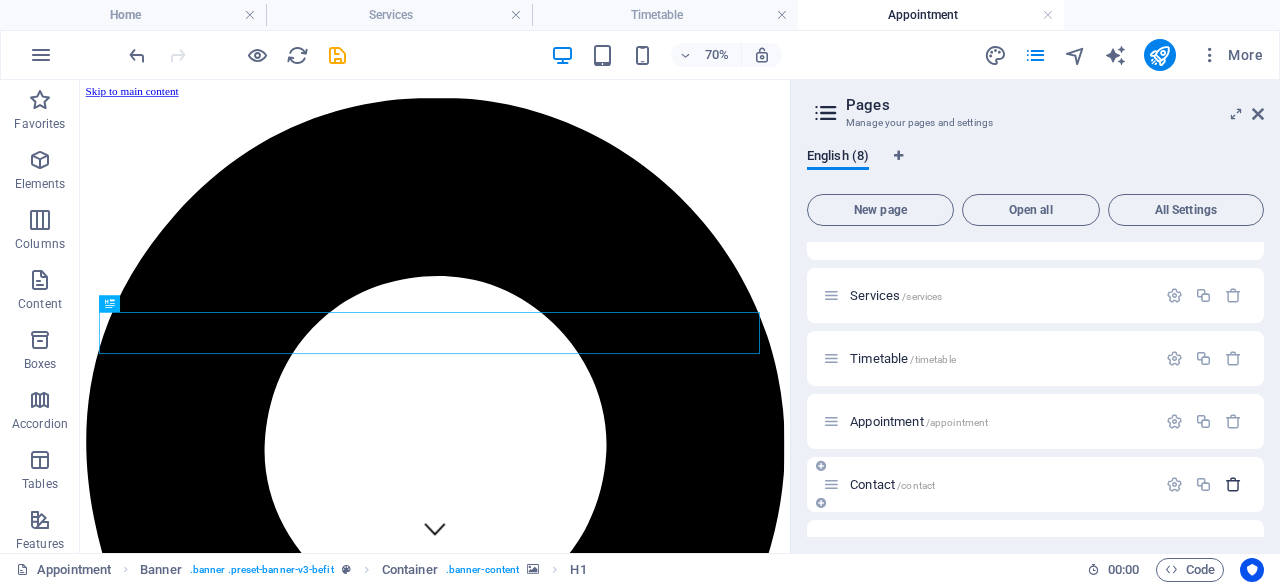 scroll, scrollTop: 0, scrollLeft: 0, axis: both 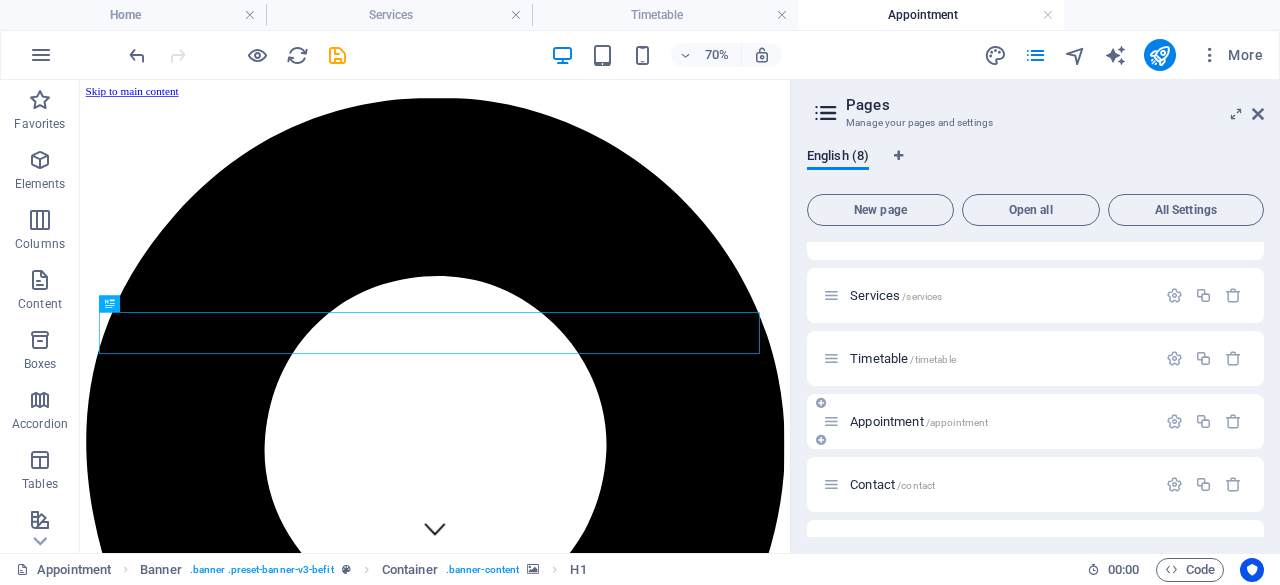 click on "Appointment /appointment" at bounding box center [919, 421] 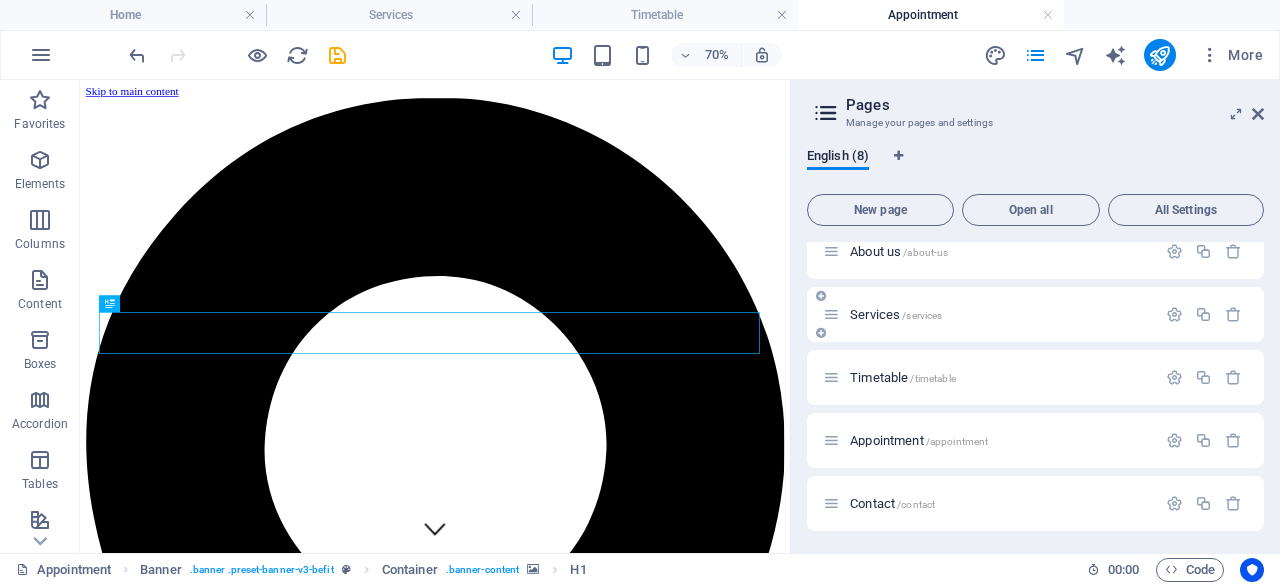 scroll, scrollTop: 100, scrollLeft: 0, axis: vertical 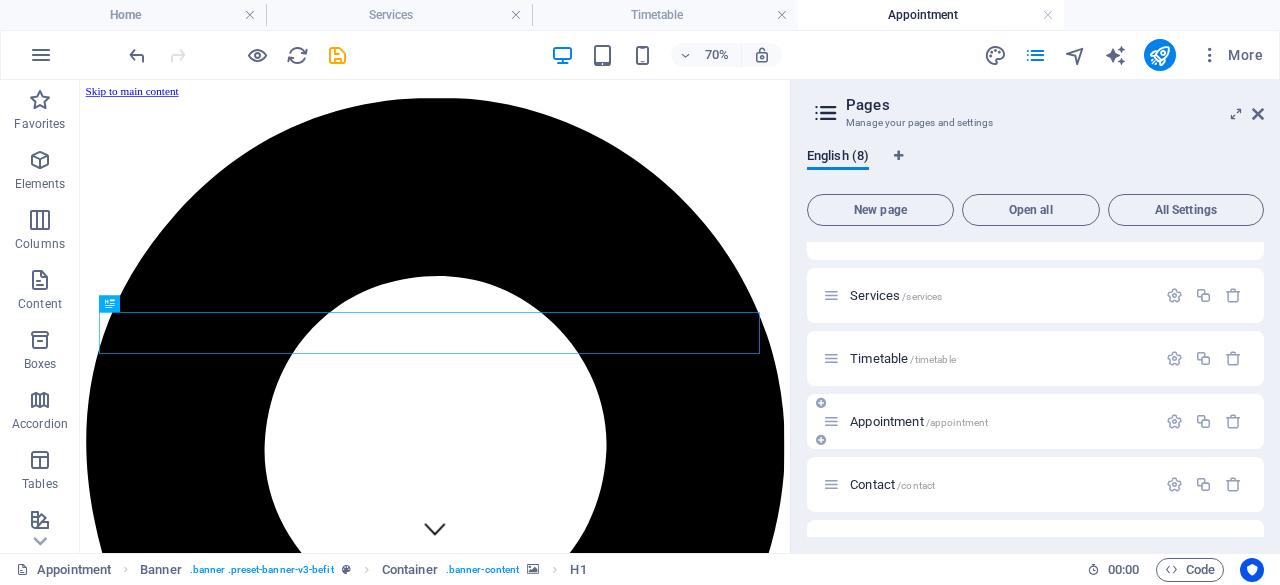 click on "Appointment /appointment" at bounding box center (919, 421) 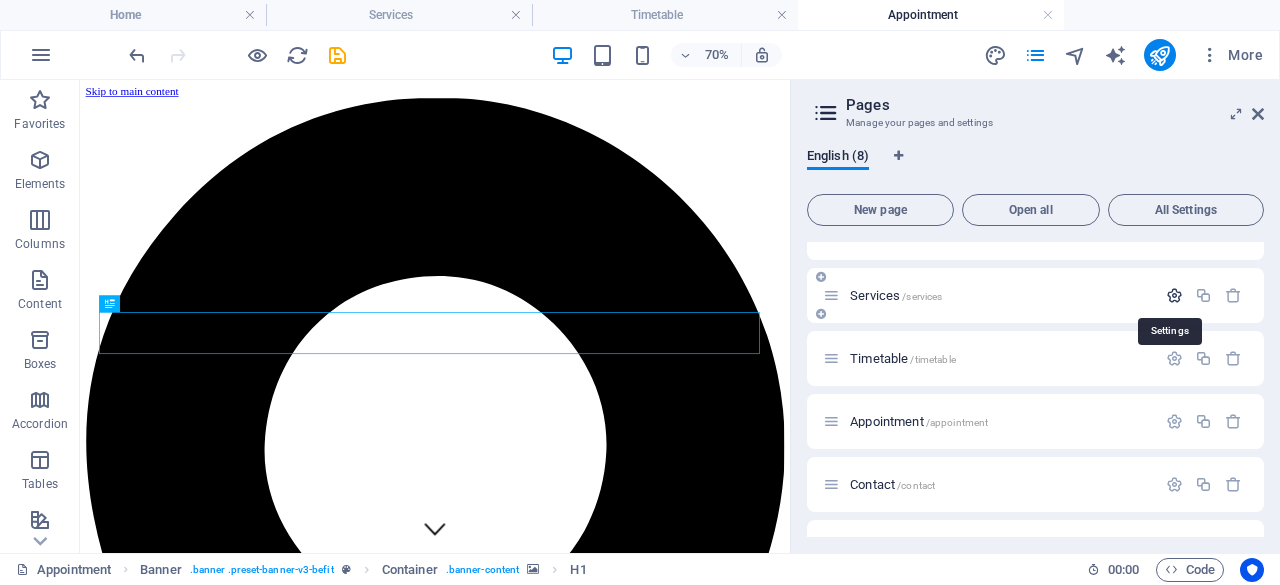 click at bounding box center (1174, 295) 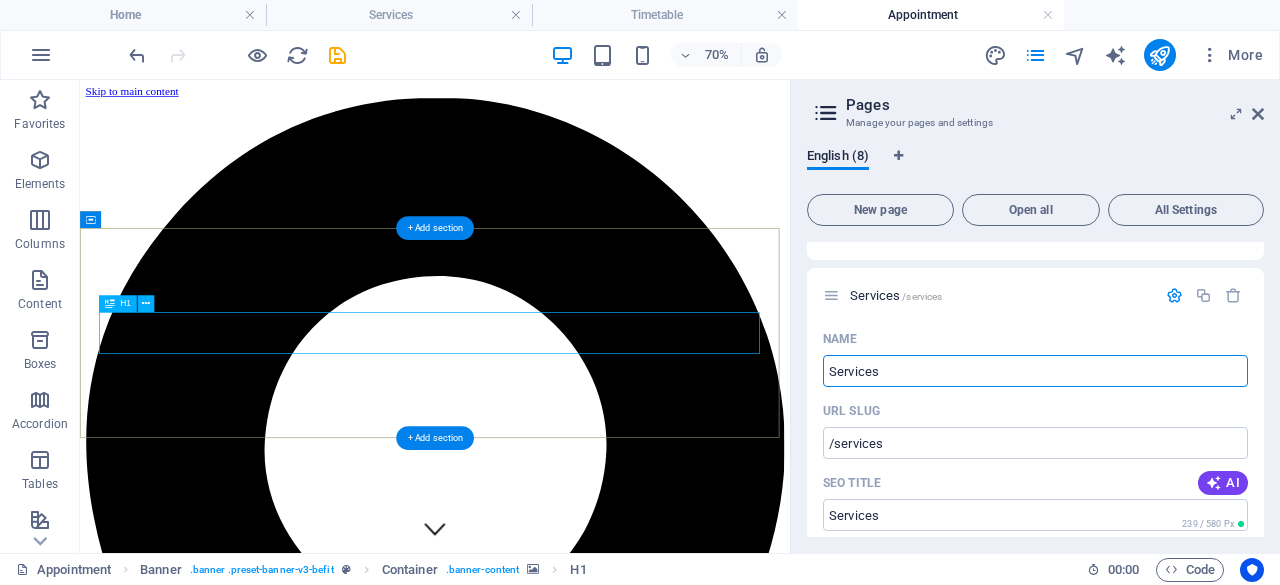drag, startPoint x: 1008, startPoint y: 439, endPoint x: 942, endPoint y: 432, distance: 66.37017 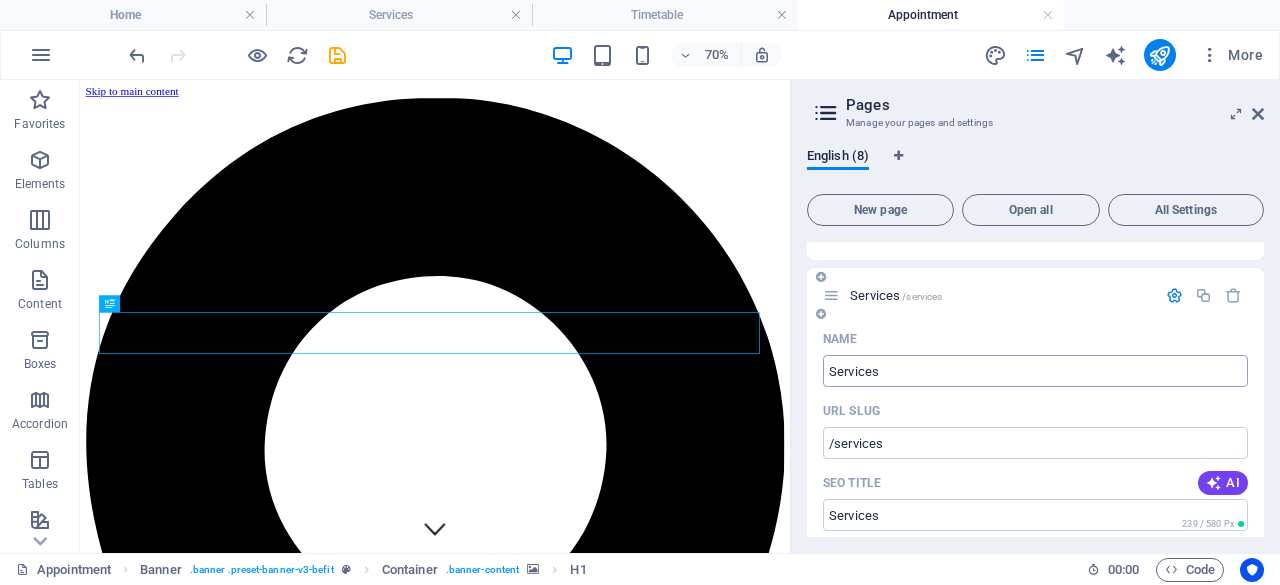 click on "Services" at bounding box center [1035, 371] 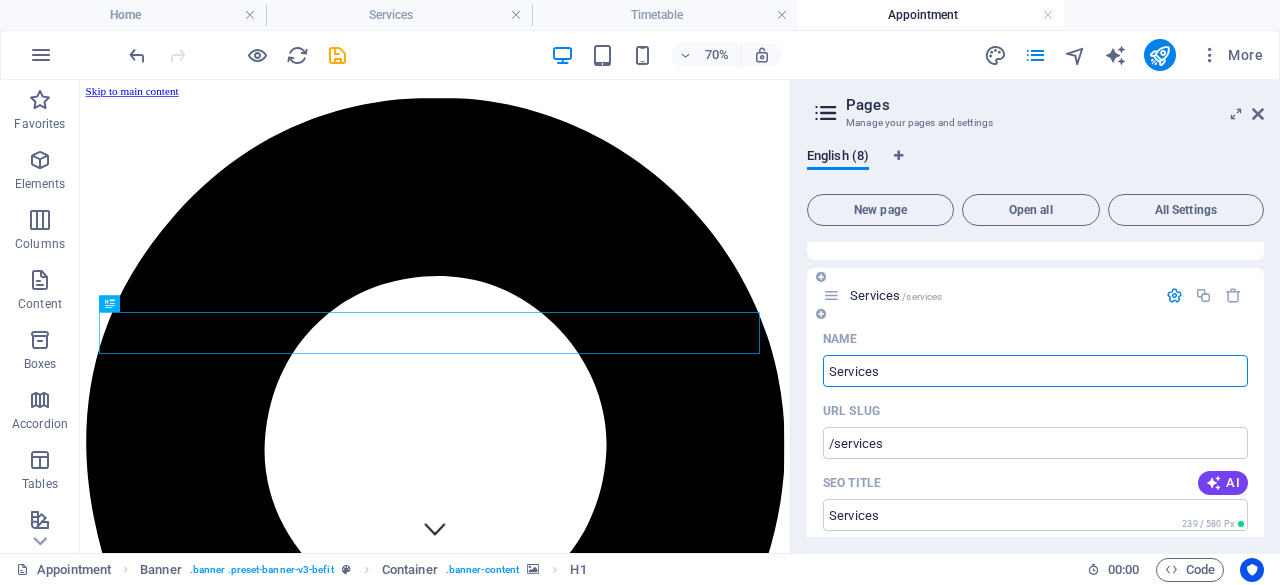 click on "Services" at bounding box center [1035, 371] 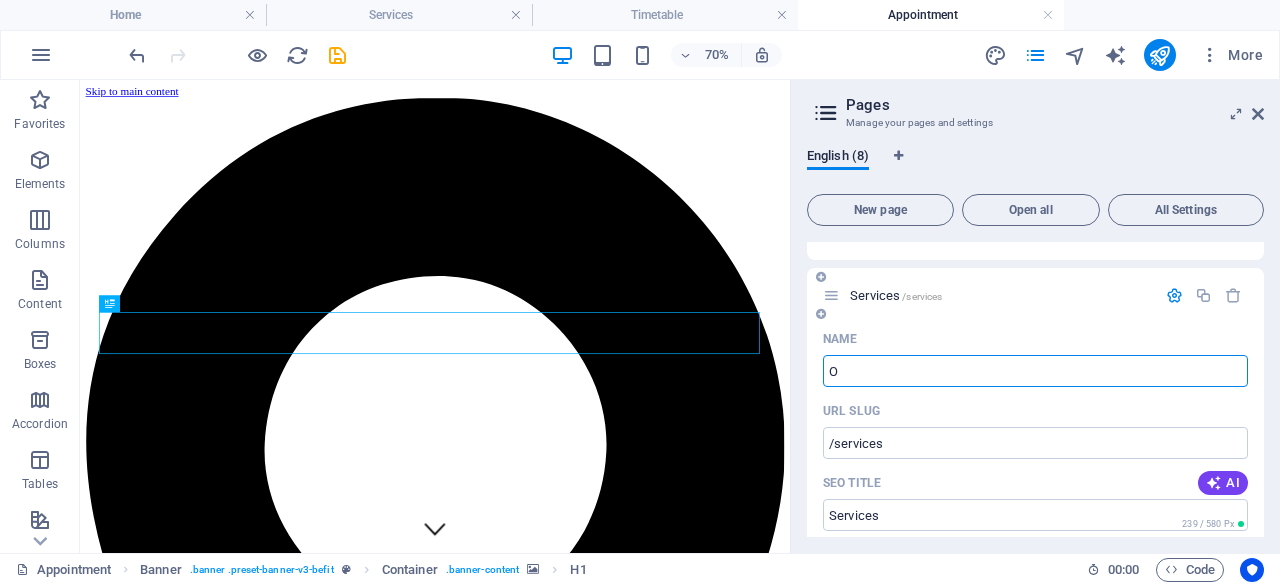 type on "OU" 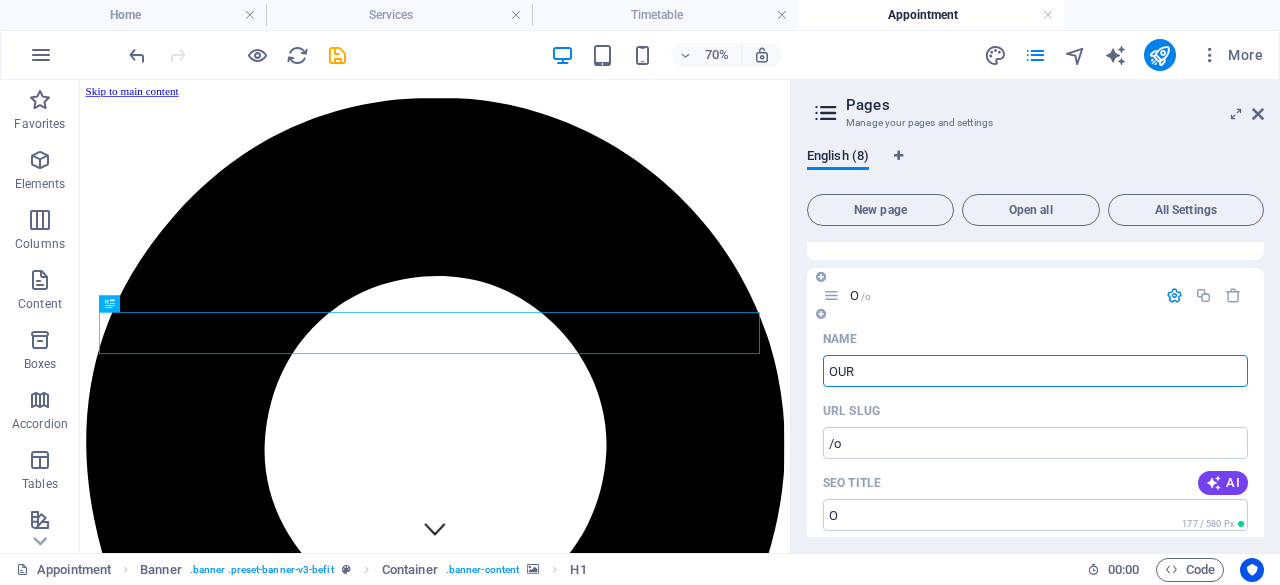 type on "OUR" 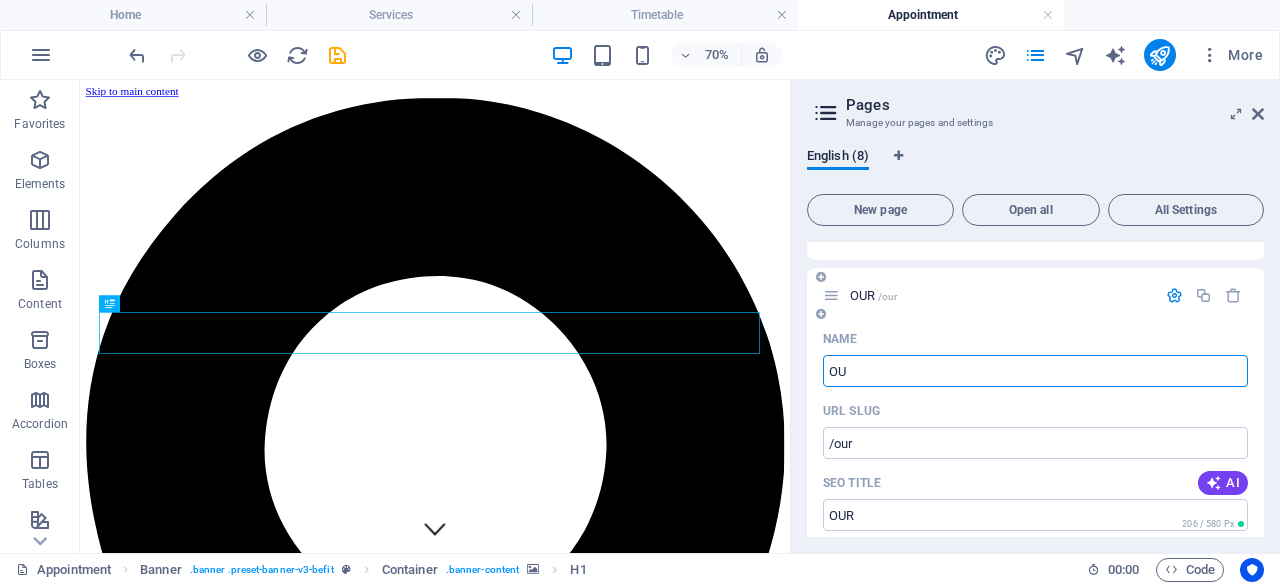 type on "OU" 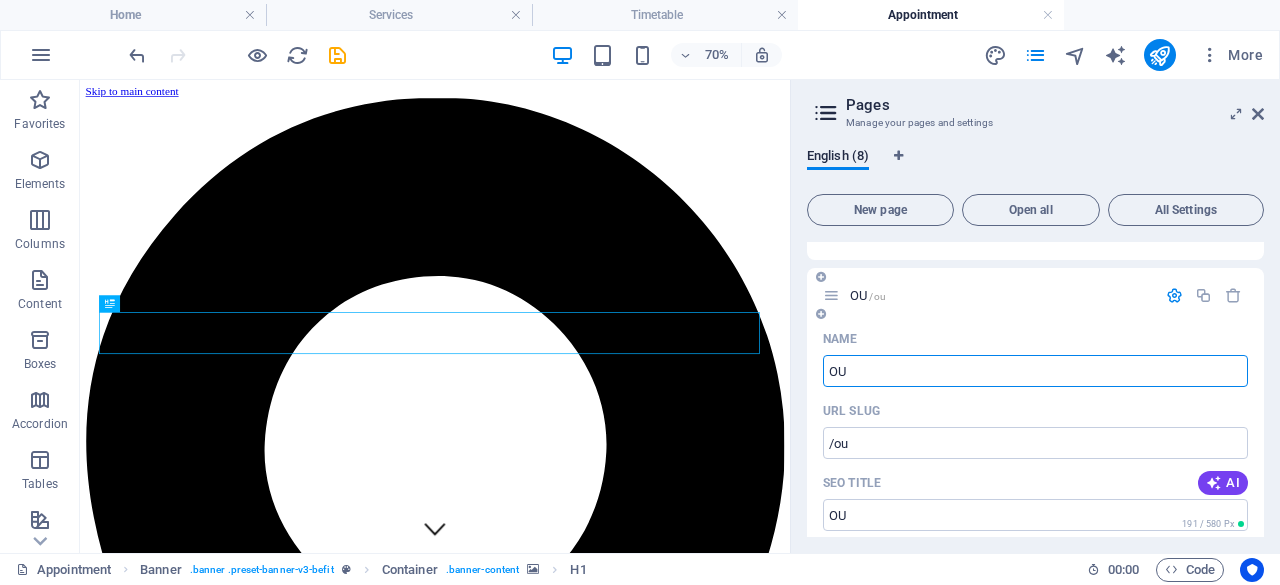 type on "O" 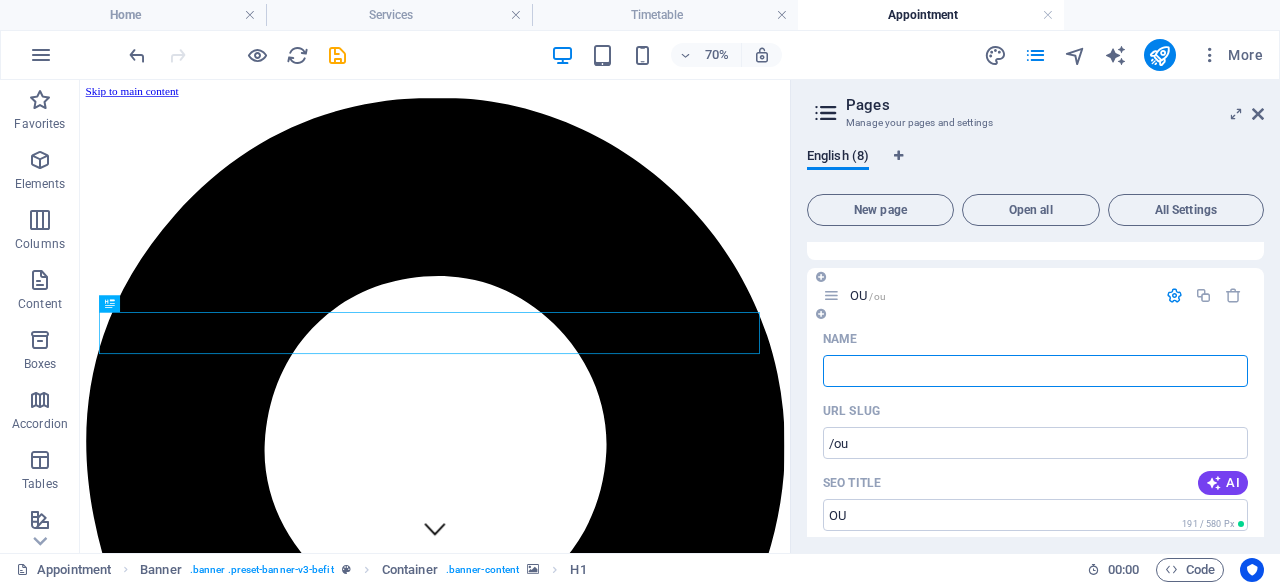 type 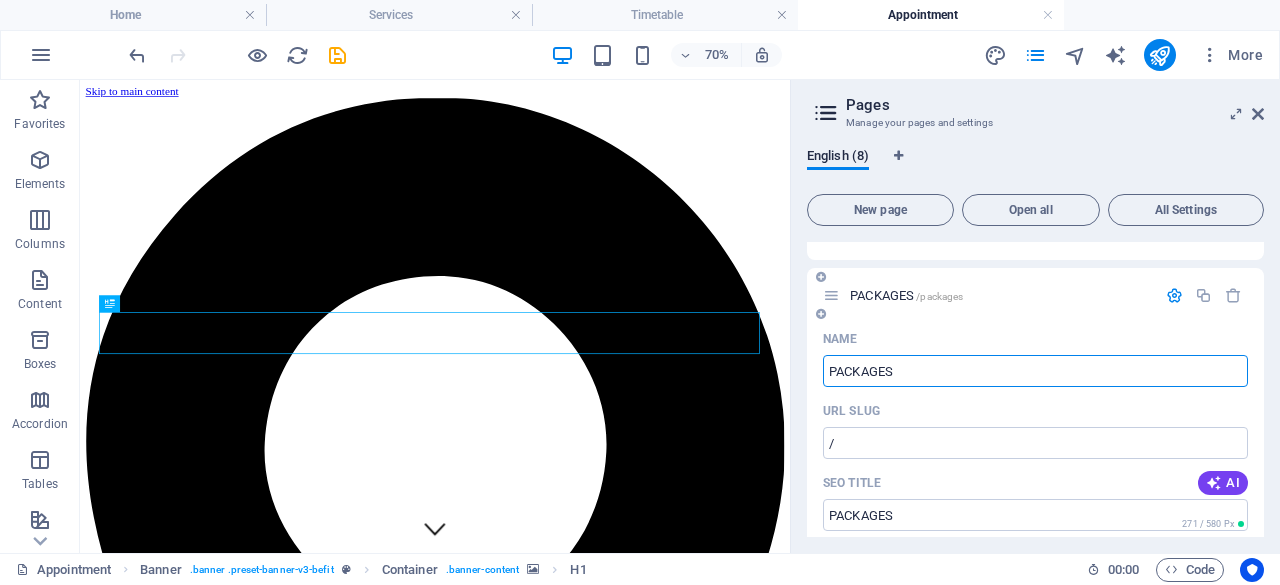type on "PACKAGES" 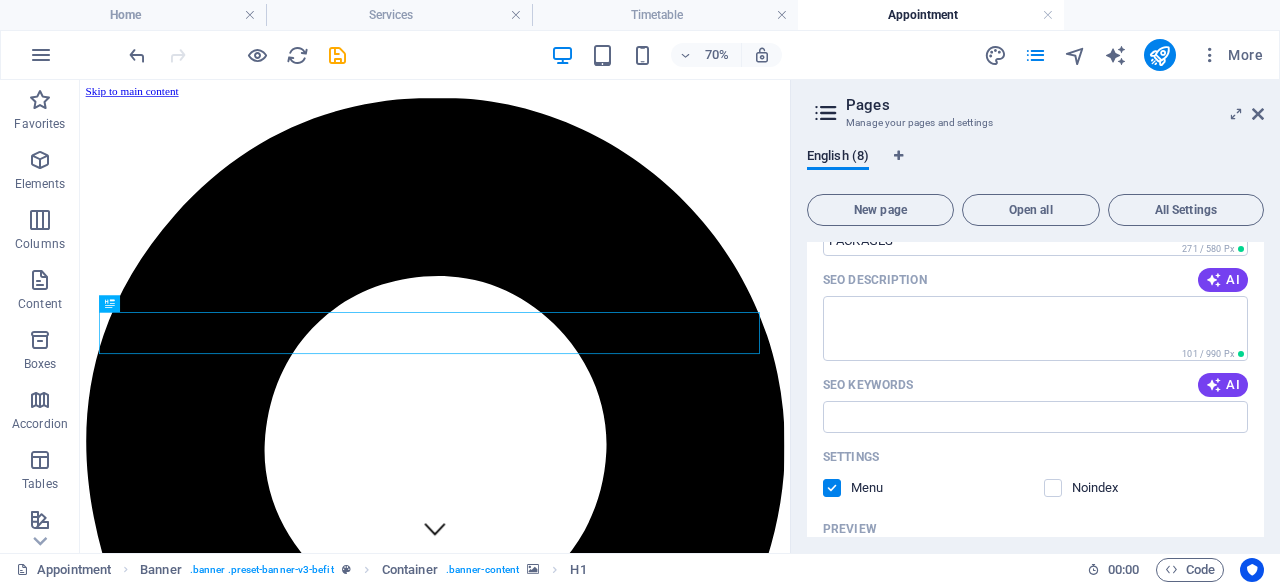 scroll, scrollTop: 400, scrollLeft: 0, axis: vertical 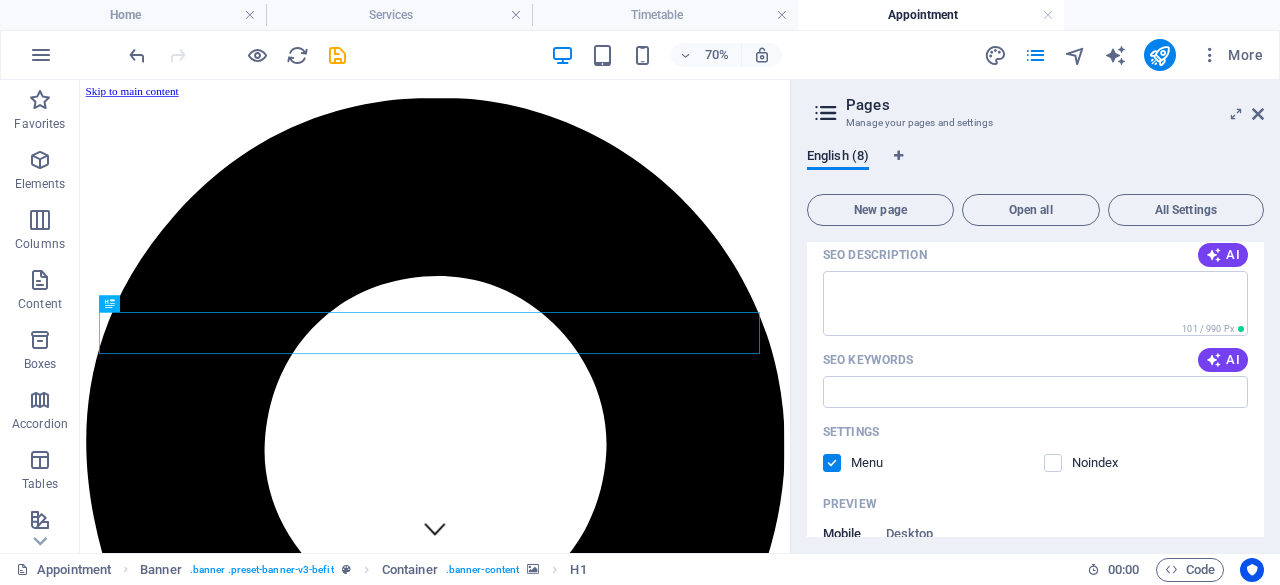 type on "PACKAGES" 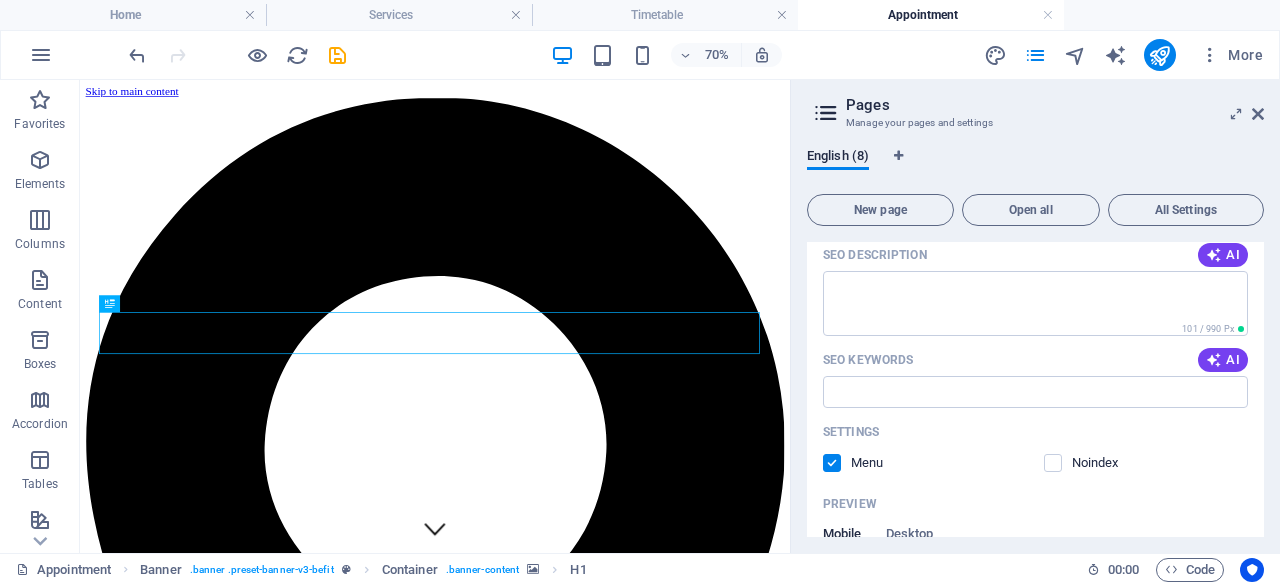 click on "New page Open all All Settings Home / About us /about-us PACKAGES /packages Name PACKAGES ​ URL SLUG /packages ​ SEO Title AI PACKAGES ​ 271 / 580 Px SEO Description AI ​ 101 / 990 Px SEO Keywords AI ​ Settings Menu Noindex Preview Mobile Desktop www.example.com packages PACKAGES - ghanaz.com.my ghanaz.com.my Meta tags ​ Preview Image (Open Graph) Drag files here, click to choose files or select files from Files or our free stock photos & videos More Settings Timetable /timetable Appointment /appointment Contact /contact Legal Notice /legal-notice Privacy /privacy" at bounding box center [1035, 361] 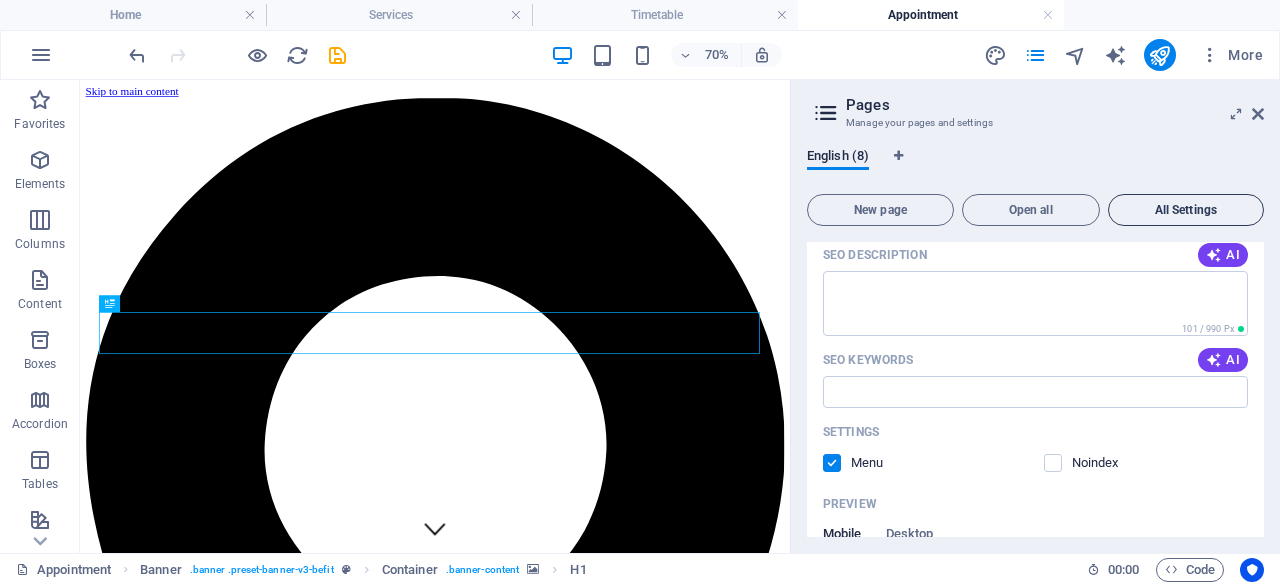 click on "All Settings" at bounding box center [1186, 210] 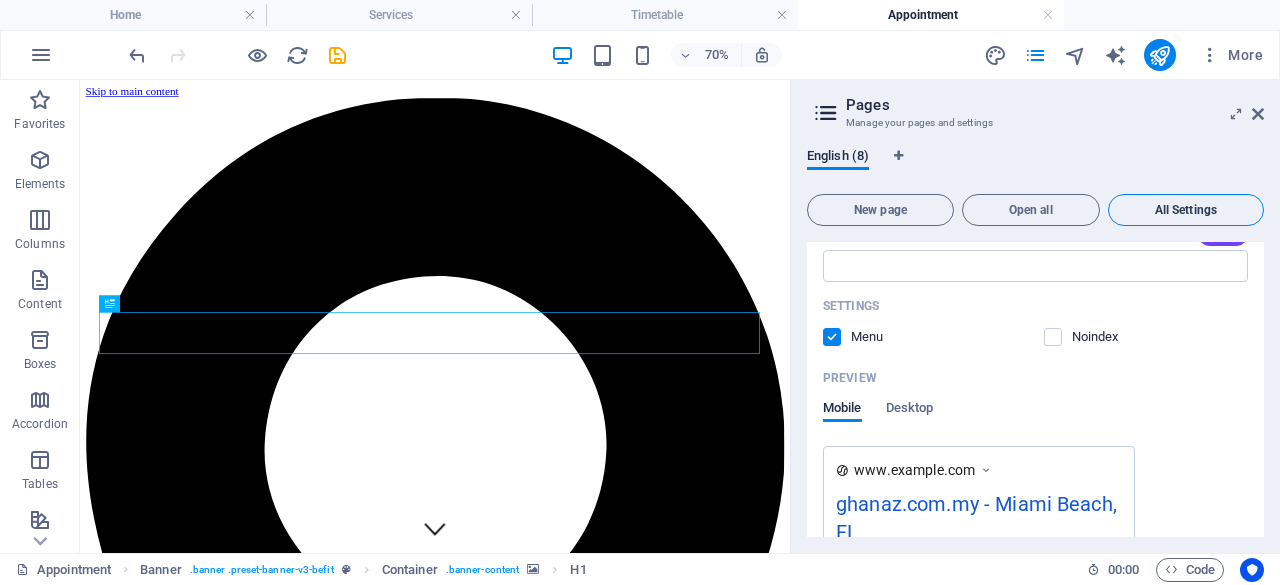 scroll, scrollTop: 5638, scrollLeft: 0, axis: vertical 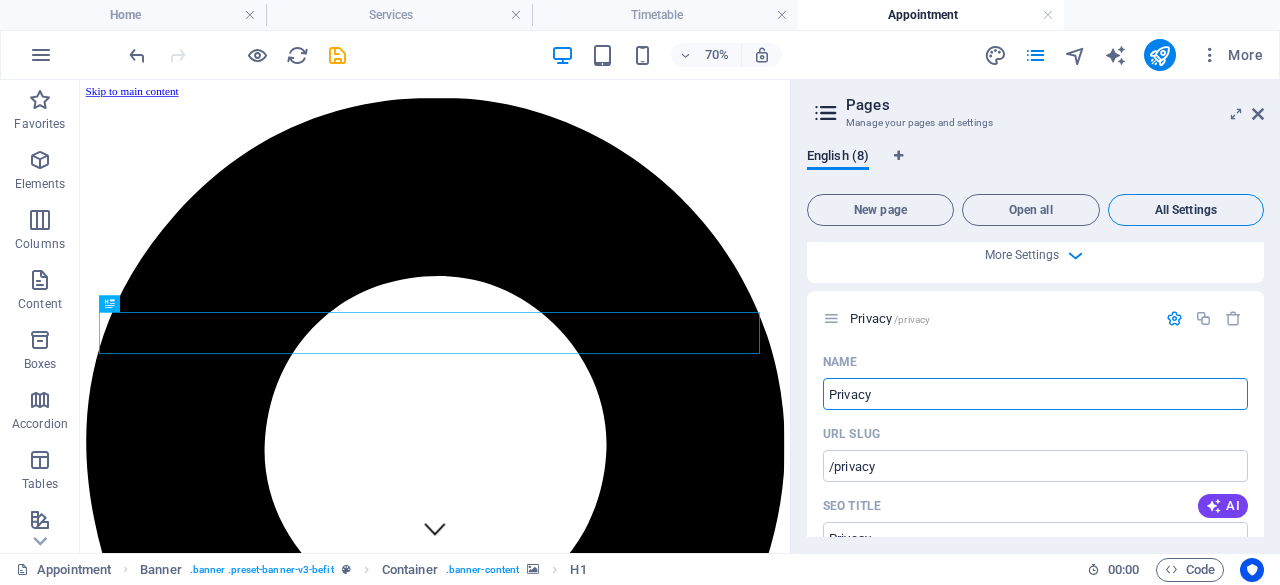 click on "All Settings" at bounding box center [1186, 210] 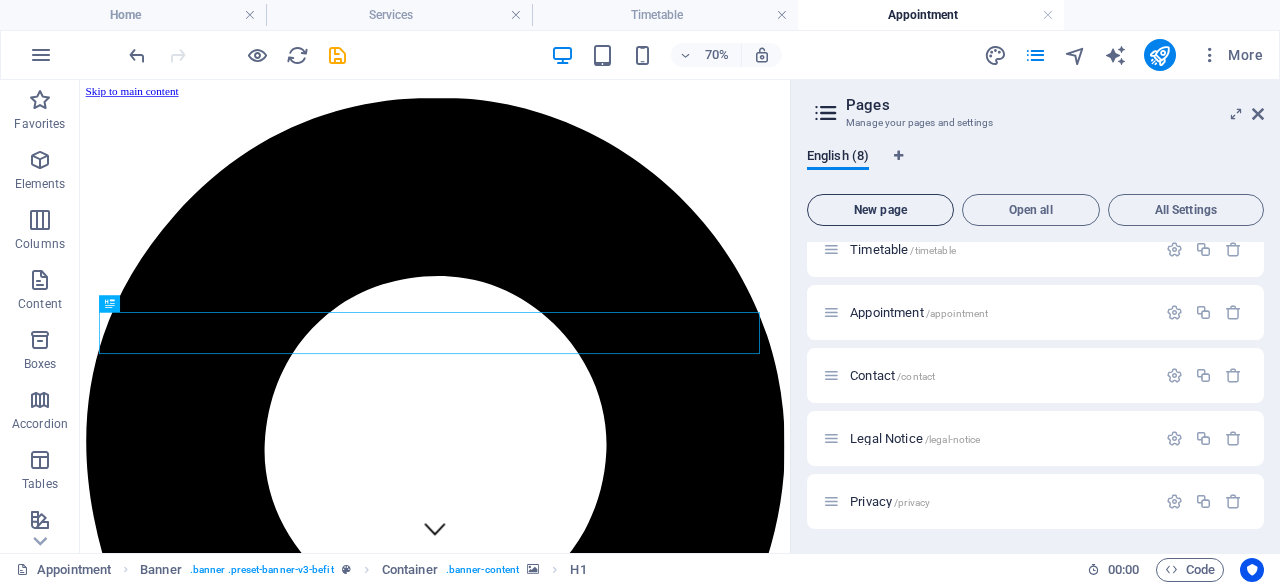scroll, scrollTop: 208, scrollLeft: 0, axis: vertical 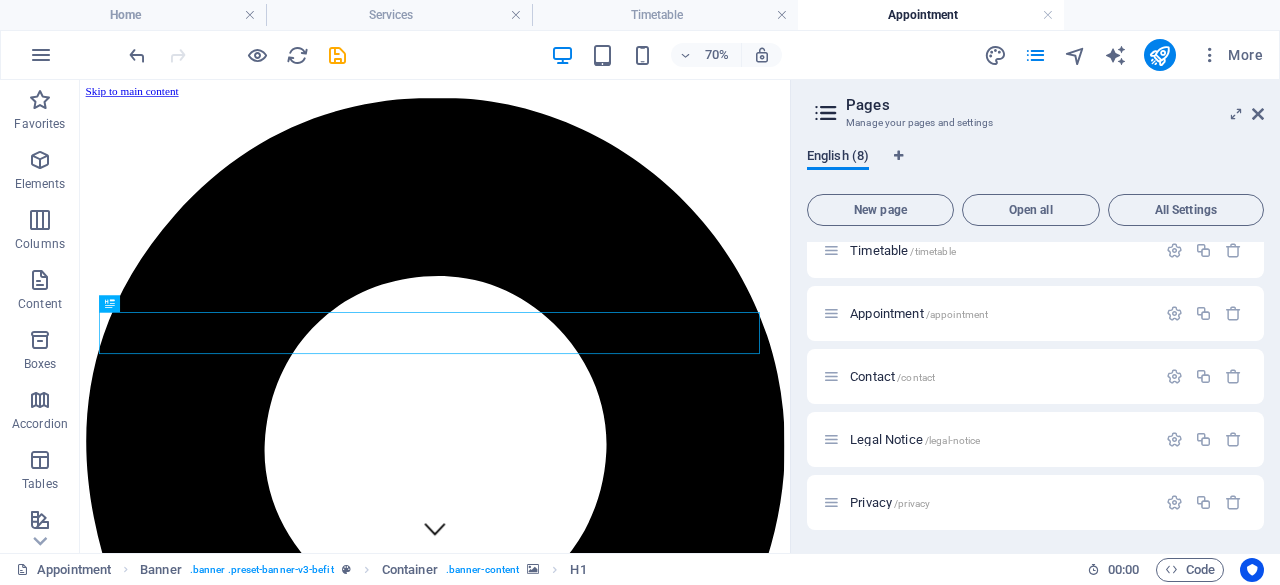 click on "English (8)" at bounding box center [838, 158] 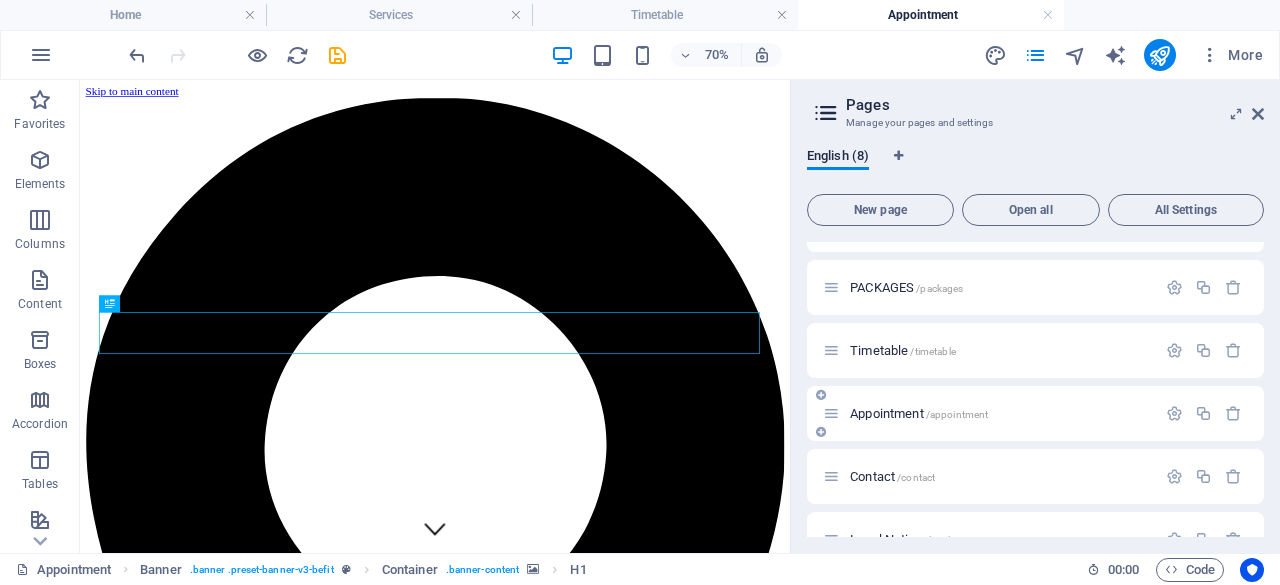 scroll, scrollTop: 8, scrollLeft: 0, axis: vertical 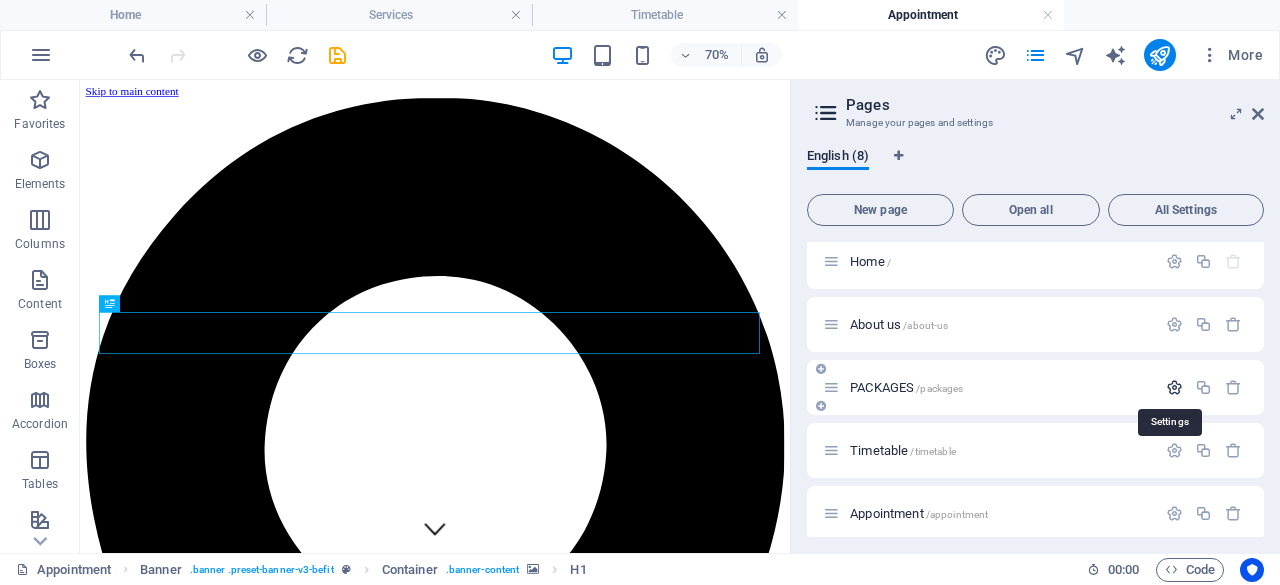 click at bounding box center [1174, 387] 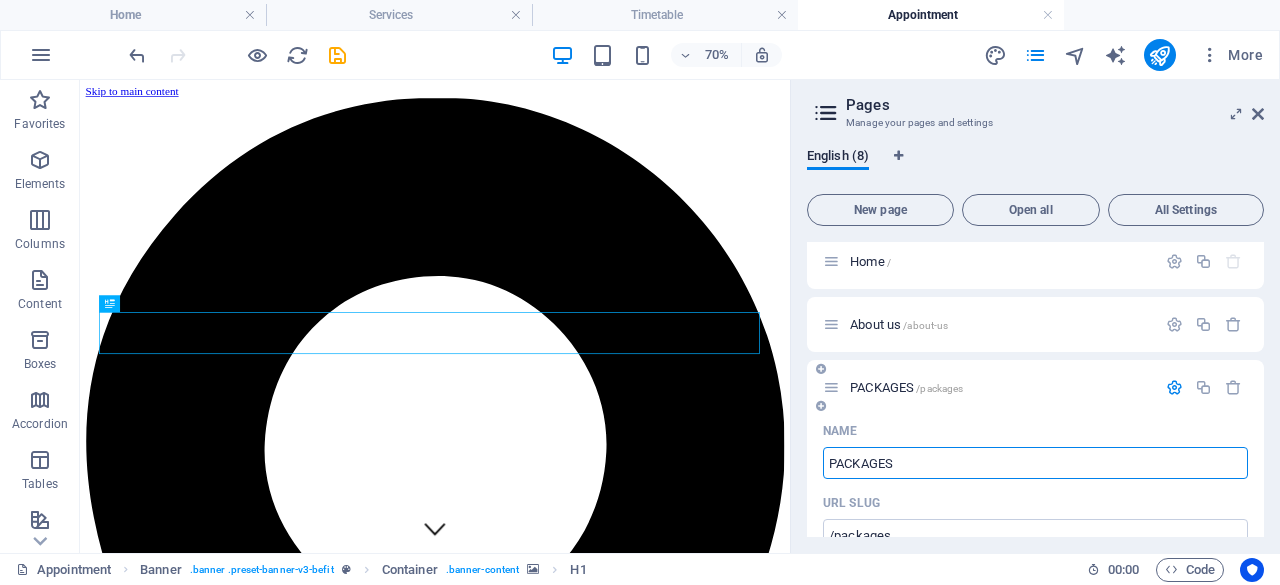 drag, startPoint x: 904, startPoint y: 464, endPoint x: 814, endPoint y: 473, distance: 90.44888 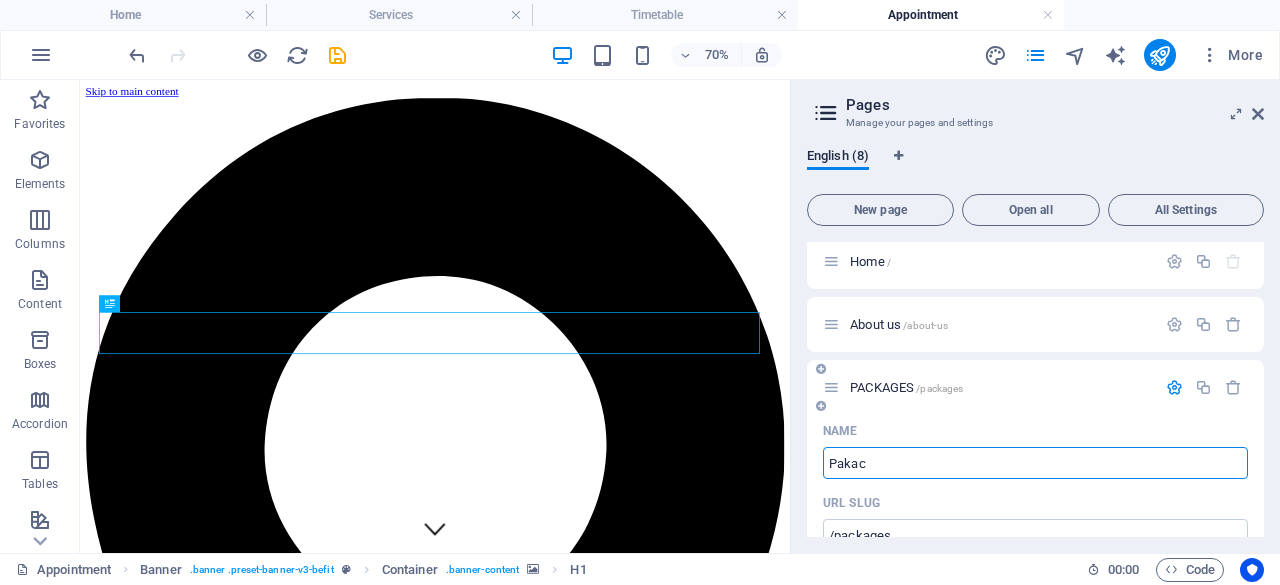 type on "Pakach" 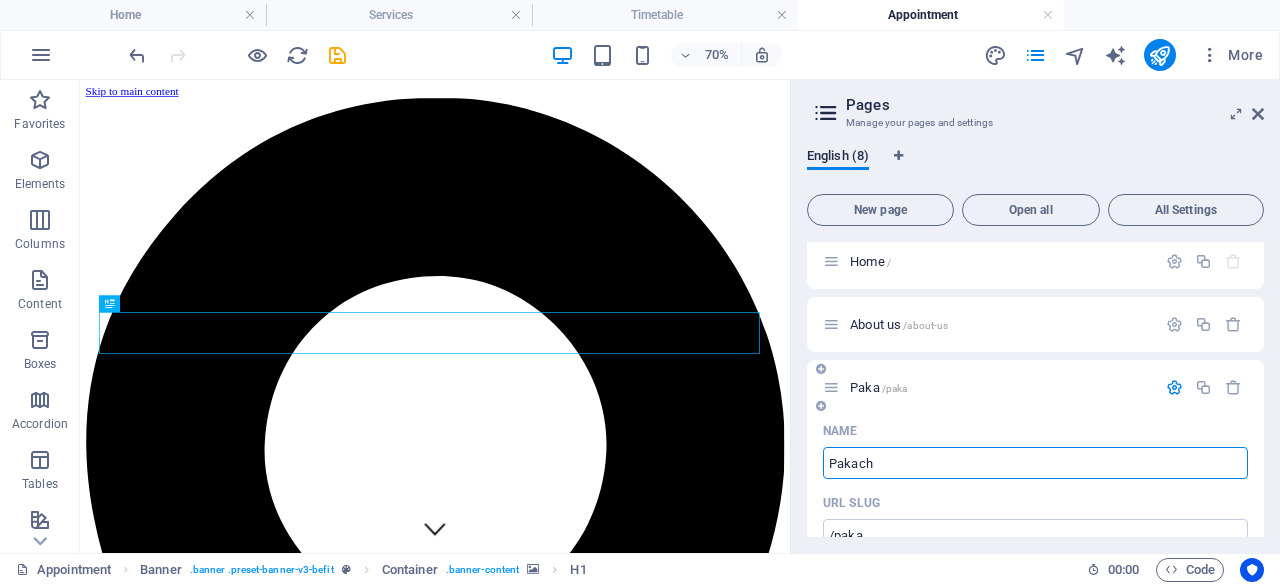 type on "/paka" 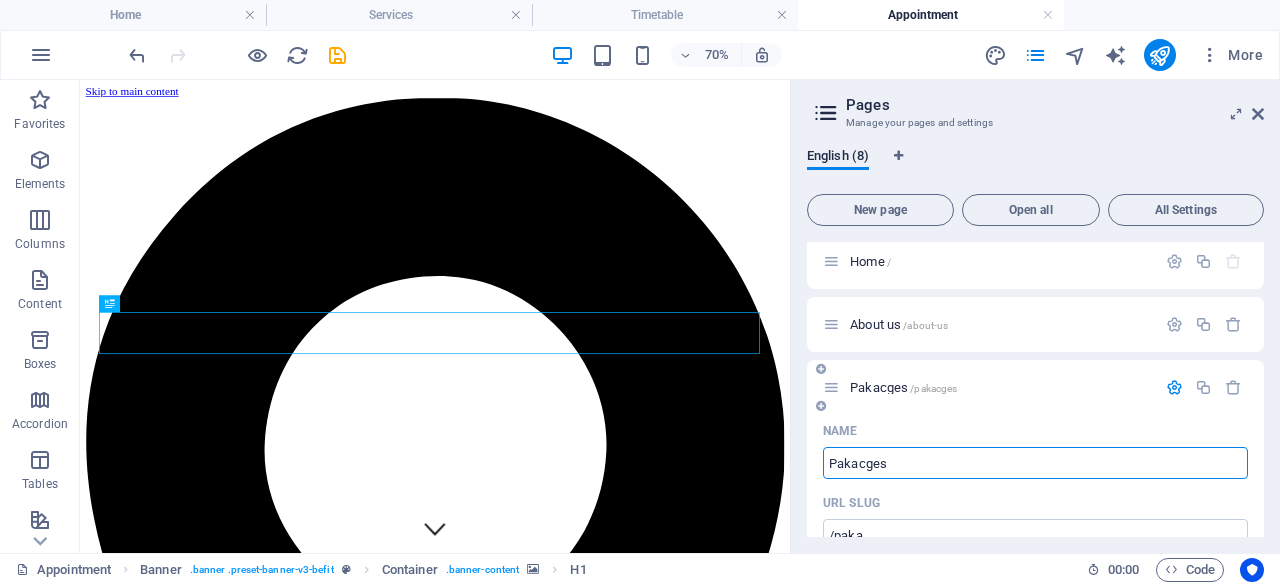 type on "Pakacges" 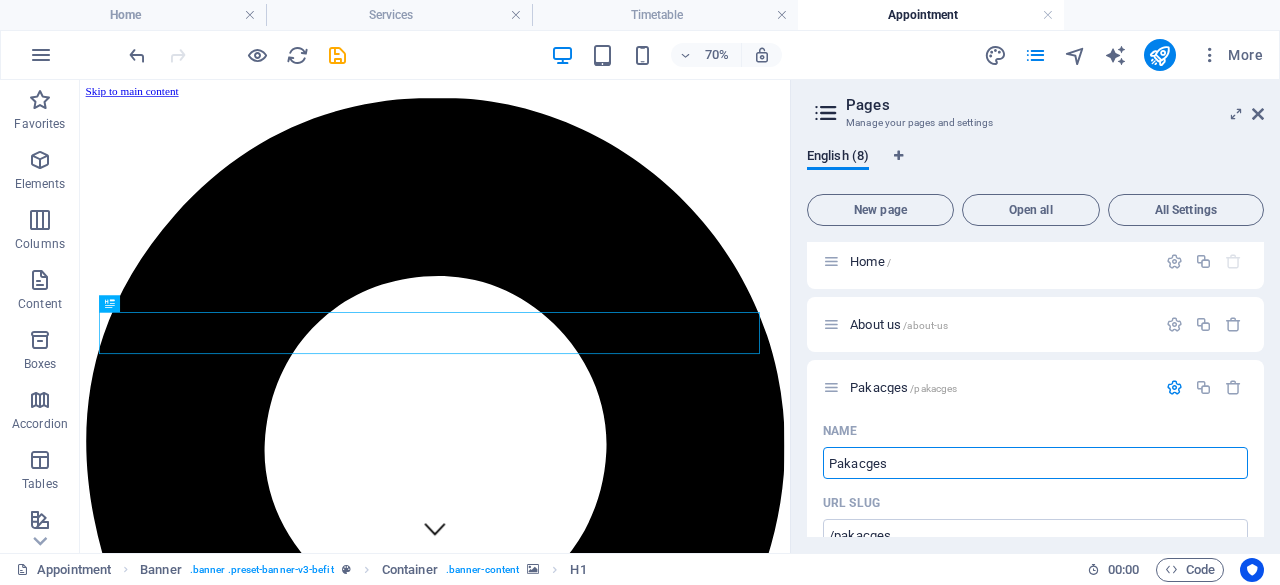 type on "Pakacges" 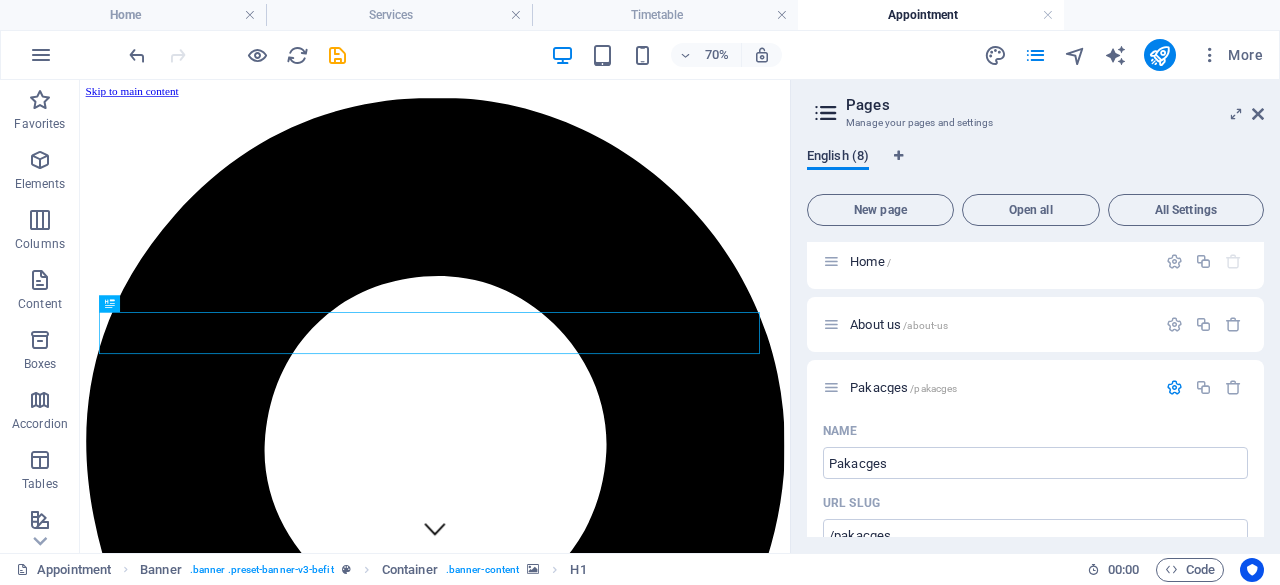click on "English (8)" at bounding box center (838, 158) 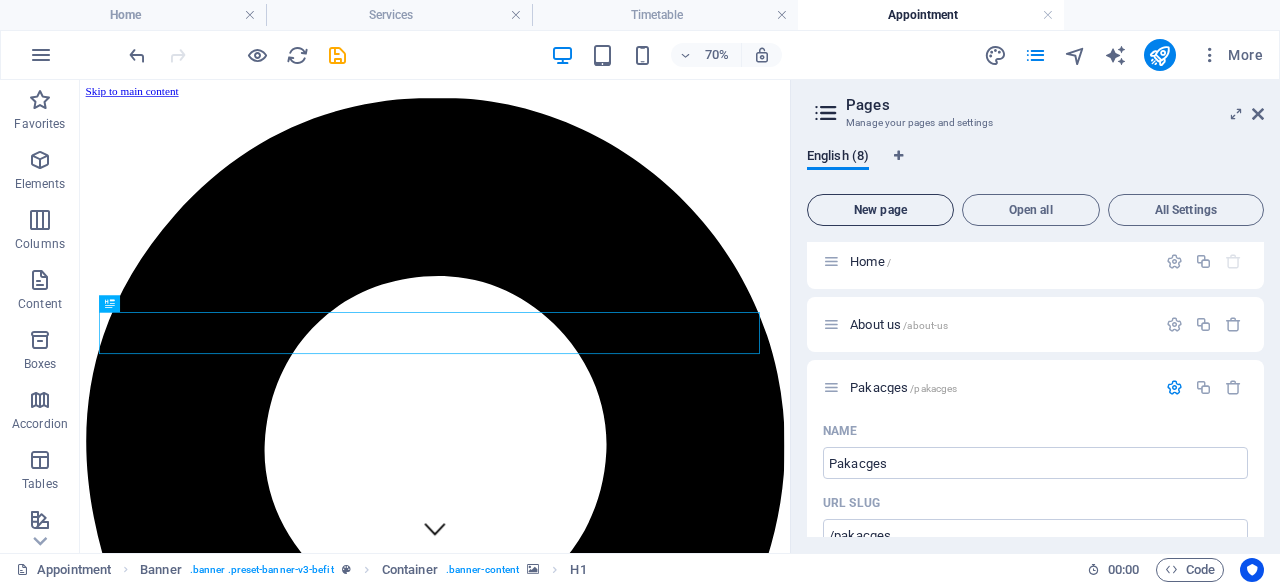 click on "New page" at bounding box center (880, 210) 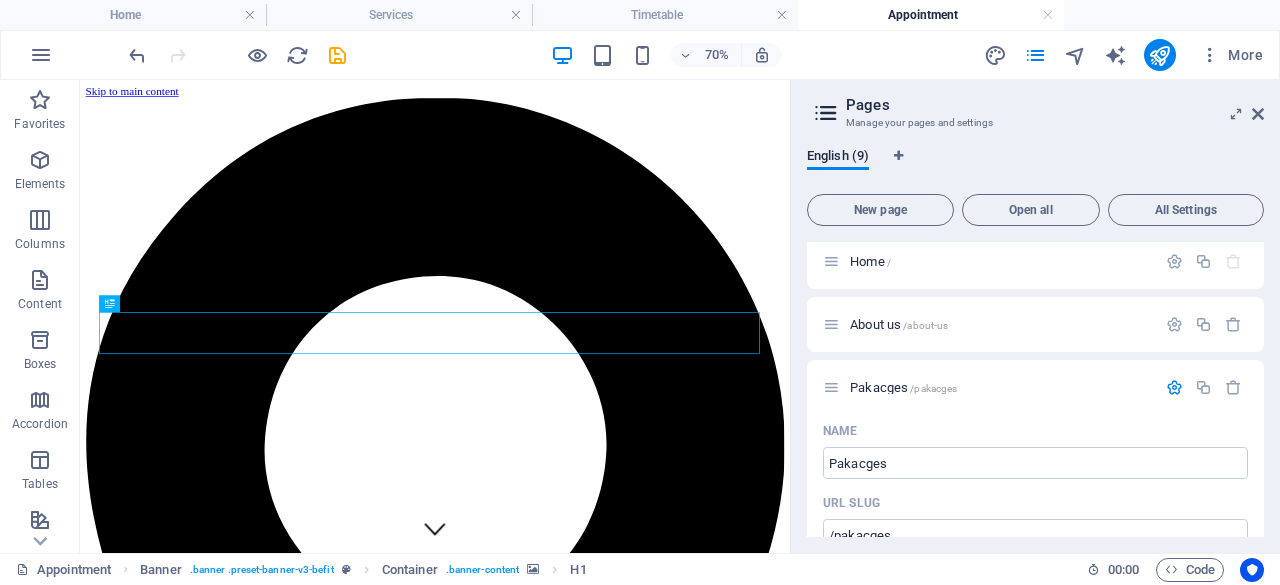 scroll, scrollTop: 1204, scrollLeft: 0, axis: vertical 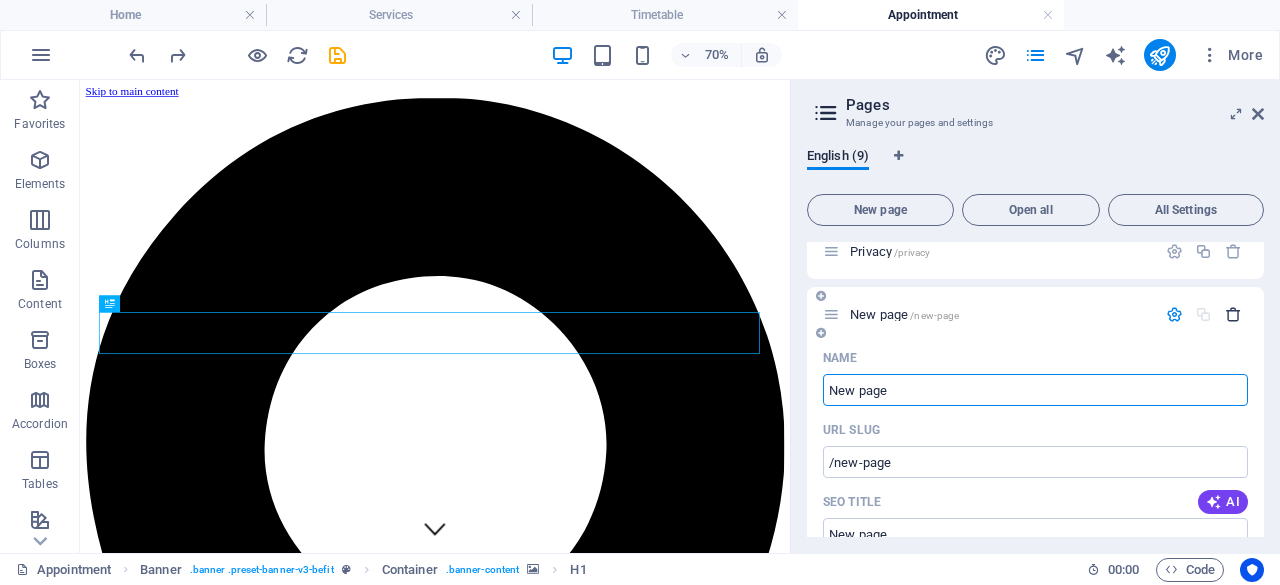 click at bounding box center [1233, 314] 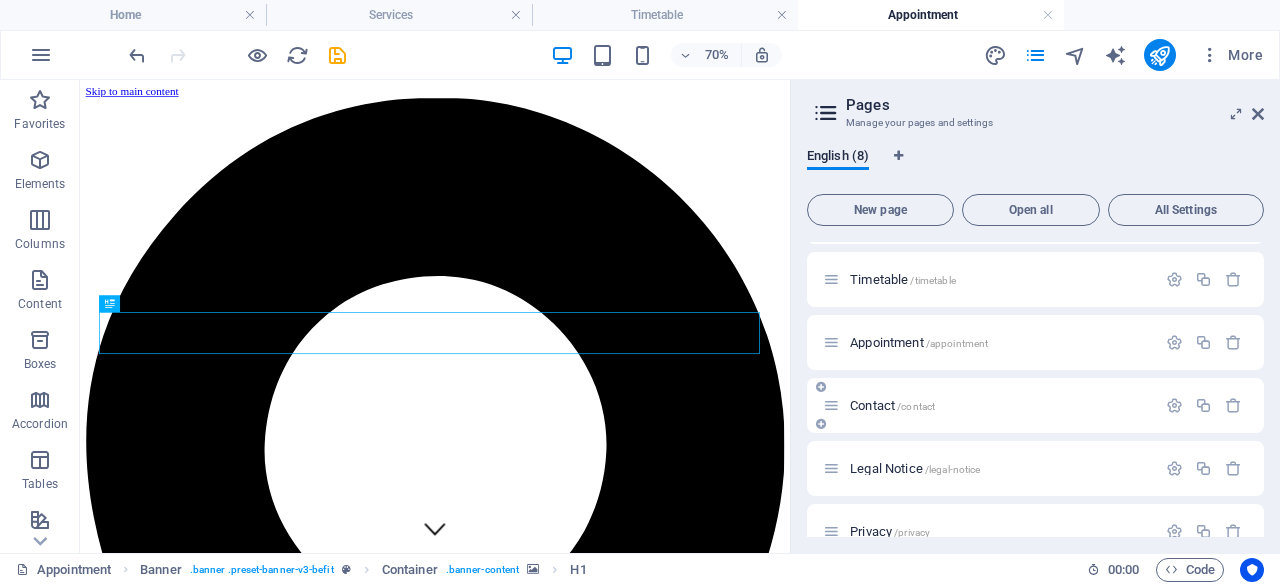 scroll, scrollTop: 953, scrollLeft: 0, axis: vertical 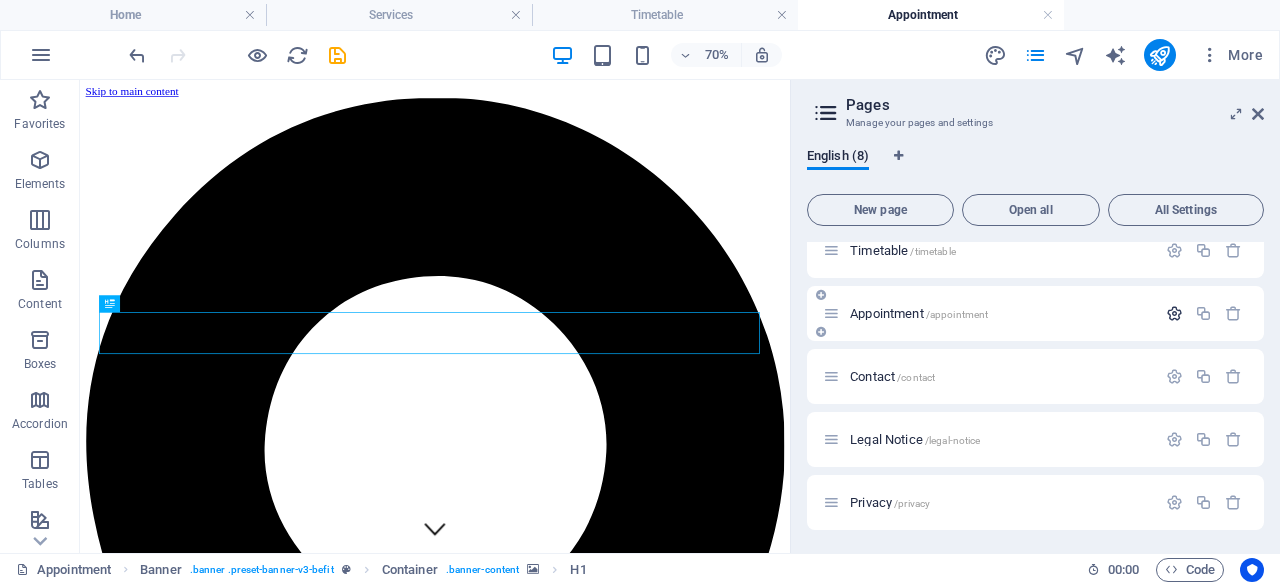 click at bounding box center [1174, 313] 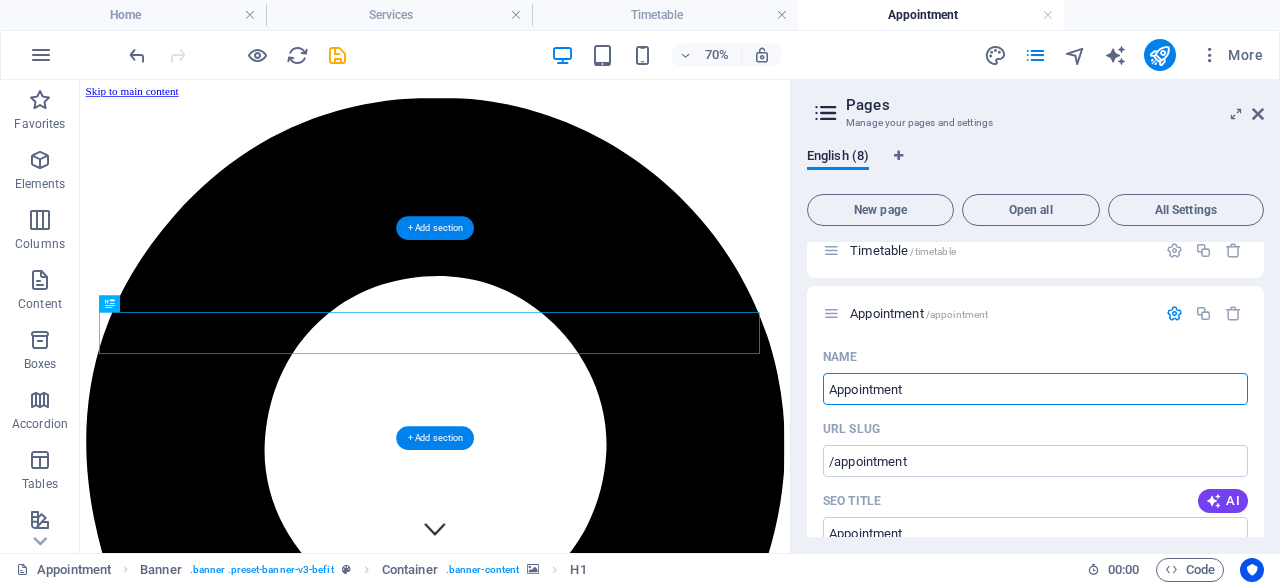 drag, startPoint x: 1088, startPoint y: 486, endPoint x: 966, endPoint y: 487, distance: 122.0041 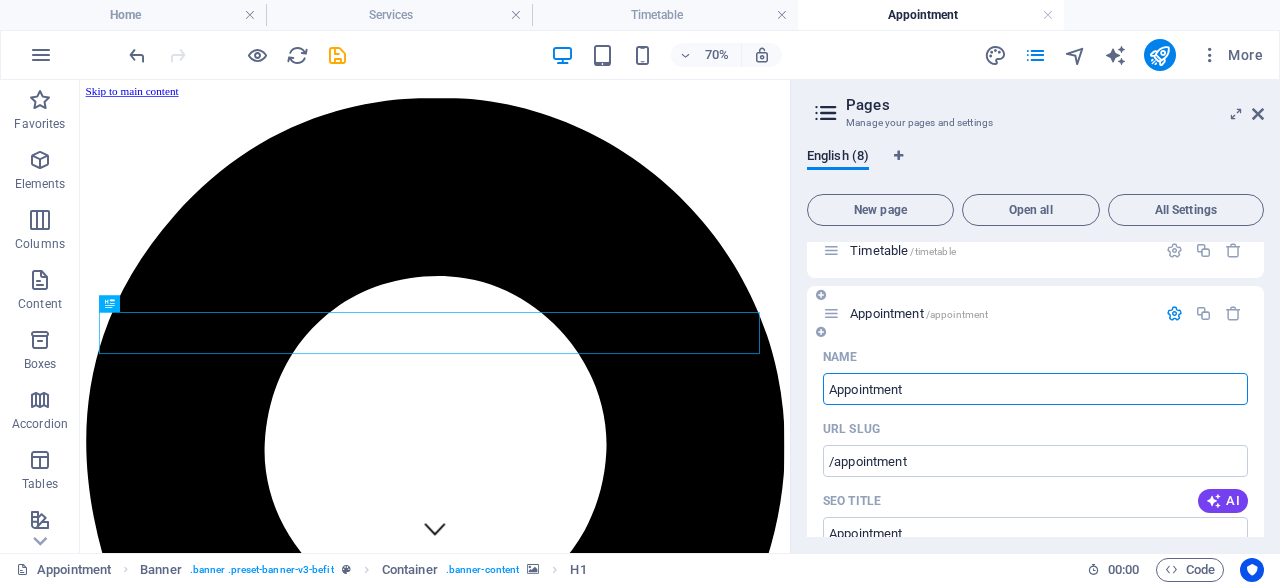 click on "Appointment" at bounding box center [1035, 389] 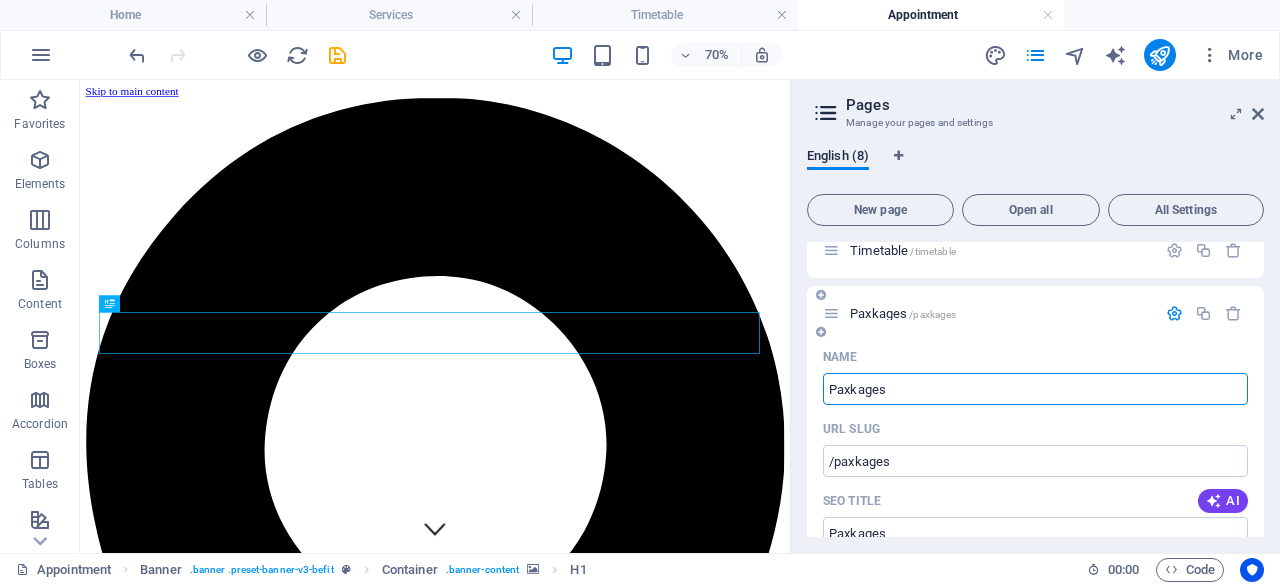 type on "Paxkages" 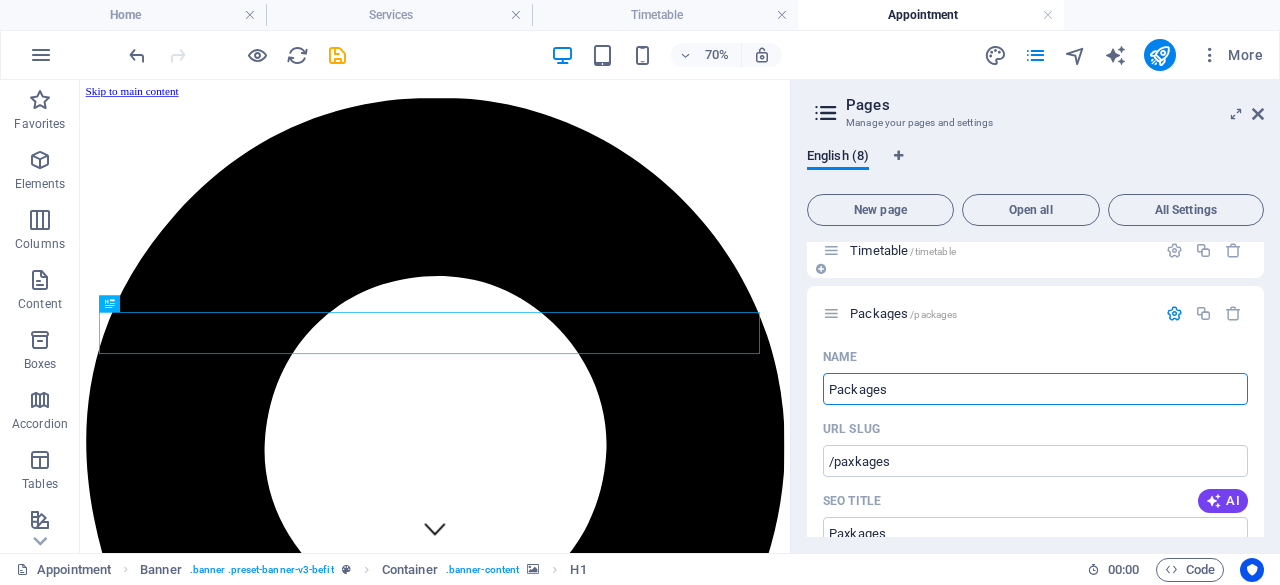 type on "Packages" 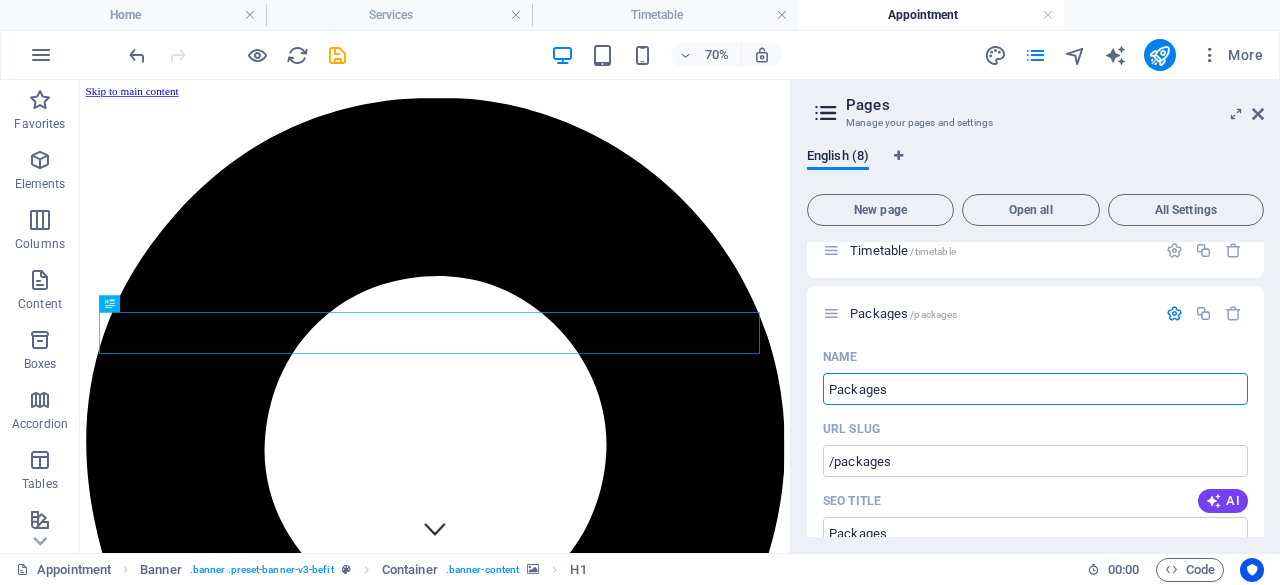 type on "Packages" 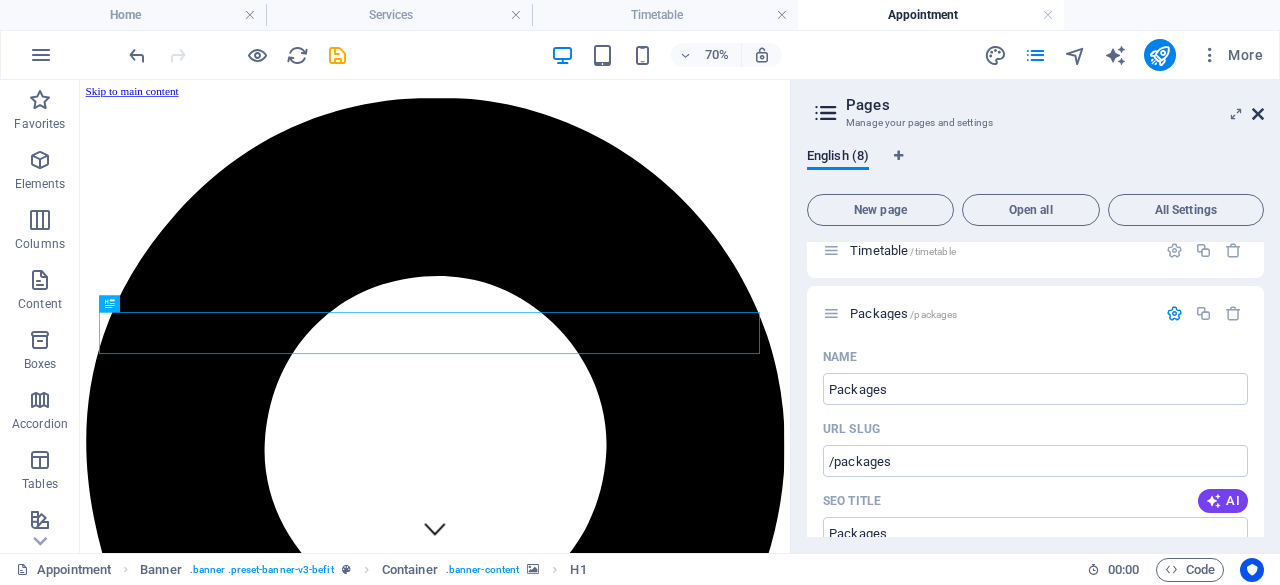 click at bounding box center (1258, 114) 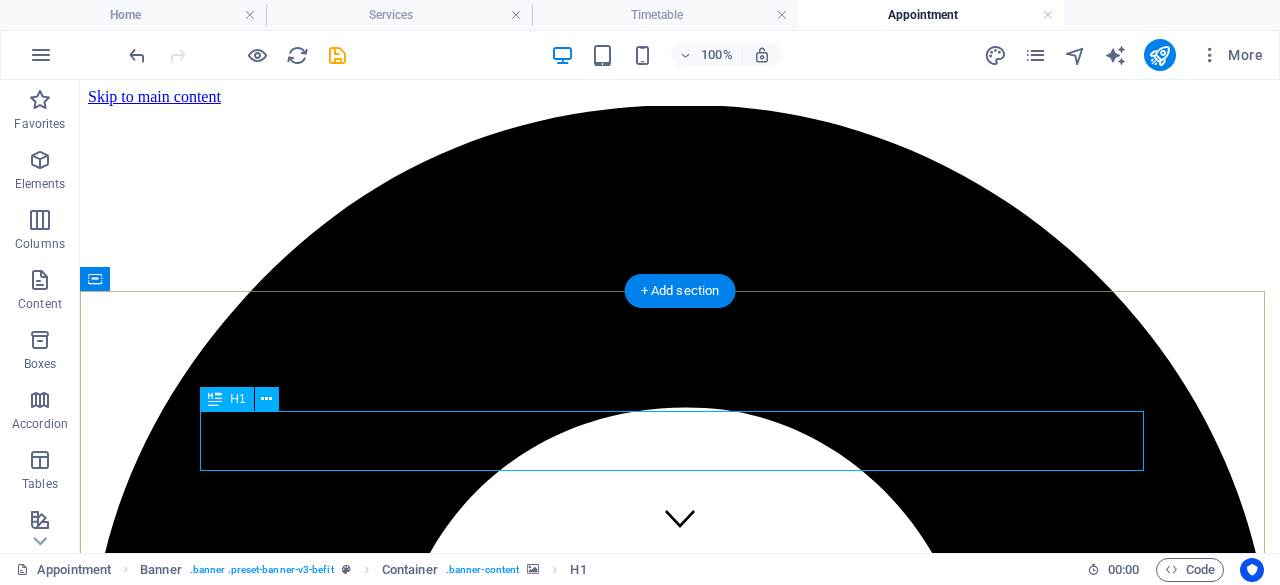 click on "Appointment" at bounding box center [680, 4623] 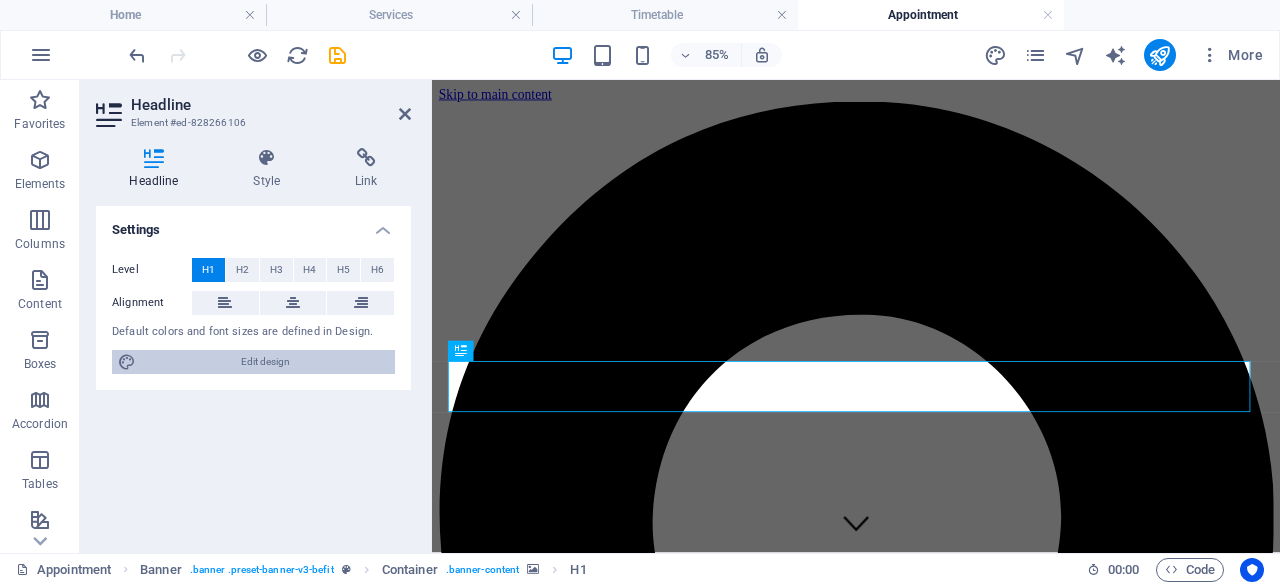 click on "Edit design" at bounding box center [265, 362] 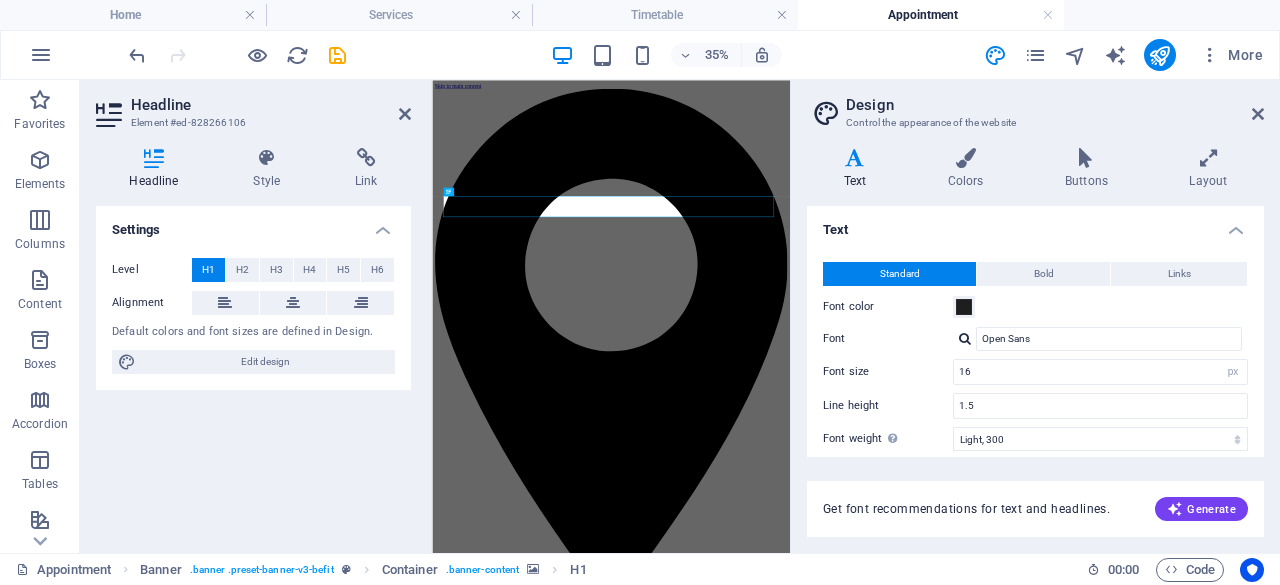 click on "Design" at bounding box center [1055, 105] 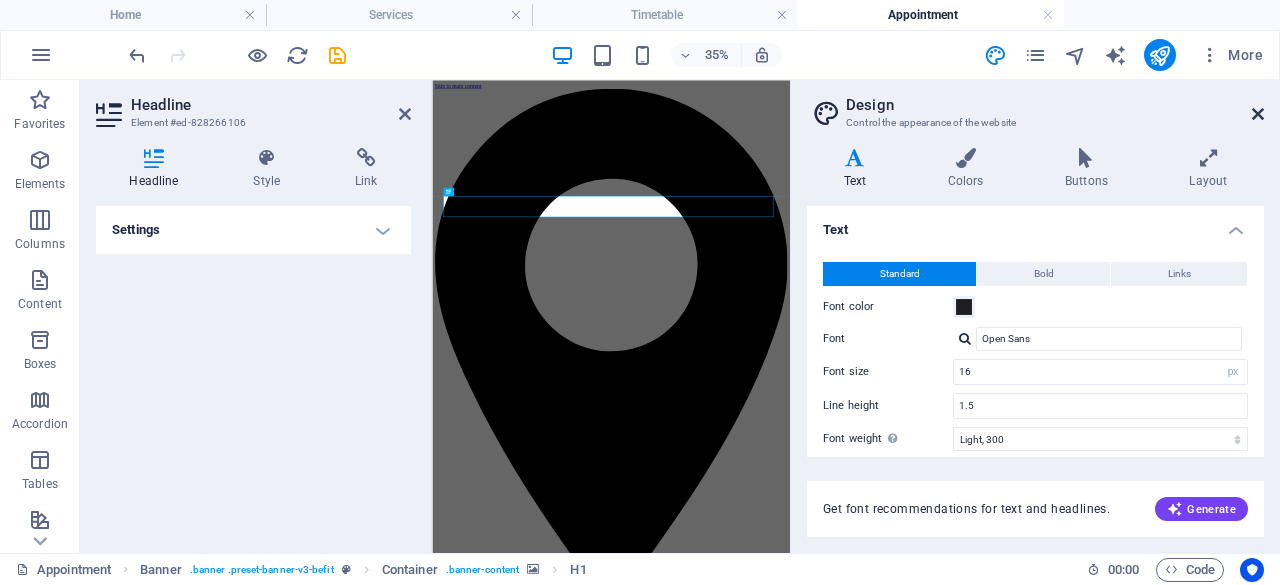 click at bounding box center (1258, 114) 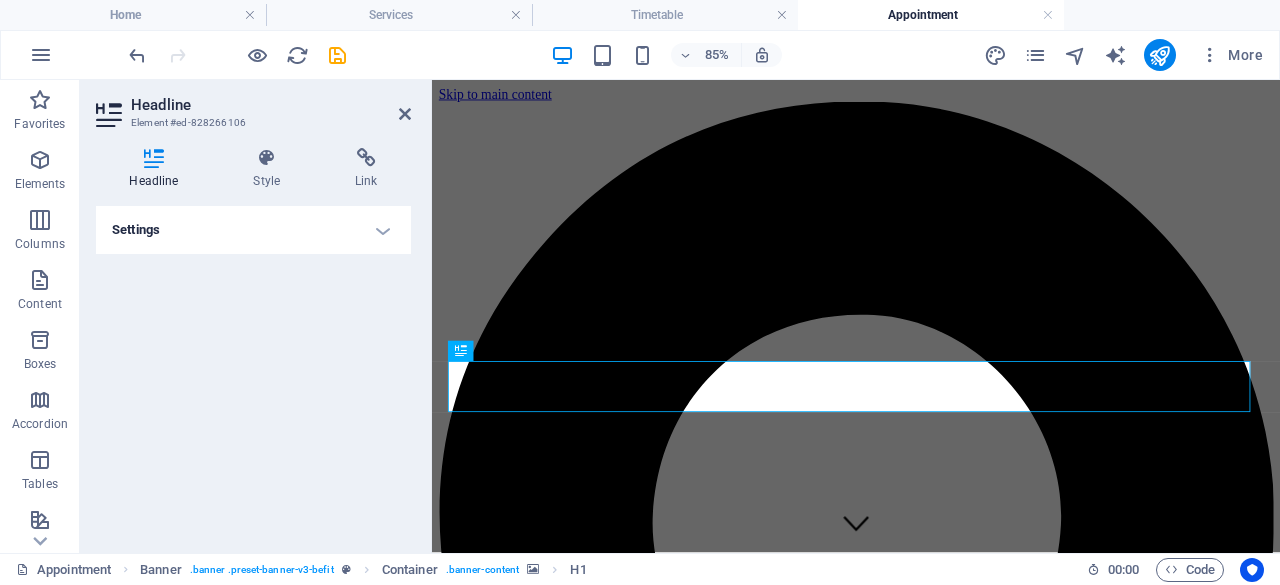 click at bounding box center (931, 3650) 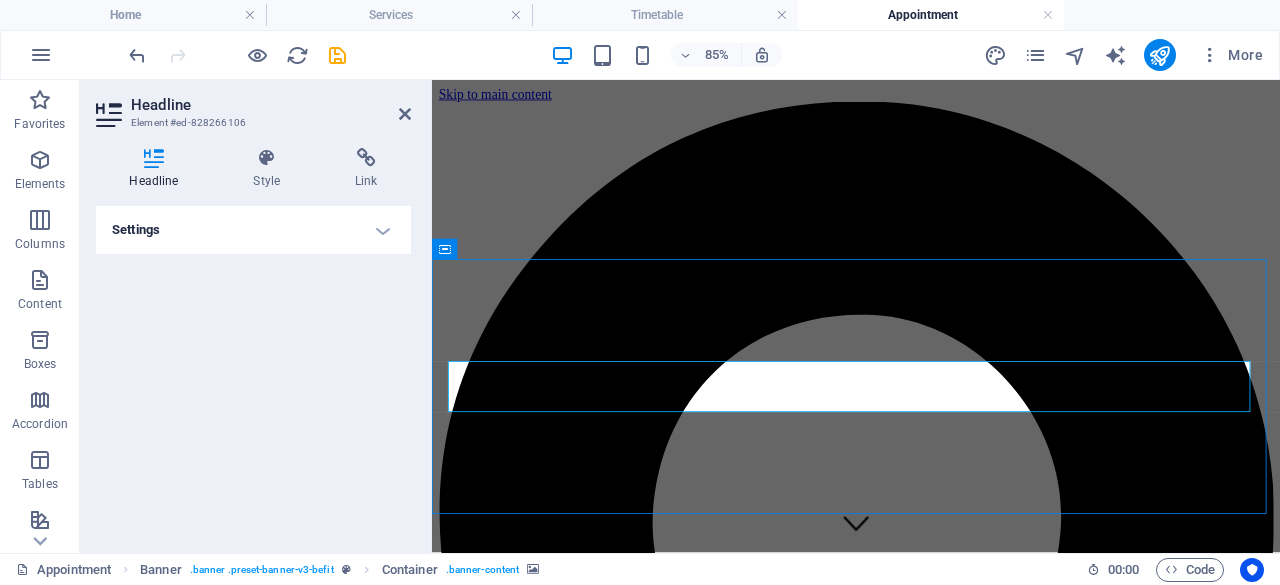 click at bounding box center (931, 3650) 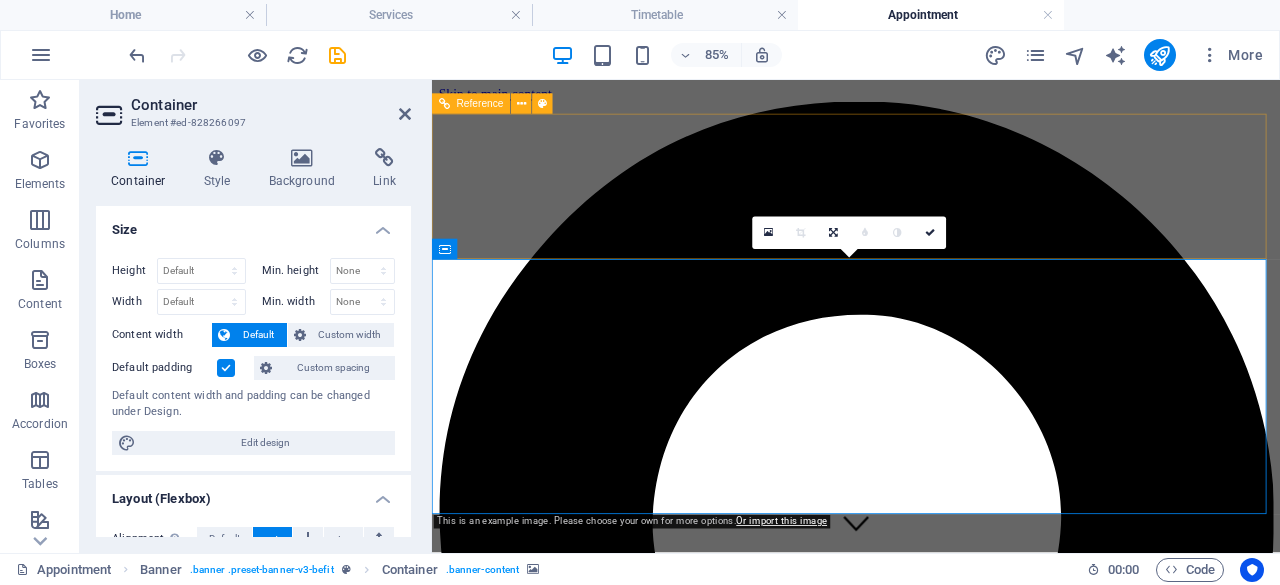 click on "Home About us Services Timetable Appointment Contact" at bounding box center [931, 3499] 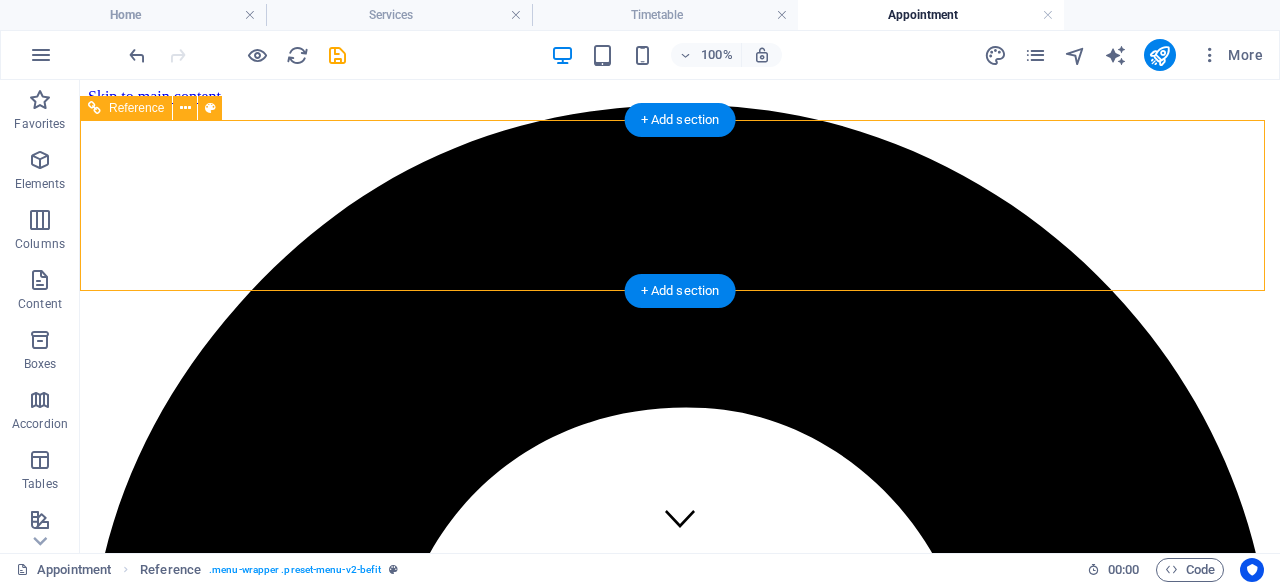 click on "Home About us Services Timetable Appointment Contact" at bounding box center [680, 4196] 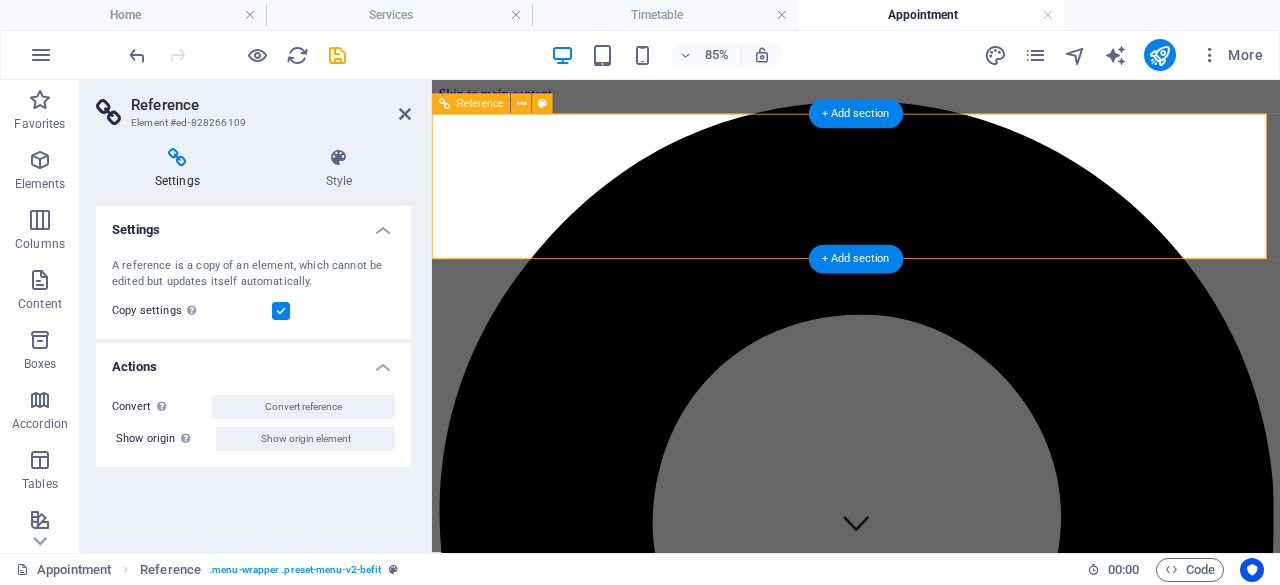 click on "Home About us Services Timetable Appointment Contact" at bounding box center [931, 3562] 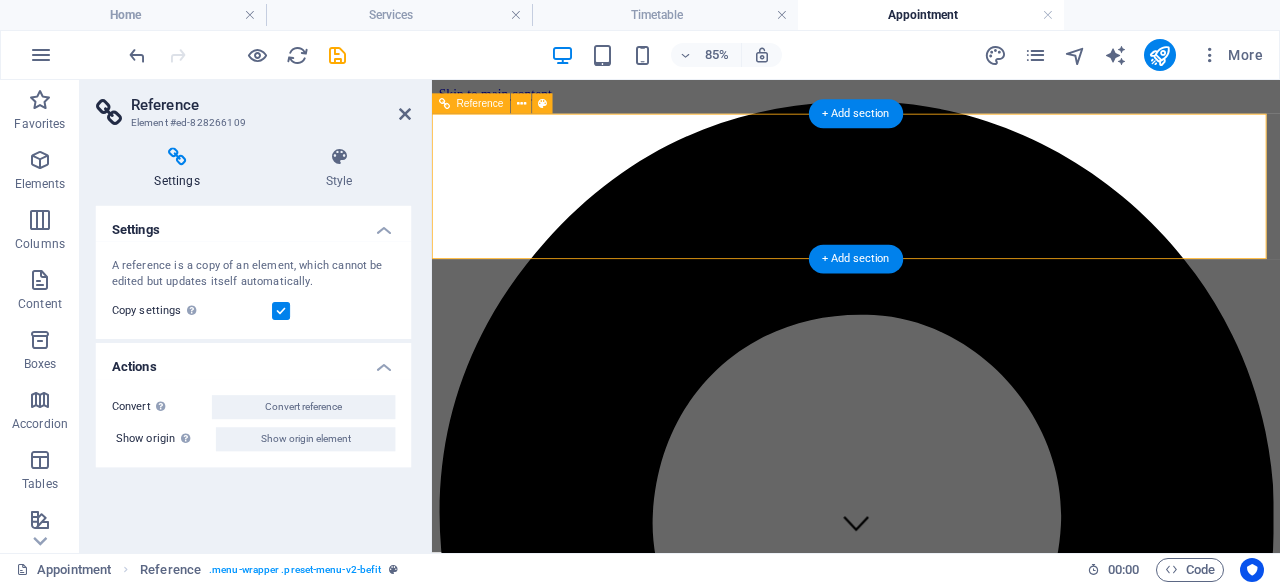 click on "Home About us Services Timetable Appointment Contact" at bounding box center [931, 3562] 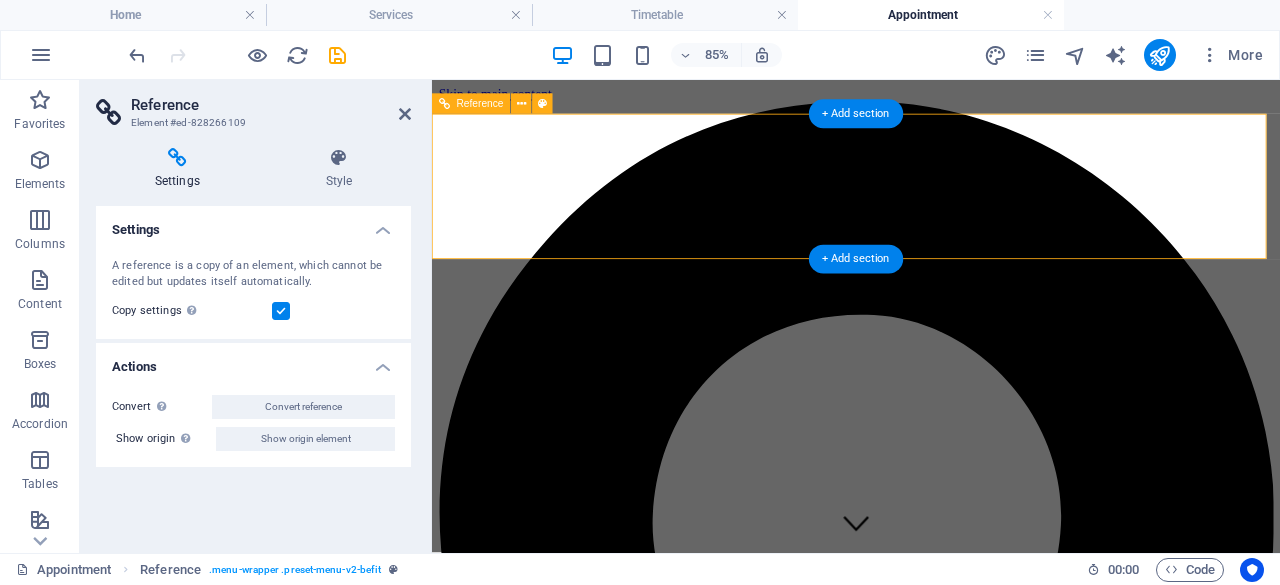 click on "Home About us Services Timetable Appointment Contact" at bounding box center [931, 3562] 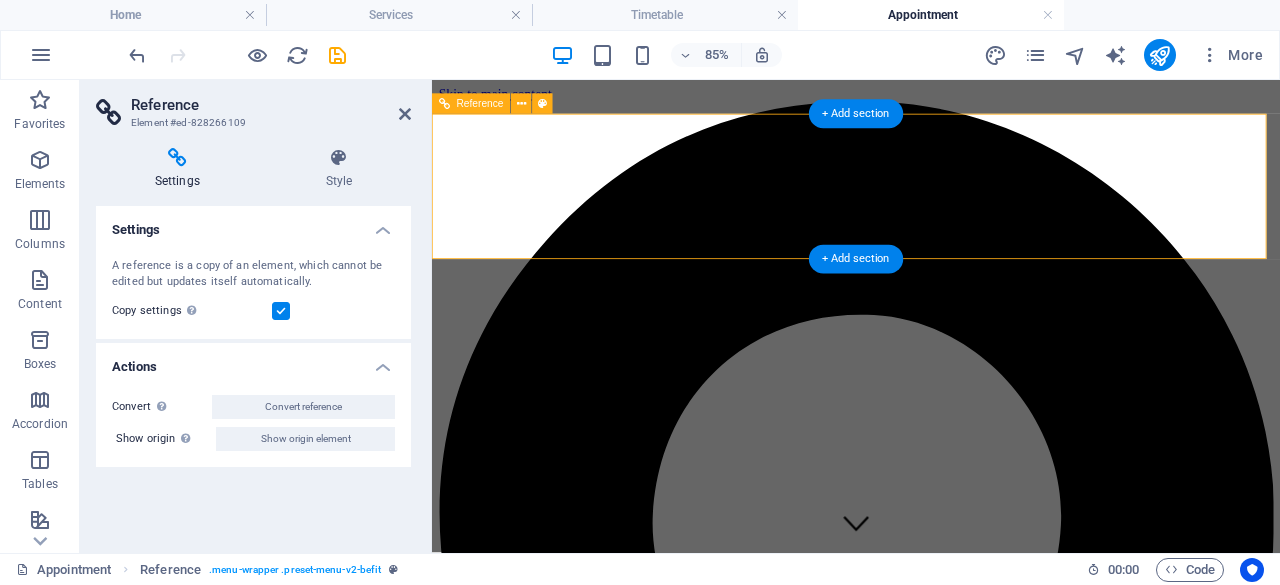 click on "Home About us Services Timetable Appointment Contact" at bounding box center (931, 3562) 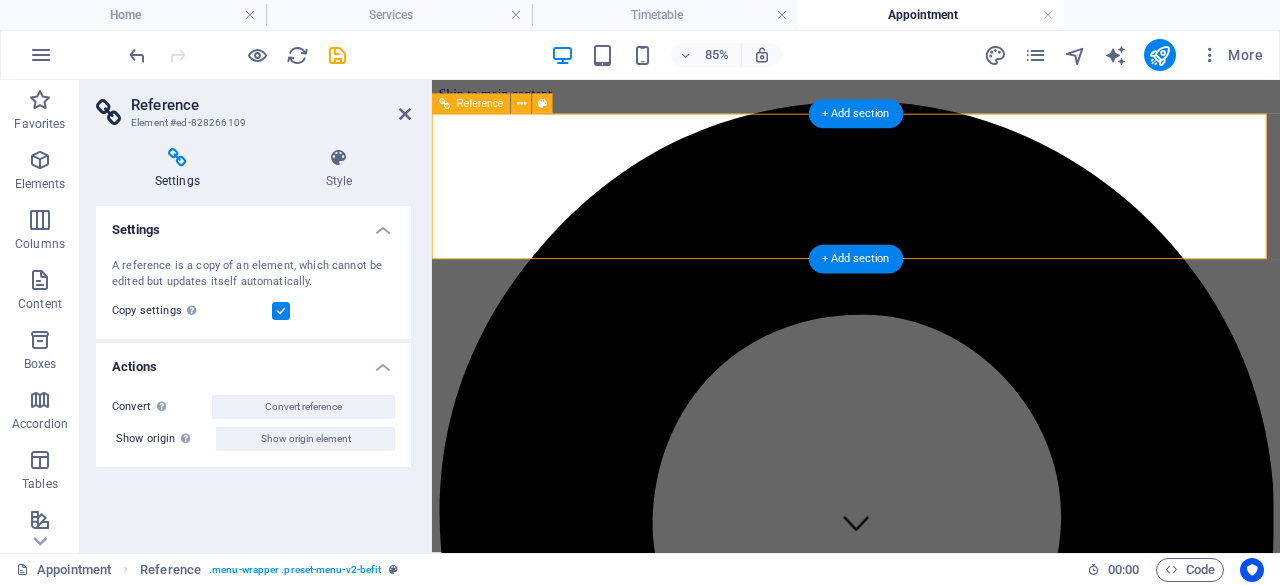 click on "Home About us Services Timetable Appointment Contact" at bounding box center (931, 3562) 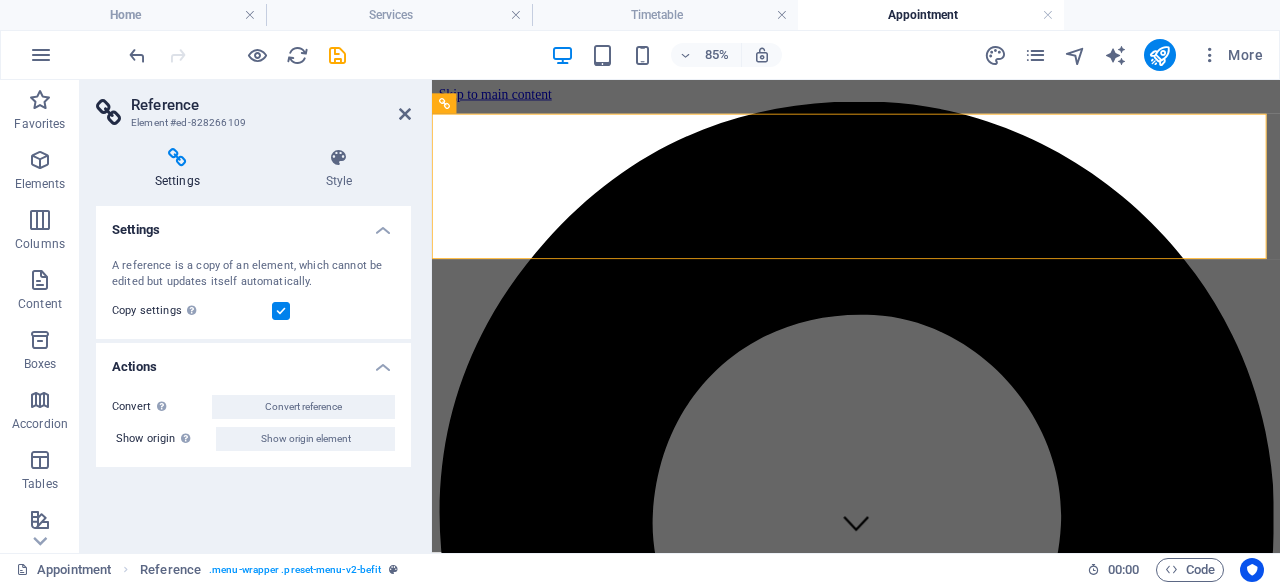 click at bounding box center (281, 311) 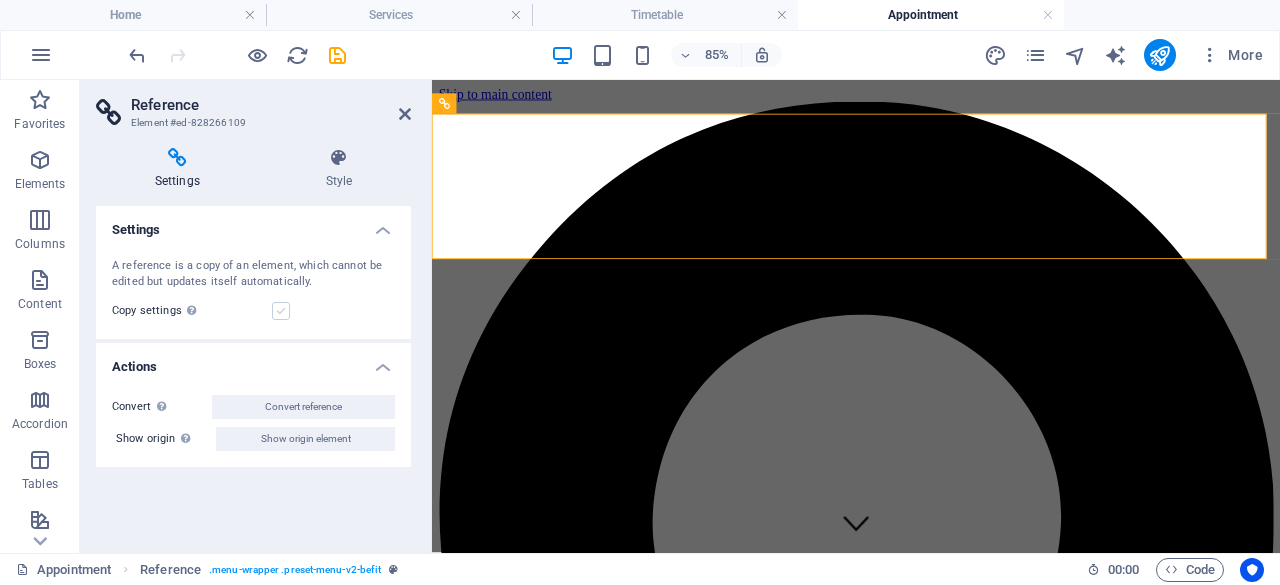 click at bounding box center (281, 311) 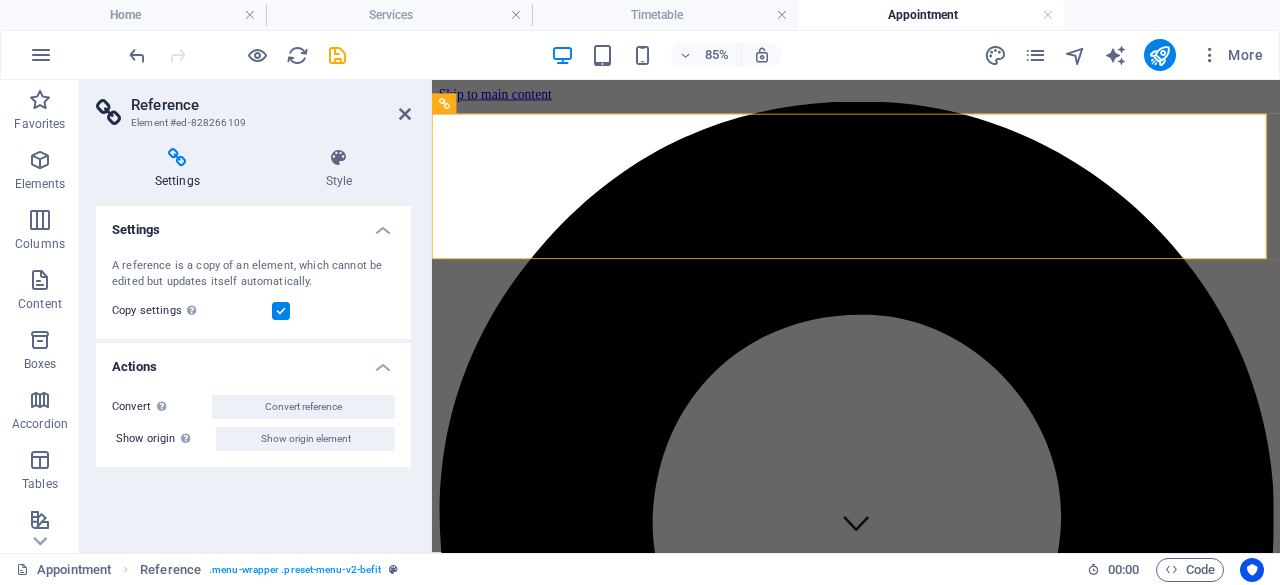 click on "Settings" at bounding box center (253, 224) 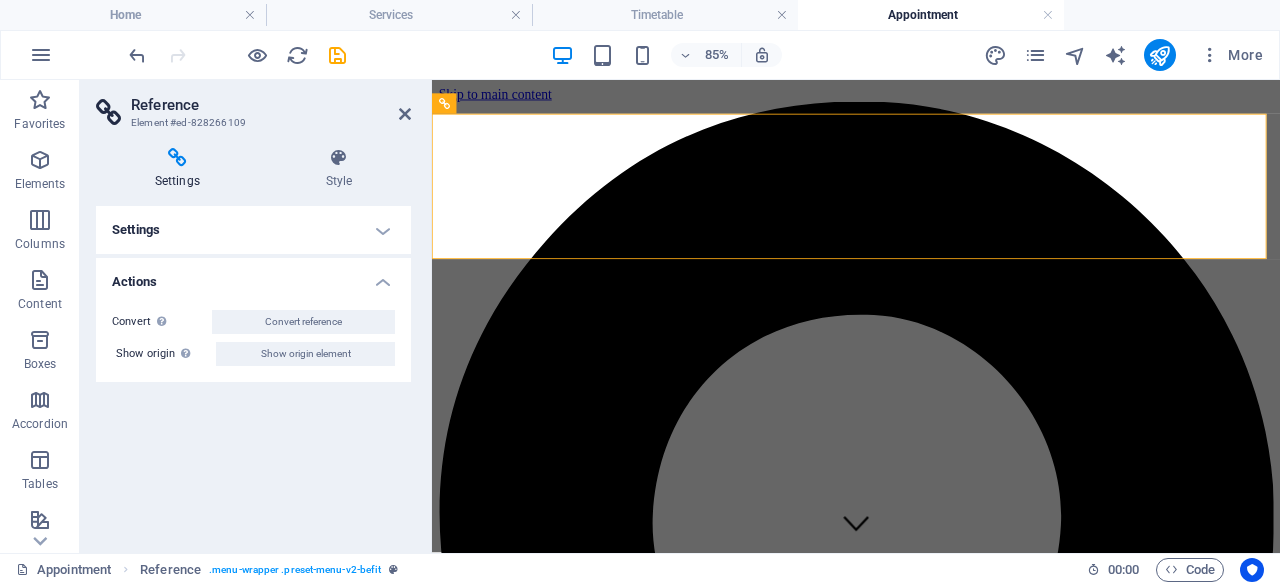 click on "Actions" at bounding box center [253, 276] 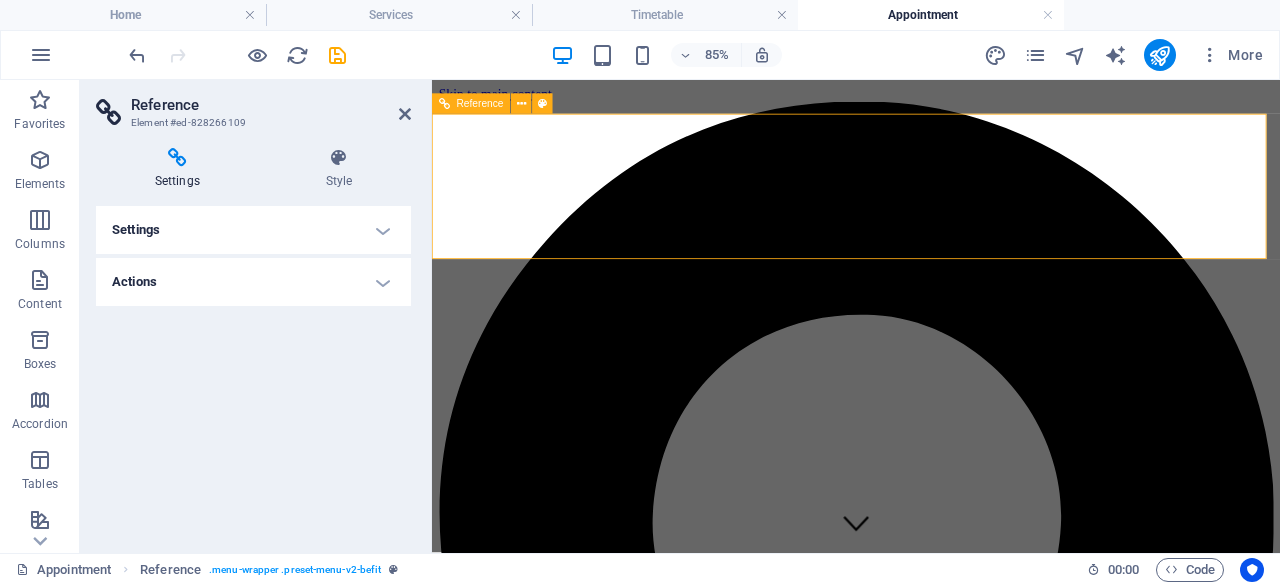click on "Home About us Services Timetable Appointment Contact" at bounding box center (931, 3562) 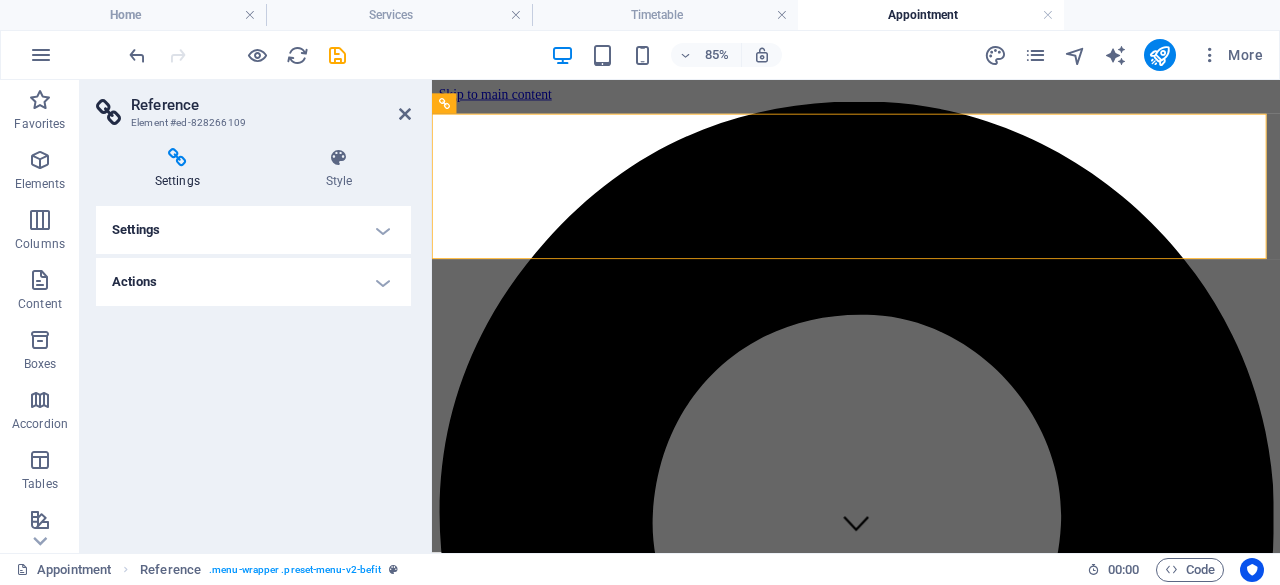 click on "Reference" at bounding box center [271, 105] 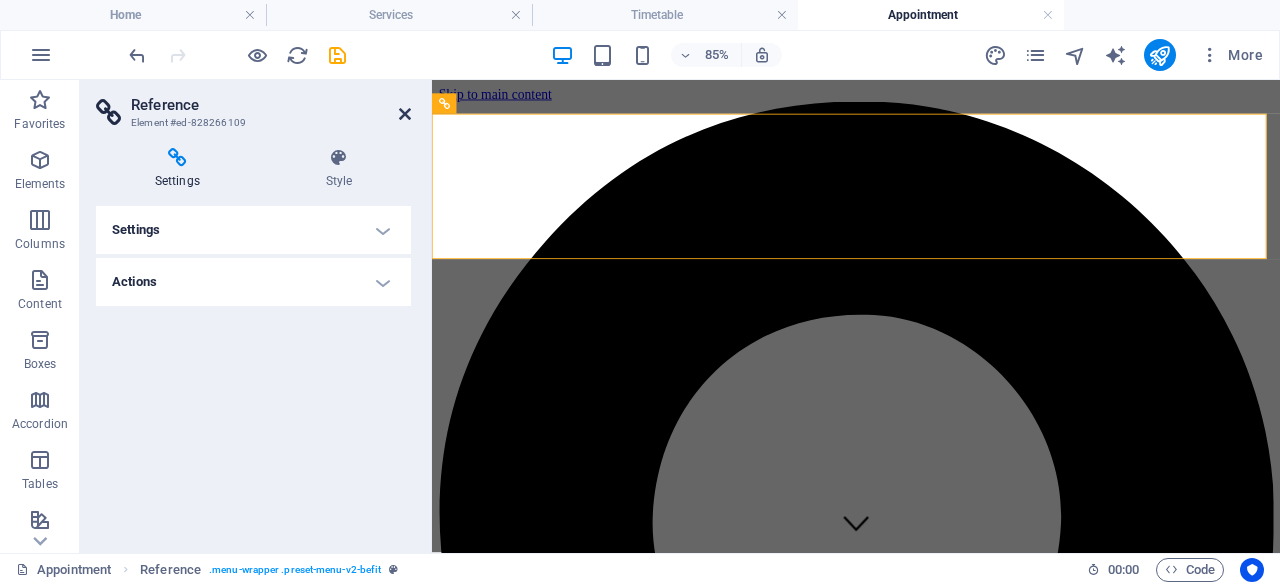 click at bounding box center (405, 114) 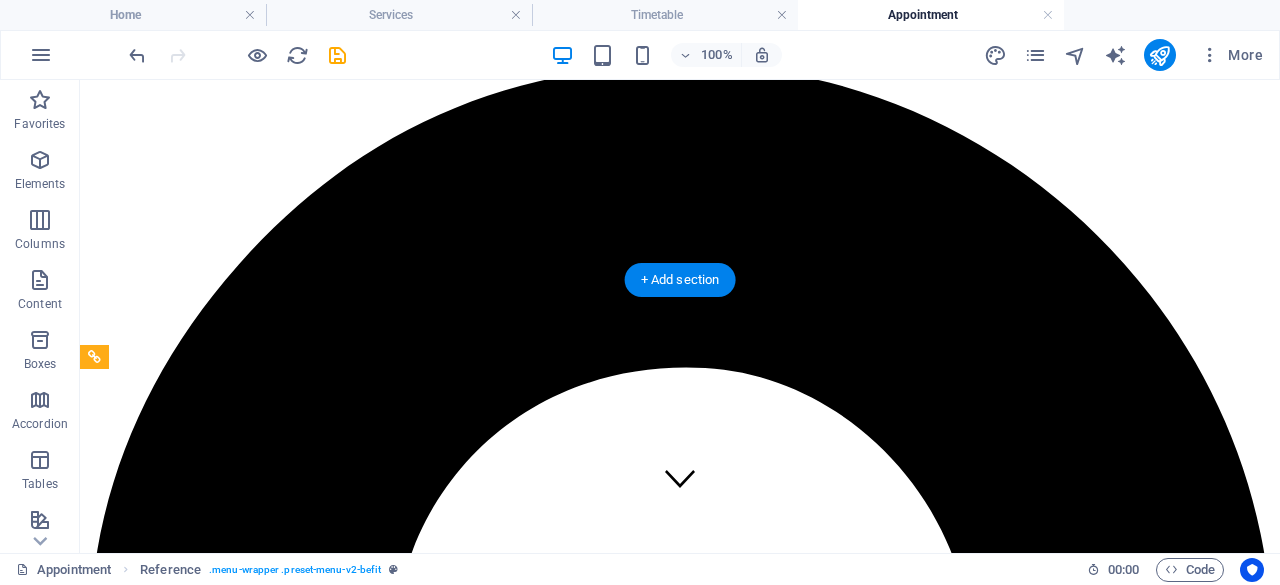 scroll, scrollTop: 0, scrollLeft: 0, axis: both 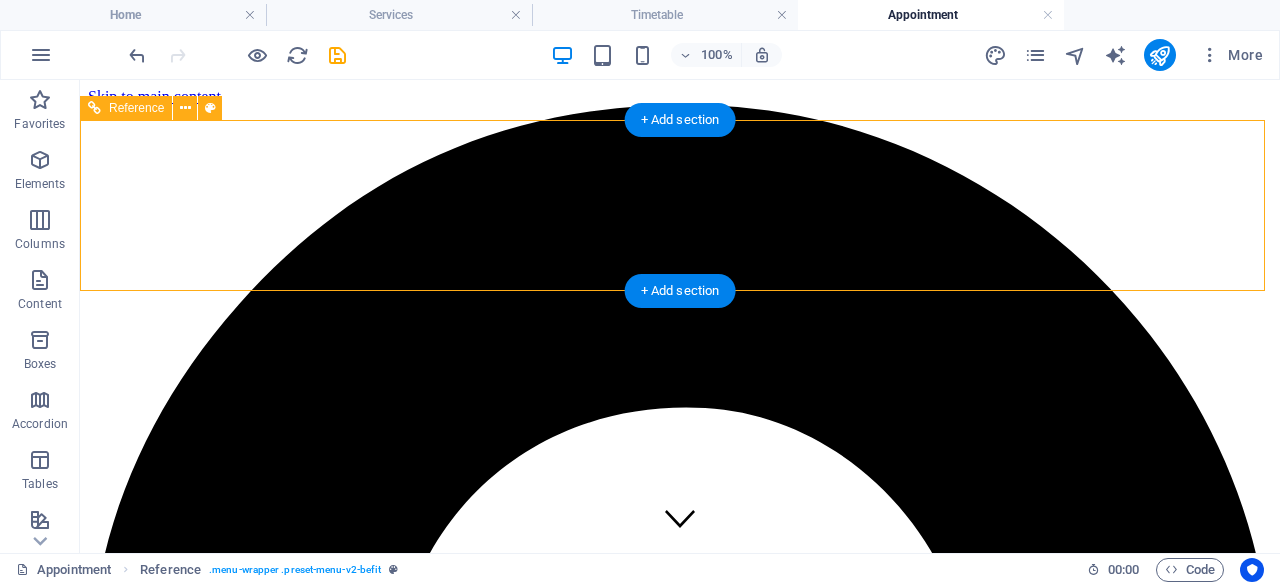 click on "Home About us Services Timetable Appointment Contact" at bounding box center (680, 4196) 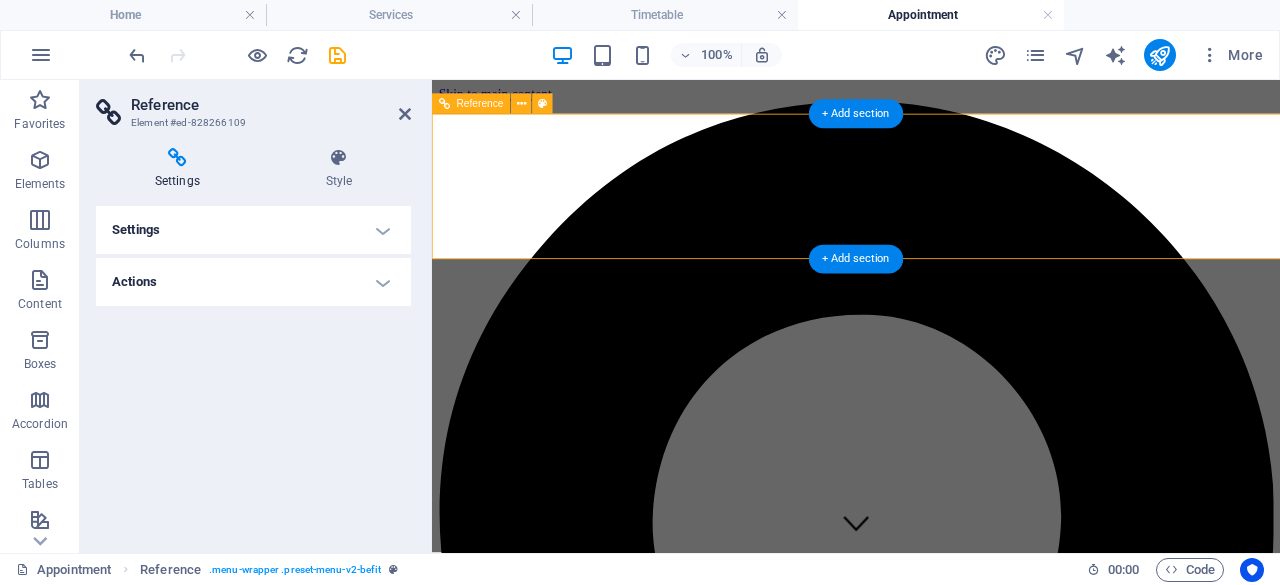 click at bounding box center (931, 3420) 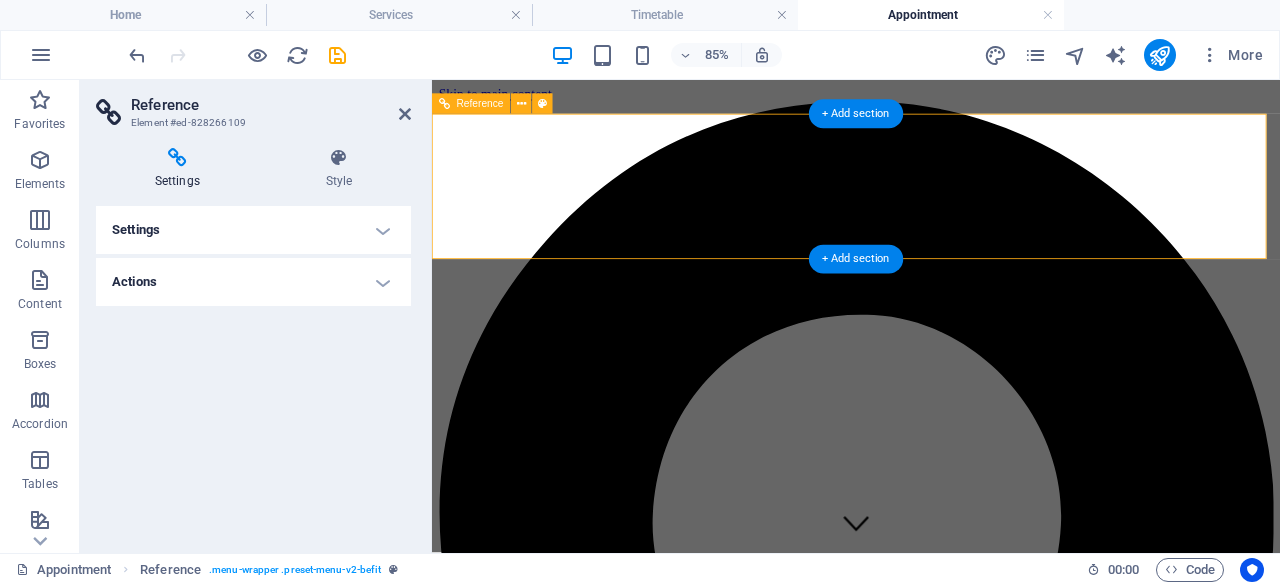 click on "Home About us Services Timetable Appointment Contact" at bounding box center [931, 3499] 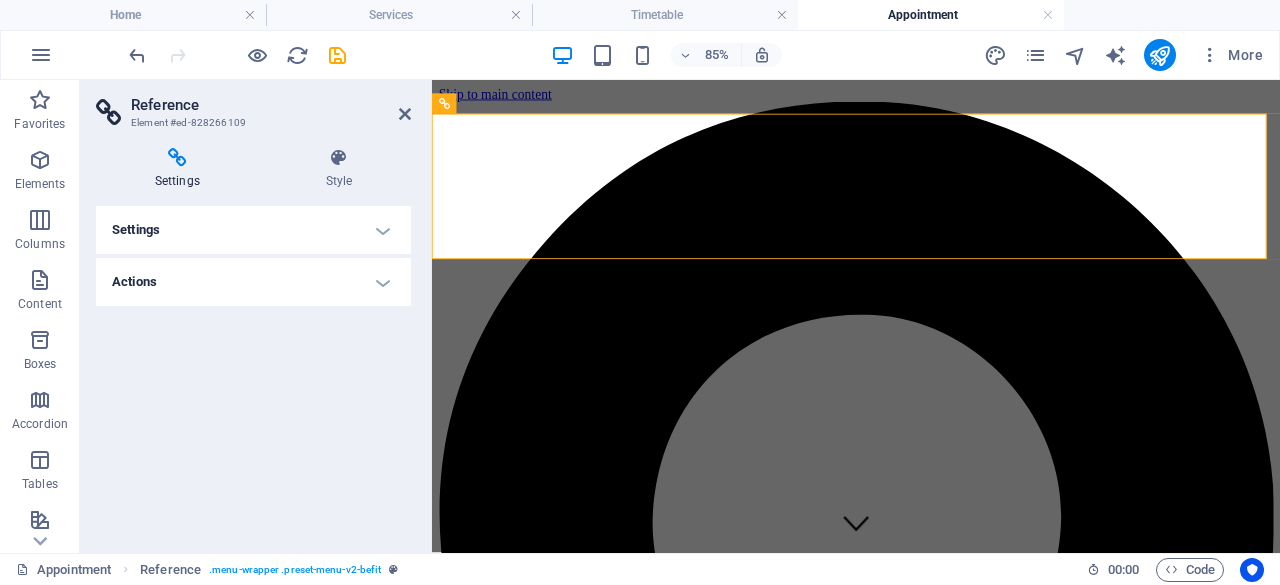 click on "Settings A reference is a copy of an element, which cannot be edited but updates itself automatically.  Copy settings Use the same settings (flex, animation, position, style) as for the reference target element Actions Convert Convert the reference into a separate element. All subsequent changes made won't affect the initially referenced element. Convert reference Show origin Jump to the referenced element. If the referenced element is on another page, it will be opened in a new tab. Show origin element" at bounding box center (253, 371) 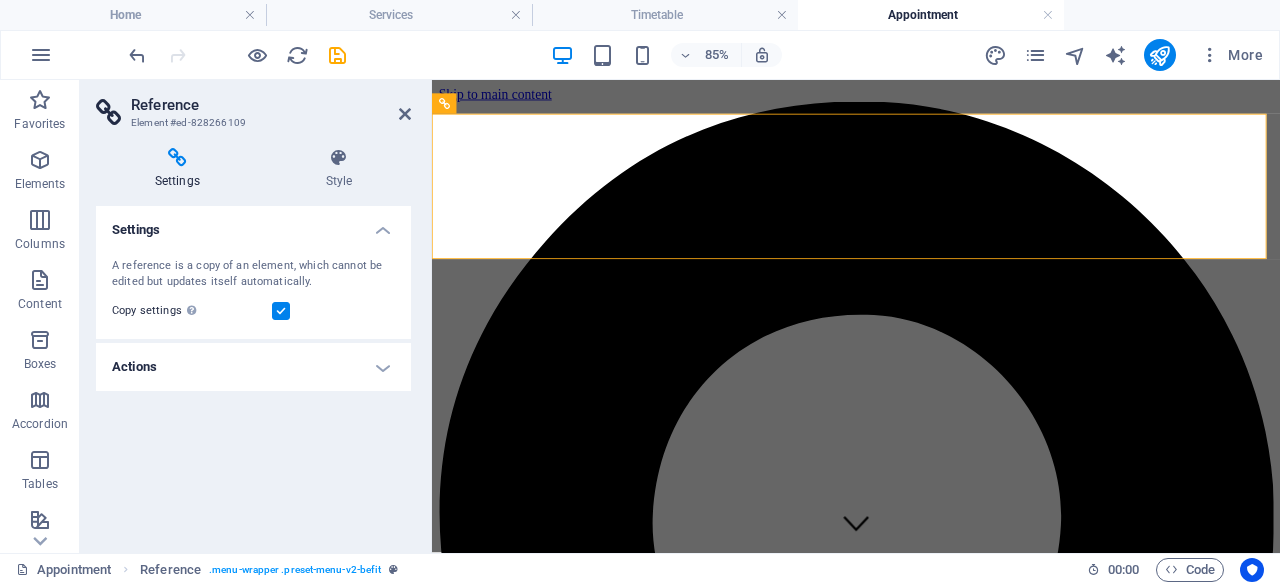 click on "Settings" at bounding box center (253, 224) 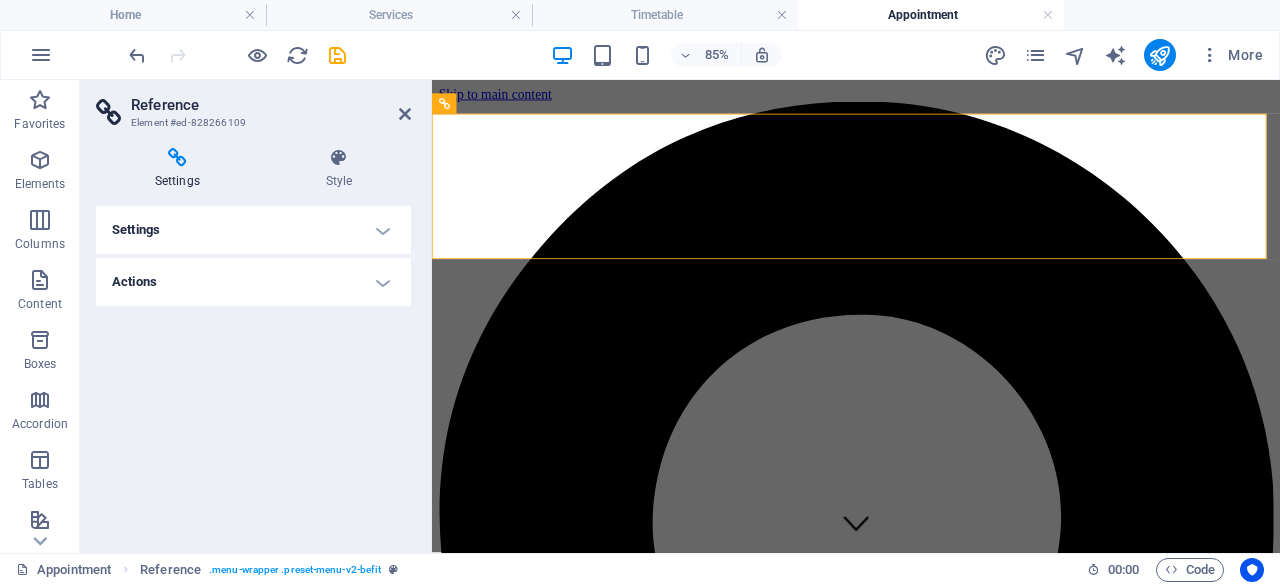 click on "Settings A reference is a copy of an element, which cannot be edited but updates itself automatically.  Copy settings Use the same settings (flex, animation, position, style) as for the reference target element Actions Convert Convert the reference into a separate element. All subsequent changes made won't affect the initially referenced element. Convert reference Show origin Jump to the referenced element. If the referenced element is on another page, it will be opened in a new tab. Show origin element" at bounding box center (253, 371) 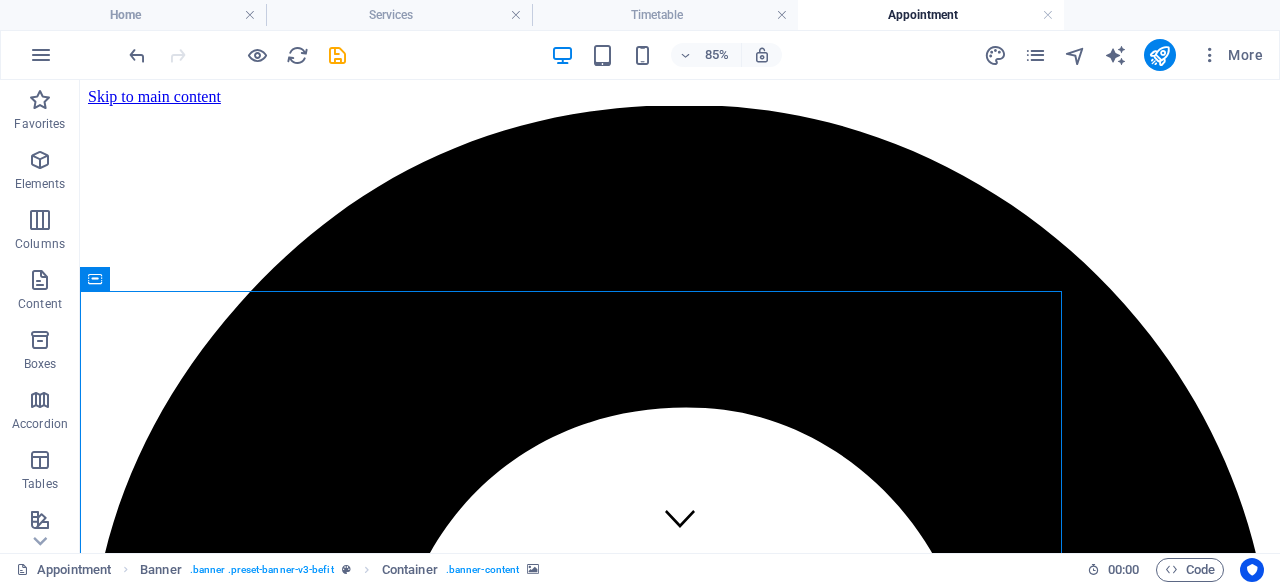 click at bounding box center (680, 4284) 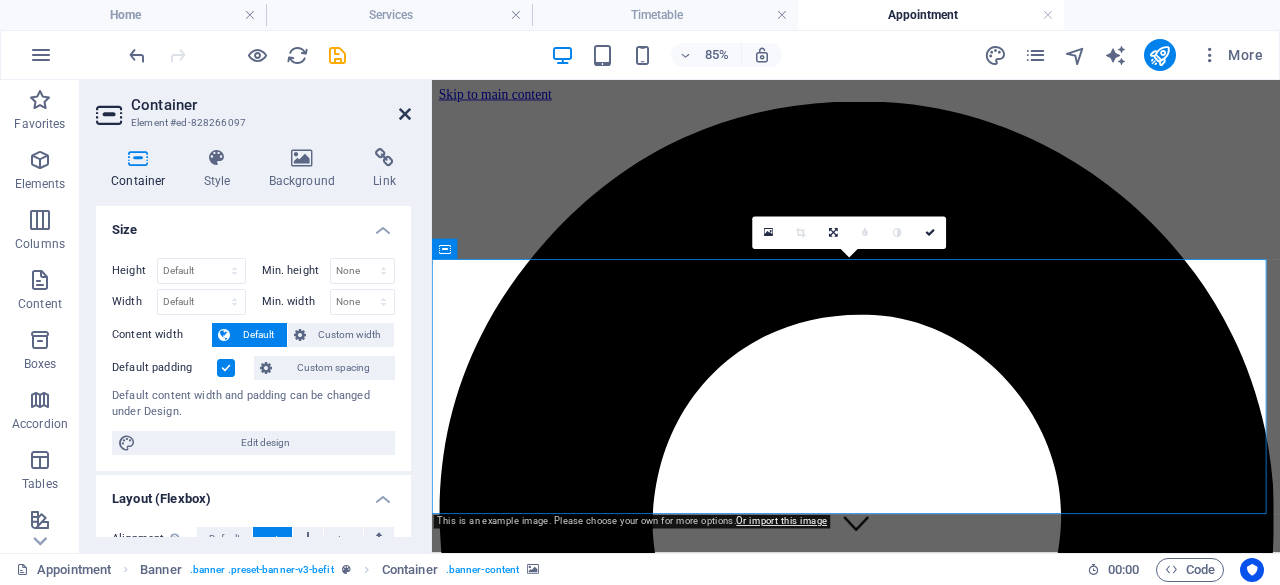 click at bounding box center (405, 114) 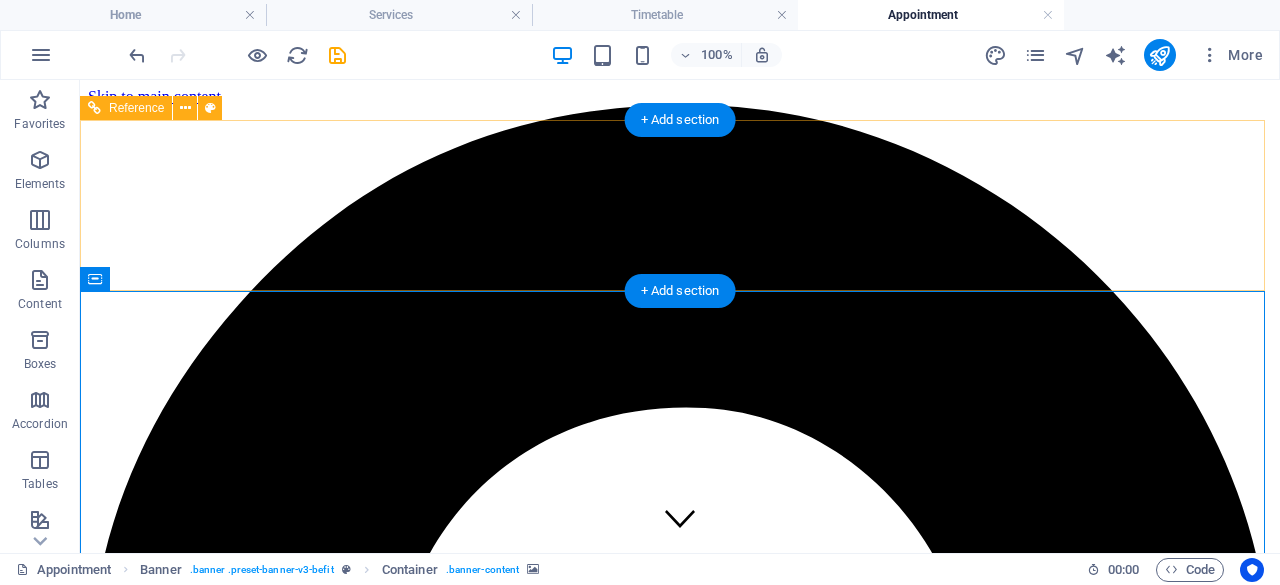 click at bounding box center [680, 4054] 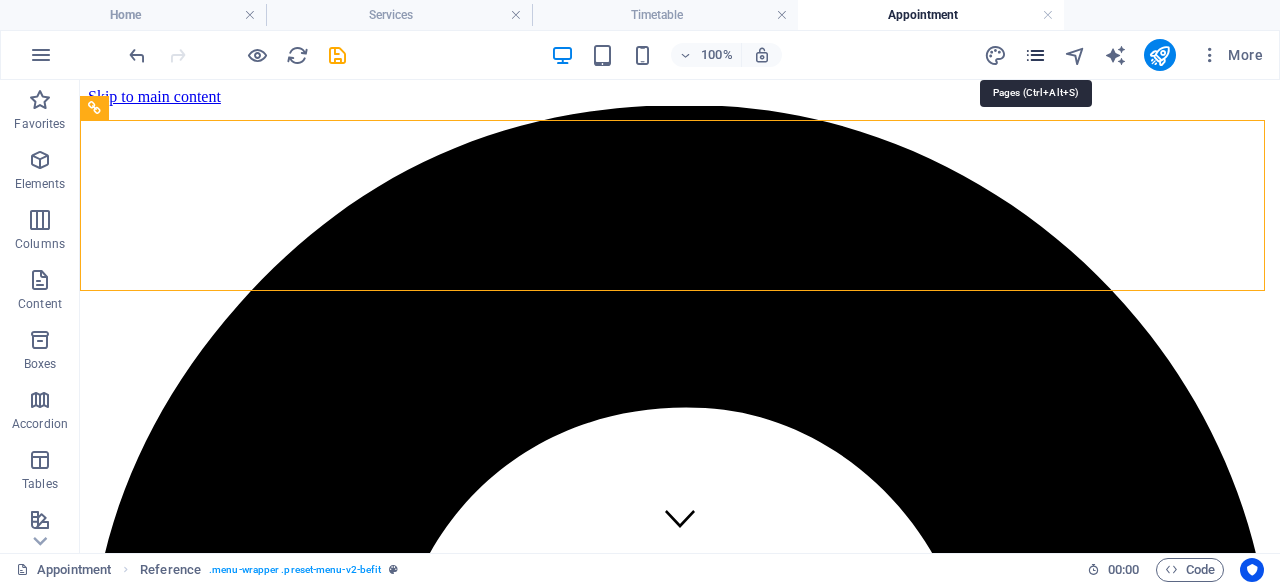 click at bounding box center (1035, 55) 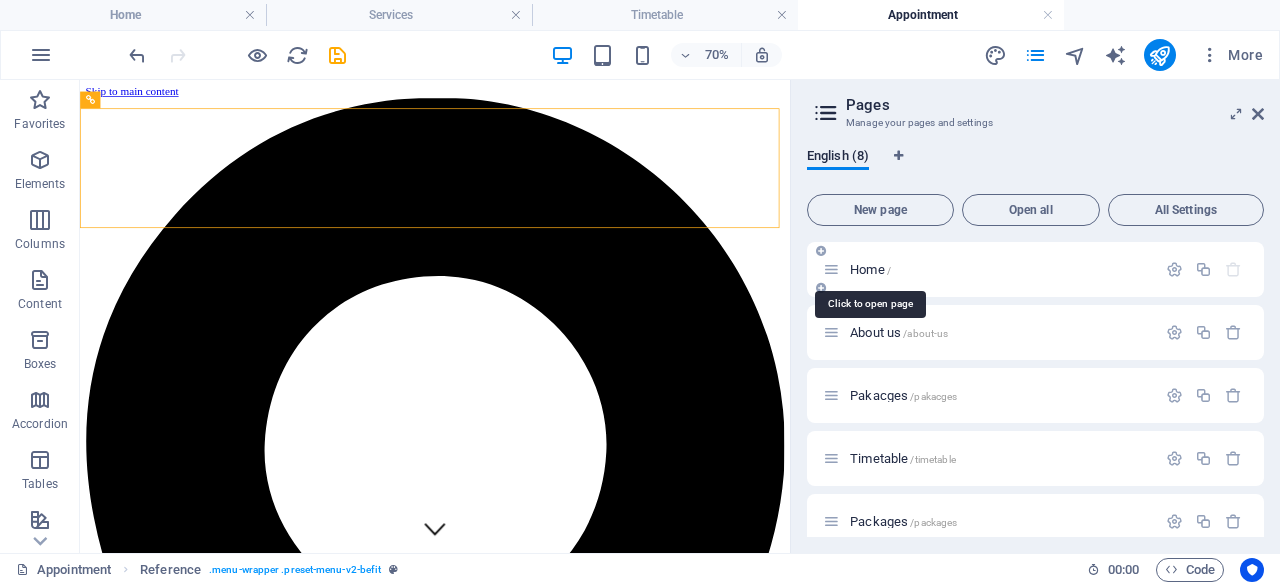 click on "/" at bounding box center [889, 270] 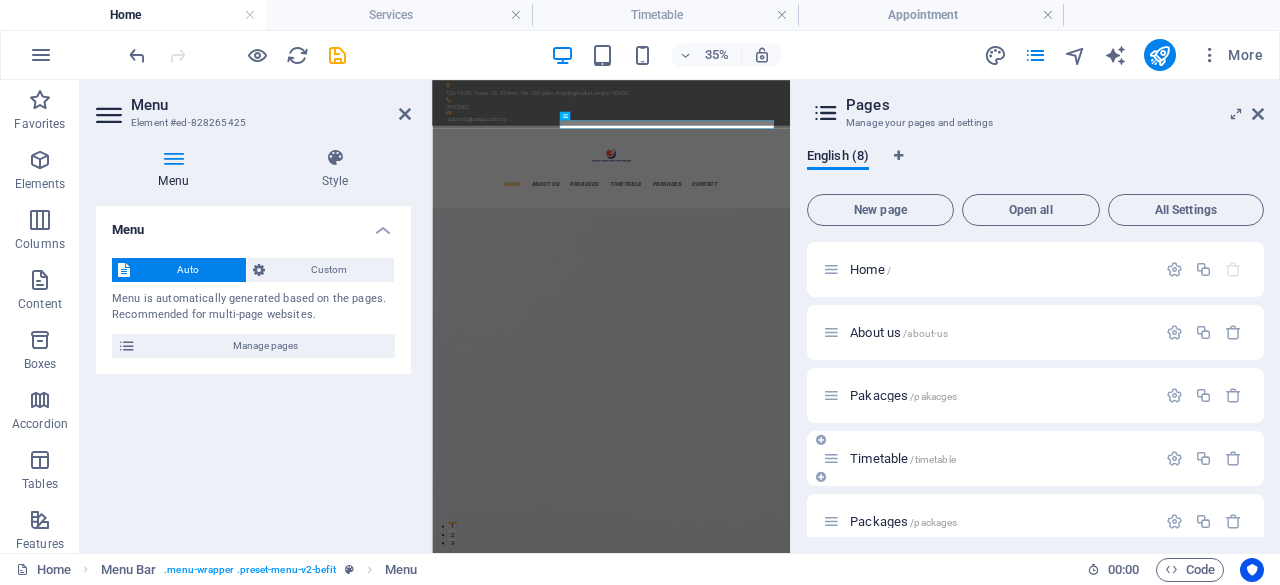 scroll, scrollTop: 100, scrollLeft: 0, axis: vertical 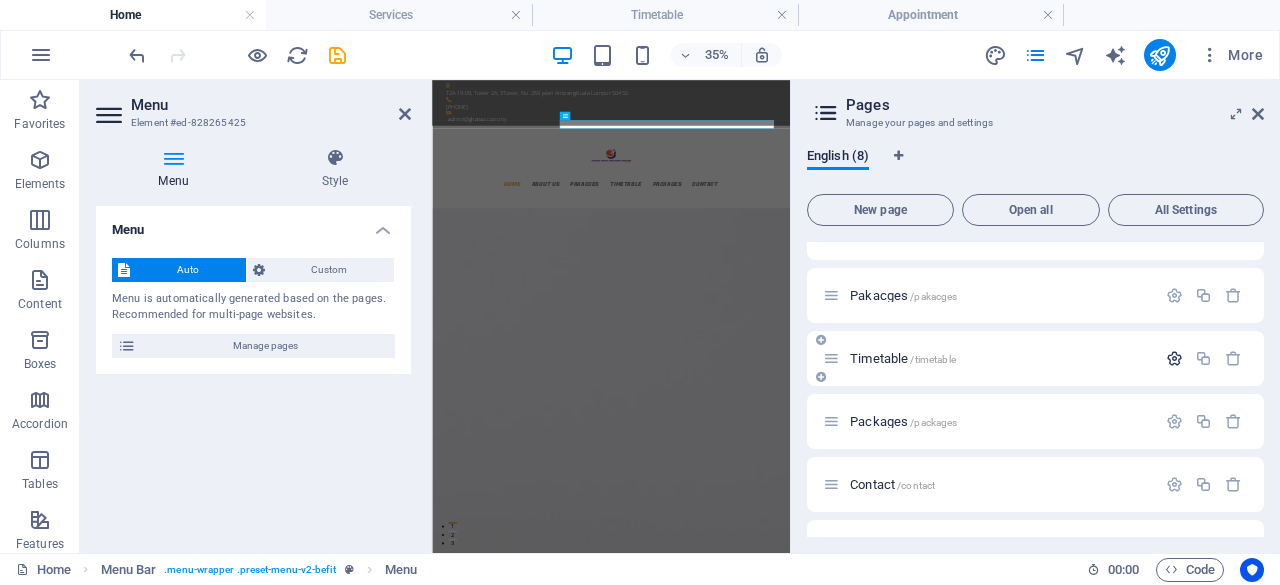 click at bounding box center [1174, 358] 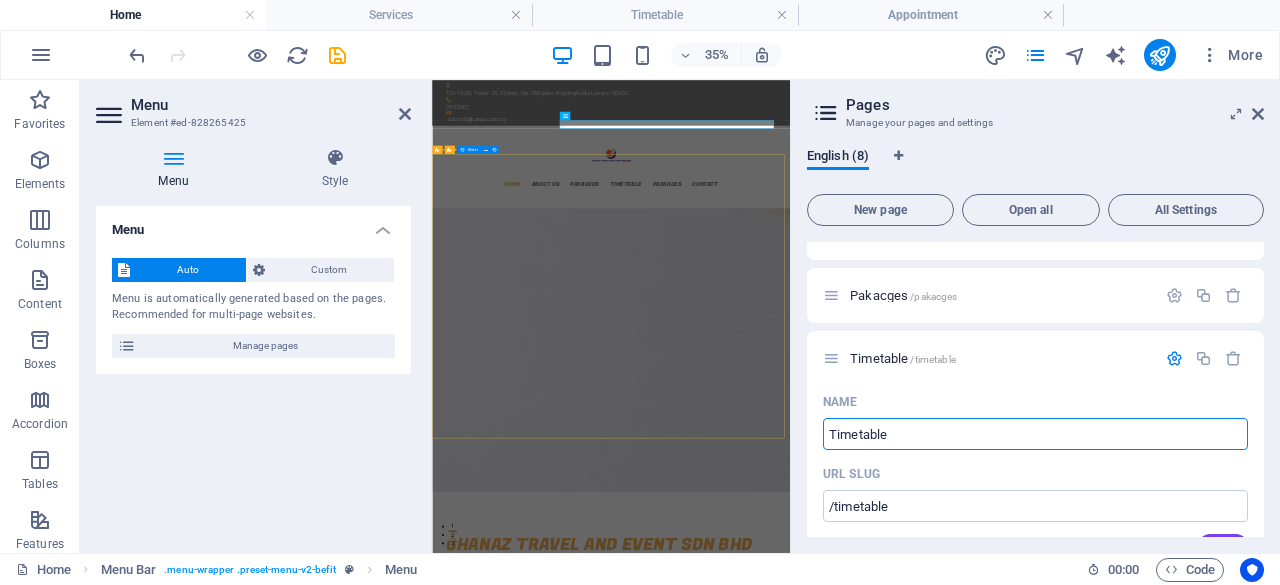 drag, startPoint x: 1326, startPoint y: 514, endPoint x: 1234, endPoint y: 503, distance: 92.65527 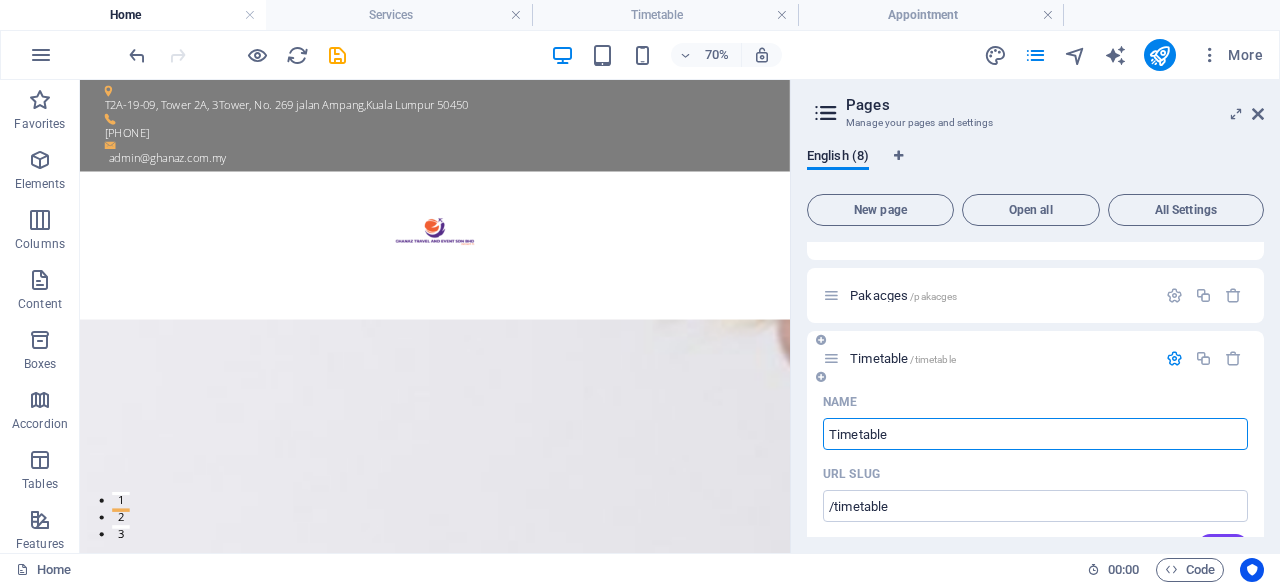 click on "Timetable" at bounding box center [1035, 434] 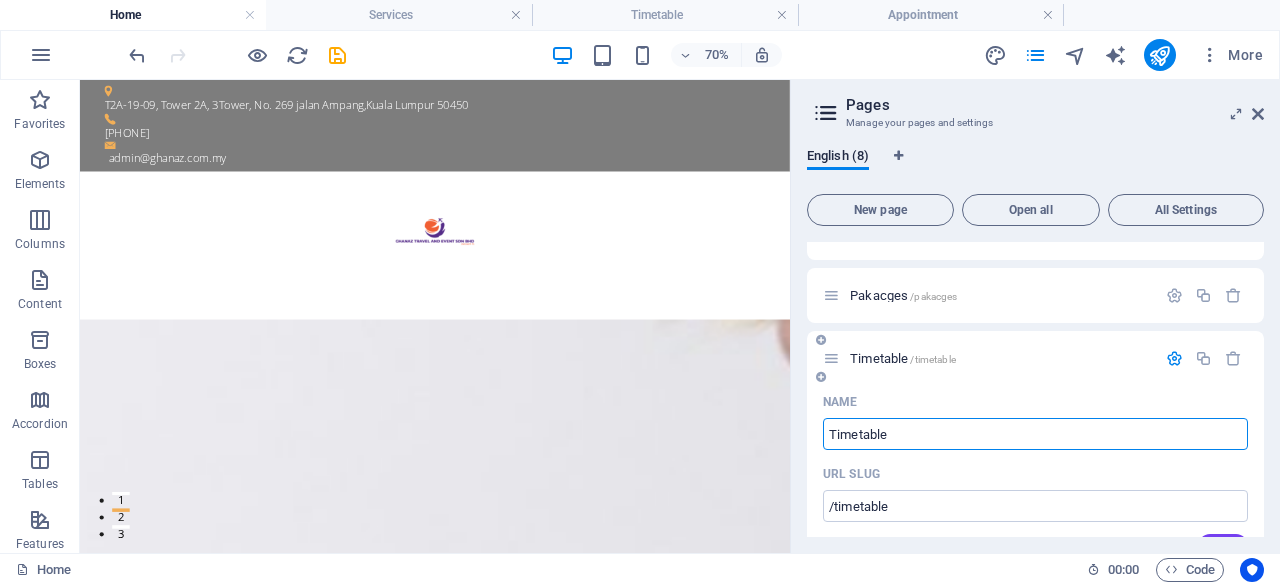 click on "Timetable" at bounding box center (1035, 434) 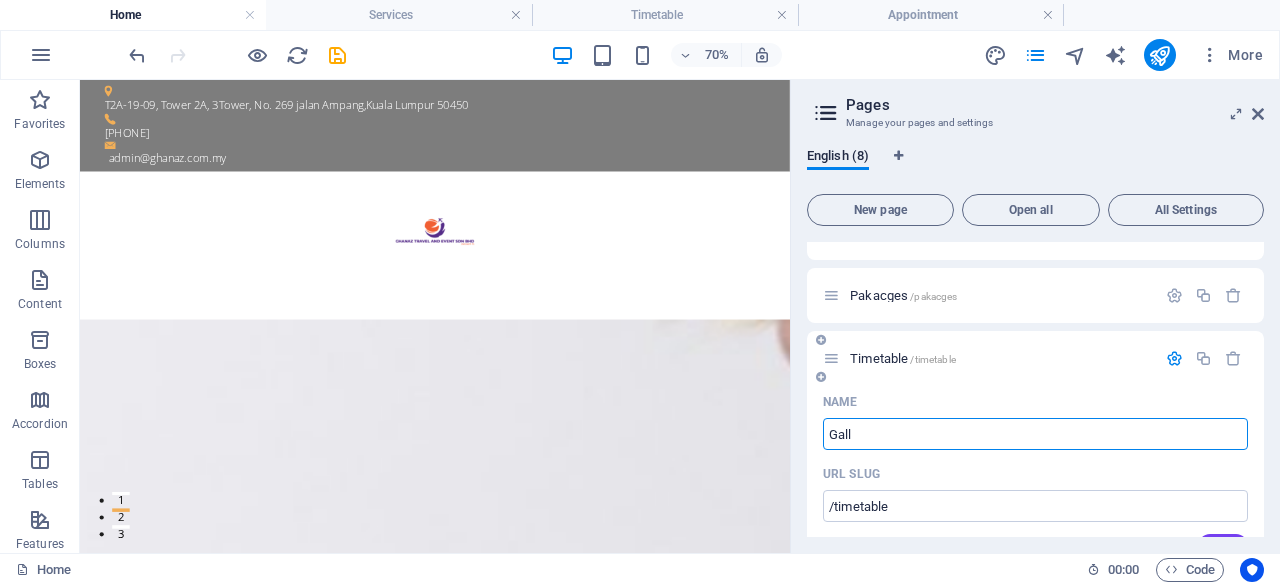 type on "Galle" 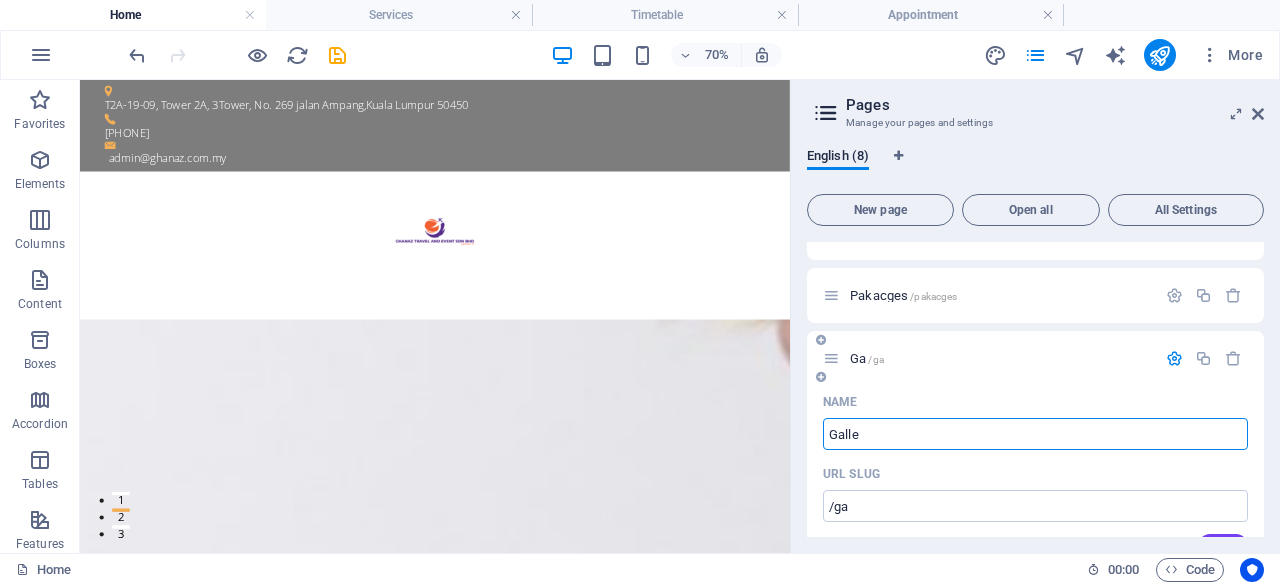 type on "/ga" 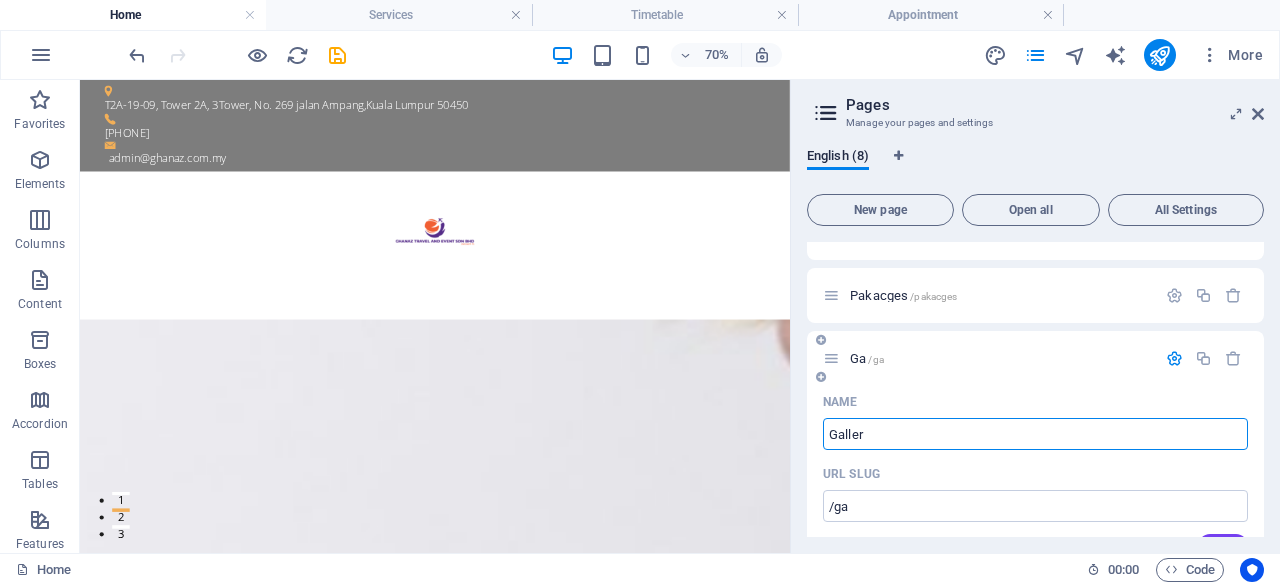 type on "Gallery" 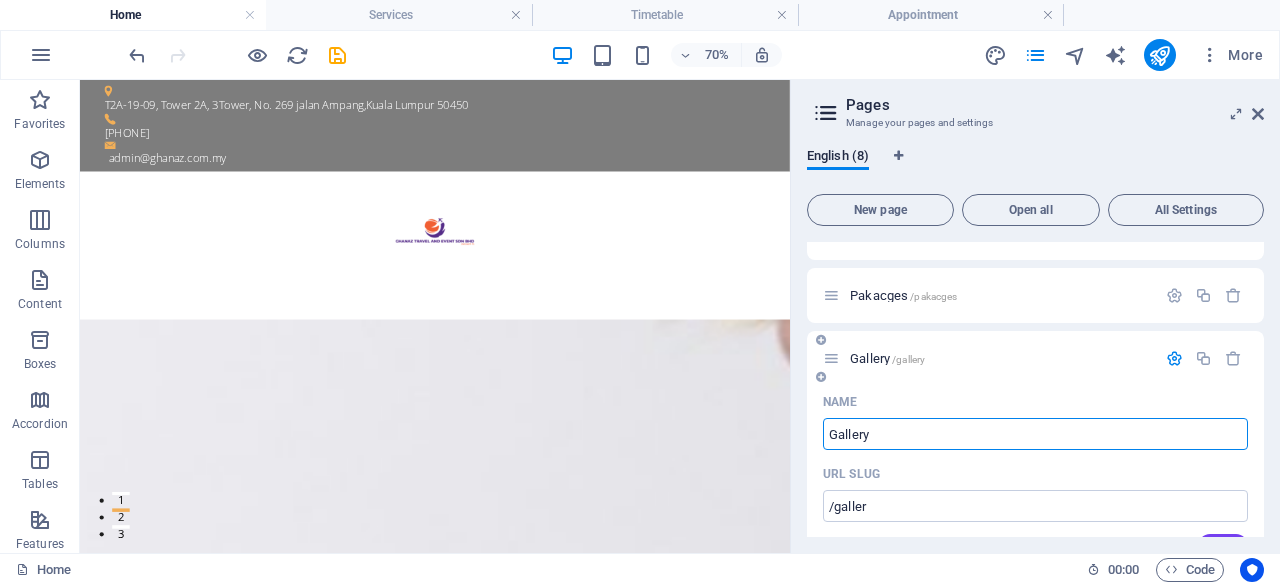 type on "Gallery" 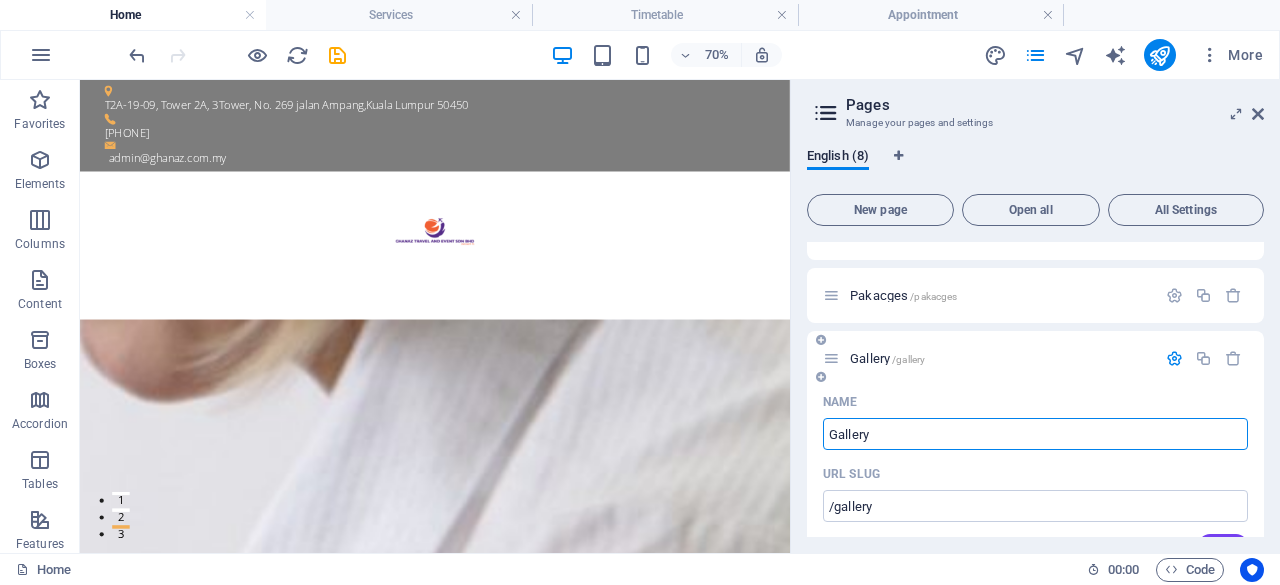 scroll, scrollTop: 200, scrollLeft: 0, axis: vertical 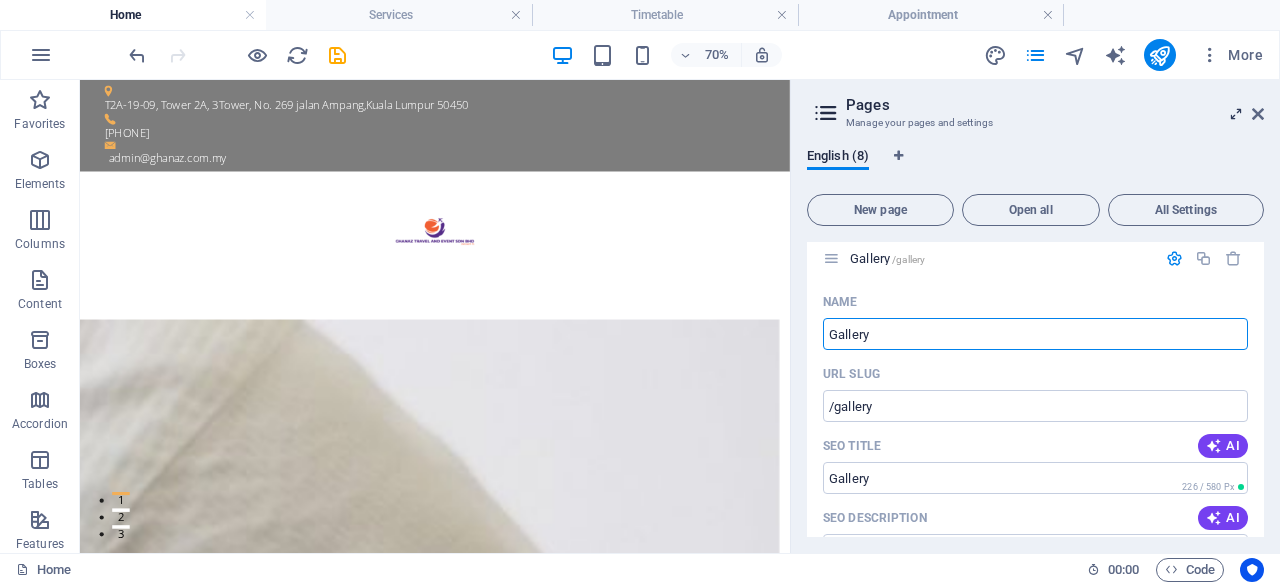 type on "Gallery" 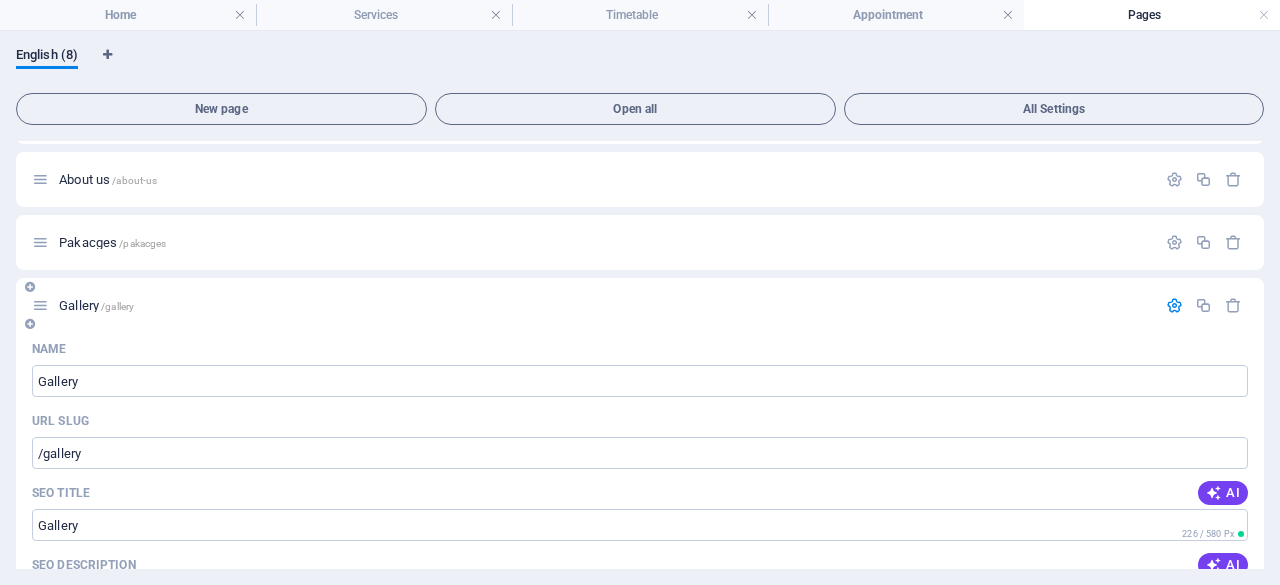 scroll, scrollTop: 0, scrollLeft: 0, axis: both 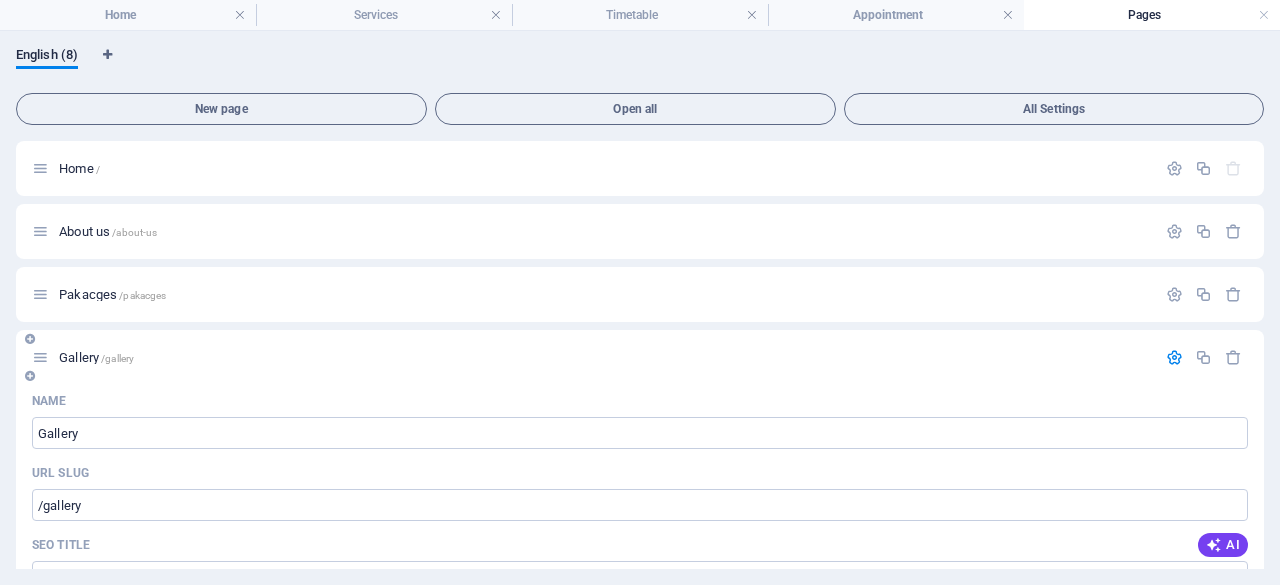 click at bounding box center (40, 357) 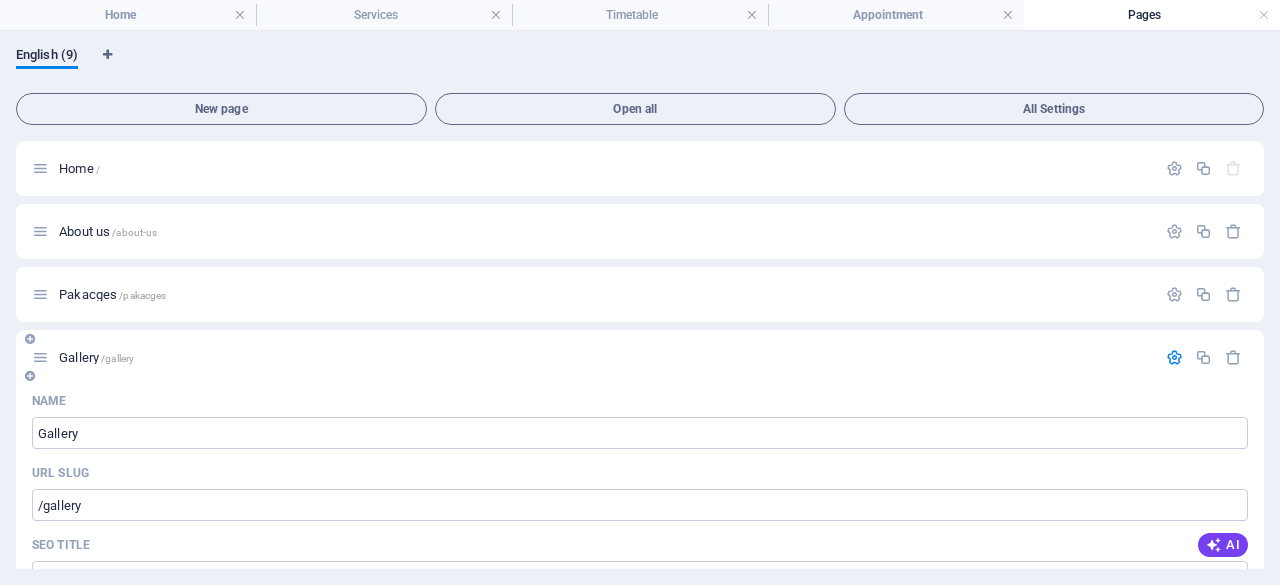 scroll, scrollTop: 885, scrollLeft: 0, axis: vertical 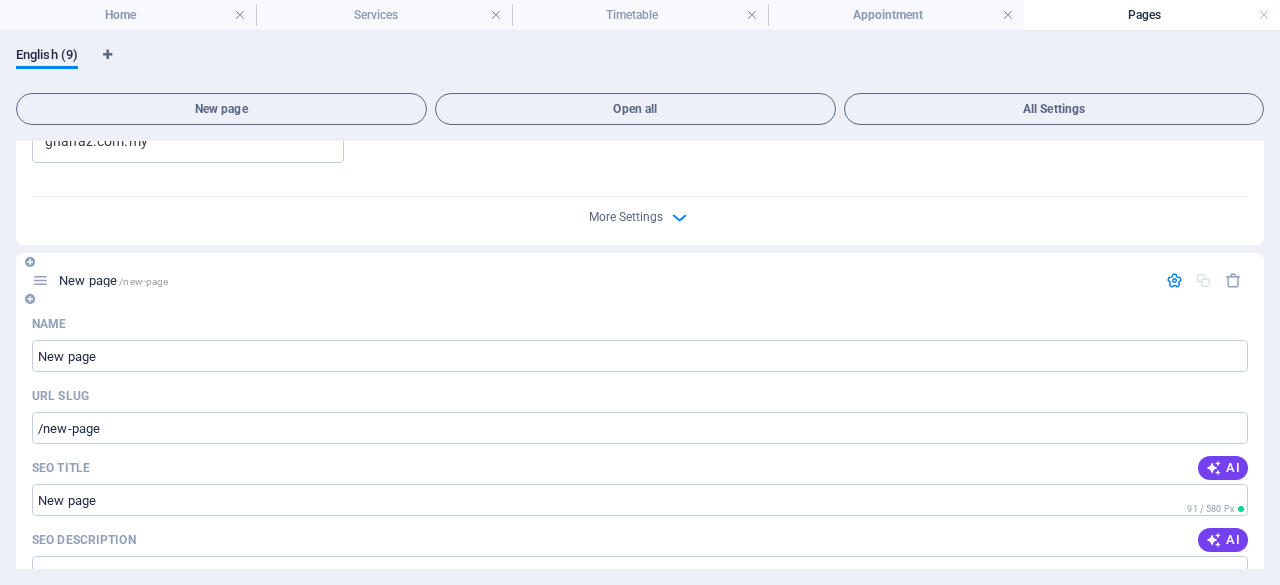 click at bounding box center [30, 262] 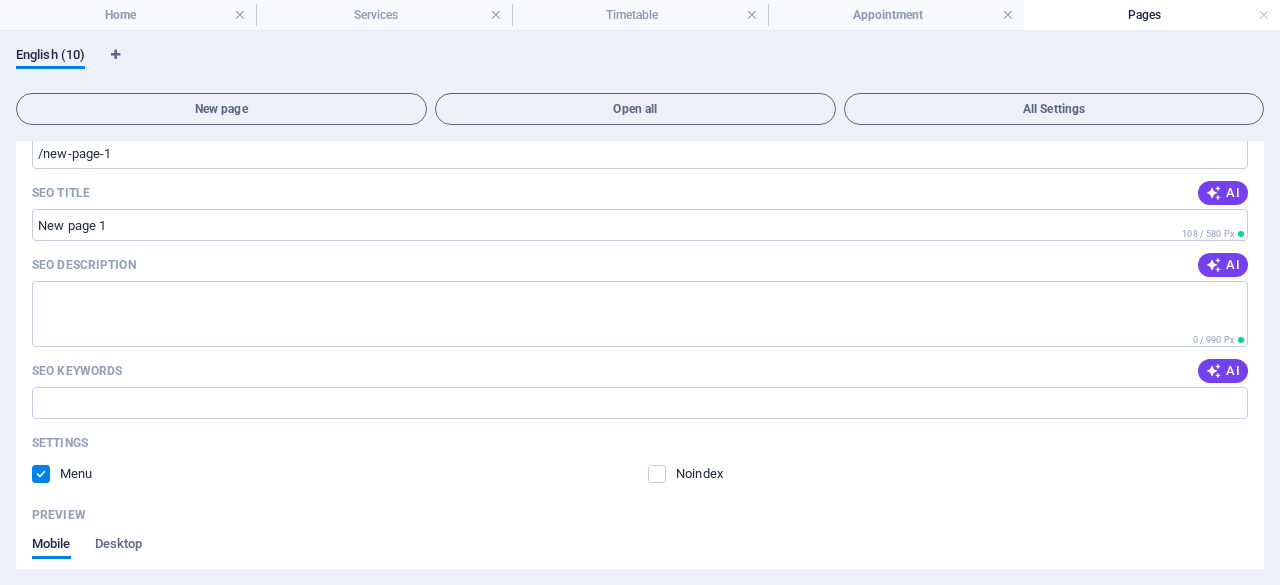 scroll, scrollTop: 1285, scrollLeft: 0, axis: vertical 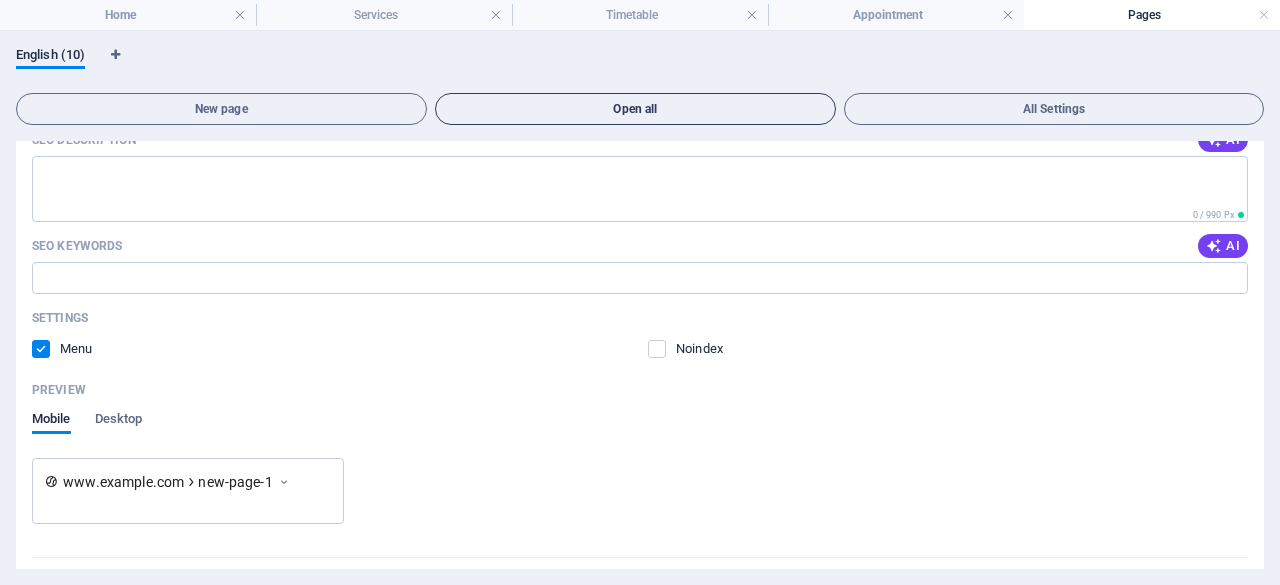 click on "Open all" at bounding box center (636, 109) 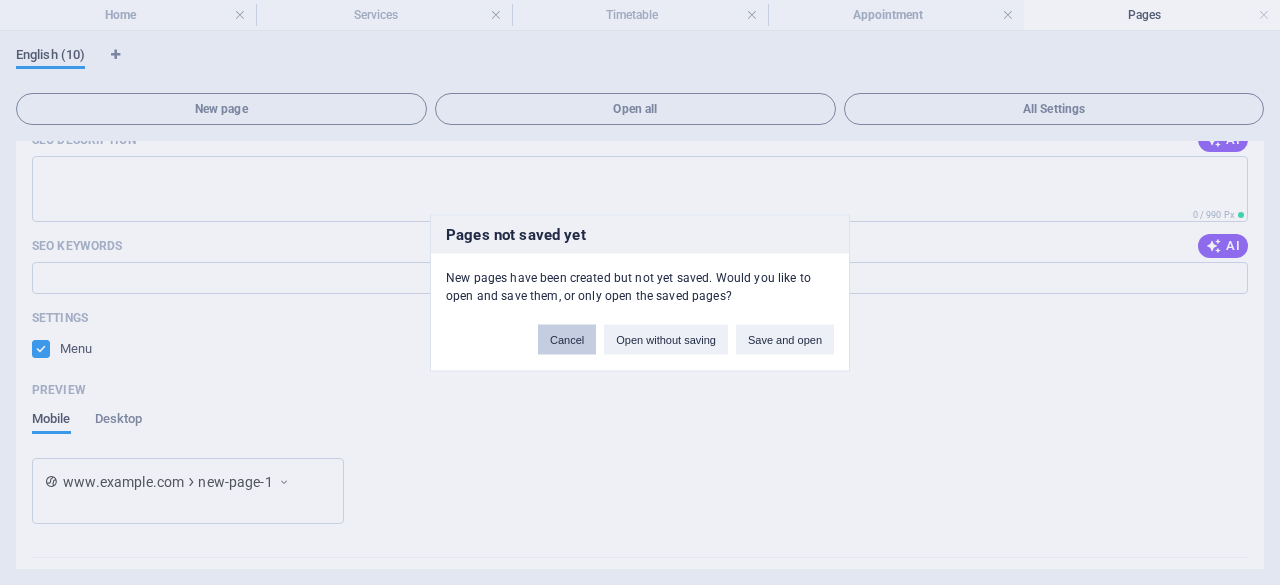 click on "Cancel" at bounding box center [567, 339] 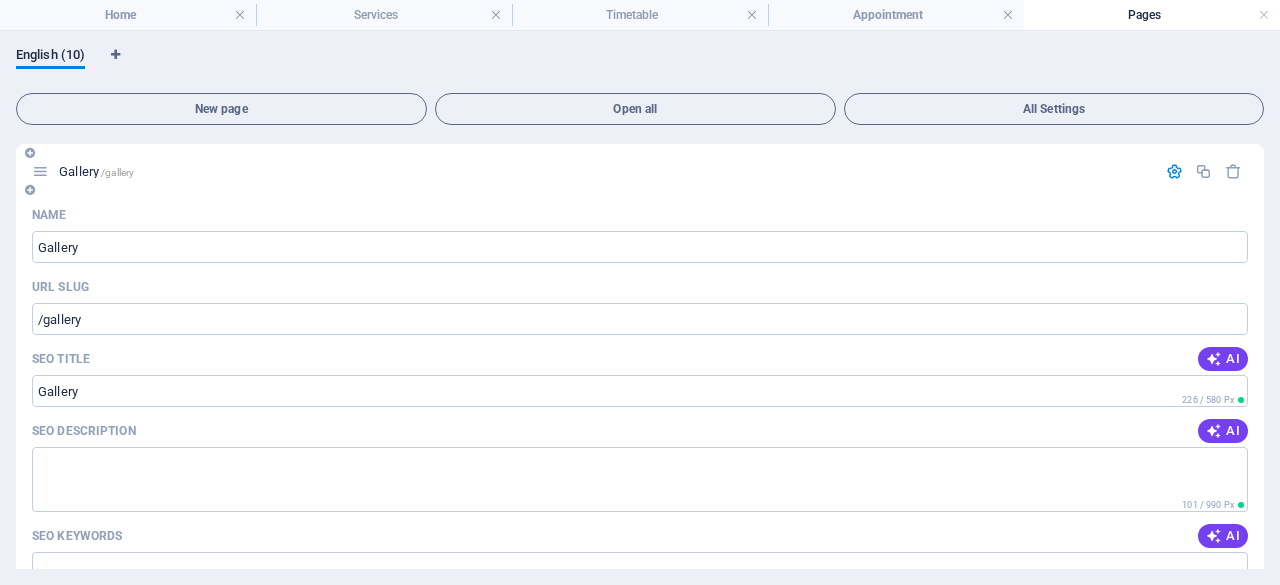 scroll, scrollTop: 185, scrollLeft: 0, axis: vertical 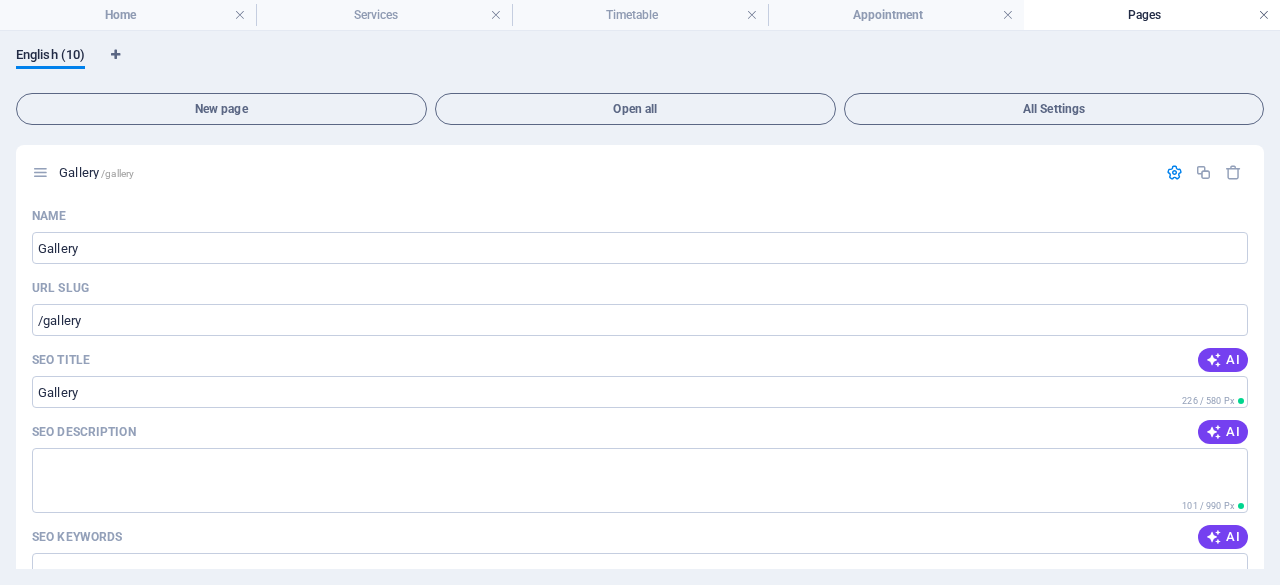 click at bounding box center [1264, 15] 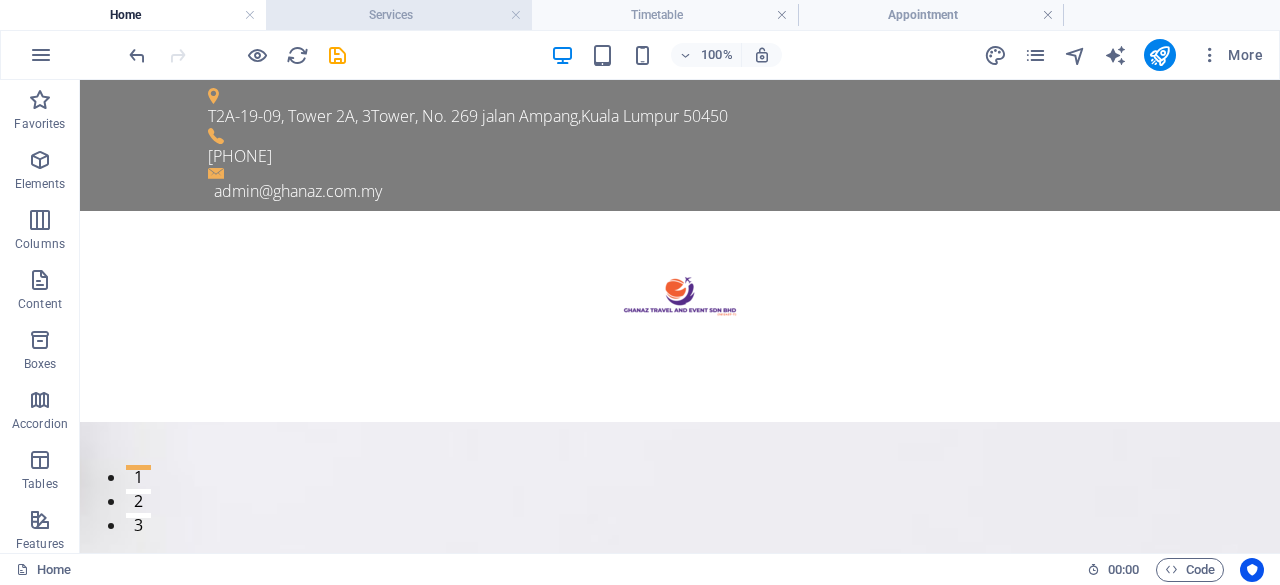 click on "Services" at bounding box center (399, 15) 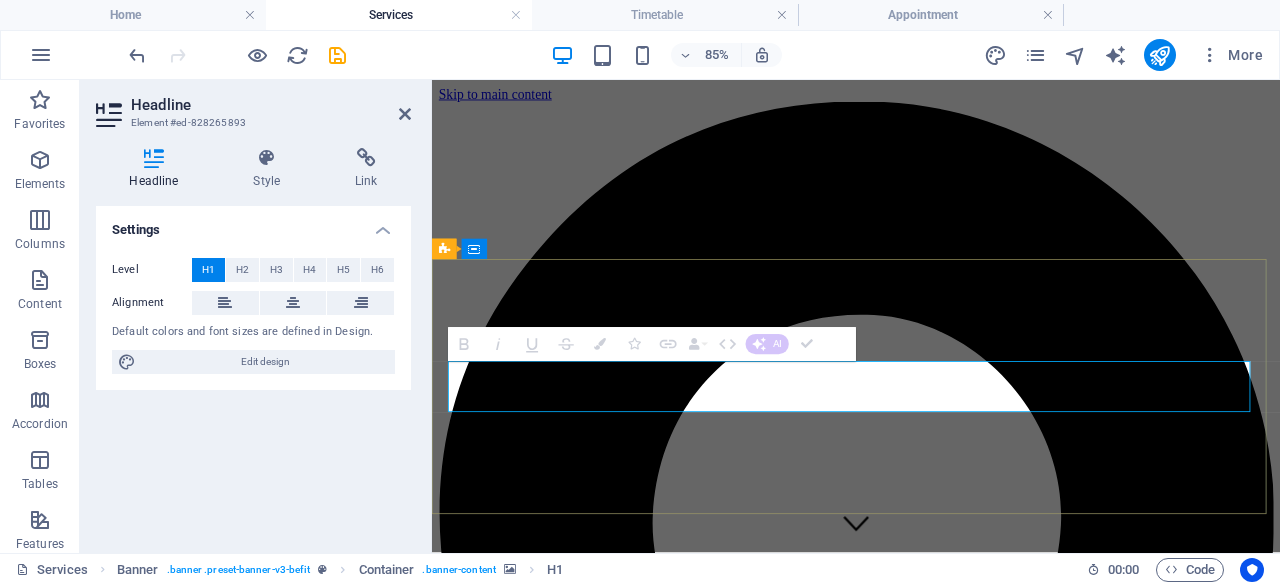 click on "OUR PACKAGES" at bounding box center [931, 3849] 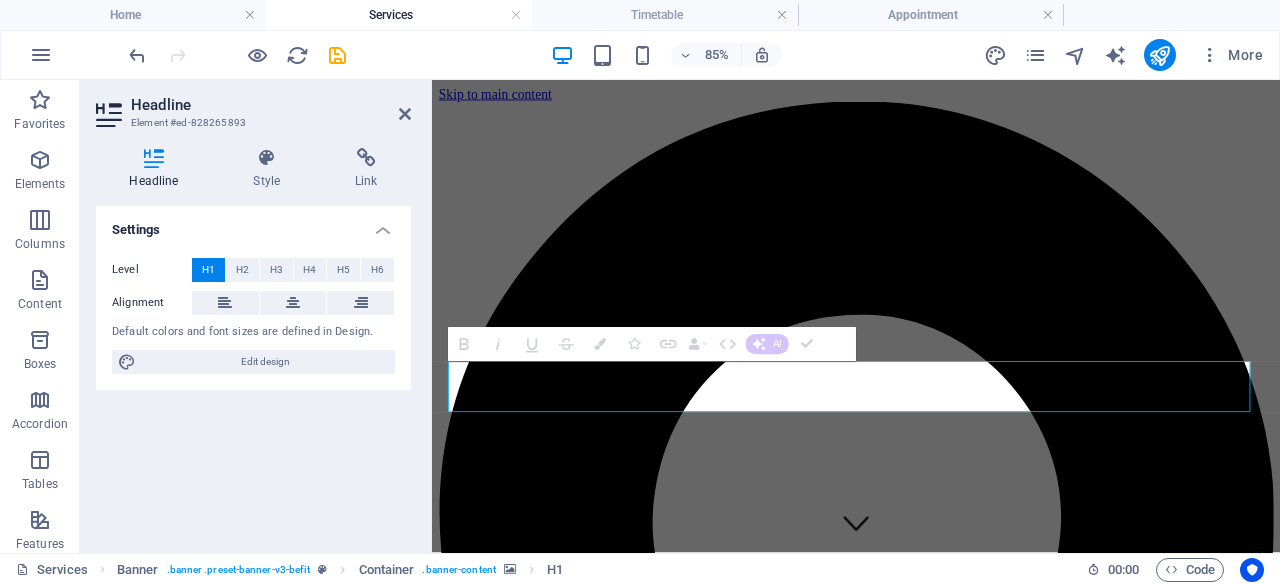 drag, startPoint x: 839, startPoint y: 438, endPoint x: 846, endPoint y: 417, distance: 22.135944 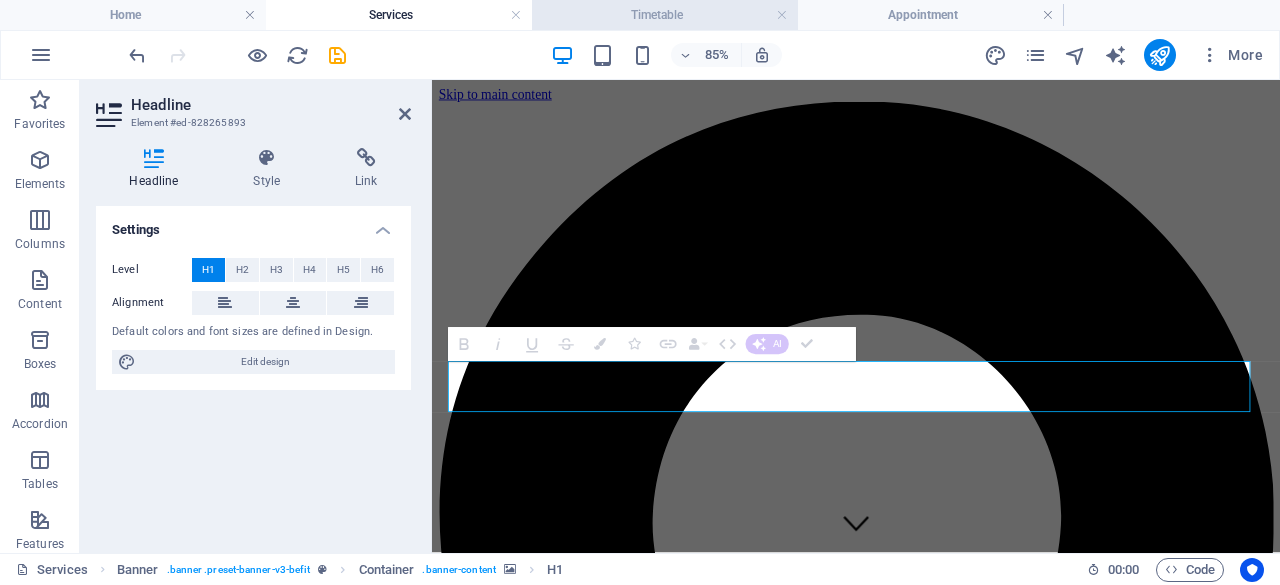 click on "Timetable" at bounding box center [665, 15] 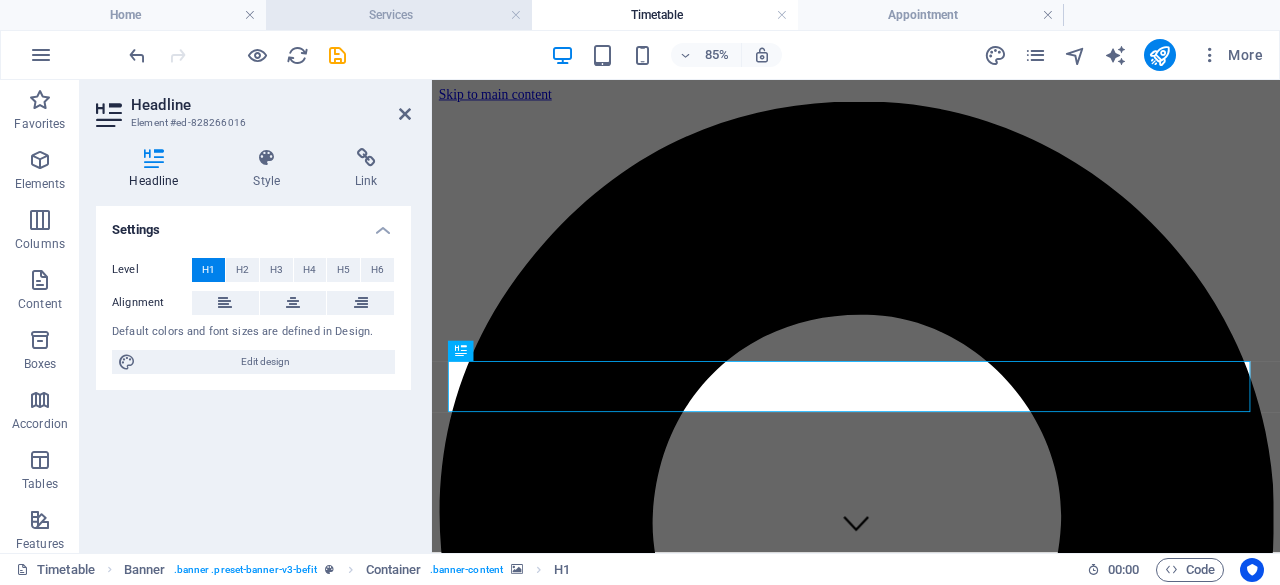 click on "Services" at bounding box center [399, 15] 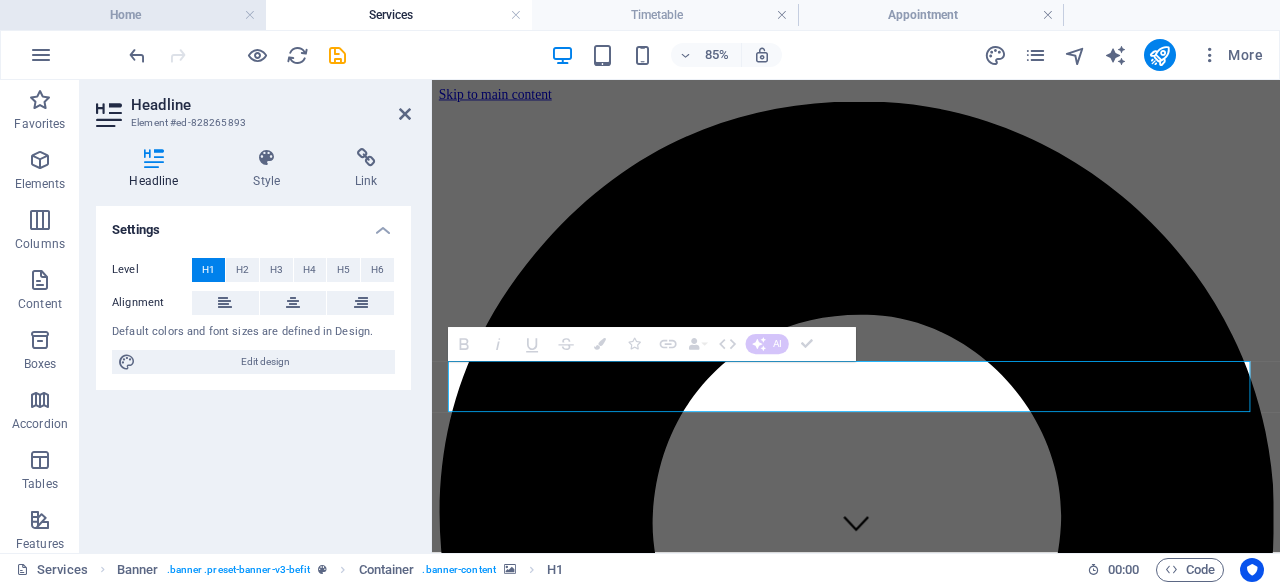 click on "Home" at bounding box center [133, 15] 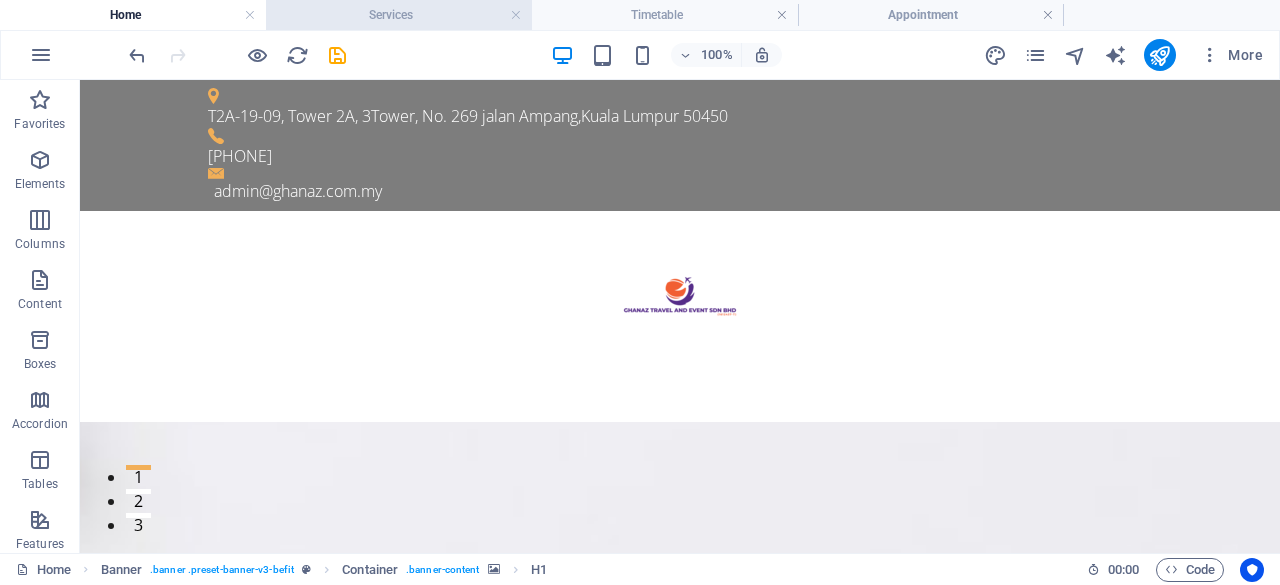 click on "Services" at bounding box center (399, 15) 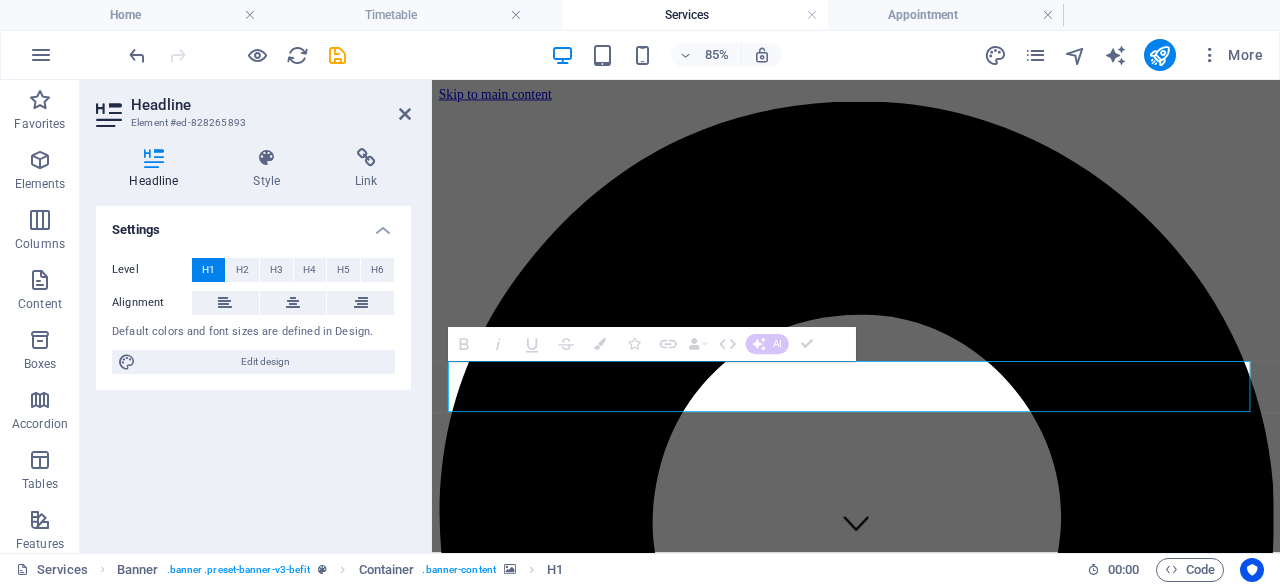 drag, startPoint x: 450, startPoint y: 16, endPoint x: 746, endPoint y: 25, distance: 296.13678 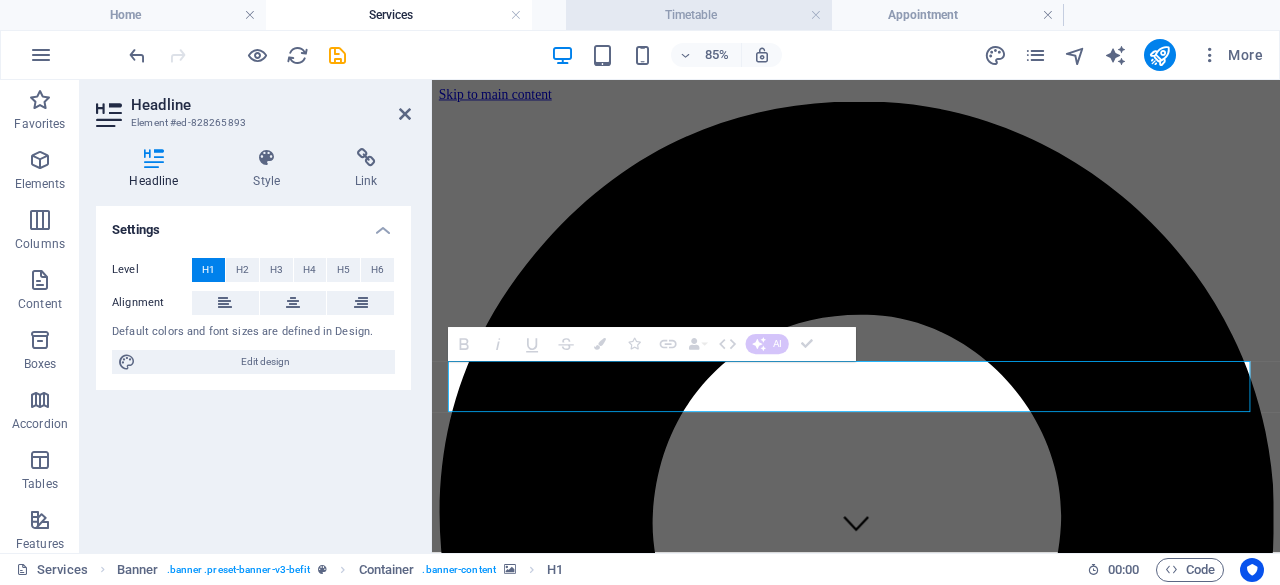 drag, startPoint x: 384, startPoint y: 6, endPoint x: 685, endPoint y: 11, distance: 301.04153 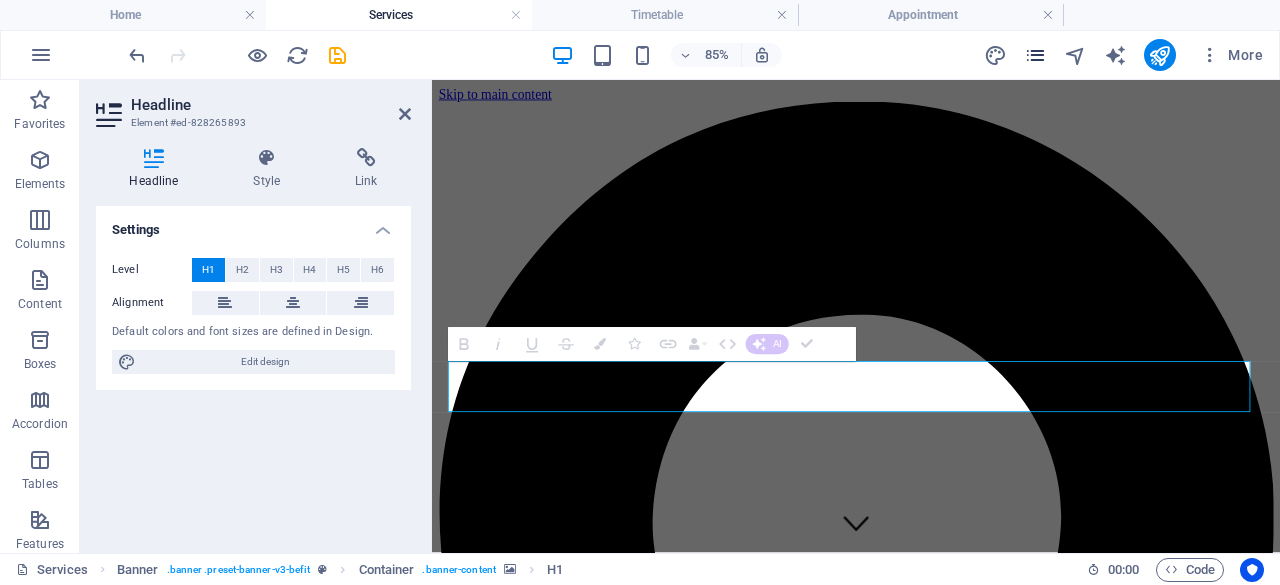 click on "More" at bounding box center (1127, 55) 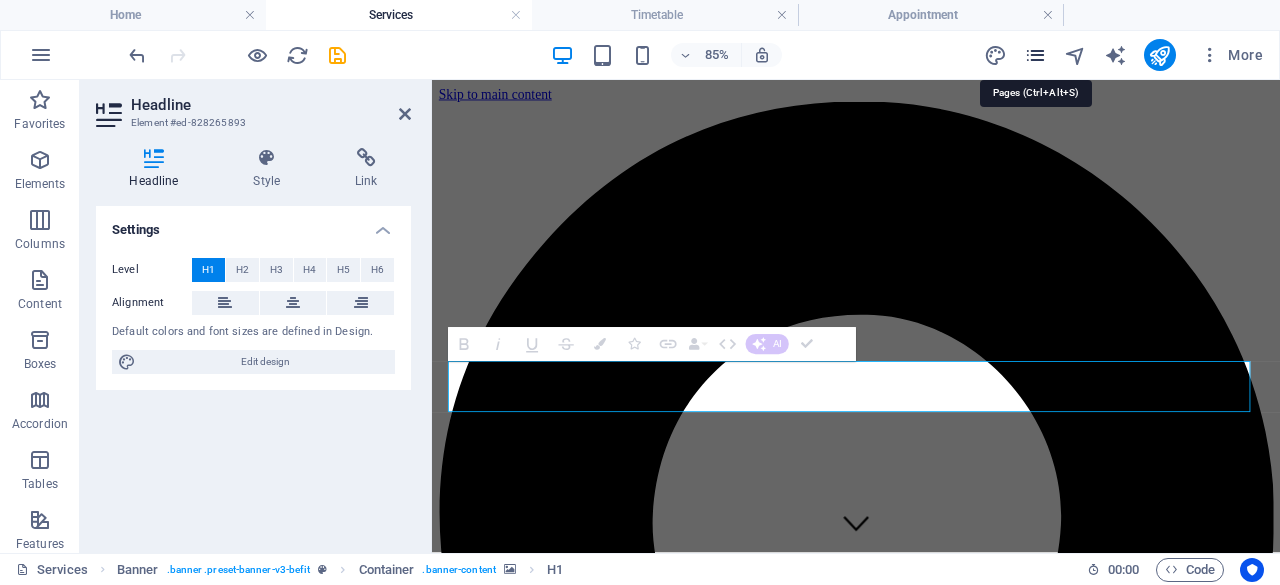 click at bounding box center (1035, 55) 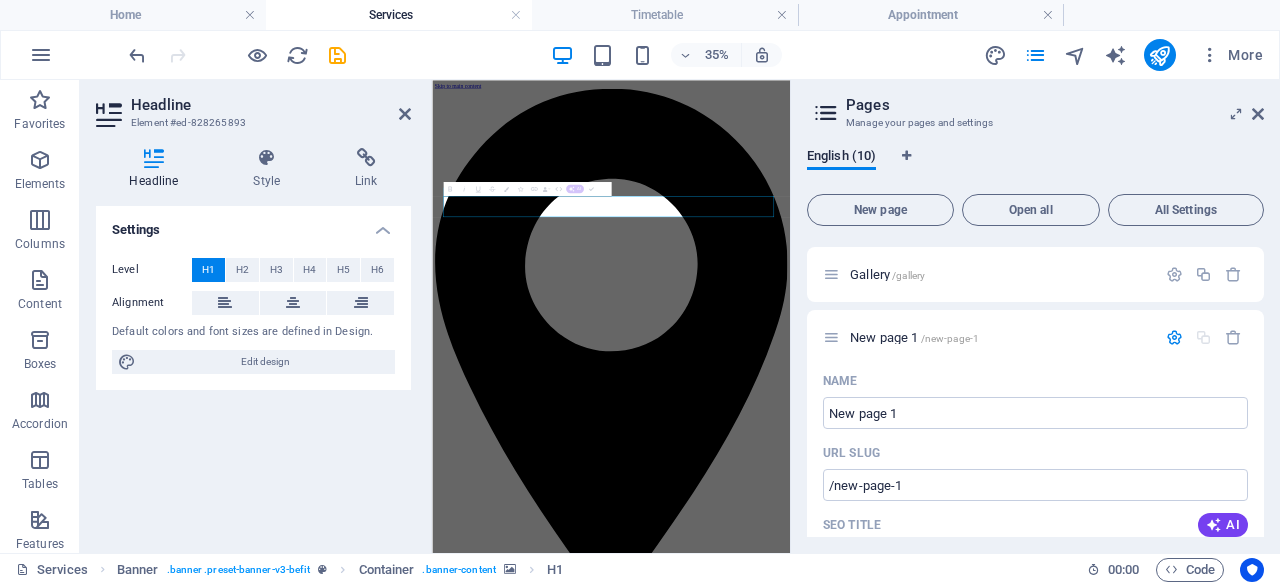 scroll, scrollTop: 200, scrollLeft: 0, axis: vertical 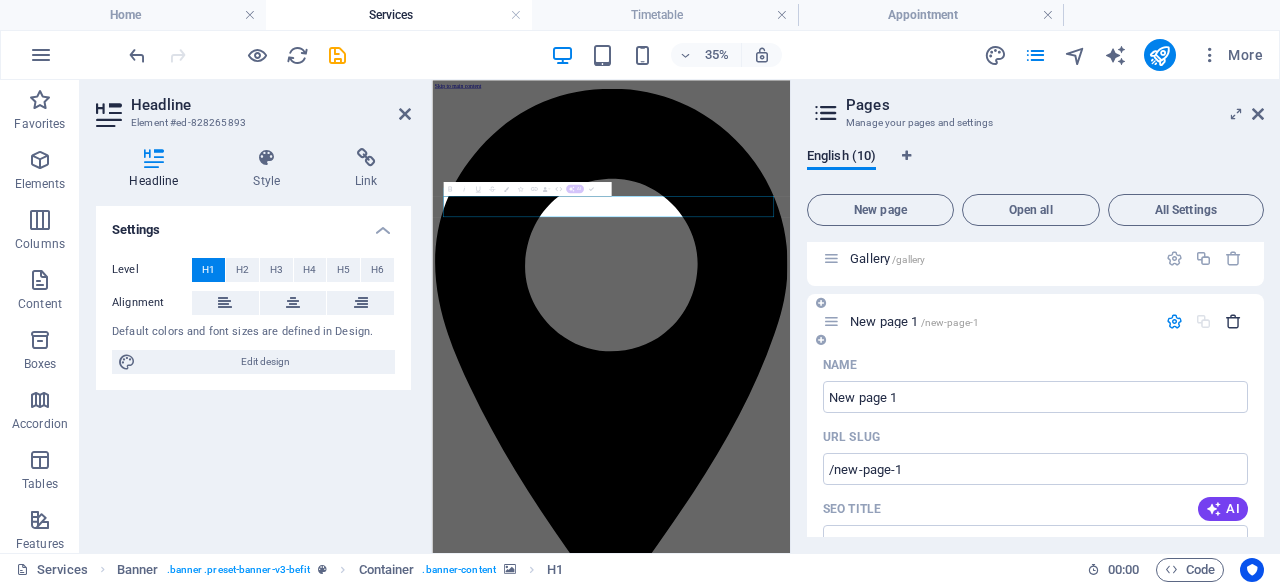 click at bounding box center (1233, 321) 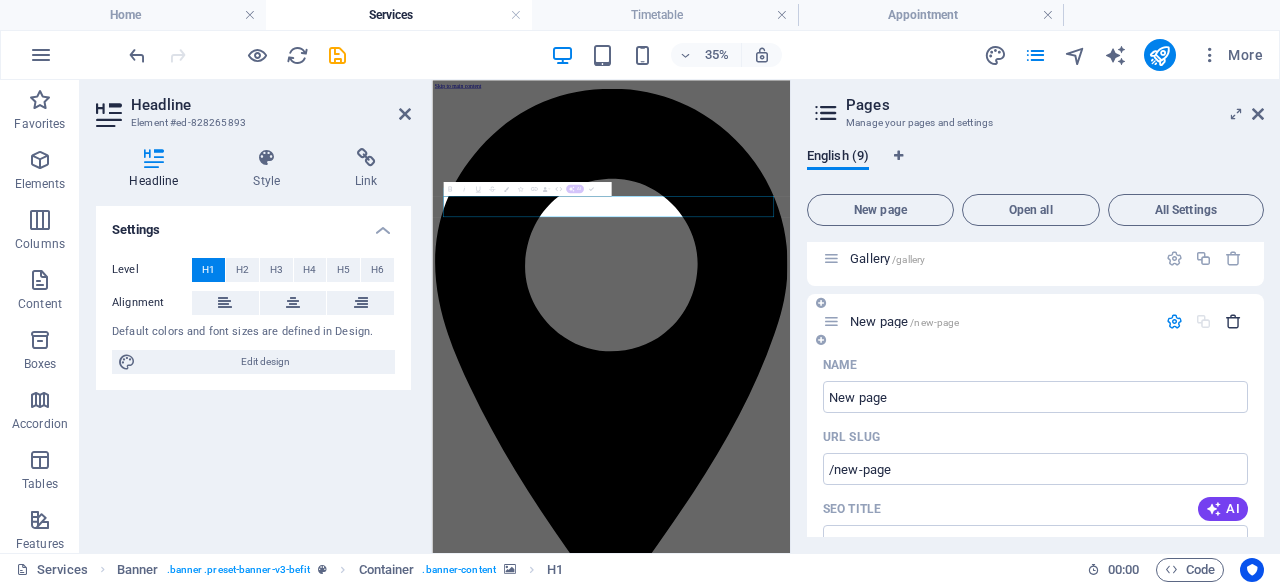 click at bounding box center (1233, 321) 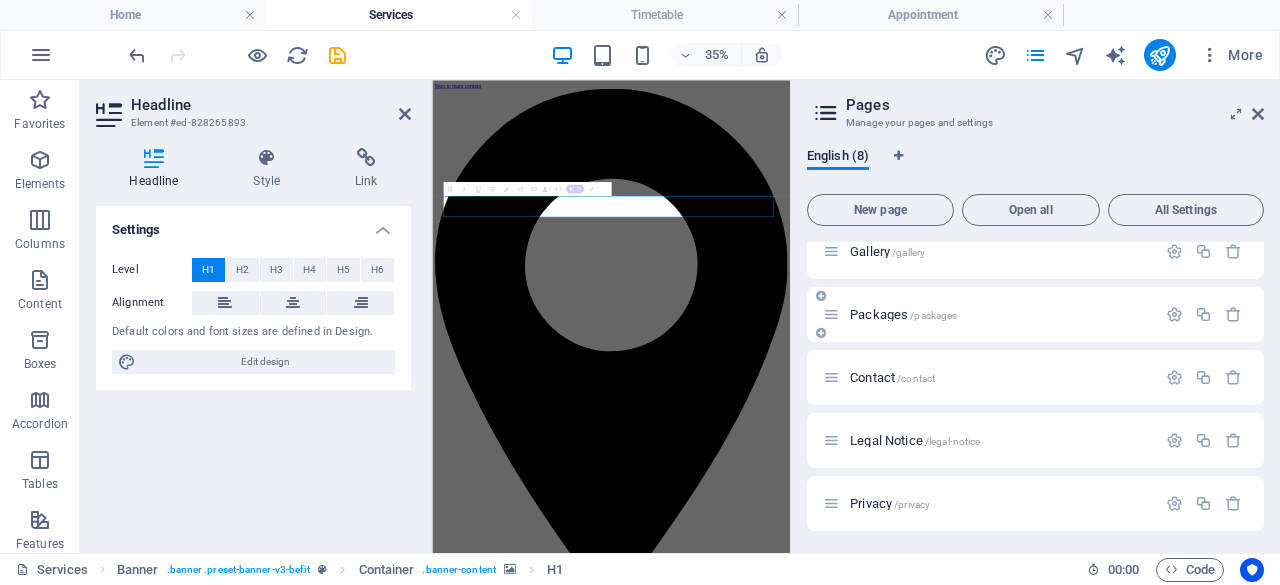 scroll, scrollTop: 208, scrollLeft: 0, axis: vertical 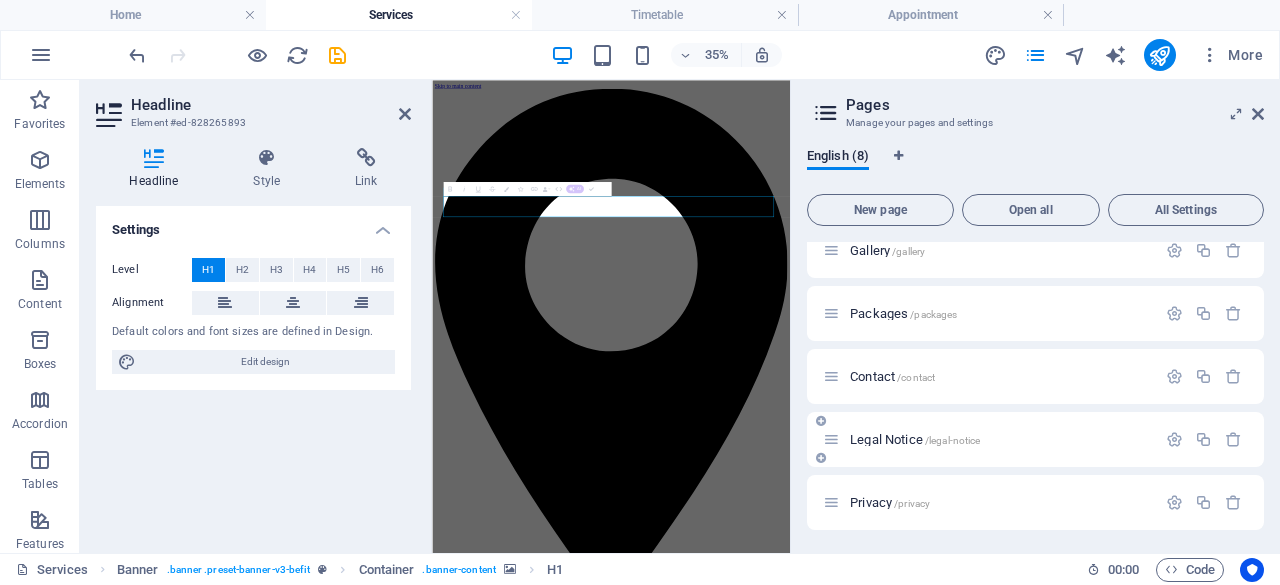 click on "Legal Notice /legal-notice" at bounding box center (915, 439) 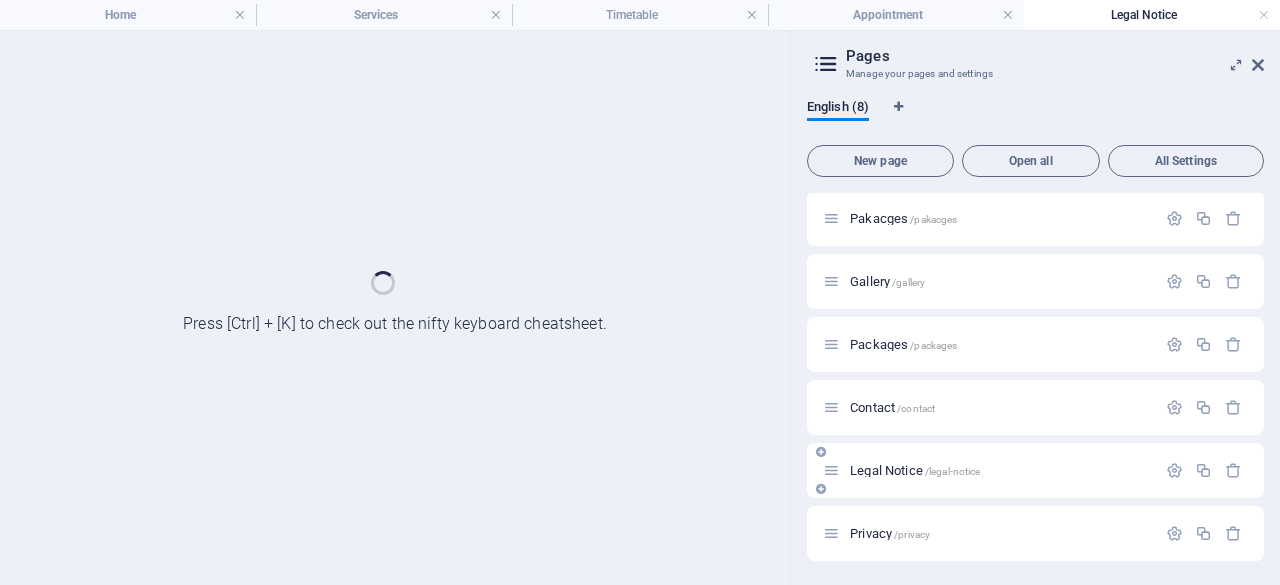 scroll, scrollTop: 127, scrollLeft: 0, axis: vertical 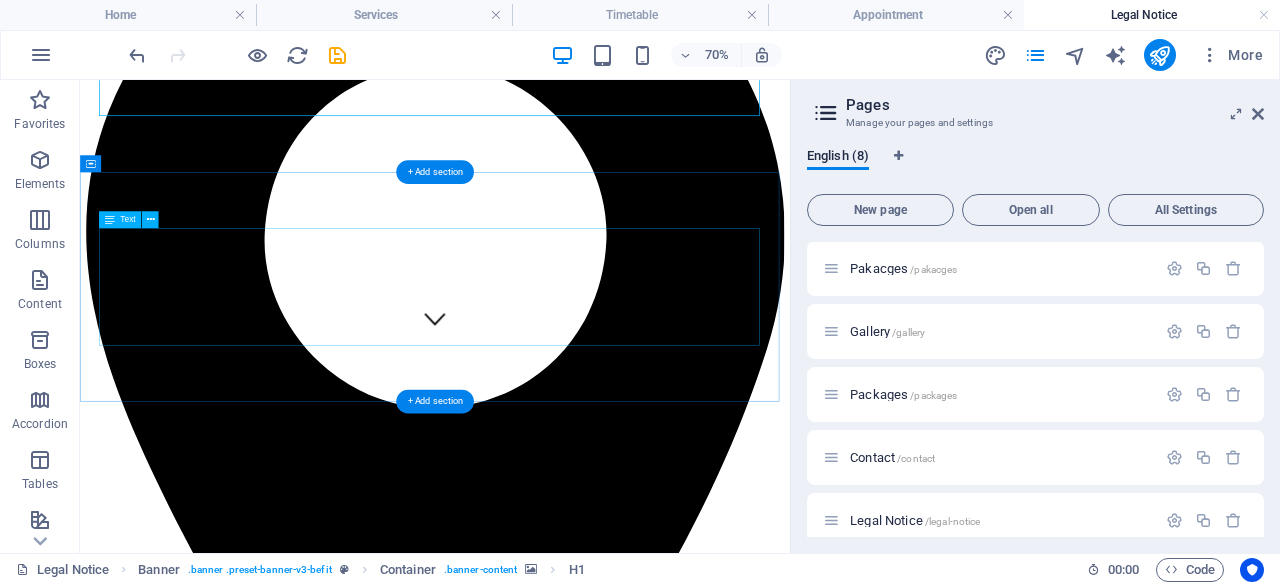click on "GHANAZ TRAVEL AND EVENT SDN BHD   T2A-19-09, Tower 2A, 3Tower, No. 269 jalan Ampang Kuala Lumpur   50450 Phone:  +60342510079 Fax:  E-mail:  admin@ghanaz.com.my" at bounding box center [587, 3851] 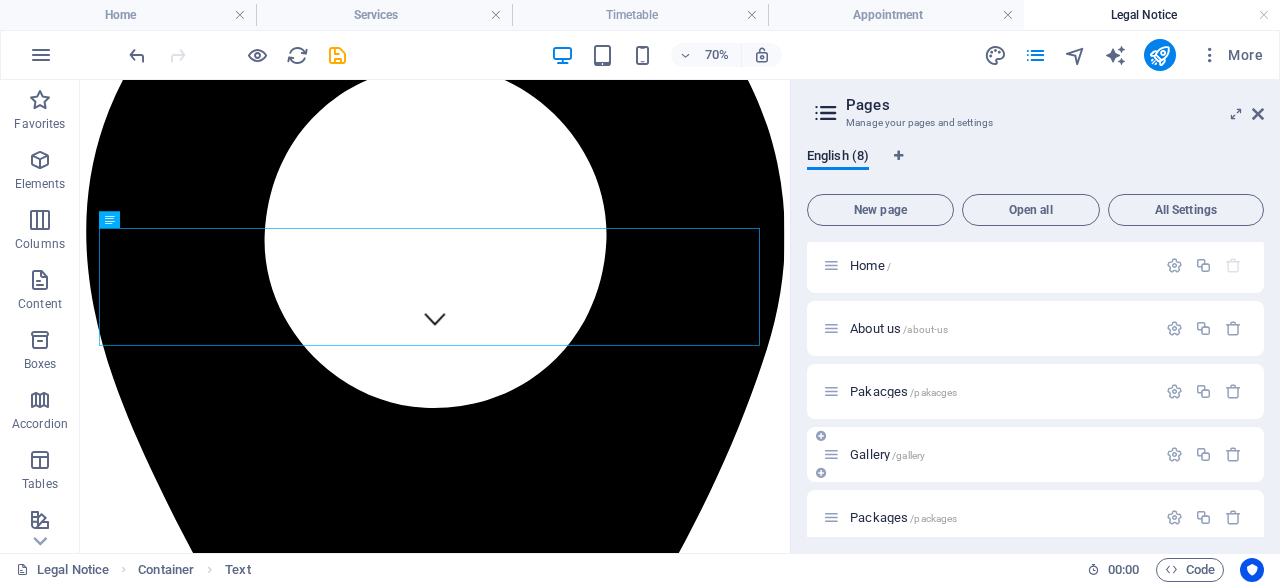 scroll, scrollTop: 0, scrollLeft: 0, axis: both 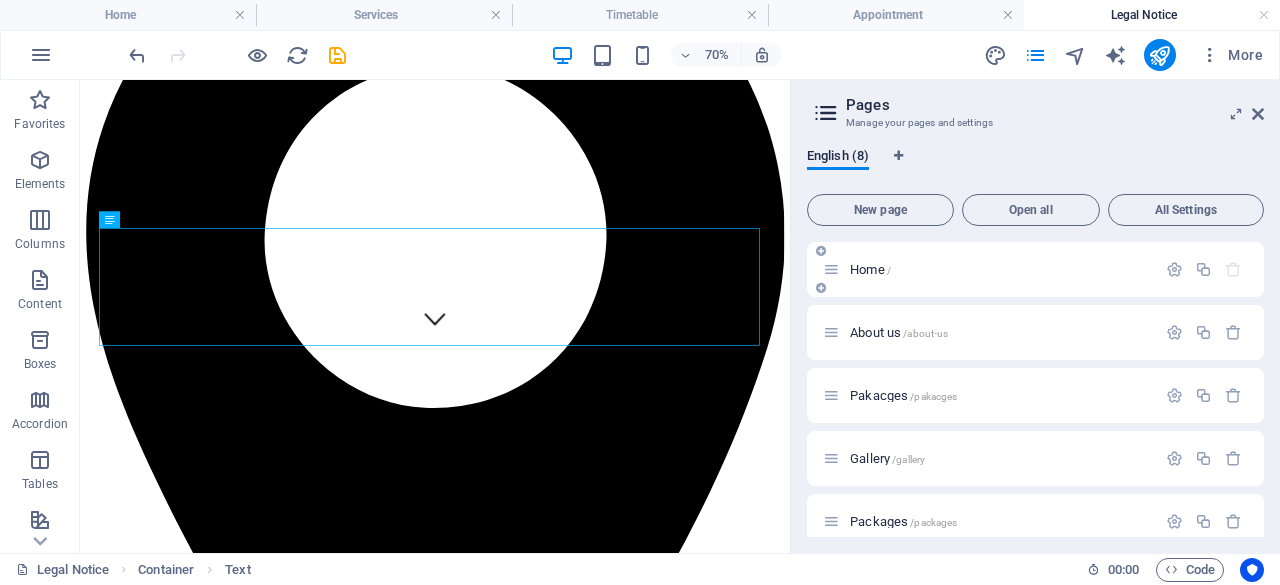 click on "Home /" at bounding box center [1000, 269] 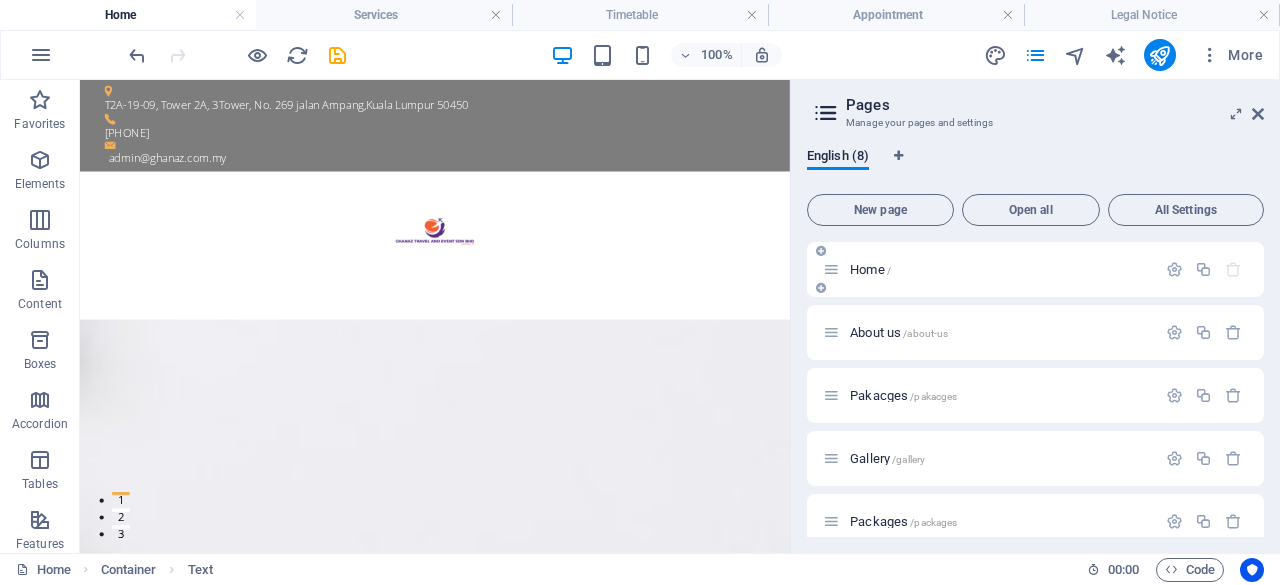 scroll, scrollTop: 0, scrollLeft: 0, axis: both 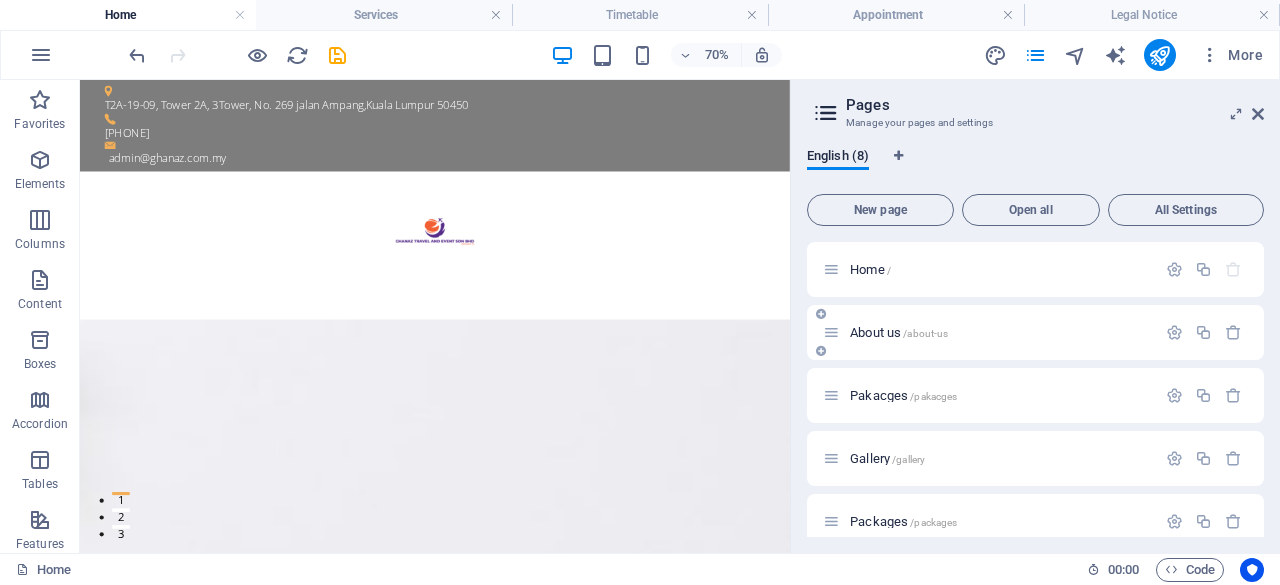 click on "/about-us" at bounding box center (925, 333) 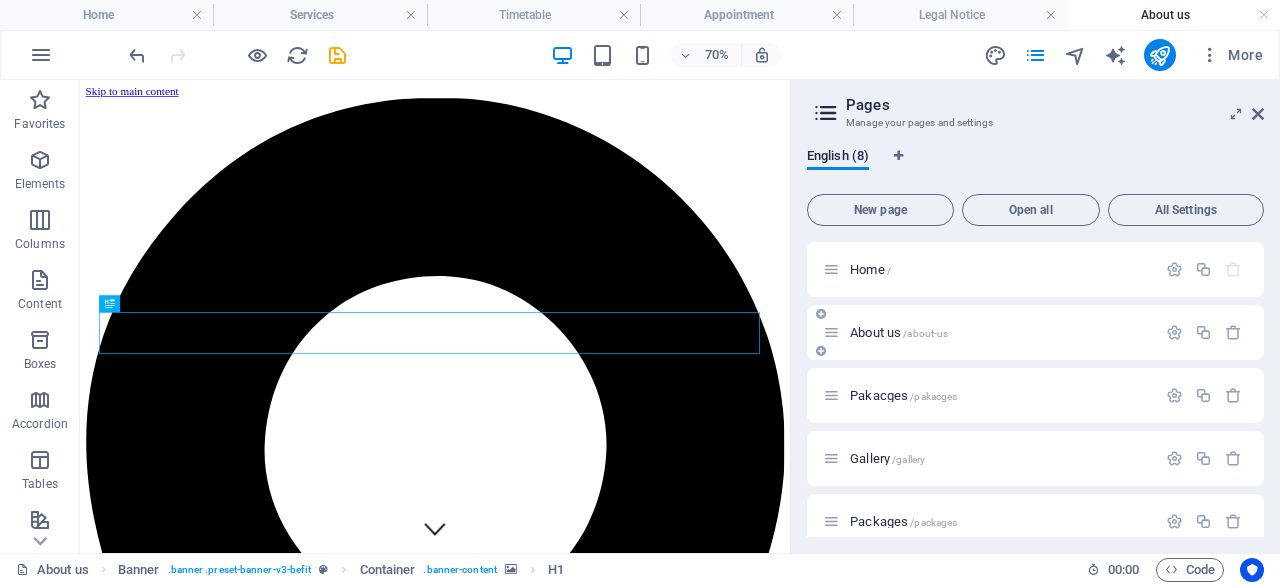 scroll, scrollTop: 0, scrollLeft: 0, axis: both 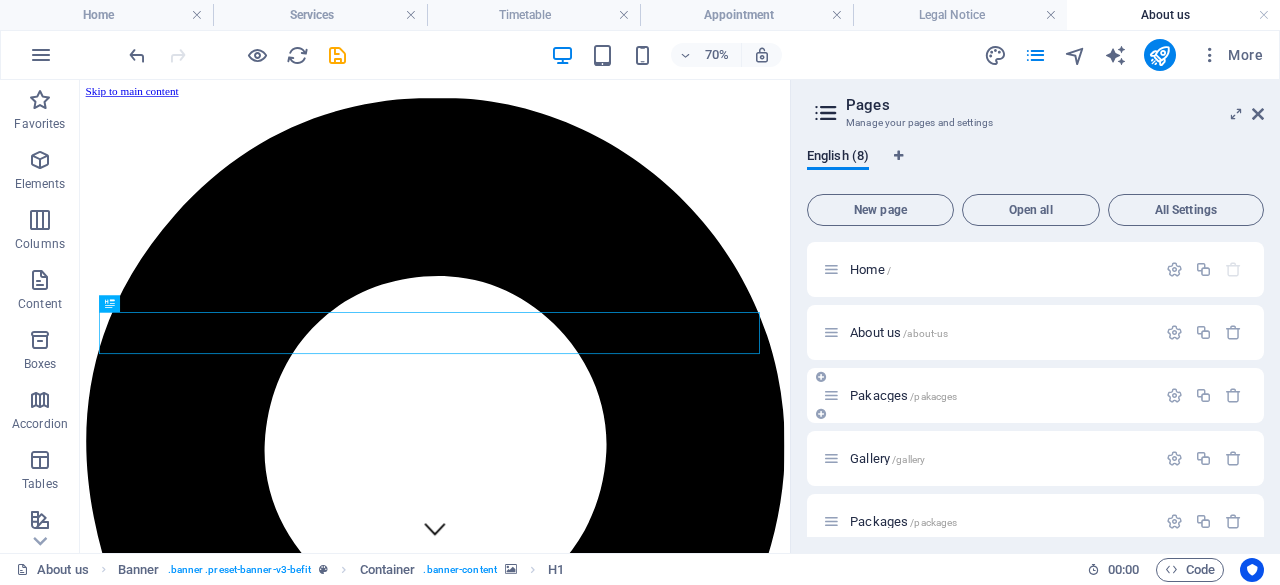 click on "/pakacges" at bounding box center [933, 396] 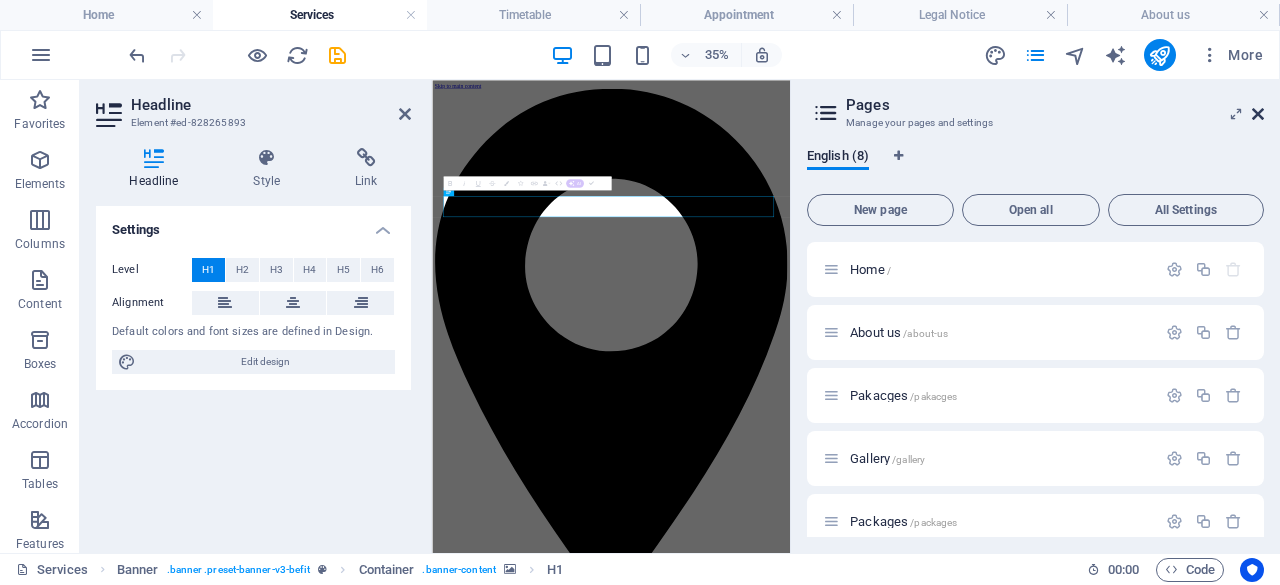 click at bounding box center [1258, 114] 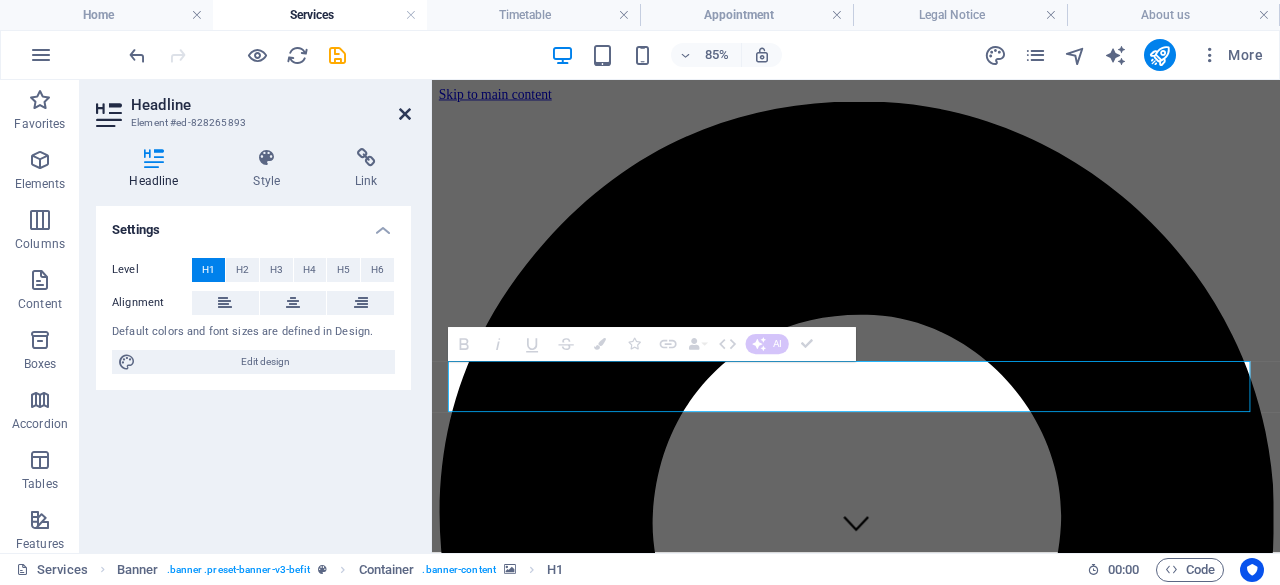 click at bounding box center (405, 114) 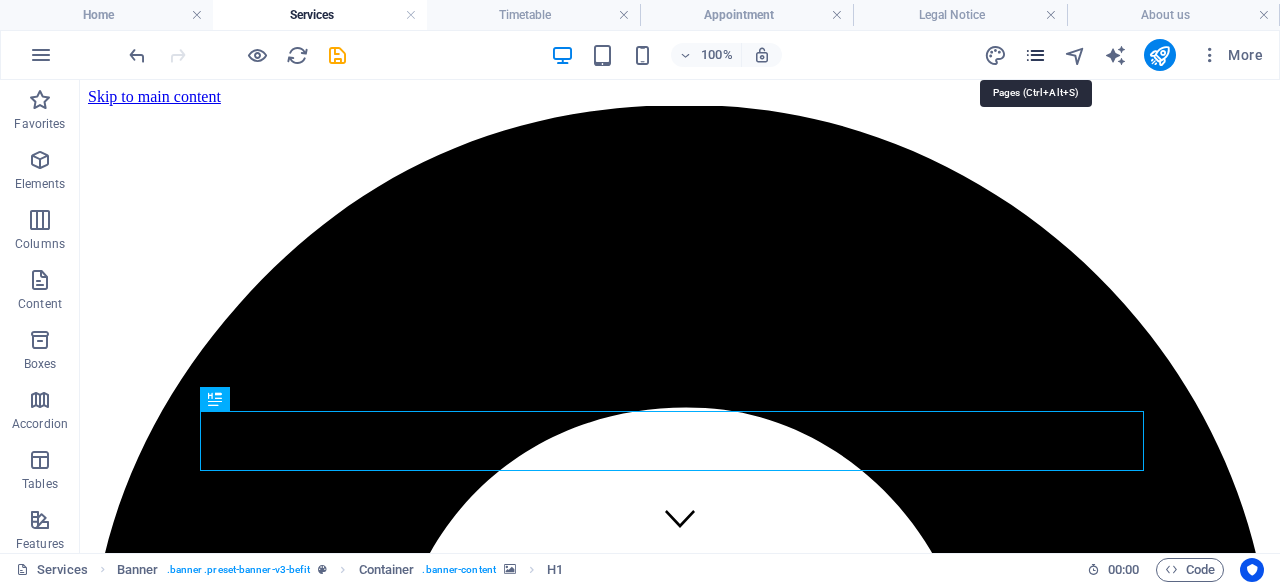 click at bounding box center [1035, 55] 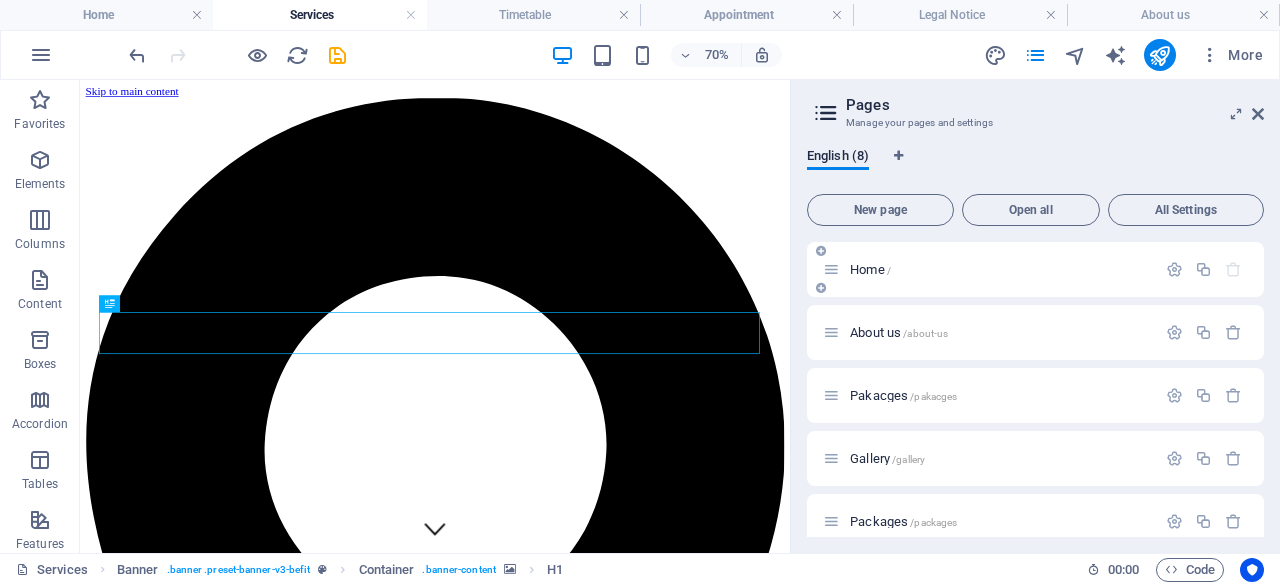 click on "Home /" at bounding box center [1000, 269] 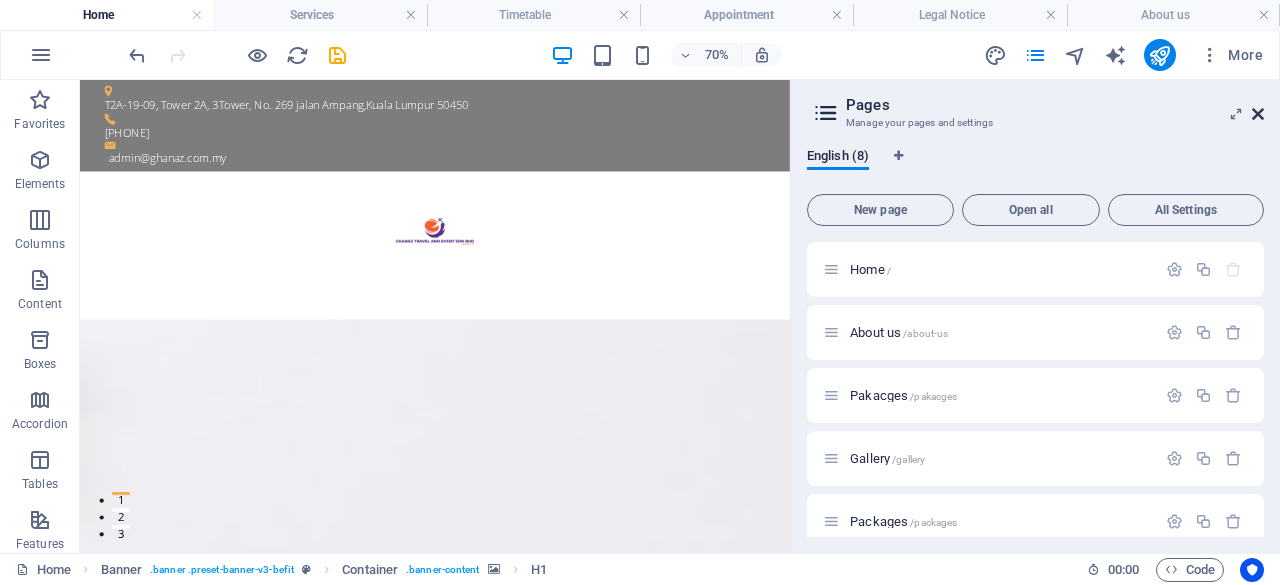 drag, startPoint x: 1258, startPoint y: 115, endPoint x: 1177, endPoint y: 35, distance: 113.84639 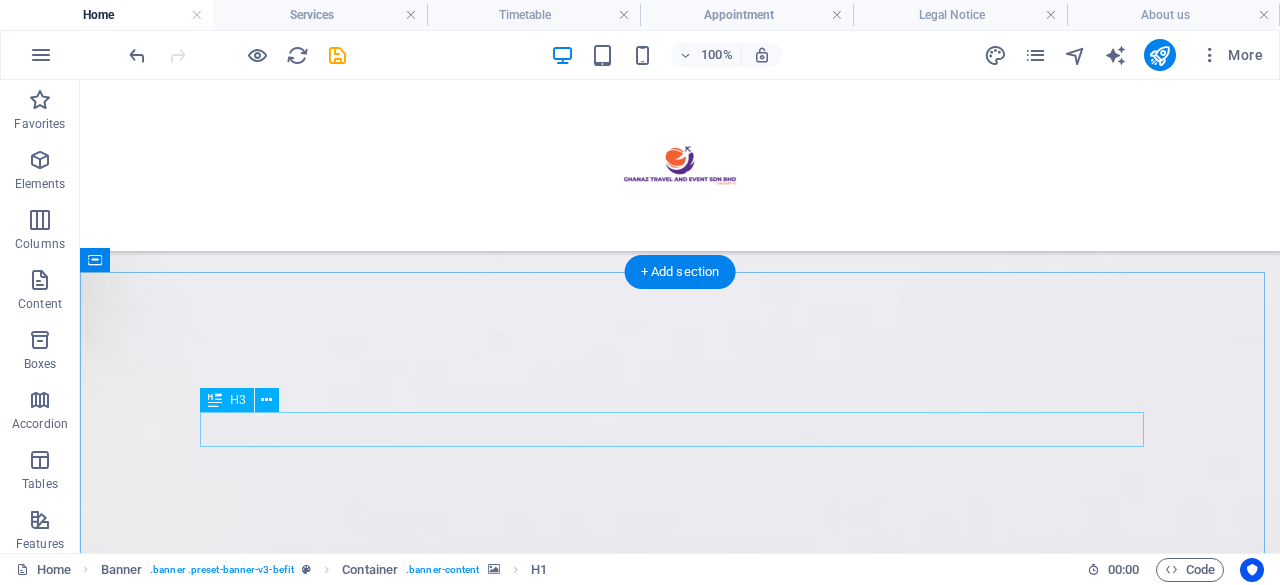 scroll, scrollTop: 500, scrollLeft: 0, axis: vertical 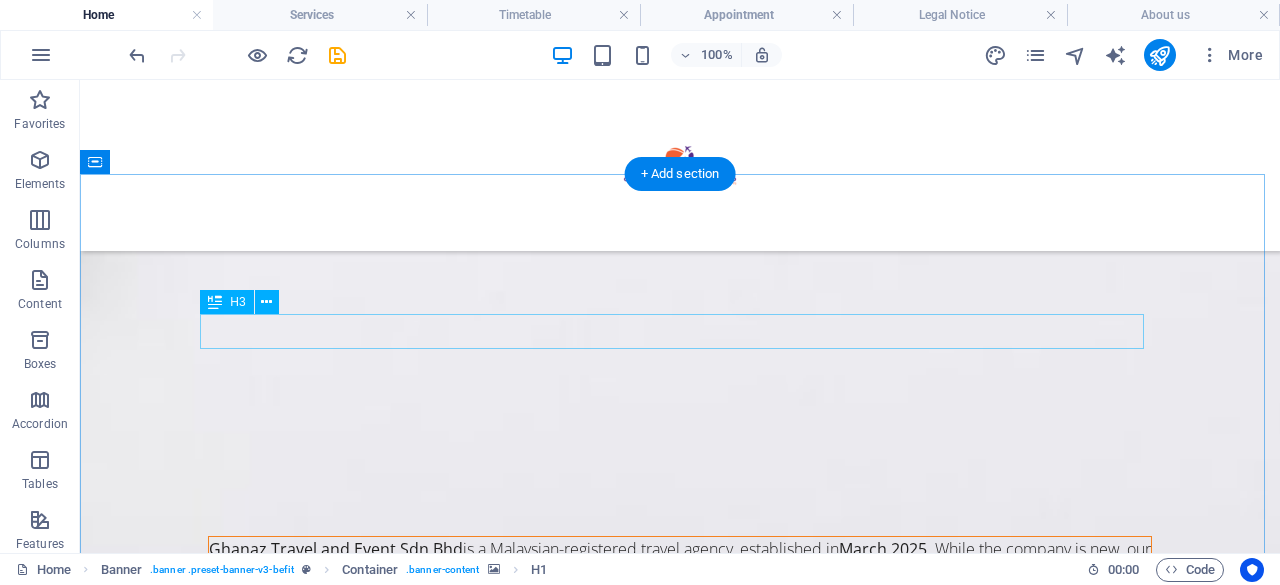 click on "Your Journey Our Passion" at bounding box center (680, 502) 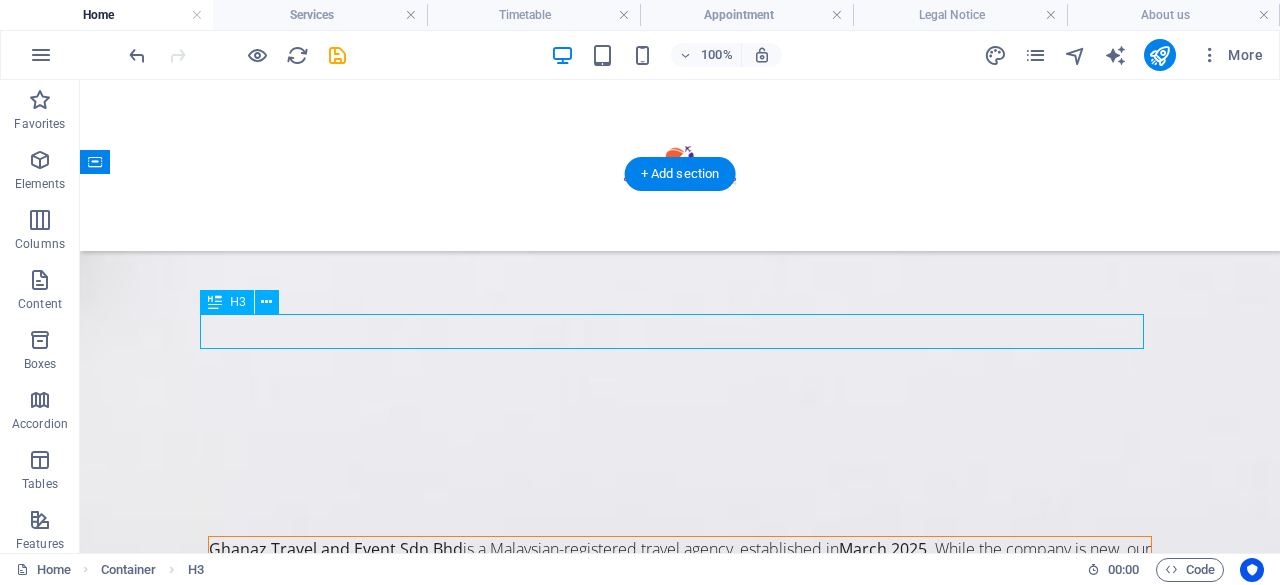 click on "Your Journey Our Passion" at bounding box center (680, 502) 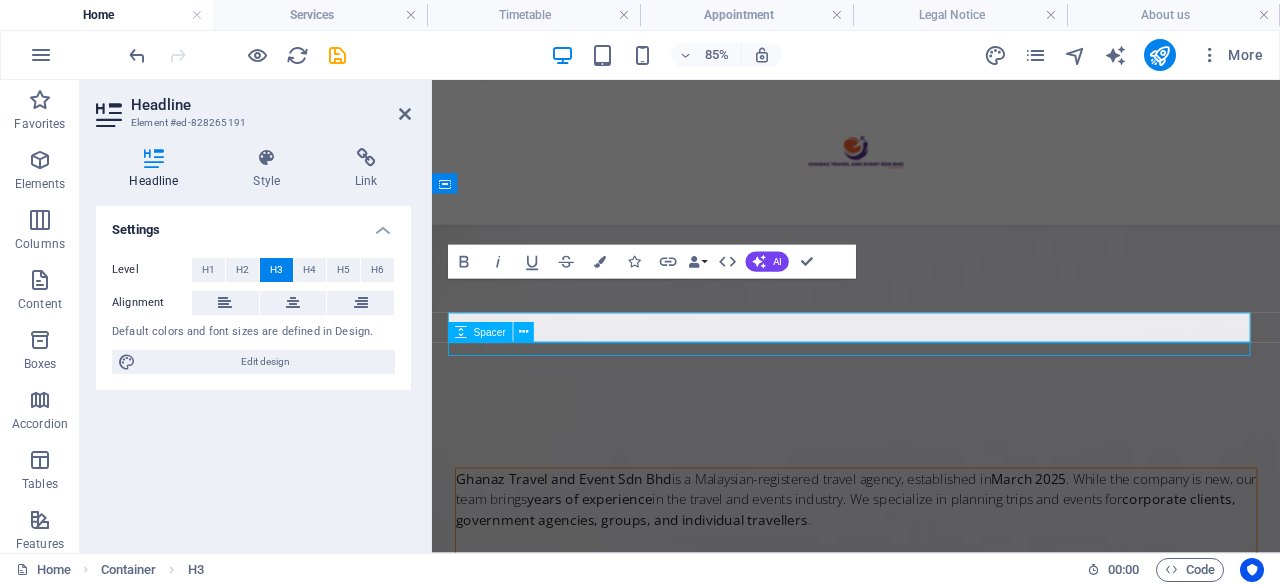 scroll, scrollTop: 460, scrollLeft: 0, axis: vertical 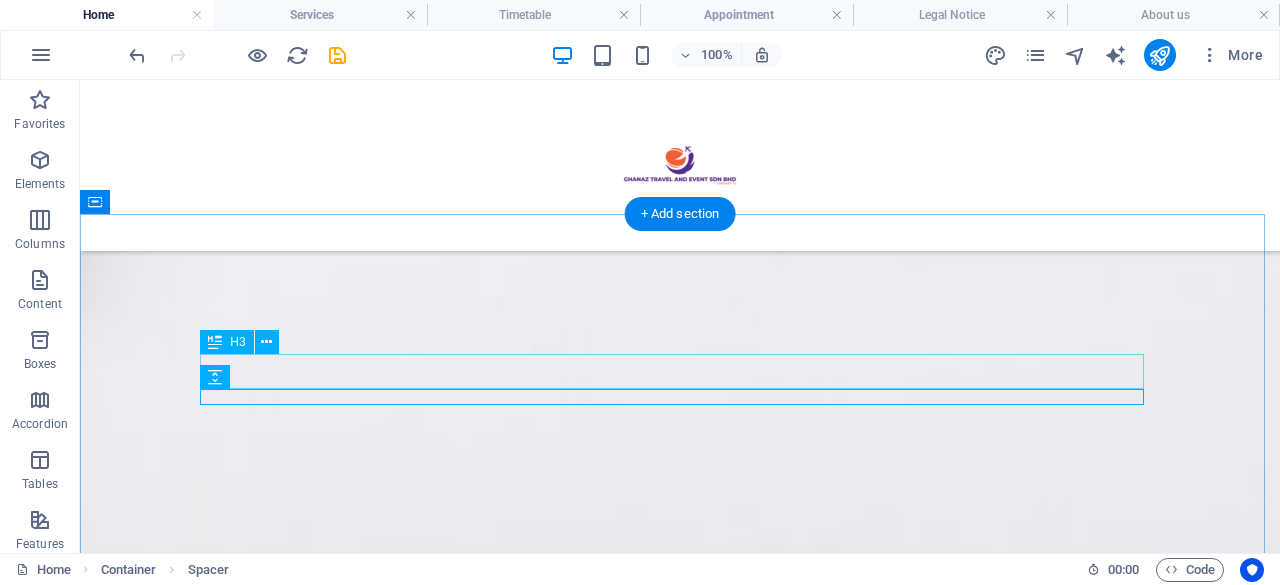 click on "Your Journey Our Passion" at bounding box center (680, 542) 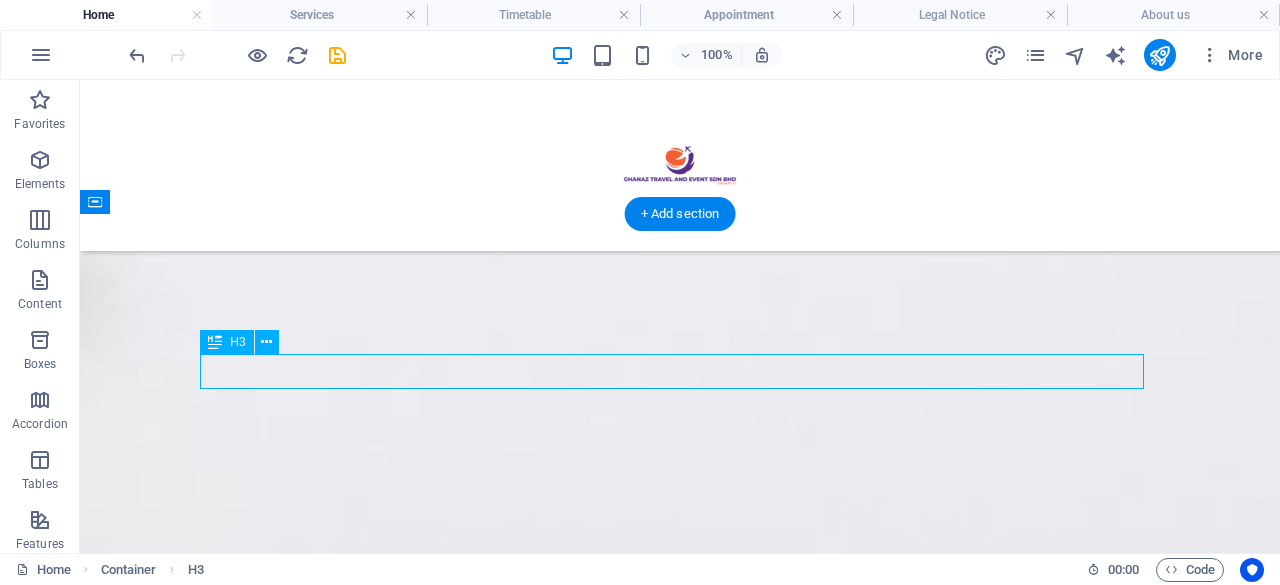 scroll, scrollTop: 0, scrollLeft: 0, axis: both 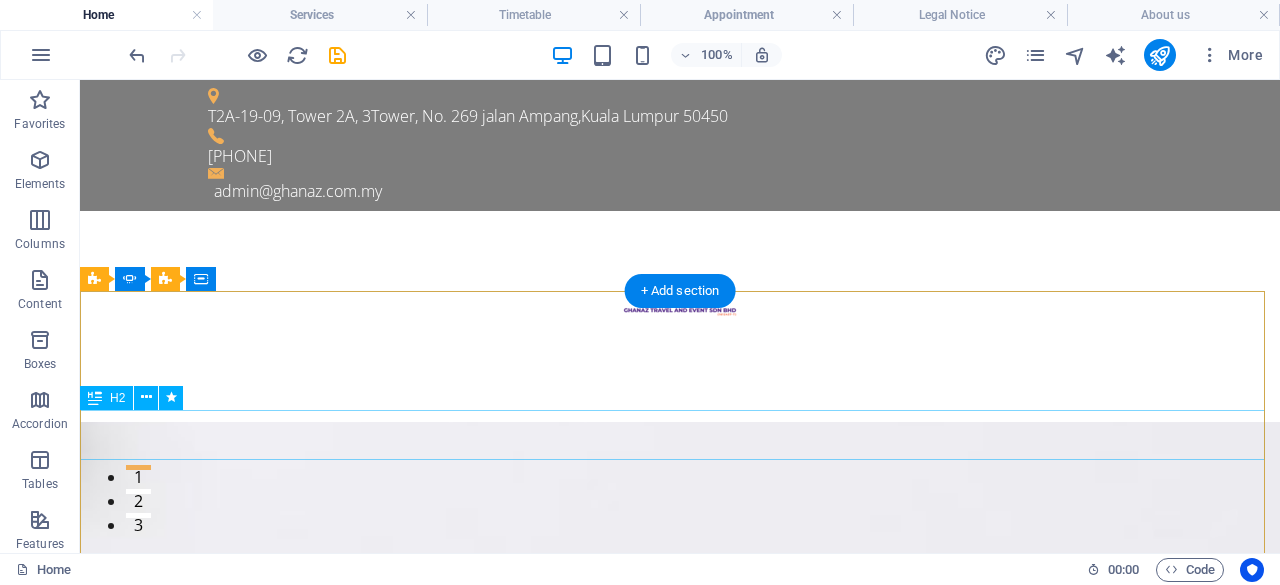 click on "We make you strong again" at bounding box center (-513, 1390) 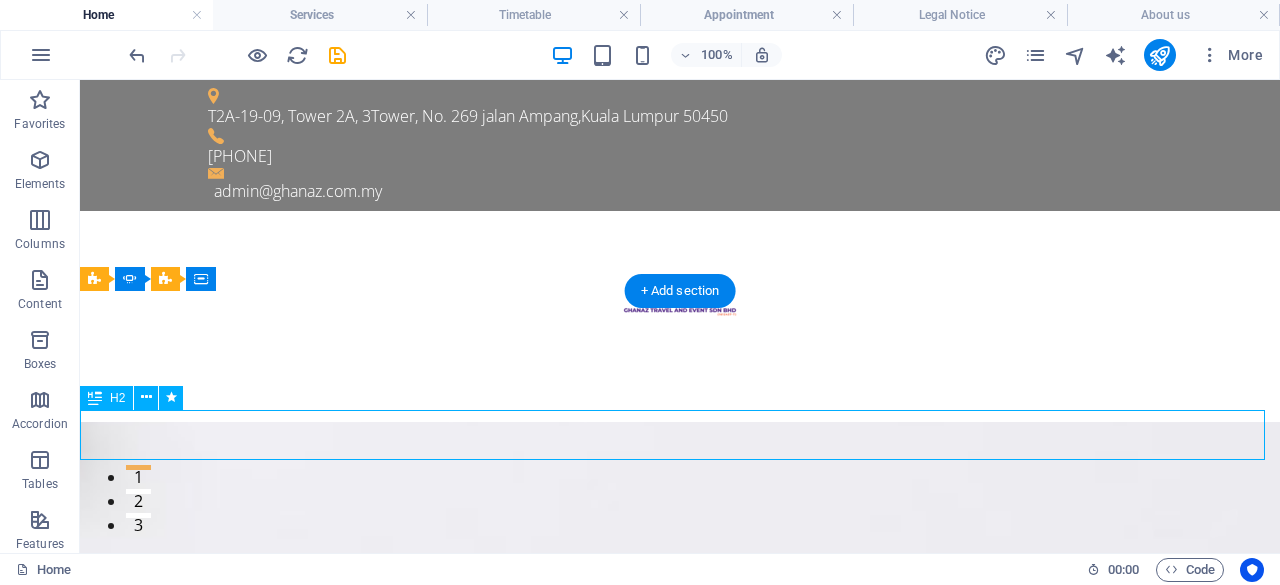 click on "We make you strong again" at bounding box center [-513, 1390] 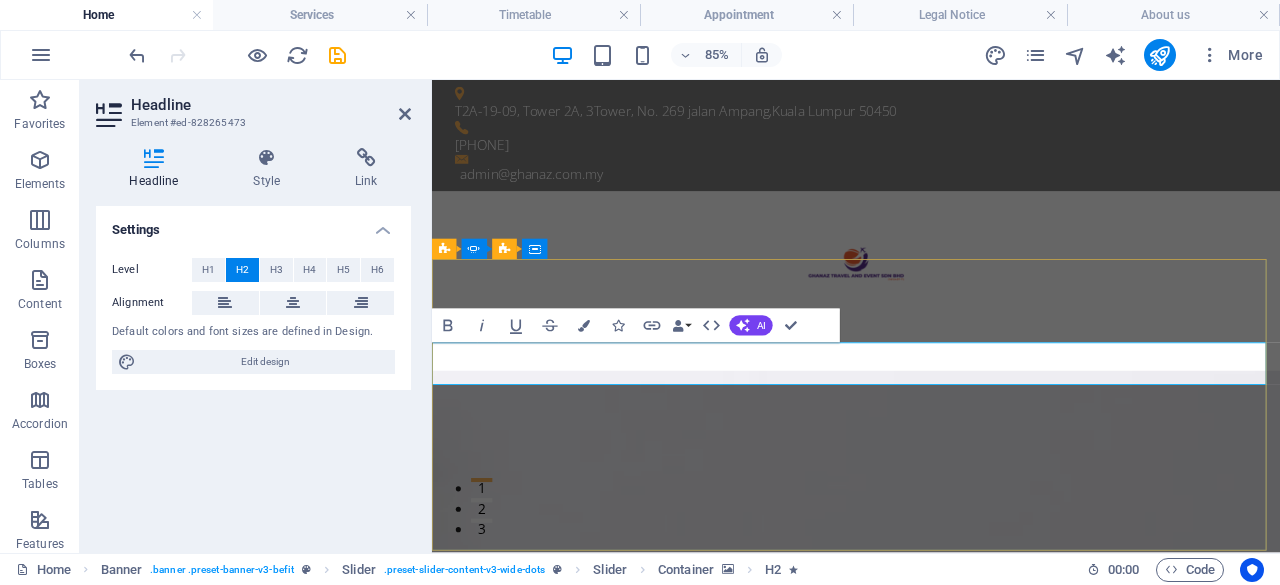 type 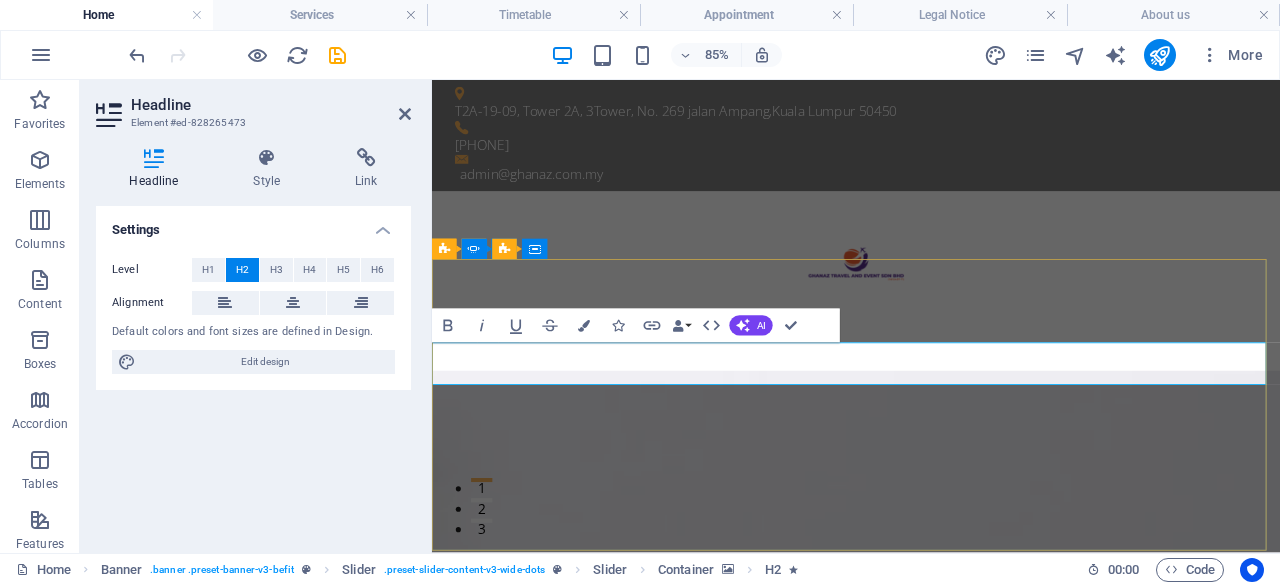 click on "OUR PASSIO" at bounding box center [-59, 1339] 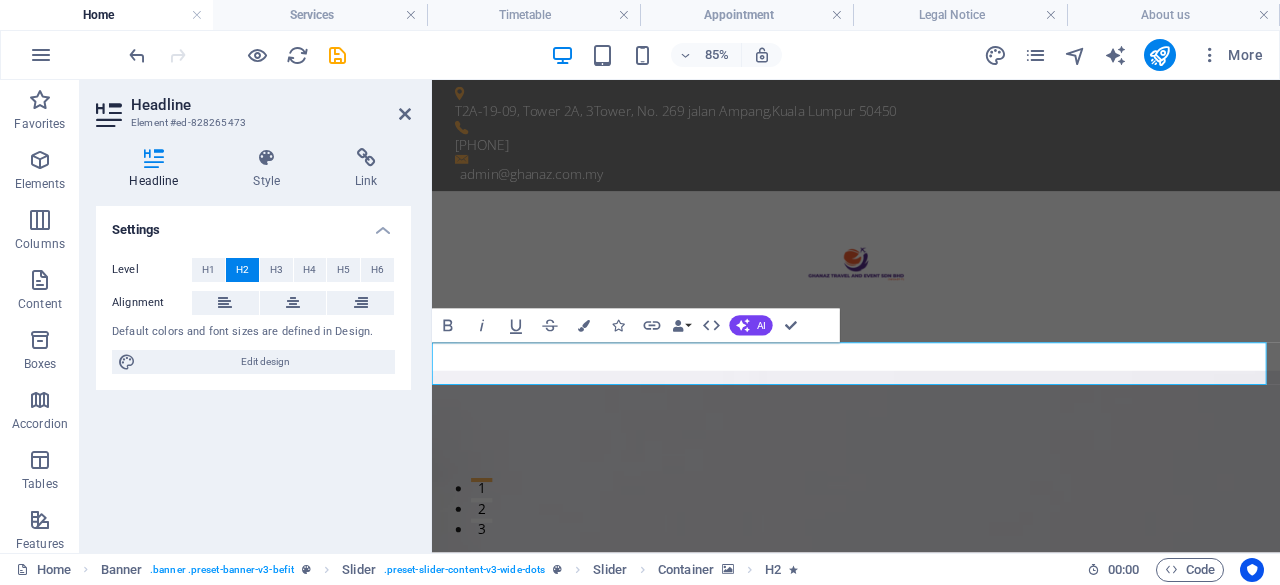click at bounding box center [-59, 1044] 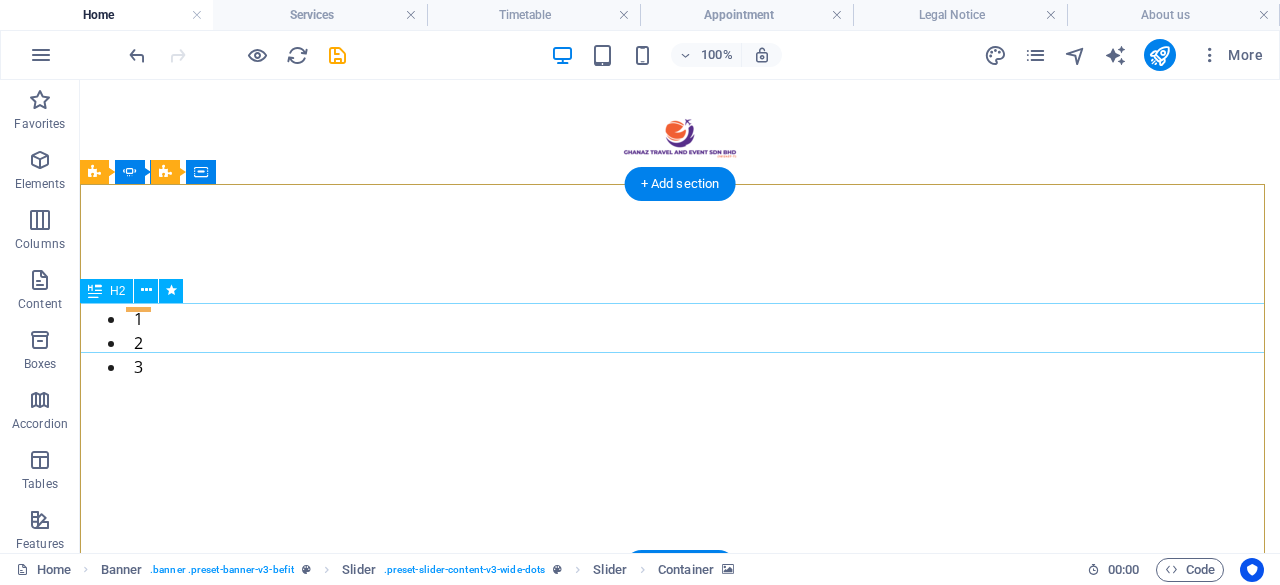 scroll, scrollTop: 200, scrollLeft: 0, axis: vertical 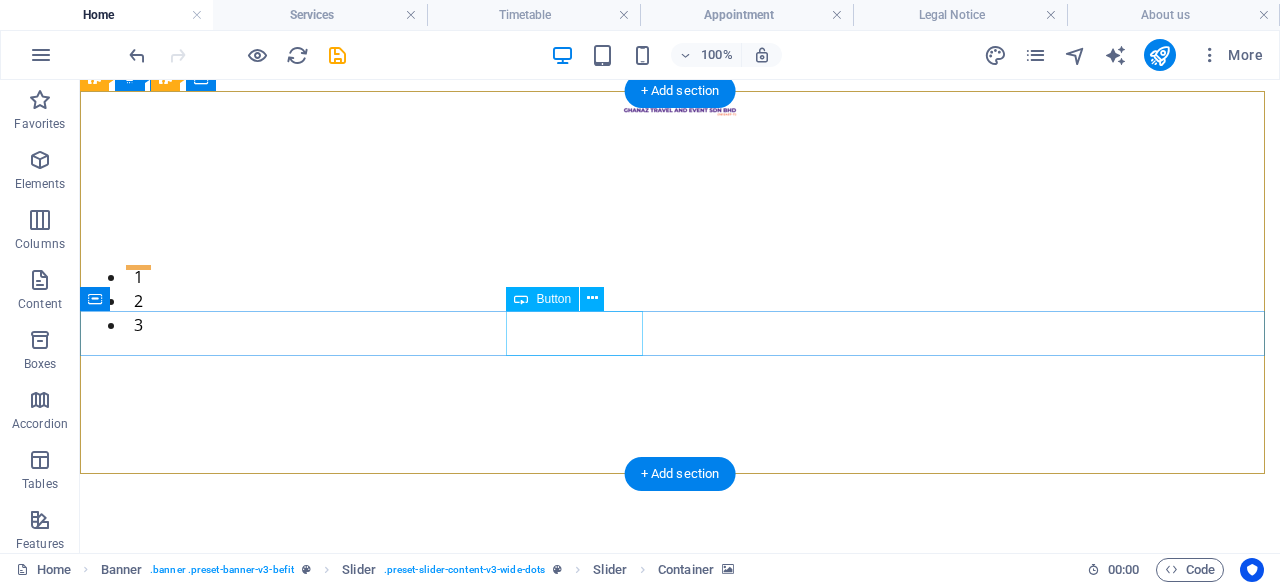 click on "Learn more" at bounding box center [-513, 1682] 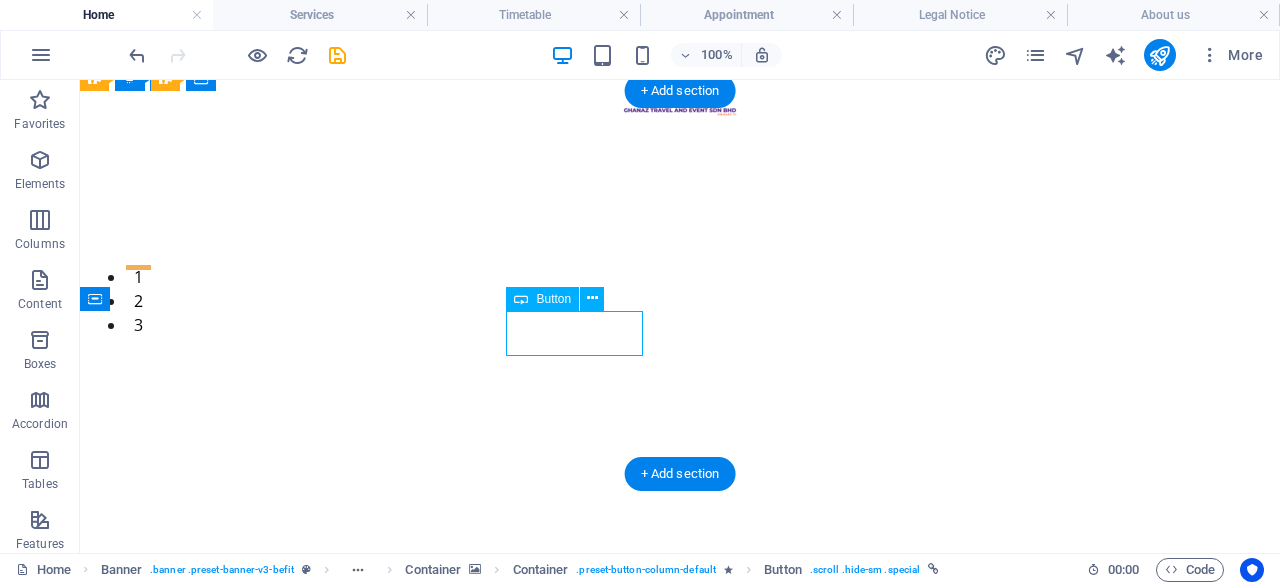 click on "Learn more" at bounding box center (-513, 1682) 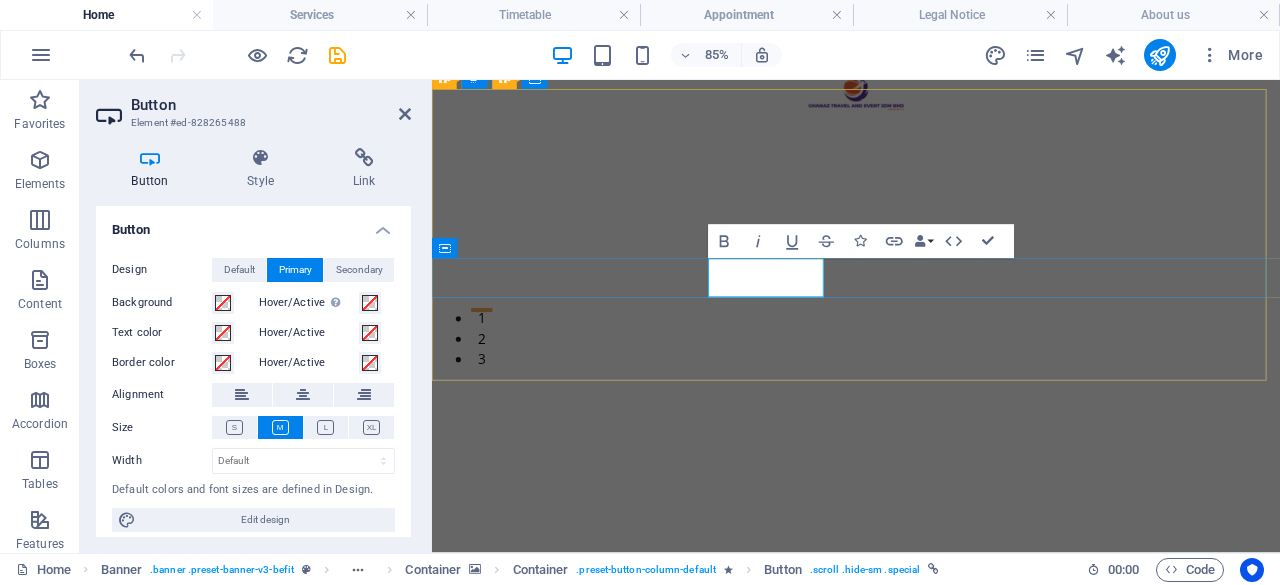 click on "Learn more" at bounding box center (-481, 1671) 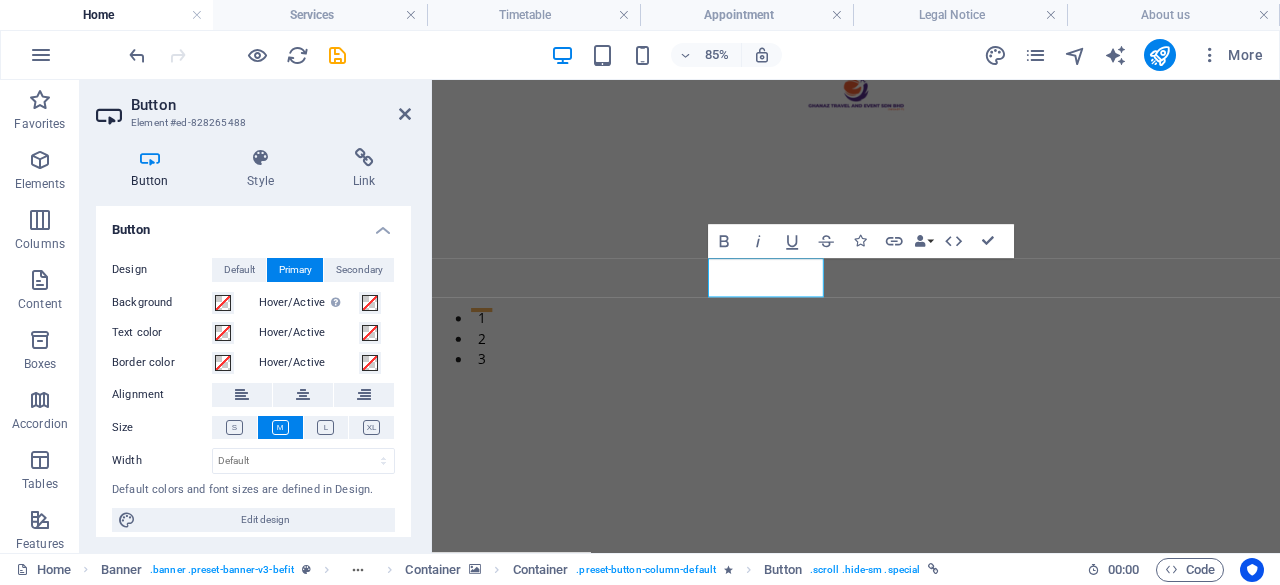 click at bounding box center [-59, 1257] 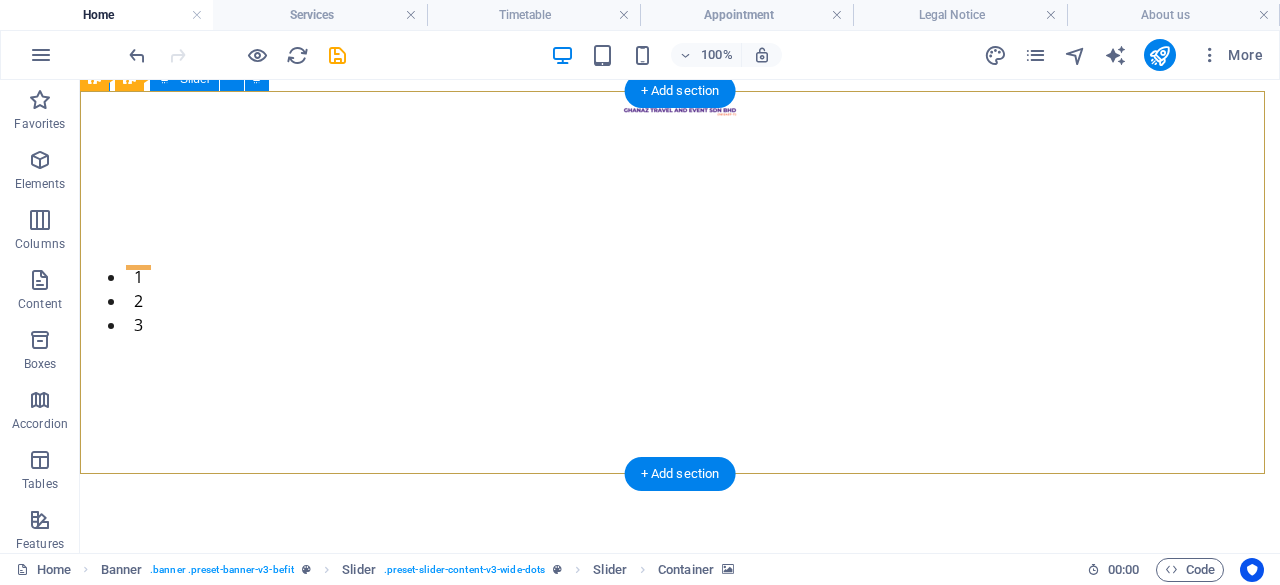 click on "2" at bounding box center [138, 291] 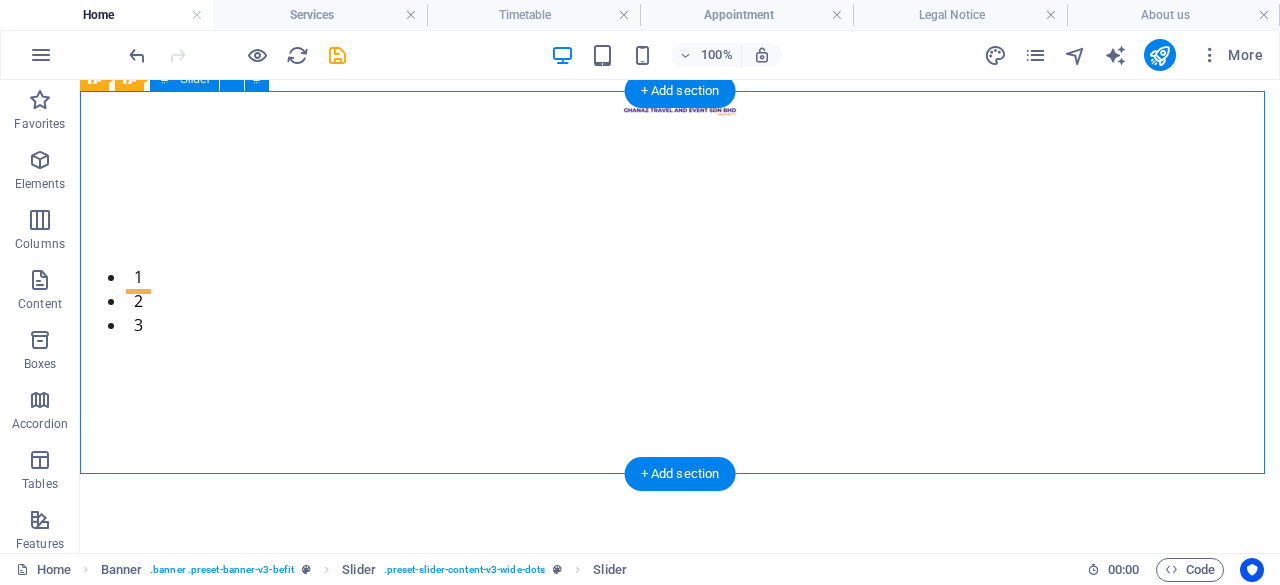 click at bounding box center [-1698, 2073] 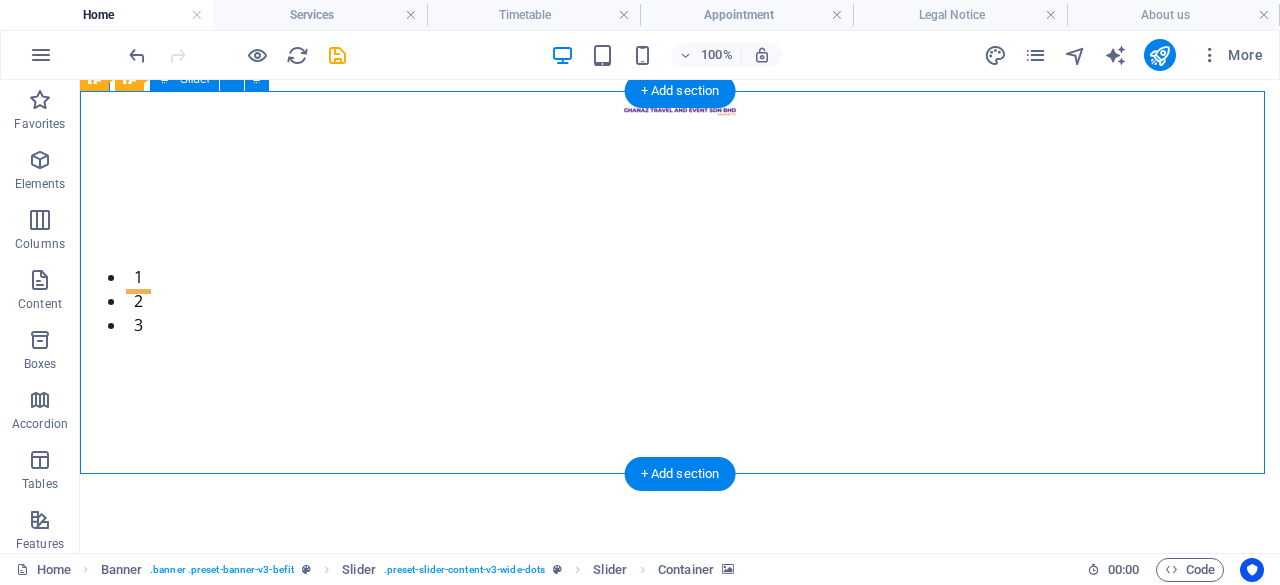 click at bounding box center [-1698, 2073] 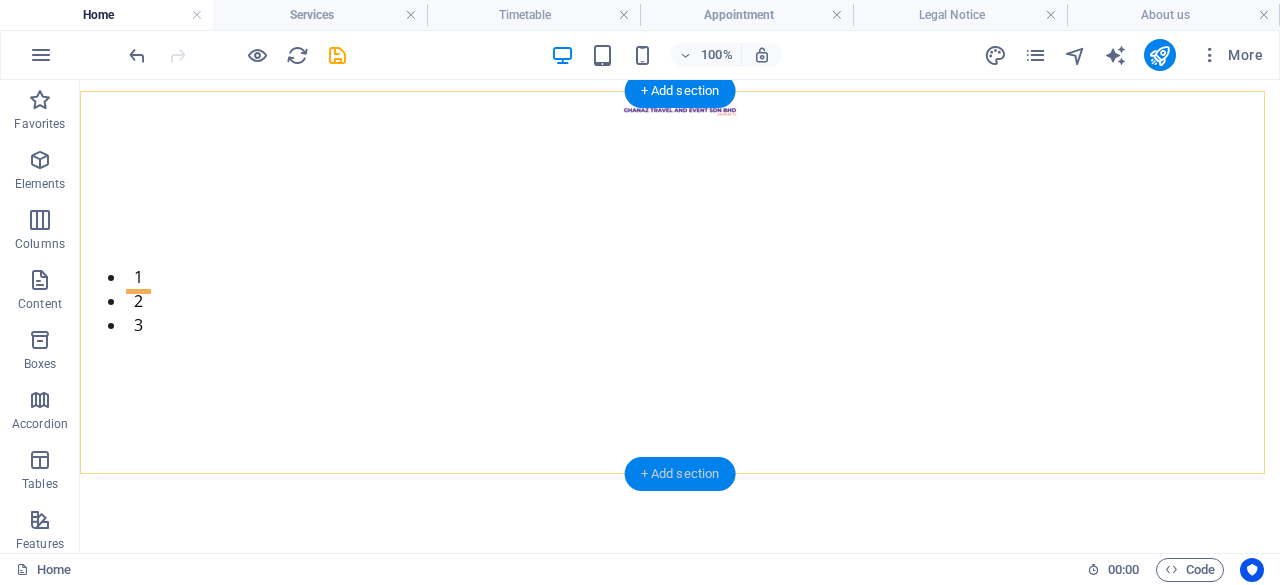 drag, startPoint x: 712, startPoint y: 457, endPoint x: 240, endPoint y: 446, distance: 472.12817 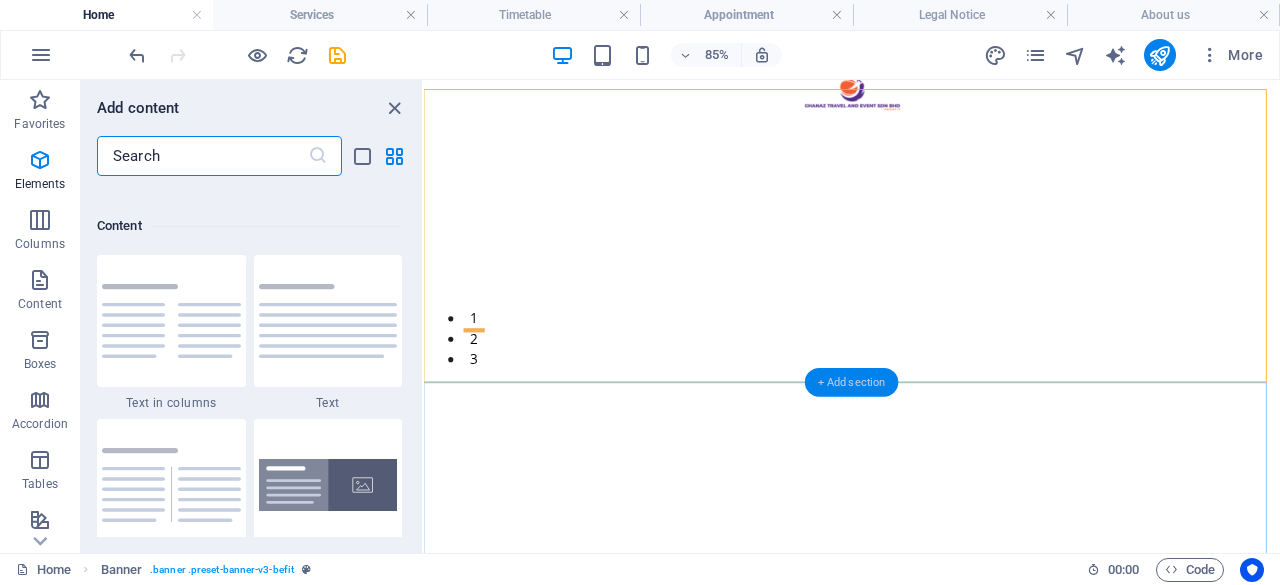 scroll, scrollTop: 3499, scrollLeft: 0, axis: vertical 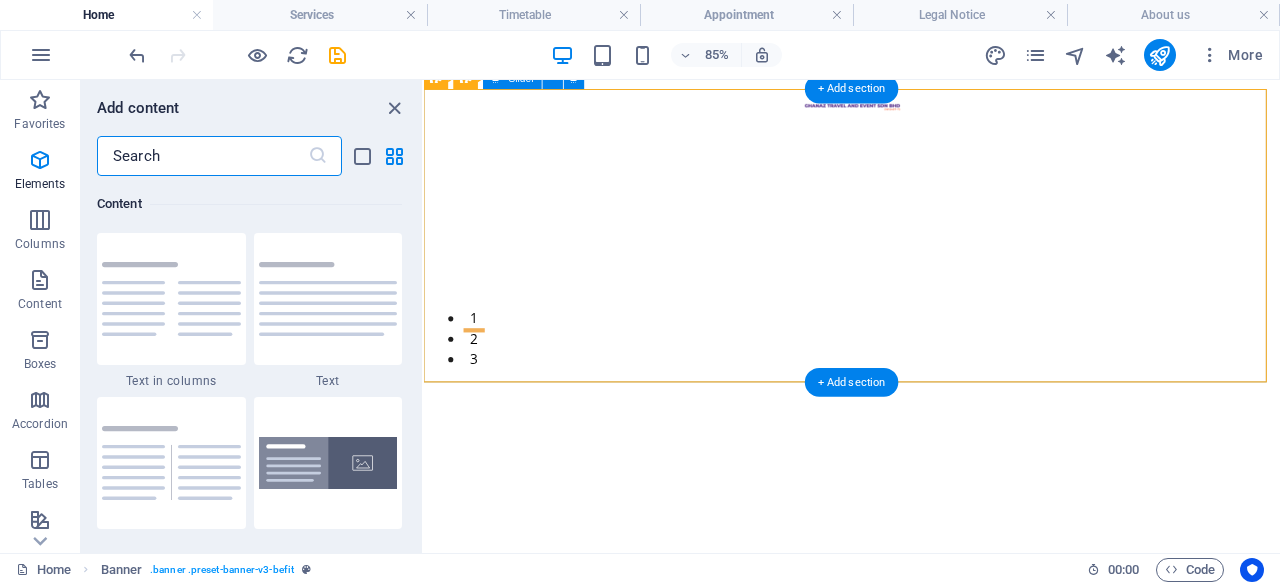 click on "1" at bounding box center [482, 350] 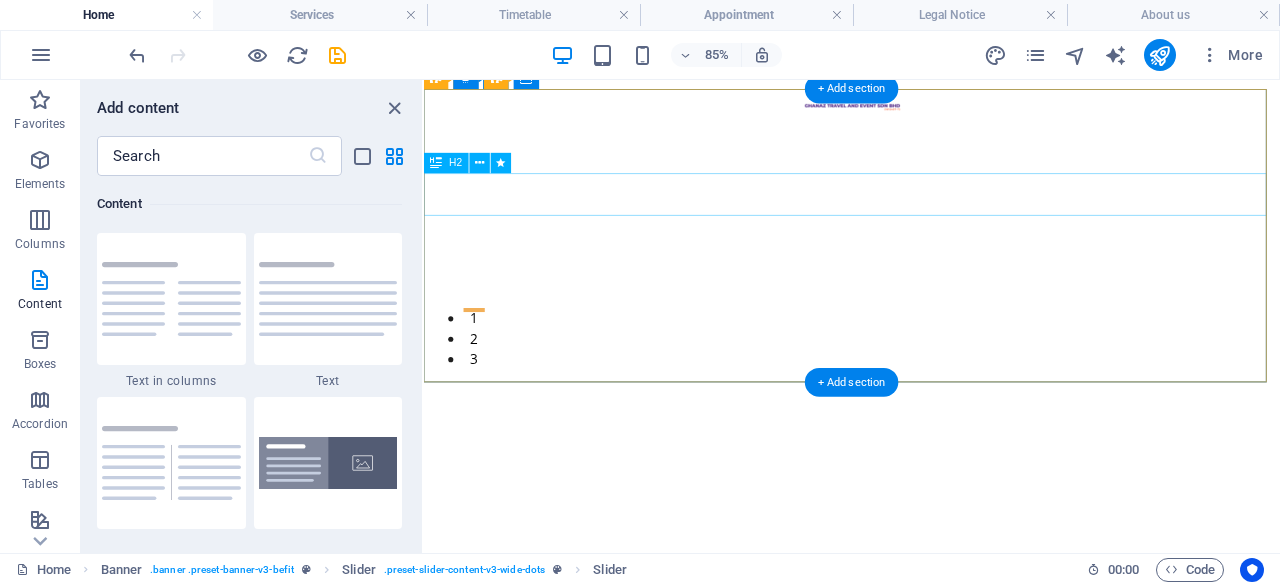 click on "Your Journey Our Passion" at bounding box center [-72, 1575] 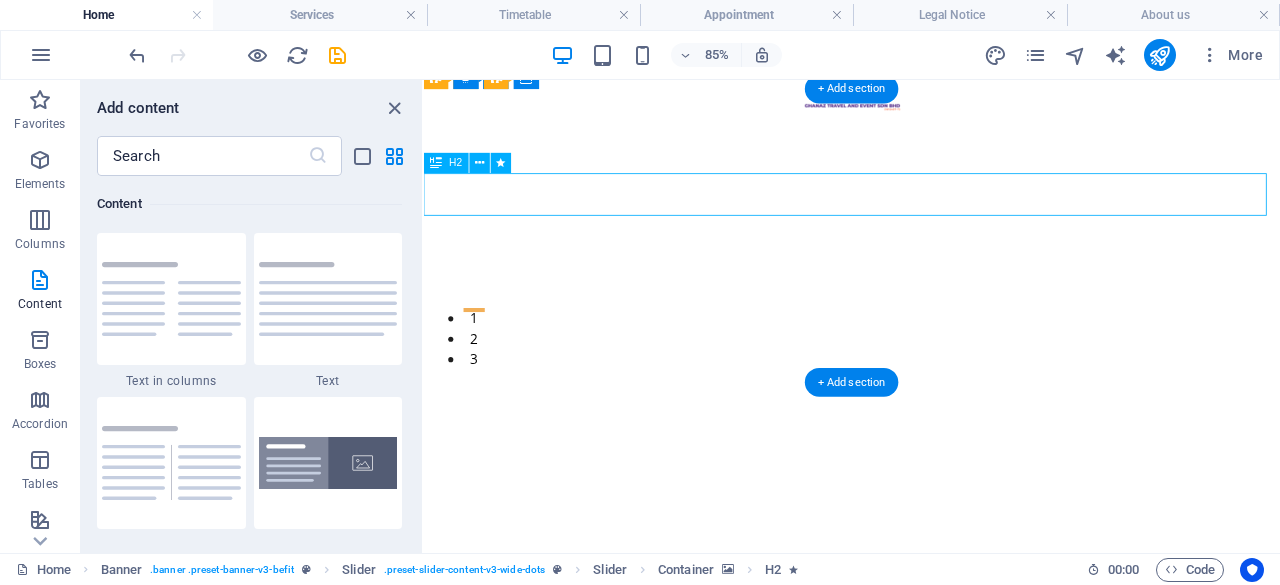 click on "Your Journey Our Passion" at bounding box center (-72, 1575) 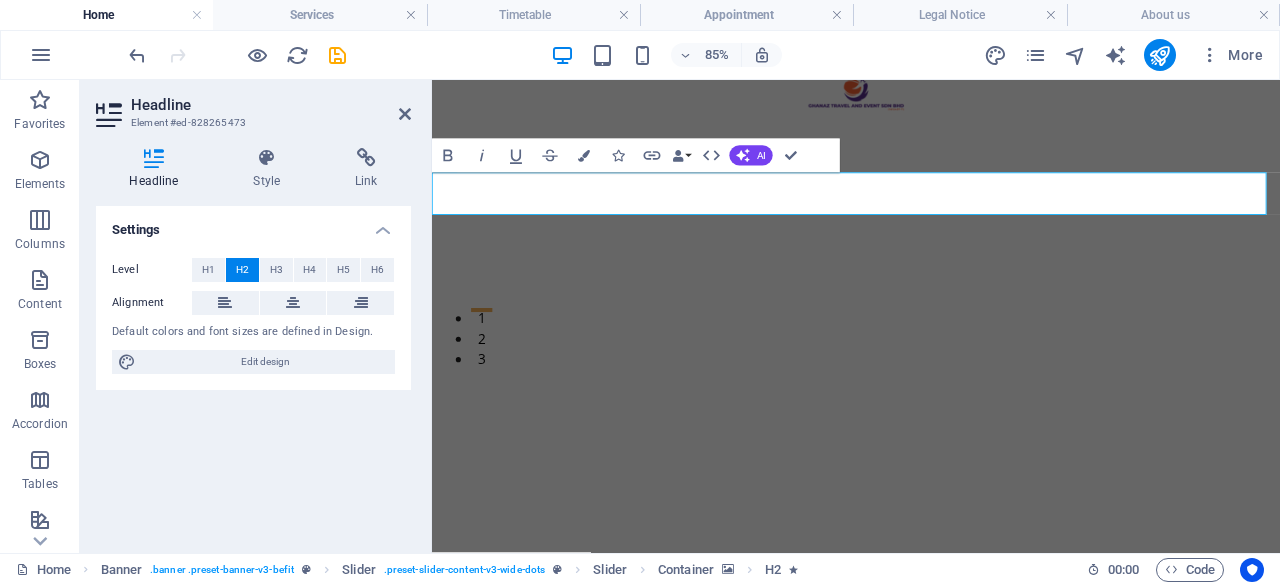 type 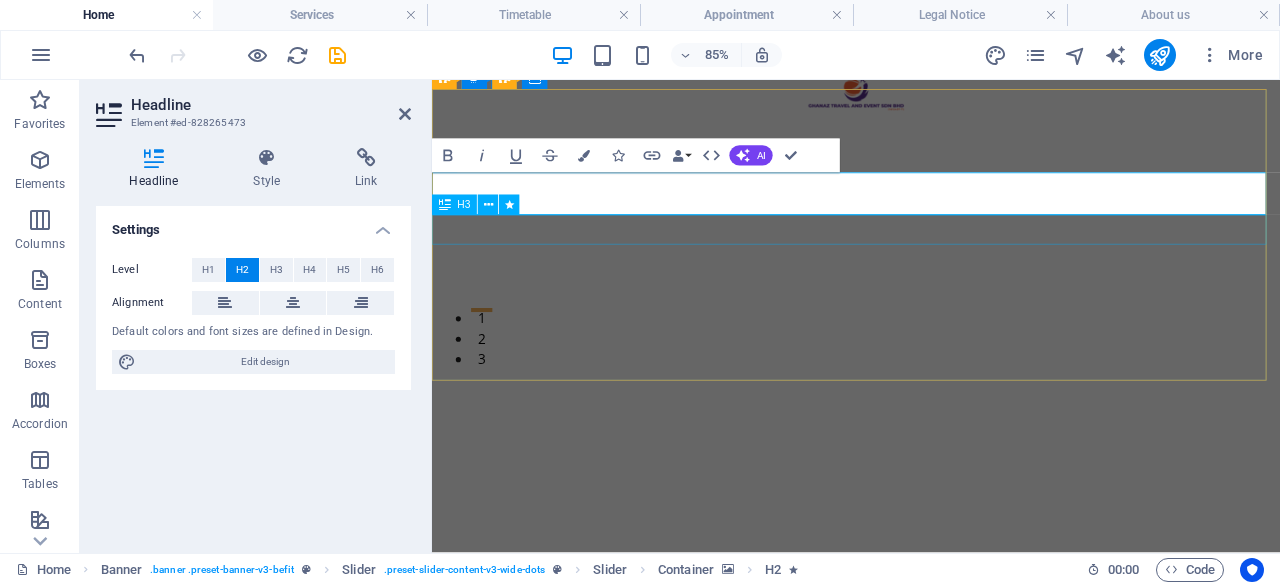 click on "Lorem ipsum dolor sit amet, consectetur adipisicing" at bounding box center (-59, 1574) 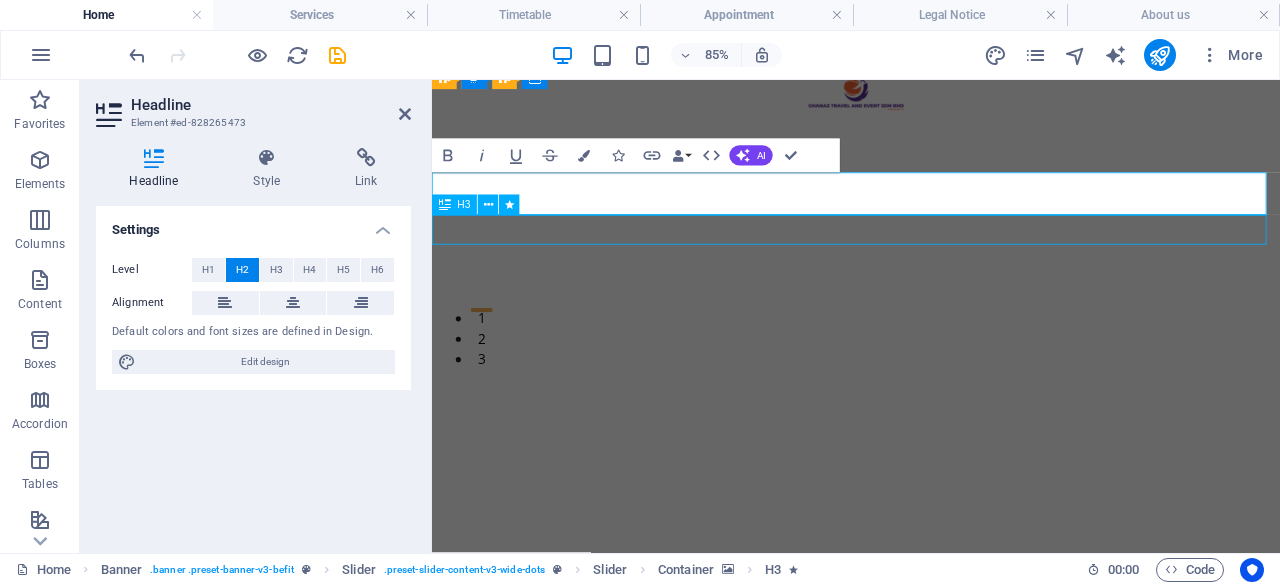 click on "HATYAI BY LAND" at bounding box center (-161, 1583) 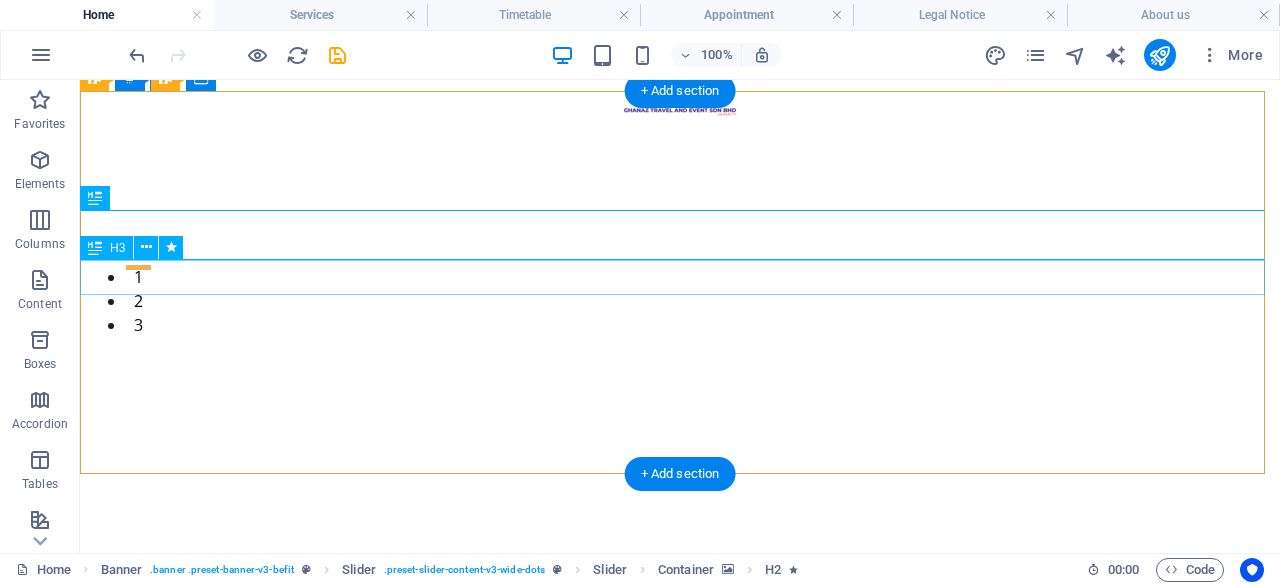 click on "Lorem ipsum dolor sit amet, consectetur adipisicing" at bounding box center [-513, 1625] 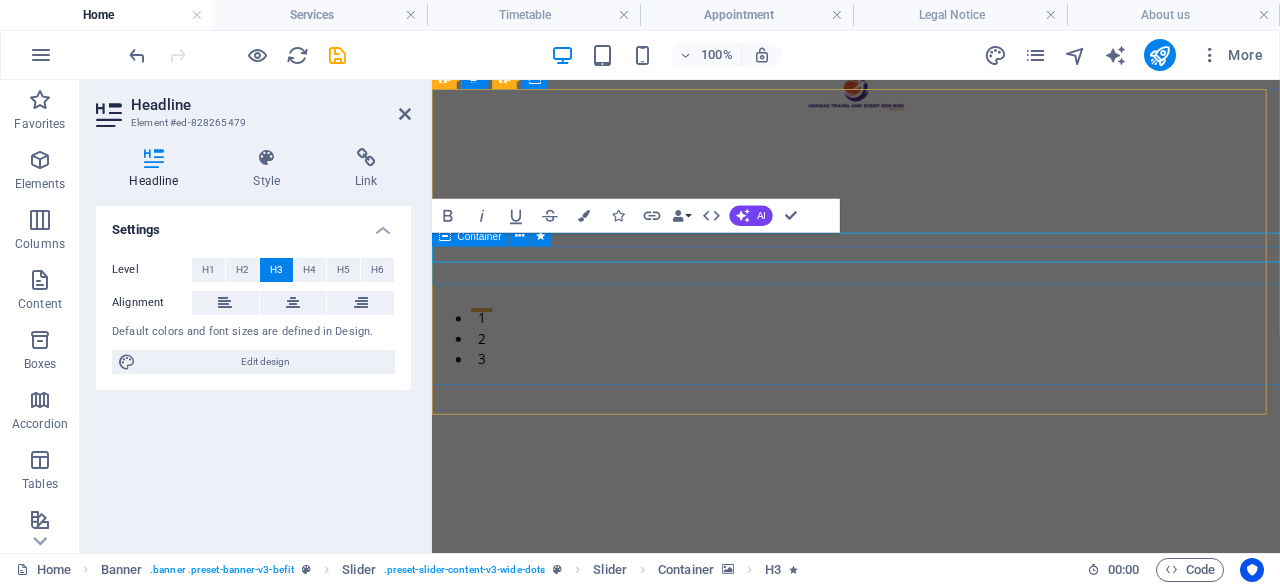 click on "Learn more View Timetable" at bounding box center [-161, 1711] 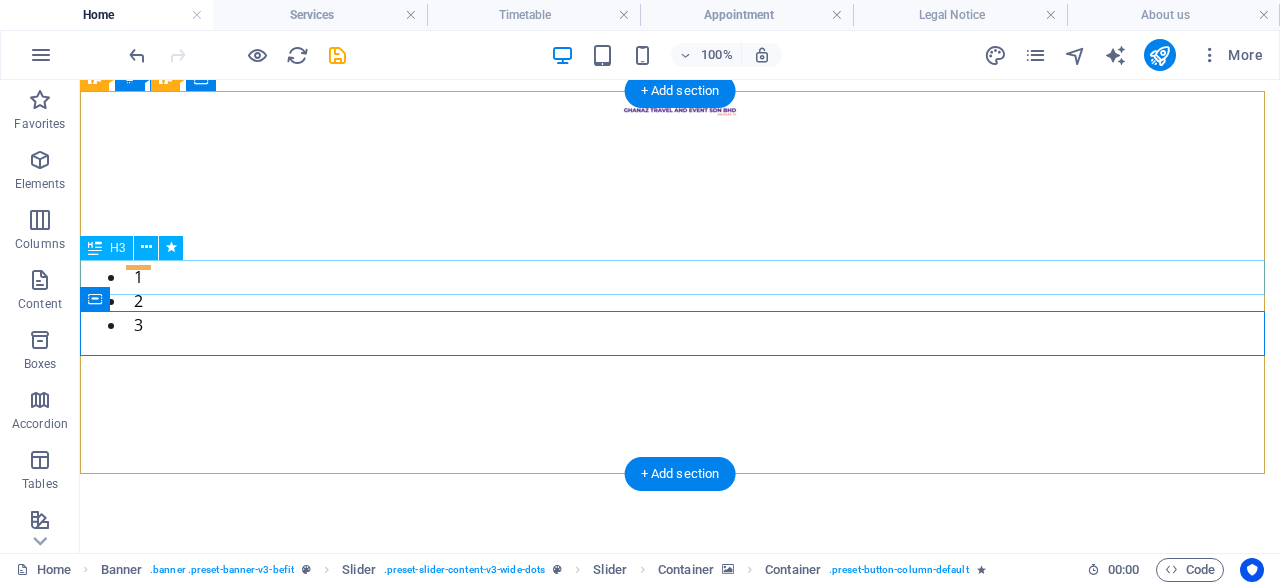 click on "Lorem ipsum dolor sit amet, consectetur adipisicing" at bounding box center [-513, 1625] 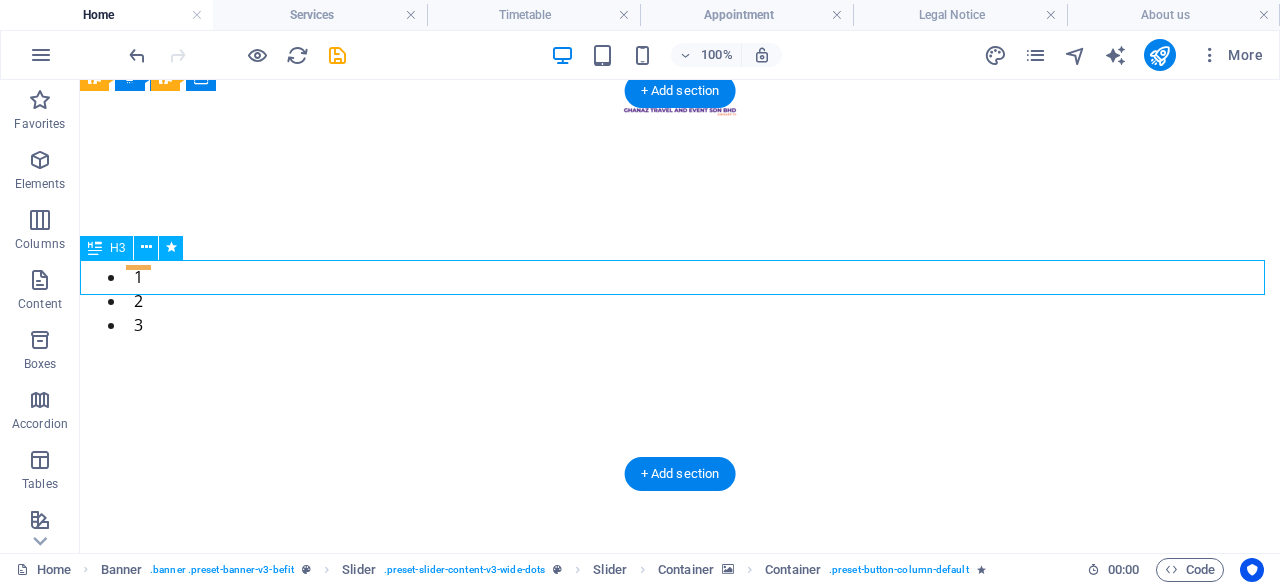 click on "Lorem ipsum dolor sit amet, consectetur adipisicing" at bounding box center (-513, 1625) 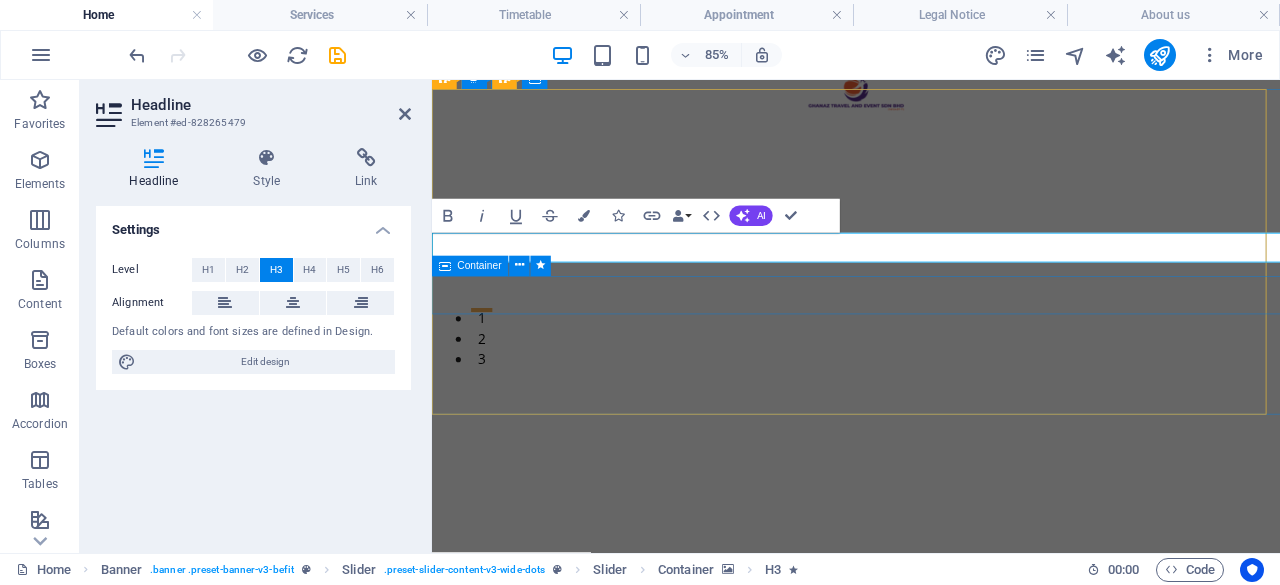 click on "Learn more View Timetable" at bounding box center (-161, 1711) 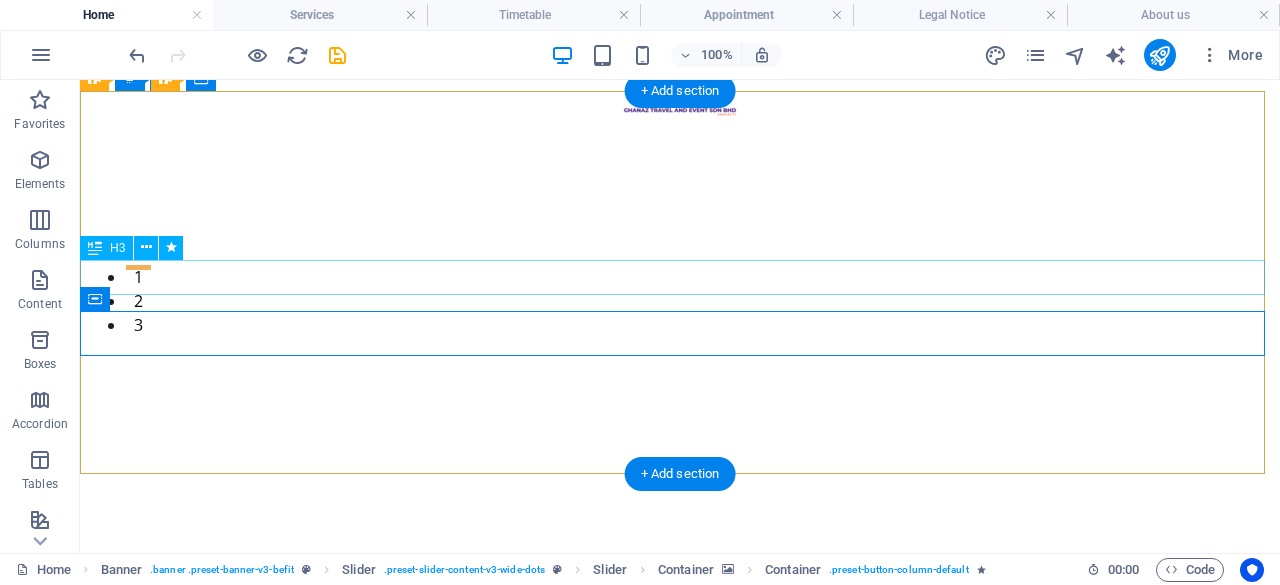 click on "Lorem ipsum dolor sit amet, consectetur adipisicing" at bounding box center (-513, 1625) 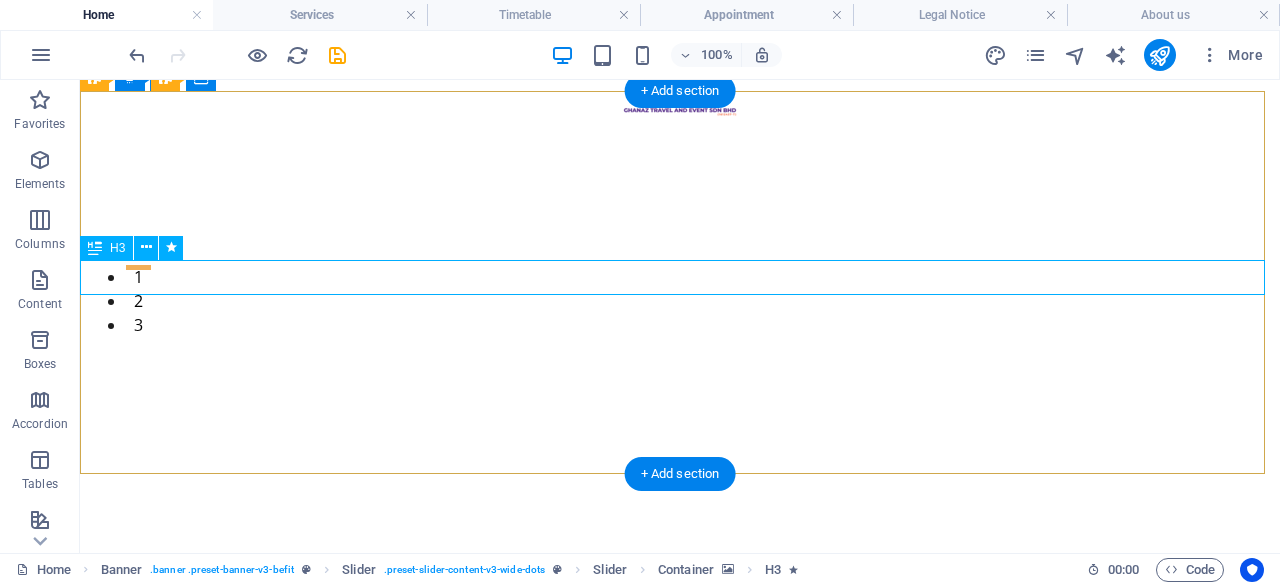 click on "Lorem ipsum dolor sit amet, consectetur adipisicing" at bounding box center [-513, 1625] 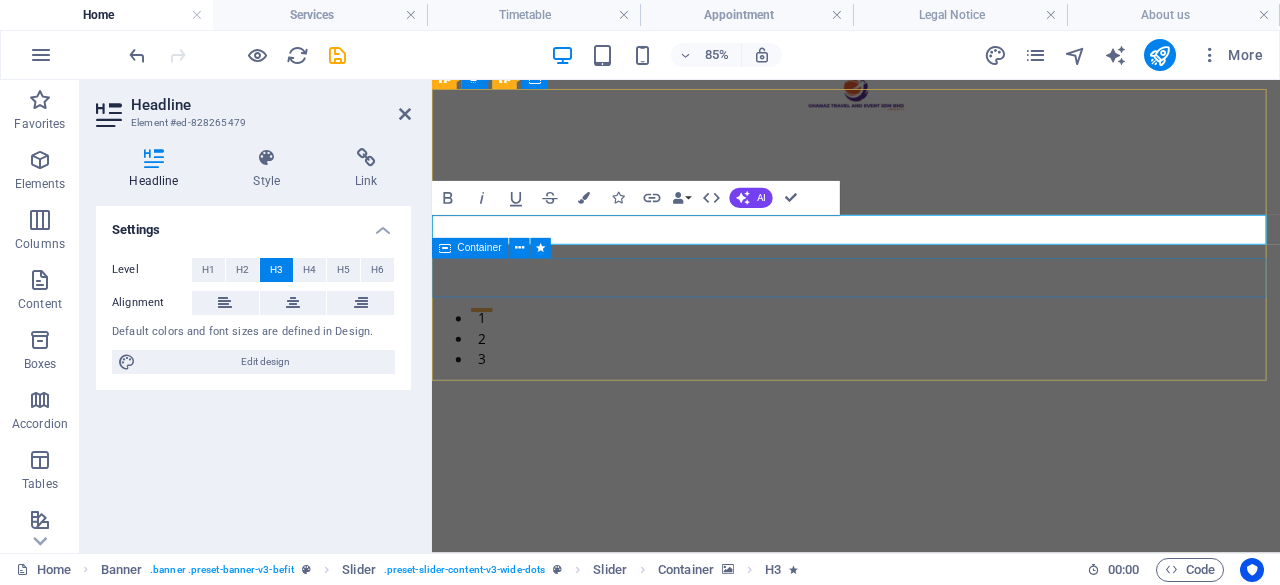 type 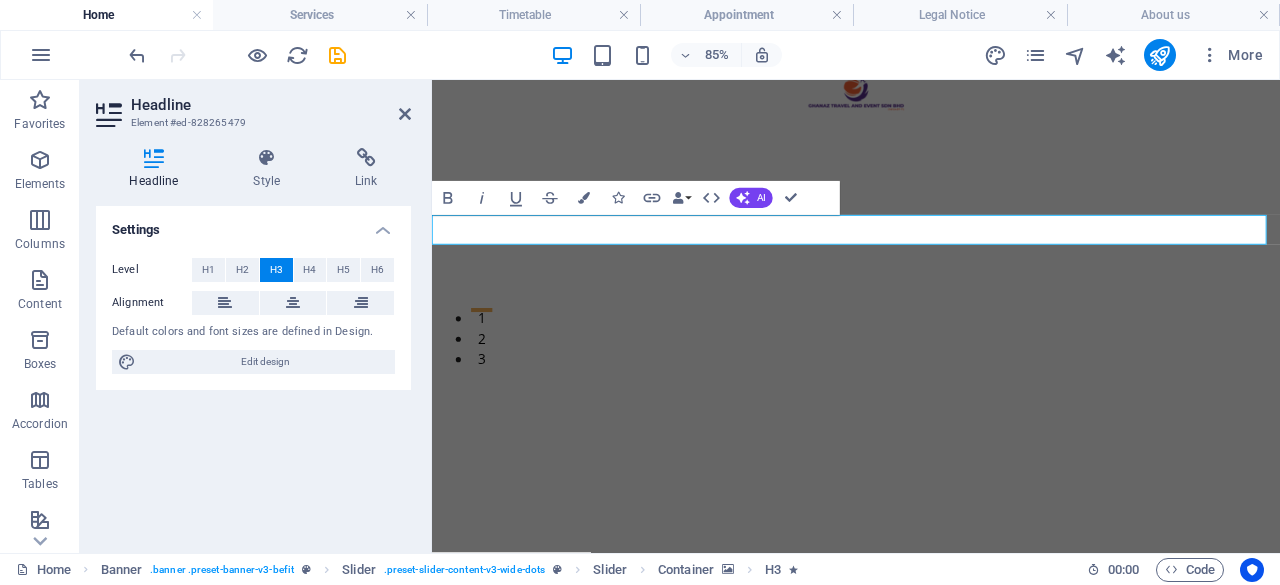 click at bounding box center (-59, 1237) 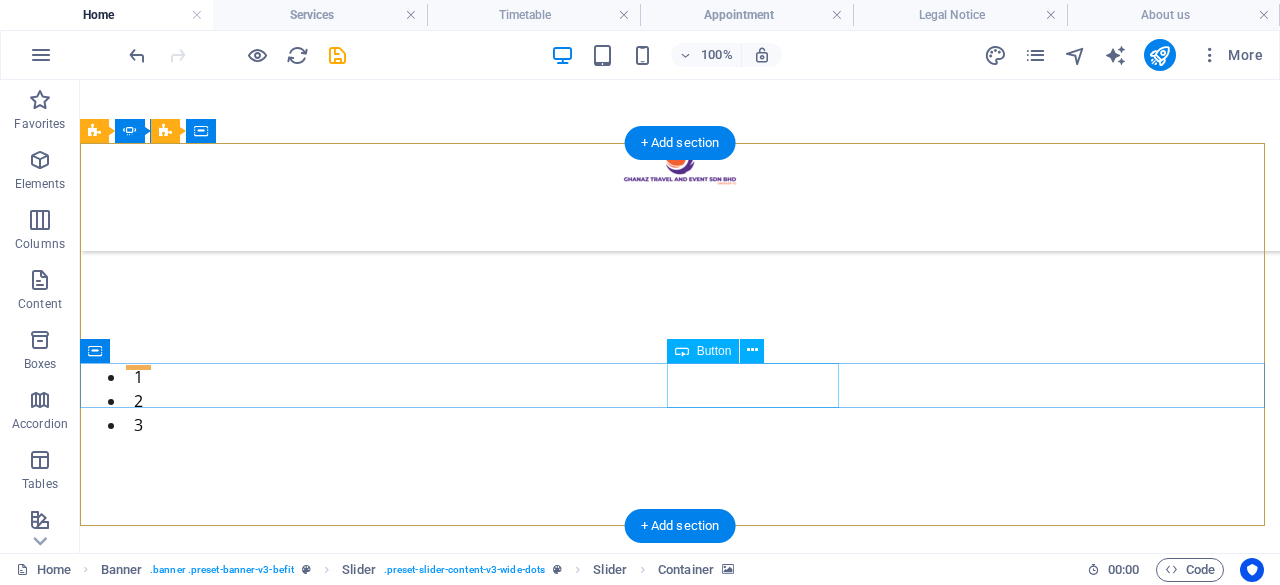 scroll, scrollTop: 300, scrollLeft: 0, axis: vertical 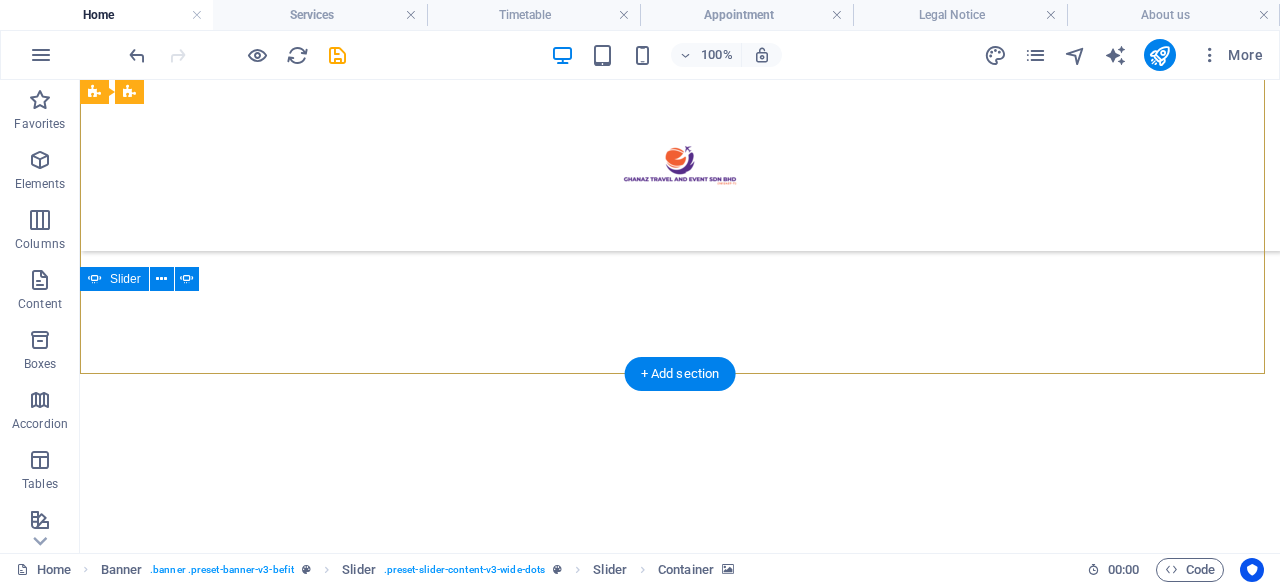 click at bounding box center [-513, 1148] 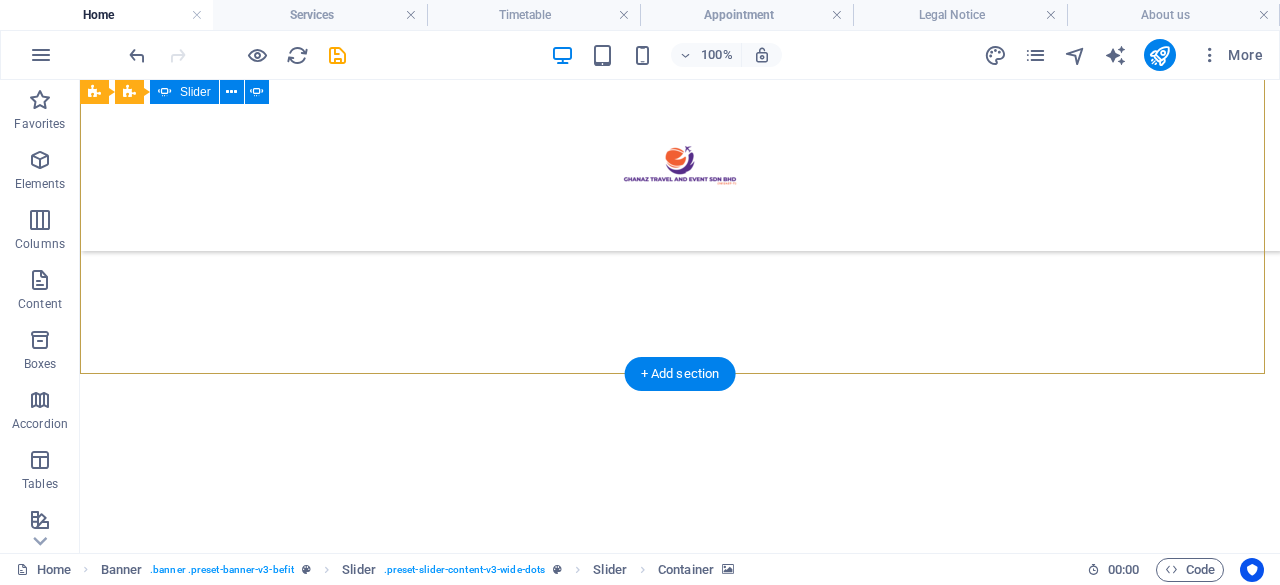 click on "2" at bounding box center [138, 191] 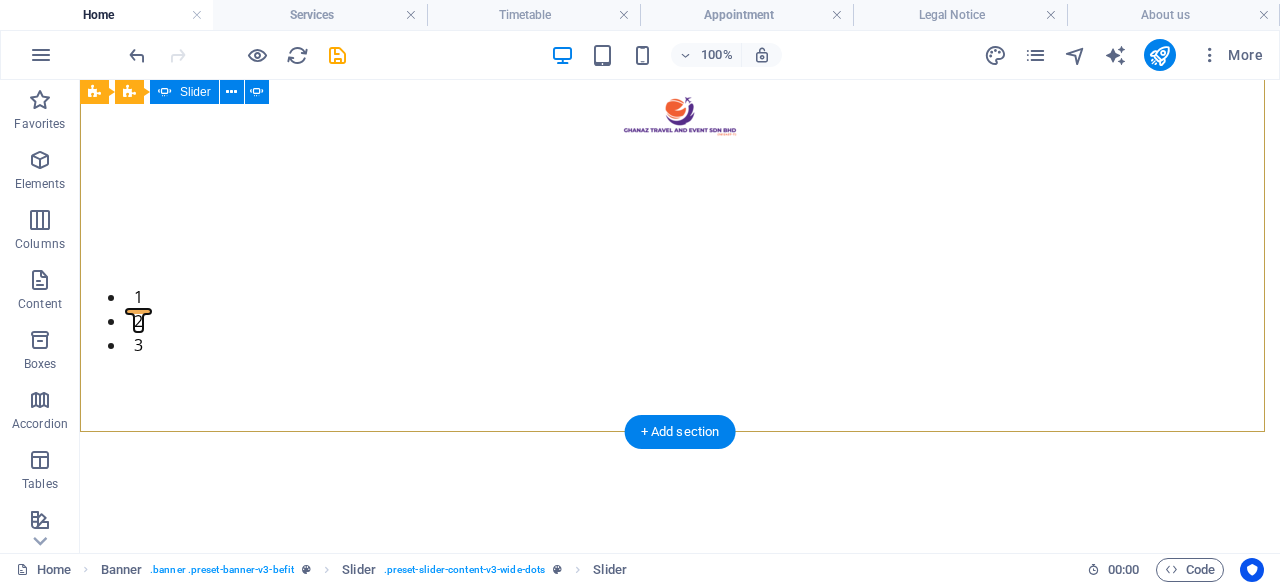 scroll, scrollTop: 100, scrollLeft: 0, axis: vertical 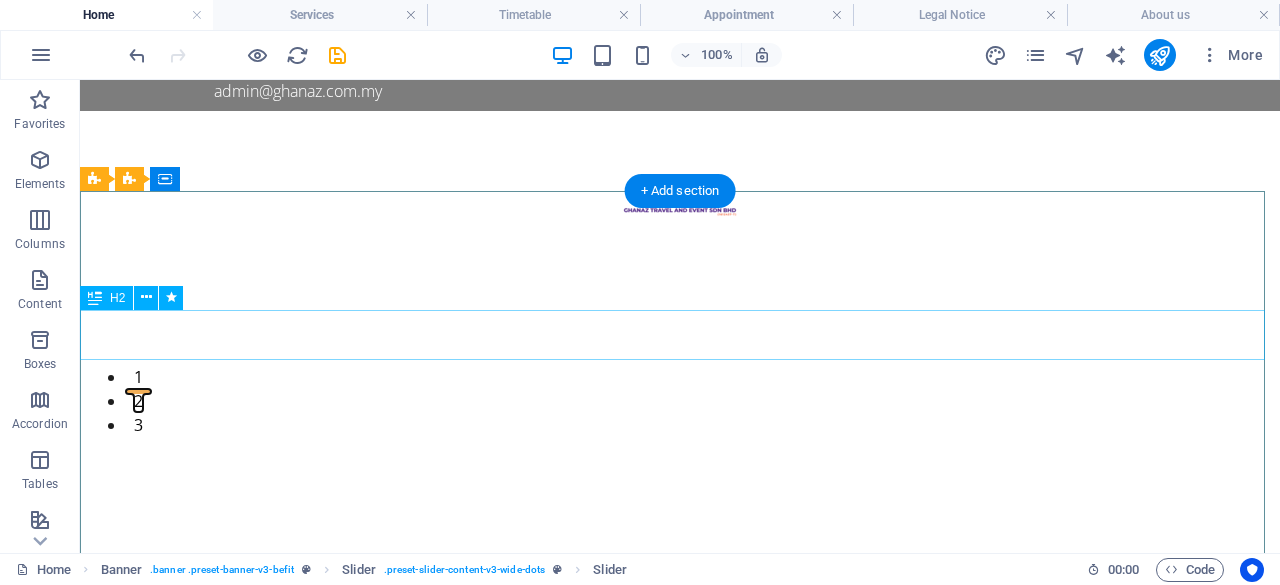 click on "Manual Therapy & Massages" at bounding box center [-1698, 2508] 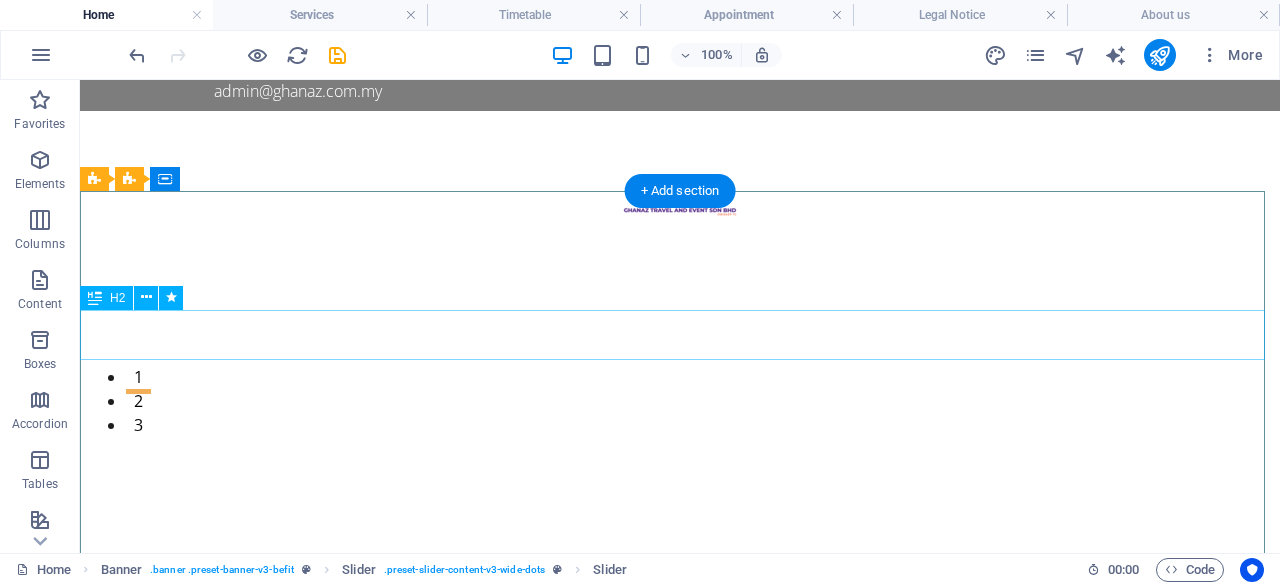 click on "Manual Therapy & Massages" at bounding box center (-1698, 2508) 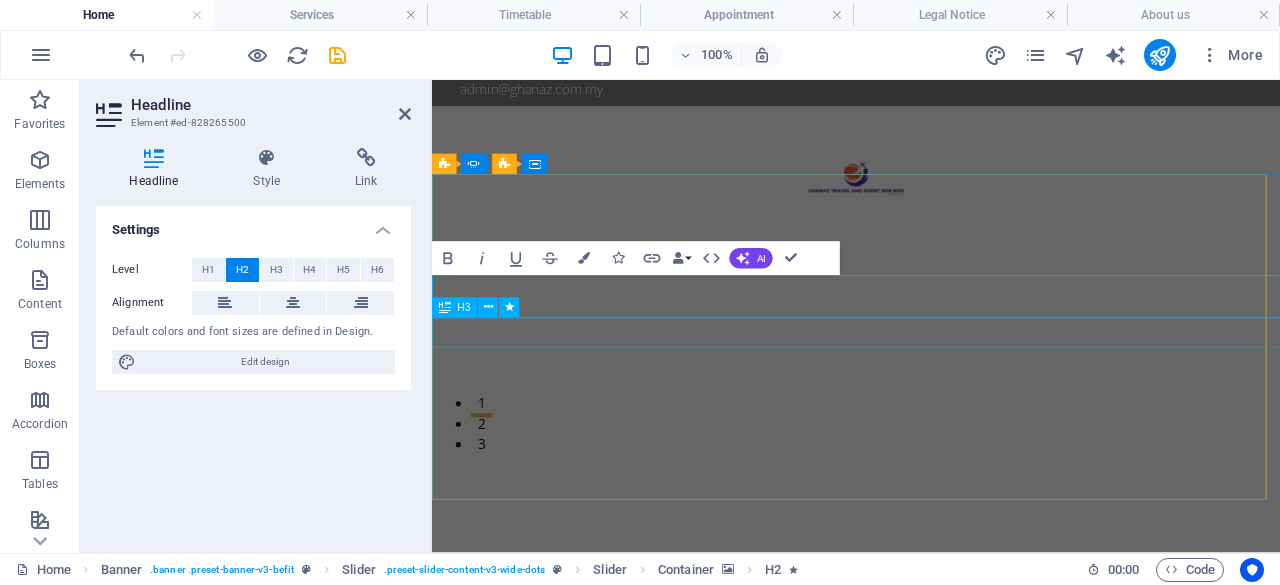 click on "Porro voluptas vitae aliquam iste ullam sapiente!" at bounding box center [-1346, 2550] 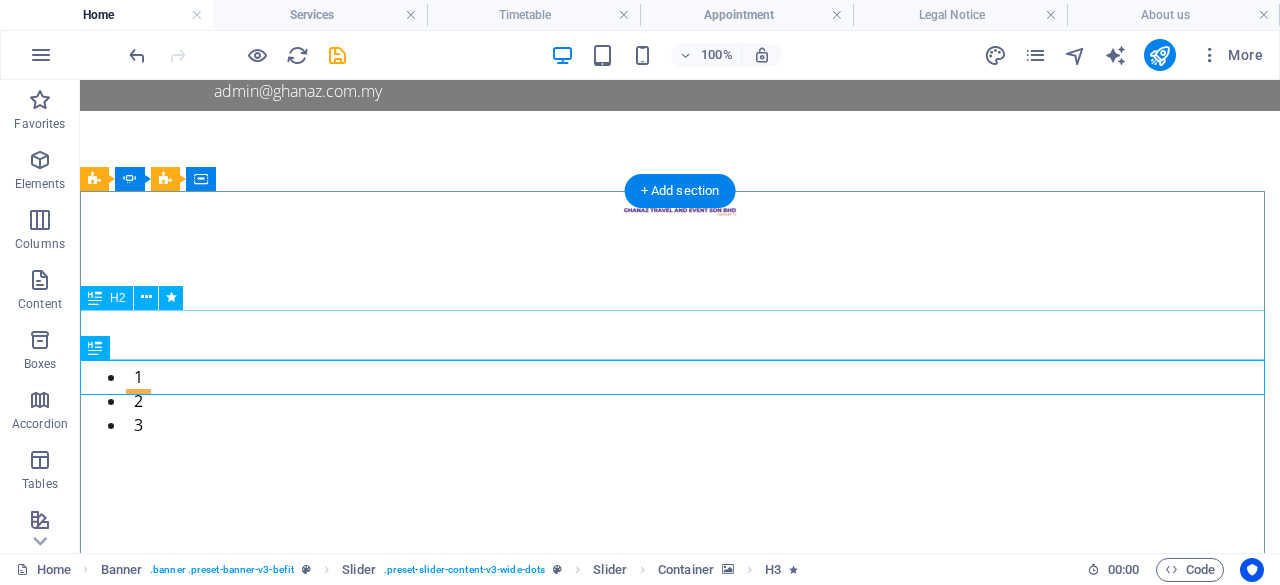 click on "Manual Therapy & Massages" at bounding box center (-1698, 2508) 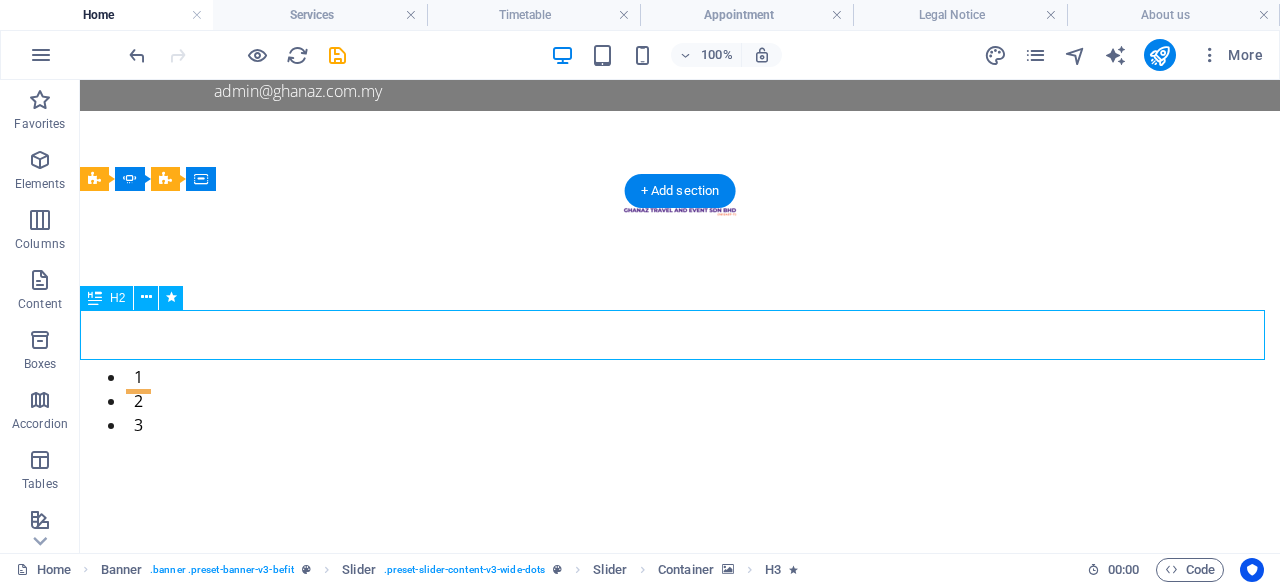 click on "Manual Therapy & Massages" at bounding box center (-1698, 2508) 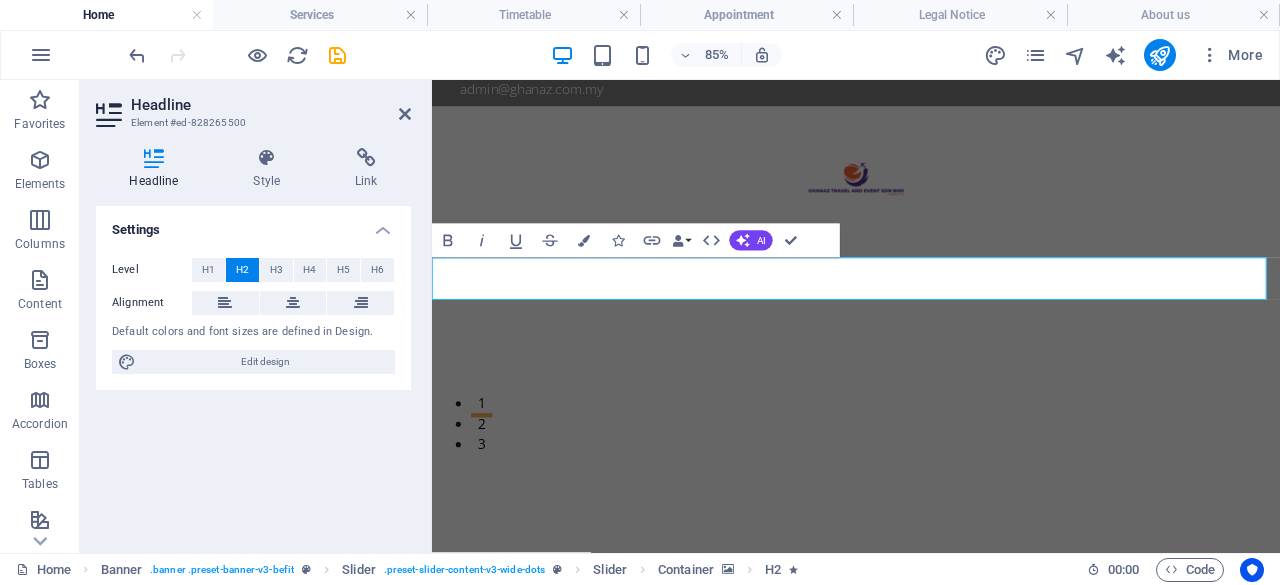 type 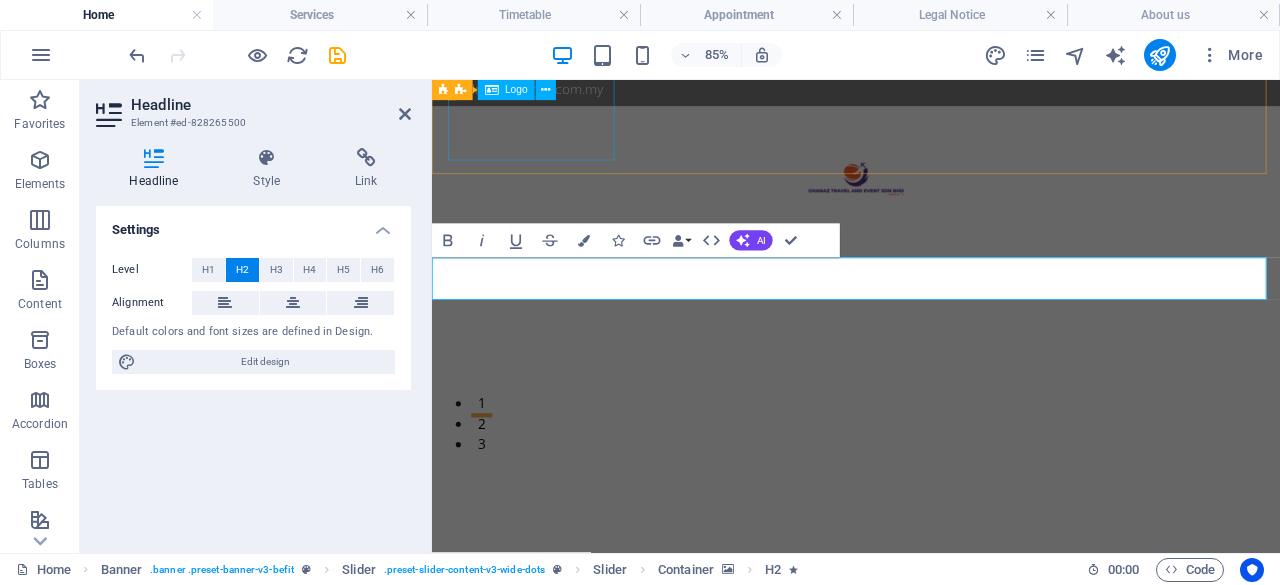 click at bounding box center (931, 196) 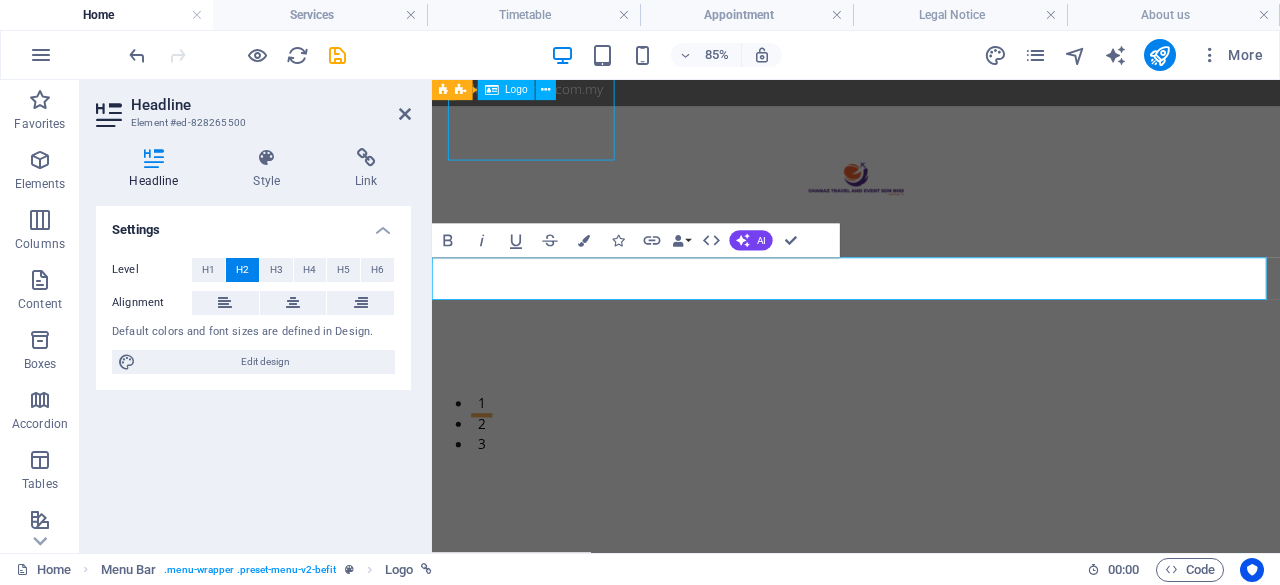 click at bounding box center (931, 196) 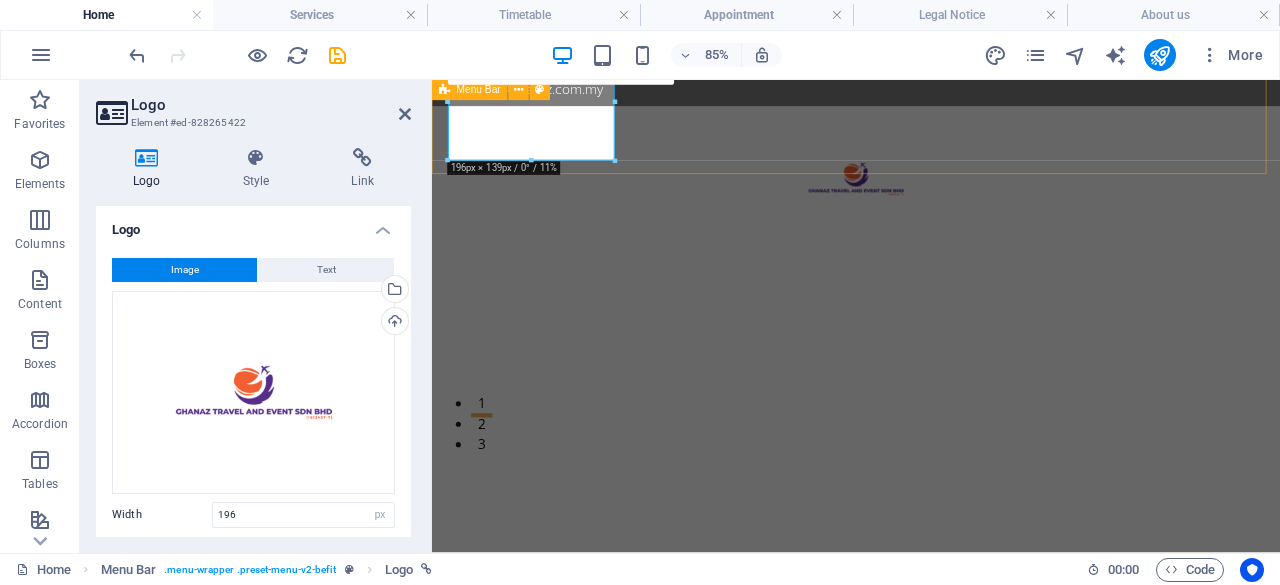 click at bounding box center (931, 196) 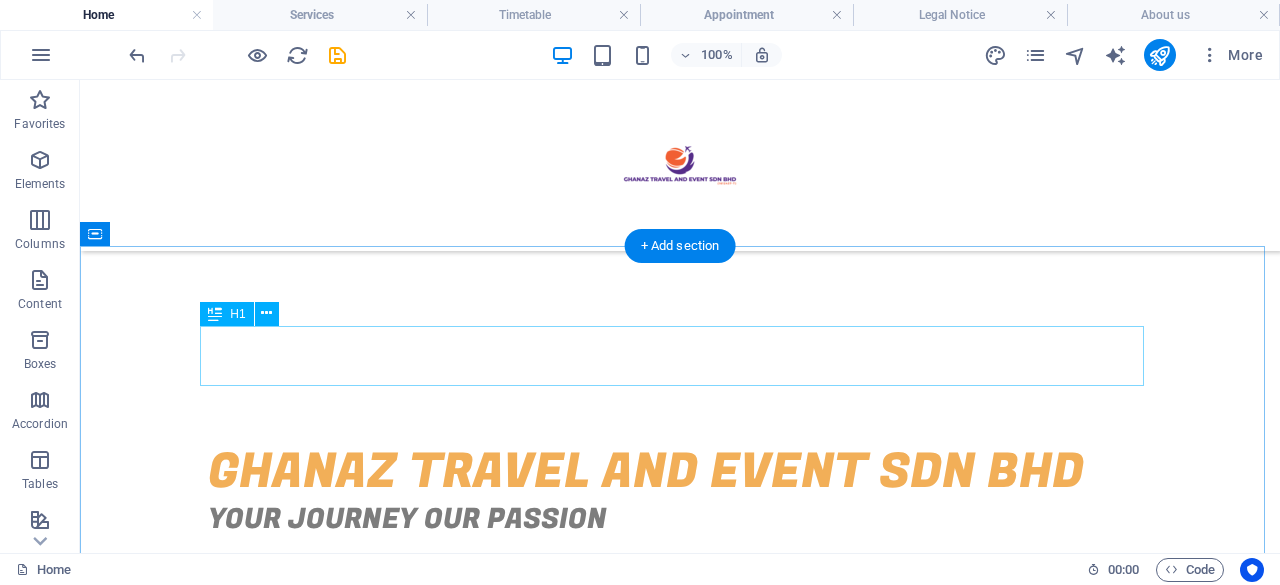 scroll, scrollTop: 600, scrollLeft: 0, axis: vertical 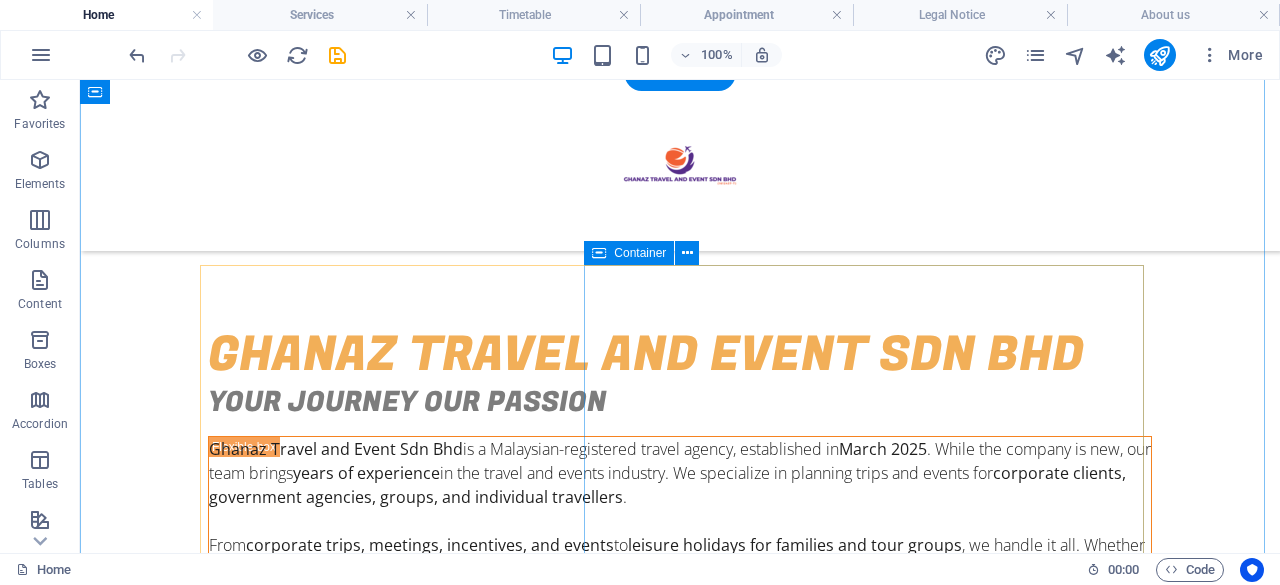click on "Add elements" at bounding box center (621, 787) 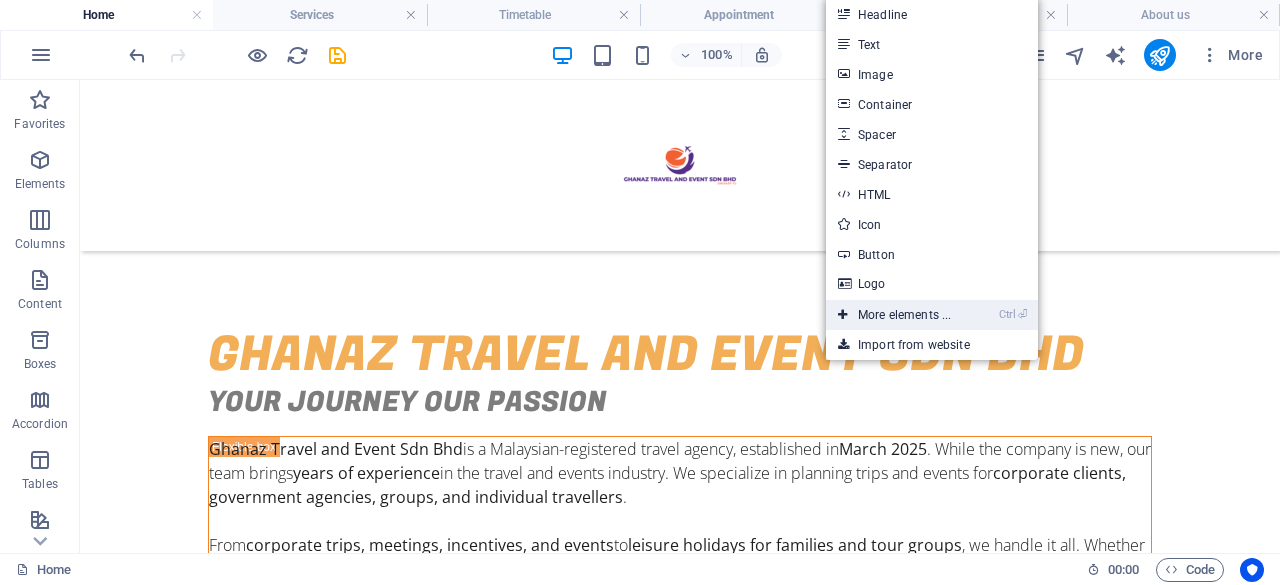 click on "Ctrl ⏎  More elements ..." at bounding box center (894, 315) 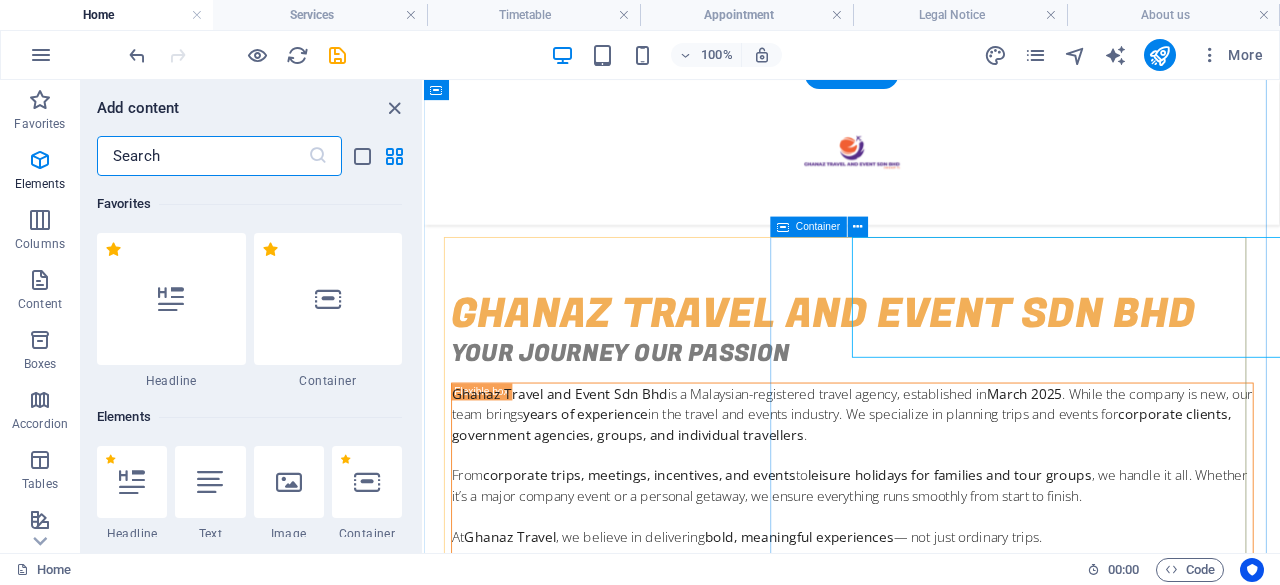 scroll, scrollTop: 562, scrollLeft: 0, axis: vertical 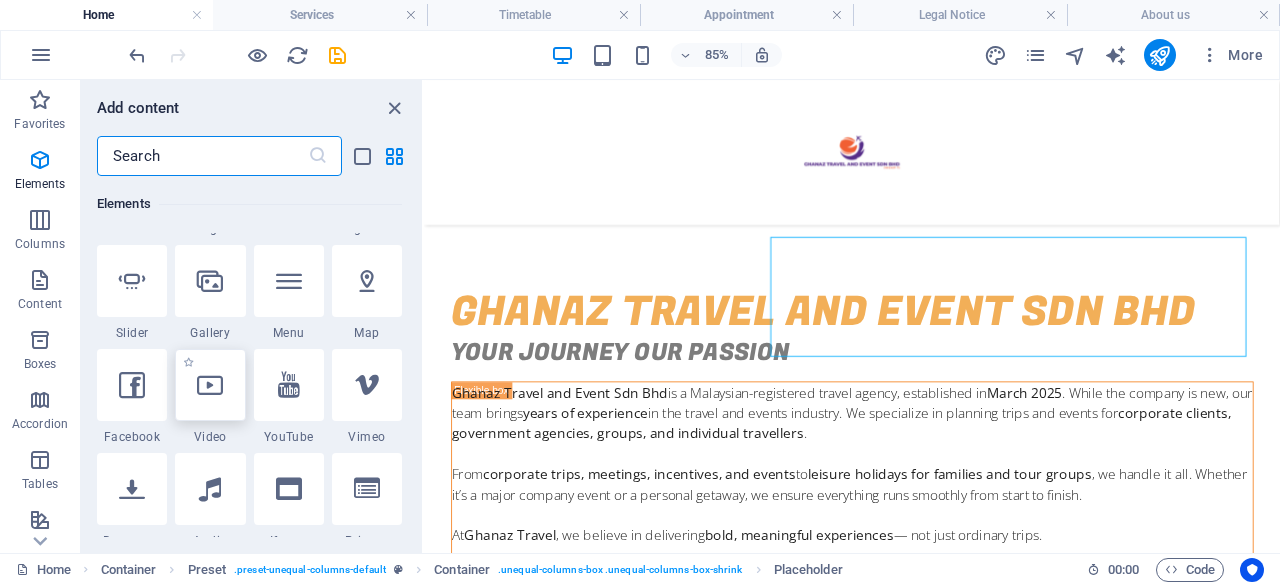 click at bounding box center [210, 385] 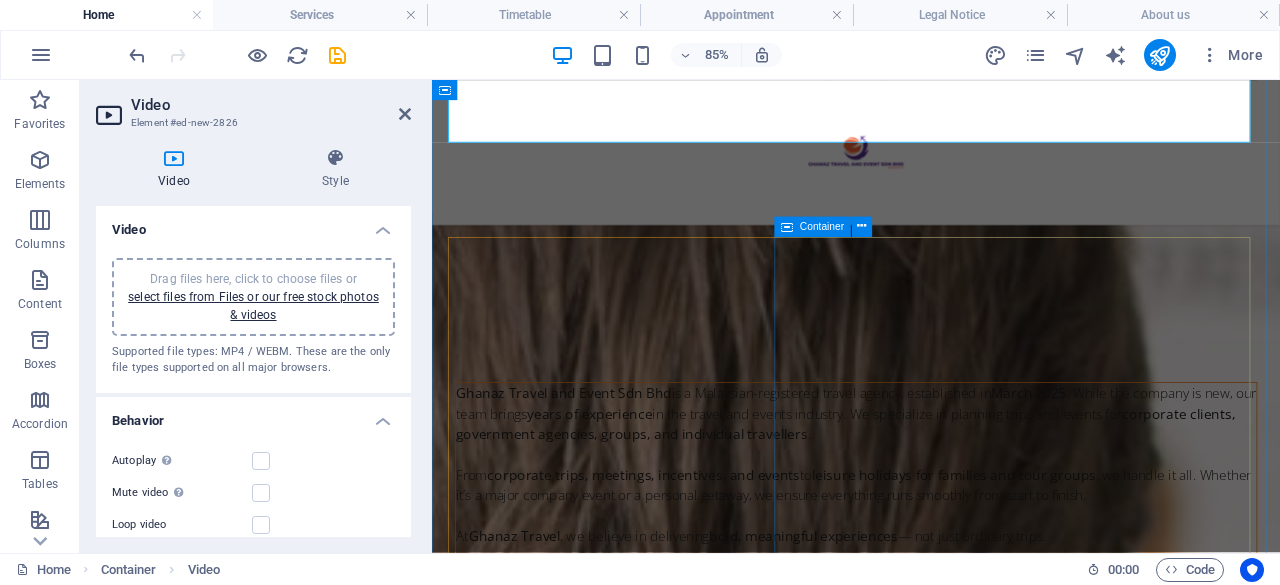 scroll, scrollTop: 1090, scrollLeft: 0, axis: vertical 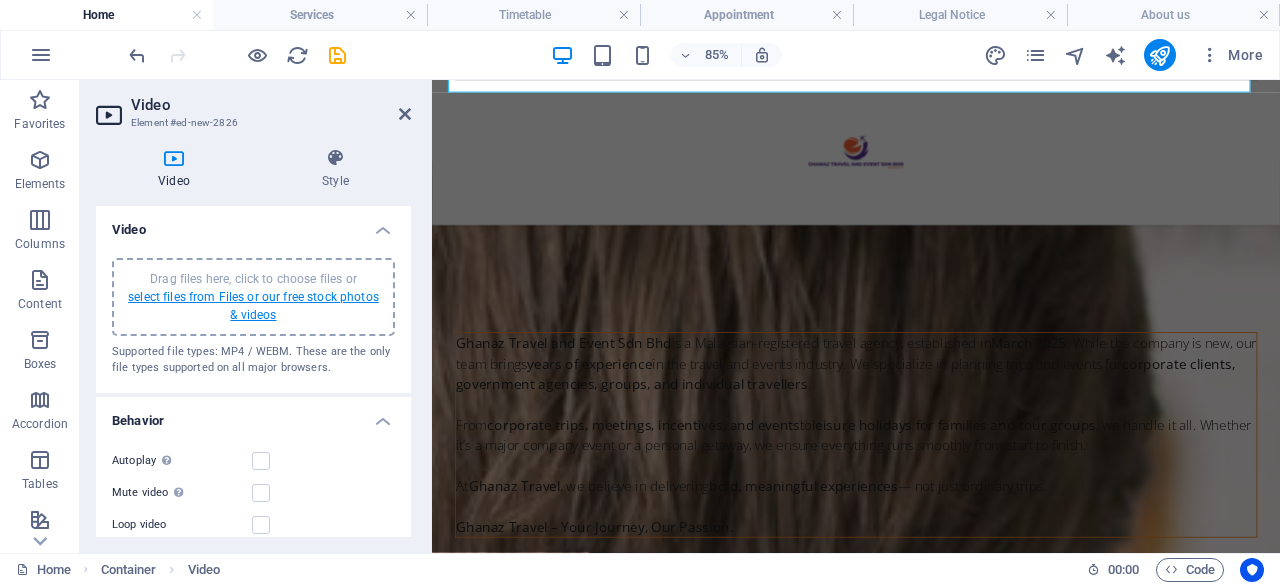 click on "select files from Files or our free stock photos & videos" at bounding box center (253, 306) 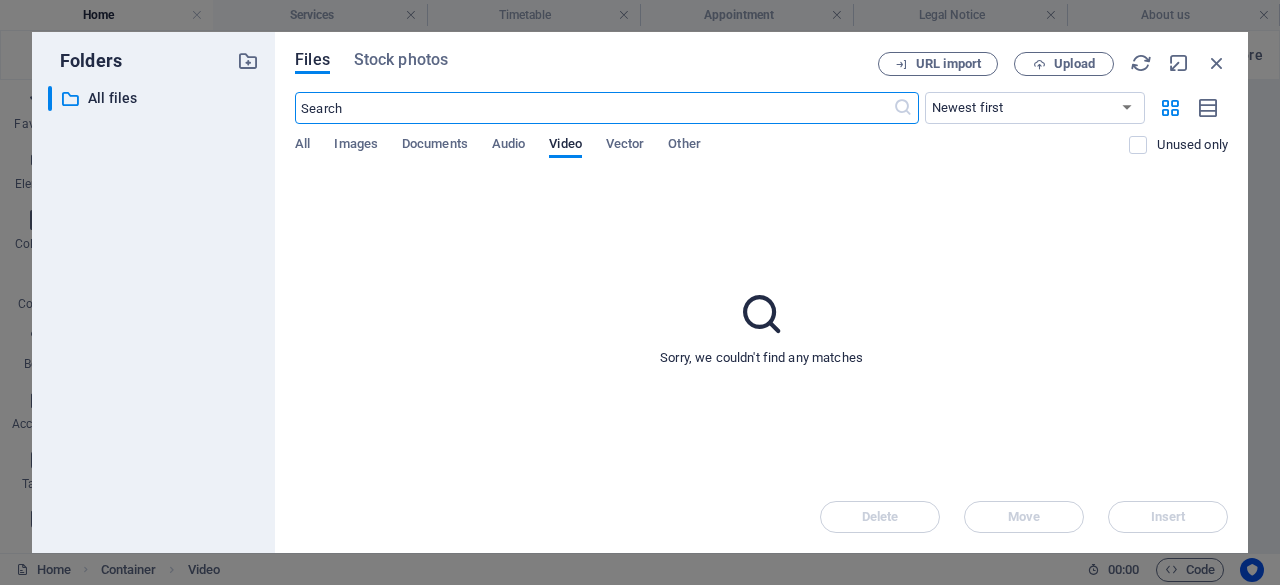 scroll, scrollTop: 1559, scrollLeft: 0, axis: vertical 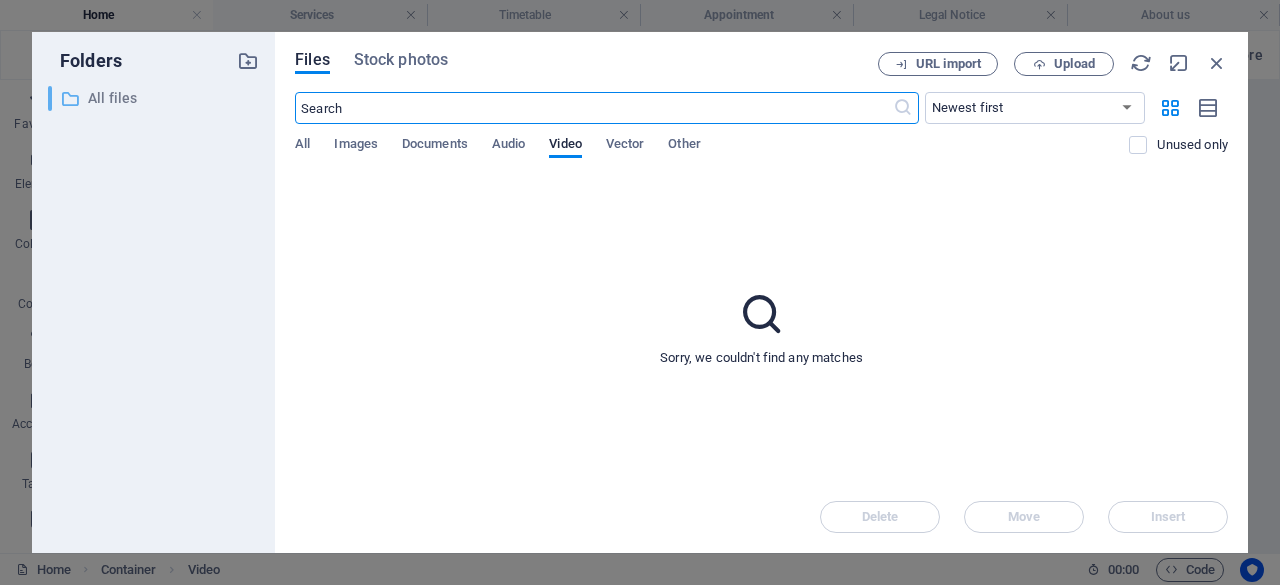 click on "All files" at bounding box center (155, 98) 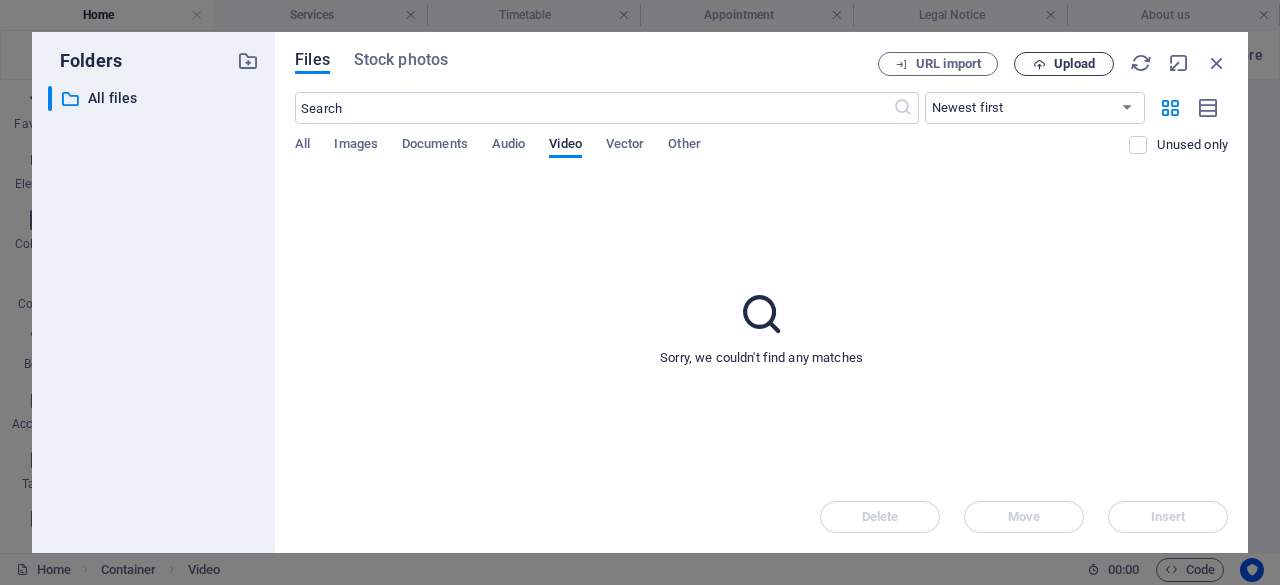 click at bounding box center (1039, 64) 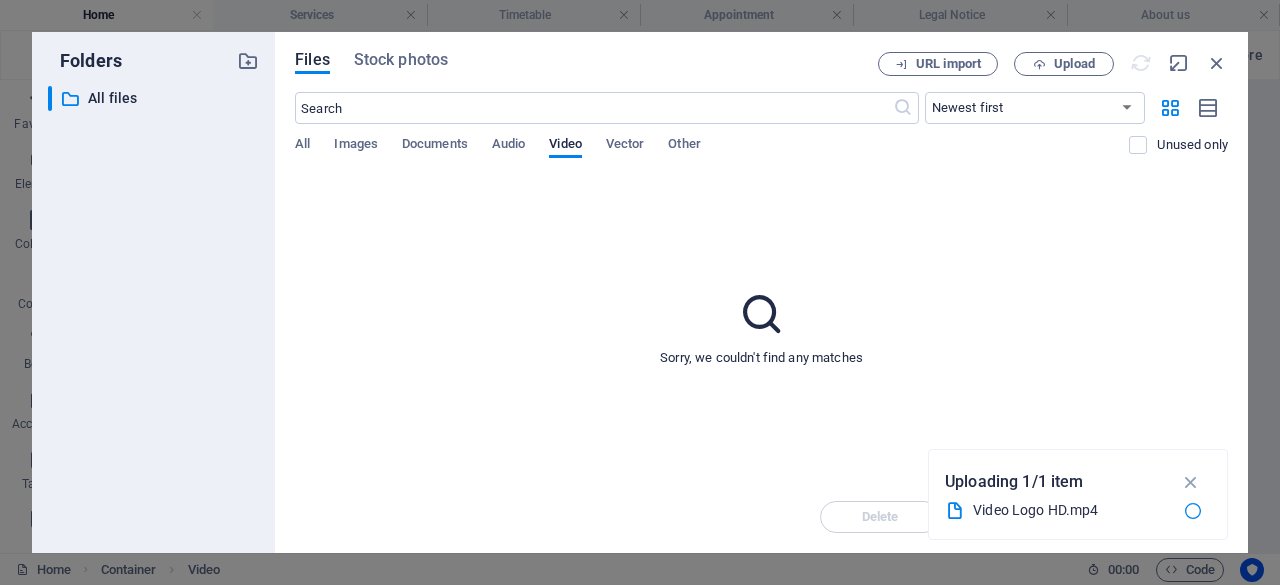 click on "Sorry, we couldn't find any matches" at bounding box center (761, 327) 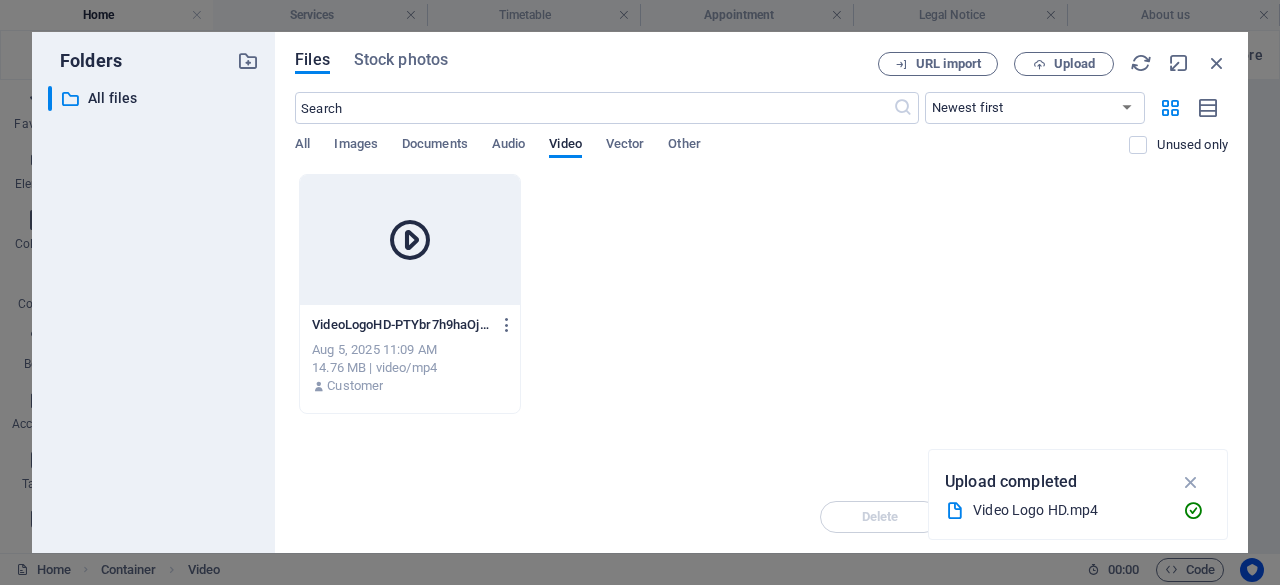 click at bounding box center [410, 240] 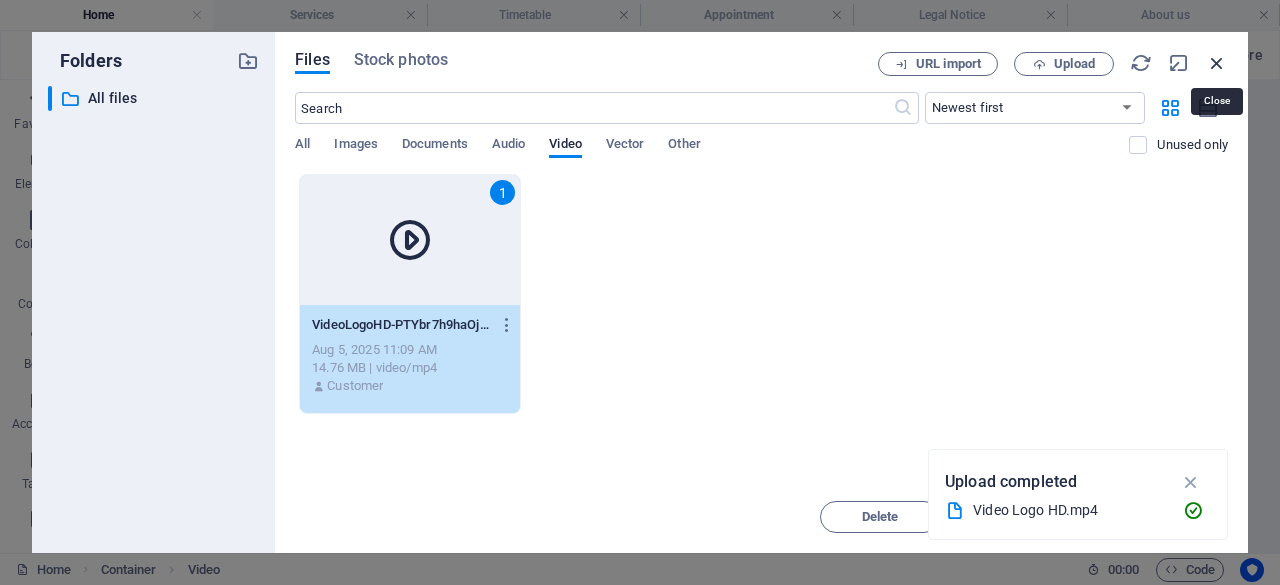 click at bounding box center (1217, 63) 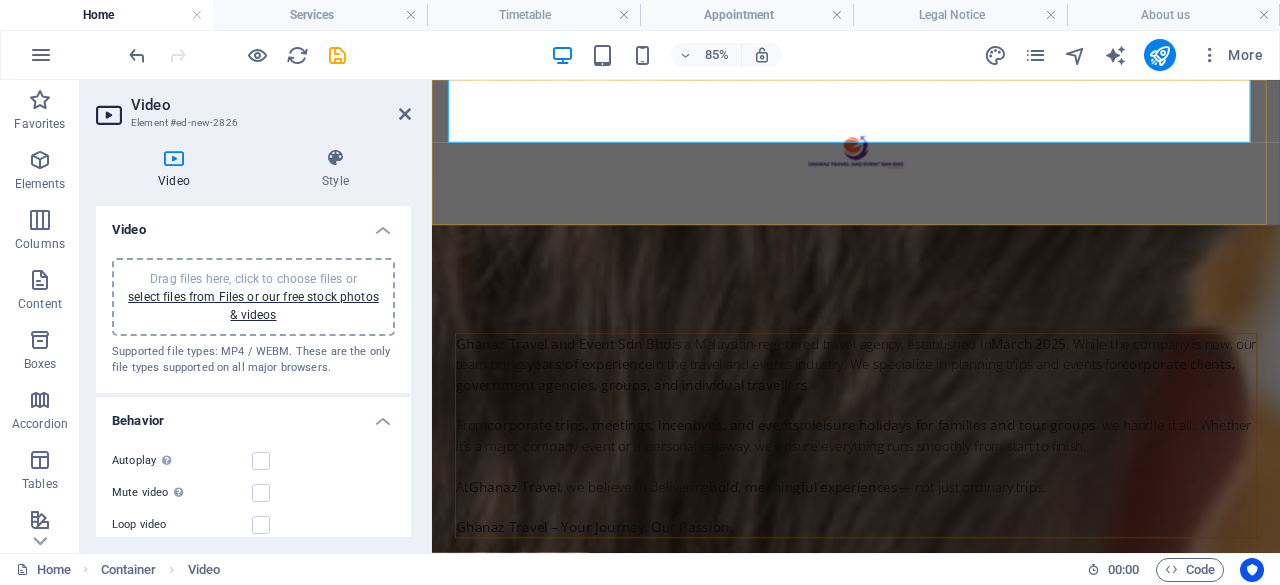 scroll, scrollTop: 1090, scrollLeft: 0, axis: vertical 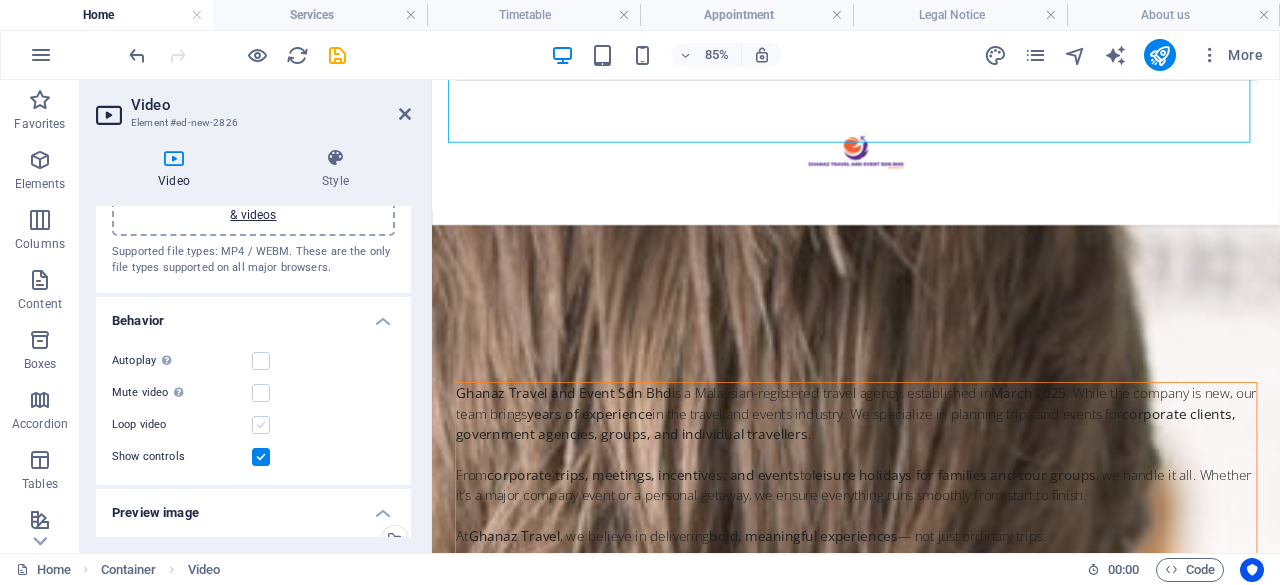 click at bounding box center [261, 425] 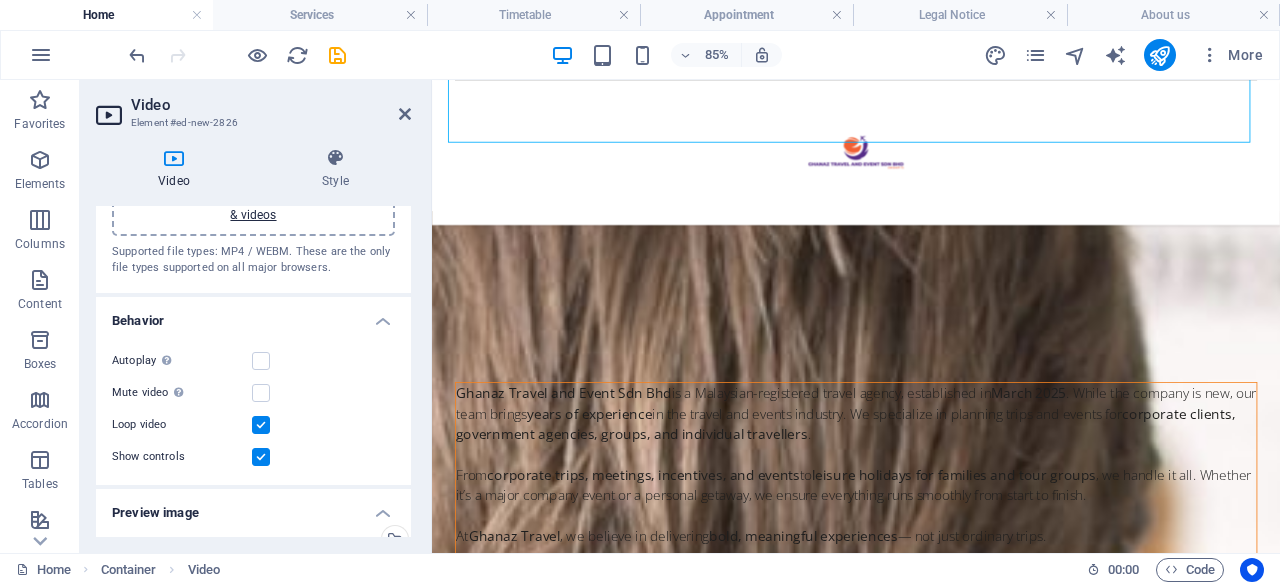 scroll, scrollTop: 1090, scrollLeft: 0, axis: vertical 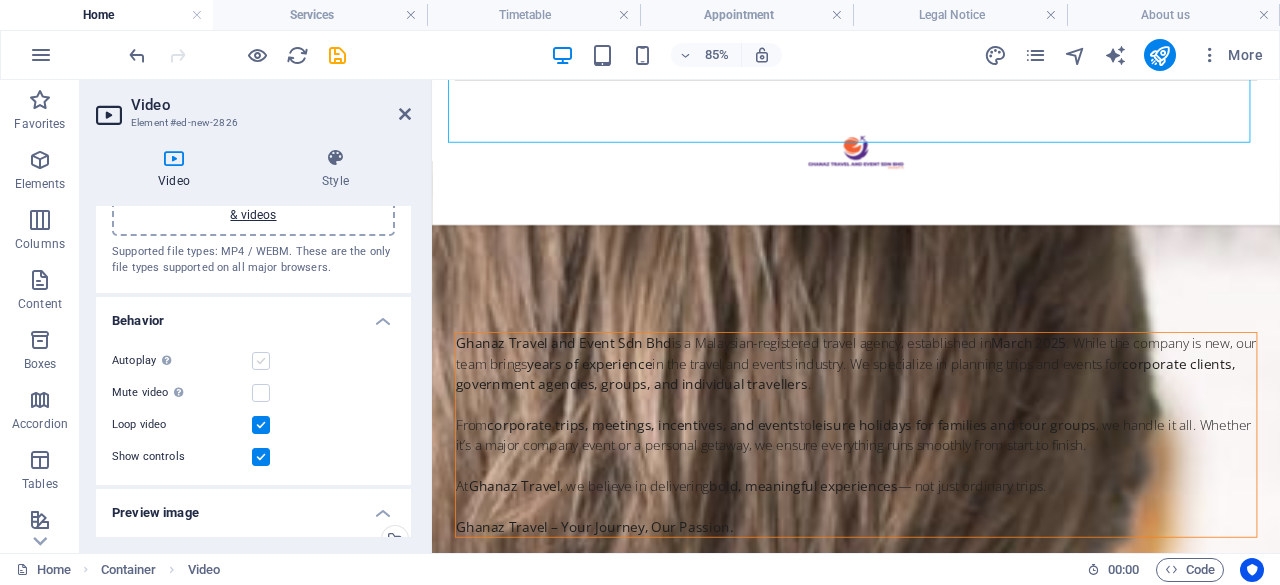 click at bounding box center (261, 361) 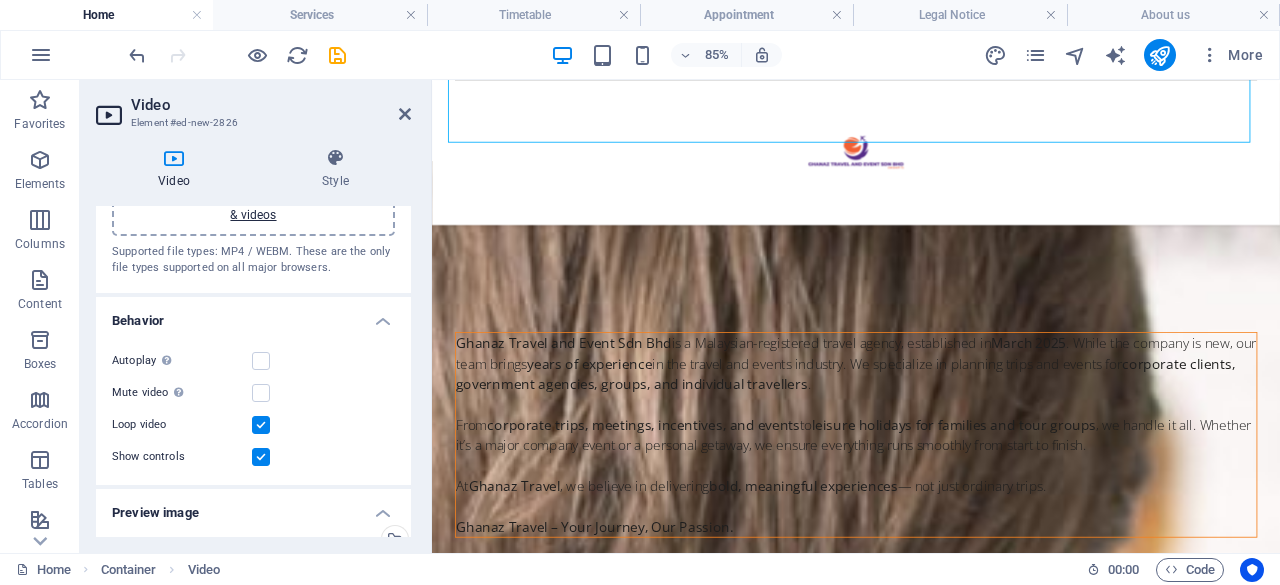 click on "Autoplay Autoplay is only available if muted is checked Mute video Autoplay will be available if muted is checked Loop video Show controls" at bounding box center (253, 409) 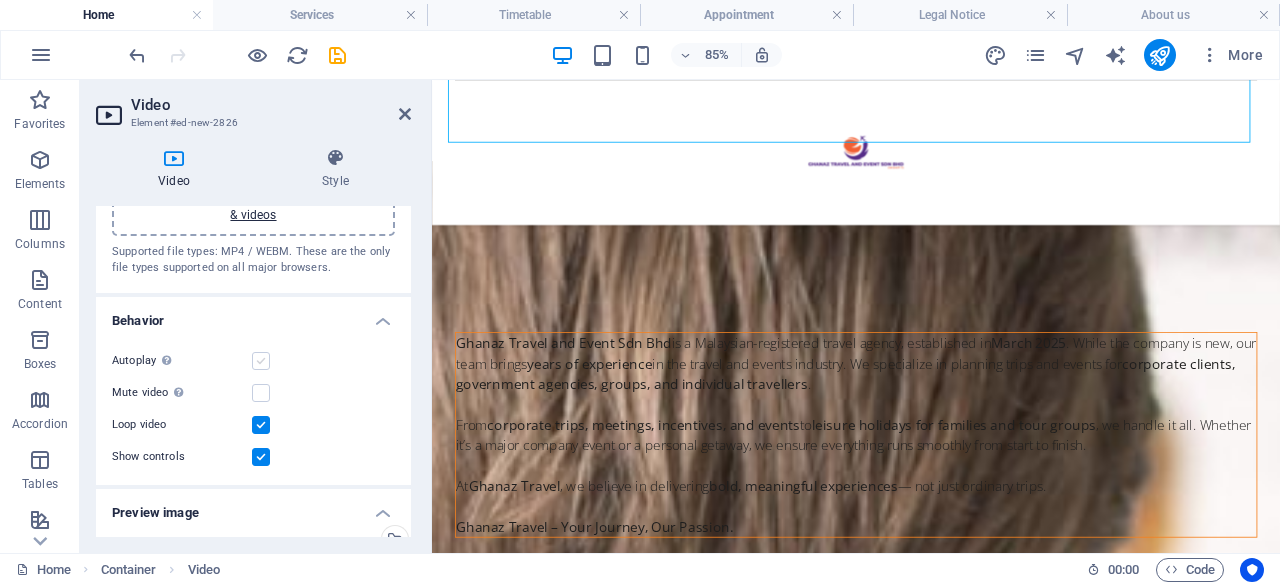 click at bounding box center [261, 361] 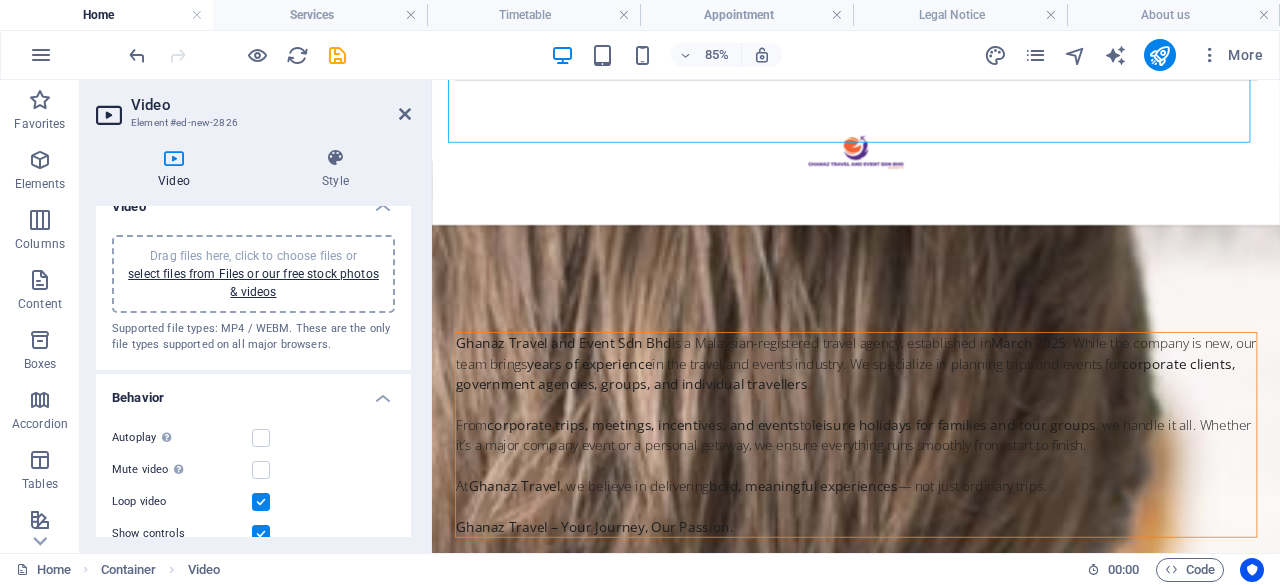scroll, scrollTop: 0, scrollLeft: 0, axis: both 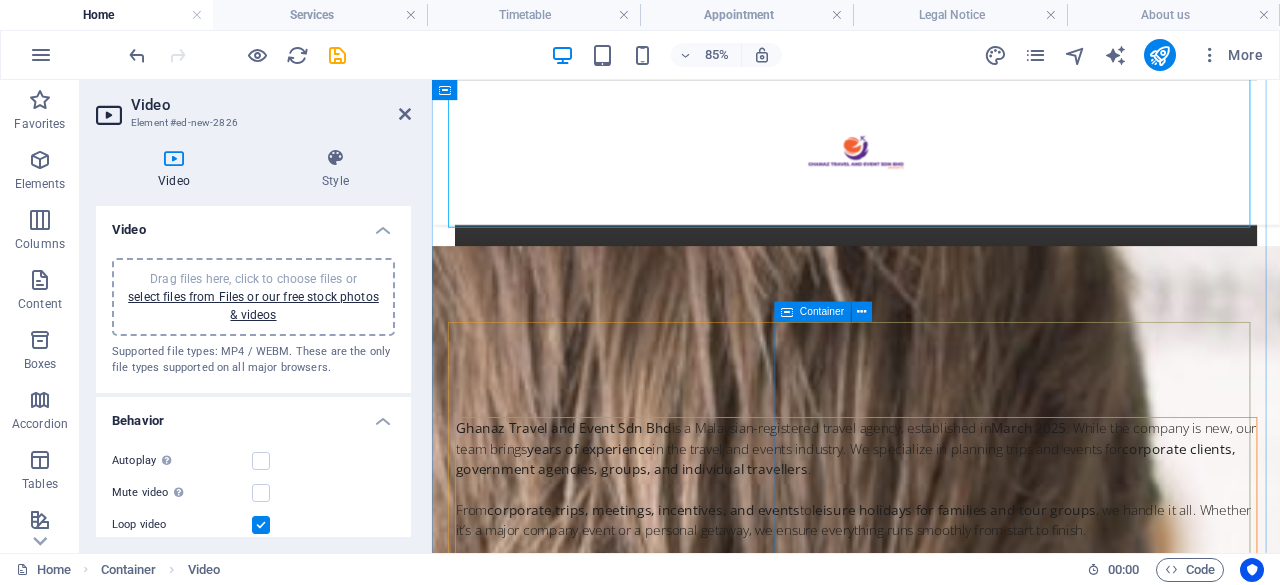 click on "Add elements" at bounding box center (872, 828) 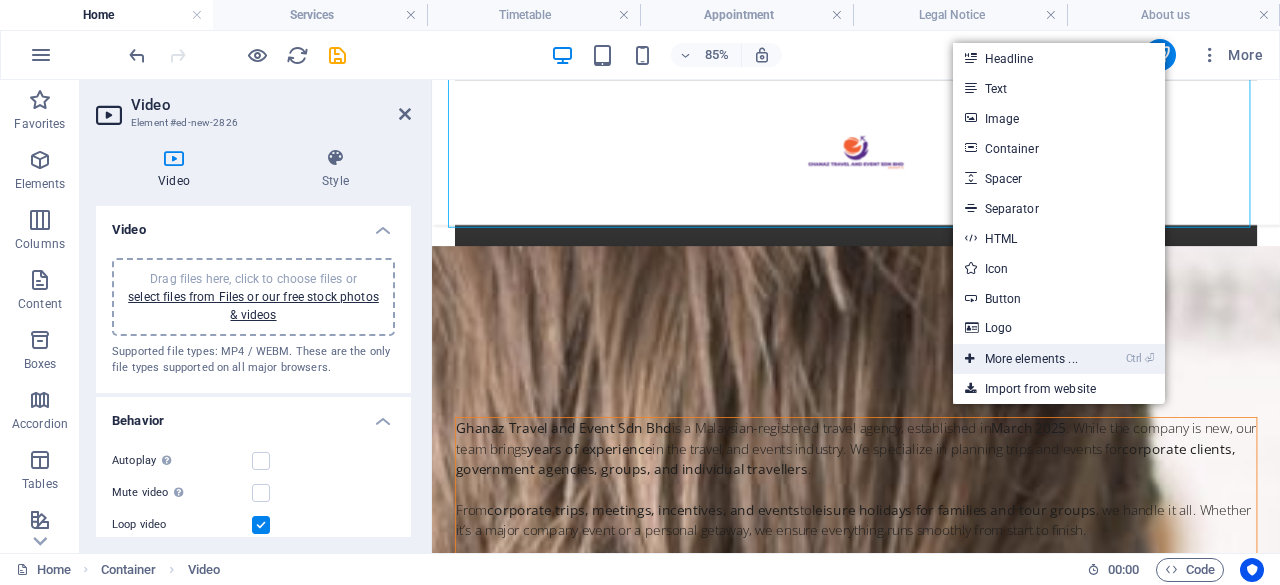 click on "Ctrl ⏎  More elements ..." at bounding box center [1021, 359] 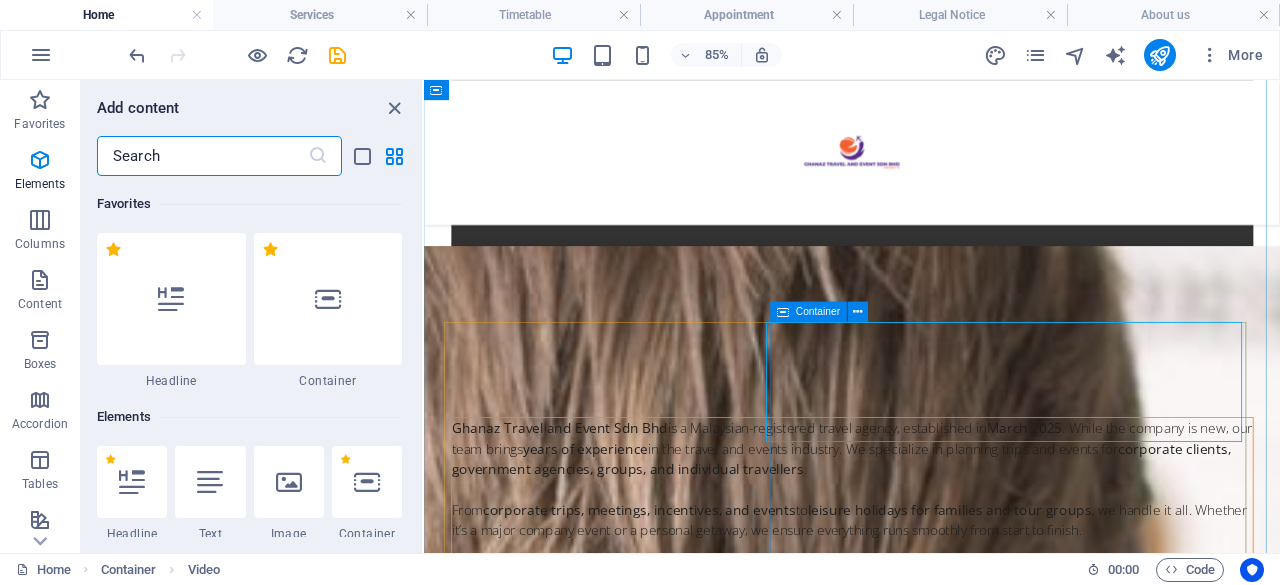 scroll, scrollTop: 992, scrollLeft: 0, axis: vertical 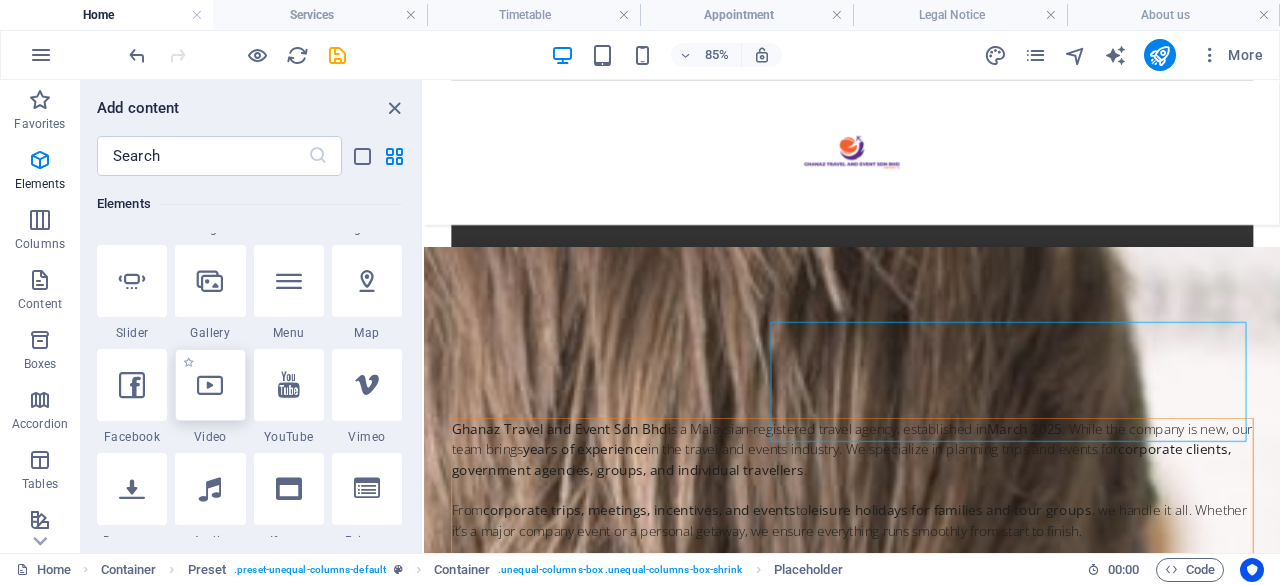 click at bounding box center (210, 385) 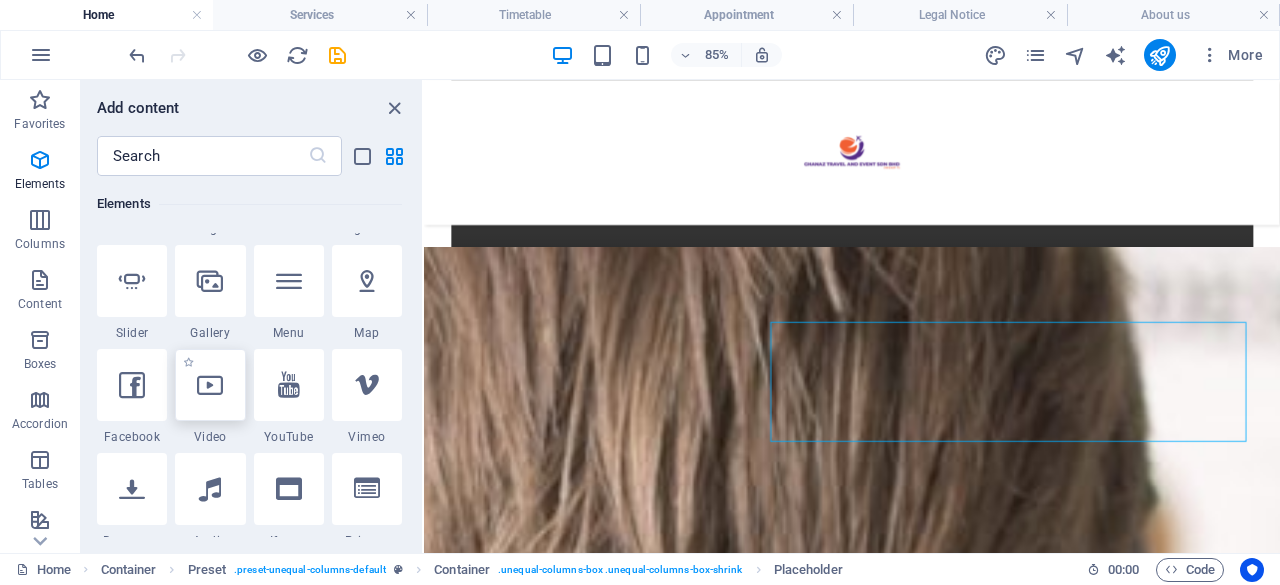 select on "%" 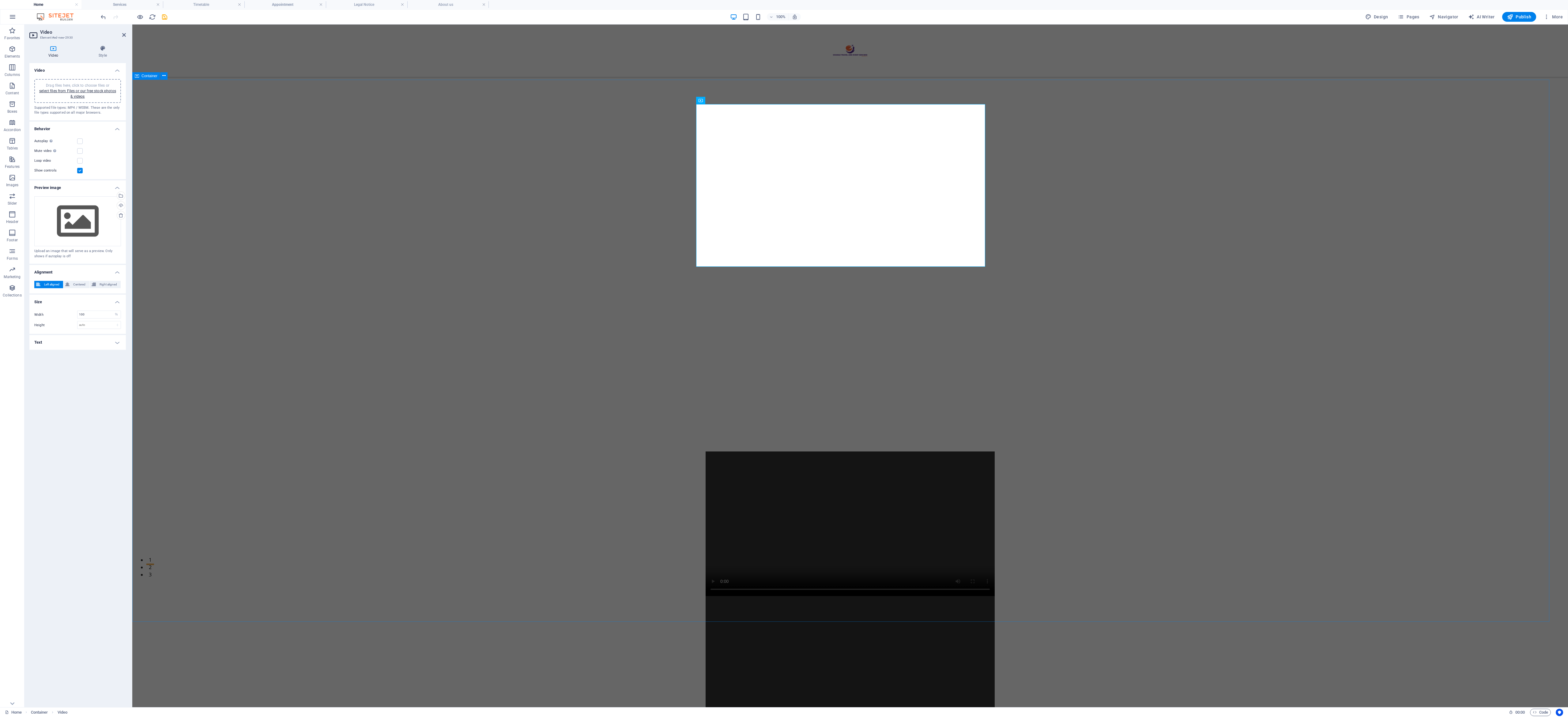 scroll, scrollTop: 272, scrollLeft: 0, axis: vertical 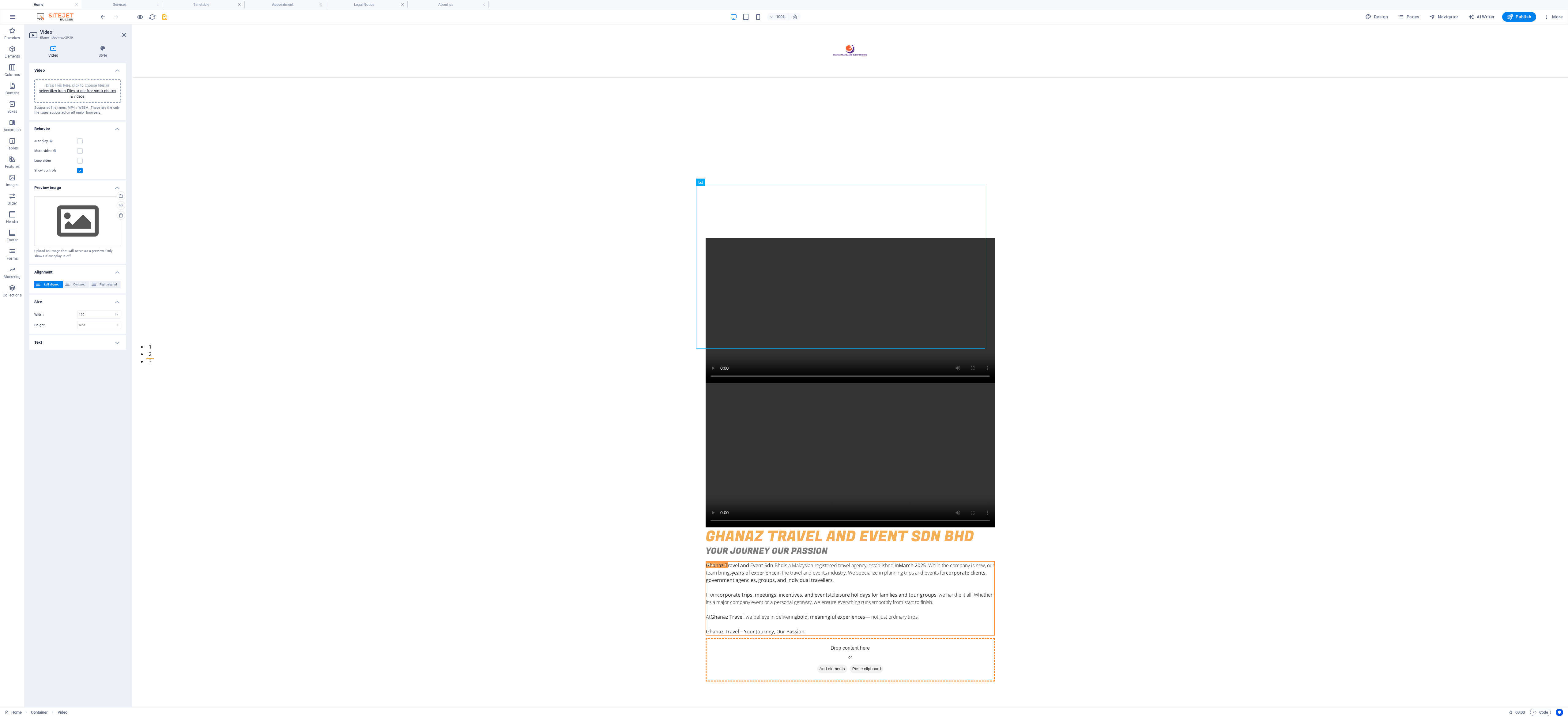 drag, startPoint x: 874, startPoint y: 331, endPoint x: 890, endPoint y: 572, distance: 241.5305 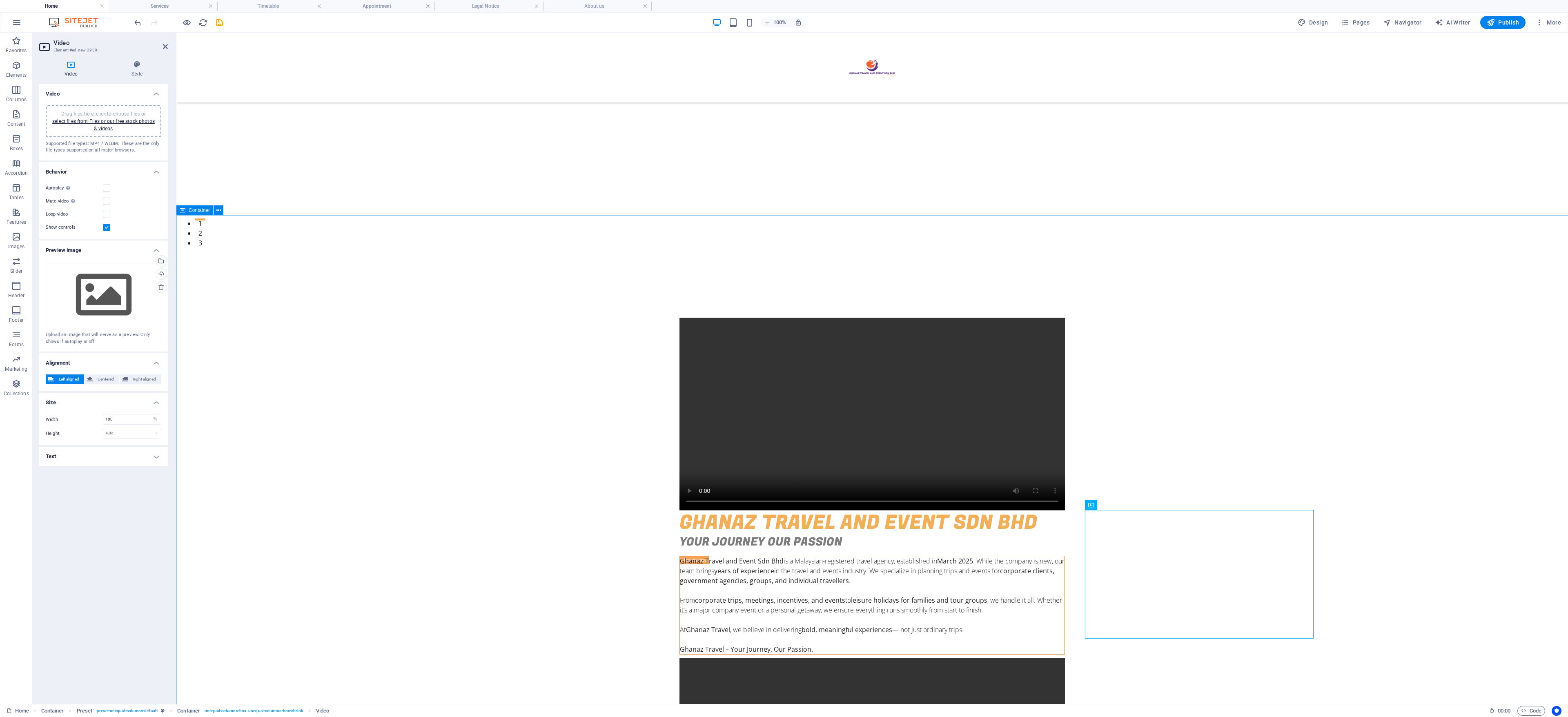 scroll, scrollTop: 450, scrollLeft: 0, axis: vertical 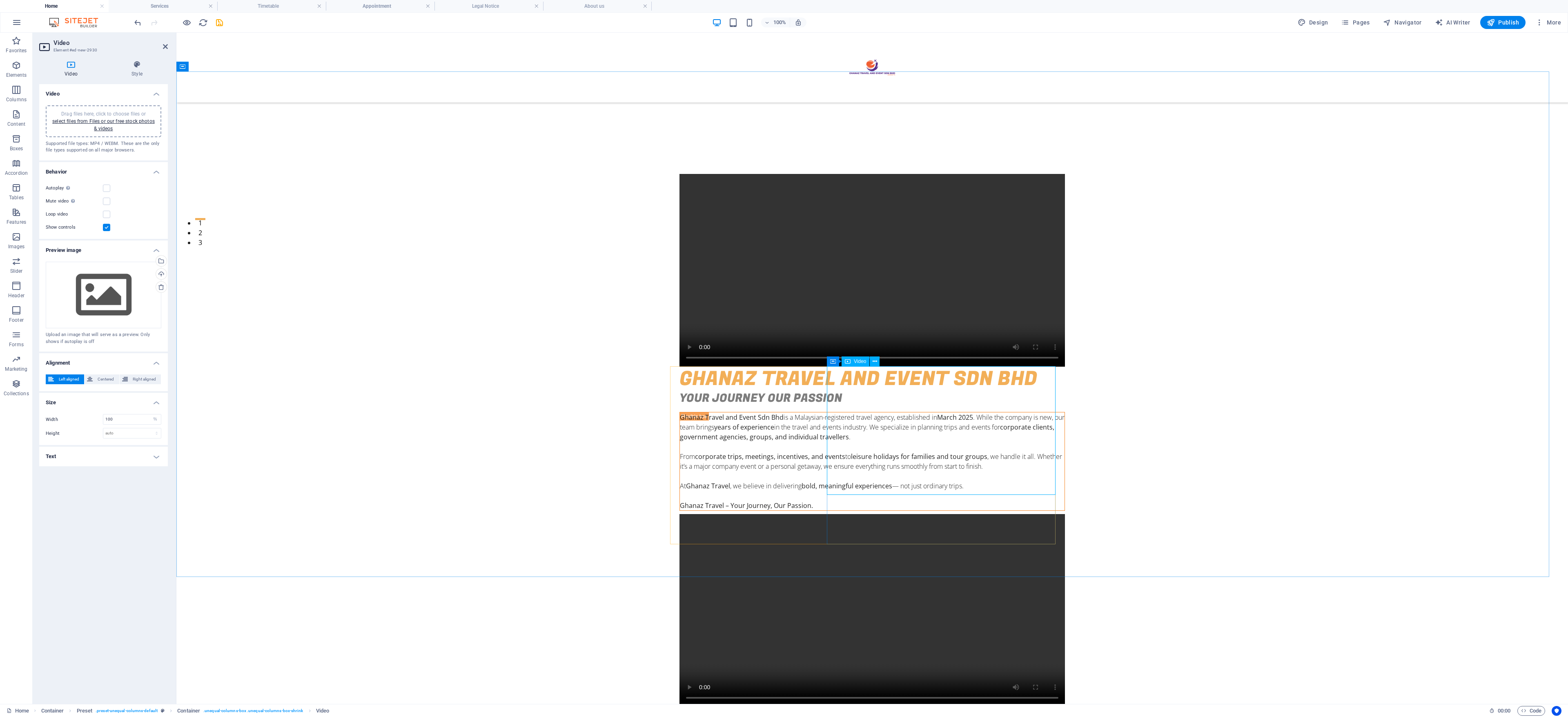 click at bounding box center [872, 610] 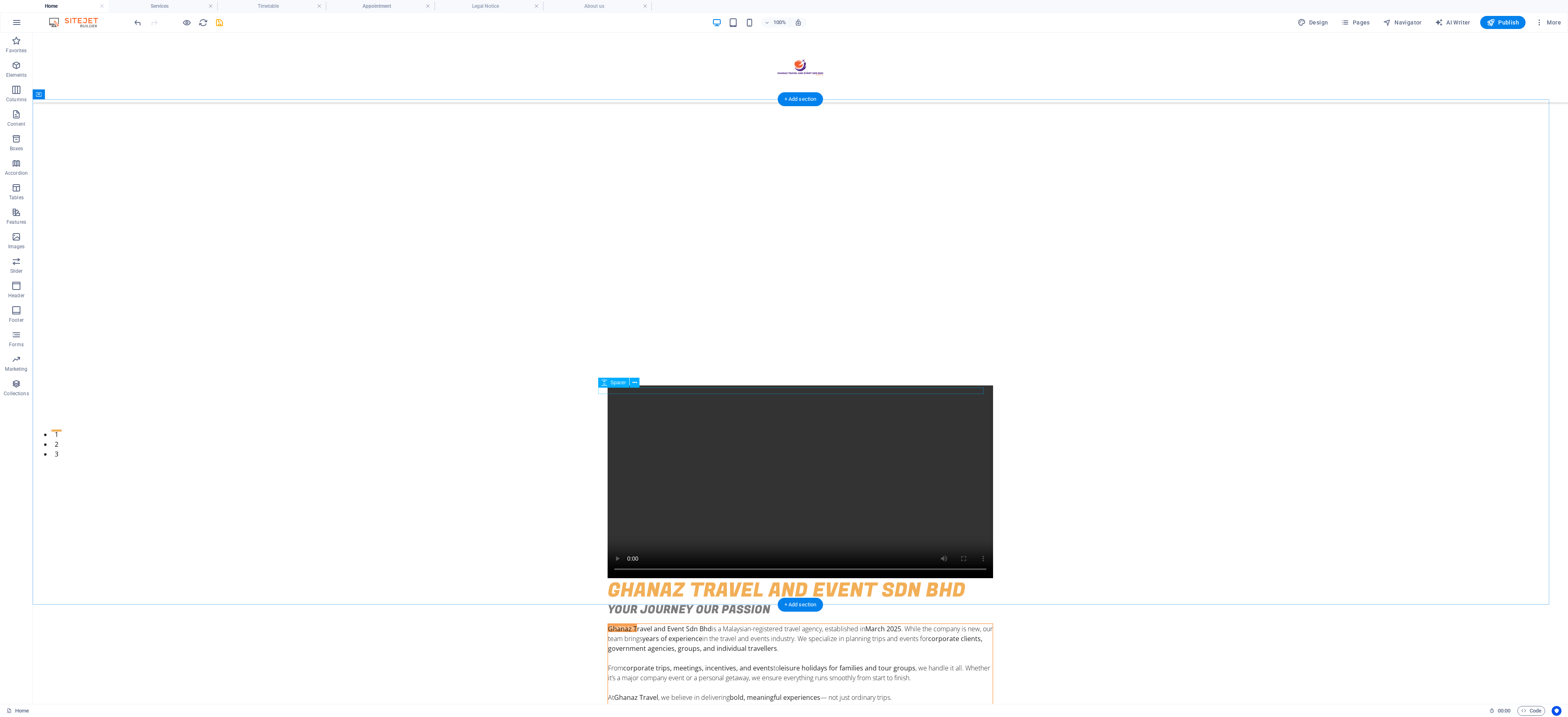 scroll, scrollTop: 205, scrollLeft: 0, axis: vertical 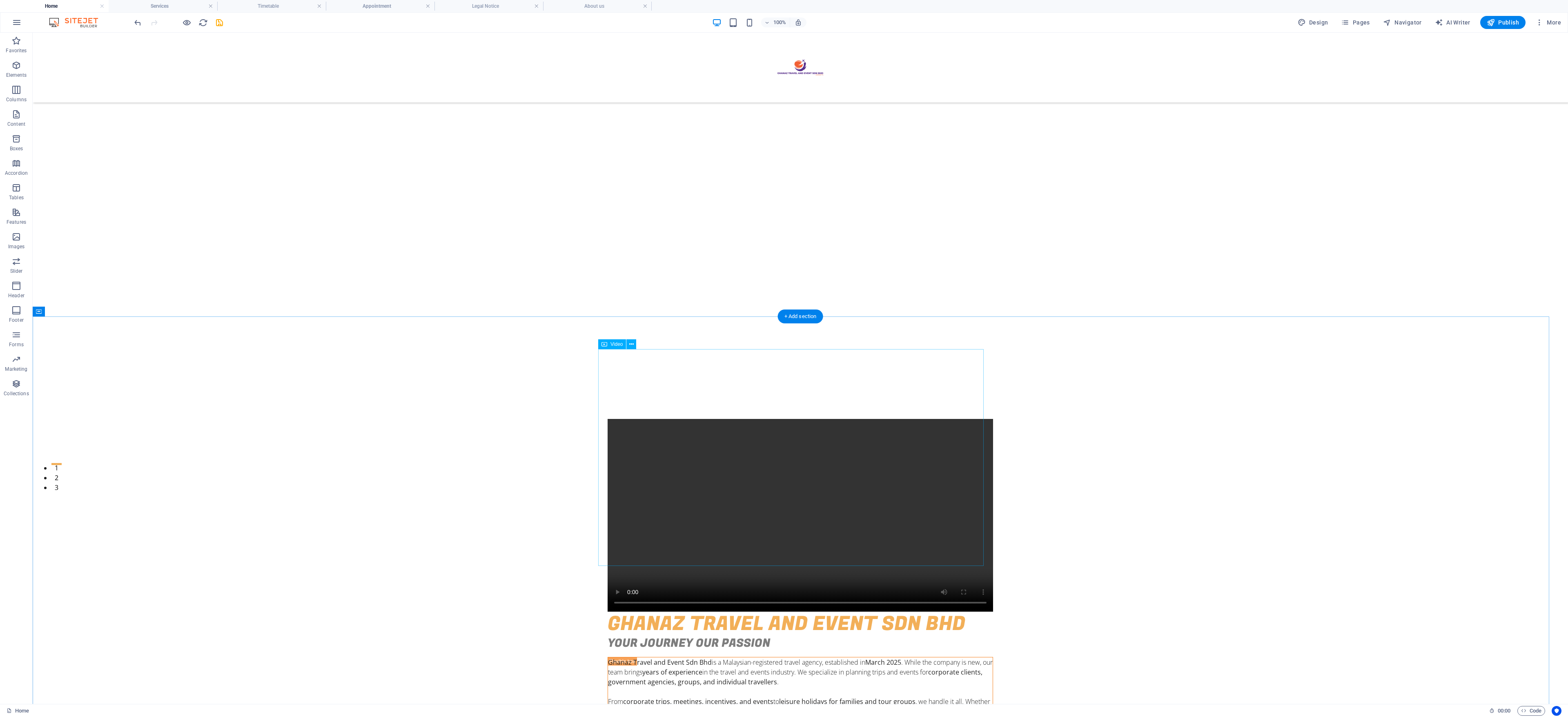 click at bounding box center (800, 515) 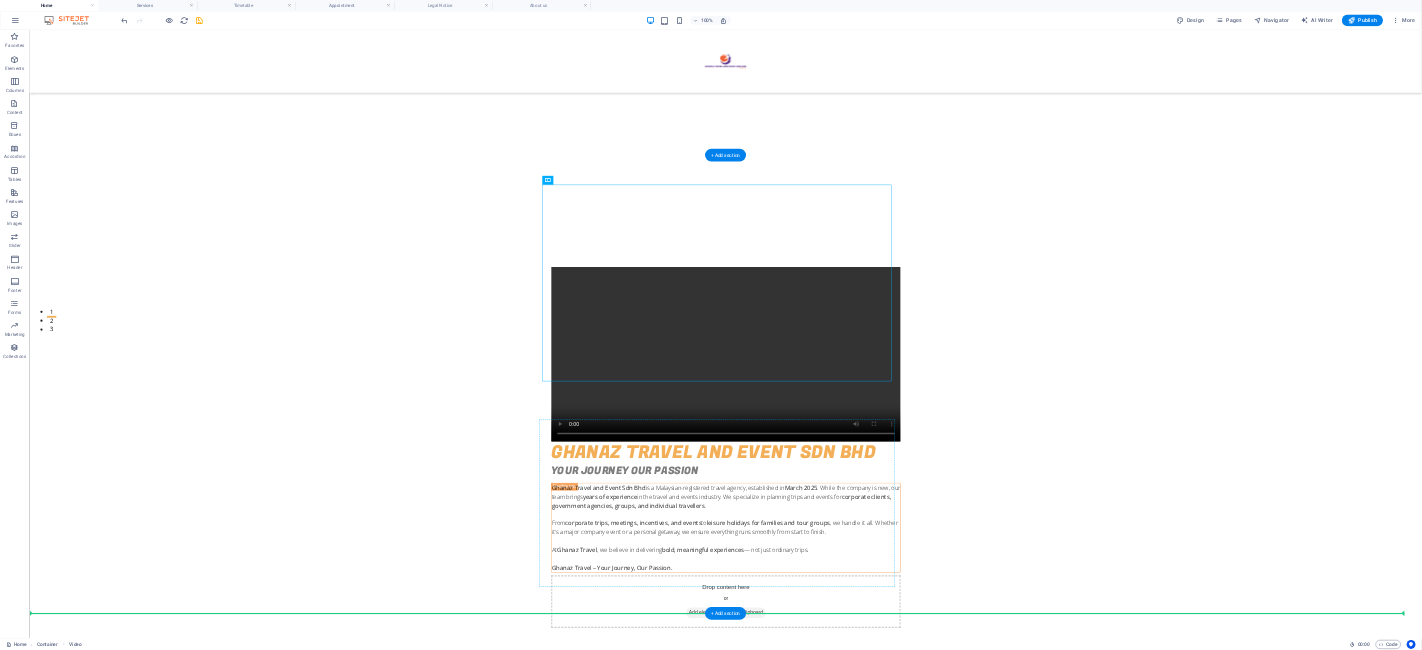 scroll, scrollTop: 860, scrollLeft: 0, axis: vertical 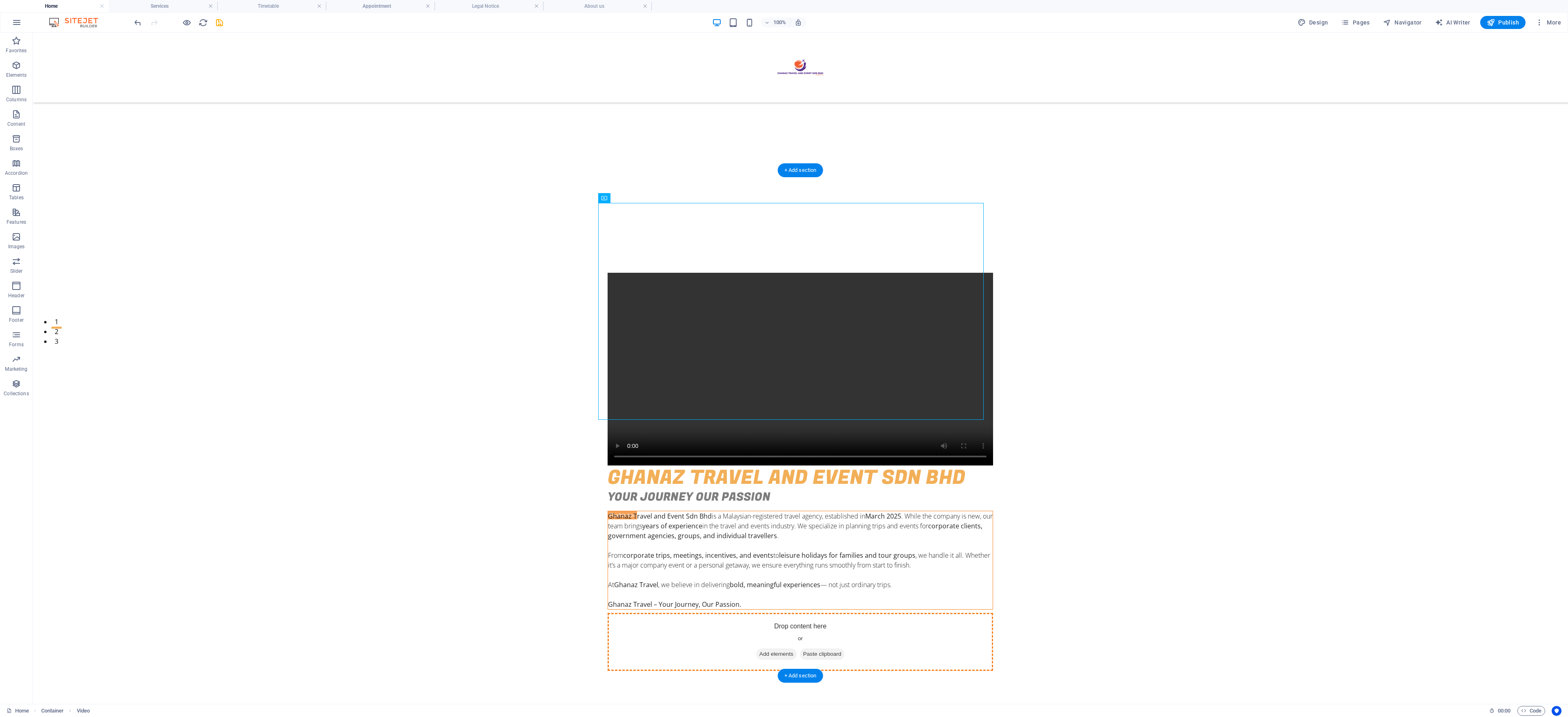 drag, startPoint x: 652, startPoint y: 380, endPoint x: 804, endPoint y: 505, distance: 196.7968 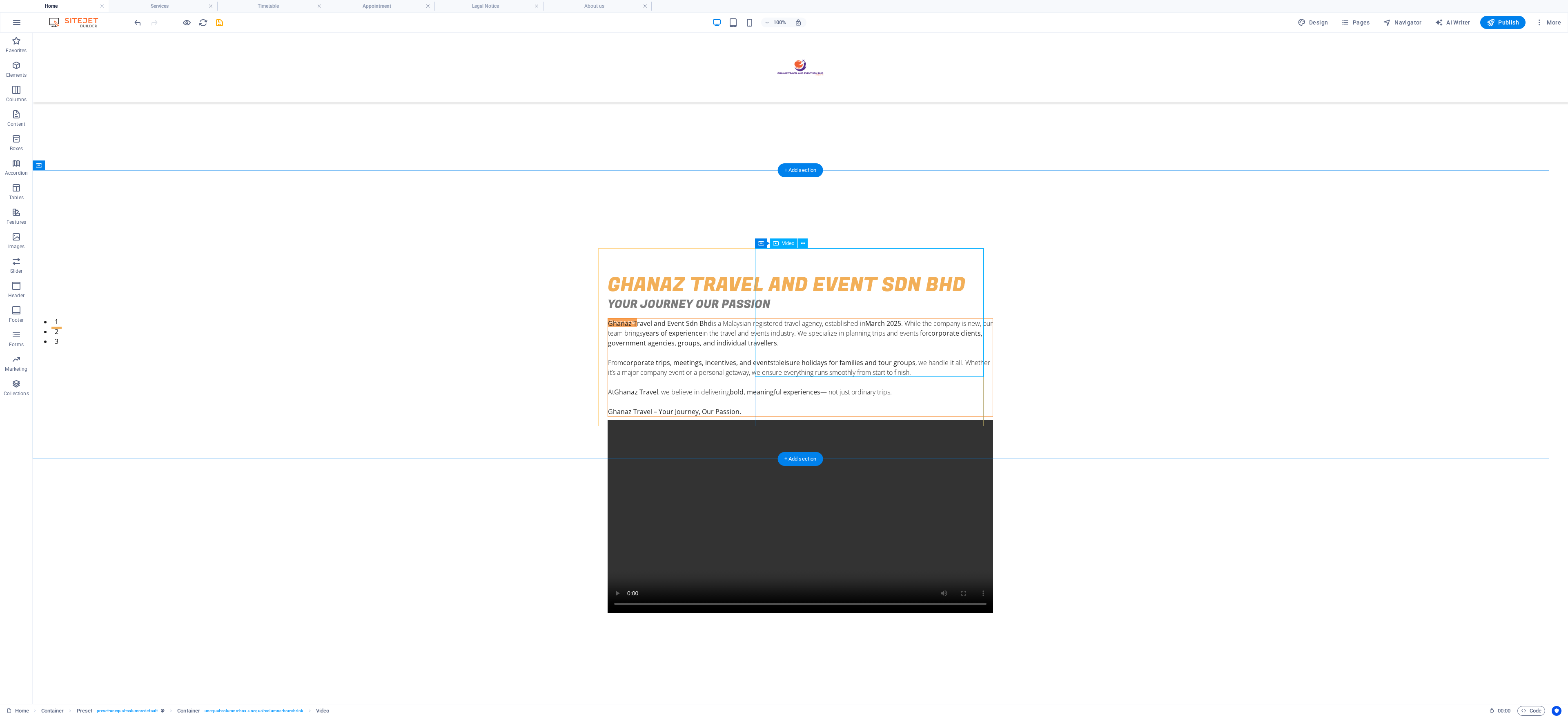 click at bounding box center [800, 517] 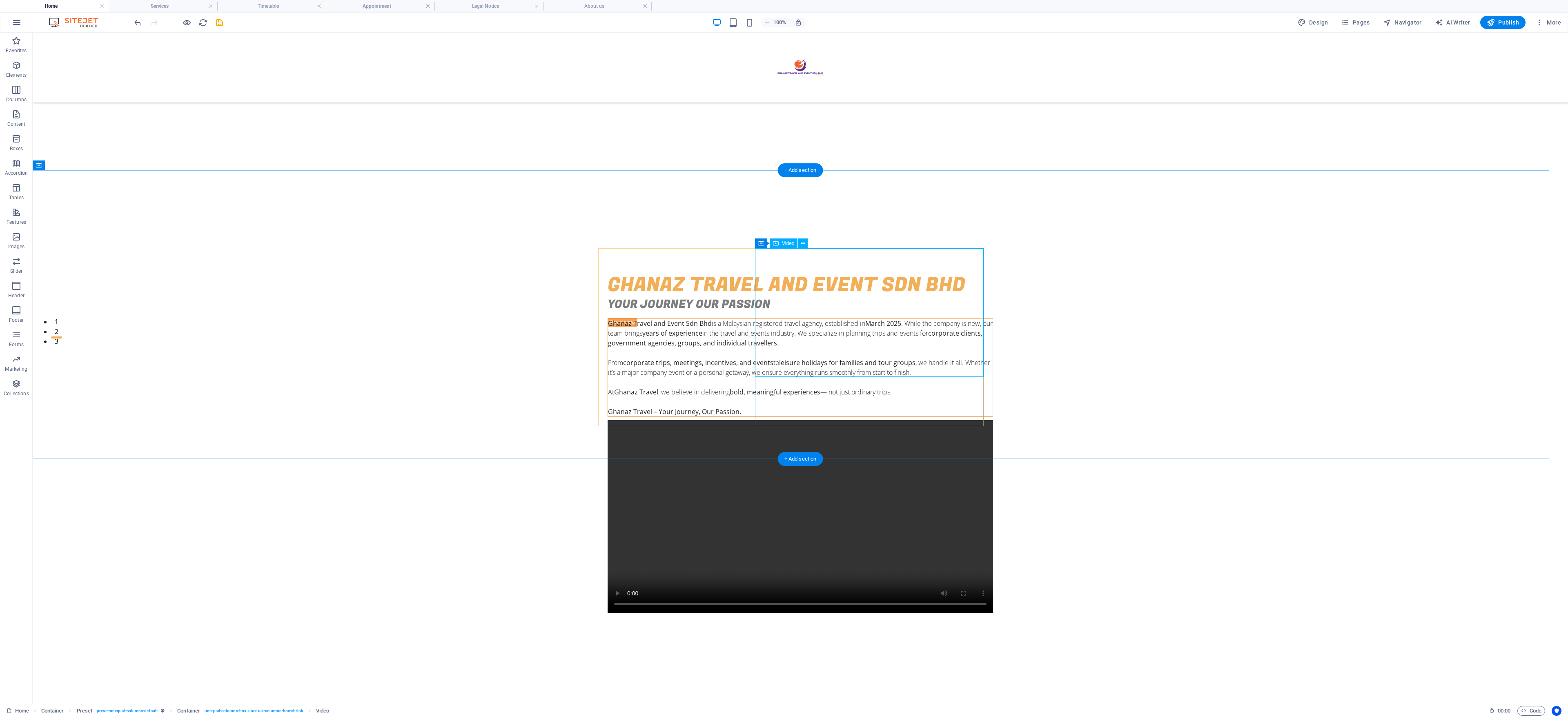 click at bounding box center [800, 517] 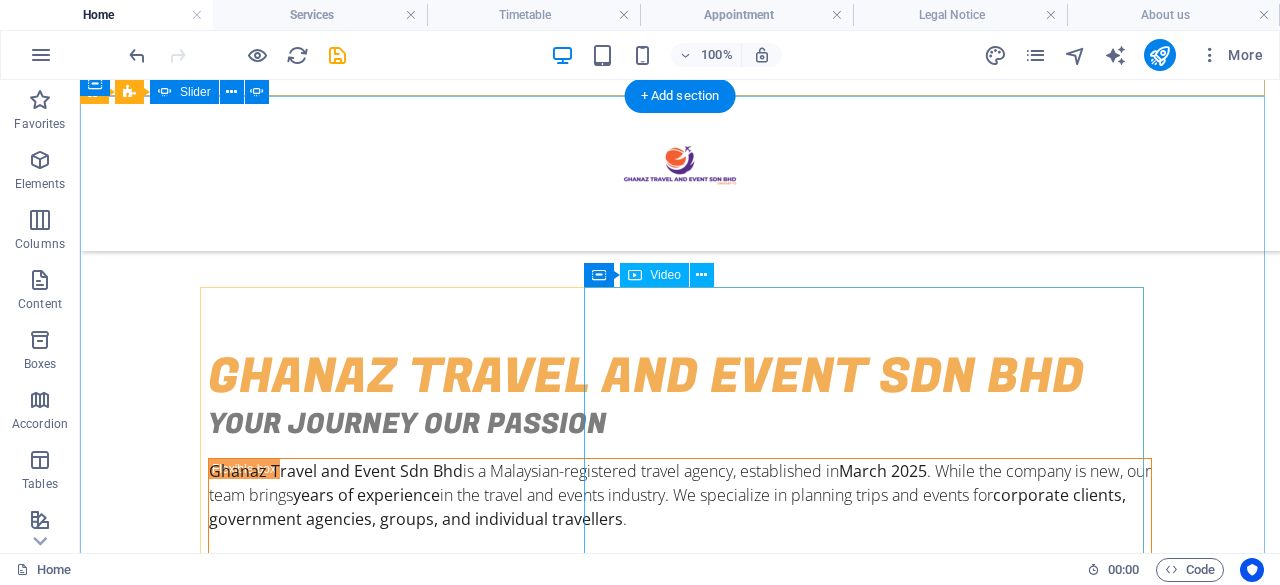 scroll, scrollTop: 678, scrollLeft: 0, axis: vertical 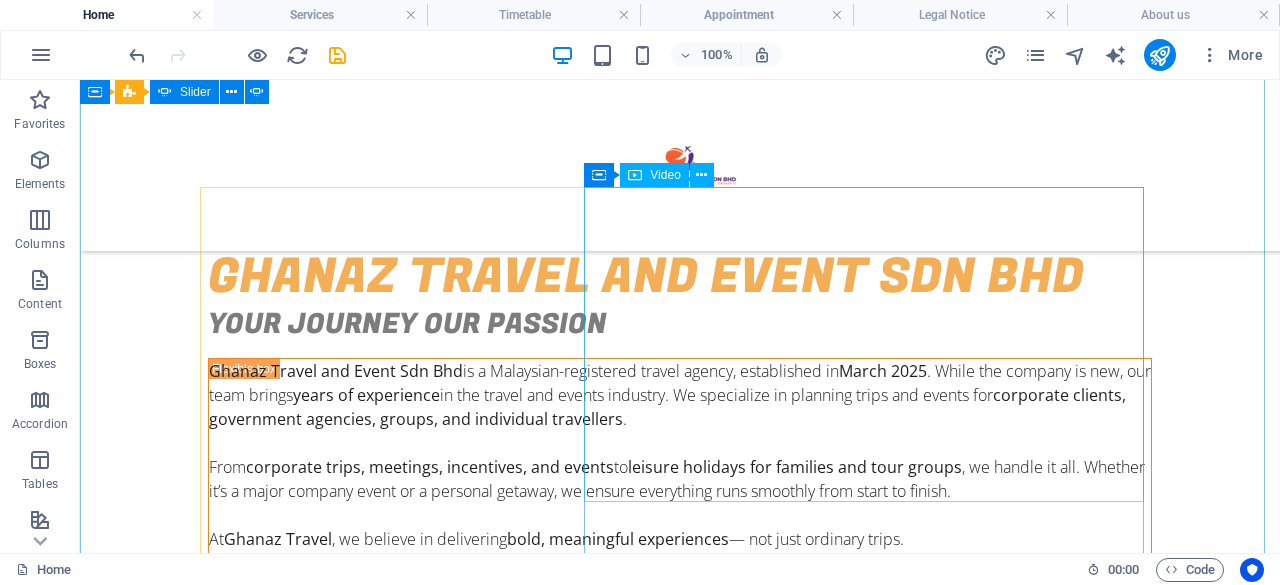 click at bounding box center (680, 844) 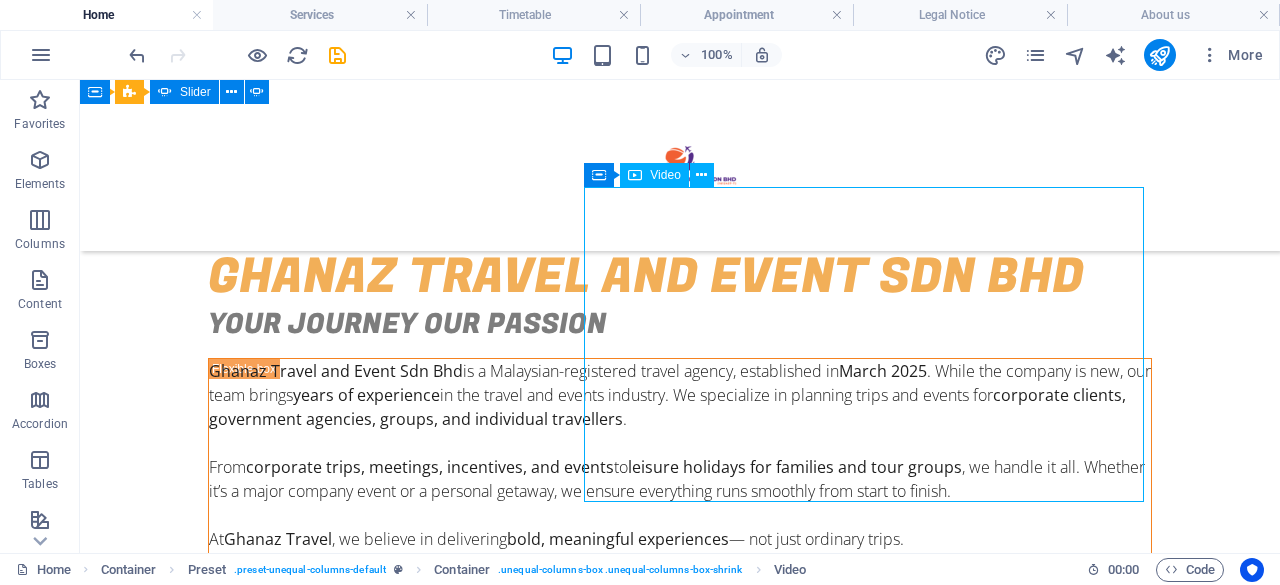 click at bounding box center [680, 844] 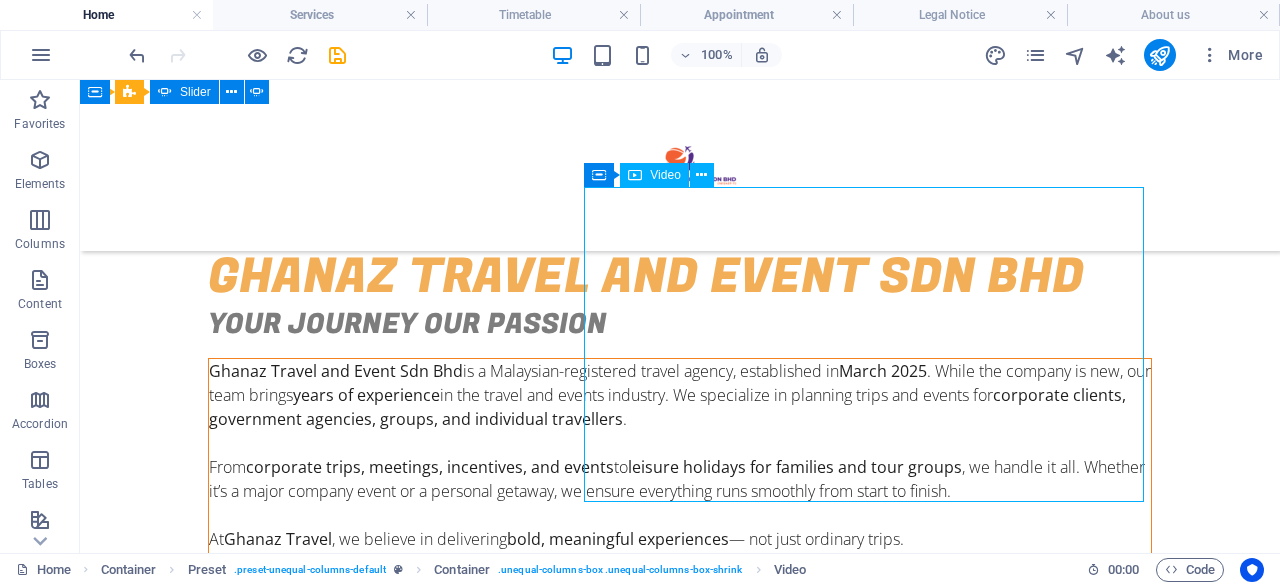 drag, startPoint x: 684, startPoint y: 485, endPoint x: 374, endPoint y: 554, distance: 317.5862 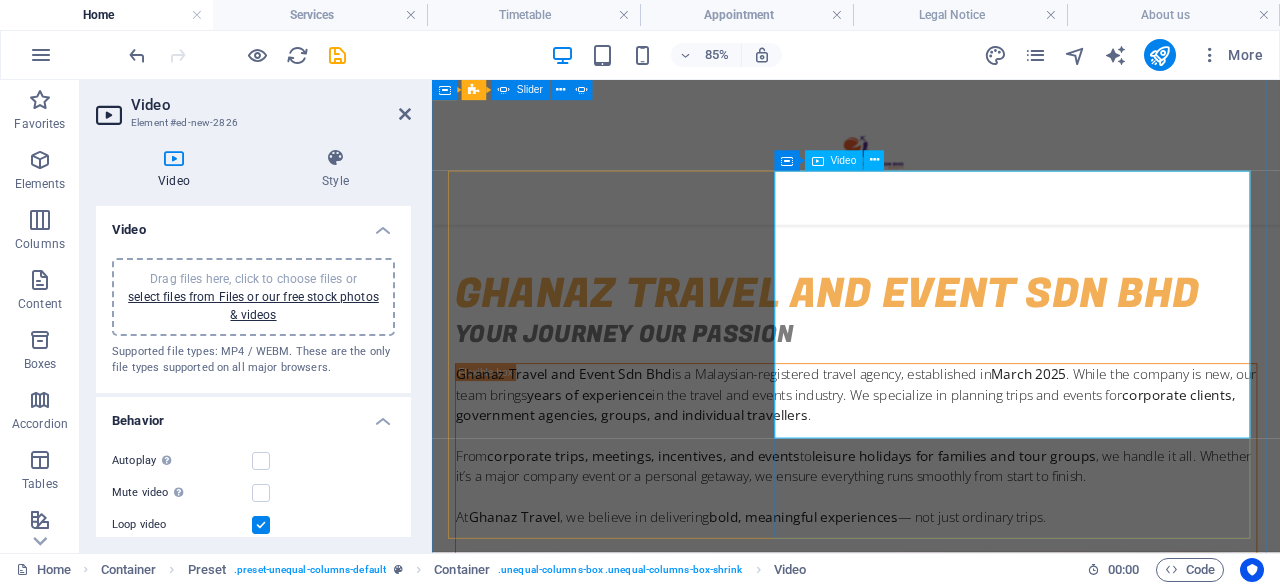 scroll, scrollTop: 288, scrollLeft: 0, axis: vertical 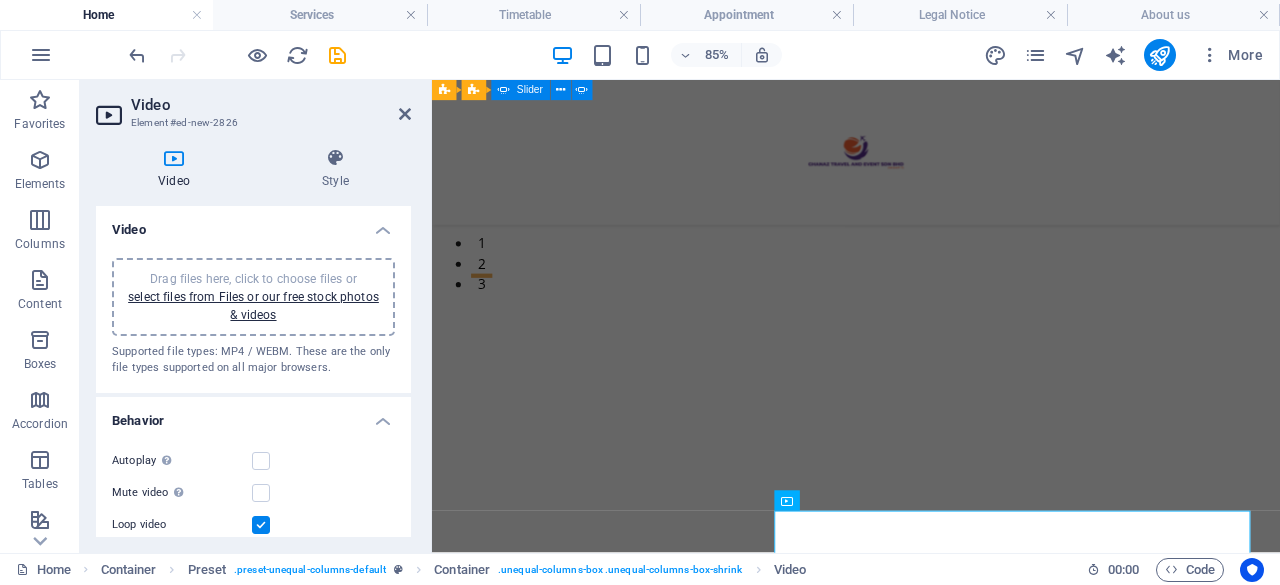 click at bounding box center (-2023, 2663) 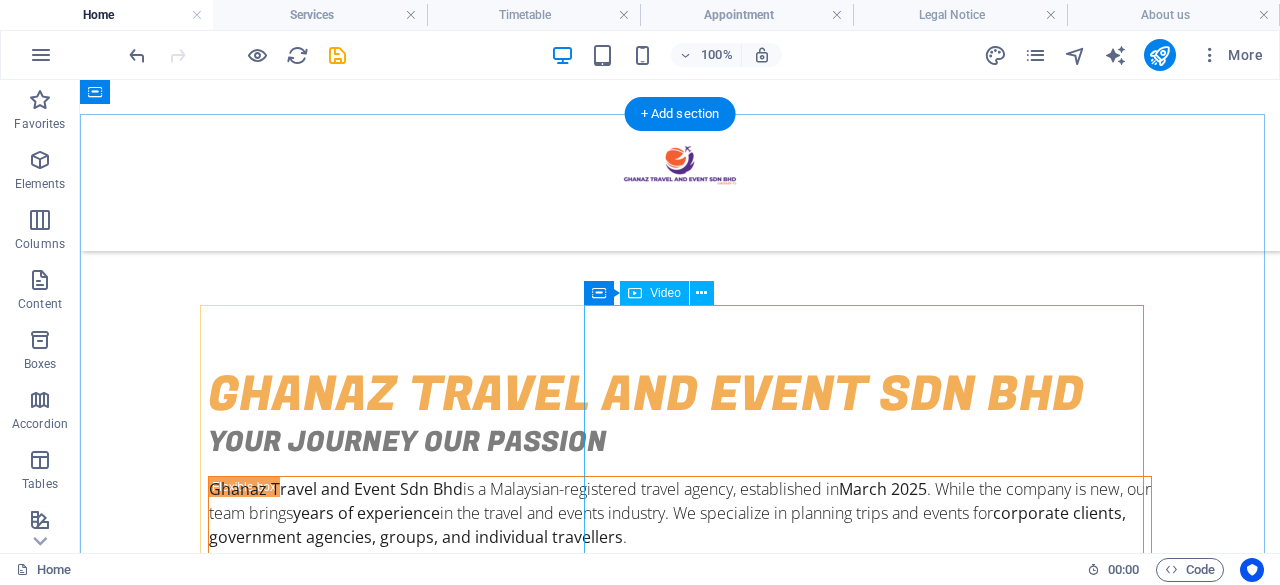 scroll, scrollTop: 500, scrollLeft: 0, axis: vertical 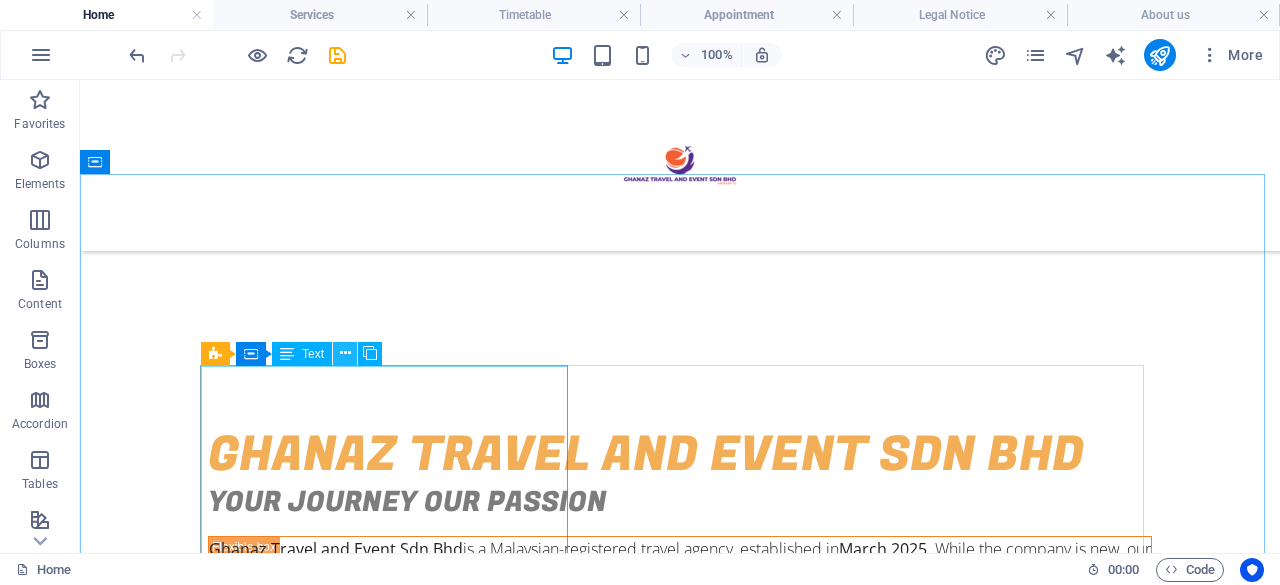 click at bounding box center (345, 354) 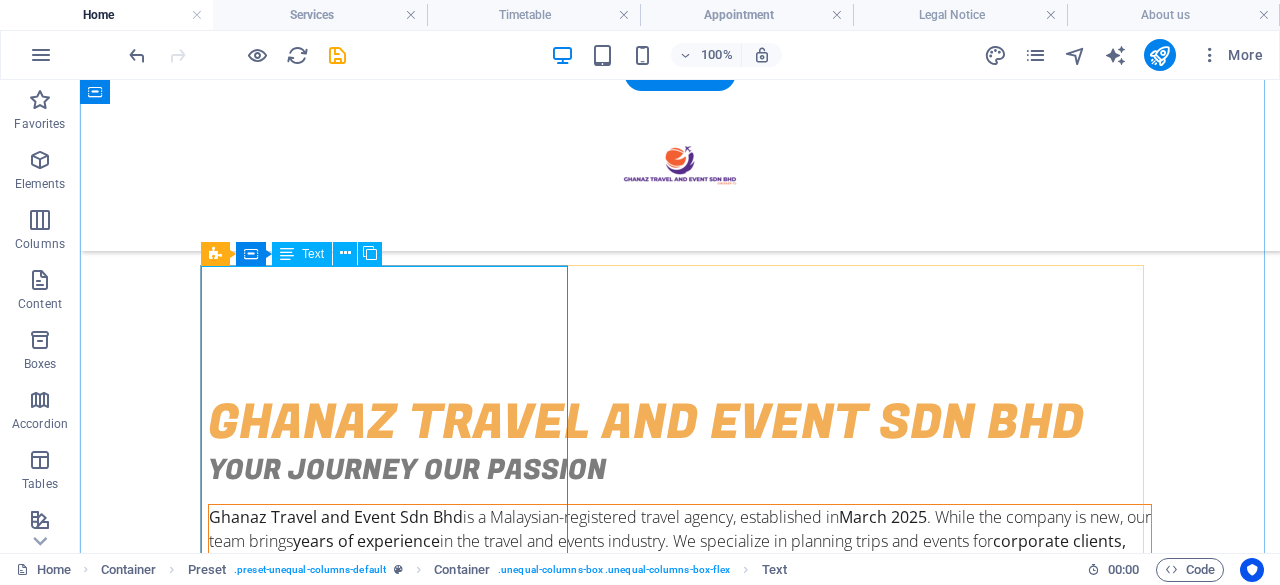 scroll, scrollTop: 500, scrollLeft: 0, axis: vertical 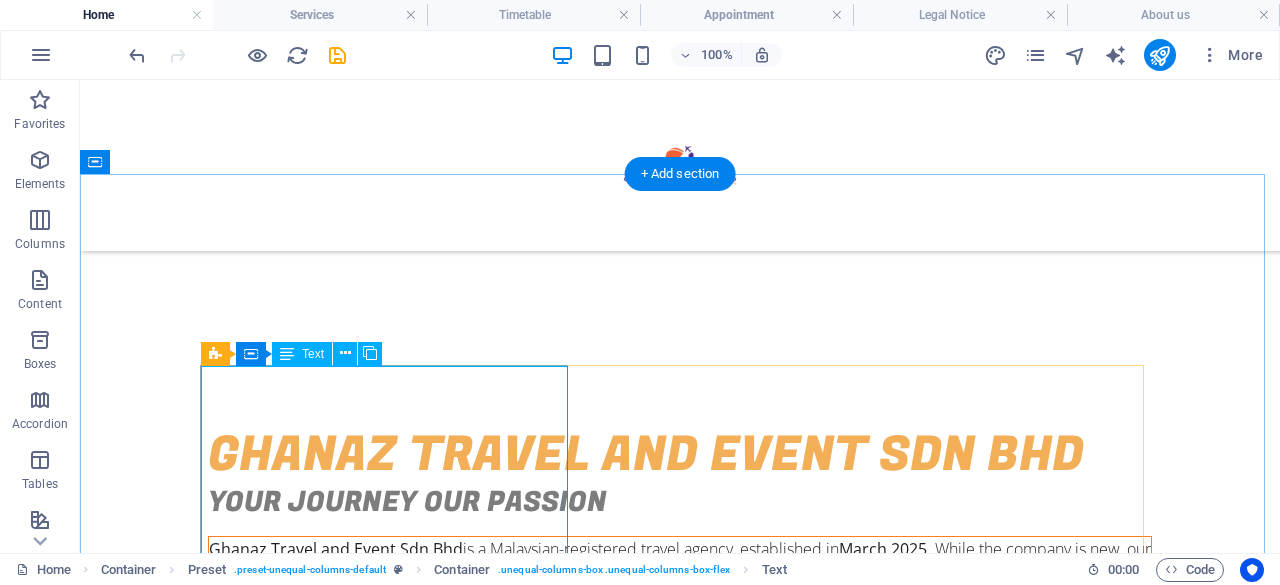 click on "Ghanaz Travel and Event Sdn Bhd  is a Malaysian-registered travel agency, established in  March 2025 . While the company is new, our team brings  years of experience  in the travel and events industry. We specialize in planning trips and events for  corporate clients, government agencies, groups, and individual travellers . From  corporate trips, meetings, incentives, and events  to  leisure holidays for families and tour groups , we handle it all. Whether it’s a major company event or a personal getaway, we ensure everything runs smoothly from start to finish. At  Ghanaz Travel , we believe in delivering  bold, meaningful experiences  — not just ordinary trips. Ghanaz Travel – Your Journey, Our Passion." at bounding box center (680, 657) 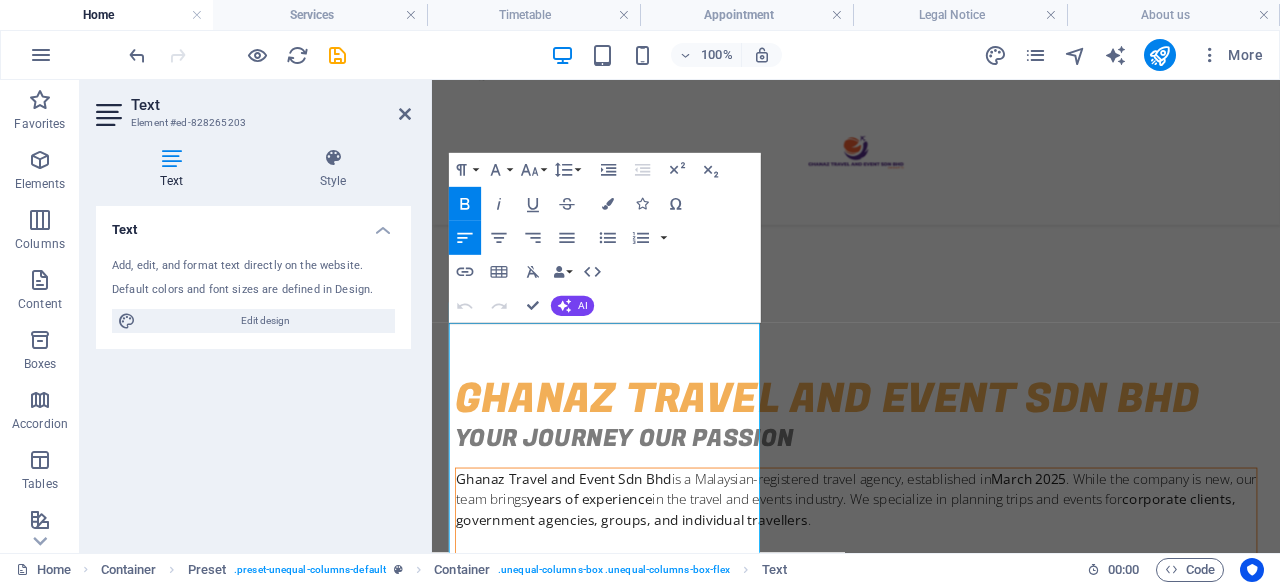 click on "Text Add, edit, and format text directly on the website. Default colors and font sizes are defined in Design. Edit design Alignment Left aligned Centered Right aligned" at bounding box center (253, 371) 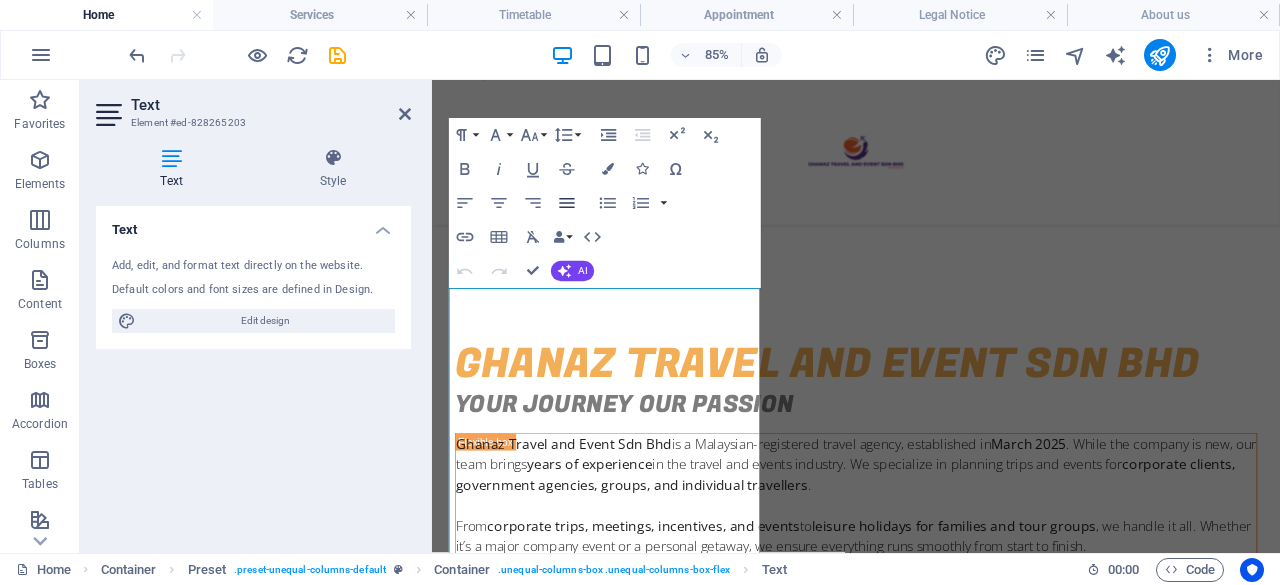 click 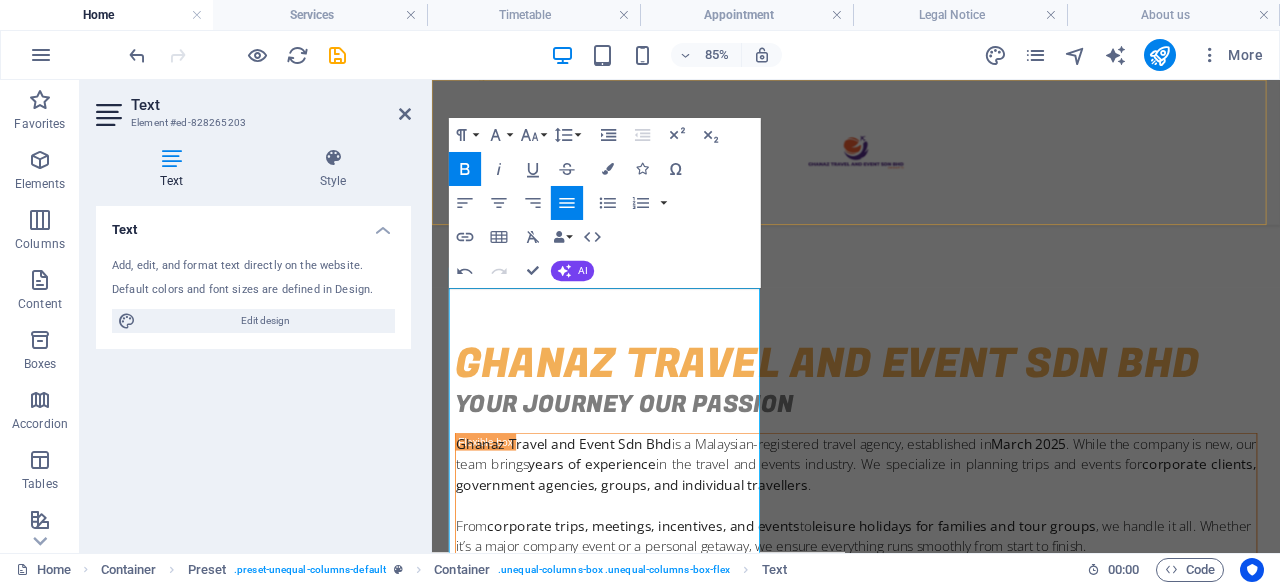 click at bounding box center [931, 165] 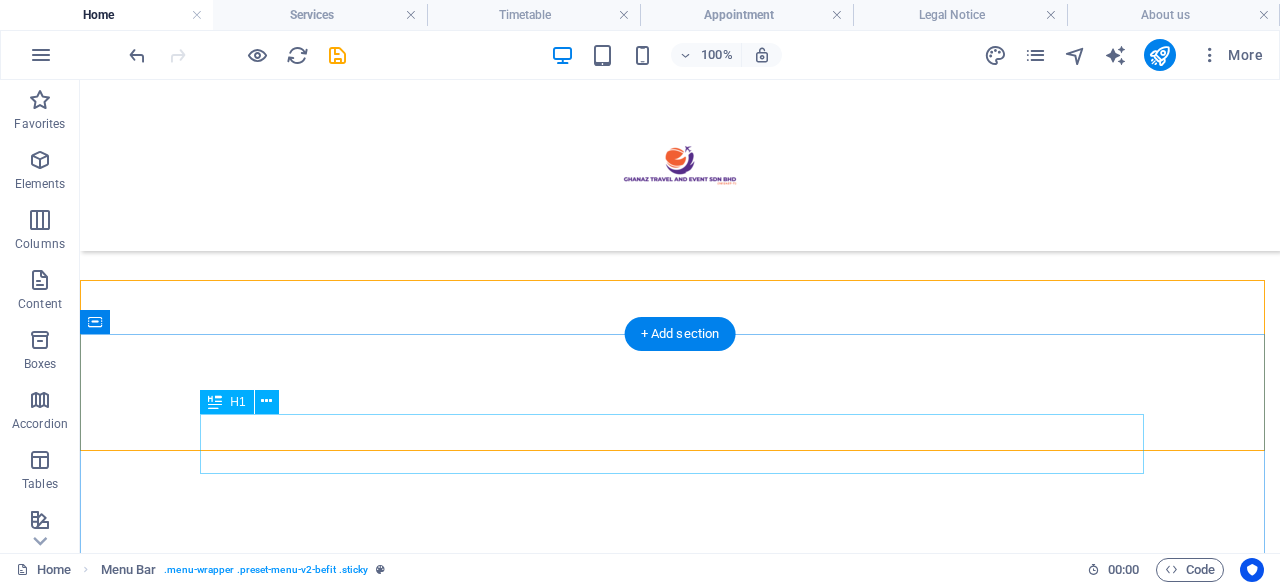 scroll, scrollTop: 0, scrollLeft: 0, axis: both 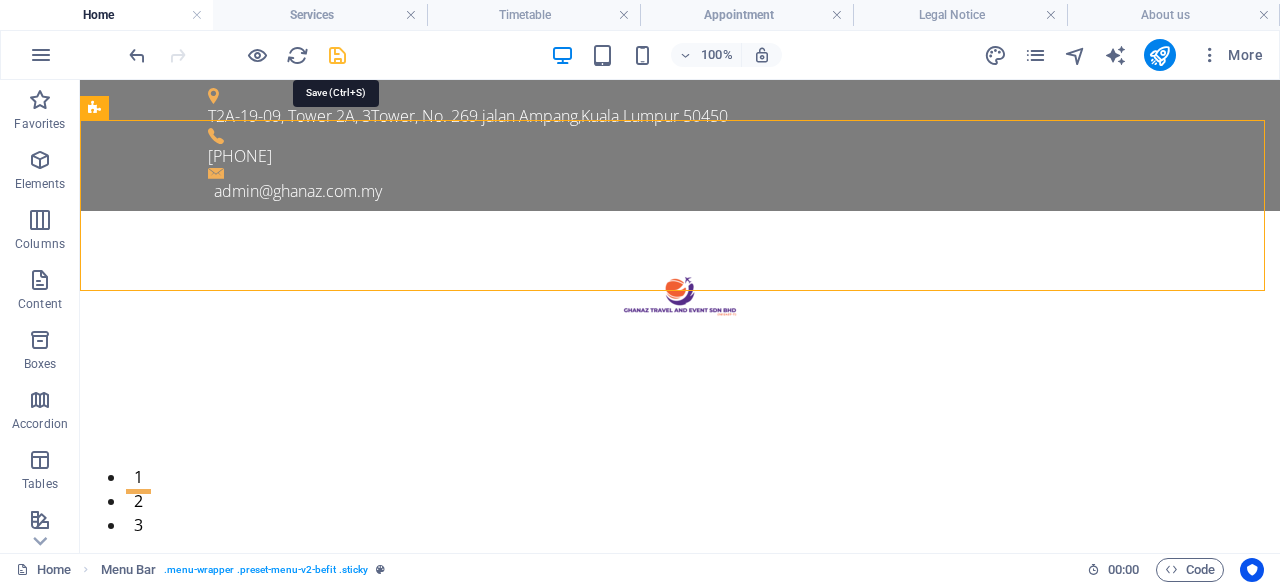 click at bounding box center [337, 55] 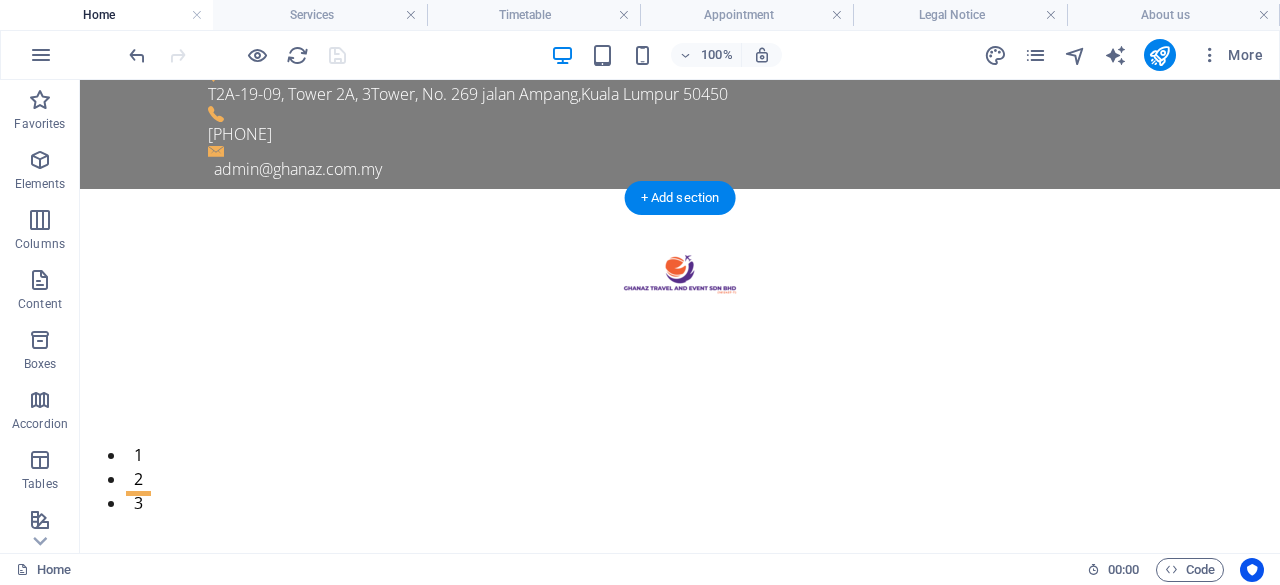 scroll, scrollTop: 0, scrollLeft: 0, axis: both 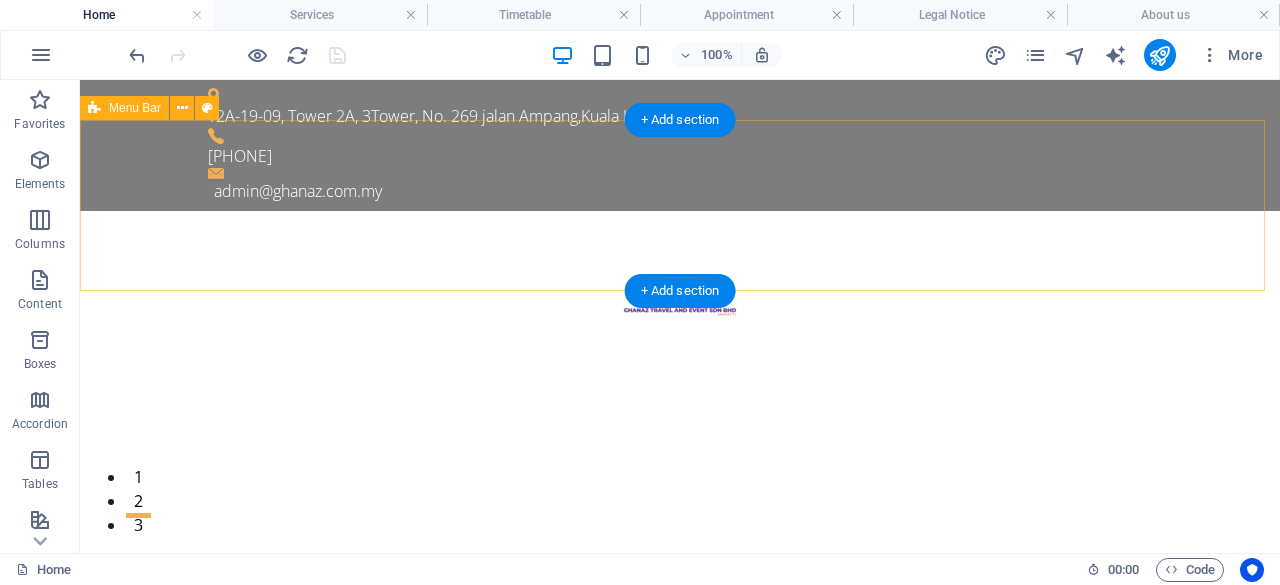 click at bounding box center (680, 296) 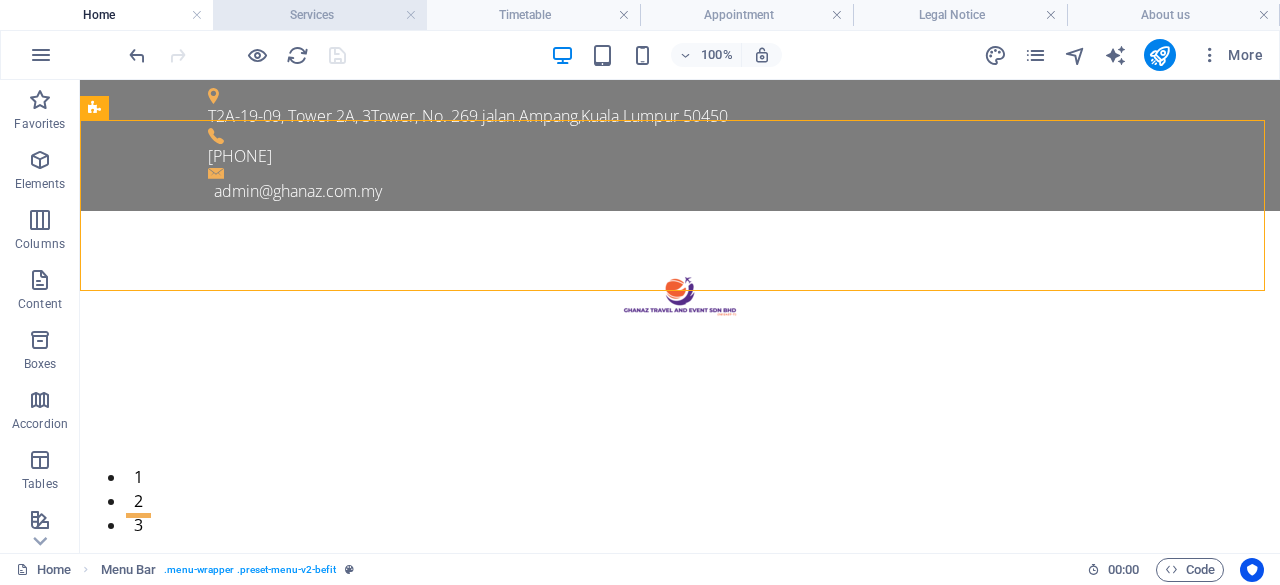 click on "Services" at bounding box center (319, 15) 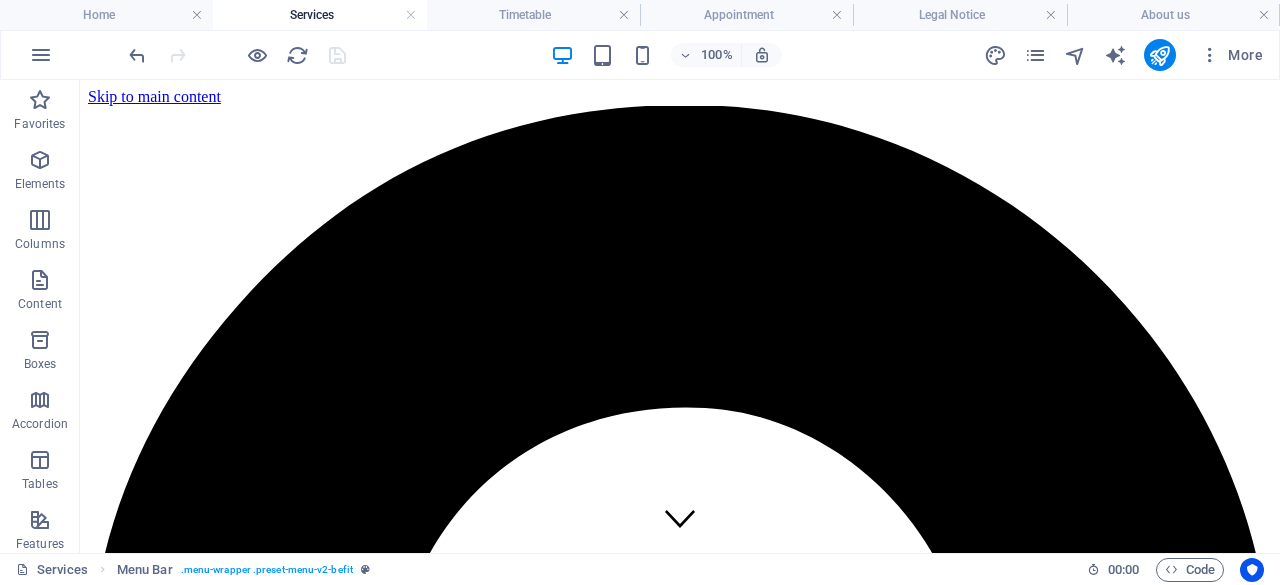 click on "Services" at bounding box center (319, 15) 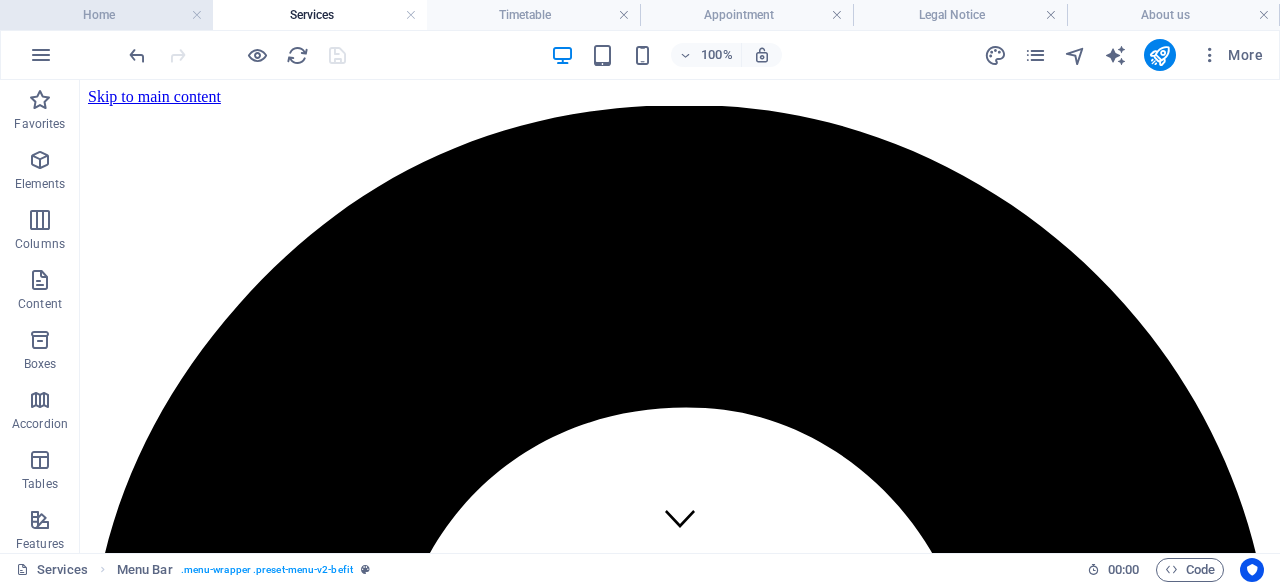 click on "Home" at bounding box center [106, 15] 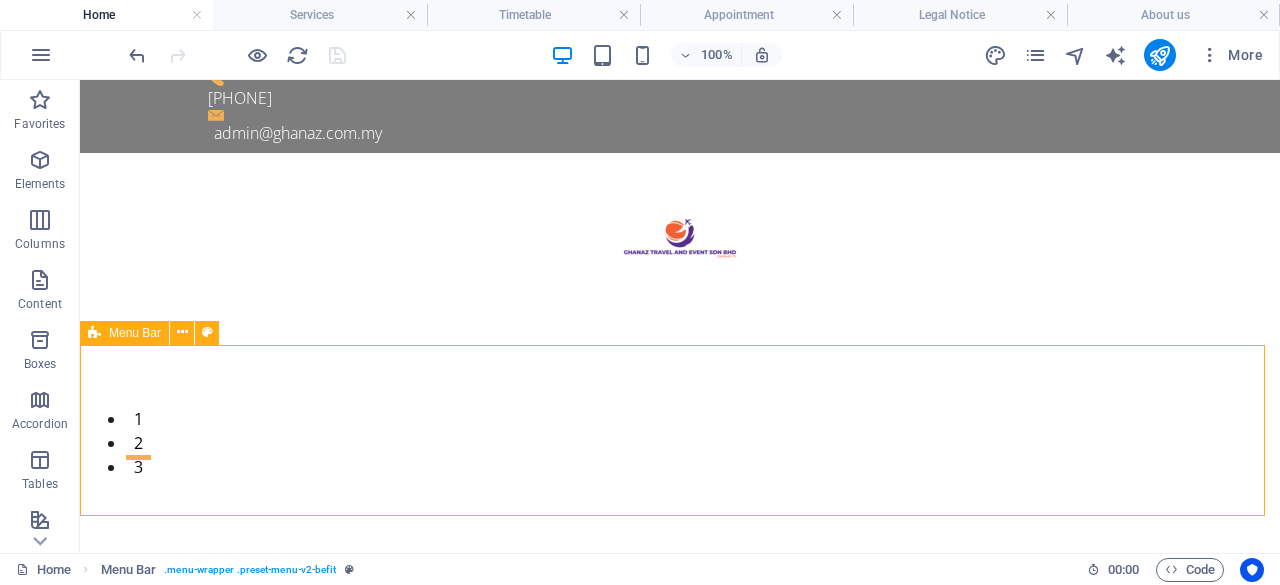 scroll, scrollTop: 0, scrollLeft: 0, axis: both 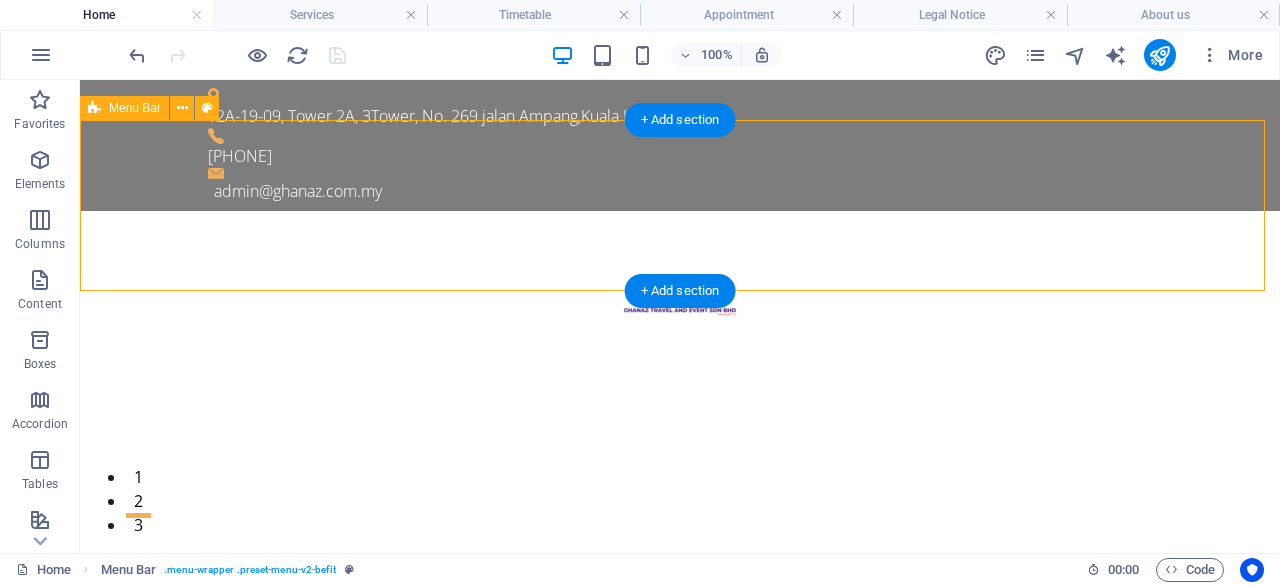 click at bounding box center [680, 296] 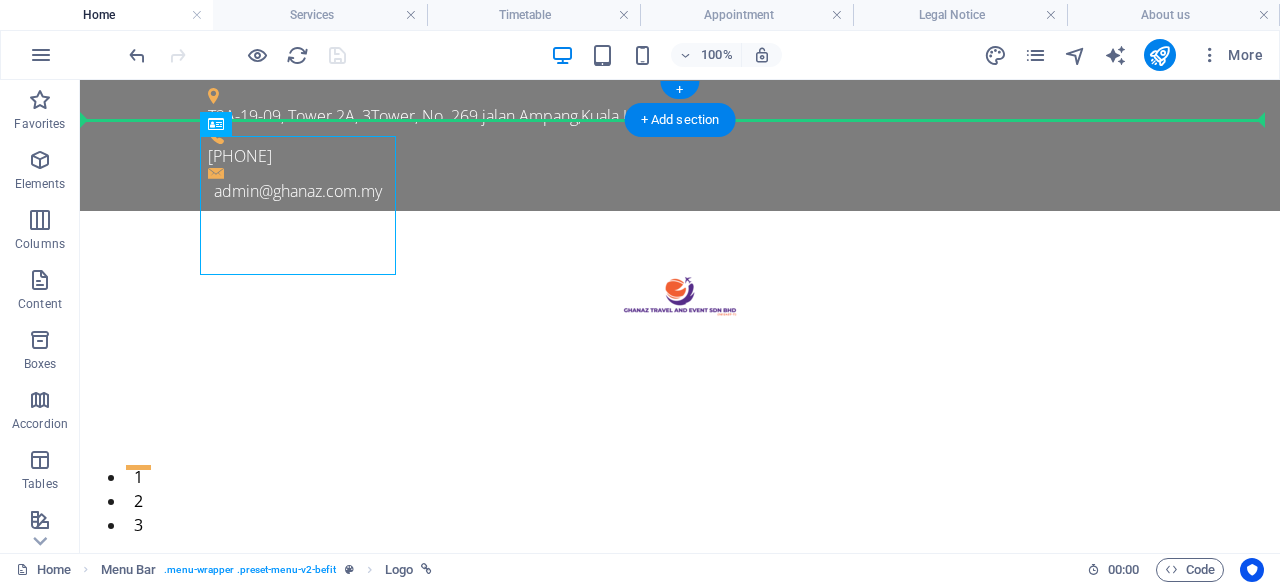 drag, startPoint x: 281, startPoint y: 198, endPoint x: 130, endPoint y: 103, distance: 178.39844 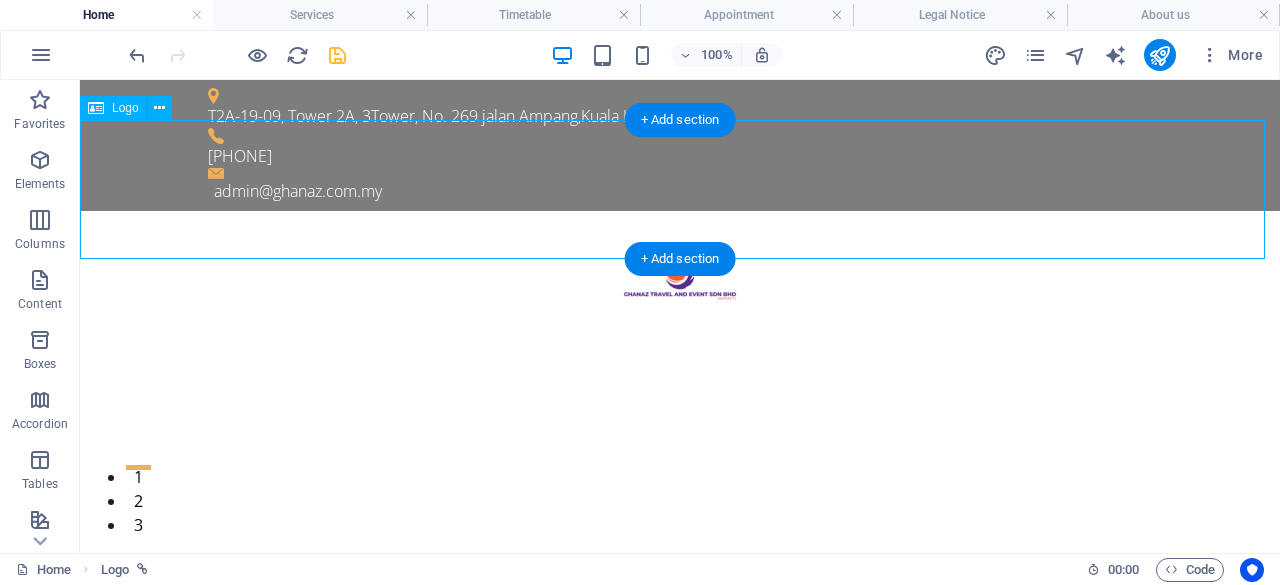 click at bounding box center (680, 280) 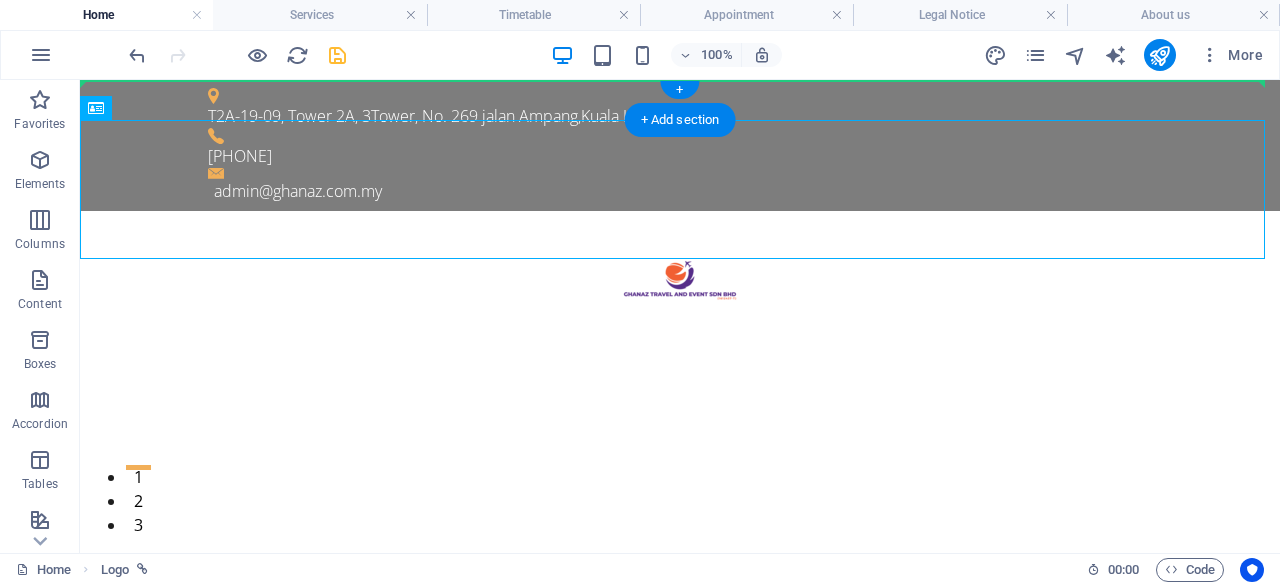 drag, startPoint x: 674, startPoint y: 193, endPoint x: 188, endPoint y: 173, distance: 486.41135 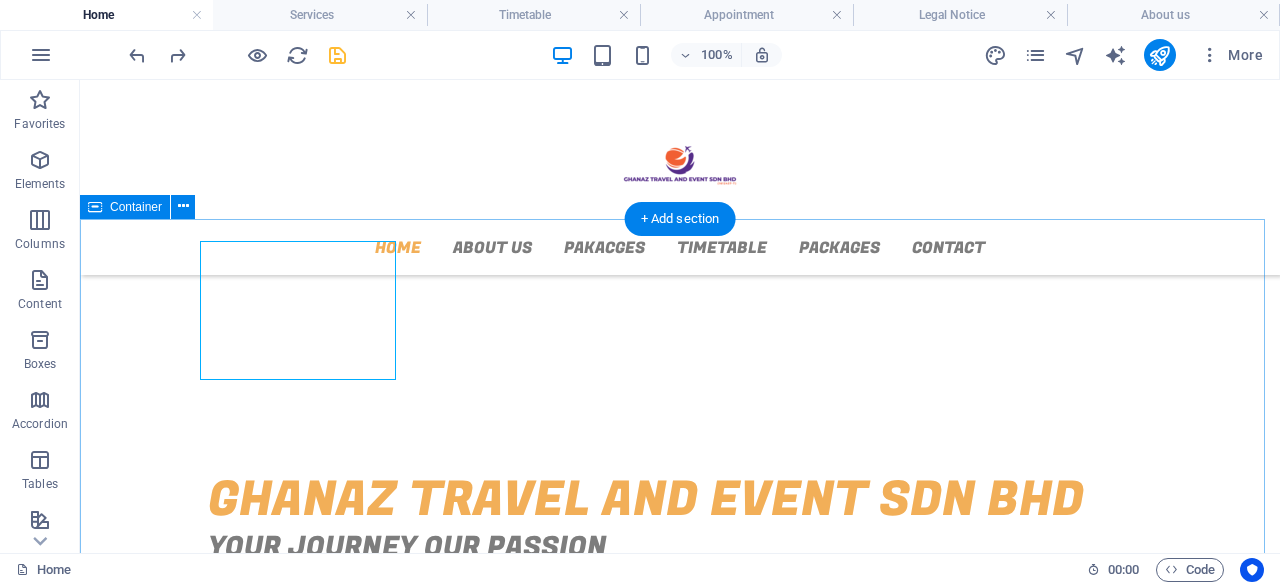scroll, scrollTop: 600, scrollLeft: 0, axis: vertical 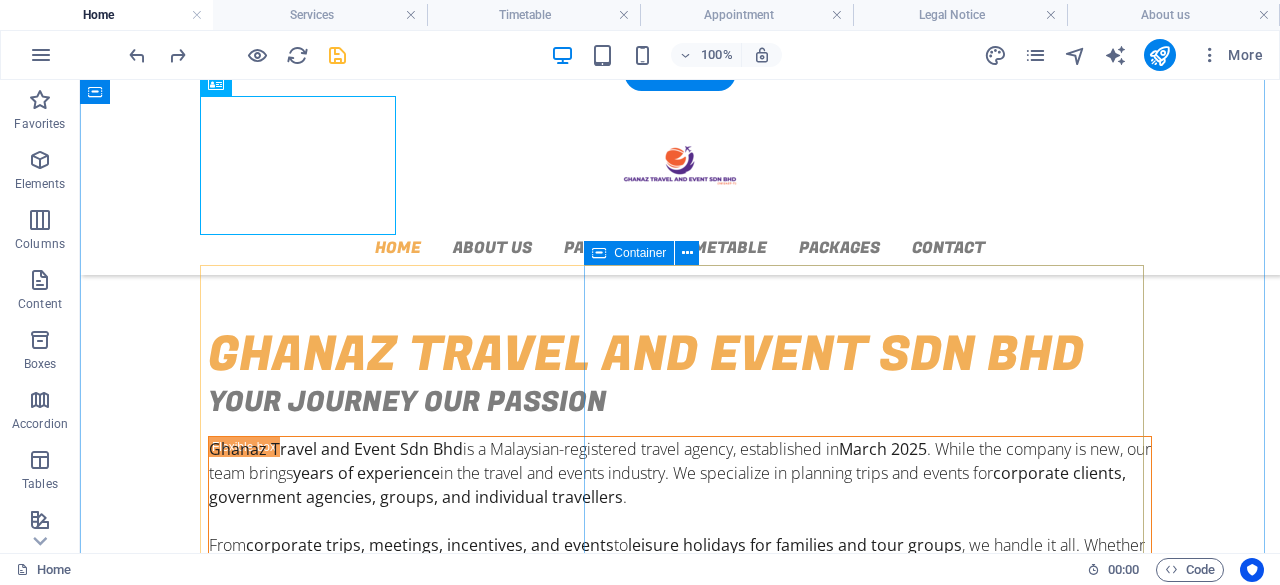 click on "Add elements" at bounding box center (621, 787) 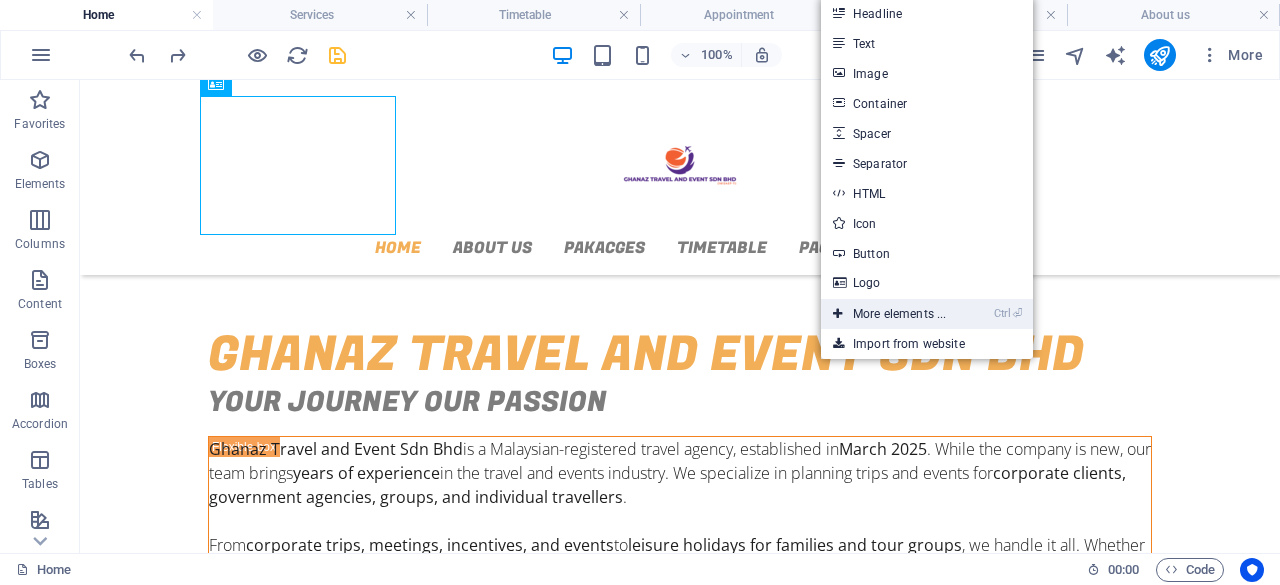 click on "Ctrl ⏎  More elements ..." at bounding box center [889, 314] 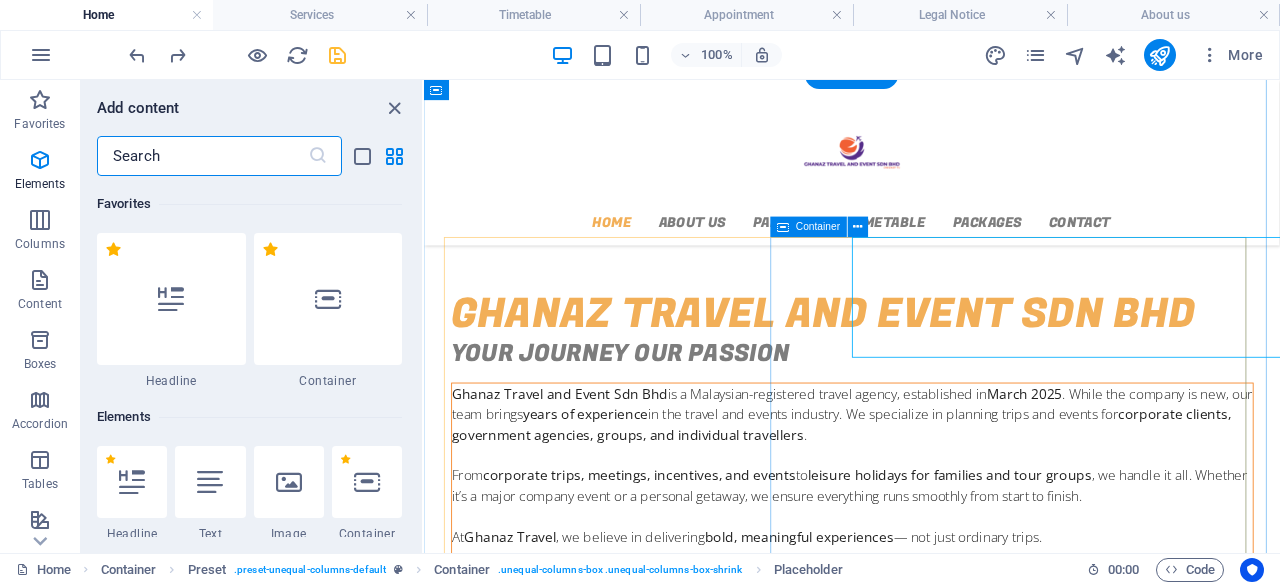 scroll, scrollTop: 562, scrollLeft: 0, axis: vertical 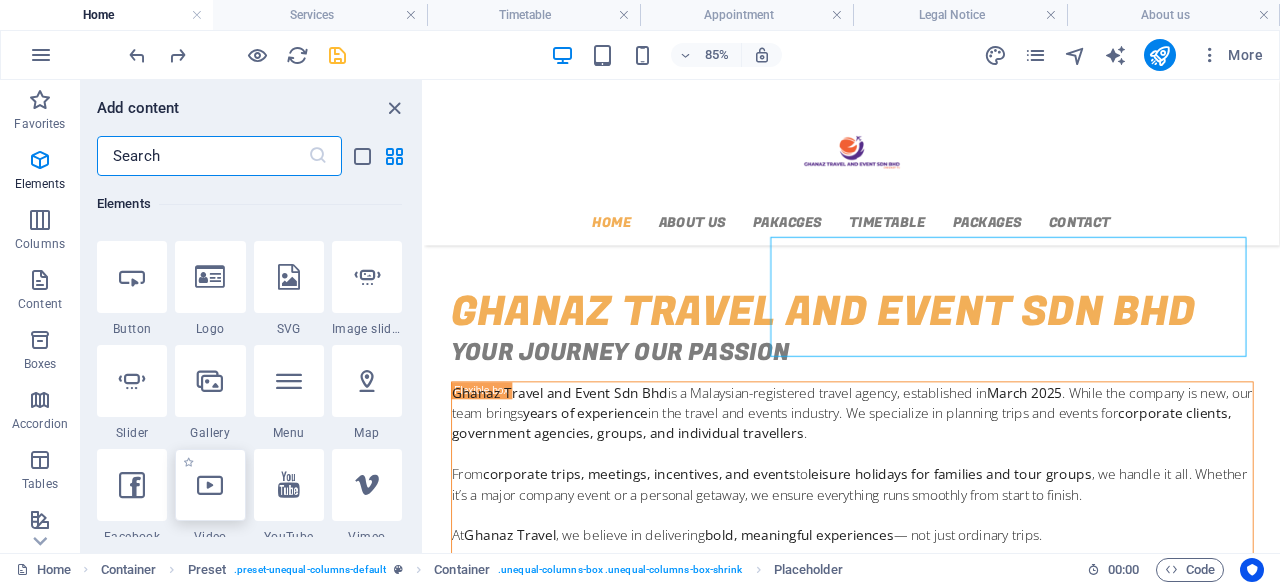 click at bounding box center [210, 485] 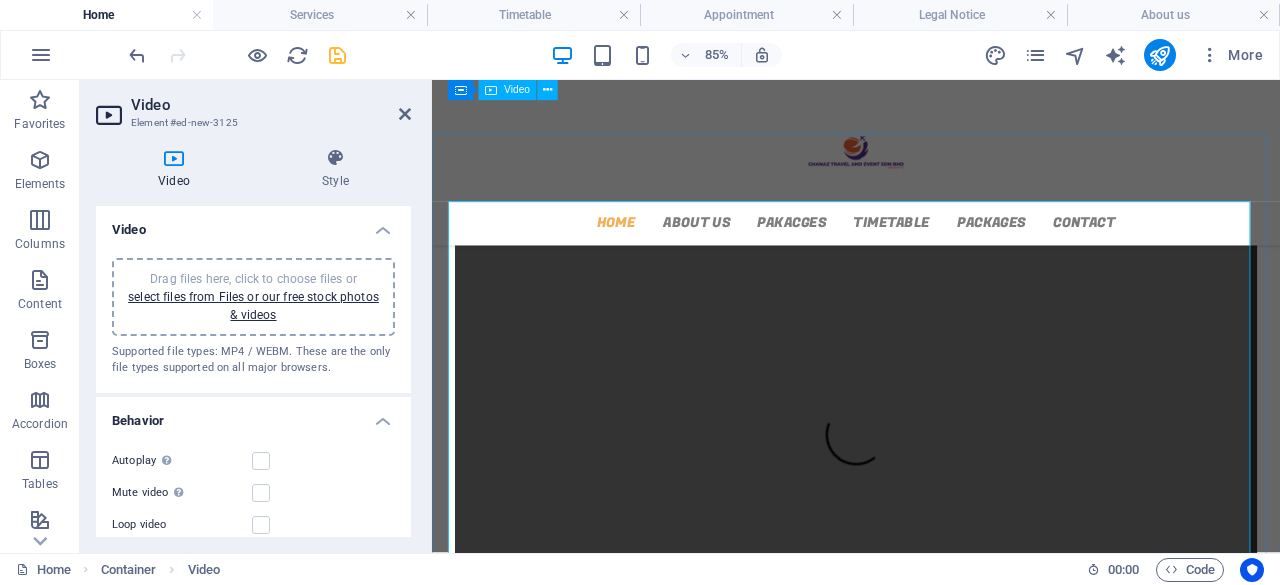 scroll, scrollTop: 490, scrollLeft: 0, axis: vertical 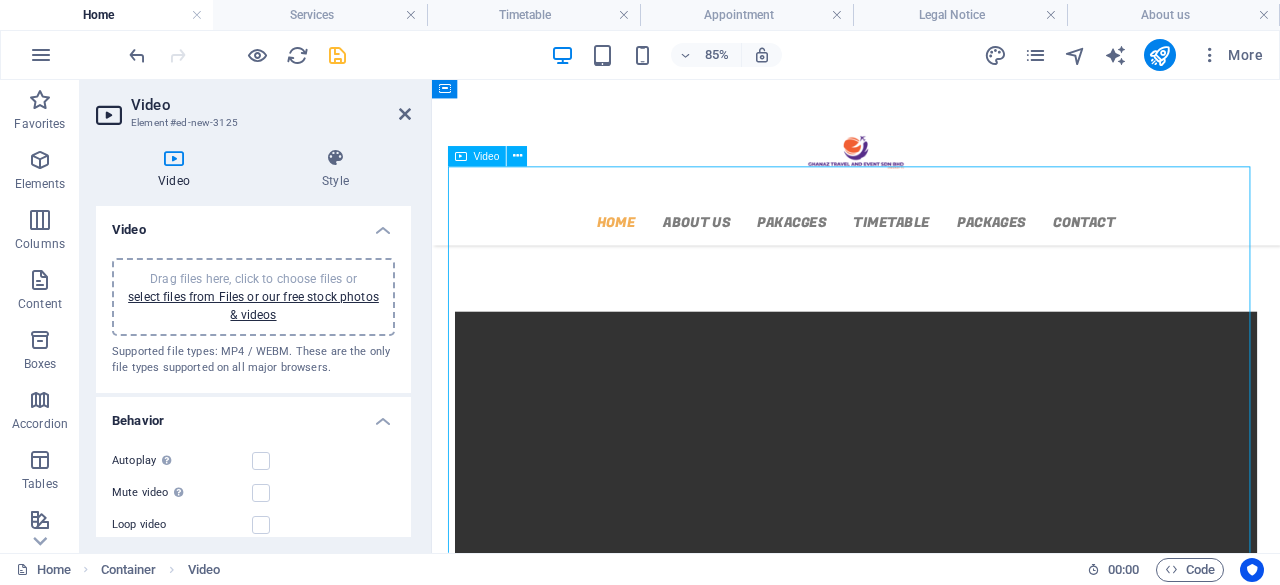 drag, startPoint x: 610, startPoint y: 251, endPoint x: 802, endPoint y: 470, distance: 291.2473 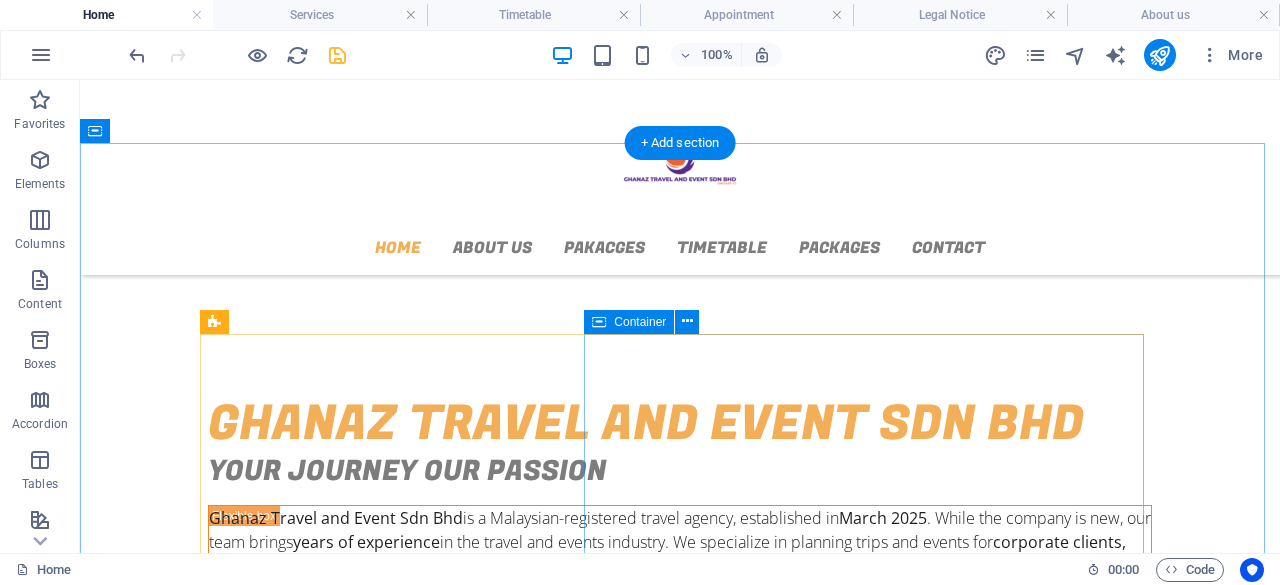 click on "Add elements" at bounding box center (621, 856) 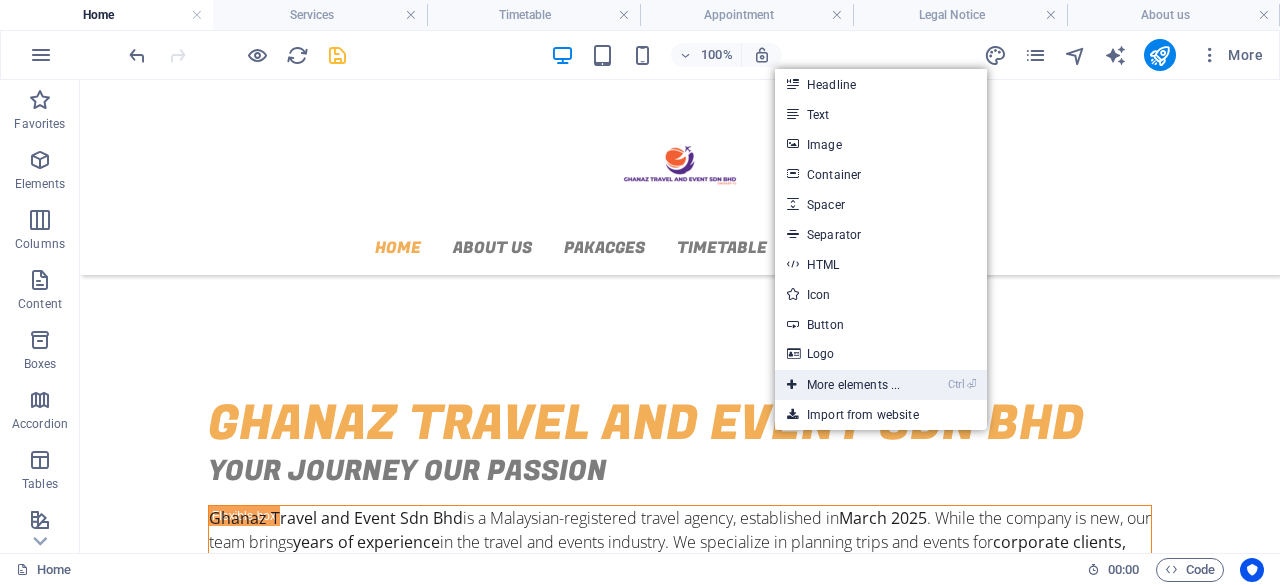 drag, startPoint x: 890, startPoint y: 381, endPoint x: 494, endPoint y: 354, distance: 396.91937 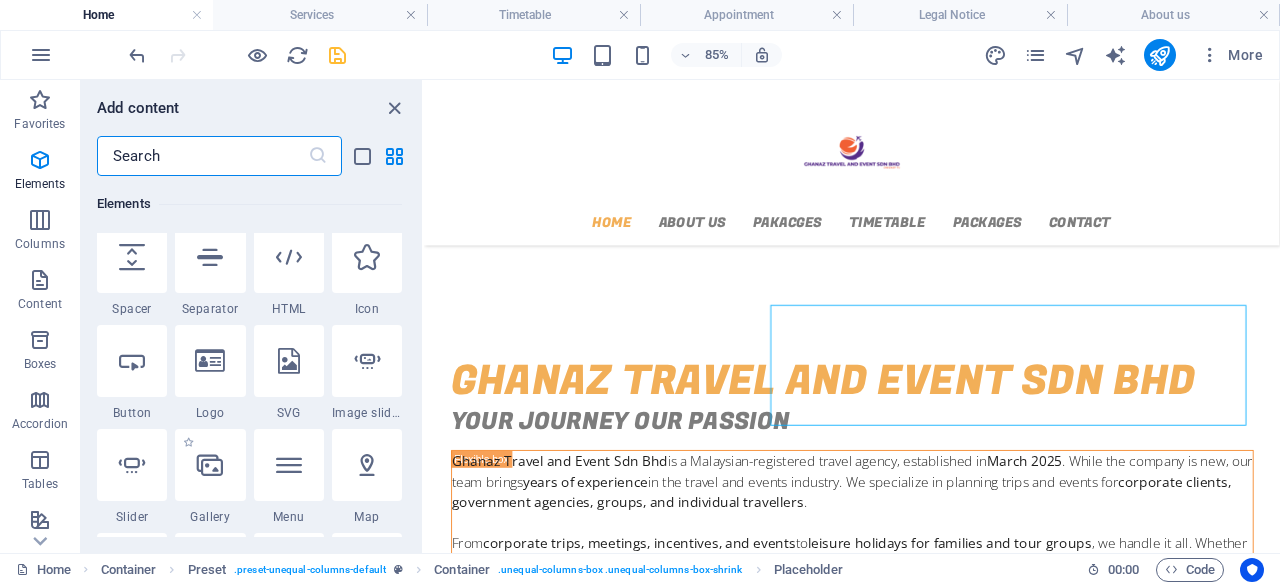 scroll, scrollTop: 413, scrollLeft: 0, axis: vertical 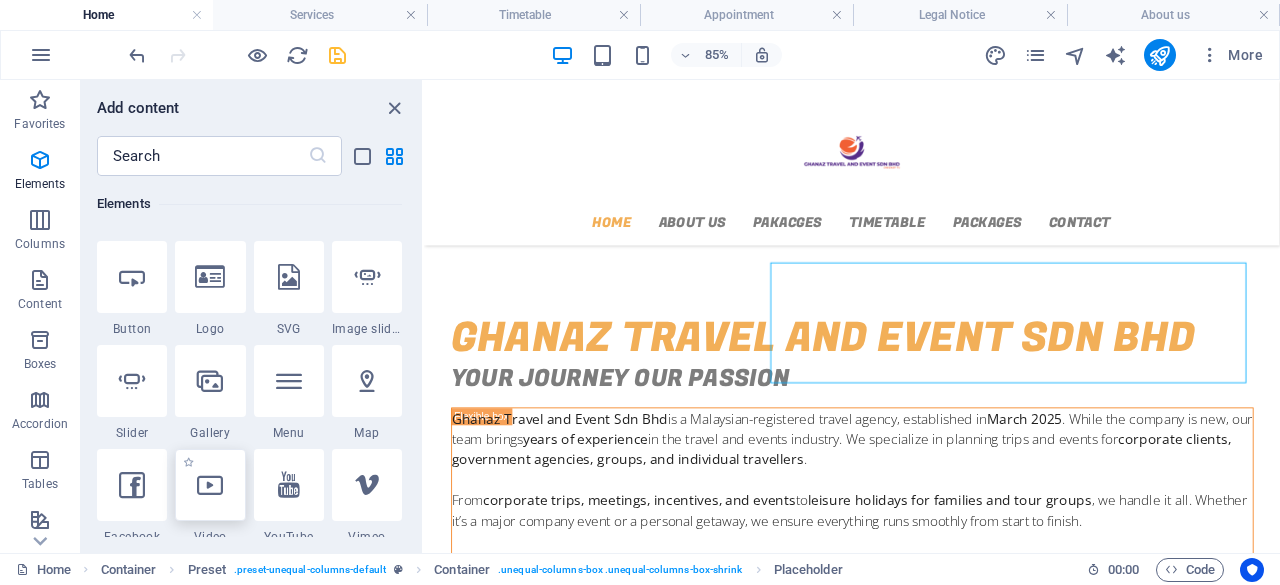 click at bounding box center (210, 485) 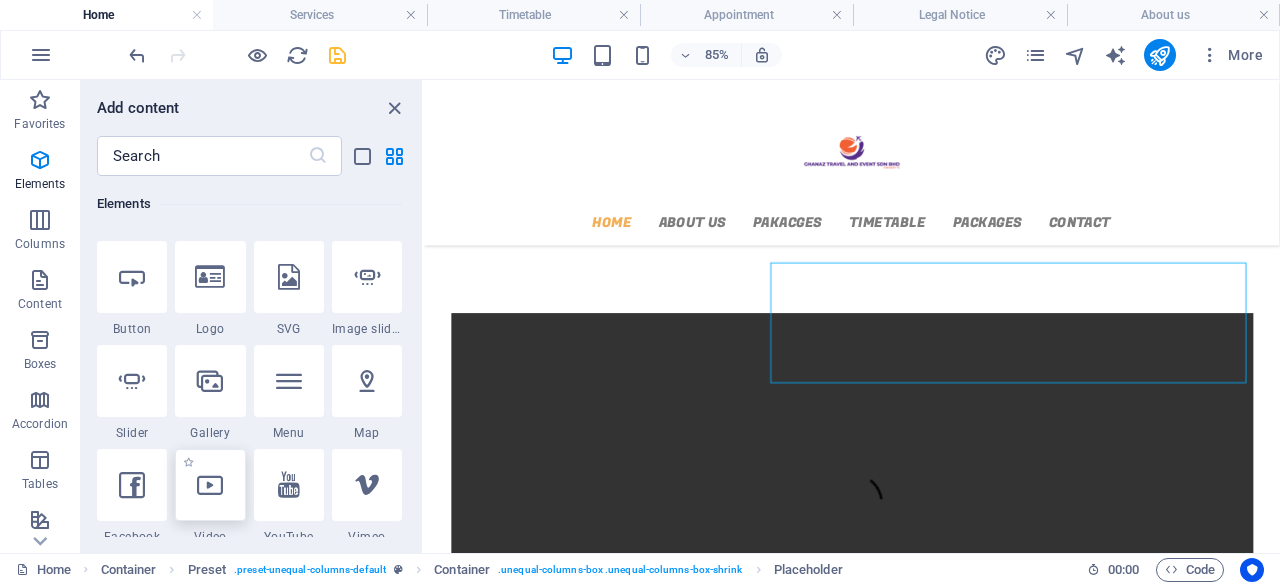 select on "%" 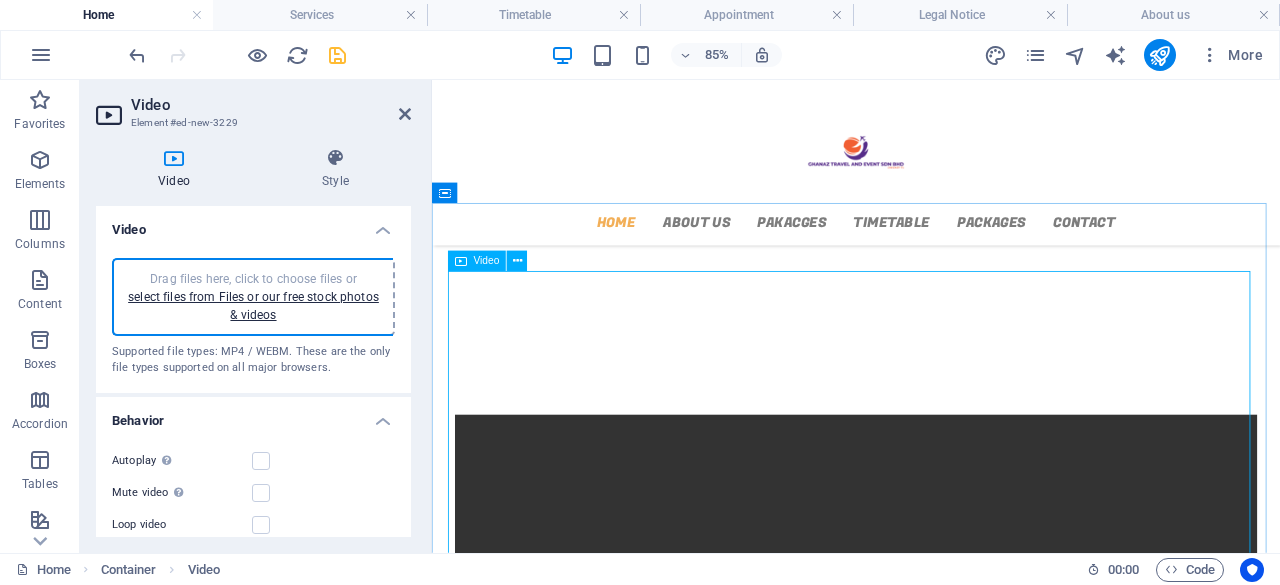 scroll, scrollTop: 408, scrollLeft: 0, axis: vertical 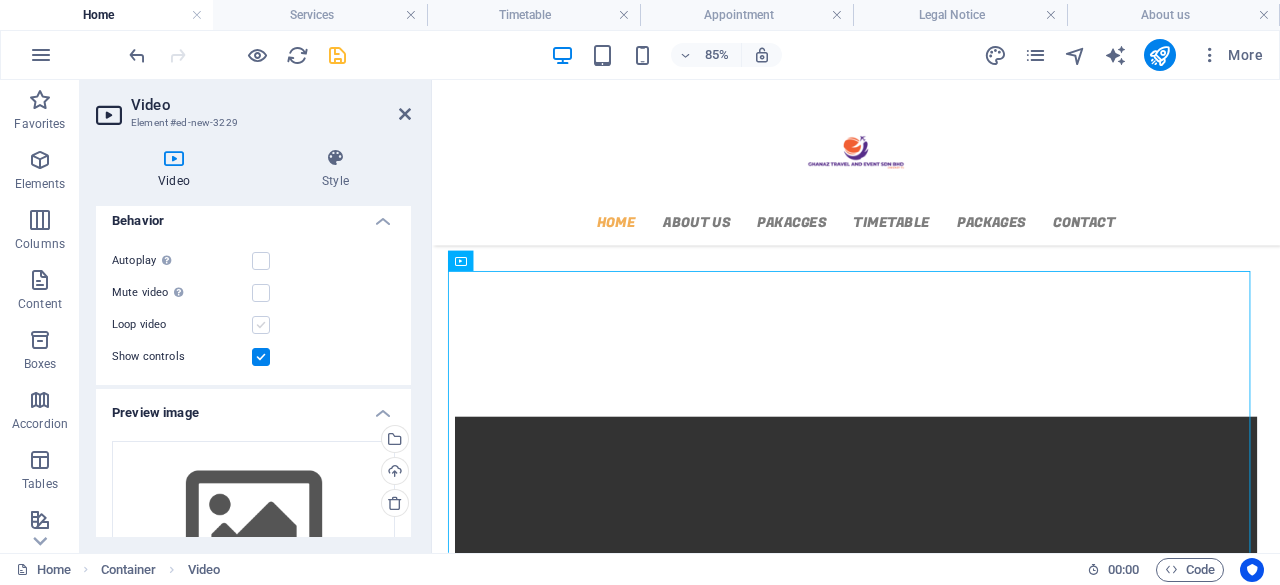 click at bounding box center [261, 325] 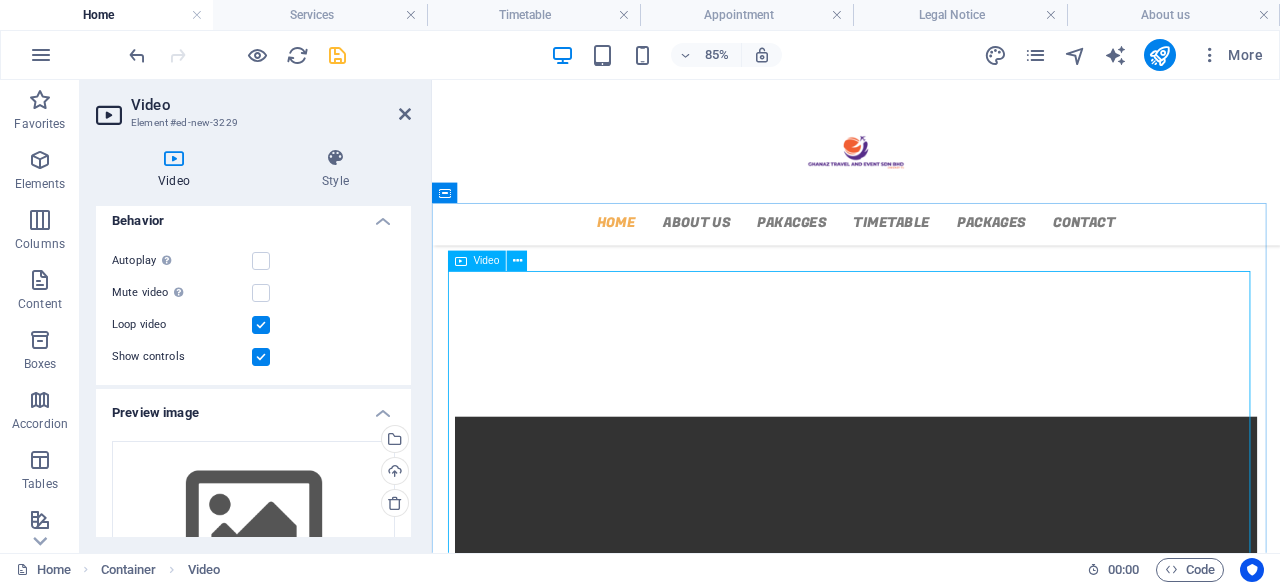 scroll, scrollTop: 308, scrollLeft: 0, axis: vertical 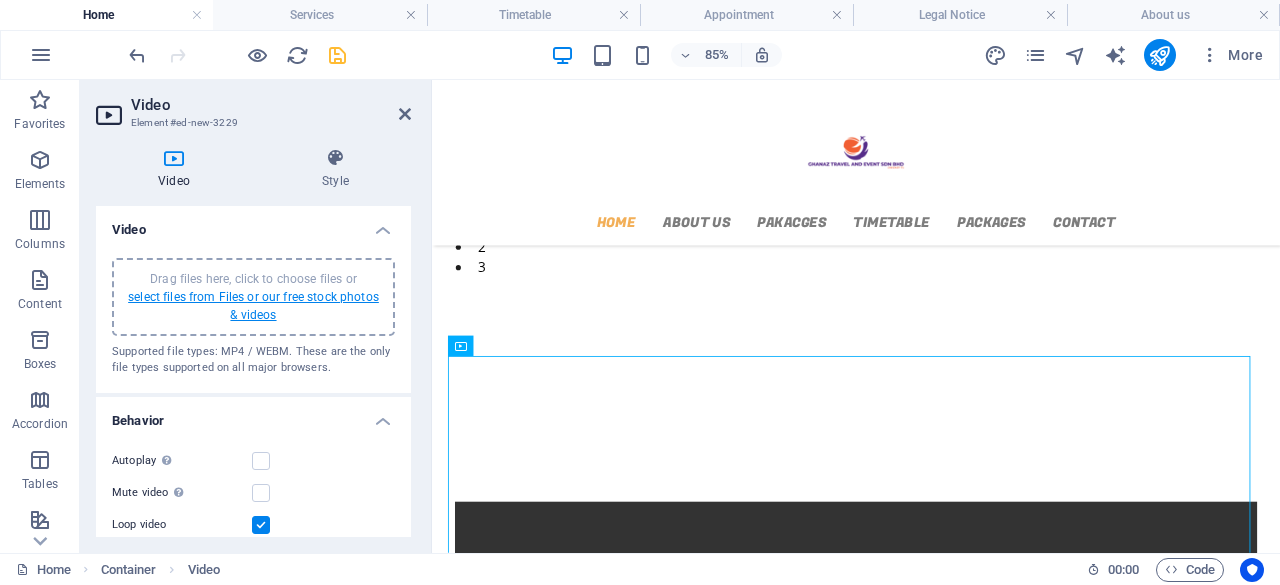 click on "select files from Files or our free stock photos & videos" at bounding box center (253, 306) 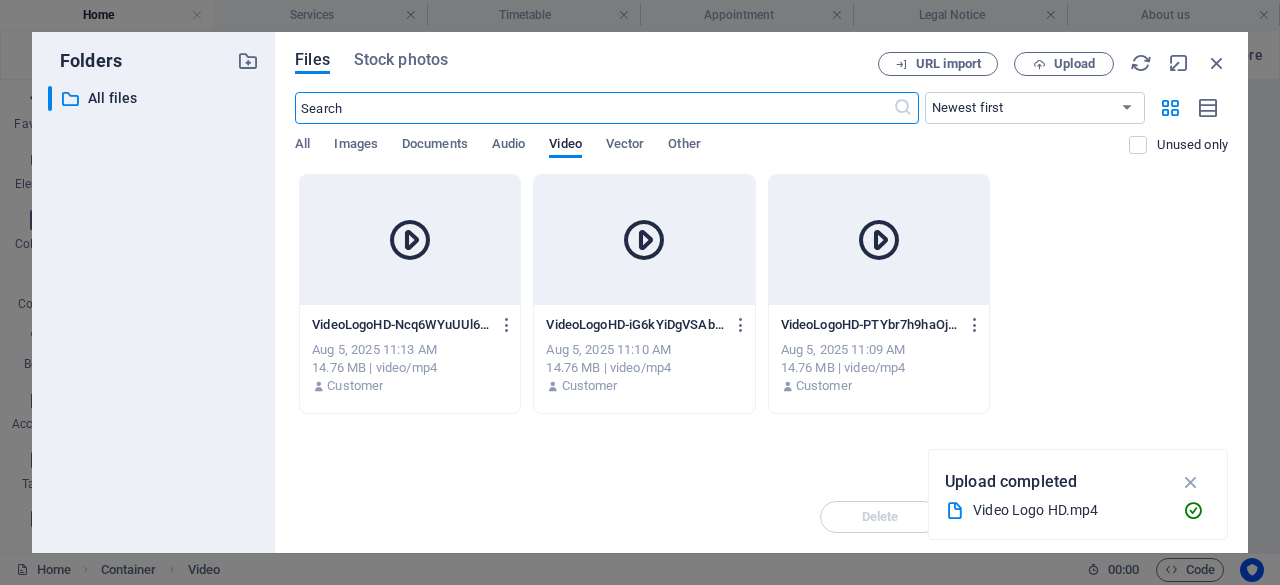 scroll, scrollTop: 542, scrollLeft: 0, axis: vertical 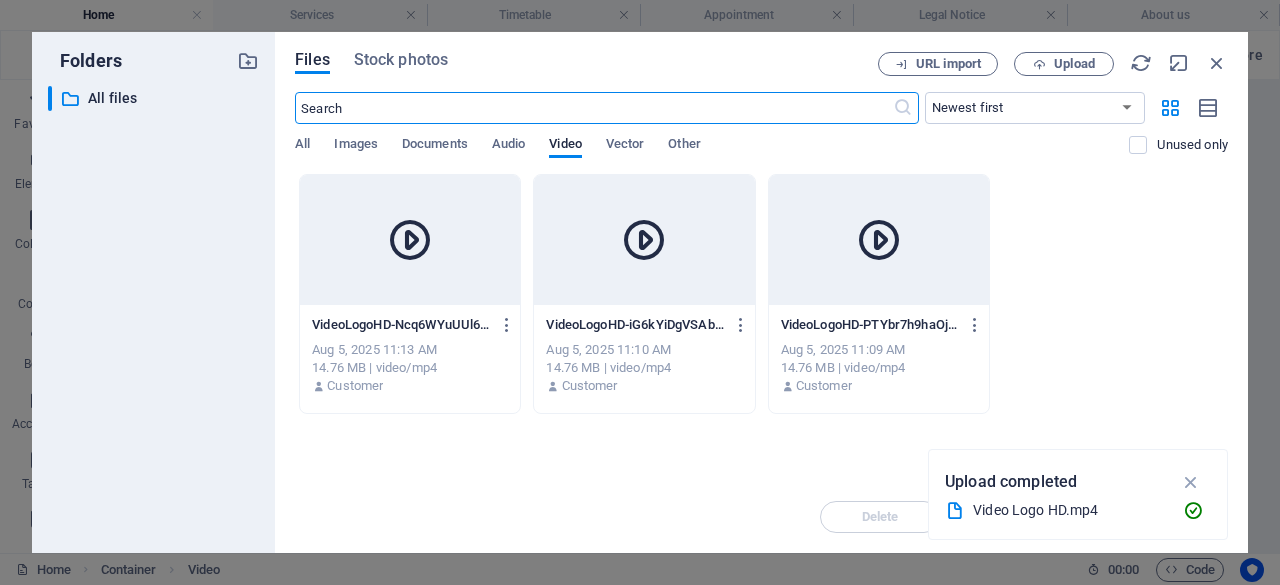click on "VideoLogoHD-iG6kYiDgVSAb55o5AdqBAg.mp4" at bounding box center (635, 325) 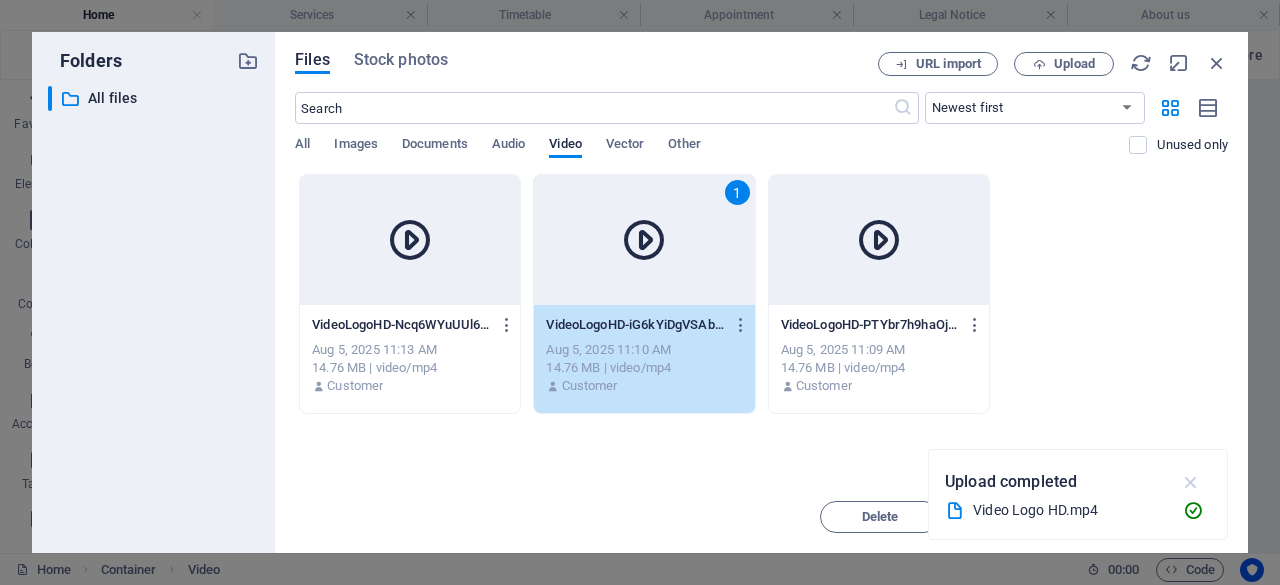click at bounding box center (1191, 482) 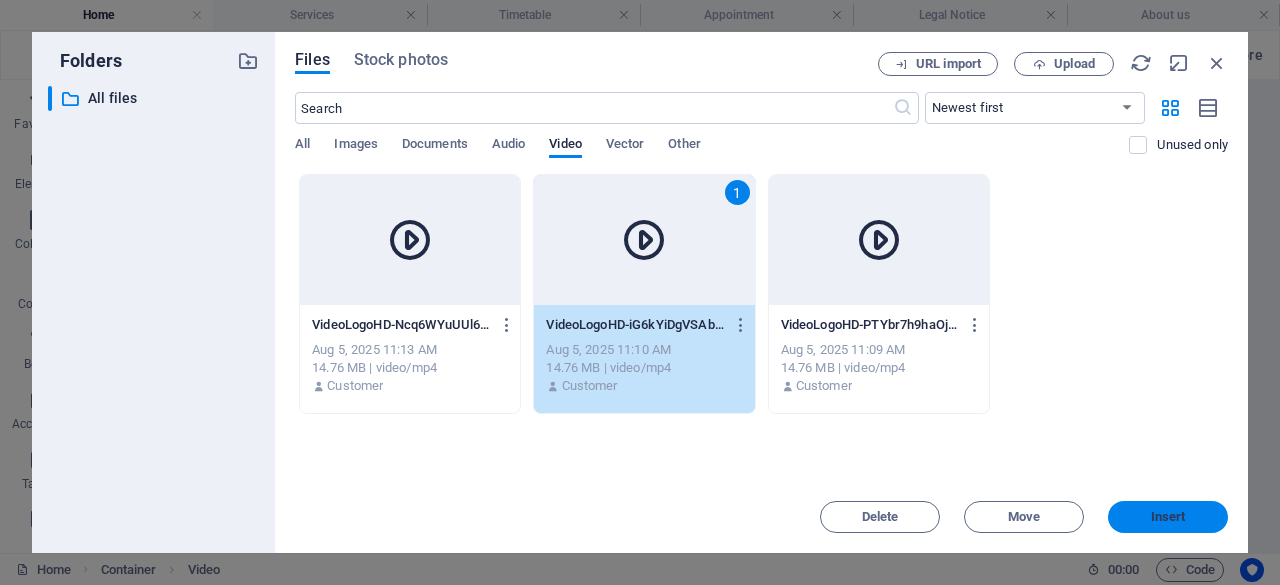 drag, startPoint x: 1166, startPoint y: 525, endPoint x: 762, endPoint y: 480, distance: 406.49847 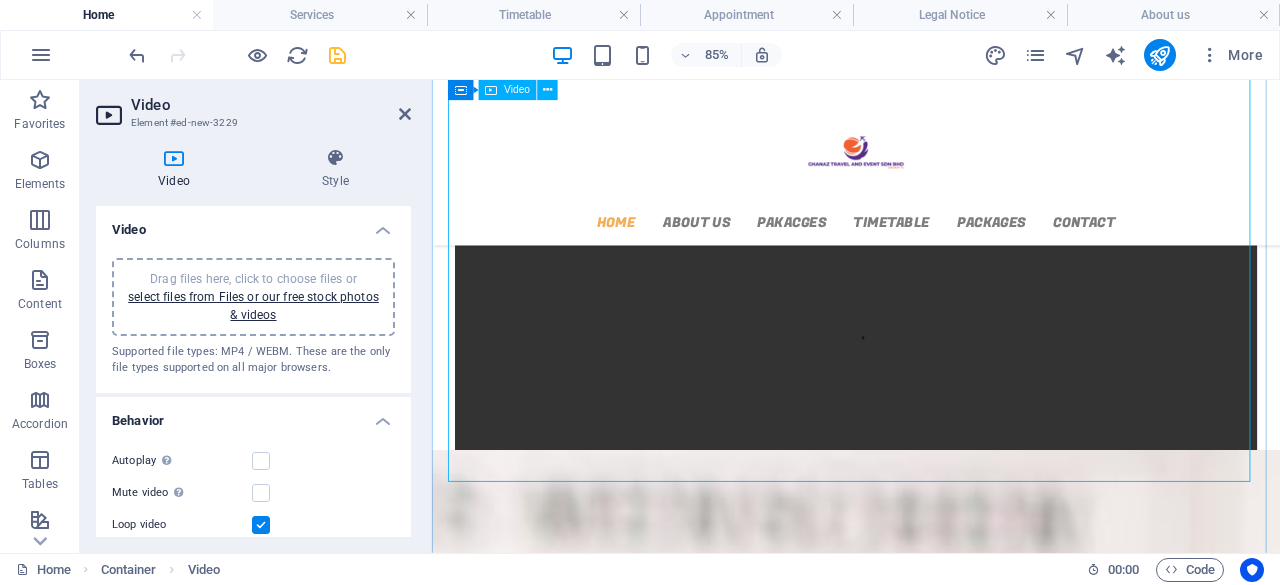 scroll, scrollTop: 441, scrollLeft: 0, axis: vertical 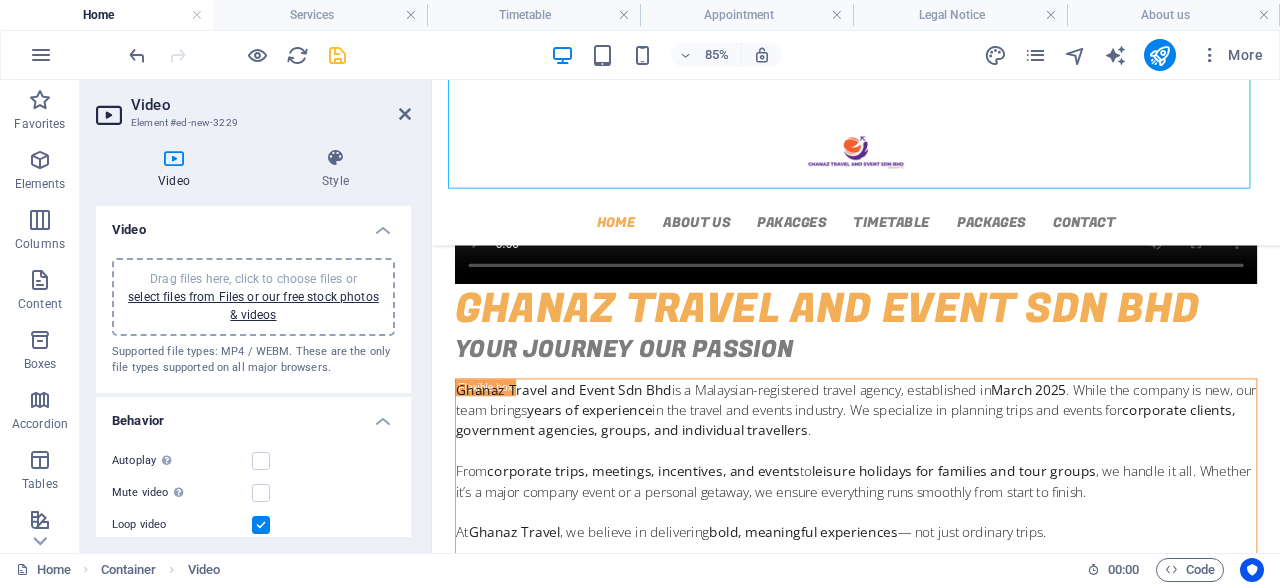 drag, startPoint x: 910, startPoint y: 355, endPoint x: 921, endPoint y: 396, distance: 42.44997 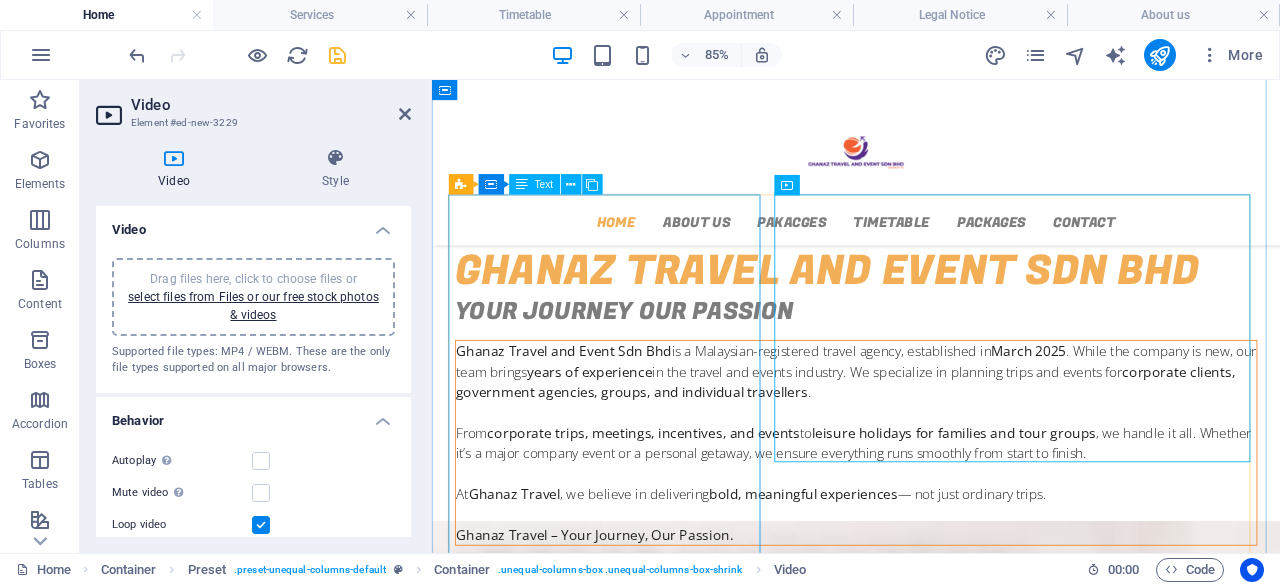 scroll, scrollTop: 658, scrollLeft: 0, axis: vertical 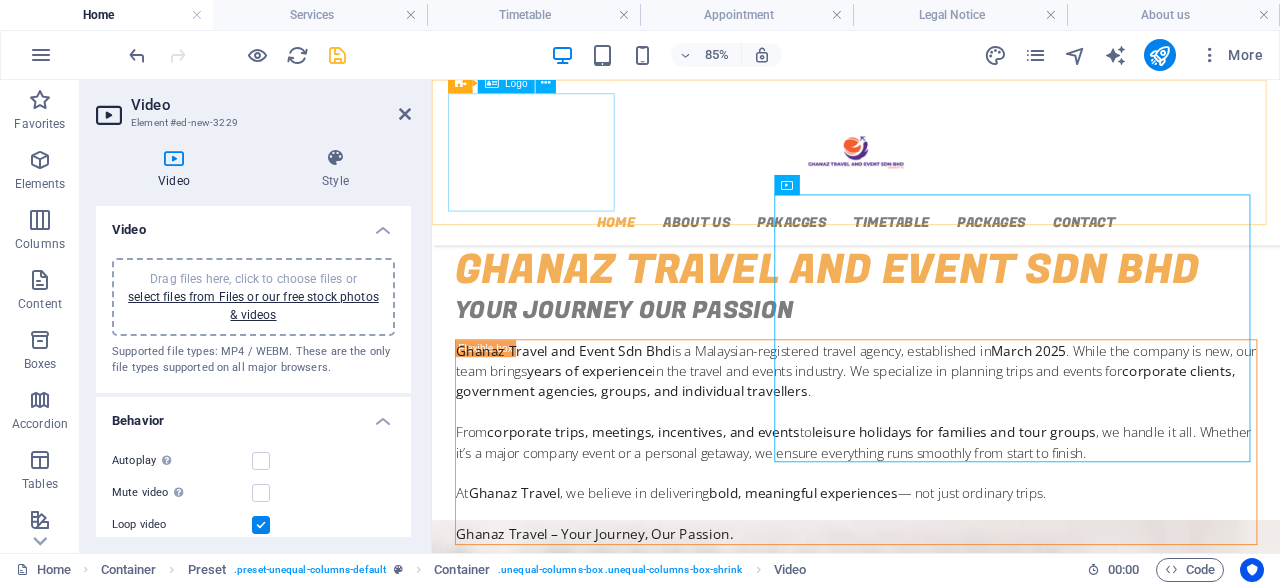 click at bounding box center (931, 165) 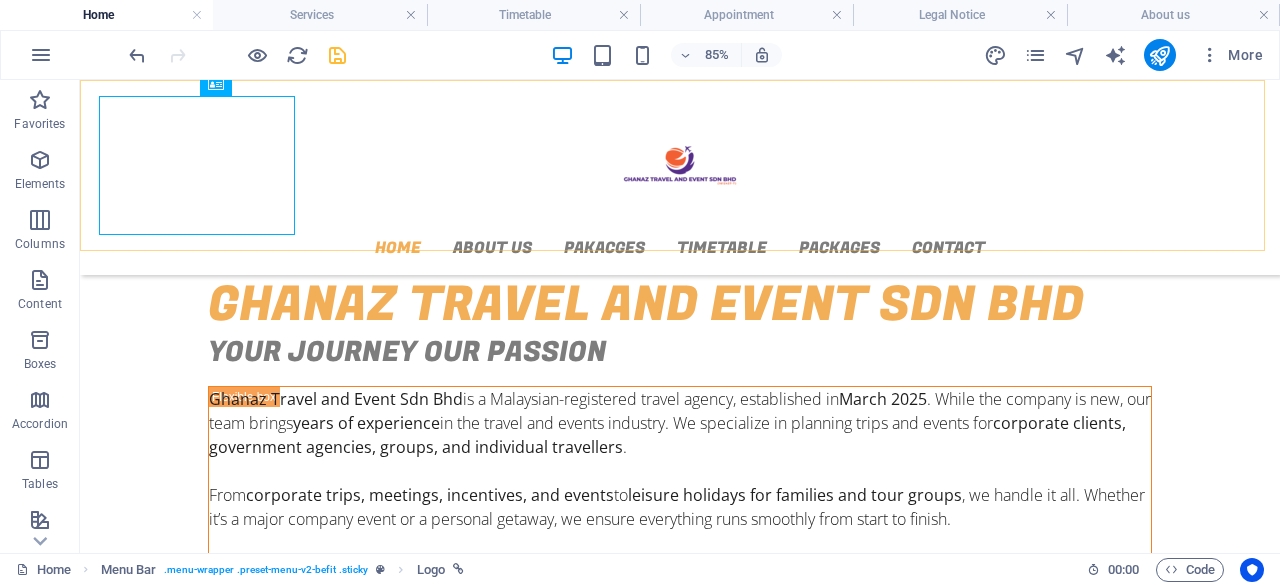 scroll, scrollTop: 650, scrollLeft: 0, axis: vertical 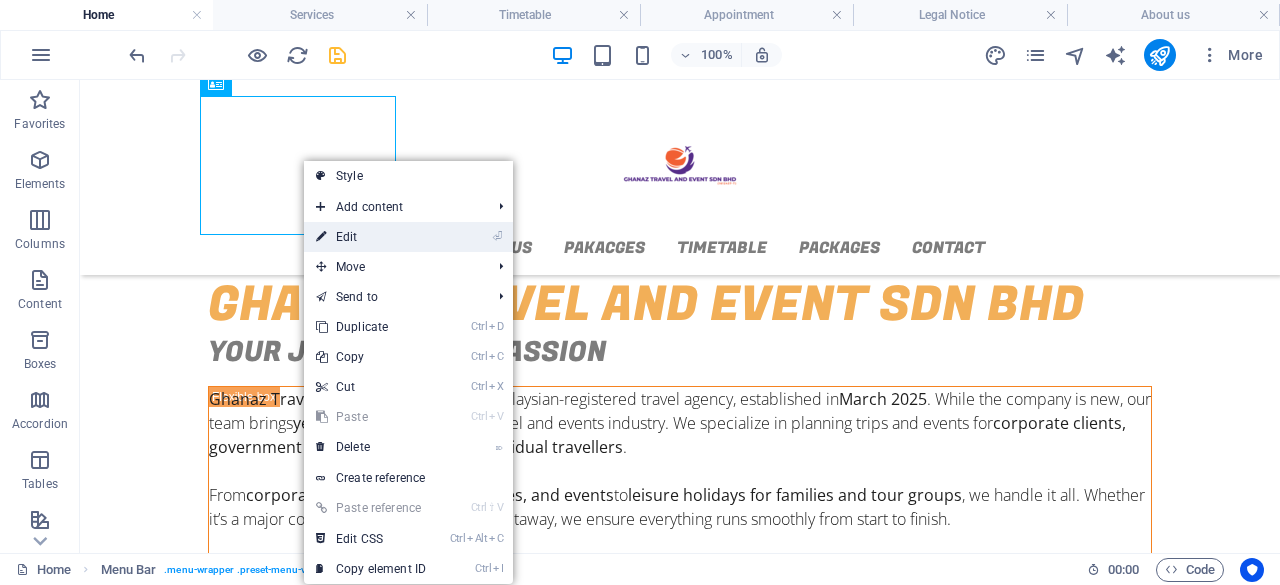 click on "⏎  Edit" at bounding box center (371, 237) 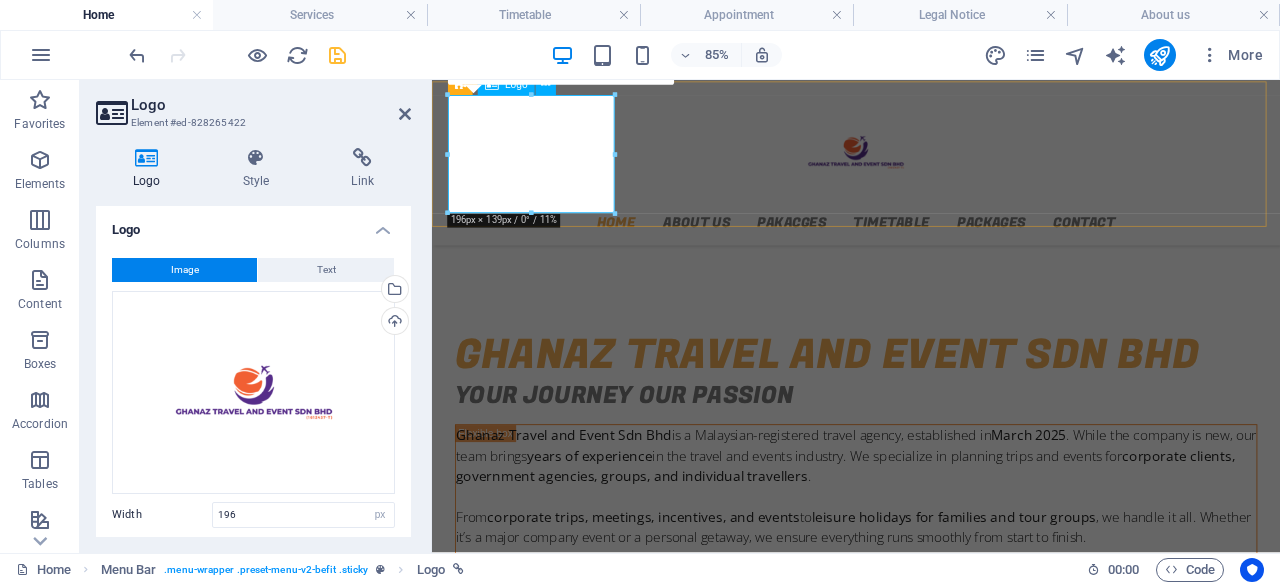 scroll, scrollTop: 460, scrollLeft: 0, axis: vertical 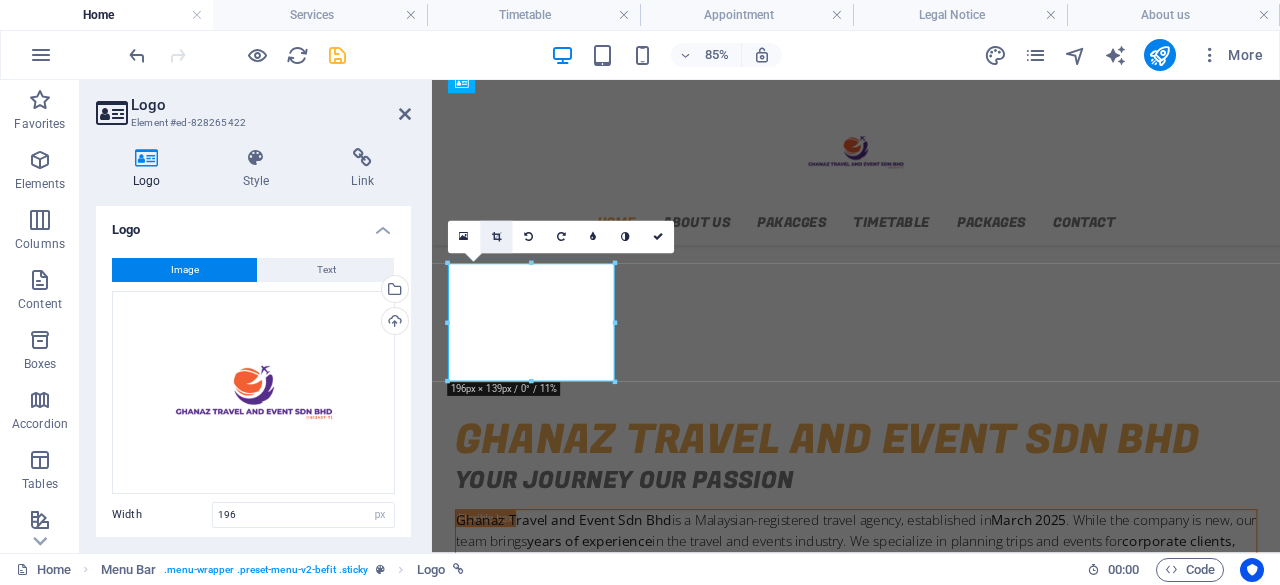 click at bounding box center [496, 237] 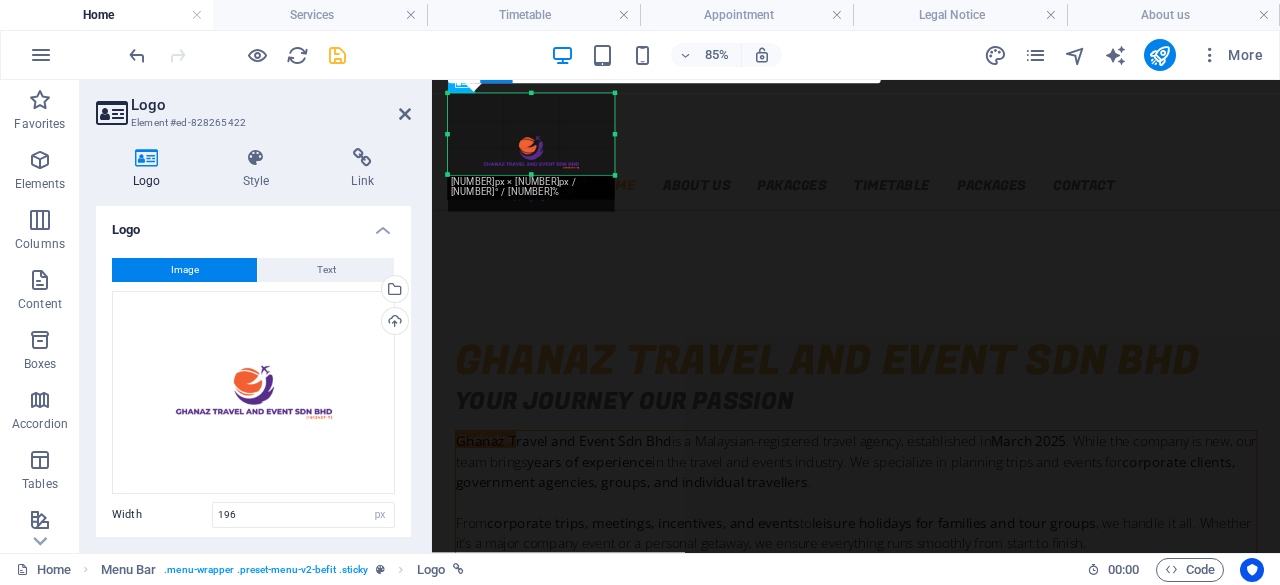 drag, startPoint x: 530, startPoint y: 214, endPoint x: 528, endPoint y: 171, distance: 43.046486 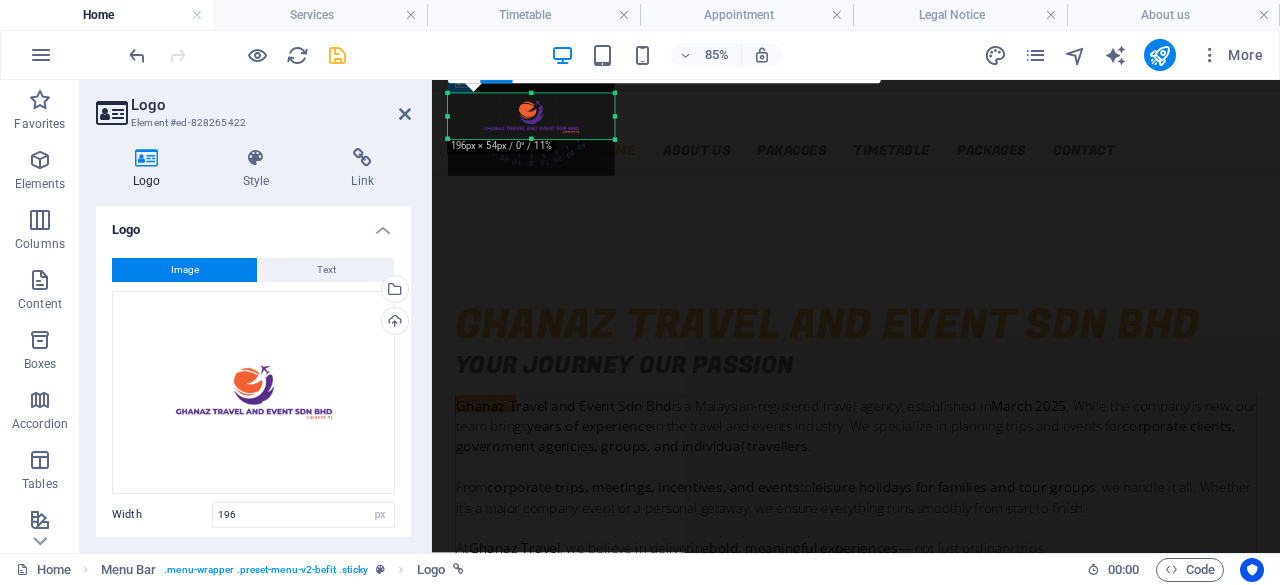 drag, startPoint x: 532, startPoint y: 92, endPoint x: 534, endPoint y: 134, distance: 42.047592 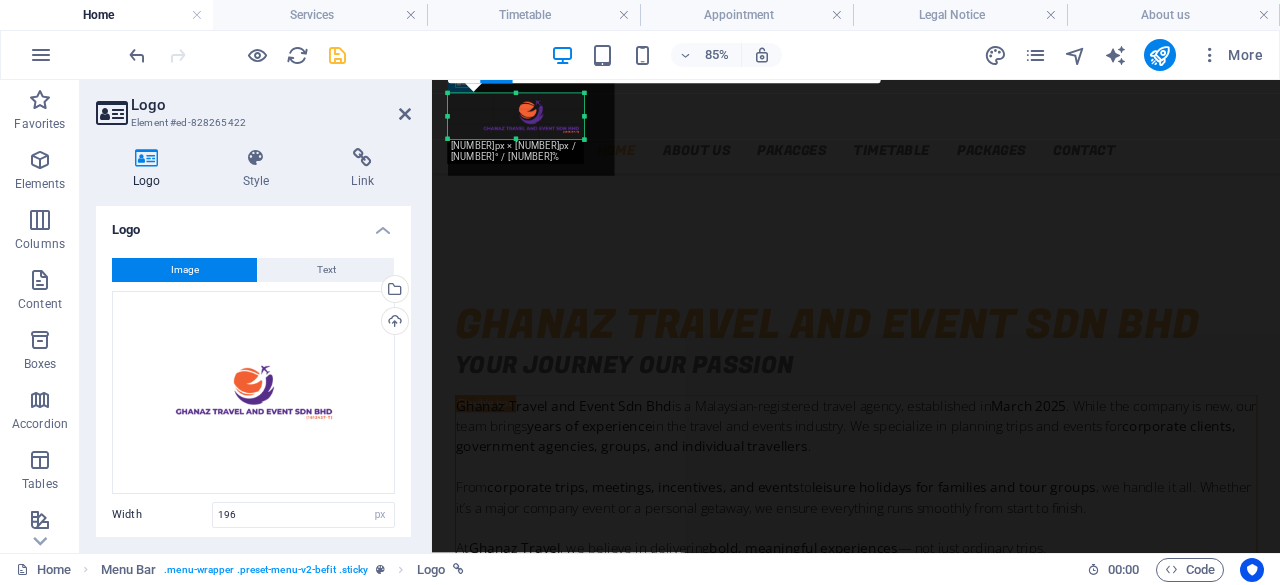 drag, startPoint x: 616, startPoint y: 119, endPoint x: 580, endPoint y: 119, distance: 36 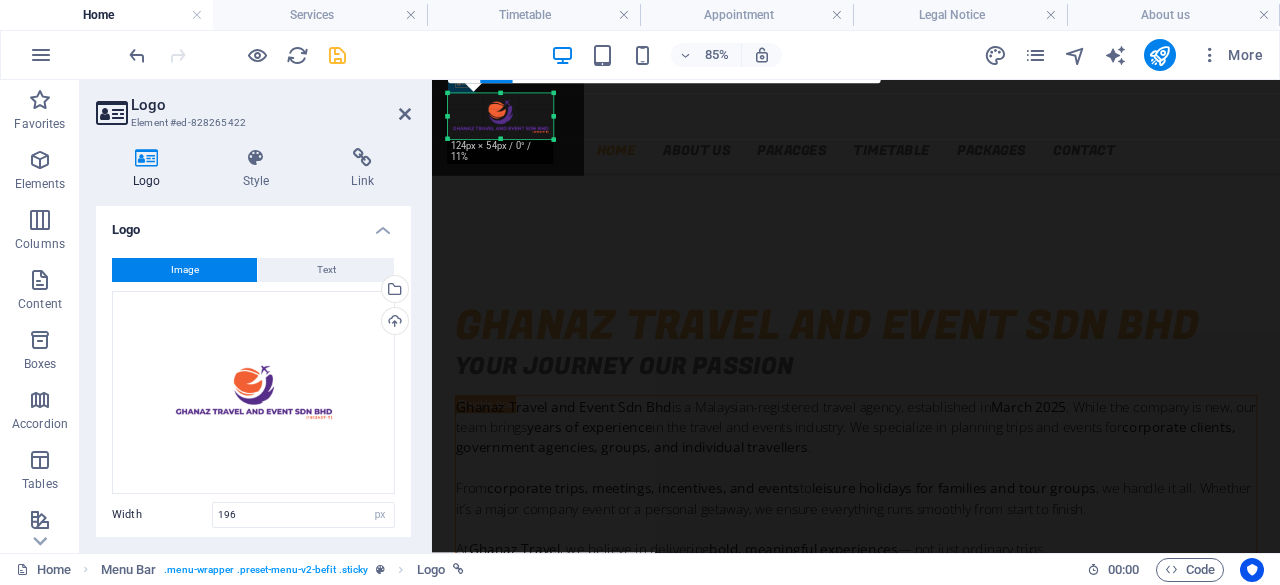 drag, startPoint x: 448, startPoint y: 115, endPoint x: 484, endPoint y: 121, distance: 36.496574 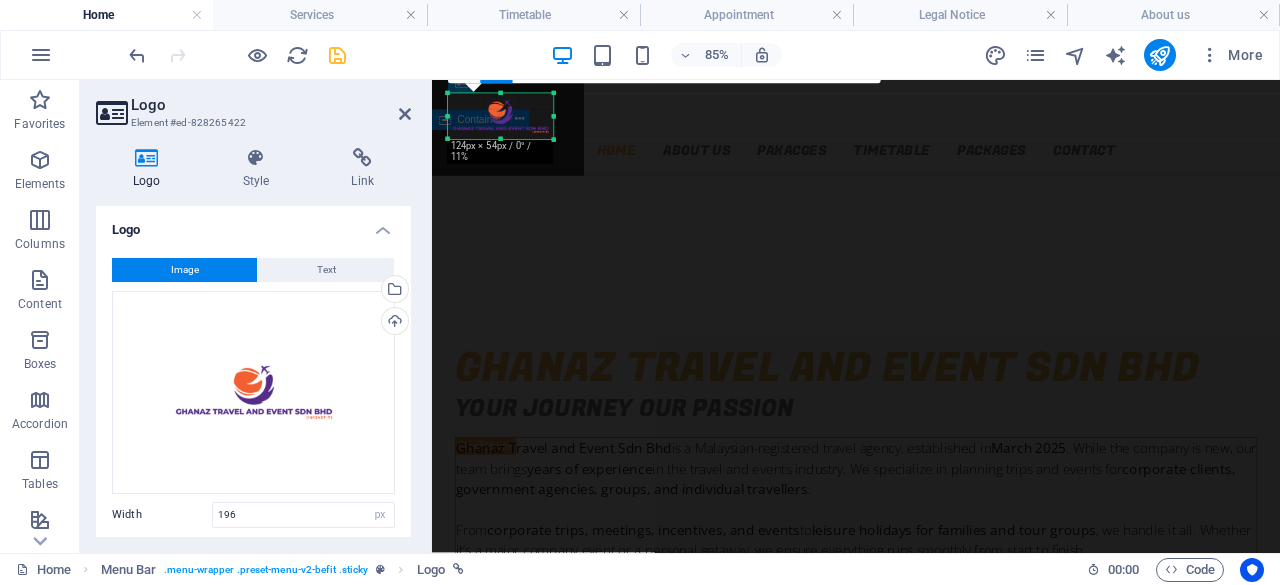click on "GHANAZ TRAVEL AND EVENT SDN BHD Your Journey Our Passion Ghanaz Travel and Event Sdn Bhd  is a Malaysian-registered travel agency, established in  March 2025 . While the company is new, our team brings  years of experience  in the travel and events industry. We specialize in planning trips and events for  corporate clients, government agencies, groups, and individual travellers . From  corporate trips, meetings, incentives, and events  to  leisure holidays for families and tour groups , we handle it all. Whether it’s a major company event or a personal getaway, we ensure everything runs smoothly from start to finish. At  Ghanaz Travel , we believe in delivering  bold, meaningful experiences  — not just ordinary trips. Ghanaz Travel – Your Journey, Our Passion." at bounding box center (931, 805) 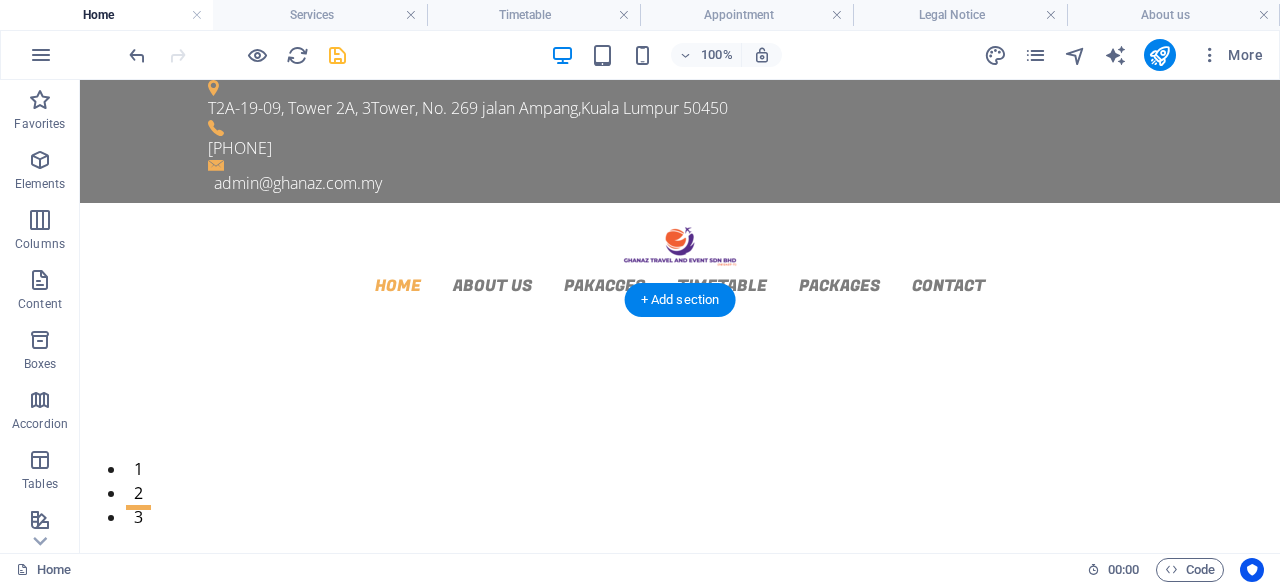 scroll, scrollTop: 0, scrollLeft: 0, axis: both 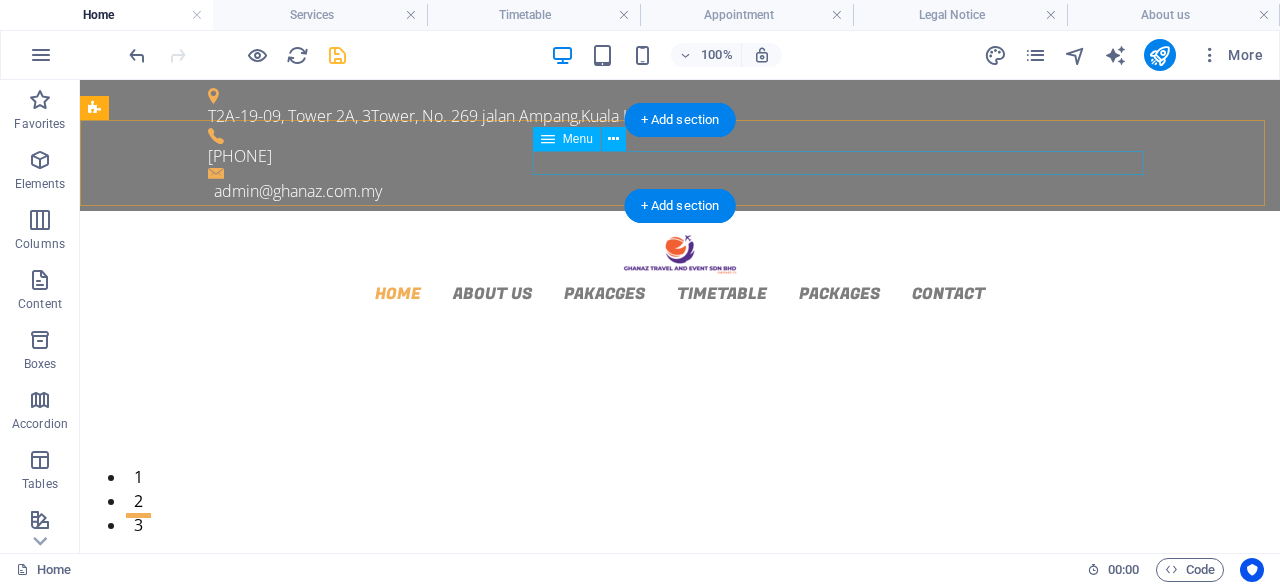 click on "Home About us Pakacges Timetable Packages Contact" at bounding box center [680, 293] 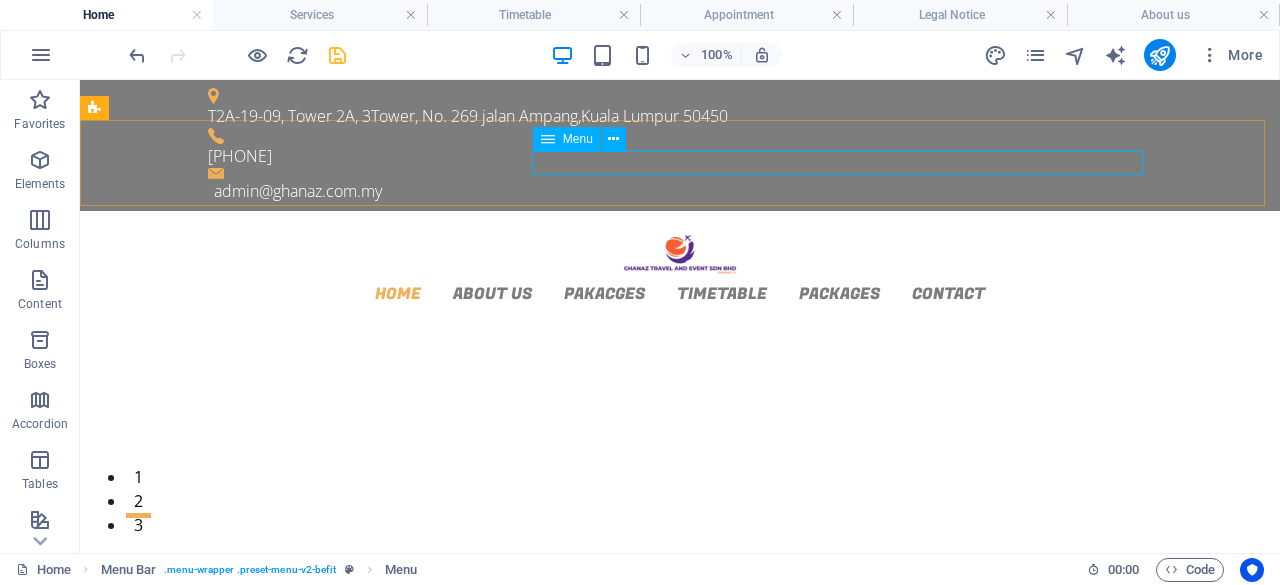 click on "Menu" at bounding box center [578, 139] 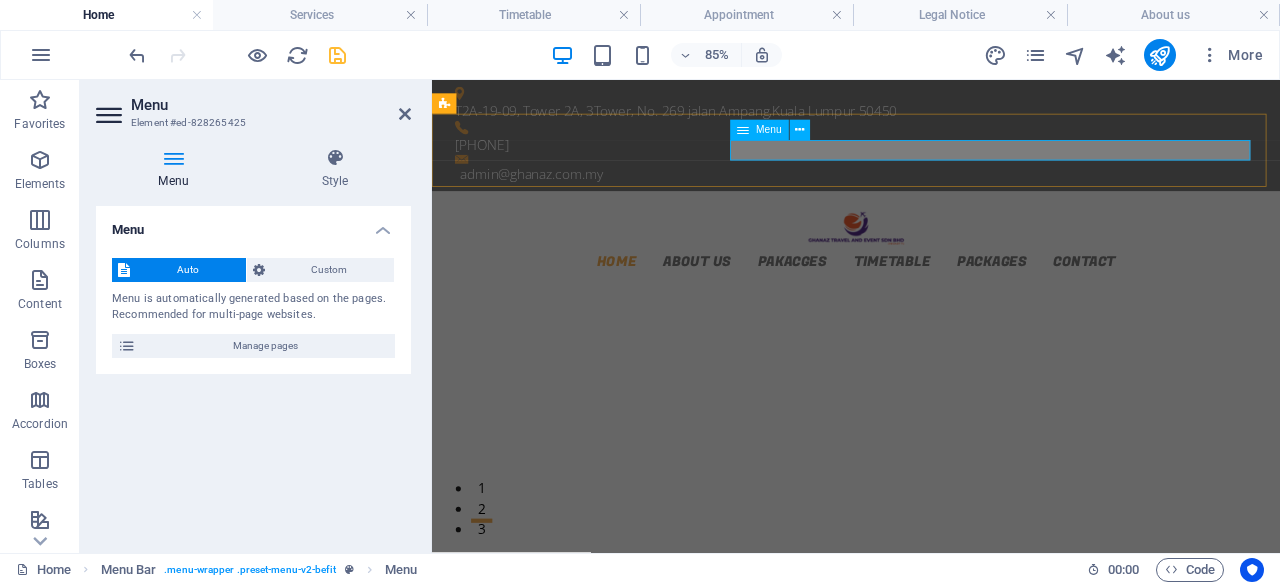 click on "Home About us Pakacges Timetable Packages Contact" at bounding box center [931, 293] 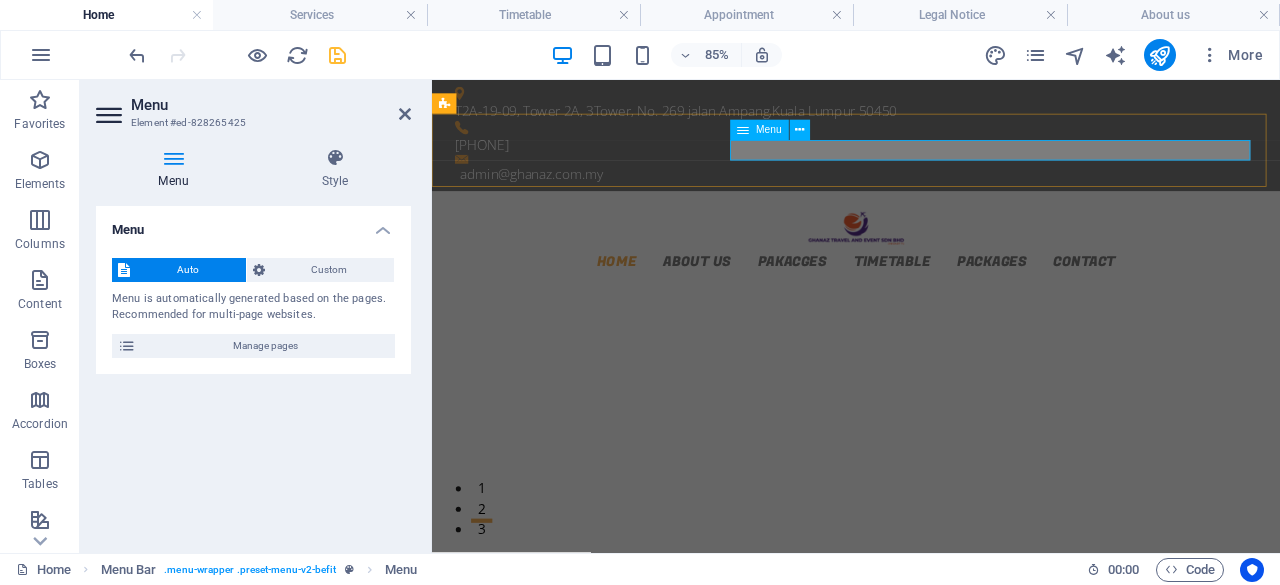 click on "Home About us Pakacges Timetable Packages Contact" at bounding box center (931, 293) 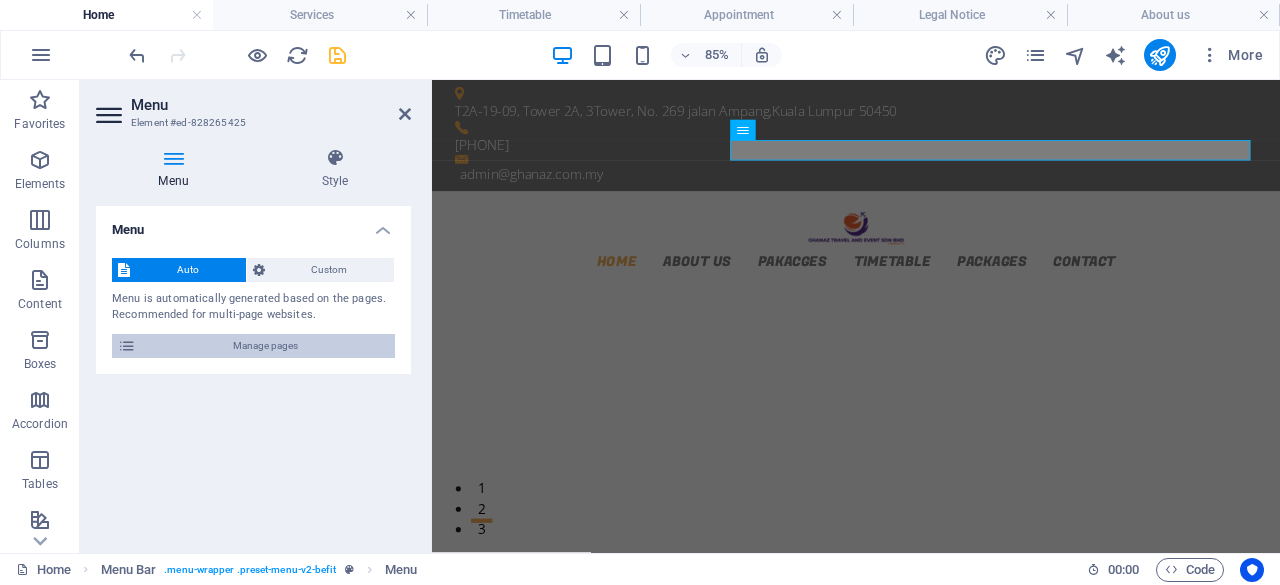 click on "Manage pages" at bounding box center (265, 346) 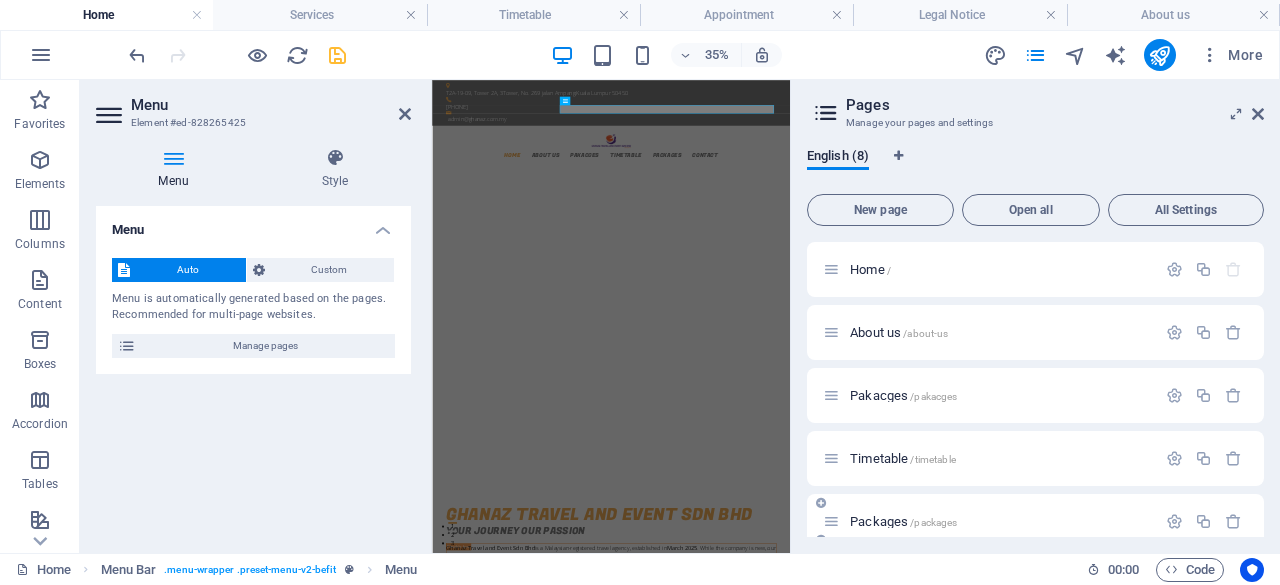 scroll, scrollTop: 100, scrollLeft: 0, axis: vertical 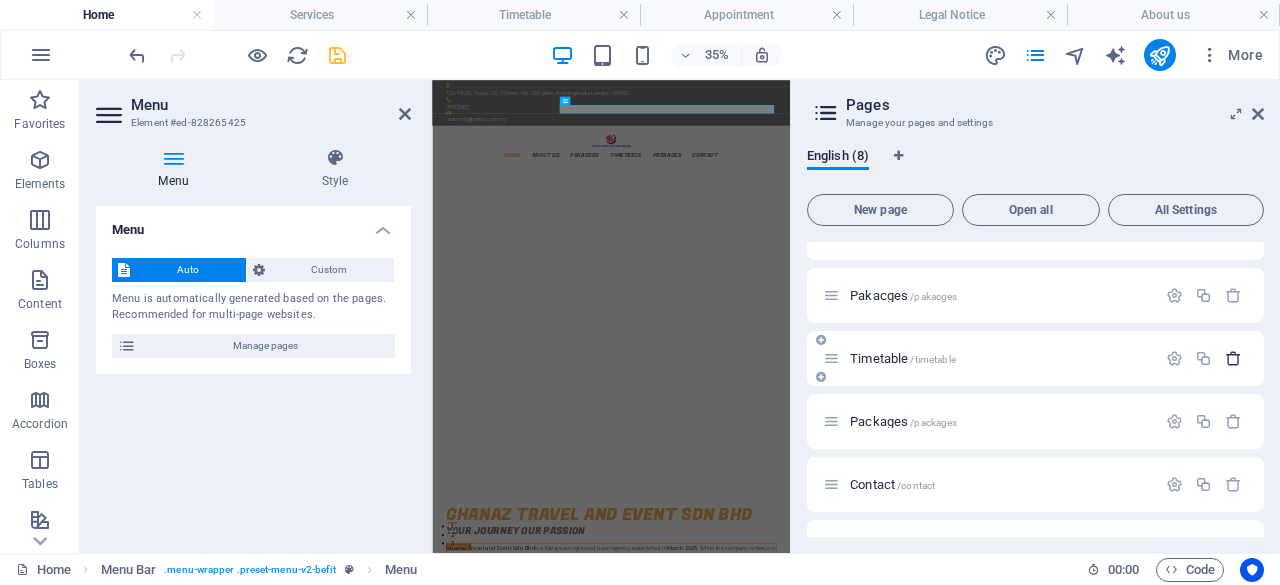click at bounding box center [1233, 358] 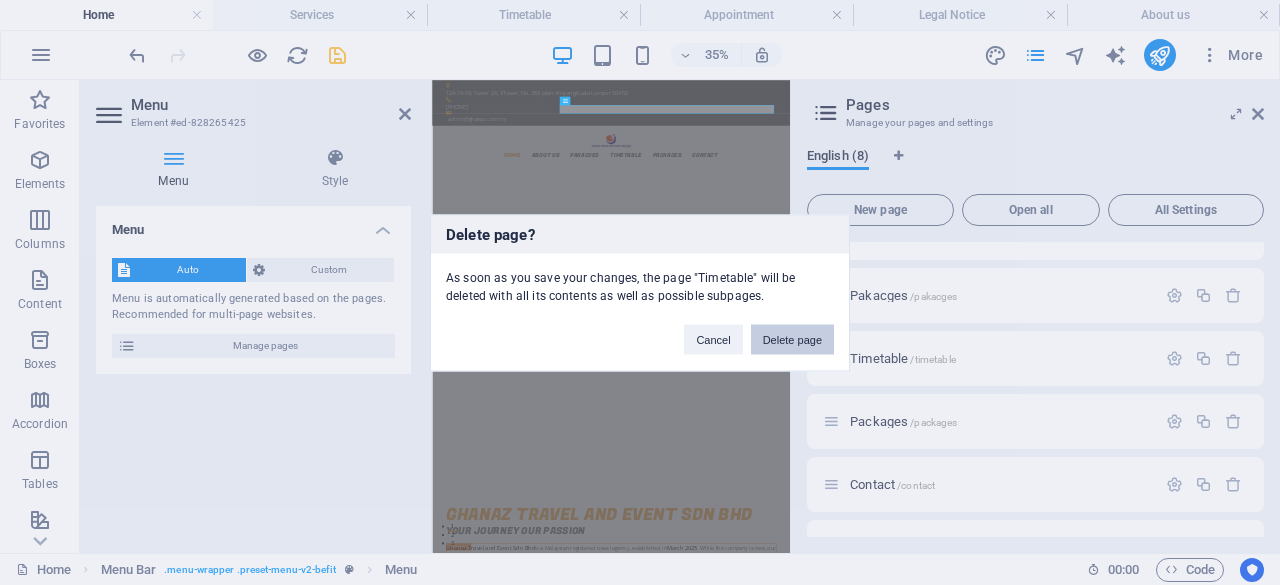 click on "Delete page" at bounding box center (792, 339) 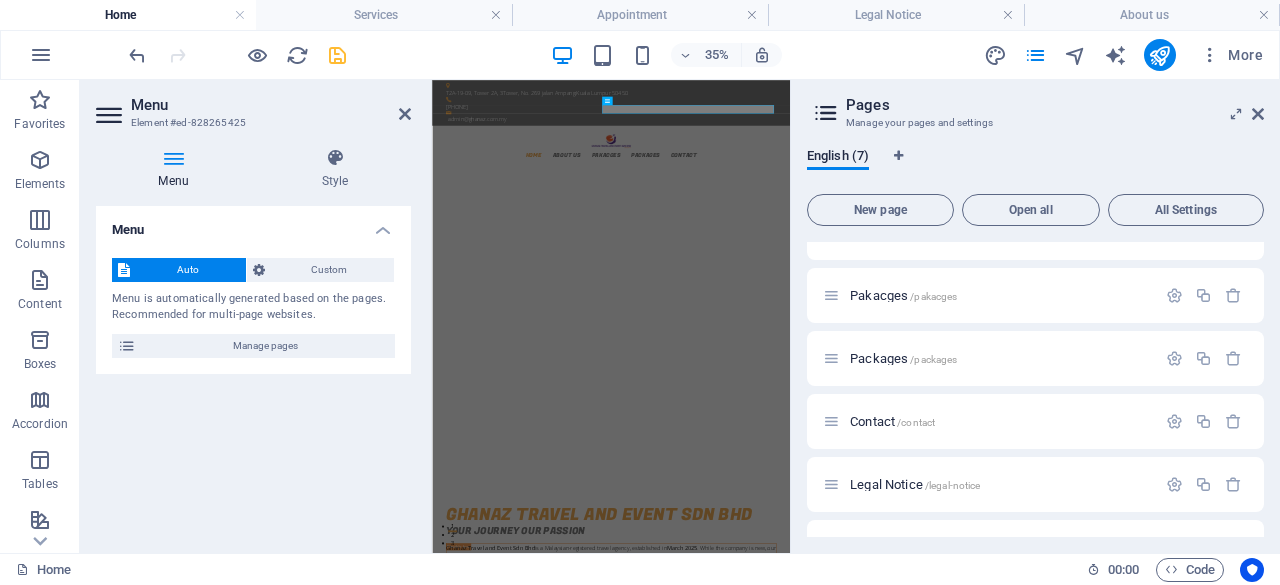 scroll, scrollTop: 0, scrollLeft: 0, axis: both 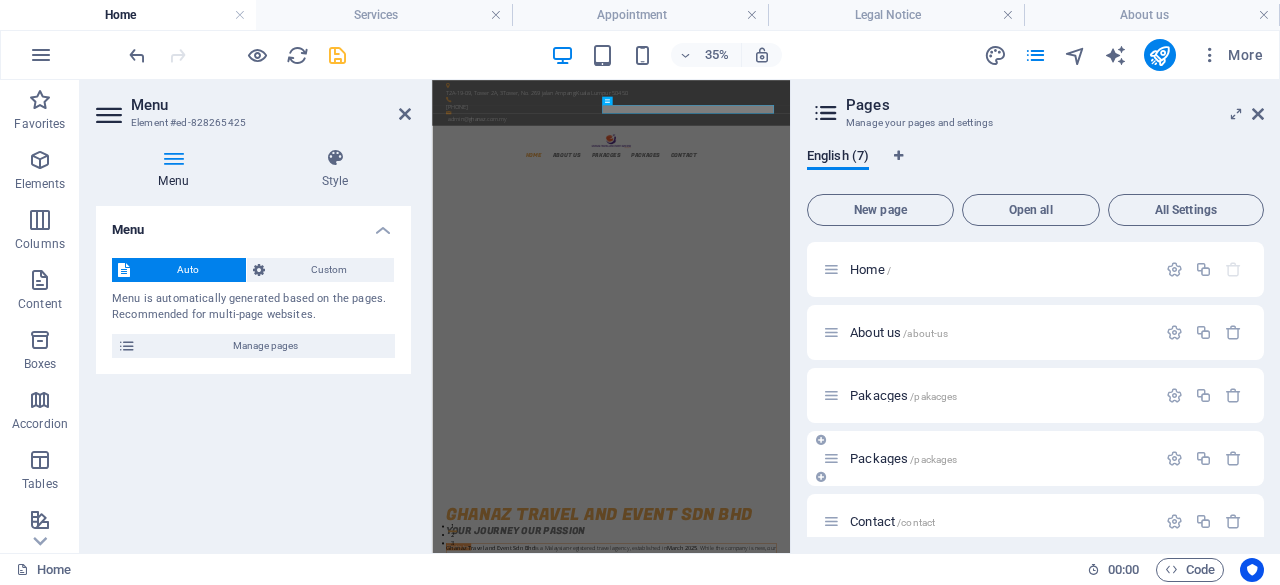 click on "Packages /packages" at bounding box center [903, 458] 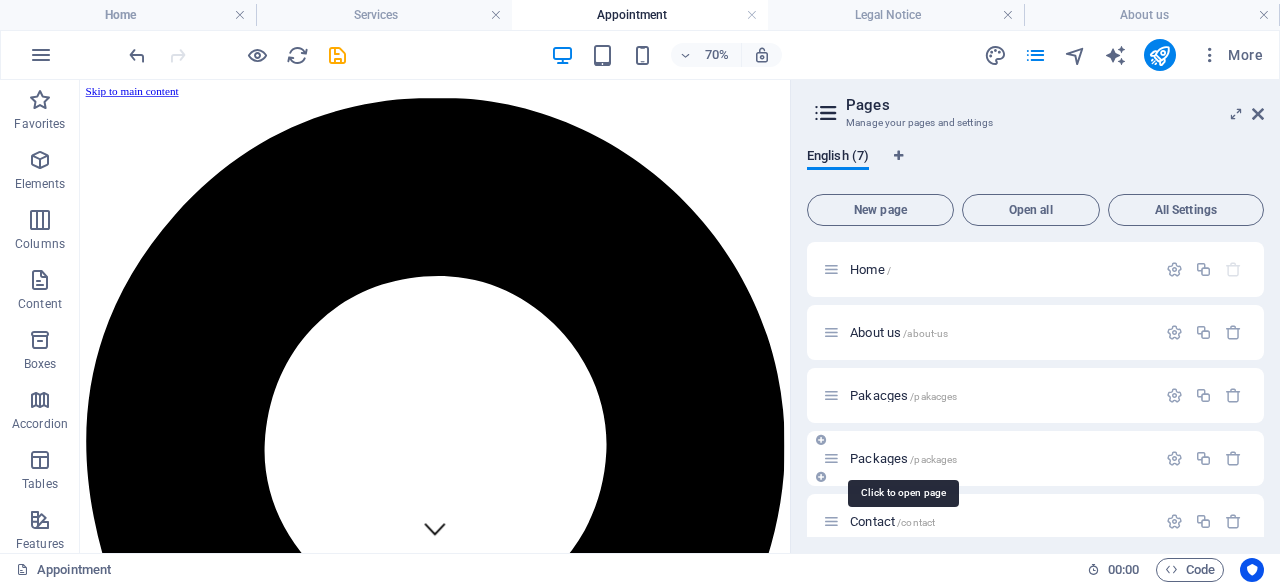 click on "Packages /packages" at bounding box center [903, 458] 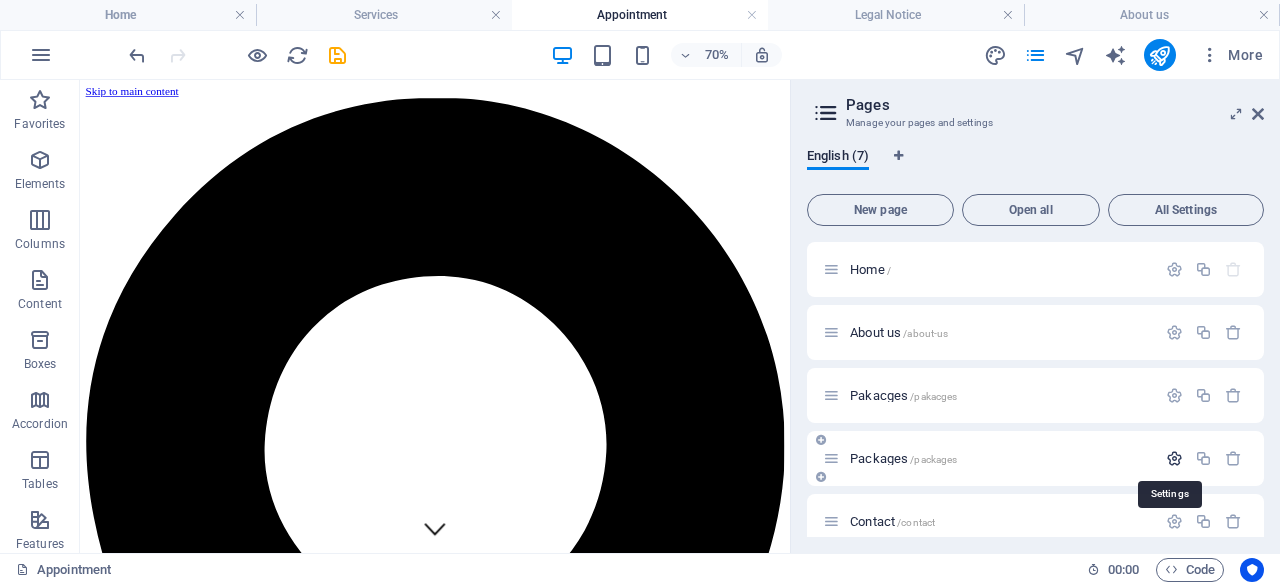 click at bounding box center (1174, 458) 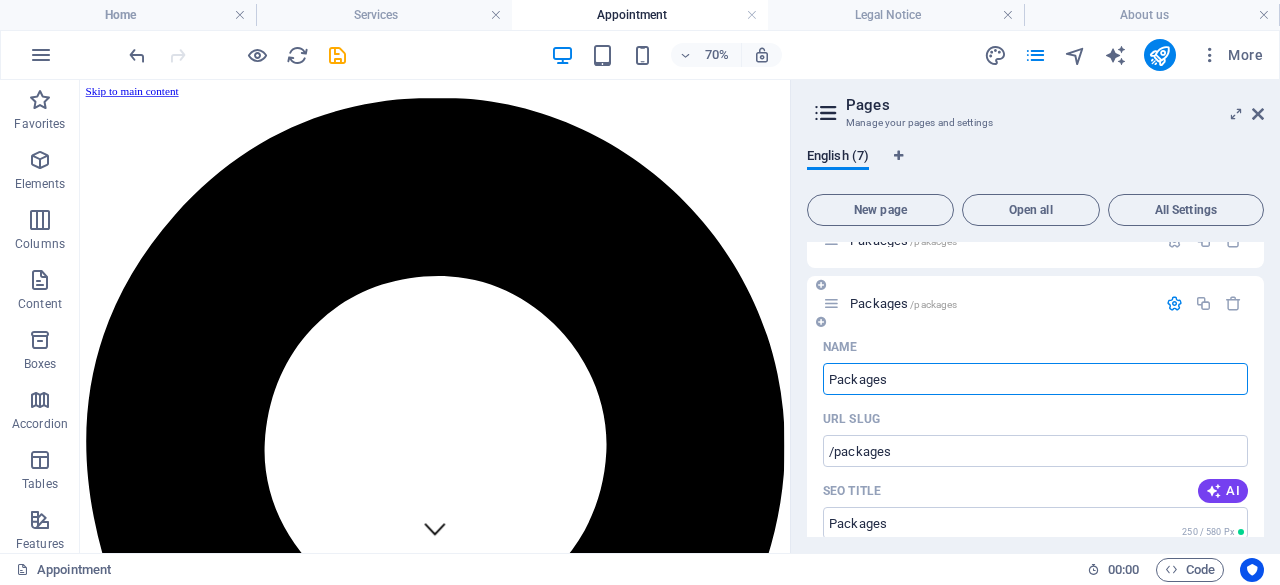 scroll, scrollTop: 212, scrollLeft: 0, axis: vertical 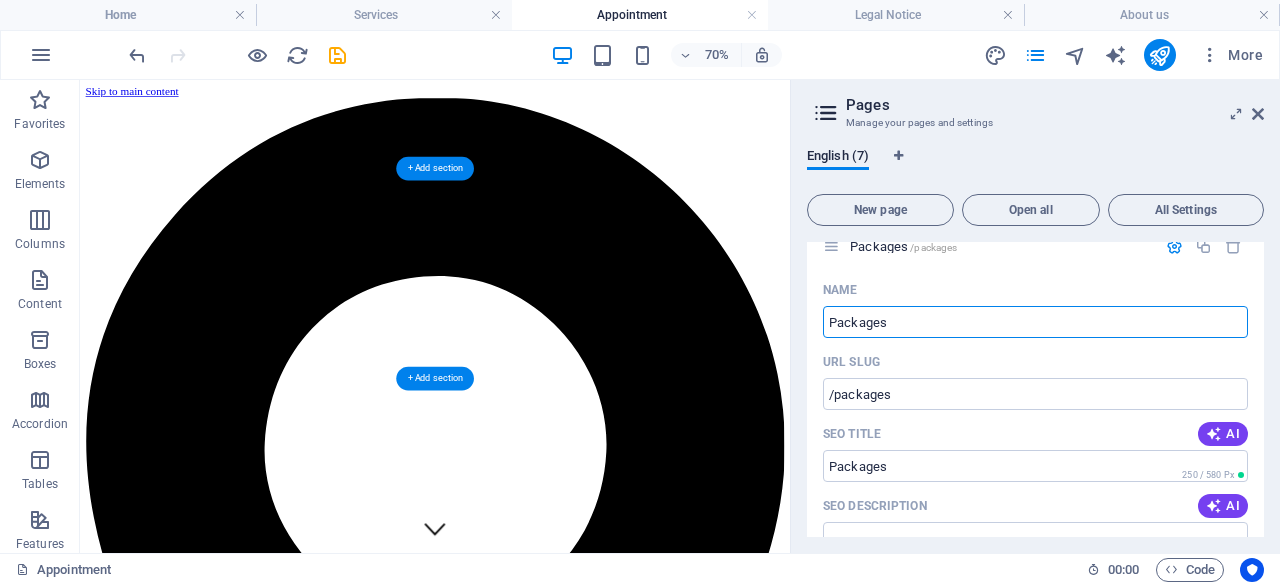 drag, startPoint x: 995, startPoint y: 408, endPoint x: 1048, endPoint y: 415, distance: 53.460266 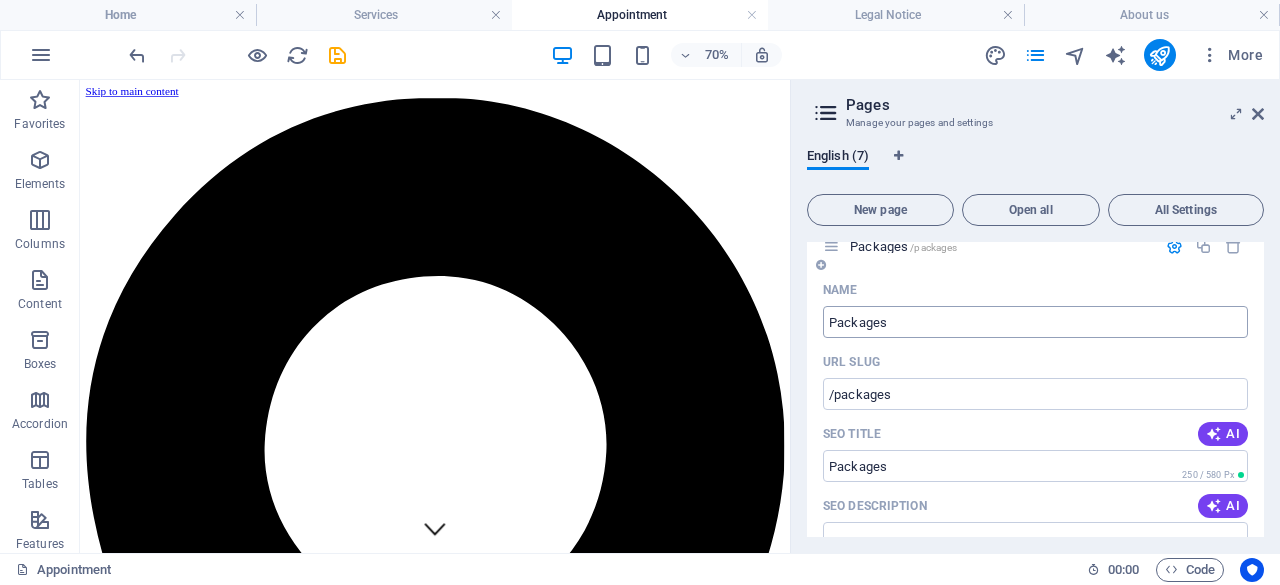 click on "Packages" at bounding box center [1035, 322] 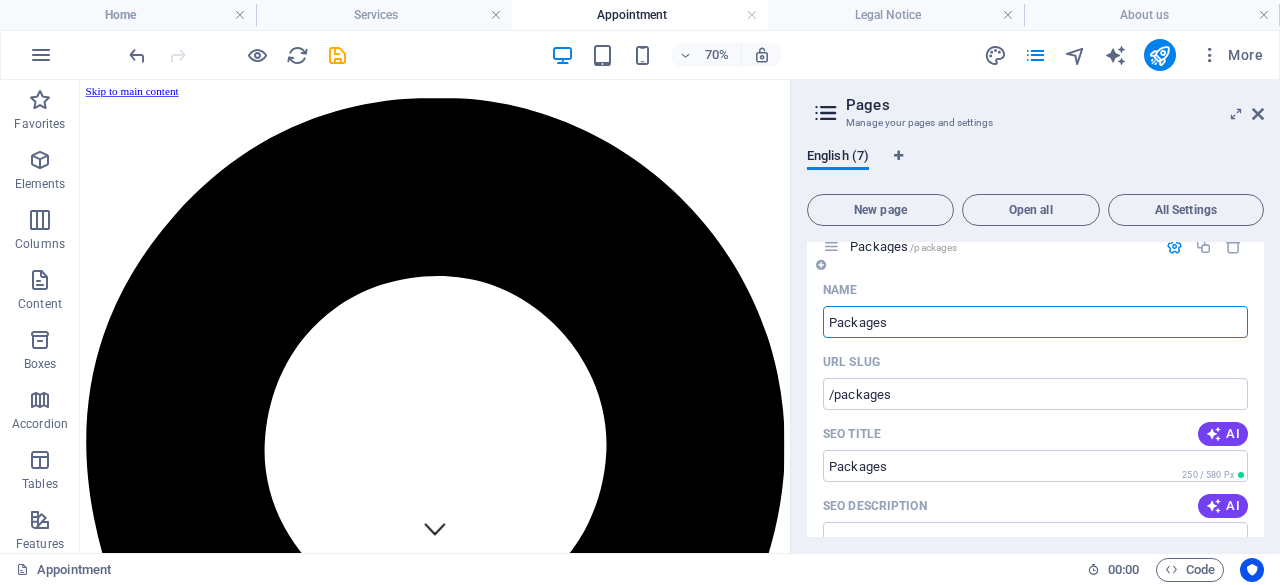 click on "Packages" at bounding box center (1035, 322) 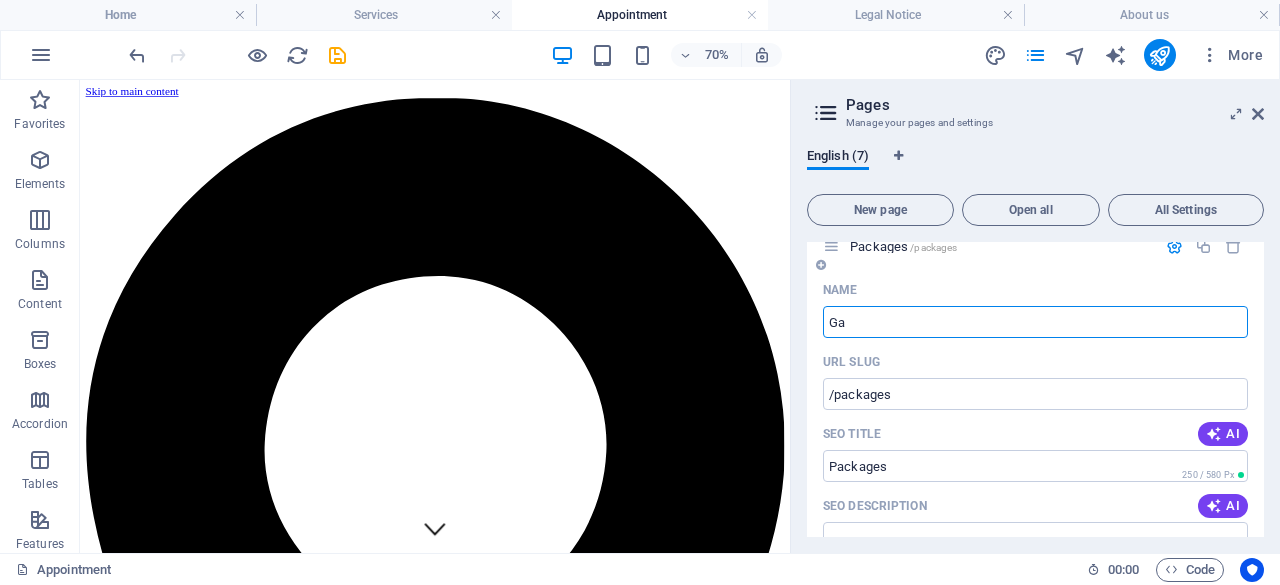 type on "Gal" 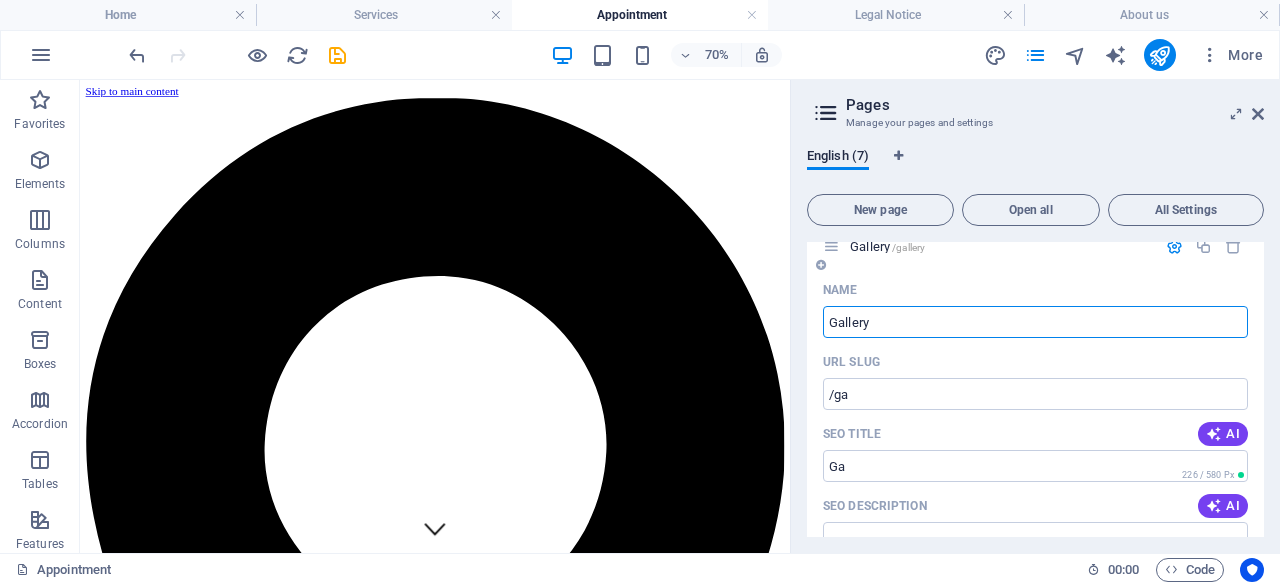 type on "Gallery" 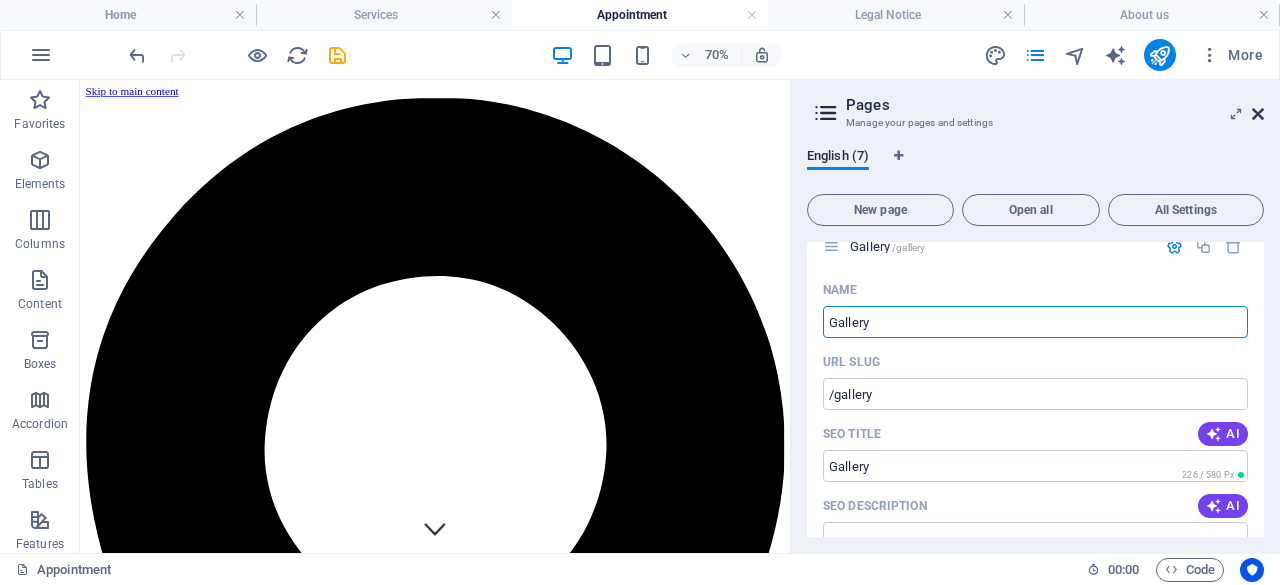 type on "Gallery" 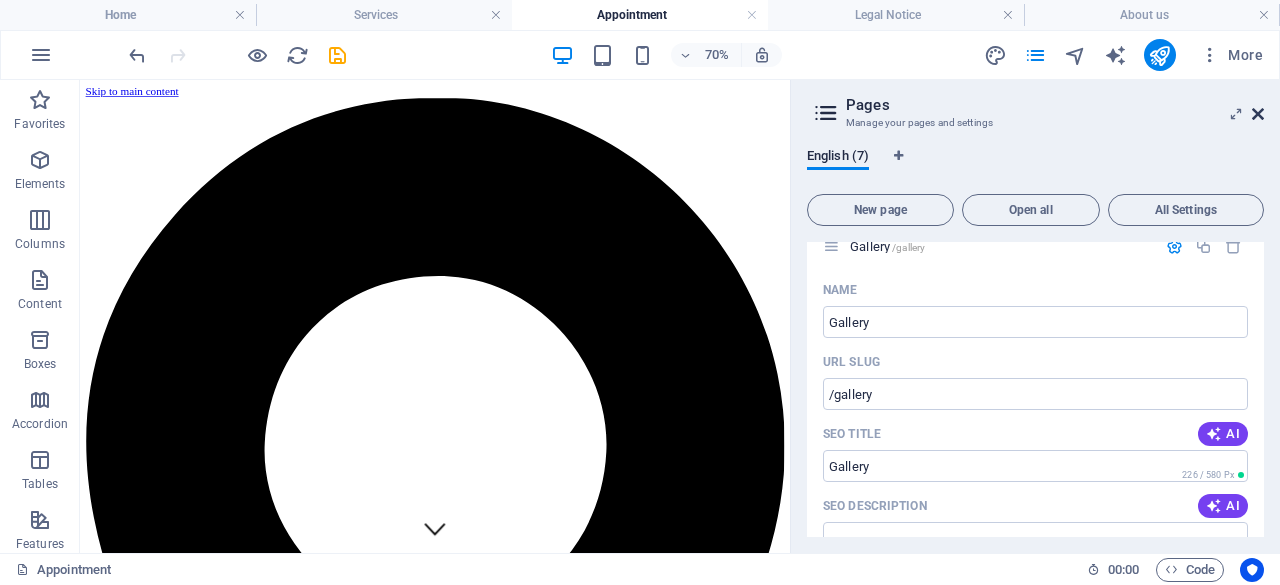 click at bounding box center (1258, 114) 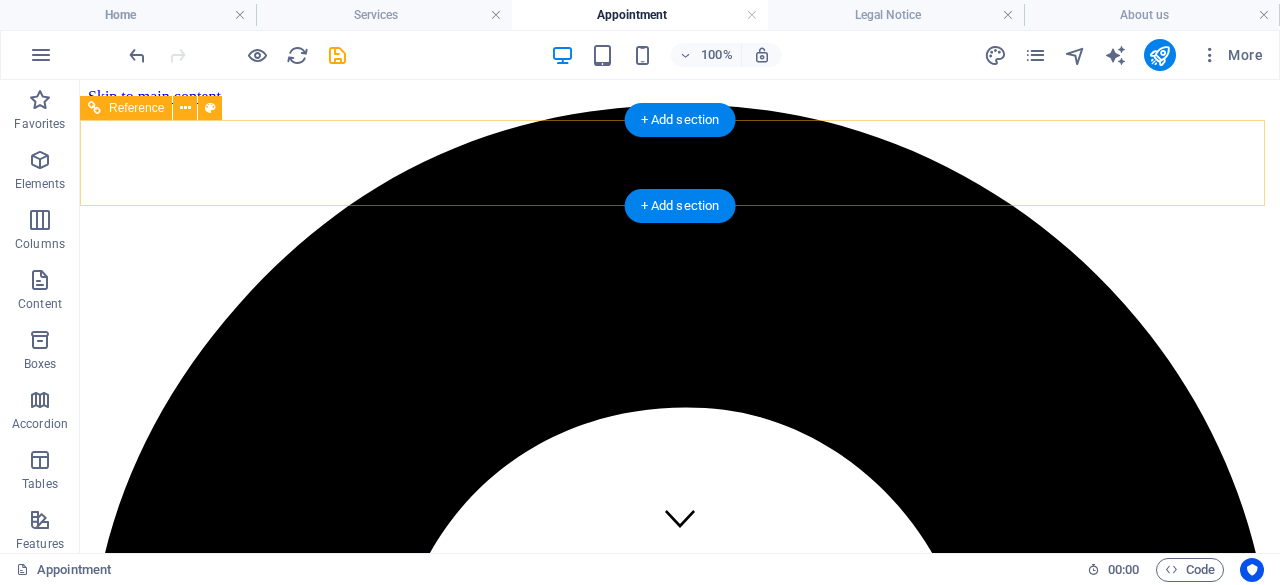 click on "Home About us Pakacges Timetable Packages Contact" at bounding box center [680, 4111] 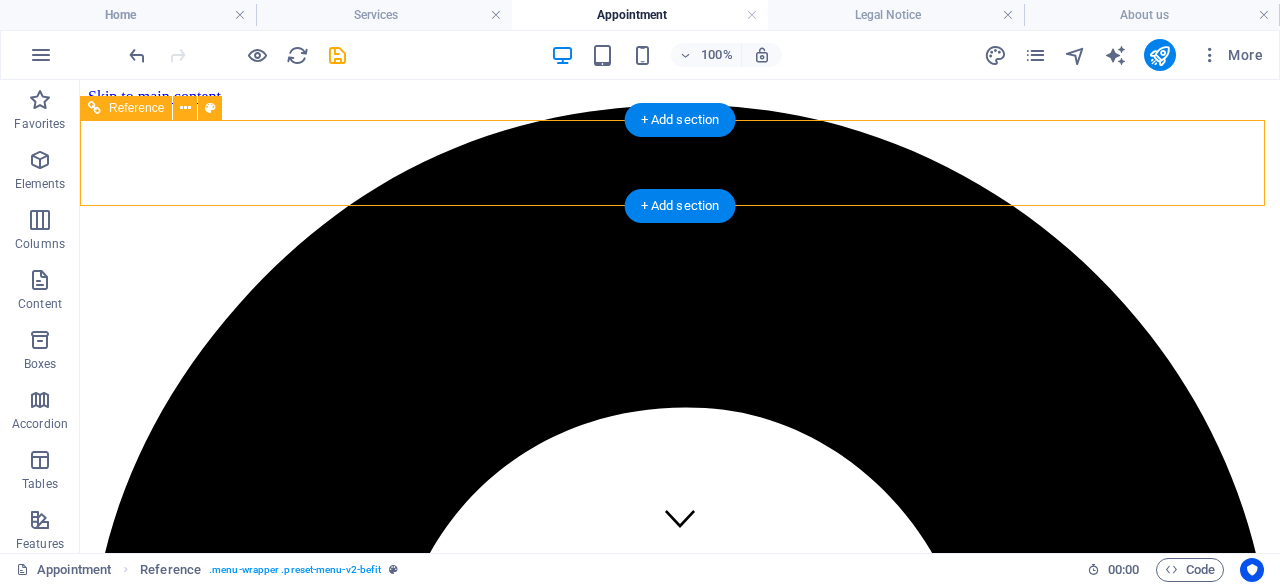 click on "Home About us Pakacges Timetable Packages Contact" at bounding box center [680, 4111] 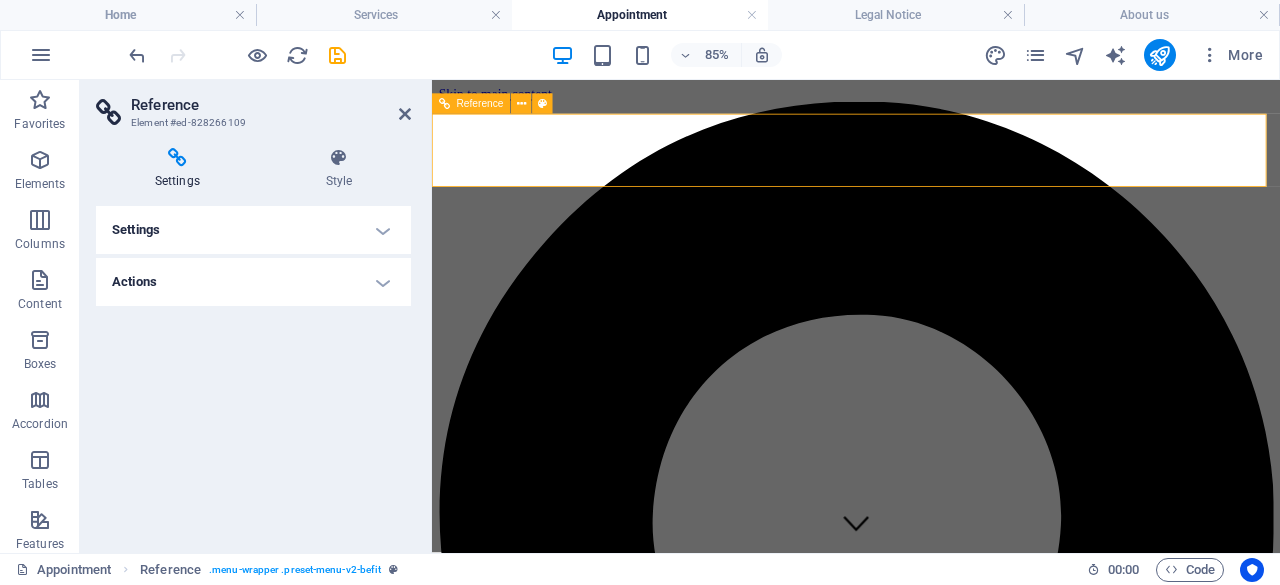 click on "Home About us Pakacges Timetable Packages Contact" at bounding box center [931, 3477] 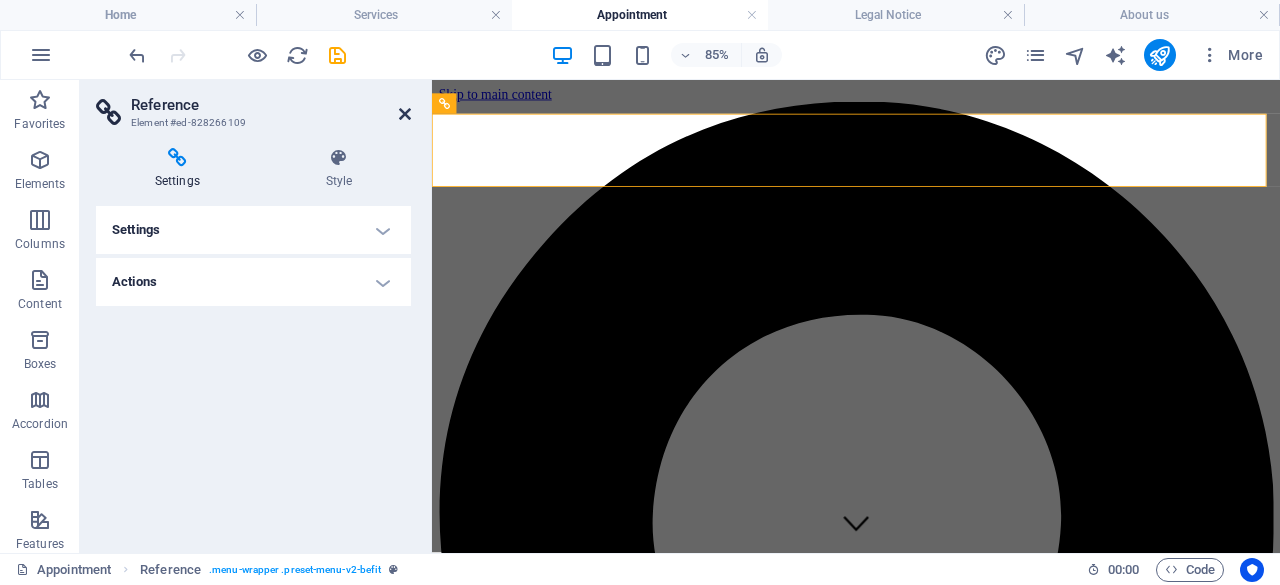 click at bounding box center (405, 114) 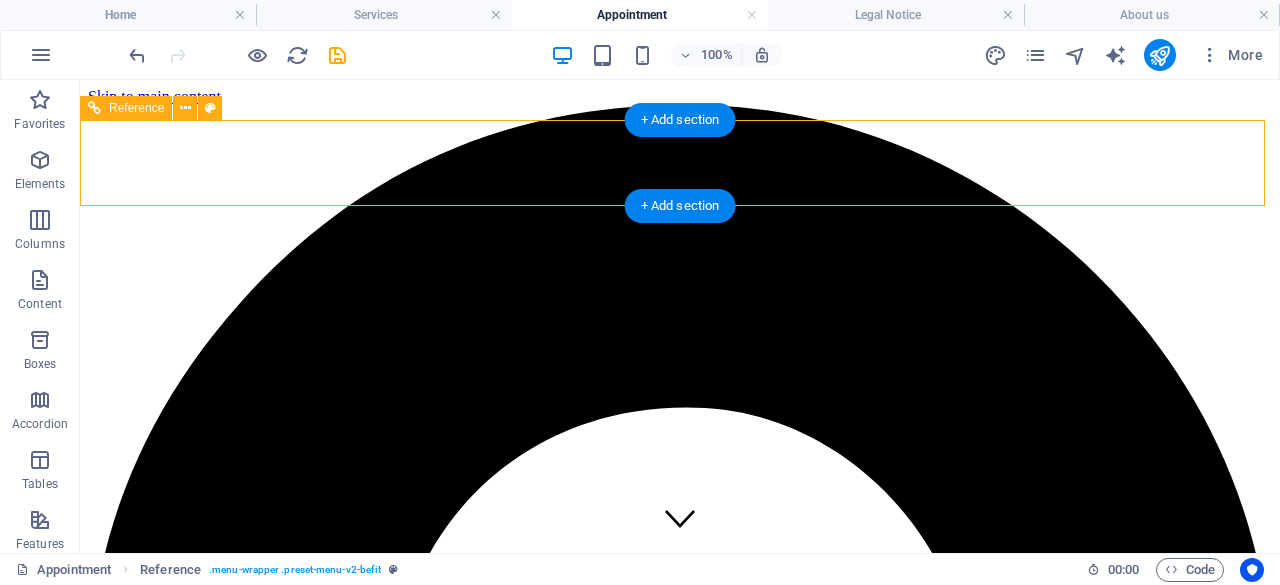 click on "Home About us Pakacges Timetable Packages Contact" at bounding box center (680, 4111) 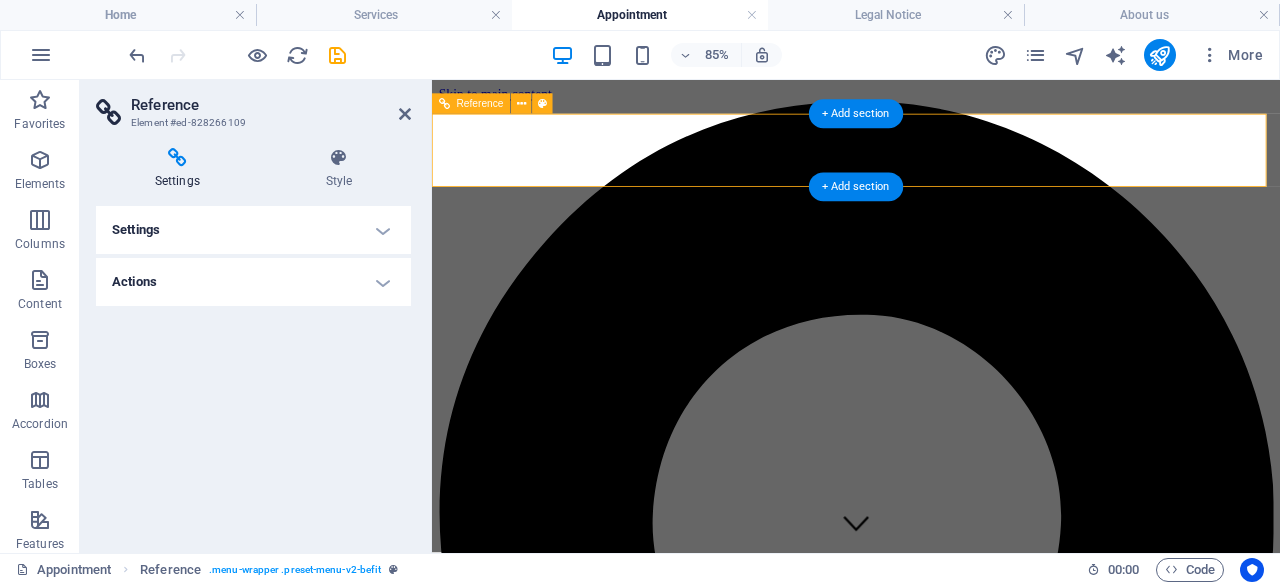 click on "Home About us Pakacges Timetable Packages Contact" at bounding box center [931, 3457] 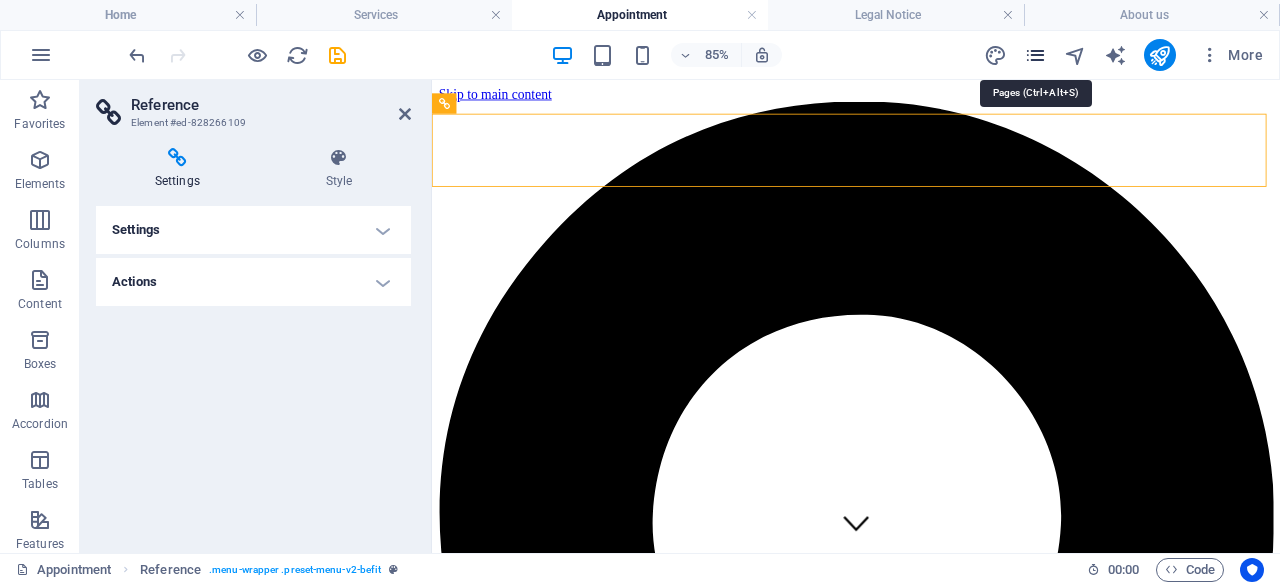 click at bounding box center (1035, 55) 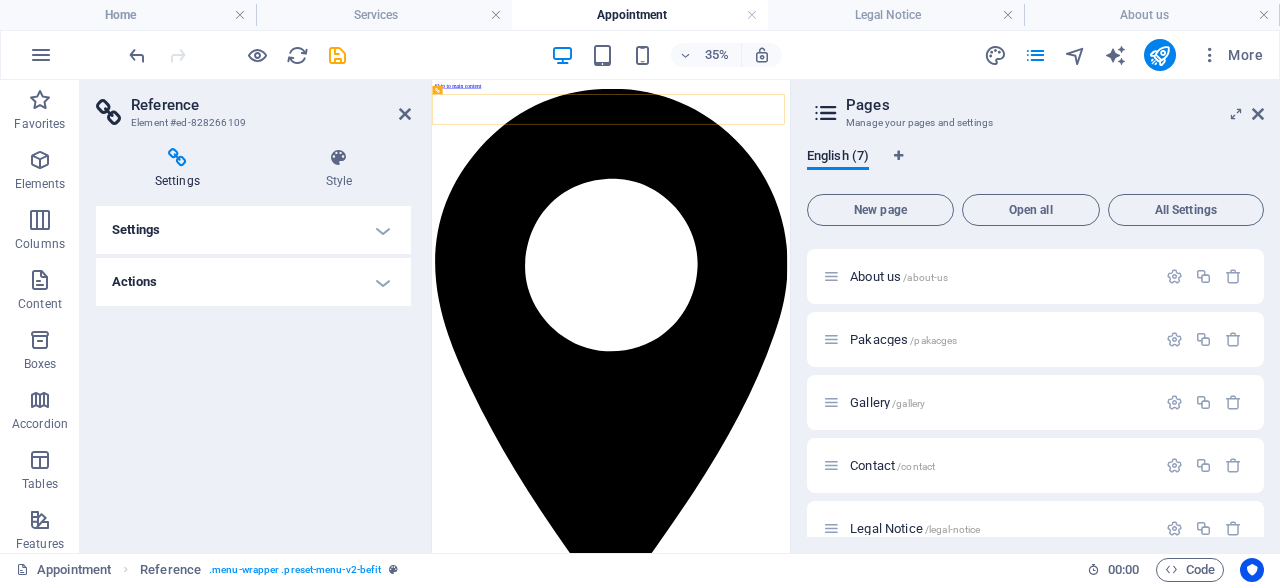scroll, scrollTop: 0, scrollLeft: 0, axis: both 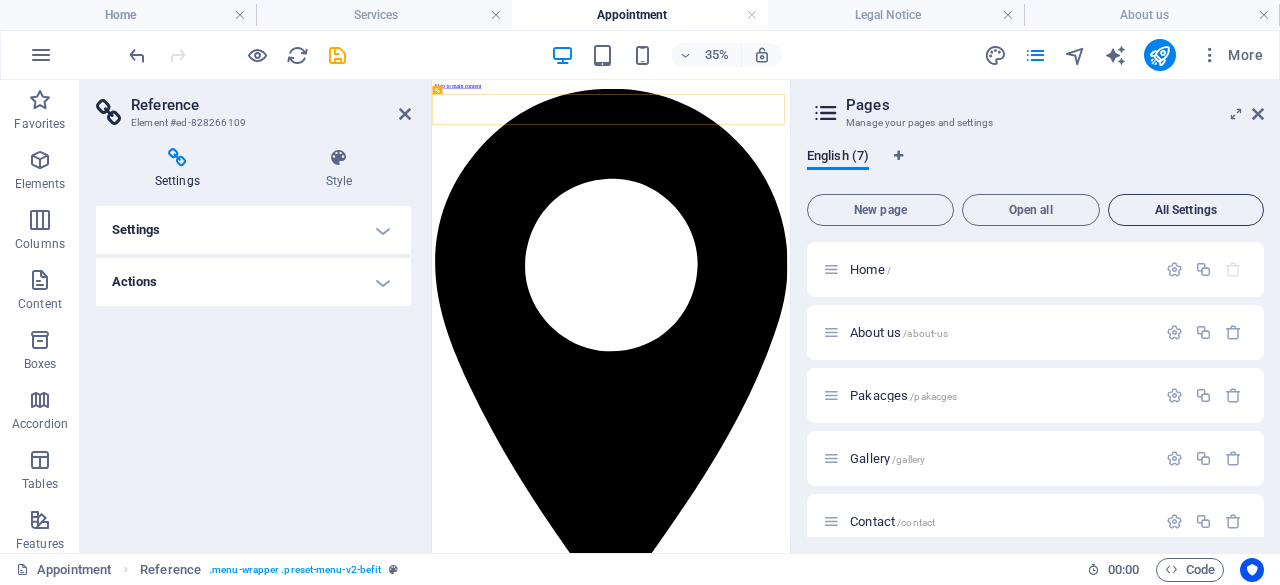 click on "All Settings" at bounding box center [1186, 210] 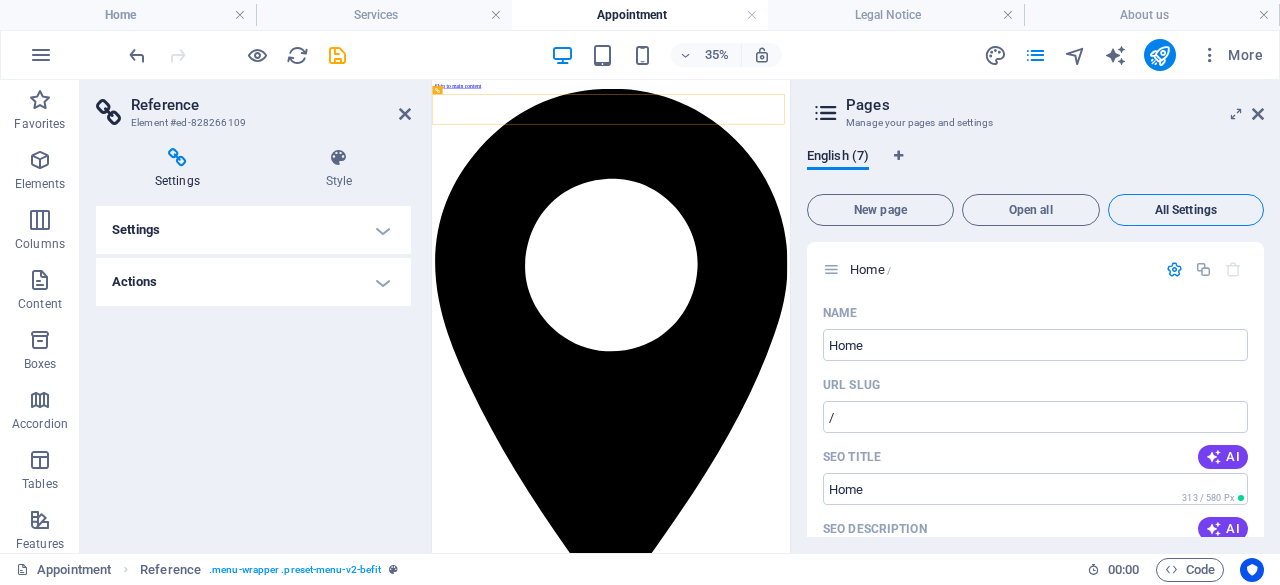scroll, scrollTop: 4830, scrollLeft: 0, axis: vertical 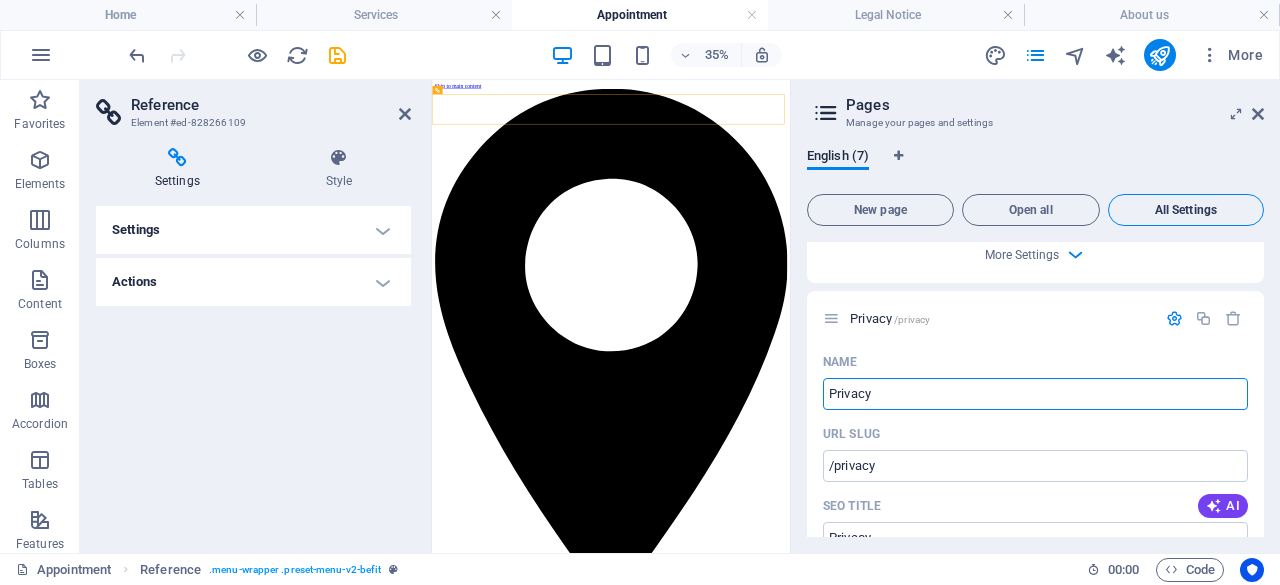 click on "All Settings" at bounding box center [1186, 210] 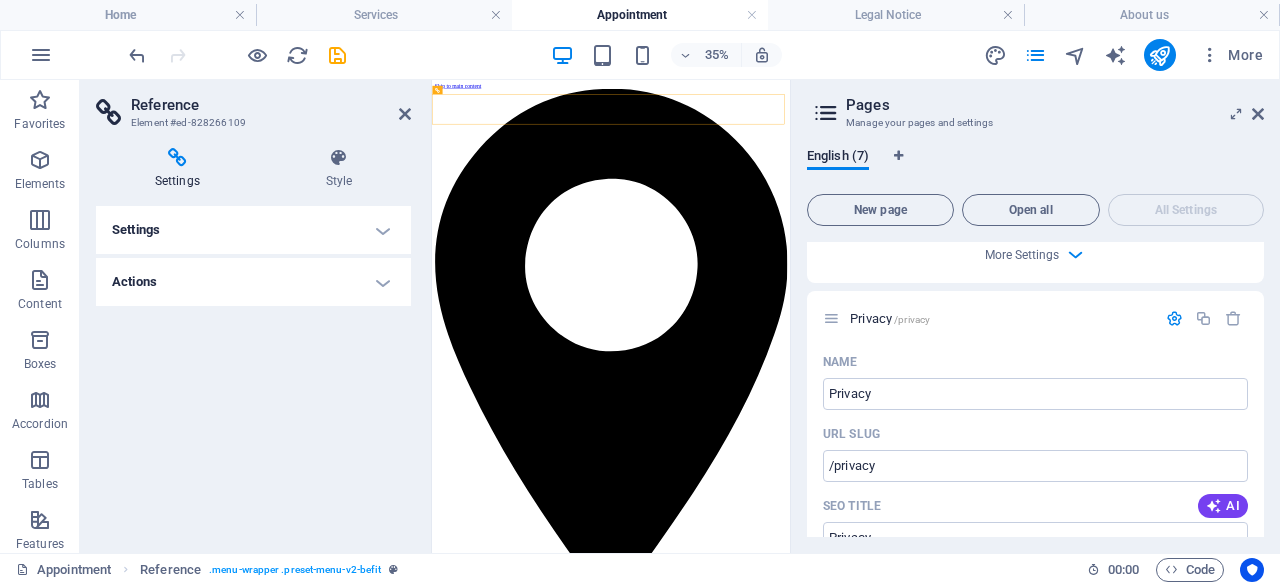 scroll, scrollTop: 146, scrollLeft: 0, axis: vertical 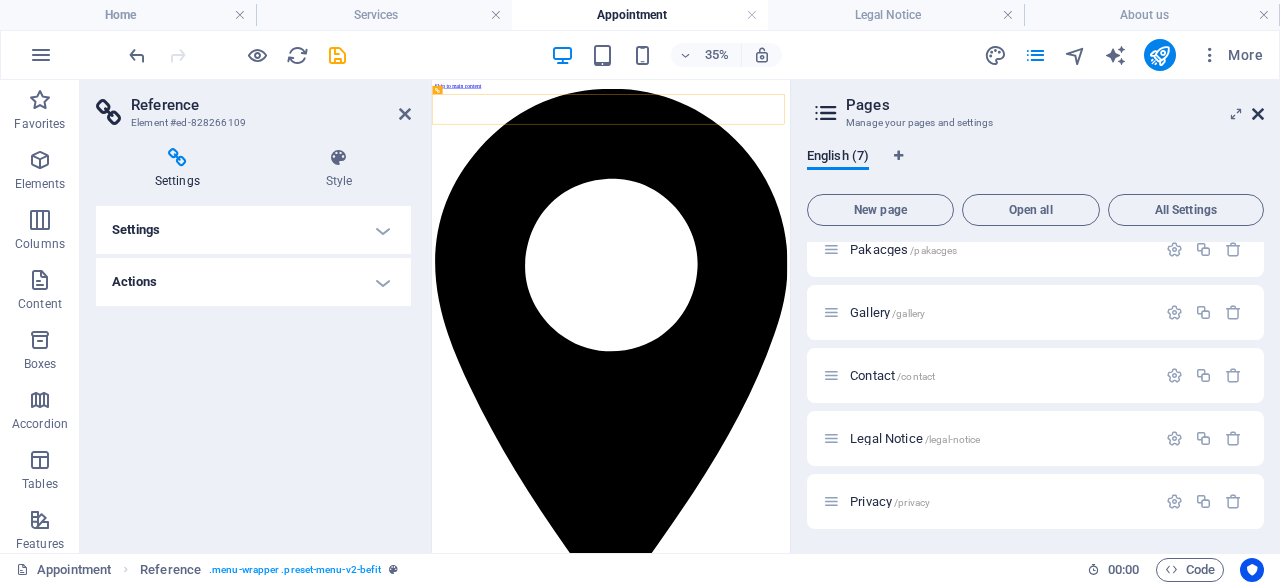 click at bounding box center (1258, 114) 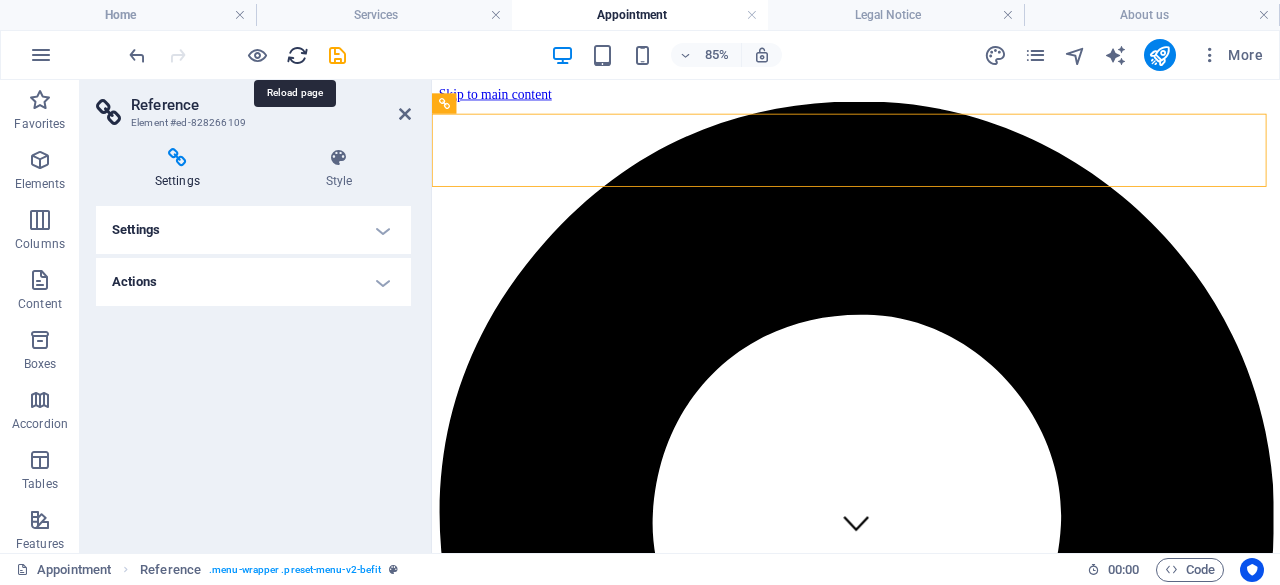 click at bounding box center [297, 55] 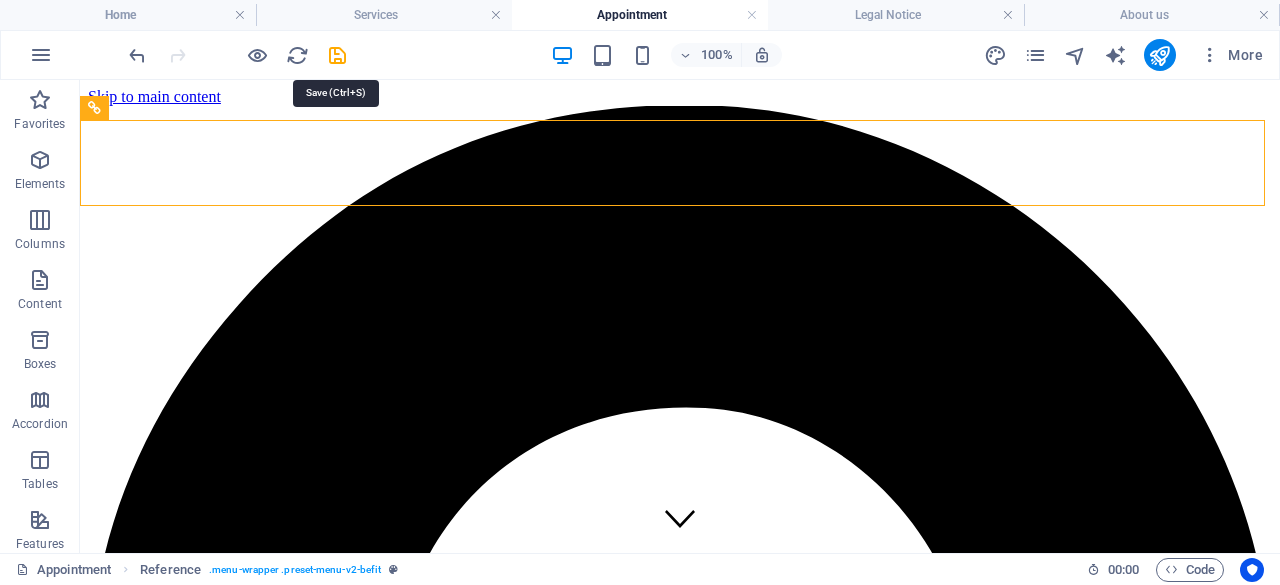 click at bounding box center (337, 55) 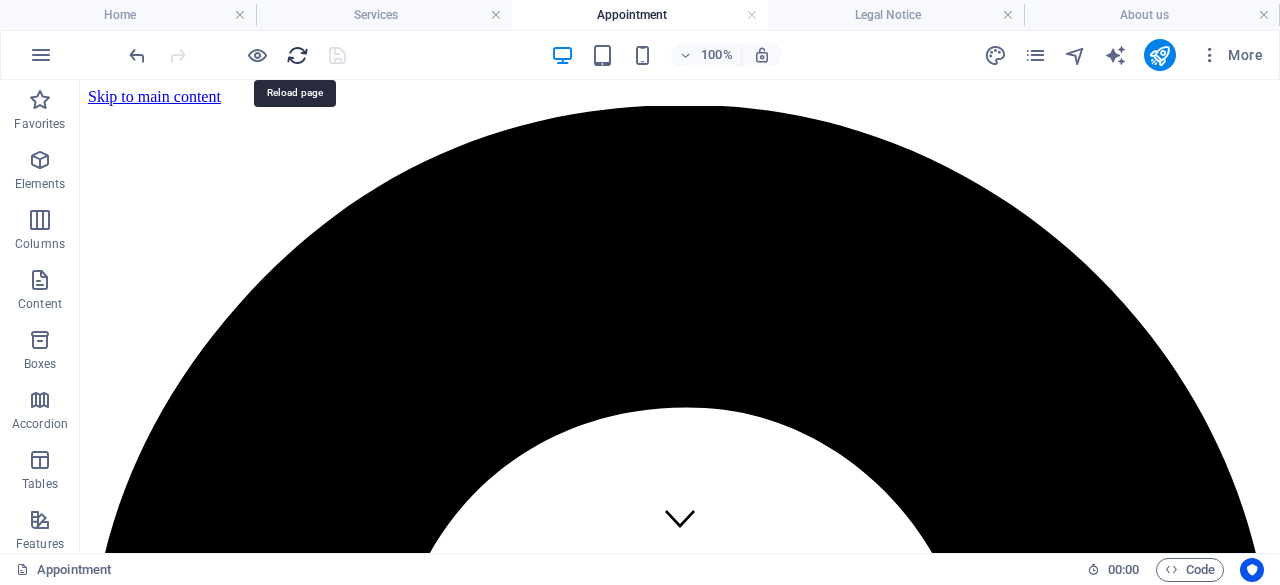 click at bounding box center (297, 55) 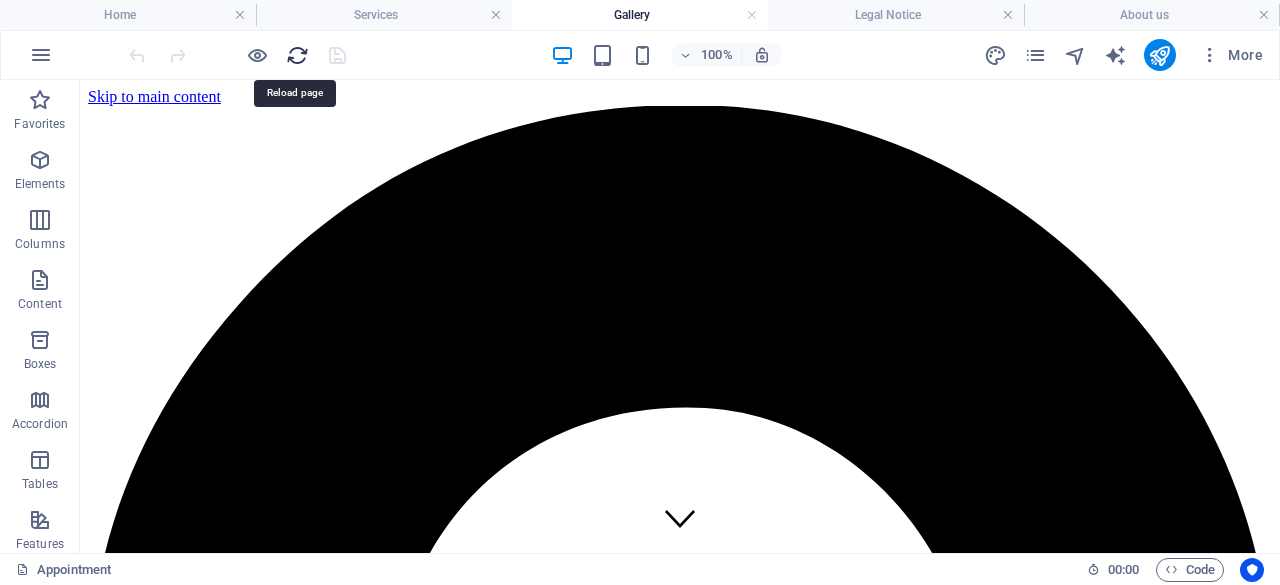scroll, scrollTop: 0, scrollLeft: 0, axis: both 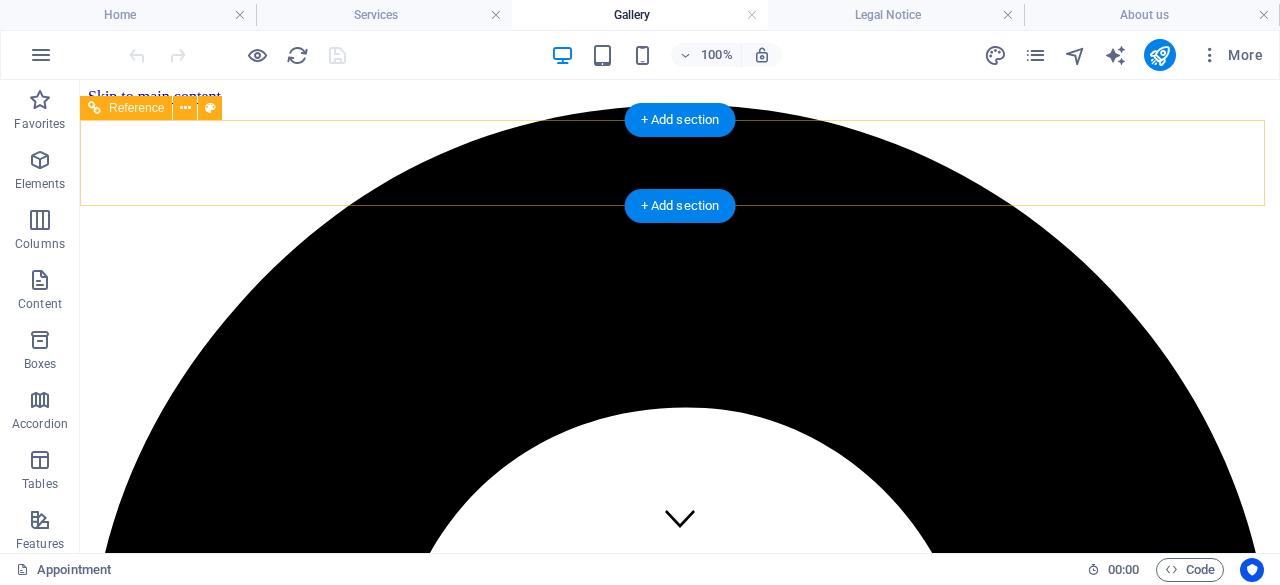 click on "Home About us Pakacges Gallery Contact" at bounding box center (680, 4102) 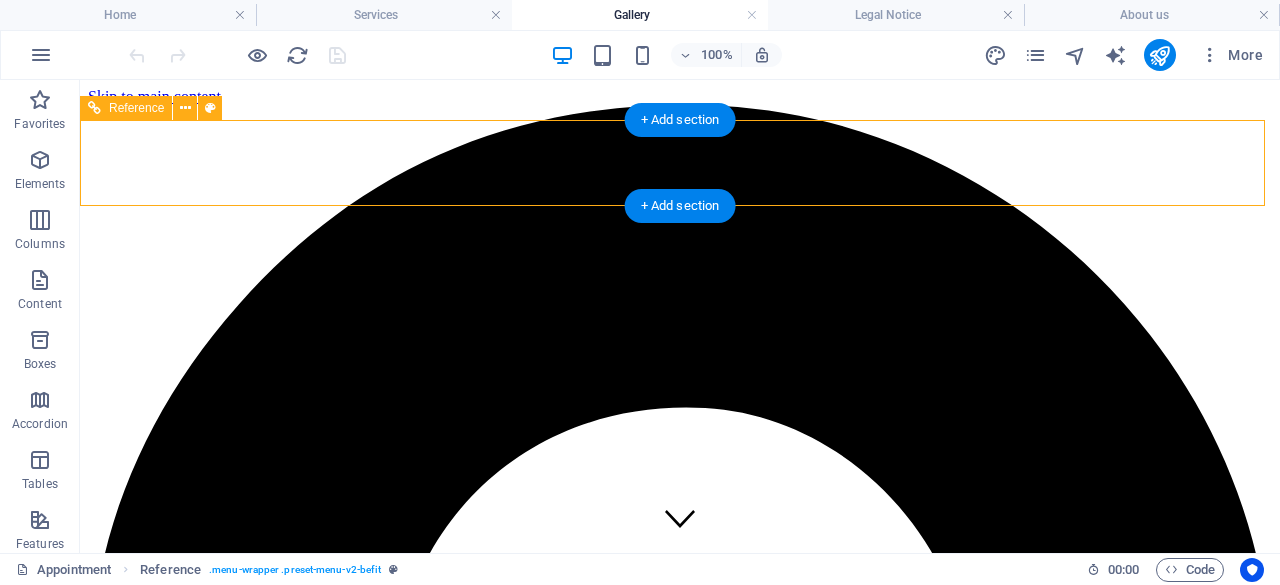 click on "Home About us Pakacges Gallery Contact" at bounding box center (680, 4102) 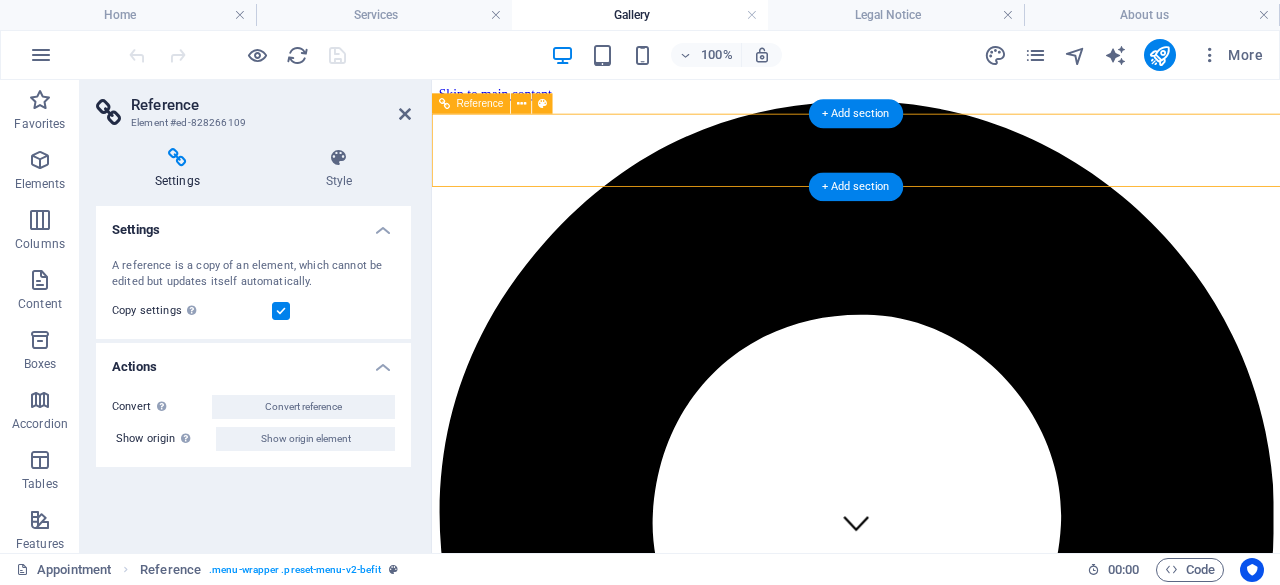 click on "Home About us Pakacges Gallery Contact" at bounding box center [931, 3448] 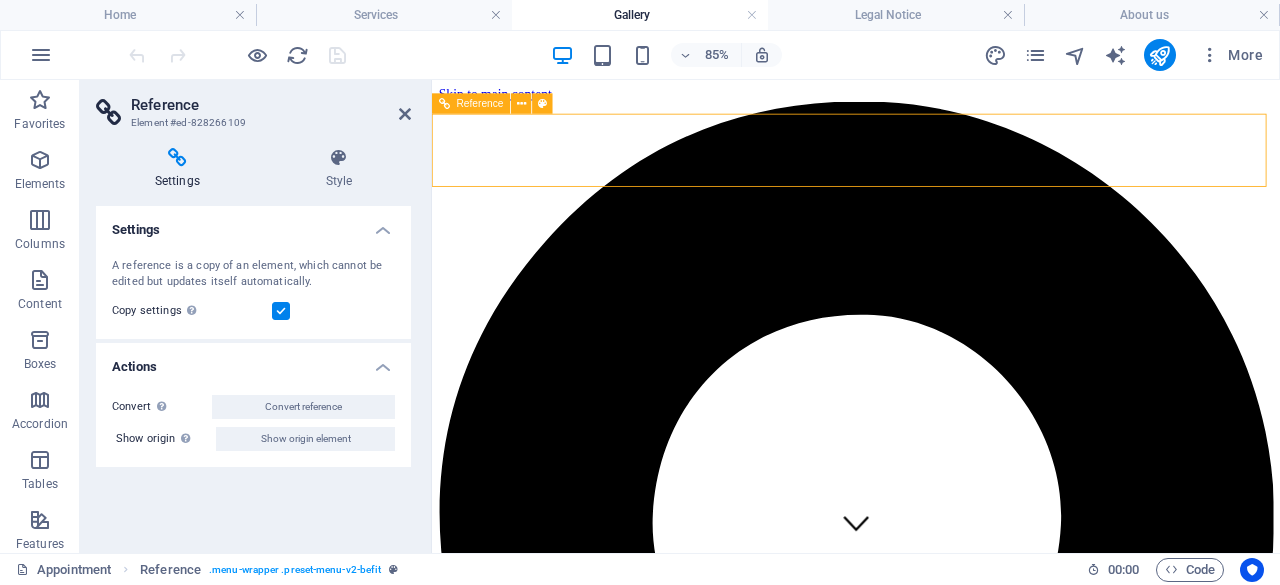 click on "Home About us Pakacges Gallery Contact" at bounding box center [931, 3468] 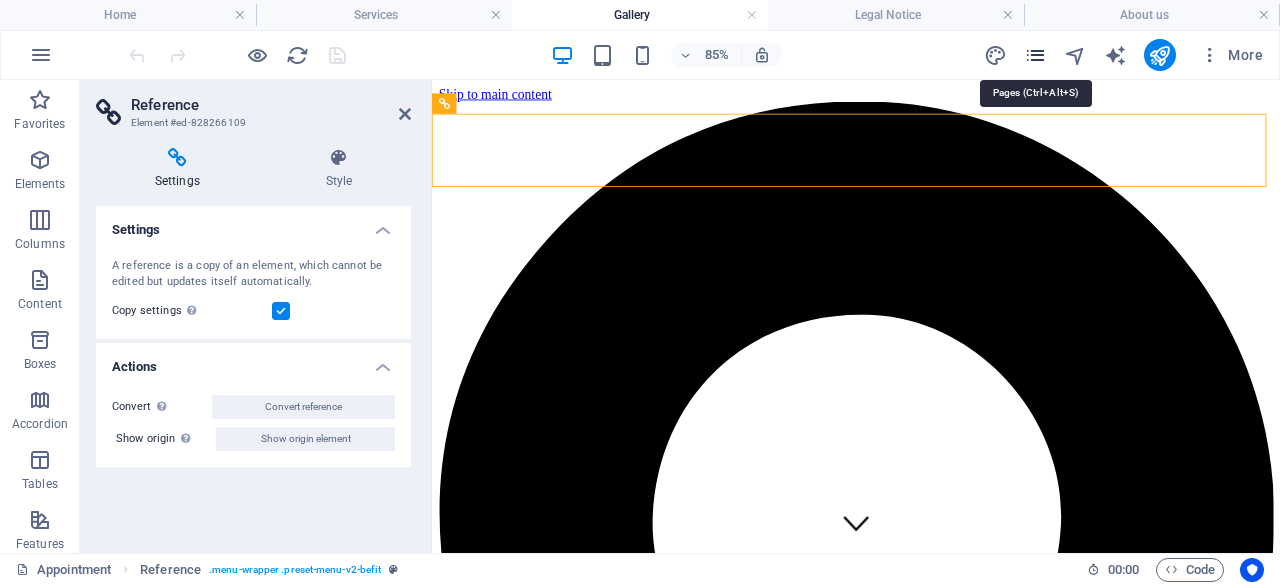 click at bounding box center [1035, 55] 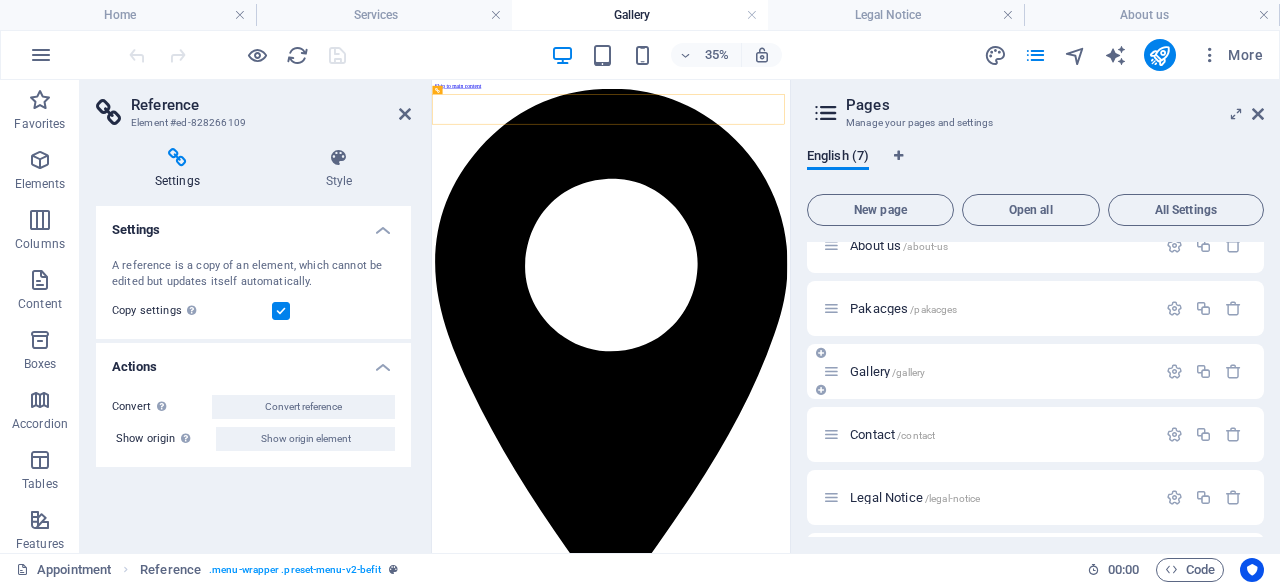 scroll, scrollTop: 100, scrollLeft: 0, axis: vertical 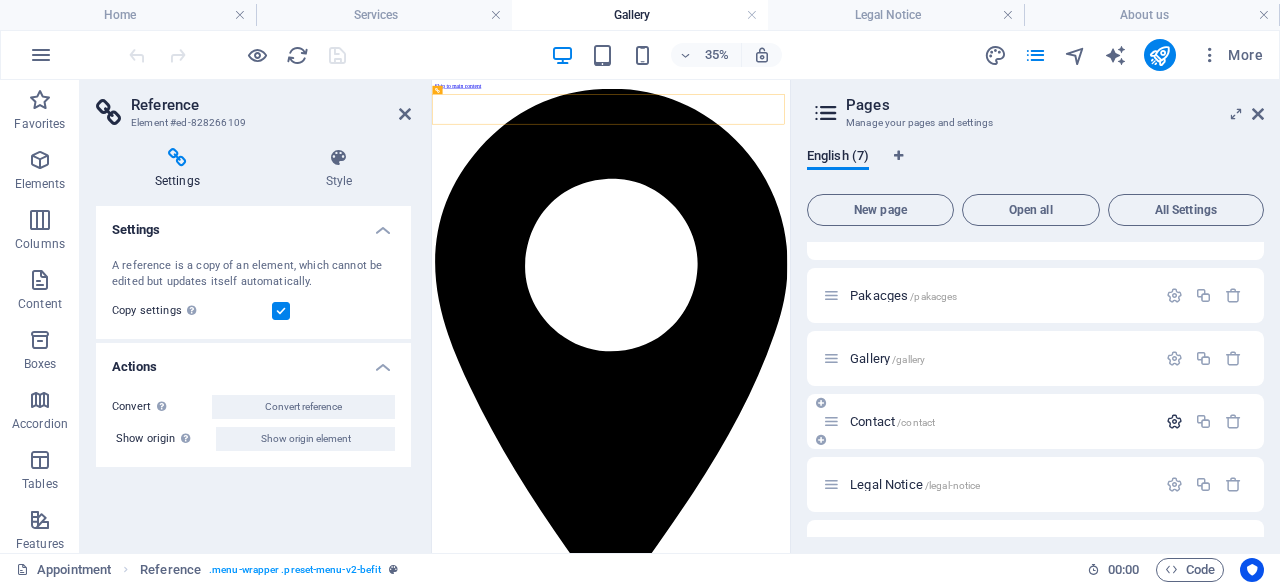 click at bounding box center (1174, 421) 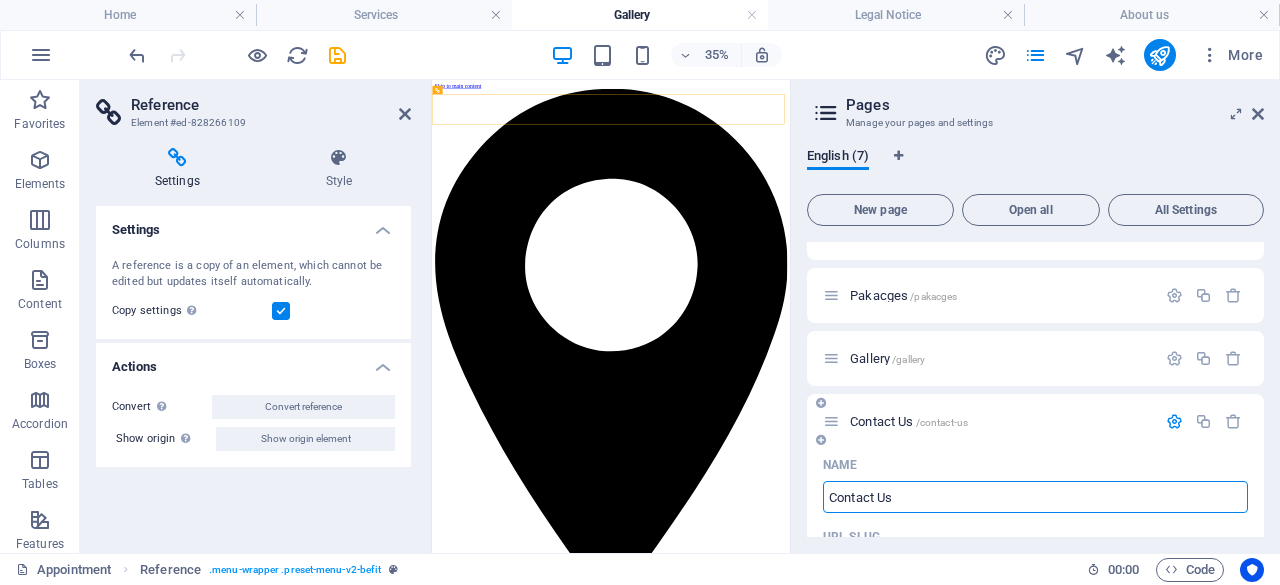 type on "Contact Us" 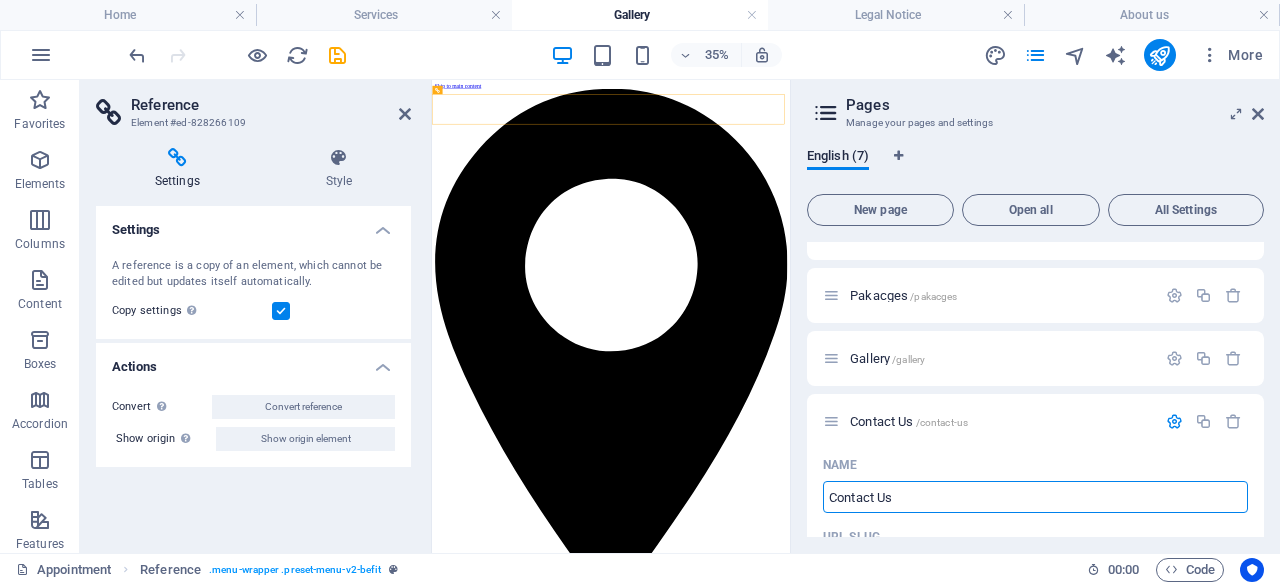 type on "Contact Us" 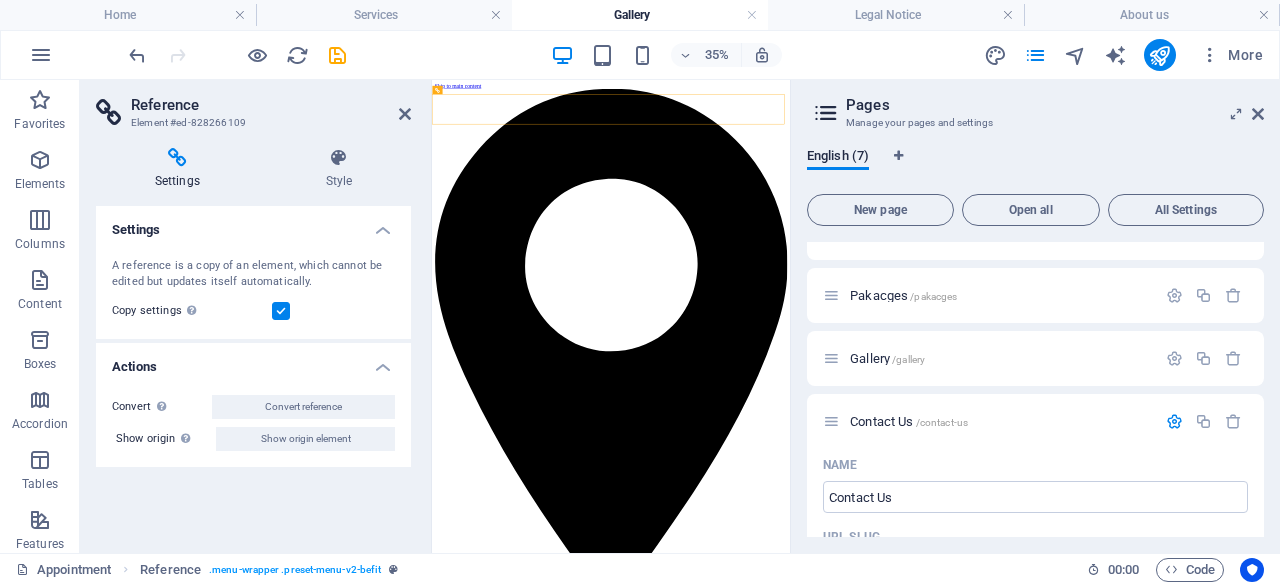 click on "Pages Manage your pages and settings English (7) New page Open all All Settings Home / About us /about-us Pakacges /pakacges Gallery /gallery Contact Us /contact-us Name Contact Us ​ URL SLUG /contact-us ​ SEO Title AI Contact Us ​ 262 / 580 Px SEO Description AI ​ 101 / 990 Px SEO Keywords AI ​ Settings Menu Noindex Preview Mobile Desktop www.example.com contact-us Contact Us - ghanaz.com.my ghanaz.com.my Meta tags ​ Preview Image (Open Graph) Drag files here, click to choose files or select files from Files or our free stock photos & videos More Settings Legal Notice /legal-notice Privacy /privacy" at bounding box center (1035, 316) 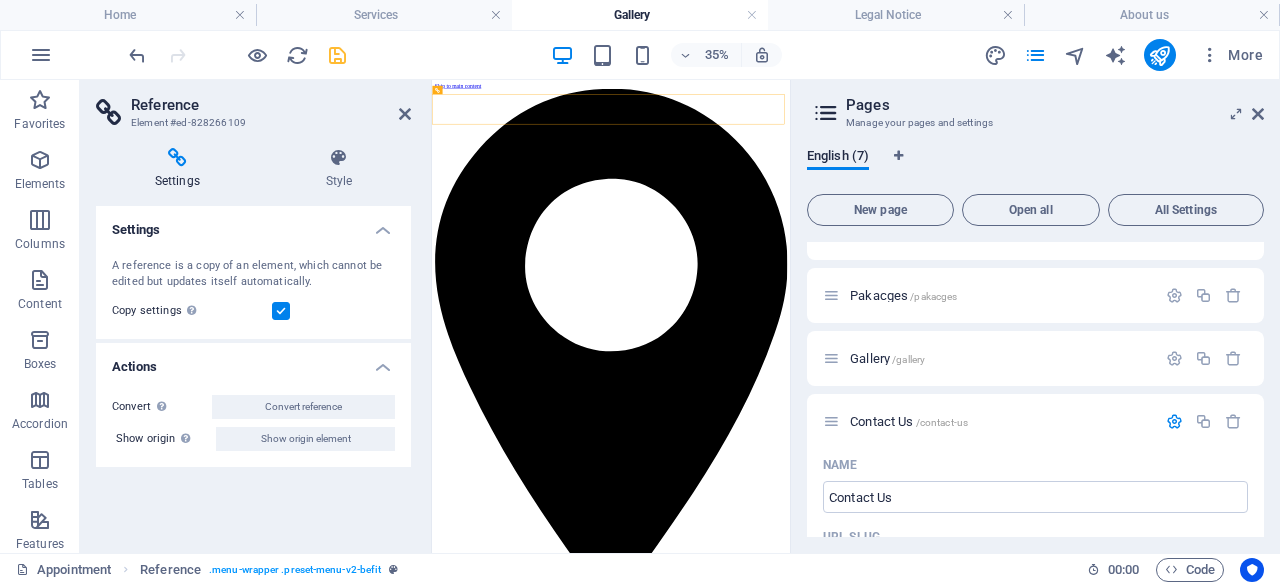 drag, startPoint x: 318, startPoint y: 55, endPoint x: 330, endPoint y: 56, distance: 12.0415945 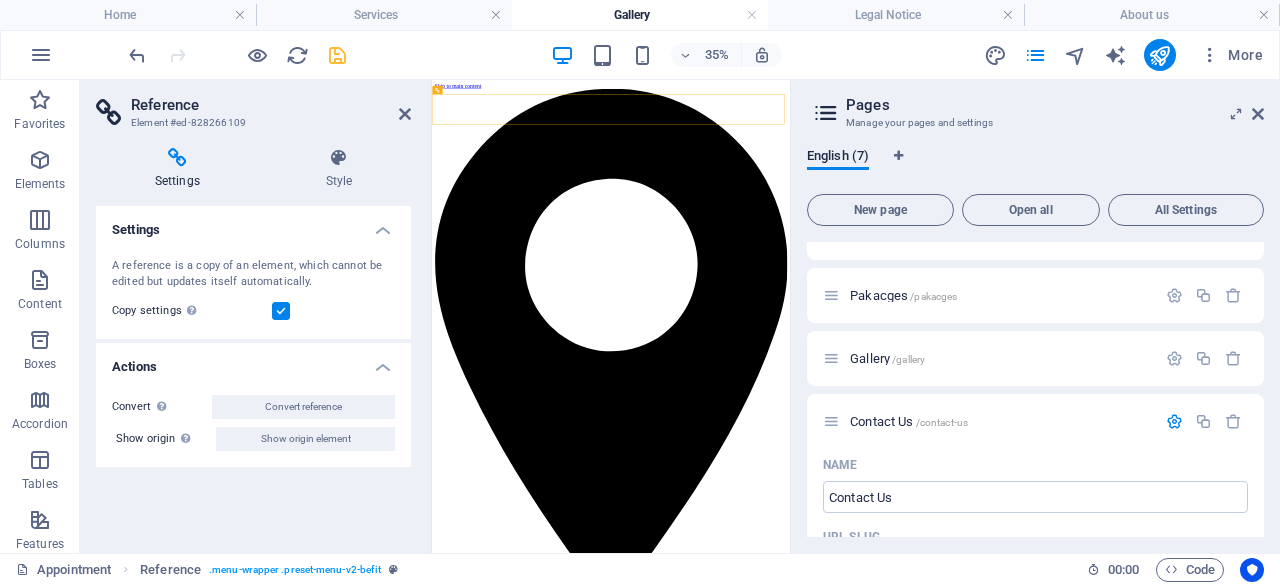 click at bounding box center (237, 55) 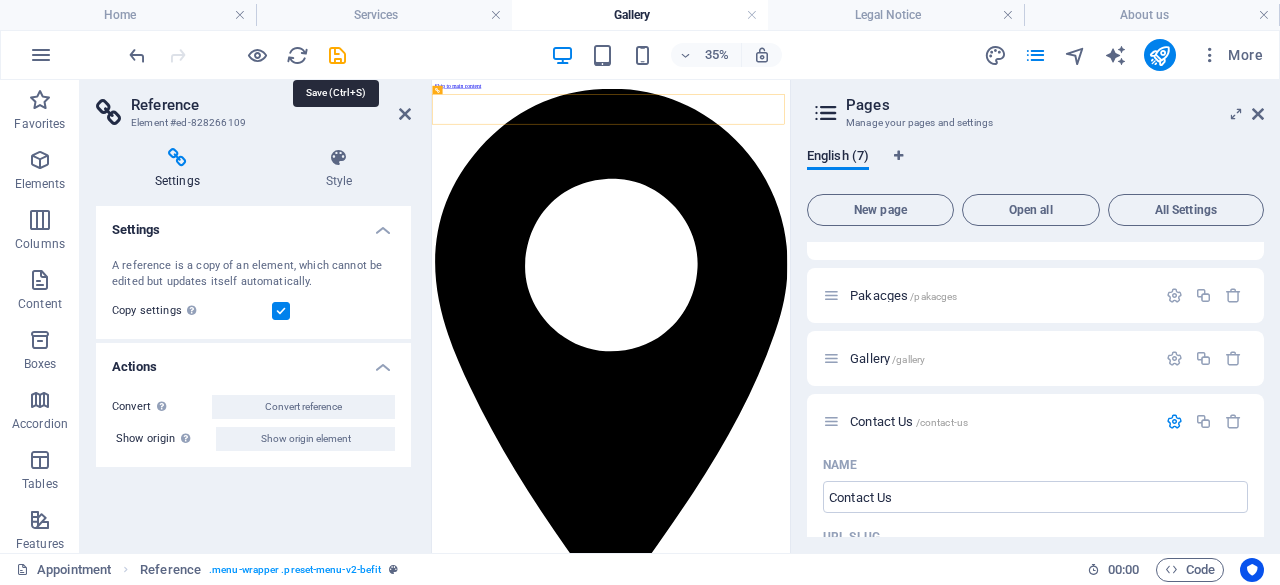 click at bounding box center (337, 55) 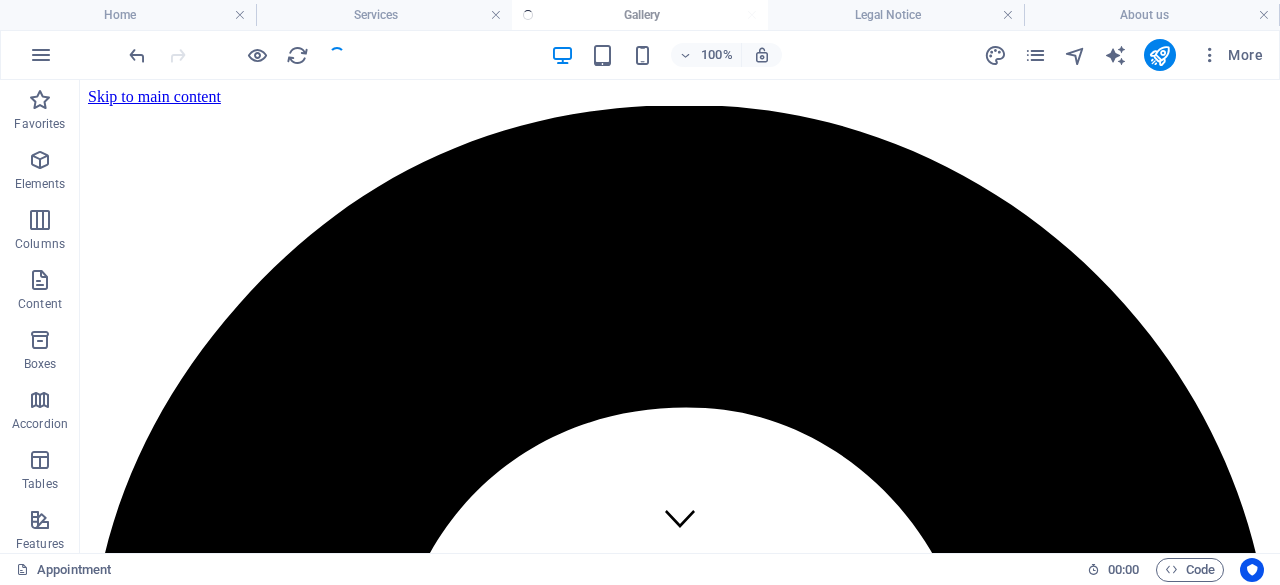 drag, startPoint x: 331, startPoint y: 56, endPoint x: 341, endPoint y: 66, distance: 14.142136 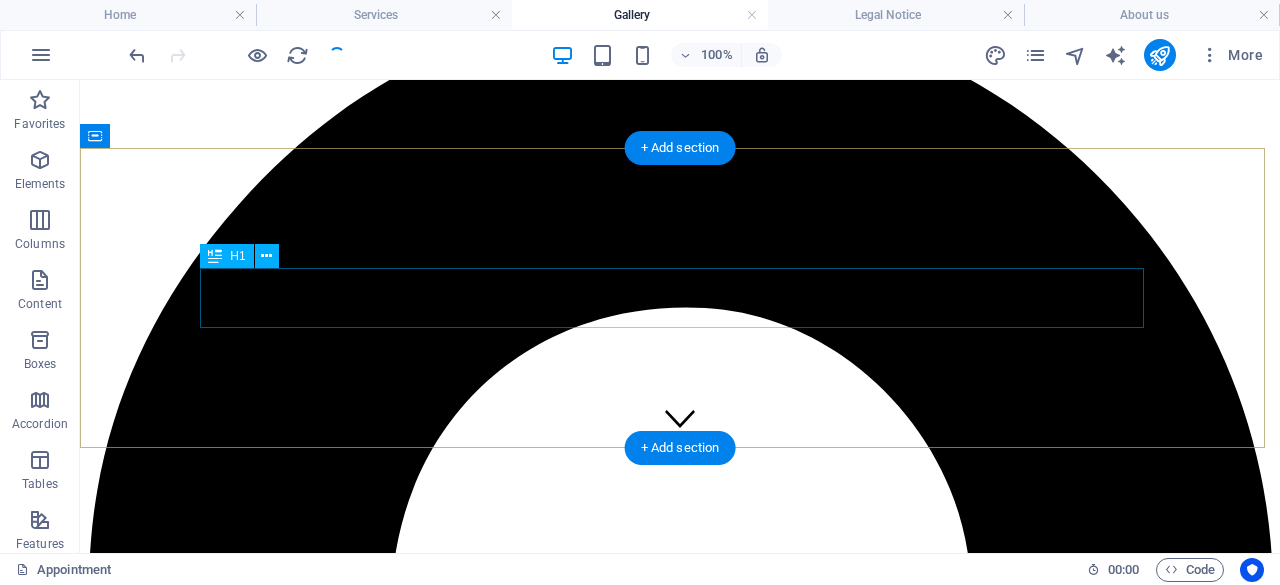 scroll, scrollTop: 0, scrollLeft: 0, axis: both 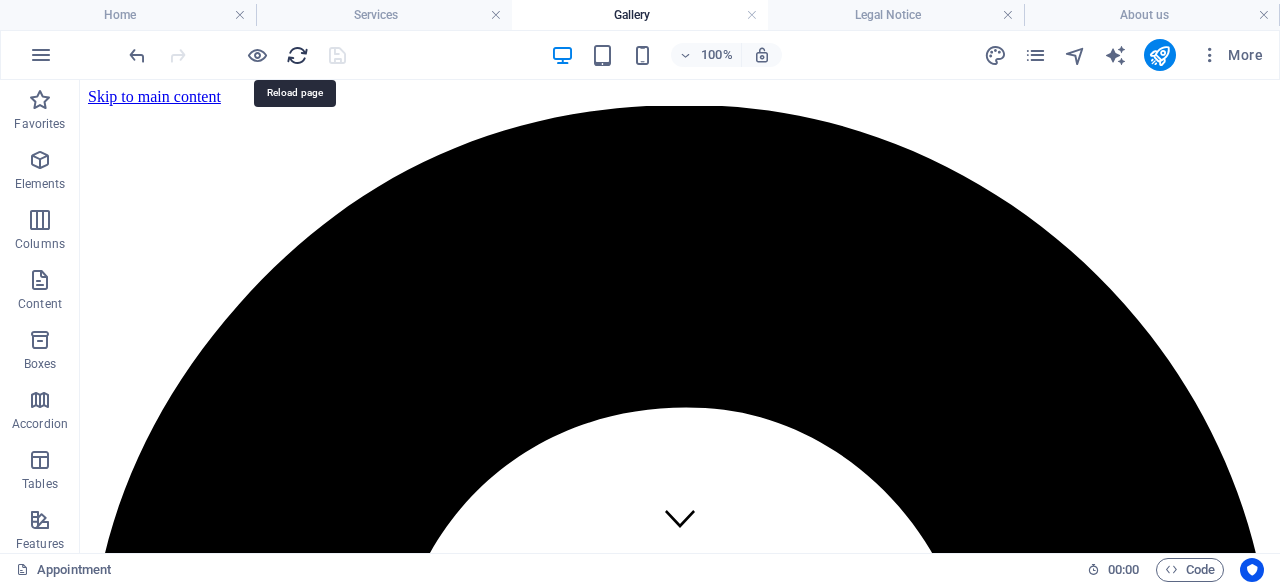 click at bounding box center [297, 55] 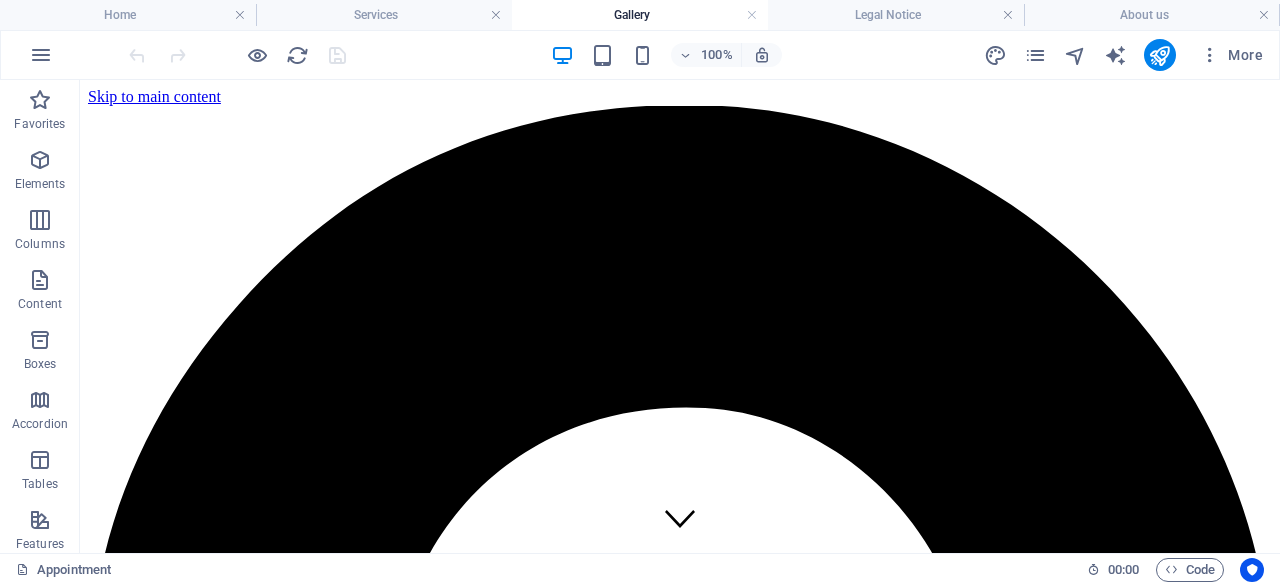 scroll, scrollTop: 0, scrollLeft: 0, axis: both 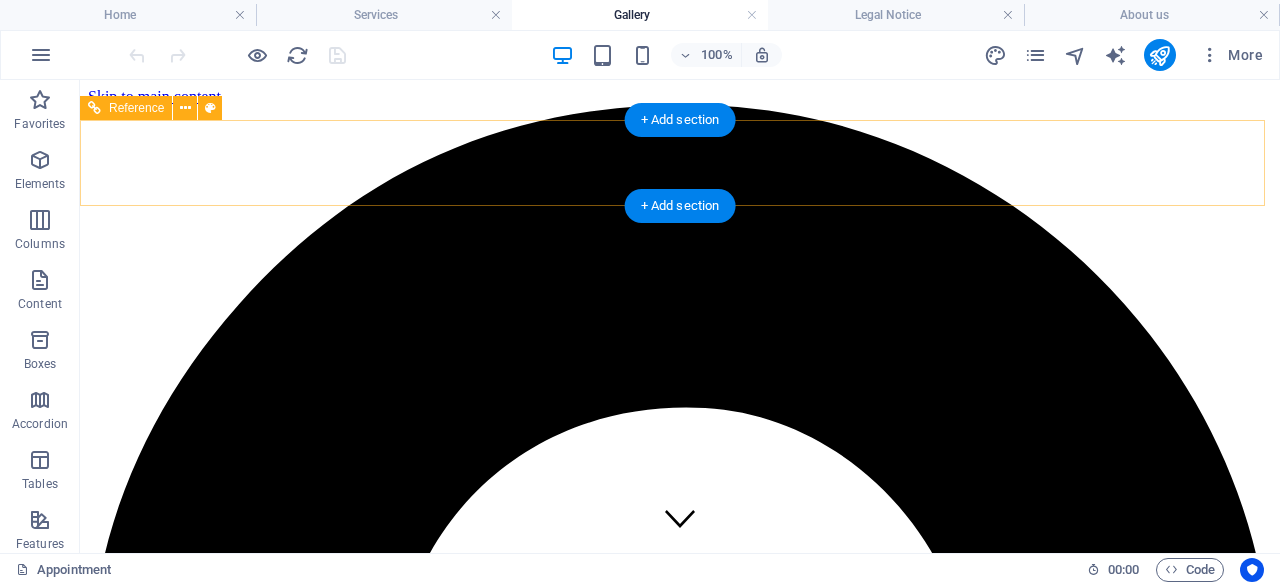 click on "Home About us Pakacges Gallery Contact Us" at bounding box center (680, 4102) 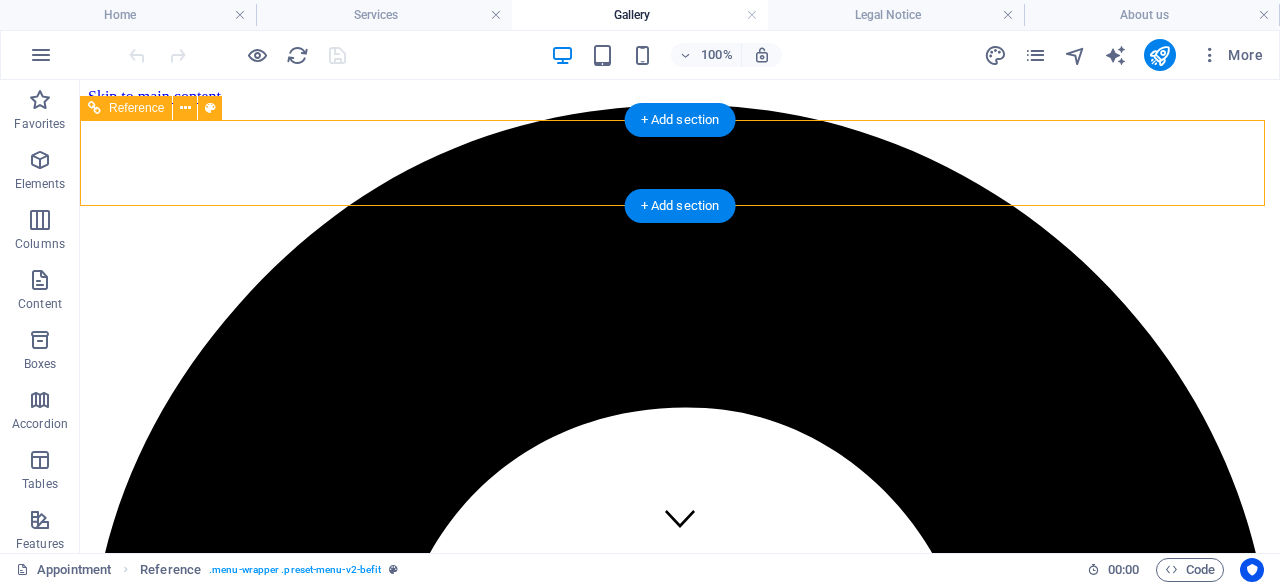 click on "Home About us Pakacges Gallery Contact Us" at bounding box center (680, 4102) 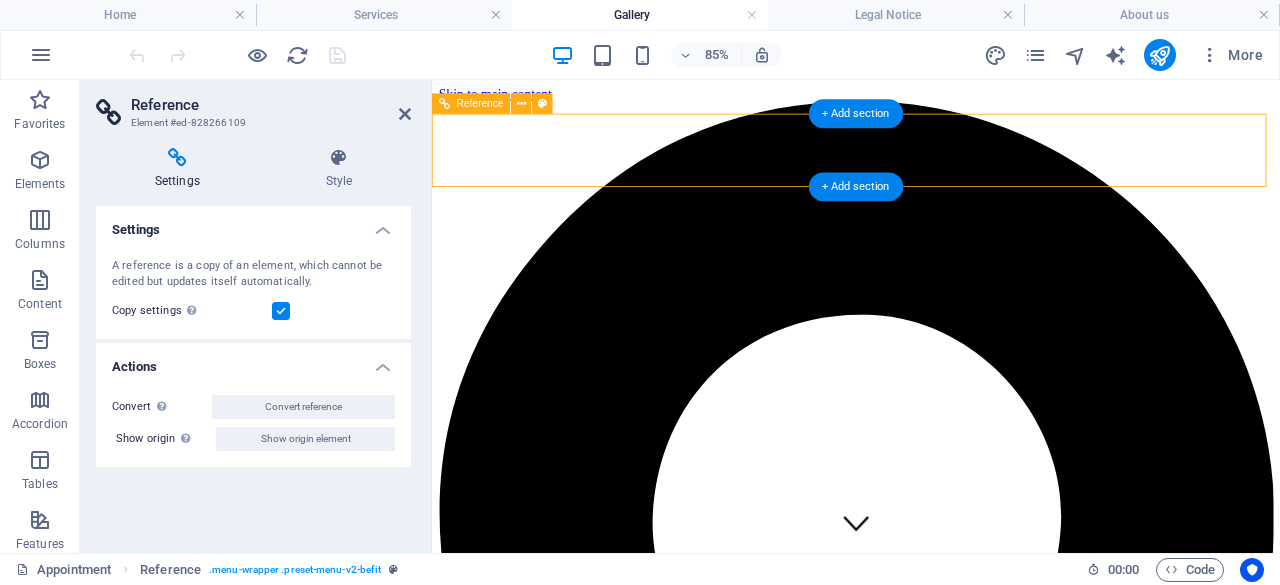 click on "Home About us Pakacges Gallery Contact Us" at bounding box center [931, 3448] 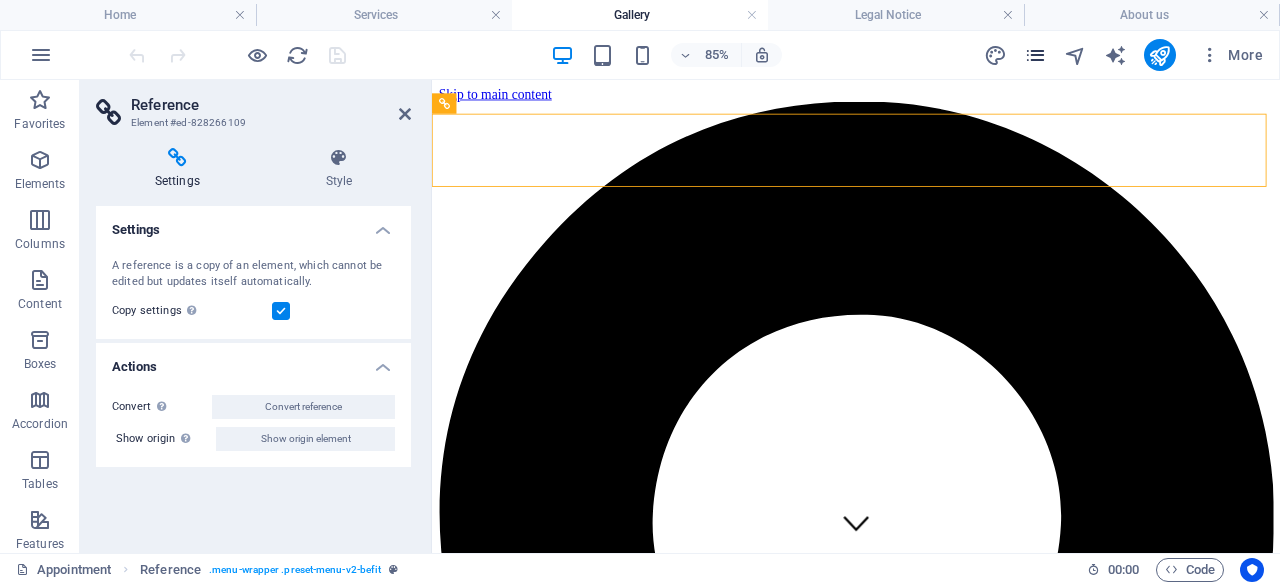 click at bounding box center [1036, 55] 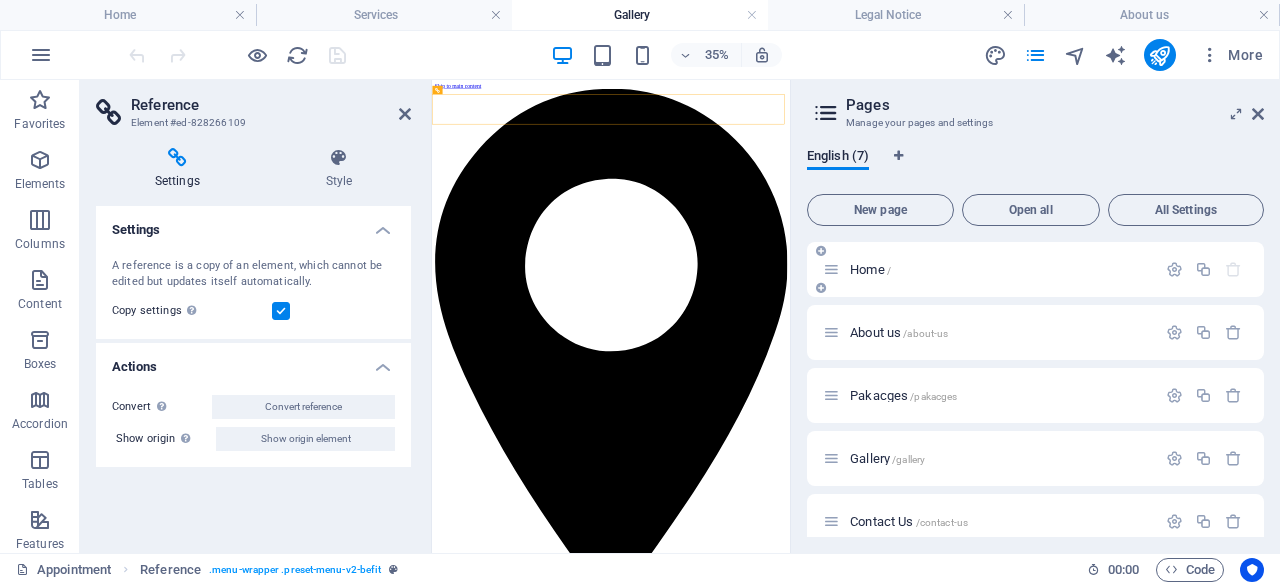 click on "Home /" at bounding box center [1035, 269] 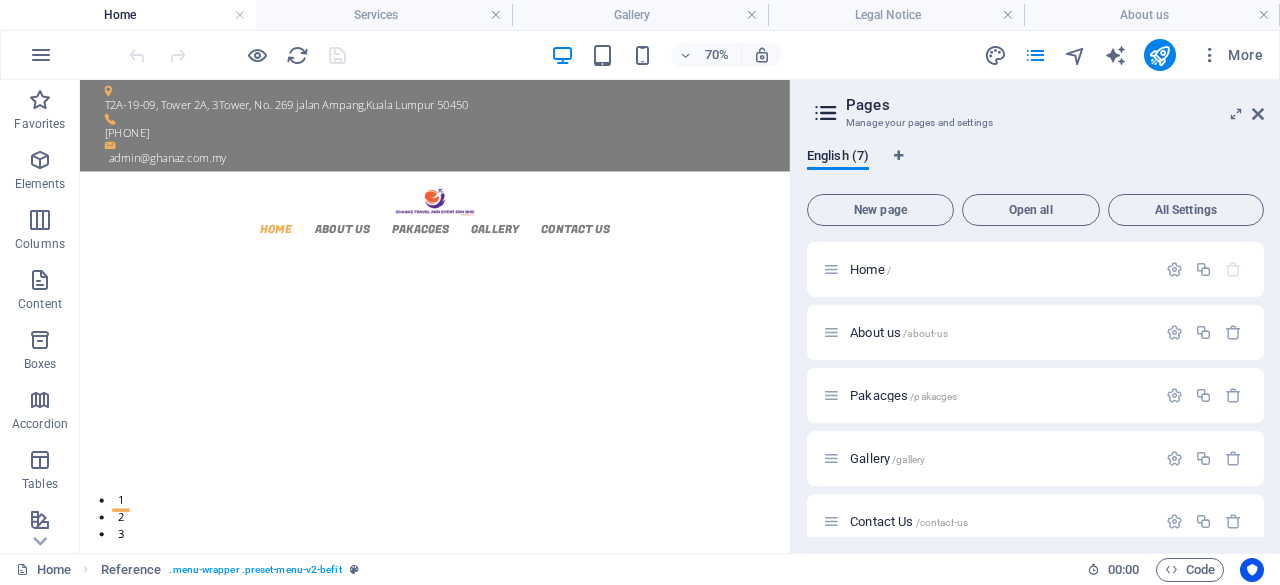 click on "Pages Manage your pages and settings English (7) New page Open all All Settings Home / About us /about-us Pakacges /pakacges Gallery /gallery Contact Us /contact-us Legal Notice /legal-notice Privacy /privacy" at bounding box center (1035, 316) 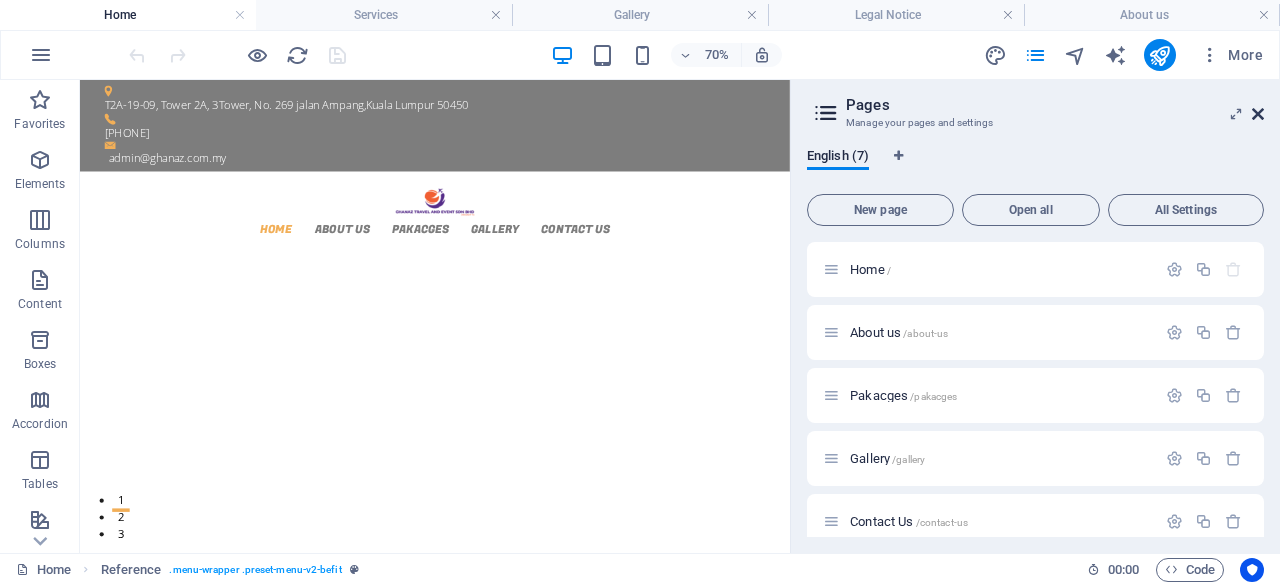 drag, startPoint x: 1257, startPoint y: 115, endPoint x: 924, endPoint y: 116, distance: 333.0015 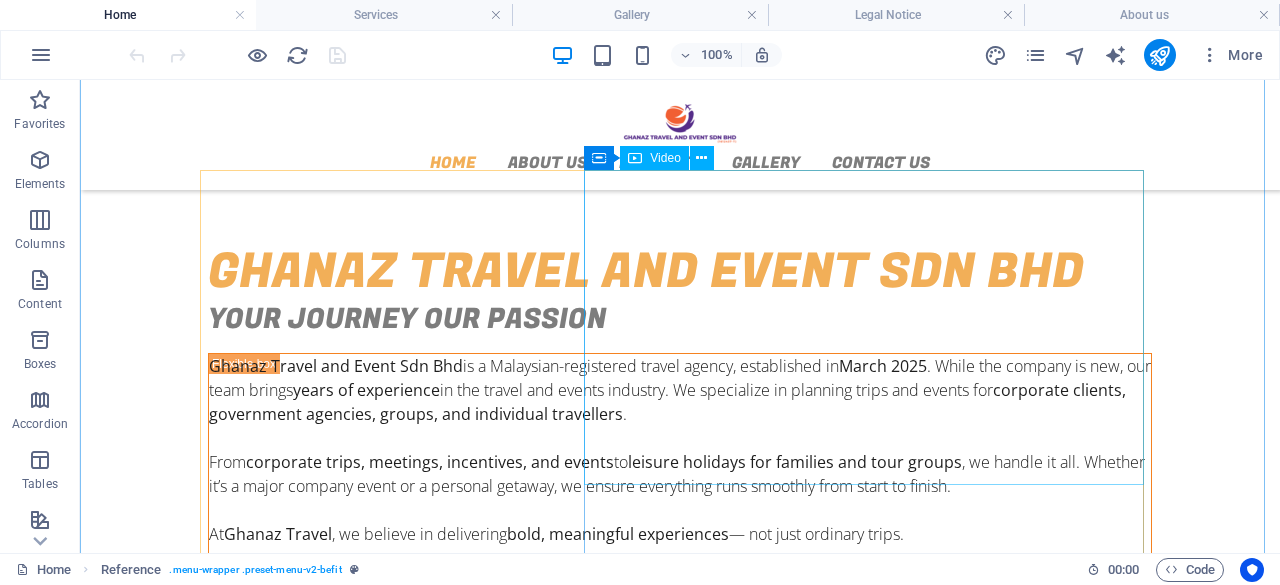 scroll, scrollTop: 700, scrollLeft: 0, axis: vertical 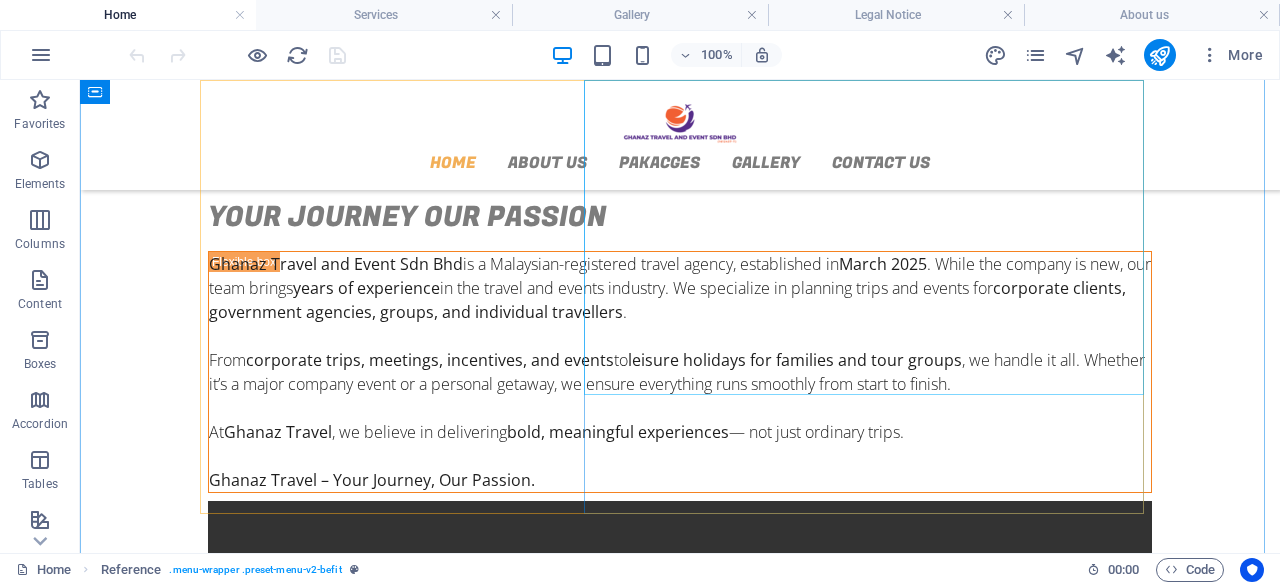click at bounding box center [680, 737] 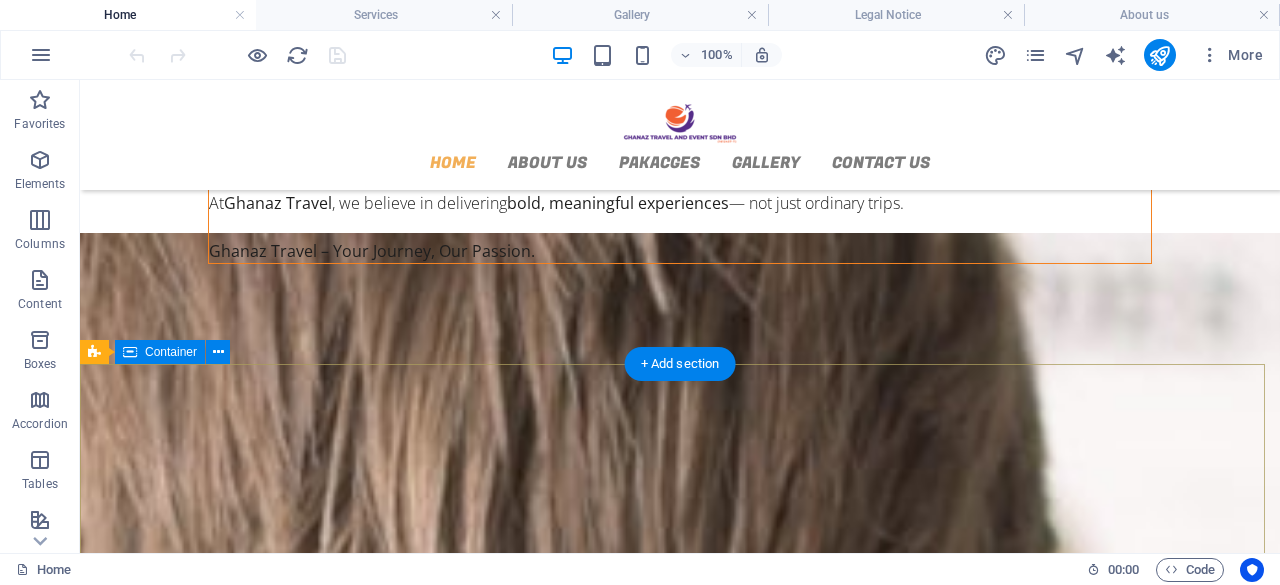 scroll, scrollTop: 900, scrollLeft: 0, axis: vertical 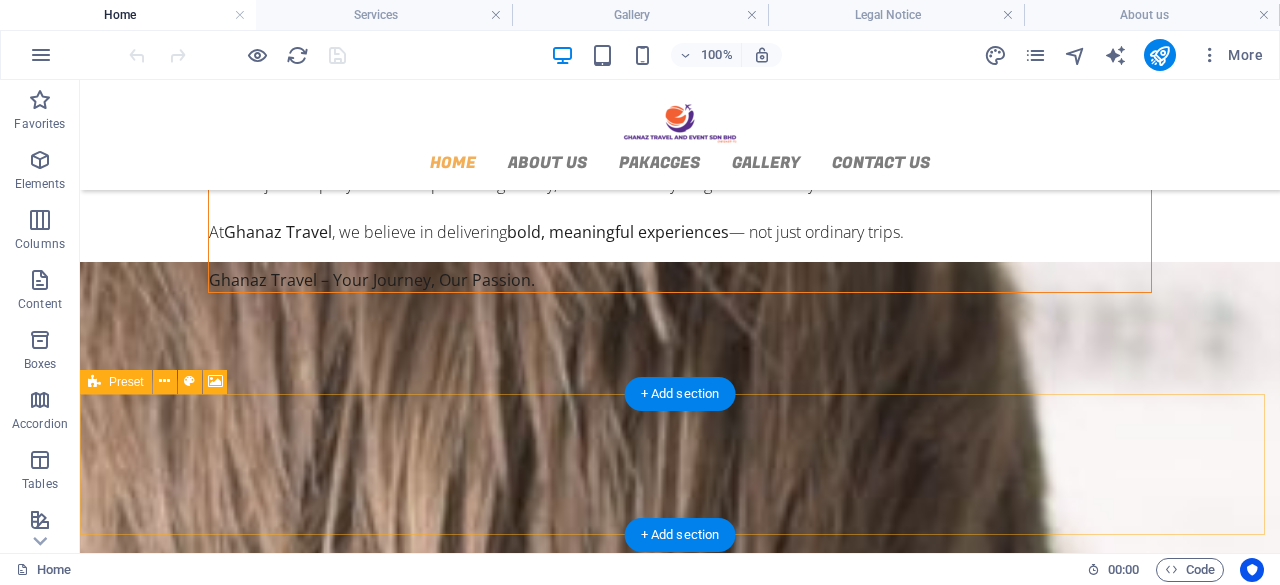 click on "Drop content here or  Add elements  Paste clipboard" at bounding box center [680, 1489] 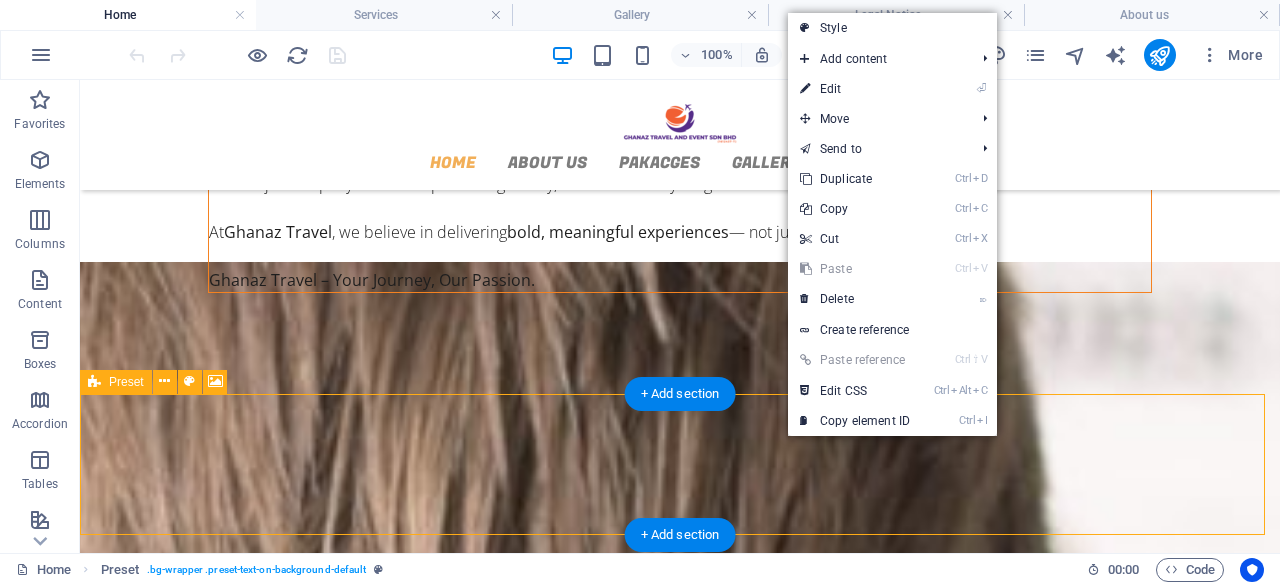 click on "Drop content here or  Add elements  Paste clipboard" at bounding box center (680, 1489) 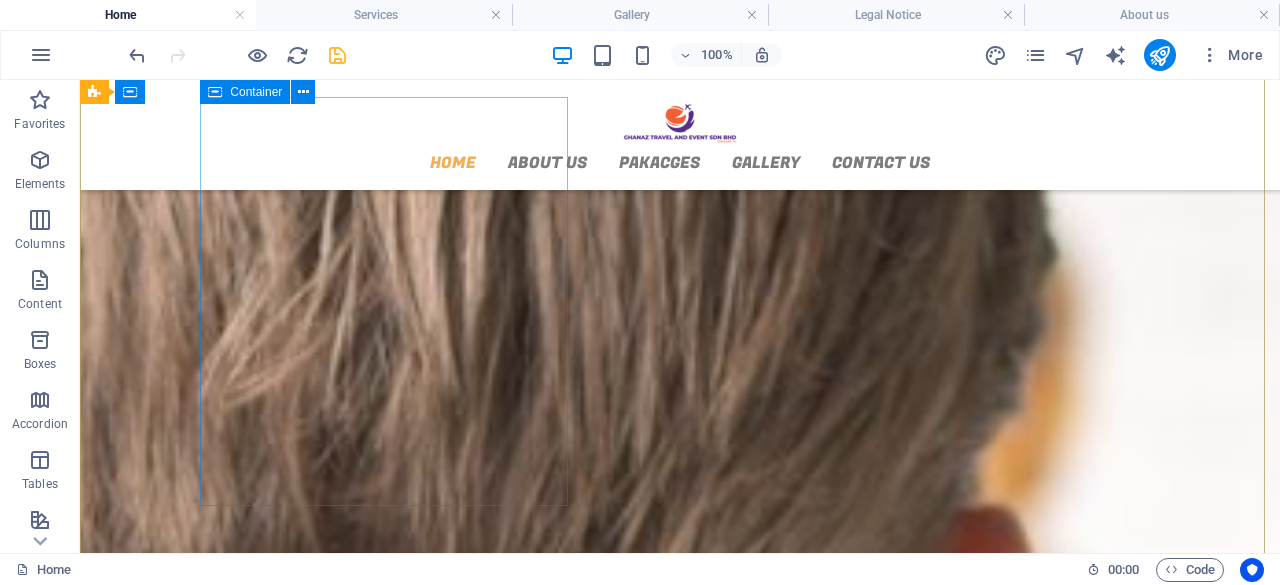 scroll, scrollTop: 1200, scrollLeft: 0, axis: vertical 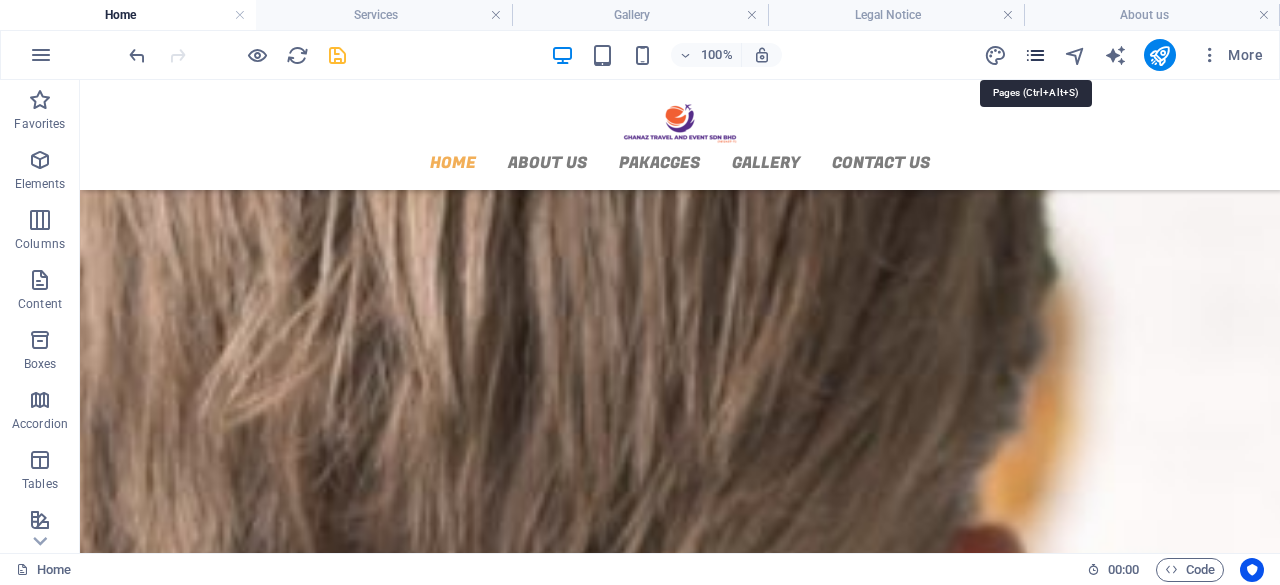 click at bounding box center (1035, 55) 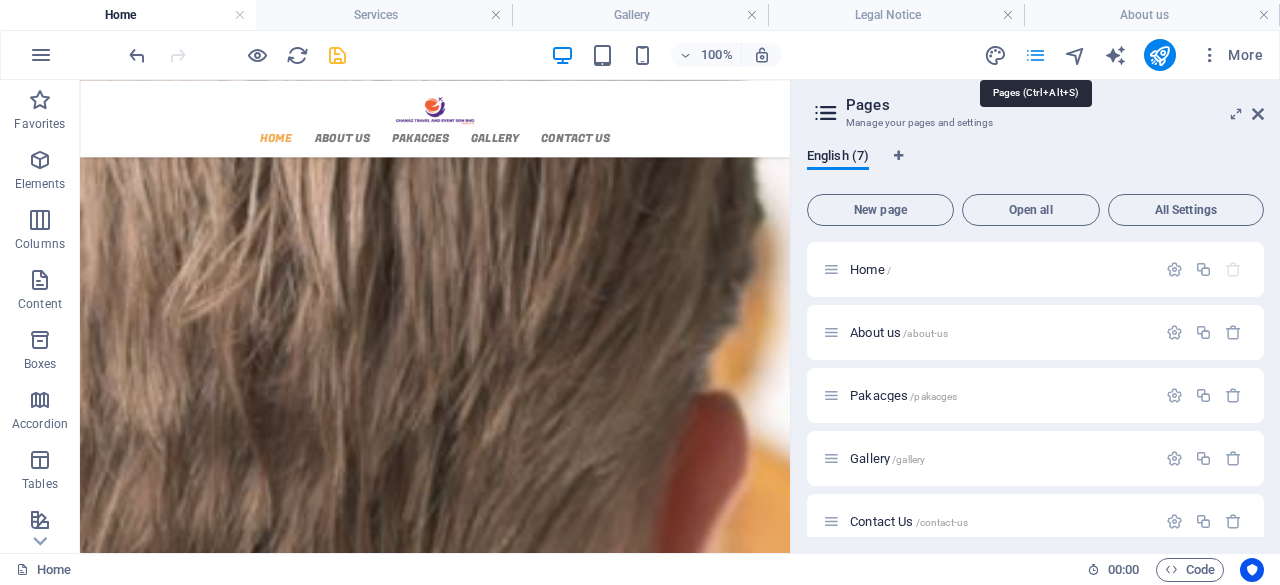 scroll, scrollTop: 1222, scrollLeft: 0, axis: vertical 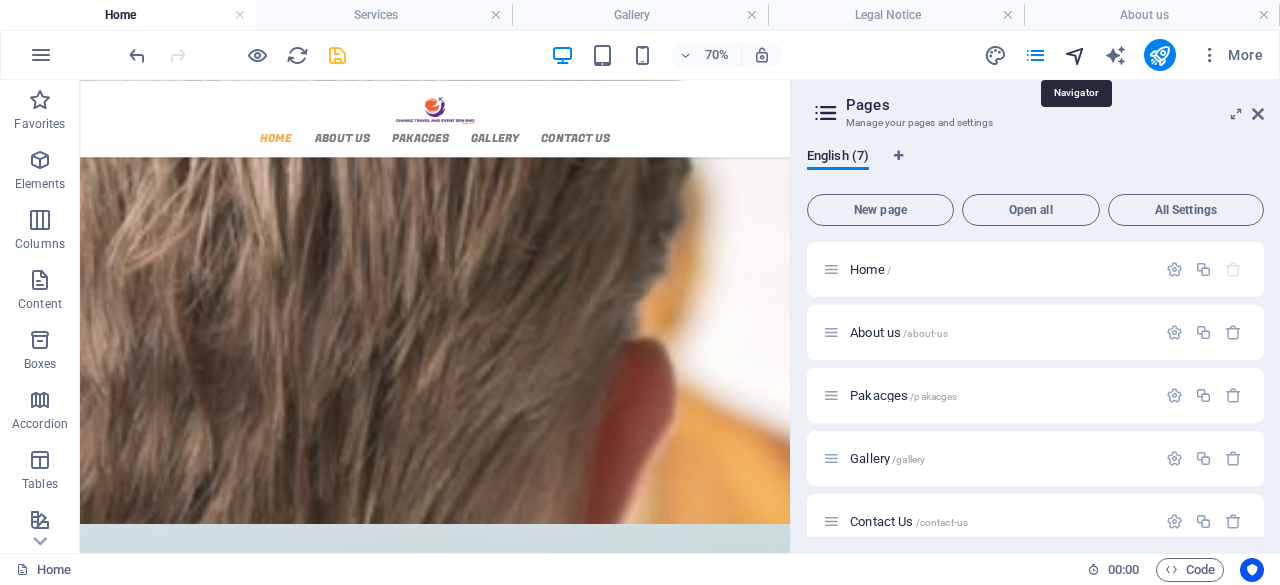 click at bounding box center [1075, 55] 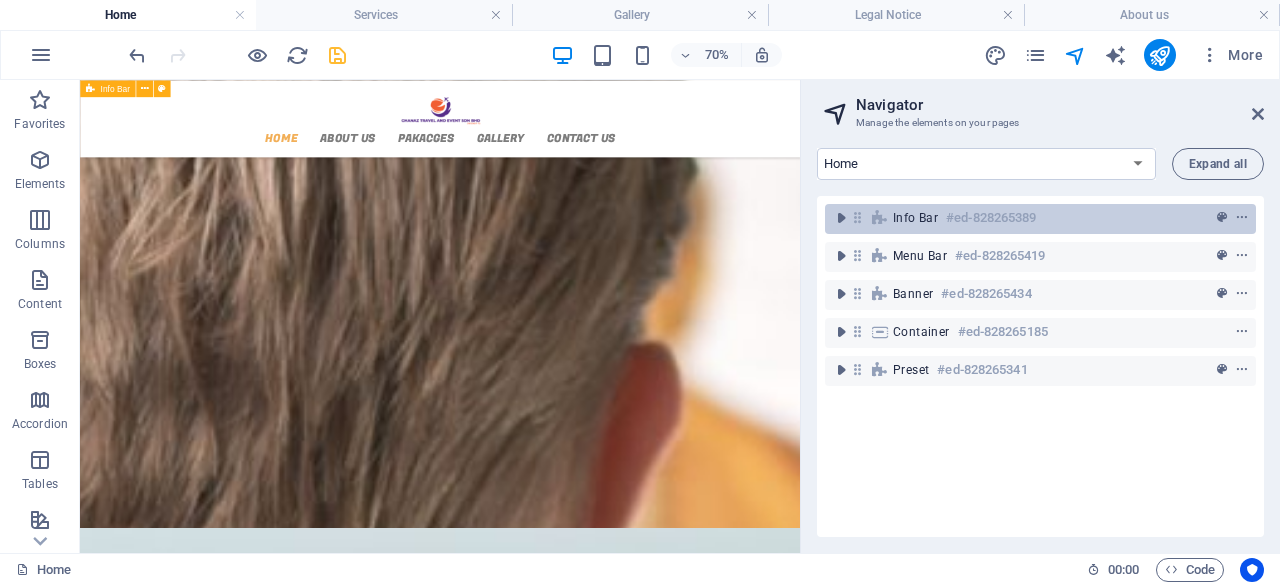 click at bounding box center (857, 217) 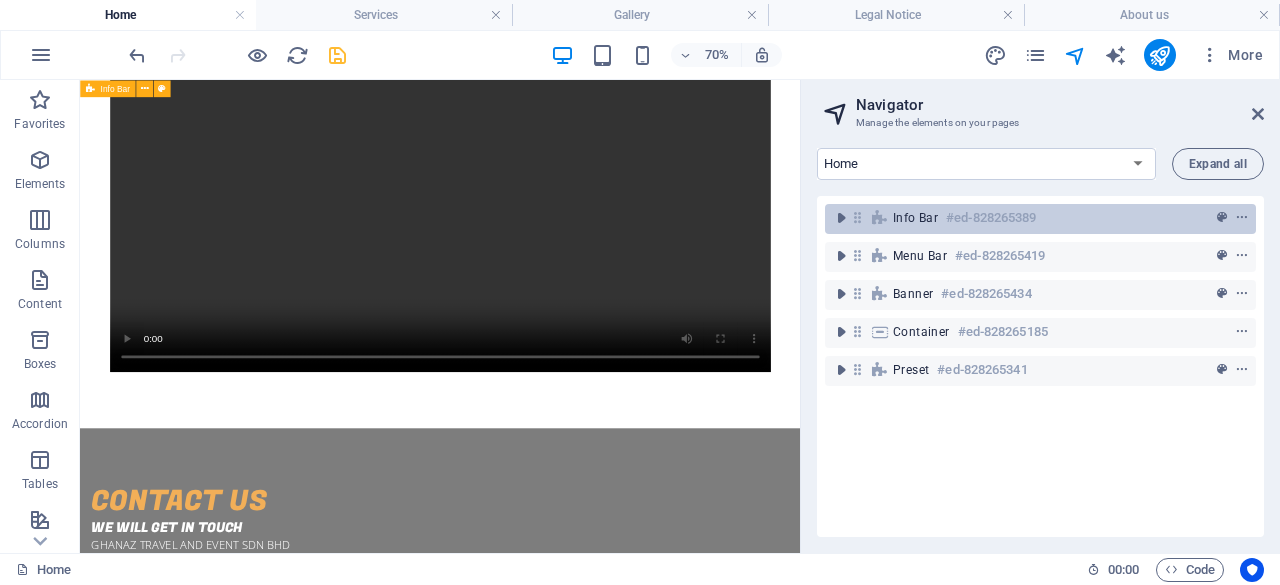 scroll, scrollTop: 0, scrollLeft: 0, axis: both 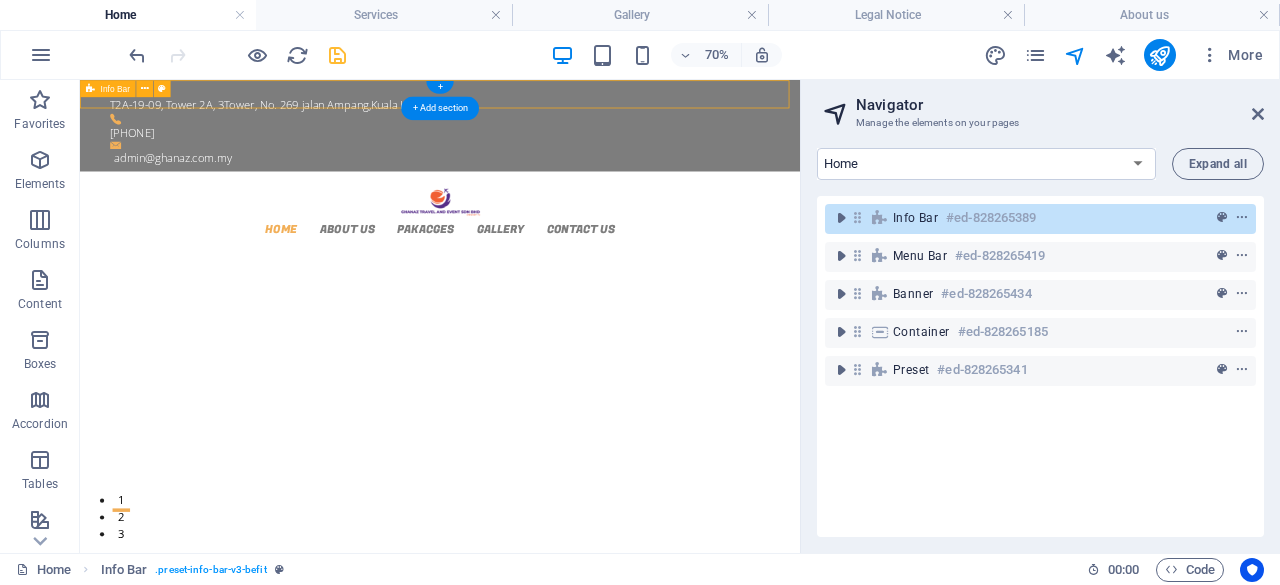 click on "Info Bar" at bounding box center [915, 218] 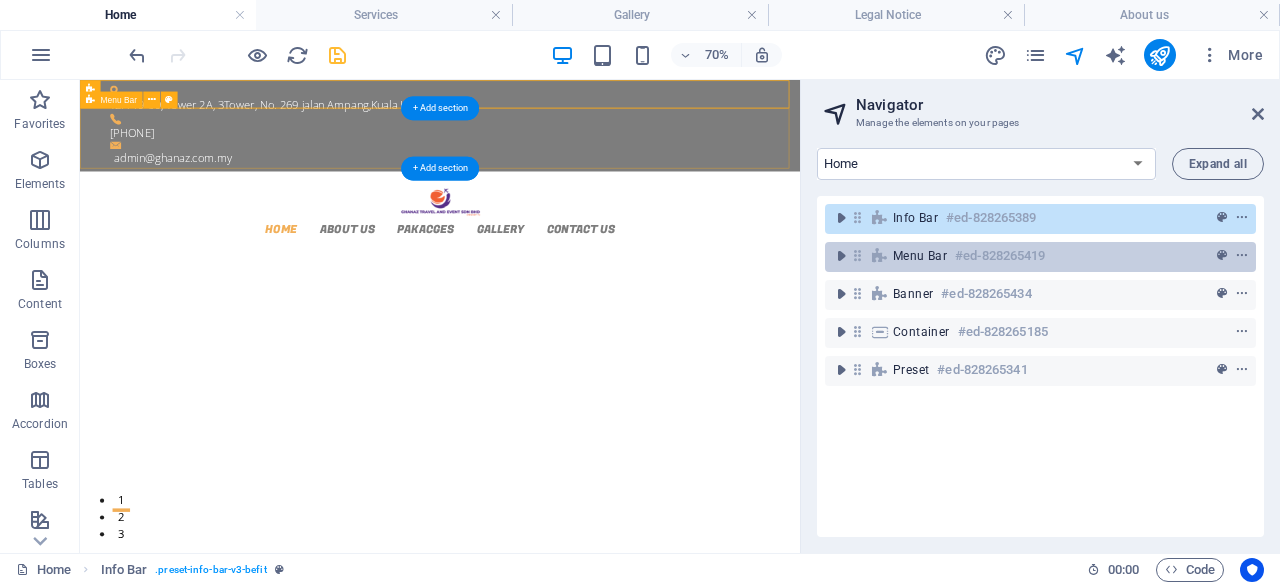 click on "Menu Bar #ed-828265419" at bounding box center [1024, 256] 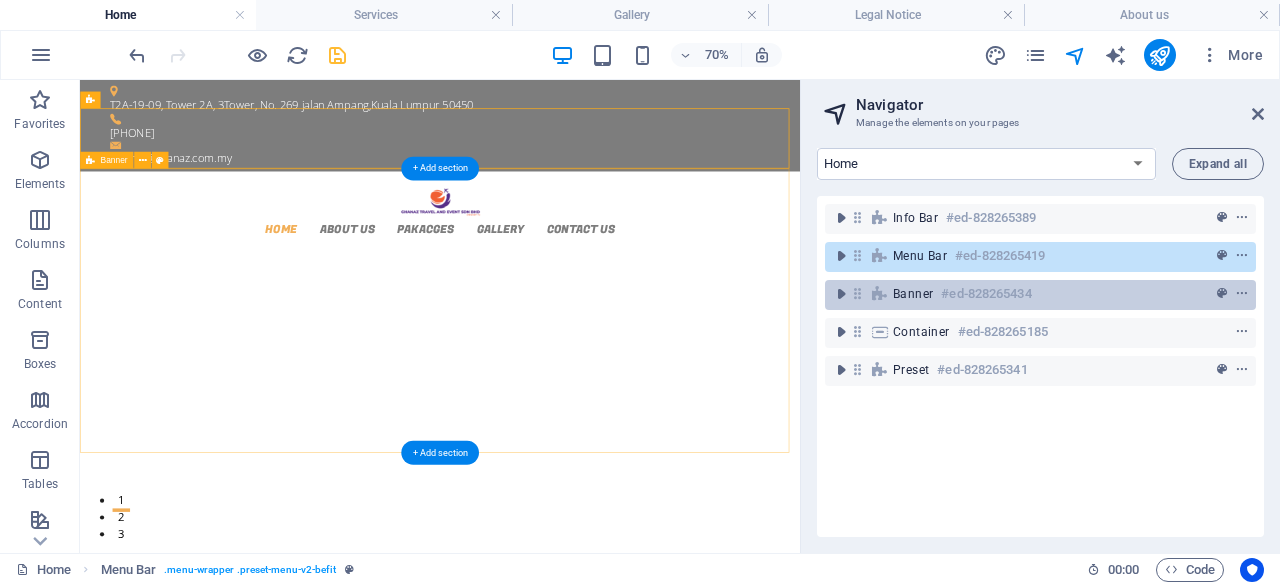 click on "#ed-828265434" at bounding box center [986, 294] 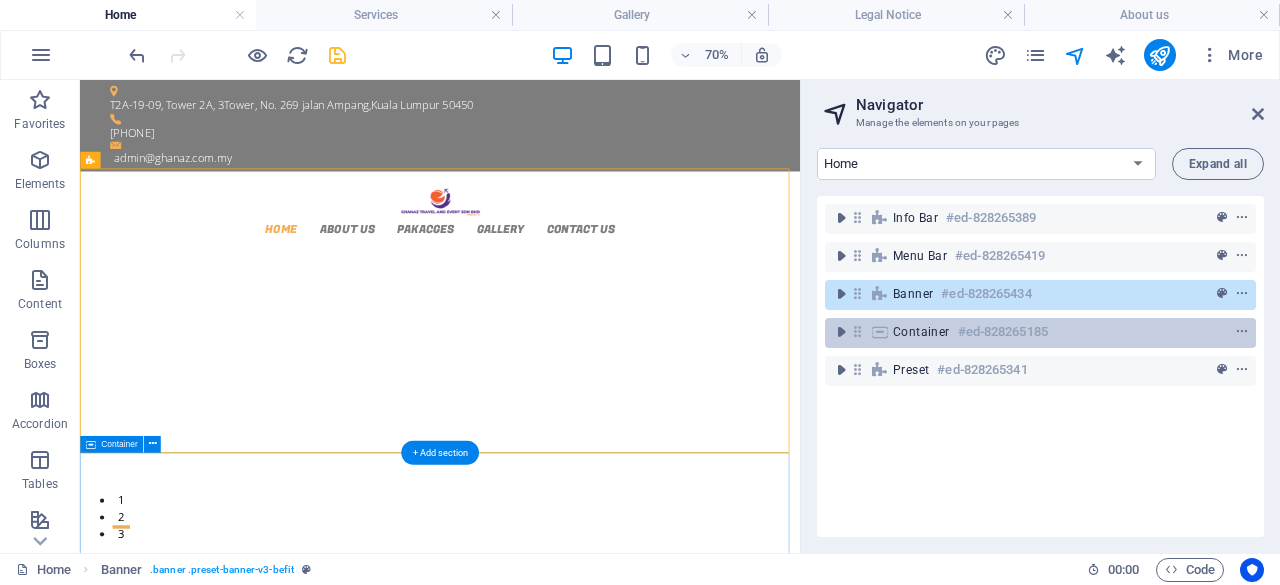 click on "#ed-828265185" at bounding box center (1003, 332) 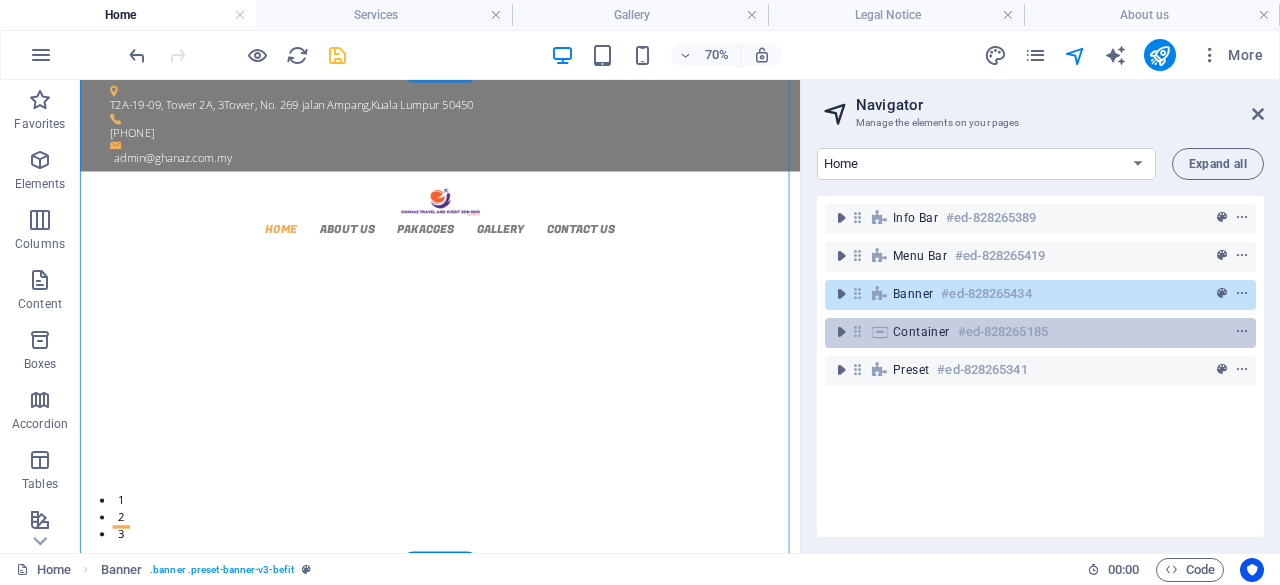 scroll, scrollTop: 545, scrollLeft: 0, axis: vertical 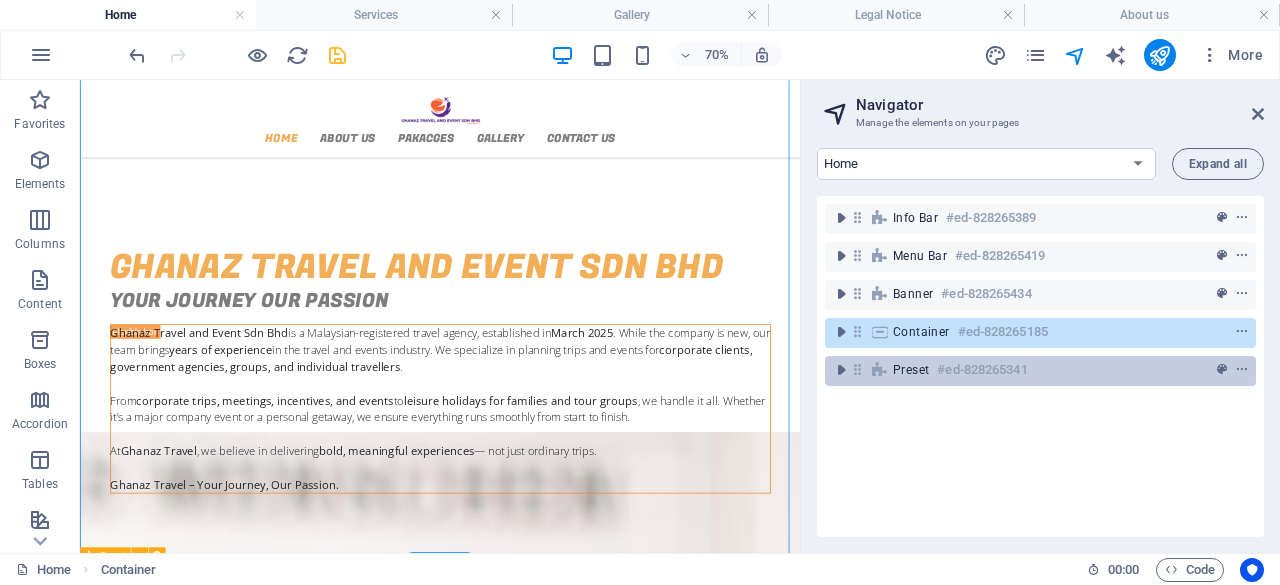 click on "#ed-828265341" at bounding box center [982, 370] 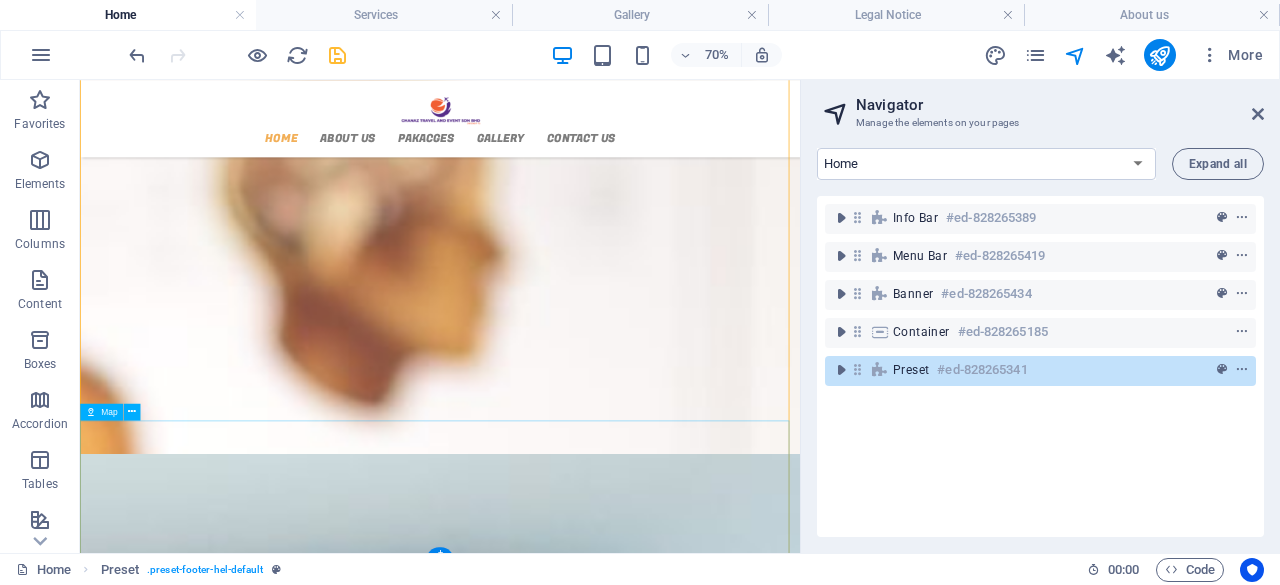 scroll, scrollTop: 1329, scrollLeft: 0, axis: vertical 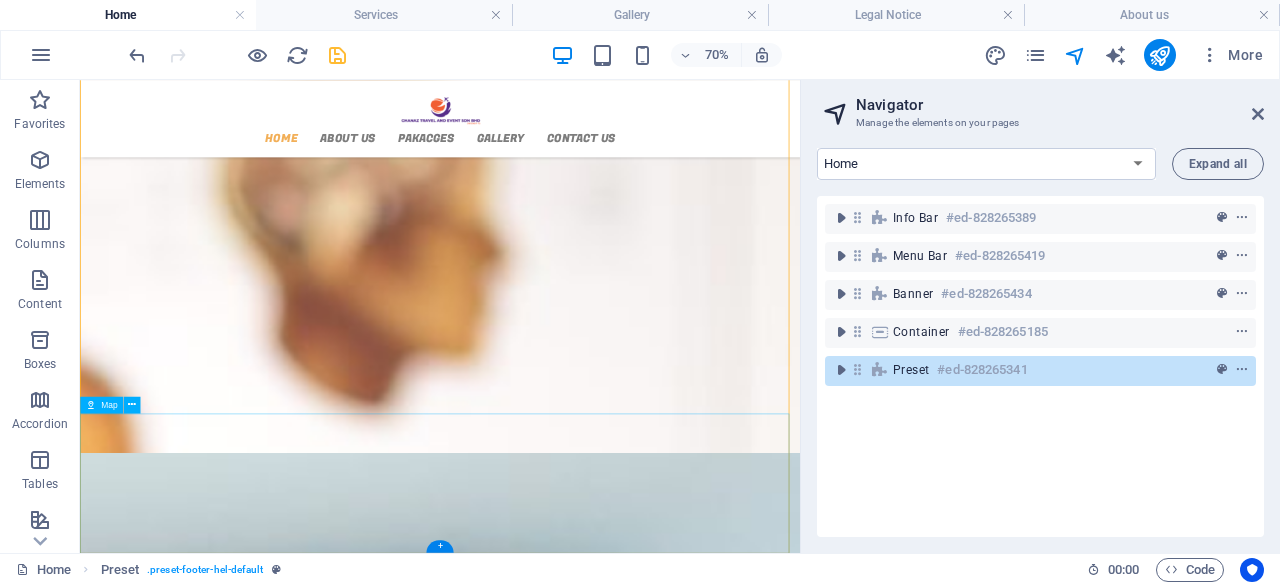 click at bounding box center (594, 1314) 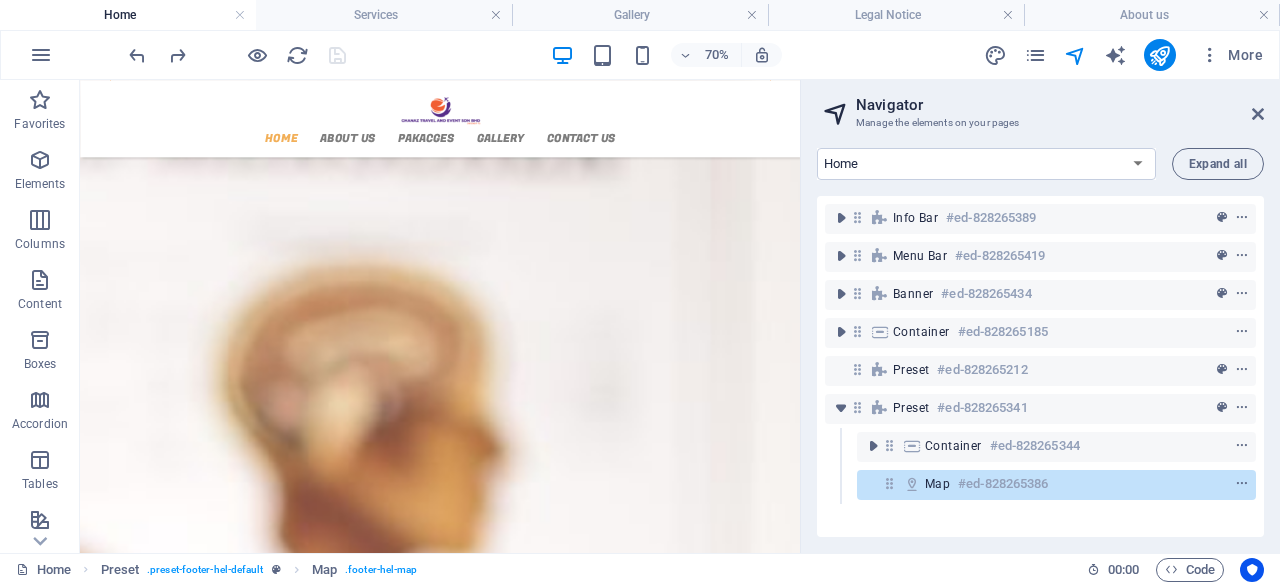 scroll, scrollTop: 986, scrollLeft: 0, axis: vertical 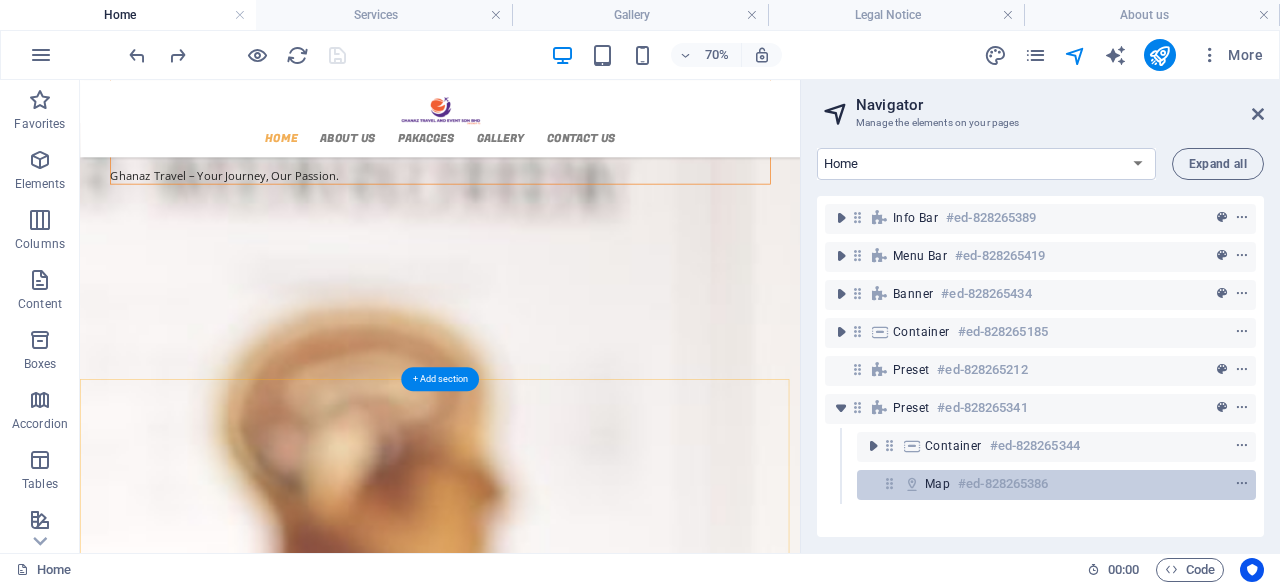 click on "Map #ed-828265386" at bounding box center (1040, 484) 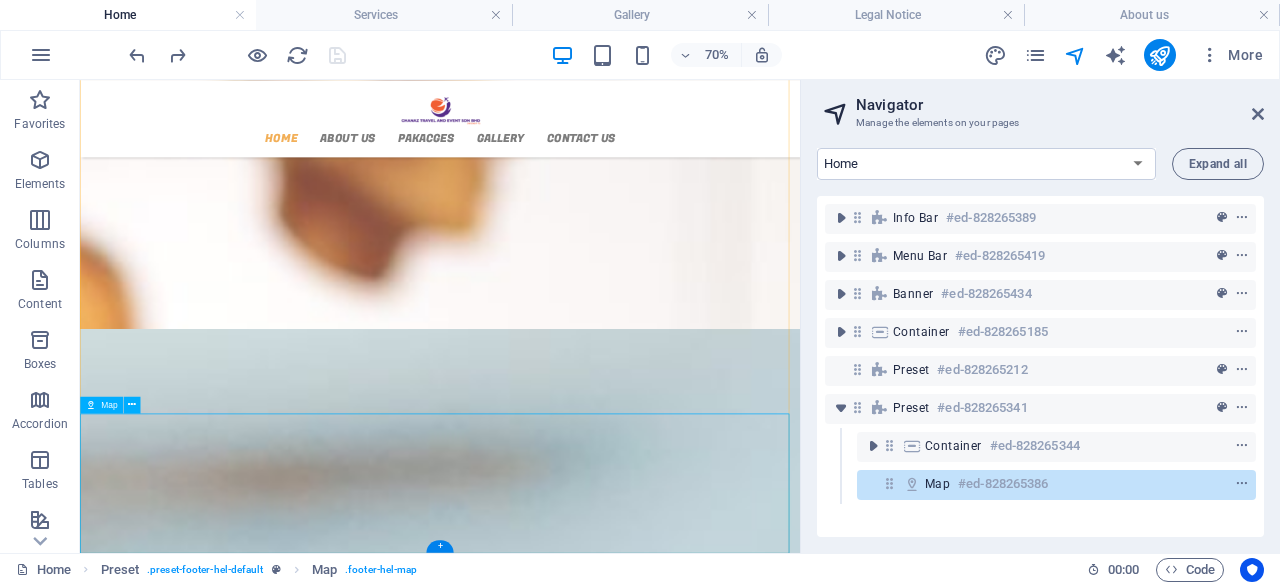 click on "Map #ed-828265386" at bounding box center (1056, 485) 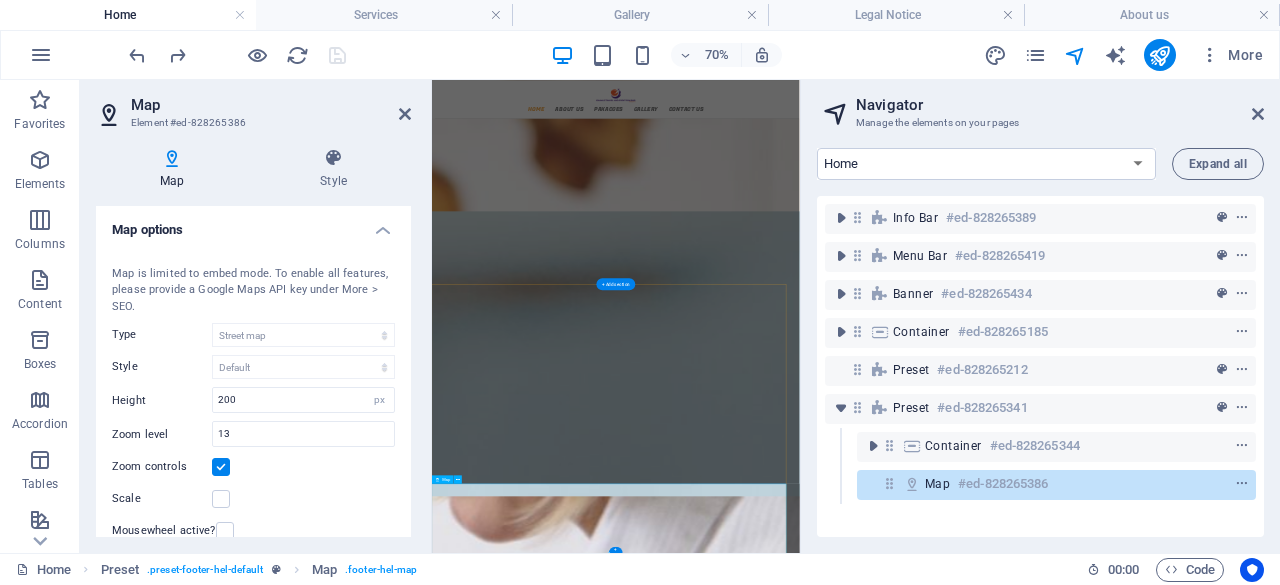 click on "#ed-828265386" at bounding box center [1003, 484] 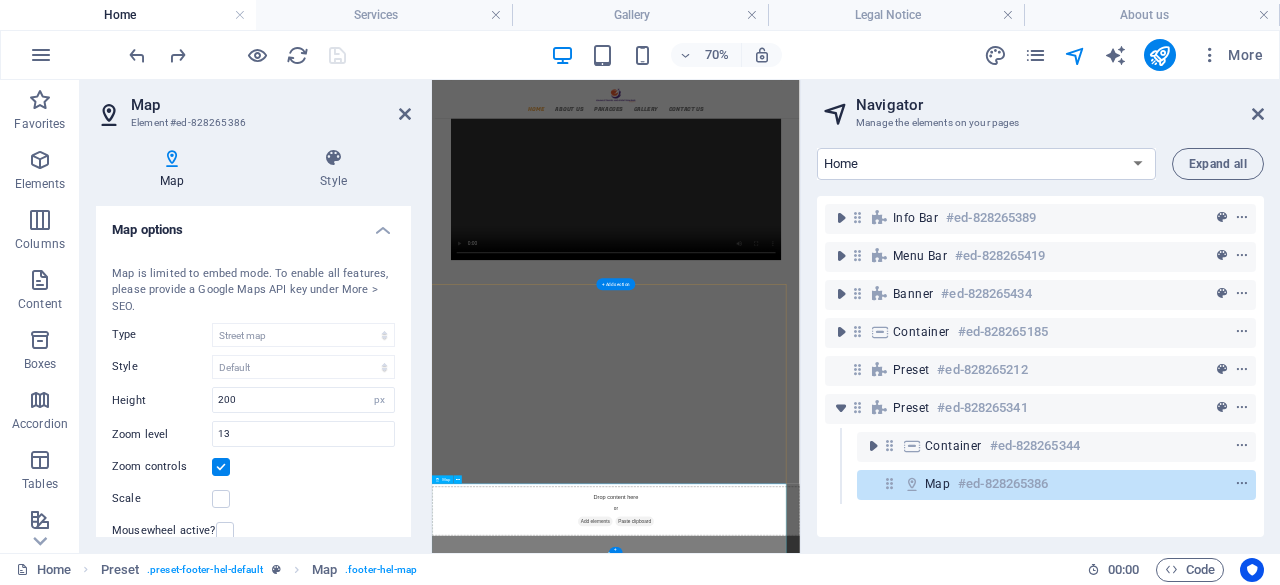 click on "#ed-828265386" at bounding box center (1003, 484) 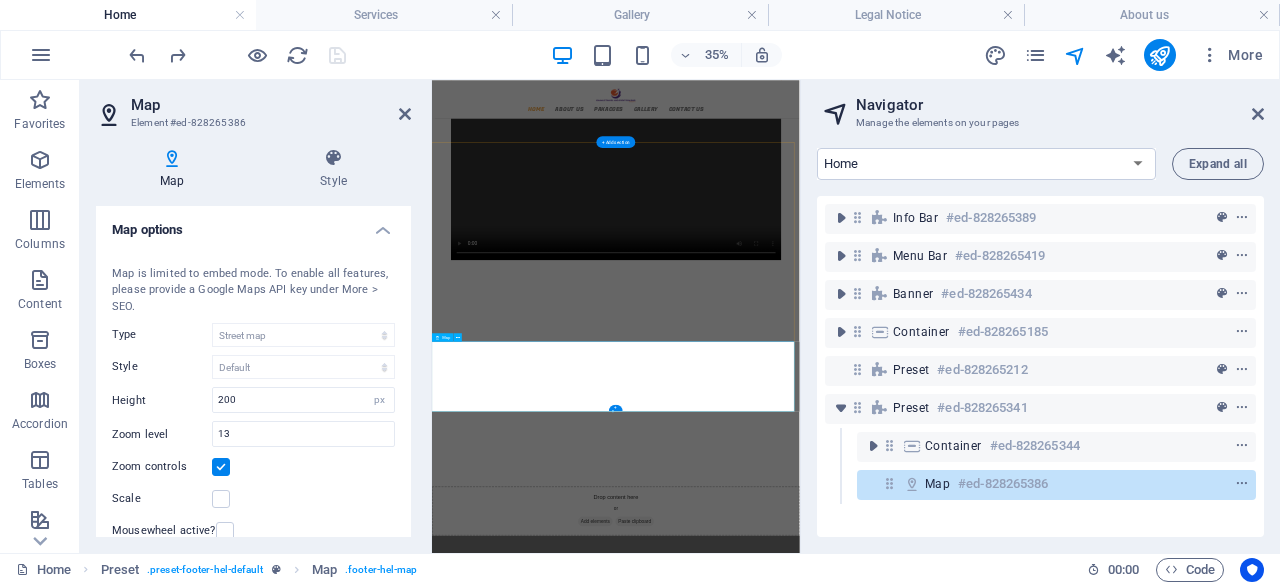 scroll, scrollTop: 1236, scrollLeft: 0, axis: vertical 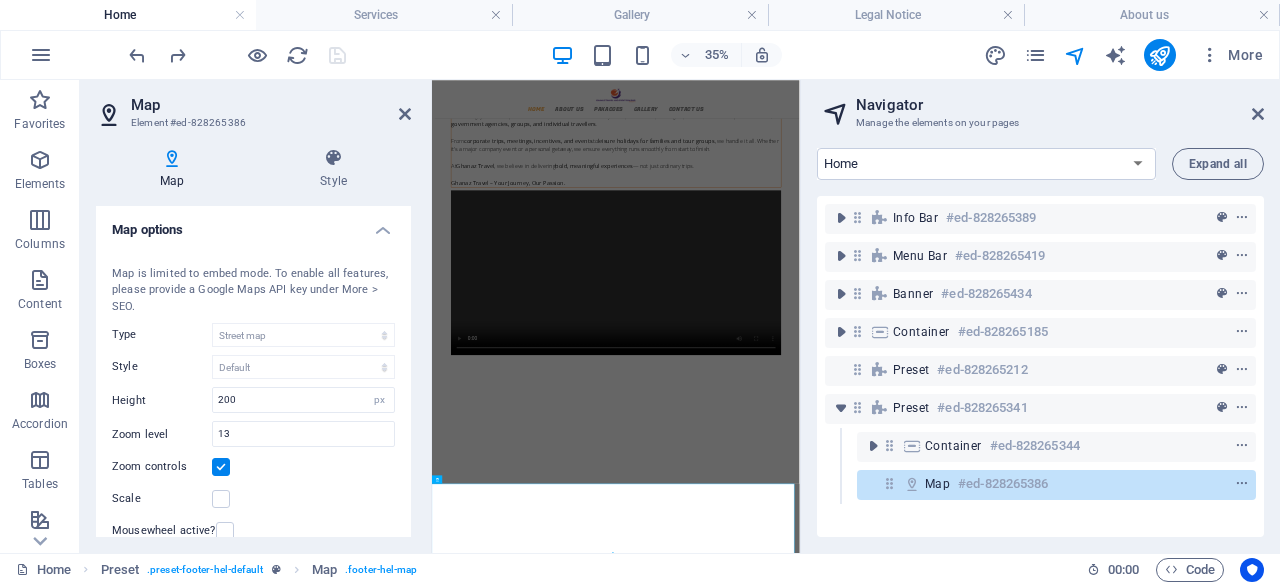 click on "Info Bar #ed-828265389 Menu Bar #ed-828265419 Banner #ed-828265434 Container #ed-828265185 Preset #ed-828265212 Preset #ed-828265341 Container #ed-828265344 Map #ed-828265386" at bounding box center (1040, 366) 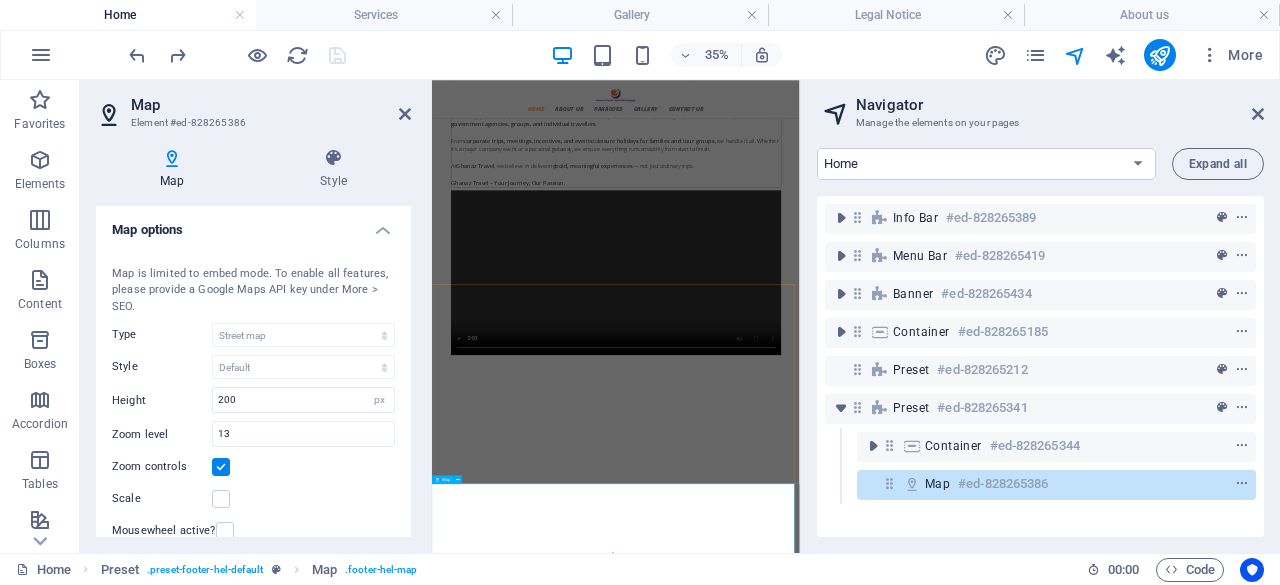 click on "Map #ed-828265386" at bounding box center [1056, 485] 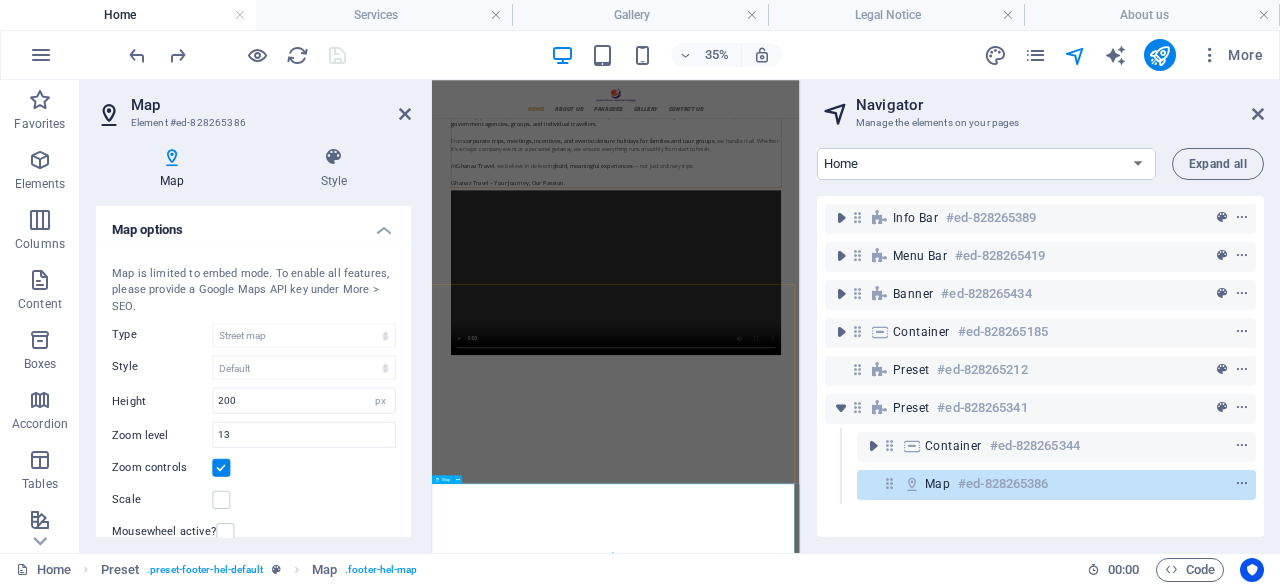 click at bounding box center [889, 483] 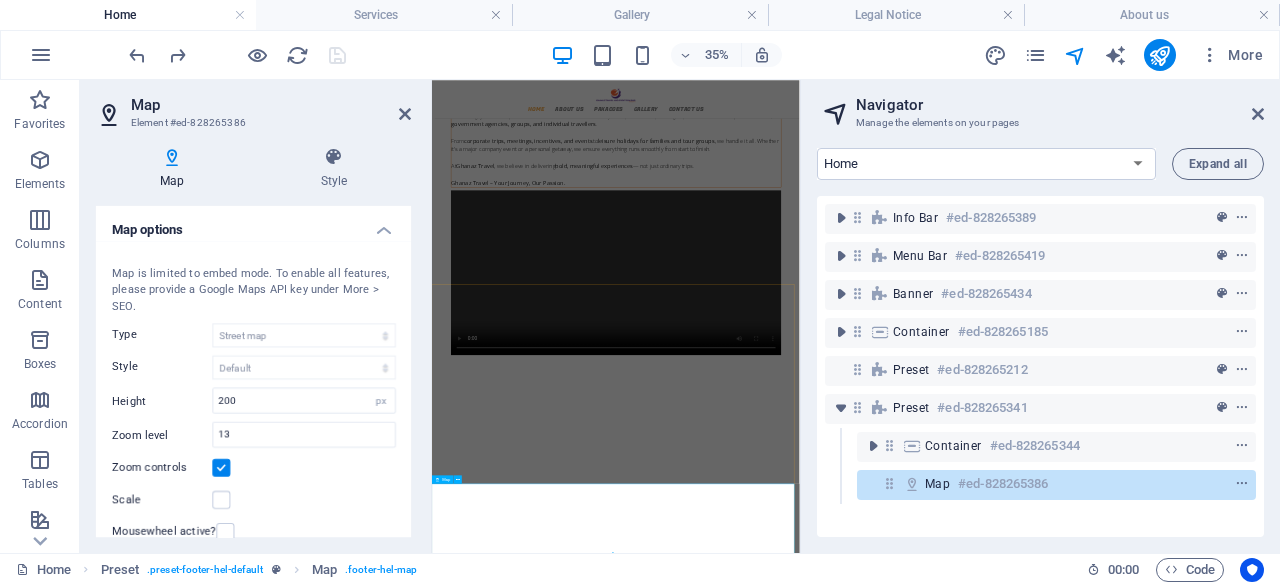 click at bounding box center [957, 2520] 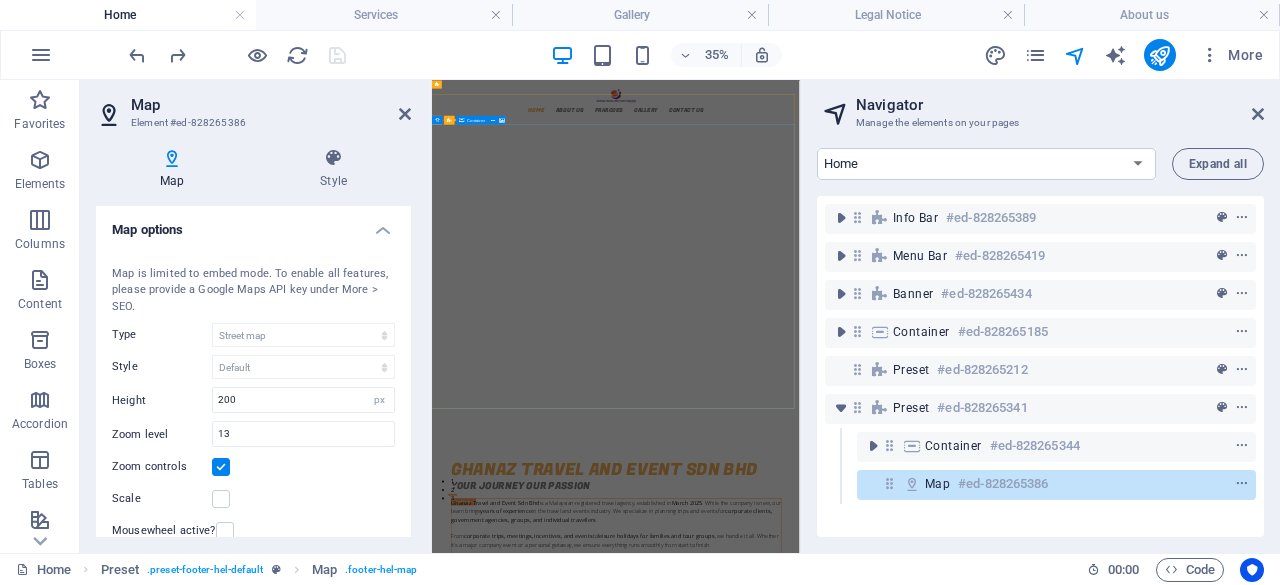 scroll, scrollTop: 0, scrollLeft: 0, axis: both 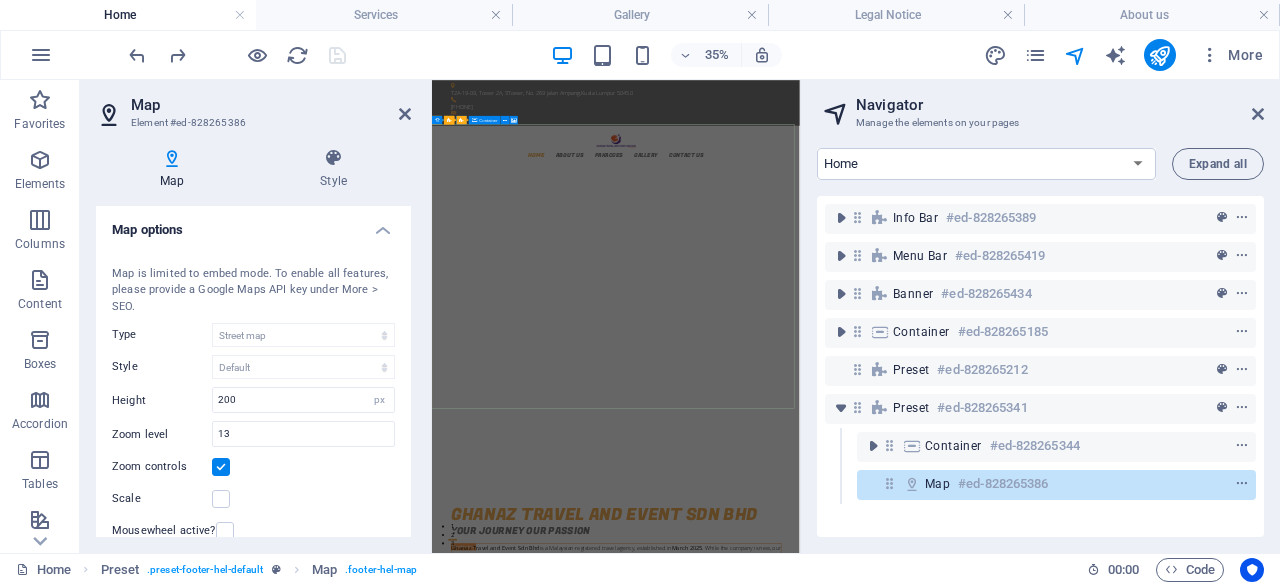 click at bounding box center [-2158, 3611] 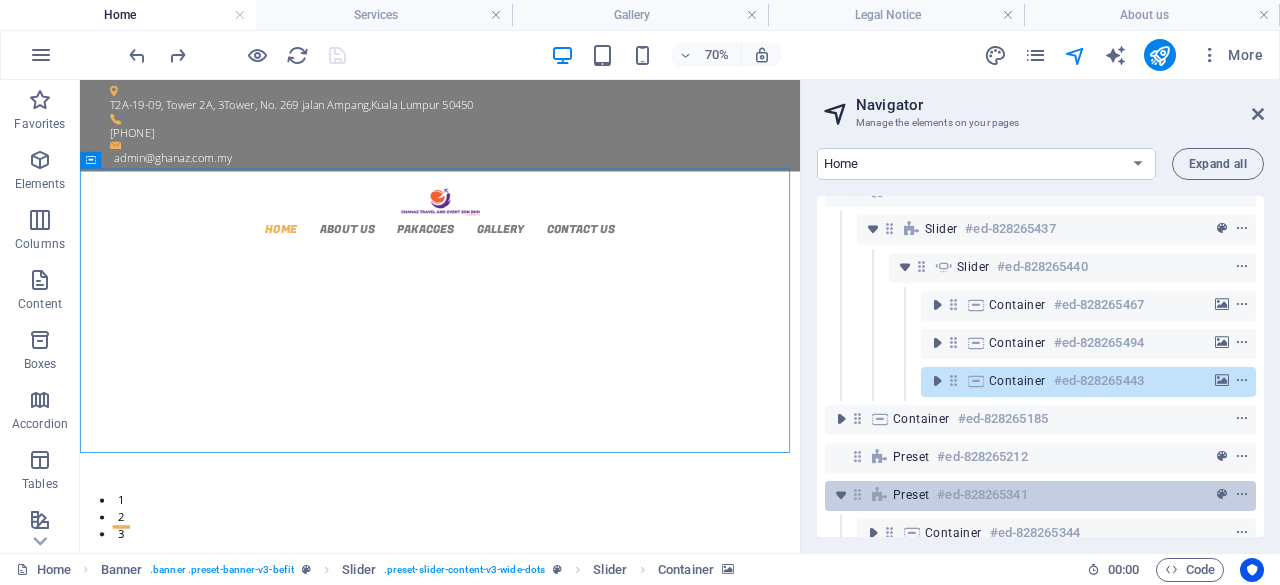 scroll, scrollTop: 0, scrollLeft: 0, axis: both 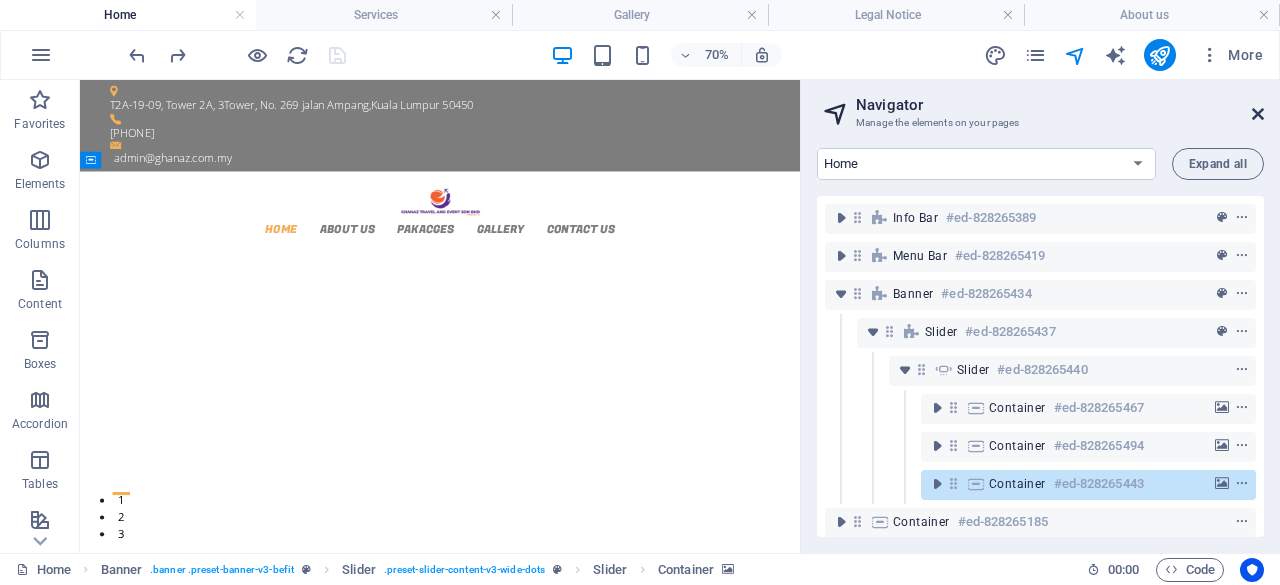 click at bounding box center (1258, 114) 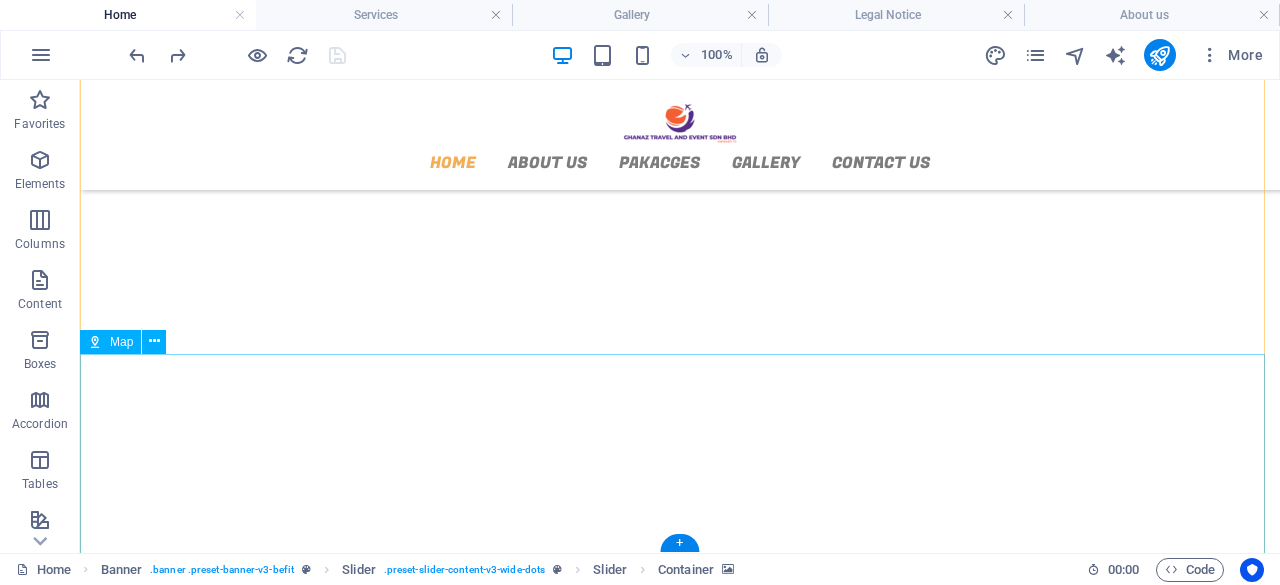 scroll, scrollTop: 1650, scrollLeft: 0, axis: vertical 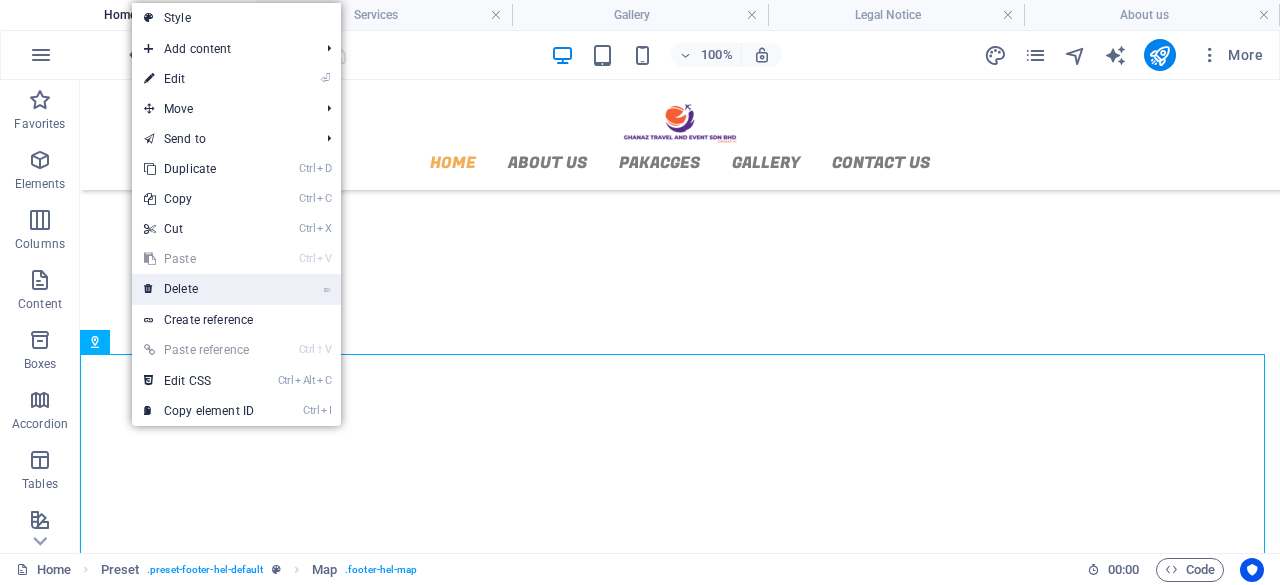 drag, startPoint x: 173, startPoint y: 291, endPoint x: 98, endPoint y: 210, distance: 110.39022 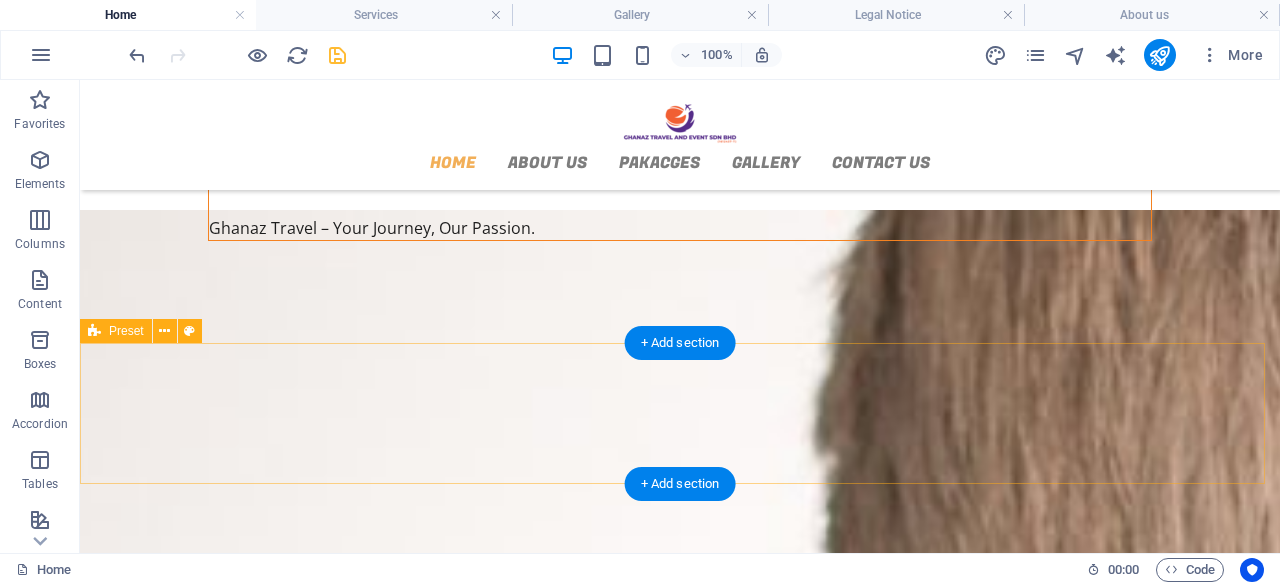 scroll, scrollTop: 950, scrollLeft: 0, axis: vertical 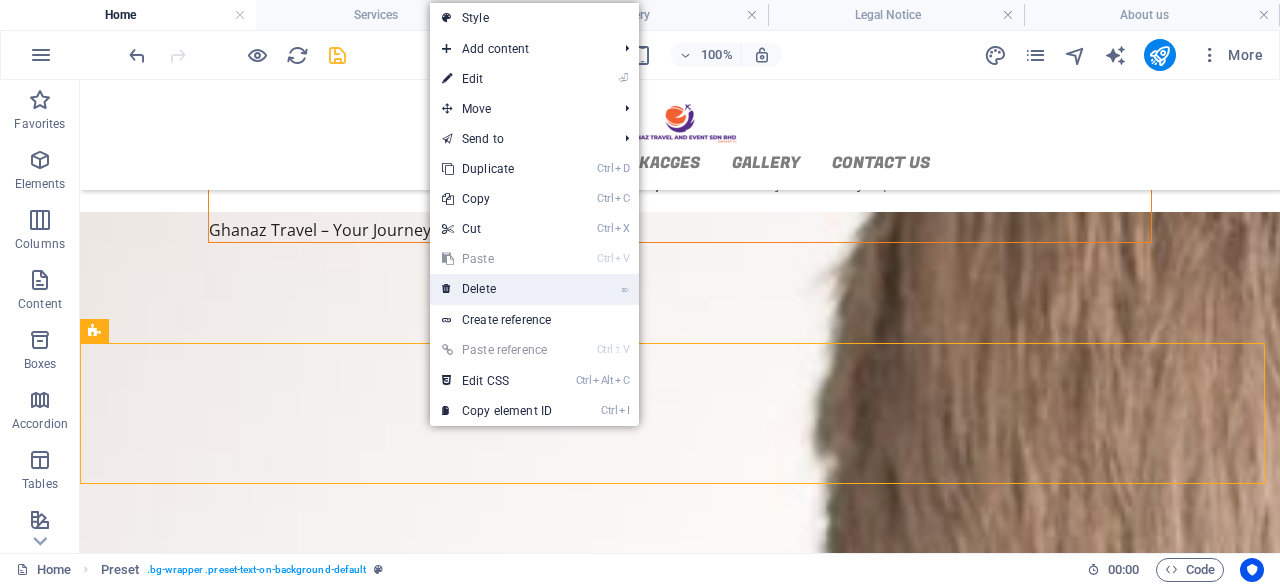 click on "⌦  Delete" at bounding box center [497, 289] 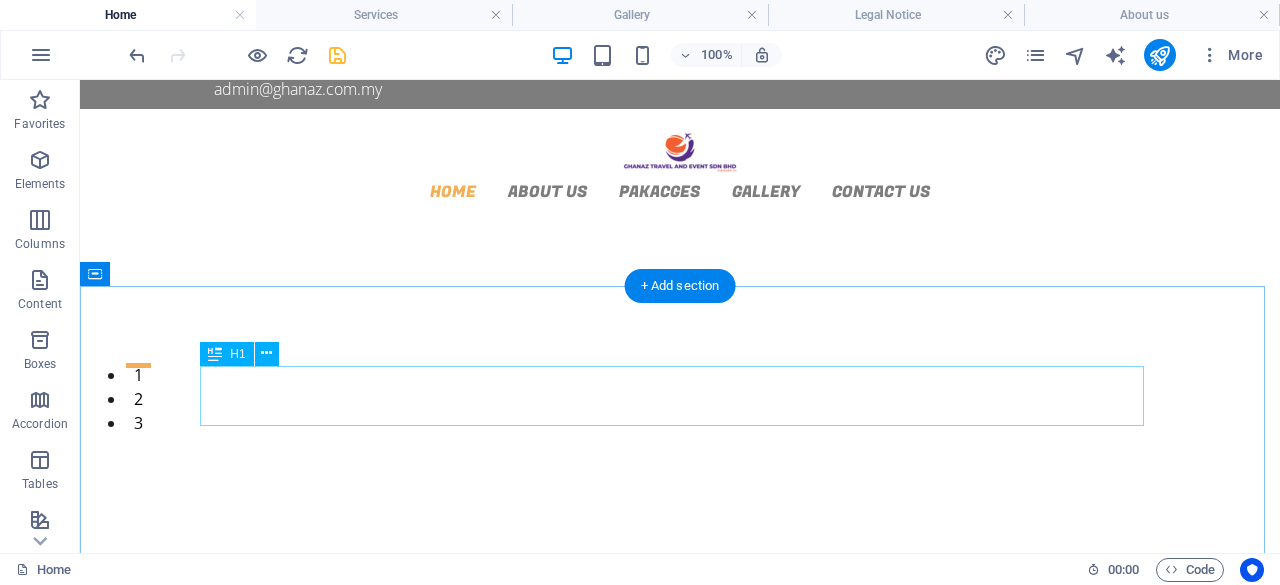 scroll, scrollTop: 0, scrollLeft: 0, axis: both 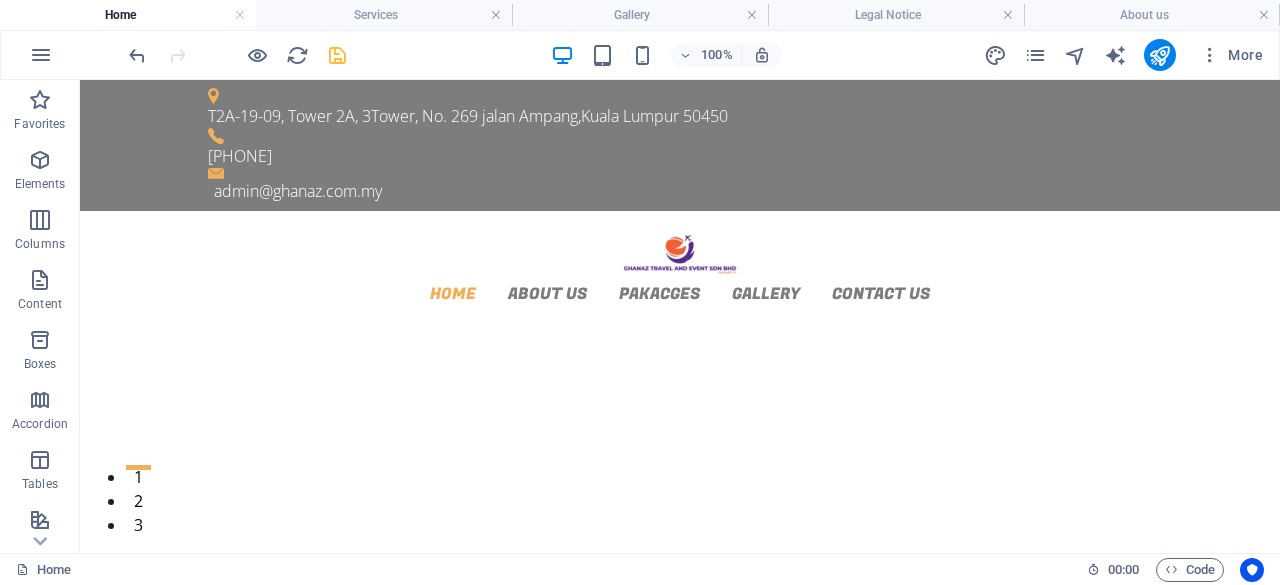 click at bounding box center (237, 55) 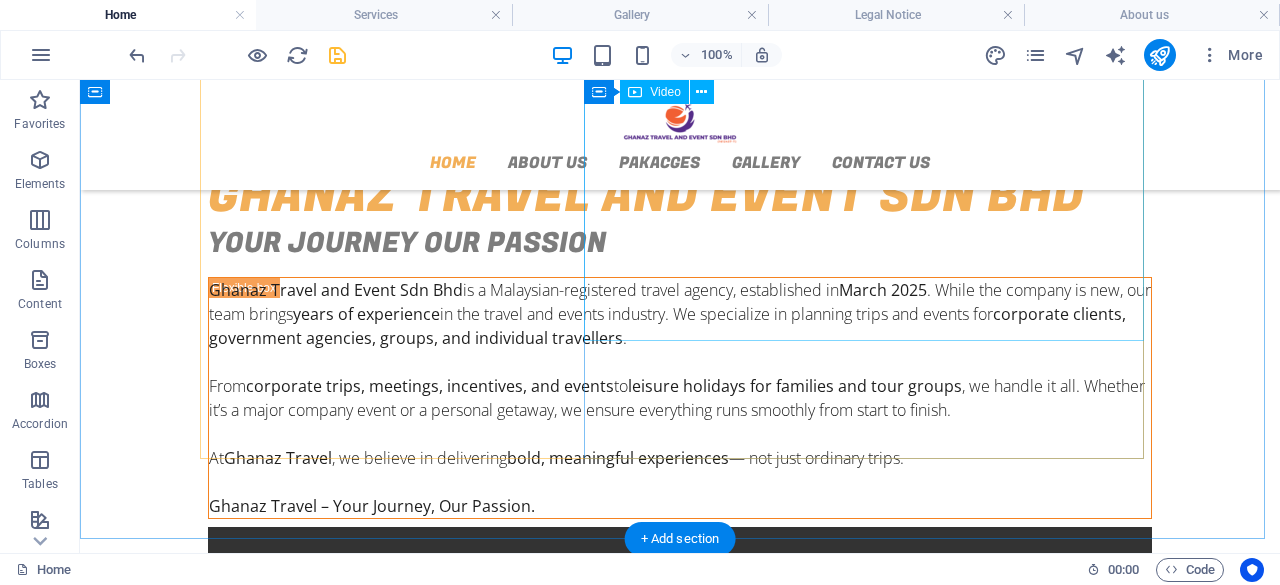 scroll, scrollTop: 600, scrollLeft: 0, axis: vertical 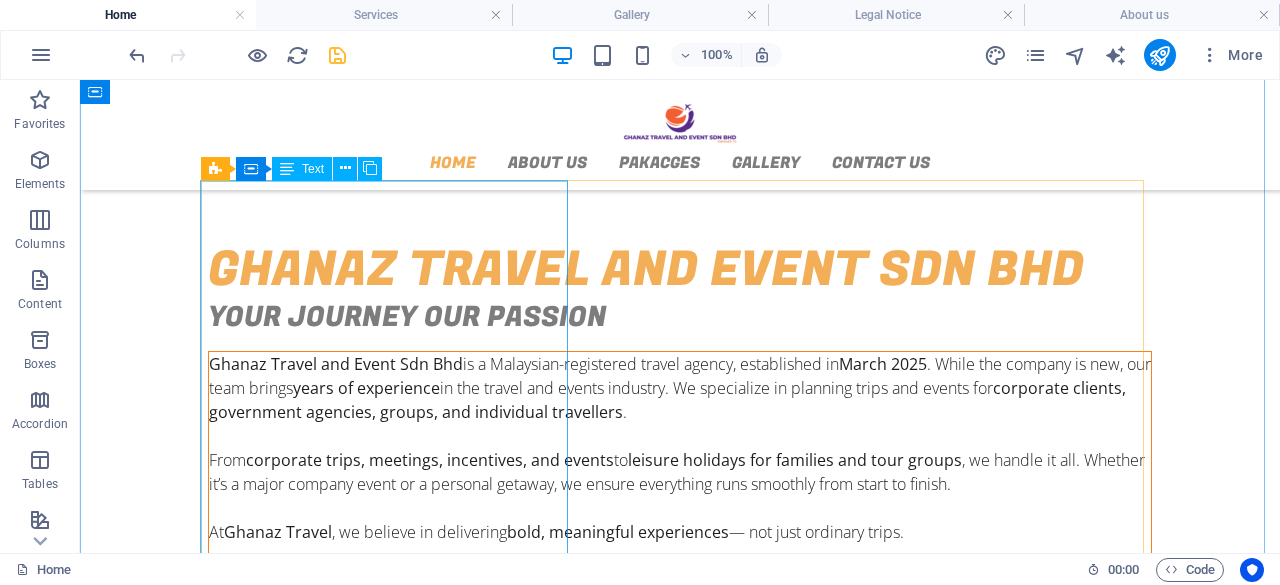 click on "Ghanaz Travel and Event Sdn Bhd  is a Malaysian-registered travel agency, established in  March 2025 . While the company is new, our team brings  years of experience  in the travel and events industry. We specialize in planning trips and events for  corporate clients, government agencies, groups, and individual travellers . From  corporate trips, meetings, incentives, and events  to  leisure holidays for families and tour groups , we handle it all. Whether it’s a major company event or a personal getaway, we ensure everything runs smoothly from start to finish. At  Ghanaz Travel , we believe in delivering  bold, meaningful experiences  — not just ordinary trips. Ghanaz Travel – Your Journey, Our Passion." at bounding box center (680, 472) 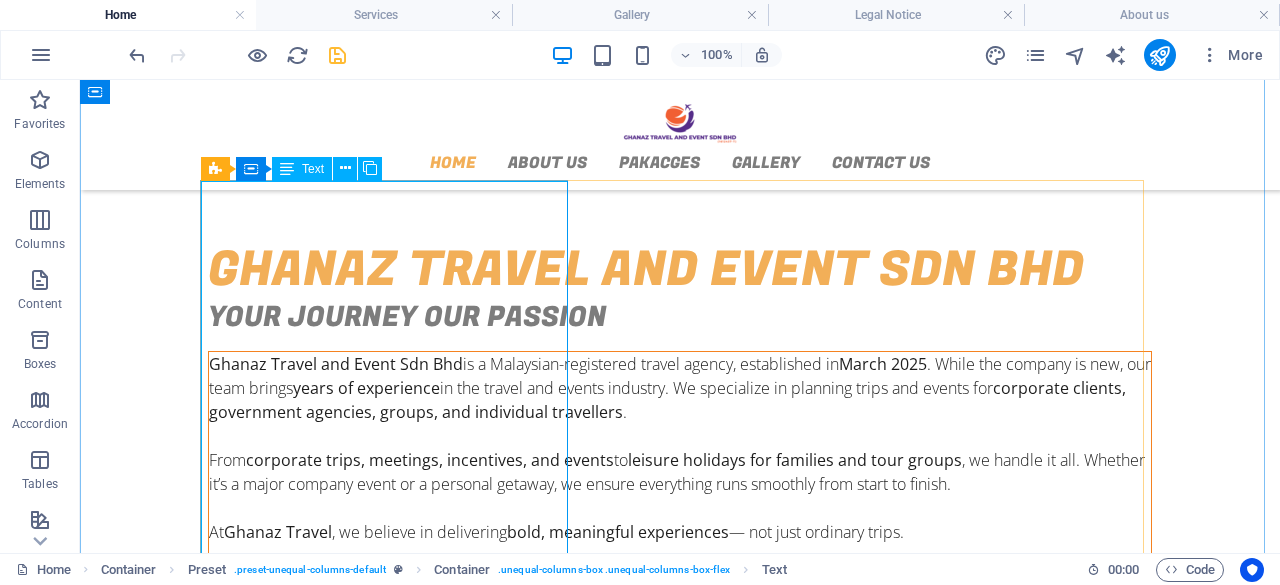 click on "Ghanaz Travel and Event Sdn Bhd  is a Malaysian-registered travel agency, established in  March 2025 . While the company is new, our team brings  years of experience  in the travel and events industry. We specialize in planning trips and events for  corporate clients, government agencies, groups, and individual travellers . From  corporate trips, meetings, incentives, and events  to  leisure holidays for families and tour groups , we handle it all. Whether it’s a major company event or a personal getaway, we ensure everything runs smoothly from start to finish. At  Ghanaz Travel , we believe in delivering  bold, meaningful experiences  — not just ordinary trips. Ghanaz Travel – Your Journey, Our Passion." at bounding box center (680, 472) 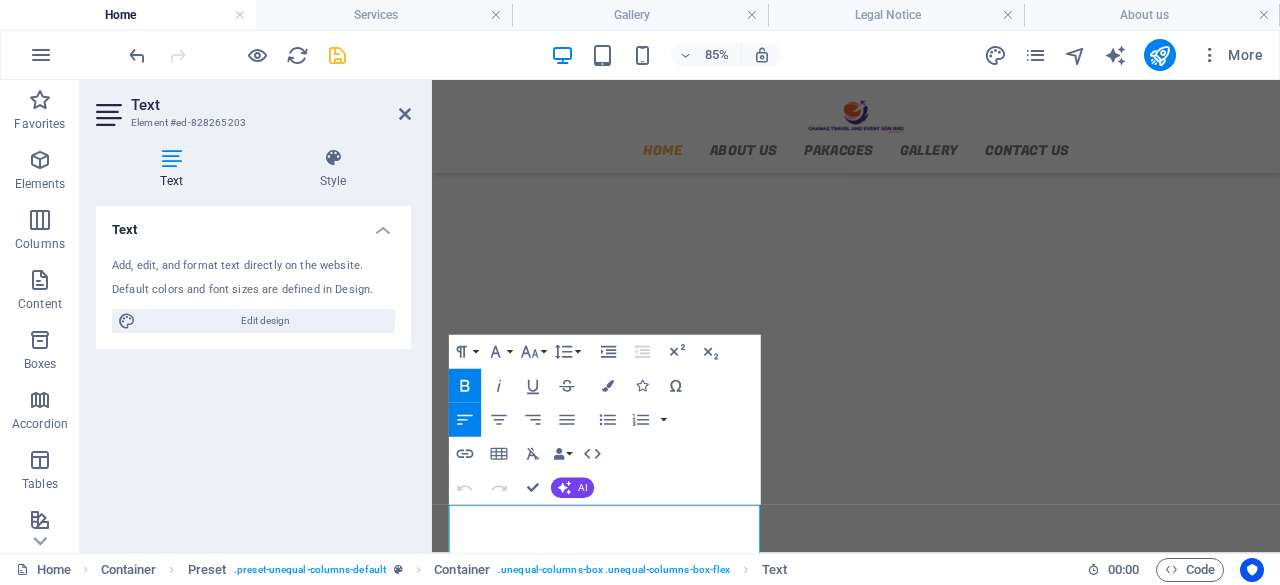 scroll, scrollTop: 680, scrollLeft: 0, axis: vertical 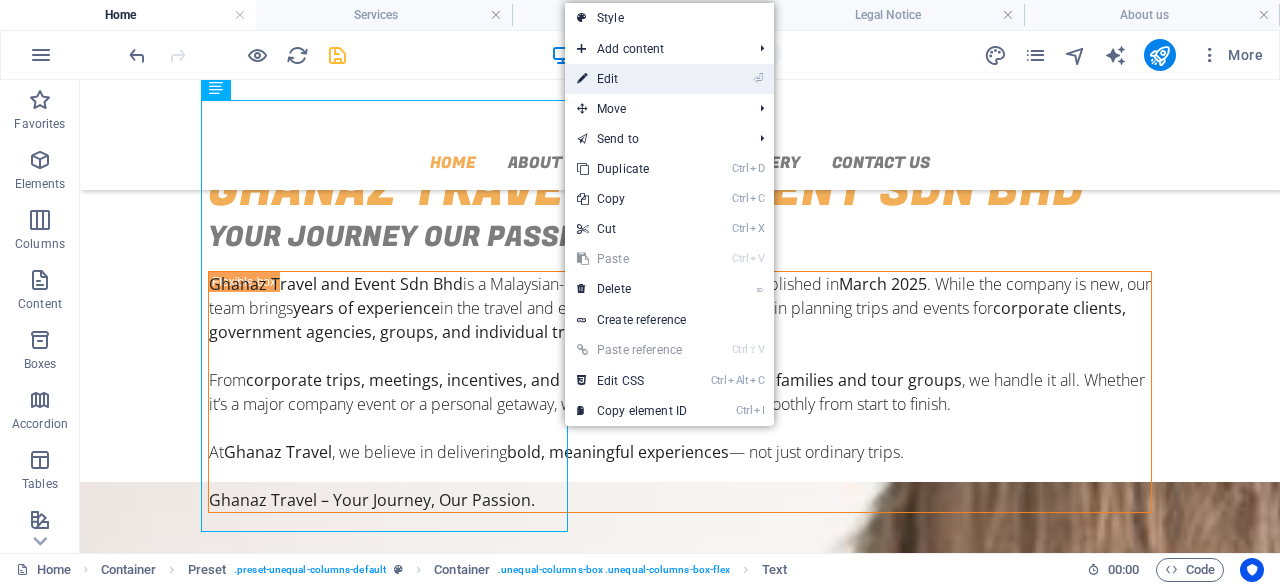 click on "⏎  Edit" at bounding box center [632, 79] 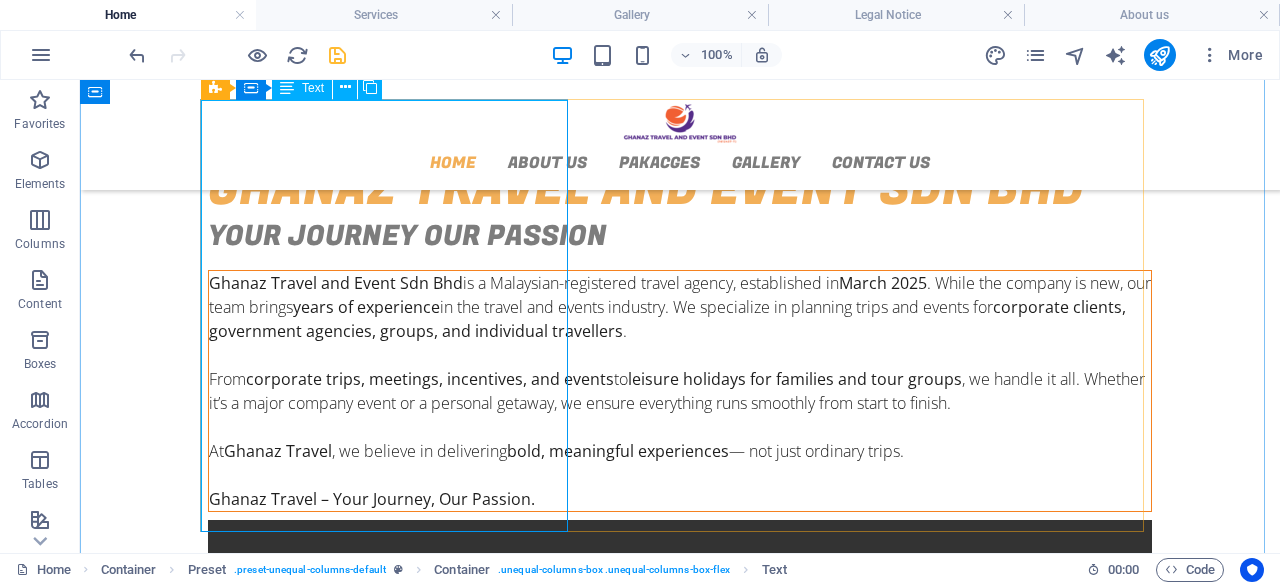 scroll, scrollTop: 481, scrollLeft: 0, axis: vertical 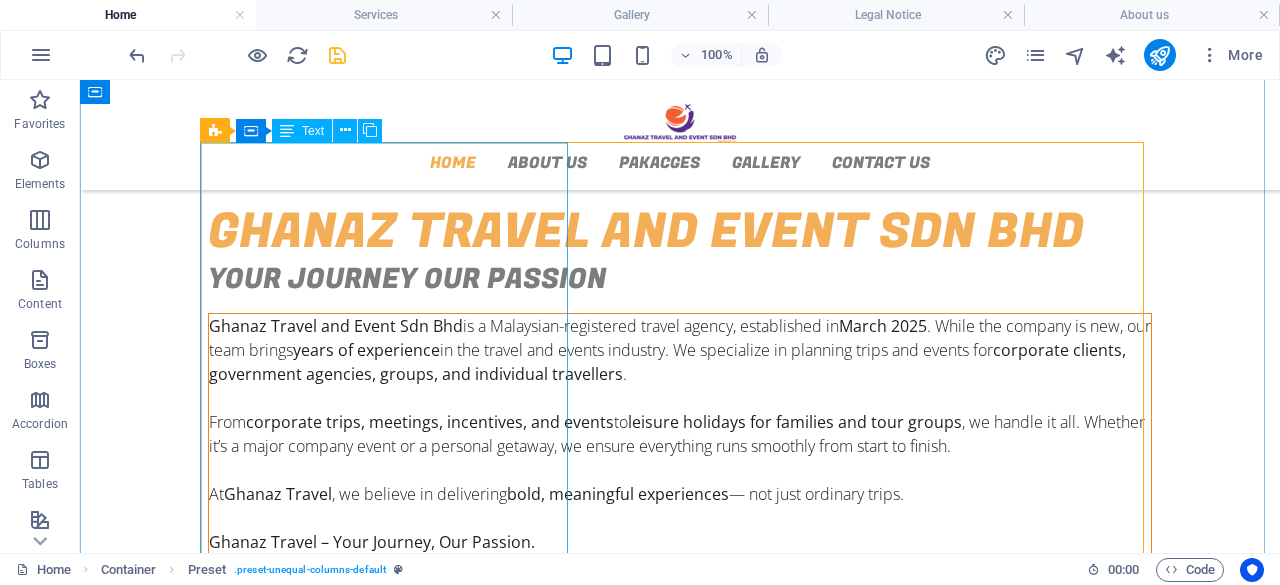 drag, startPoint x: 300, startPoint y: 367, endPoint x: 394, endPoint y: 504, distance: 166.14752 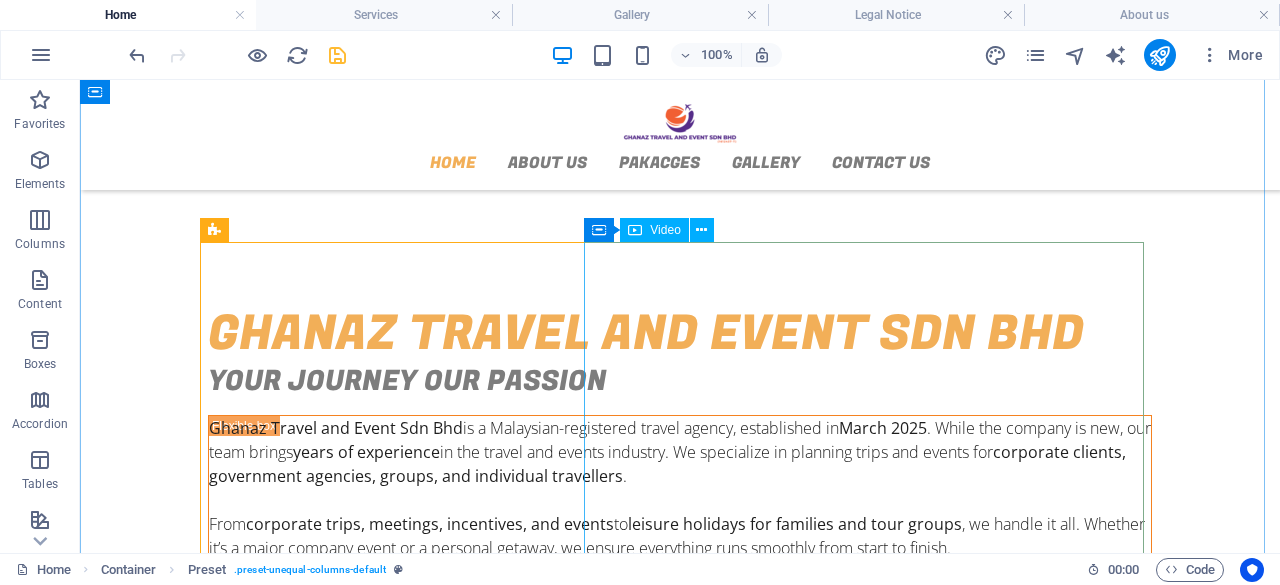 scroll, scrollTop: 338, scrollLeft: 0, axis: vertical 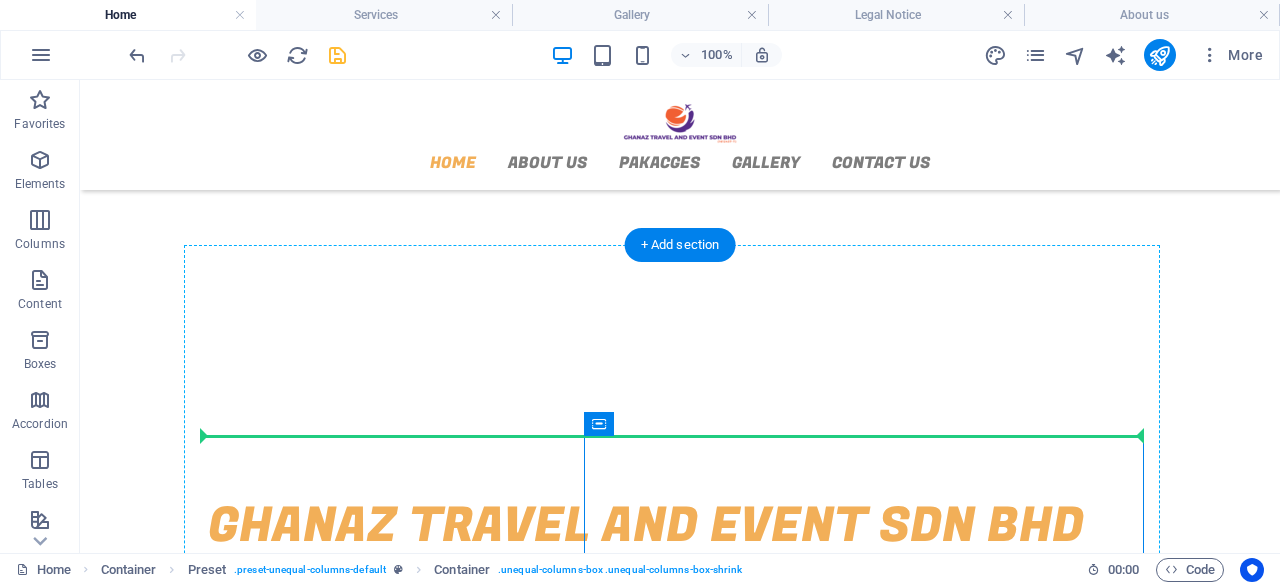 drag, startPoint x: 689, startPoint y: 519, endPoint x: 519, endPoint y: 429, distance: 192.35384 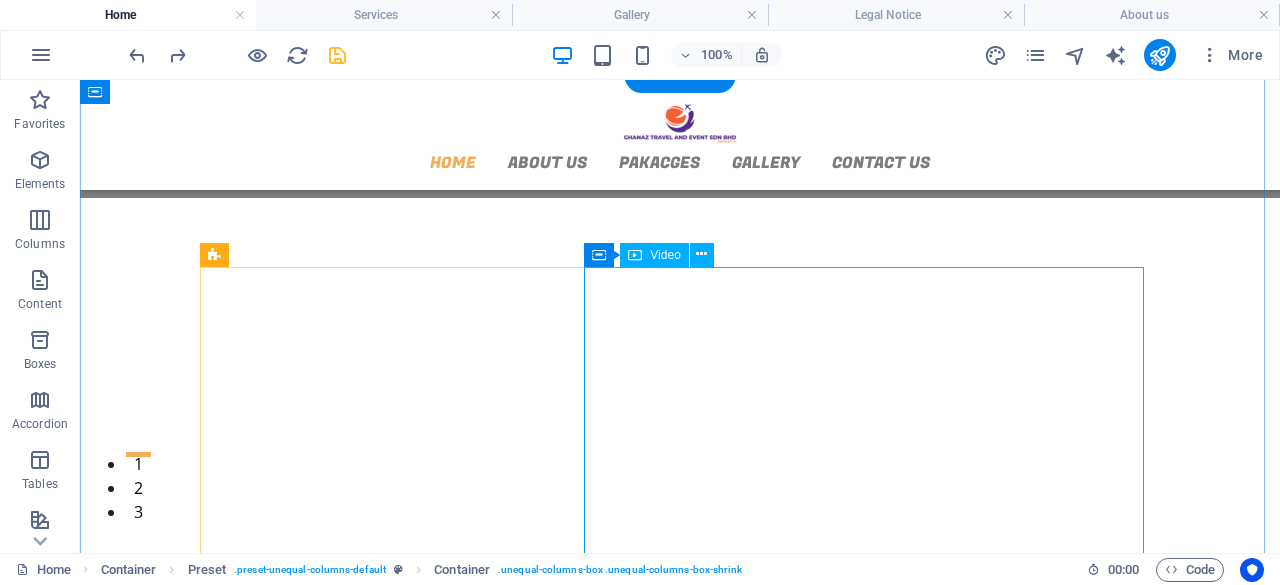 scroll, scrollTop: 513, scrollLeft: 0, axis: vertical 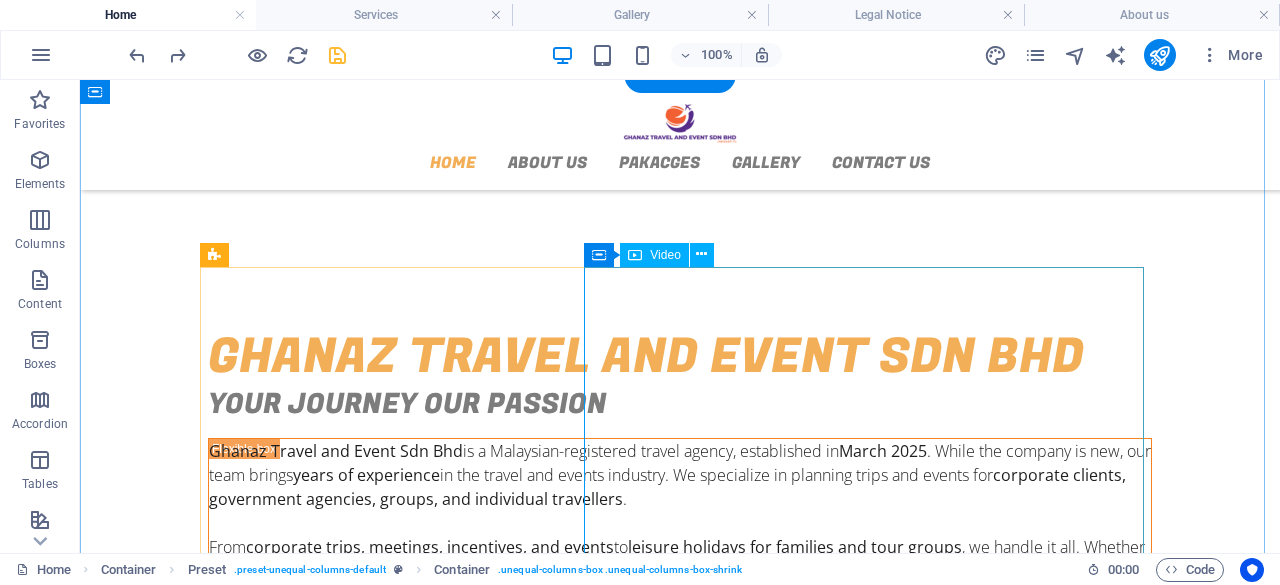 click at bounding box center [680, 924] 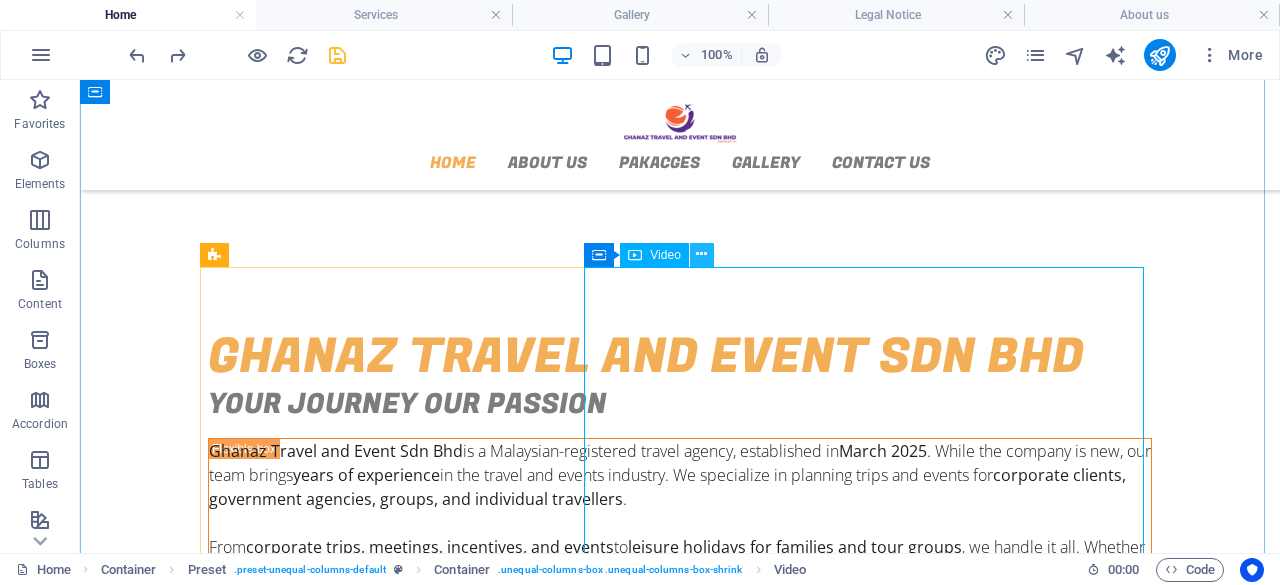 click at bounding box center [702, 255] 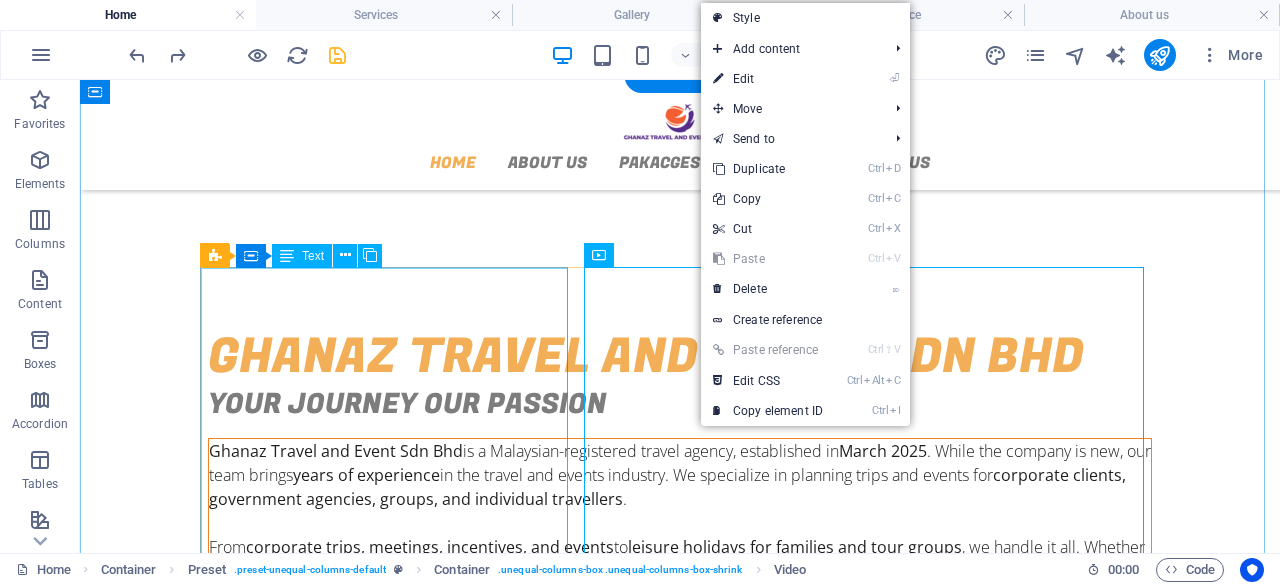 click on "Ghanaz Travel and Event Sdn Bhd  is a Malaysian-registered travel agency, established in  March 2025 . While the company is new, our team brings  years of experience  in the travel and events industry. We specialize in planning trips and events for  corporate clients, government agencies, groups, and individual travellers . From  corporate trips, meetings, incentives, and events  to  leisure holidays for families and tour groups , we handle it all. Whether it’s a major company event or a personal getaway, we ensure everything runs smoothly from start to finish. At  Ghanaz Travel , we believe in delivering  bold, meaningful experiences  — not just ordinary trips. Ghanaz Travel – Your Journey, Our Passion." at bounding box center (680, 559) 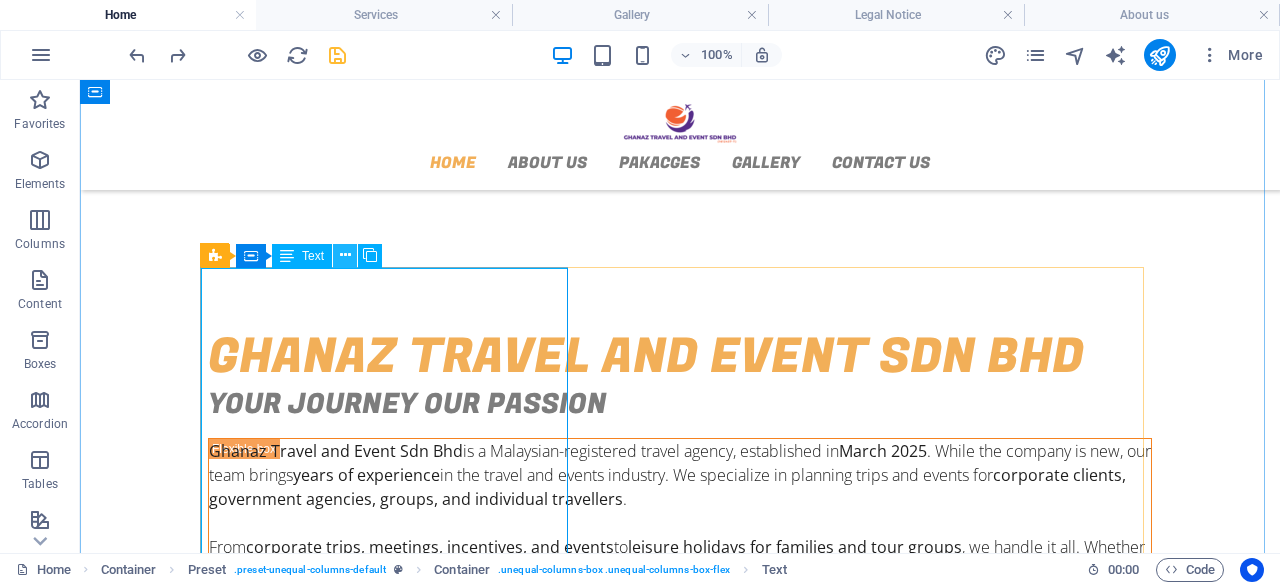 click at bounding box center [345, 255] 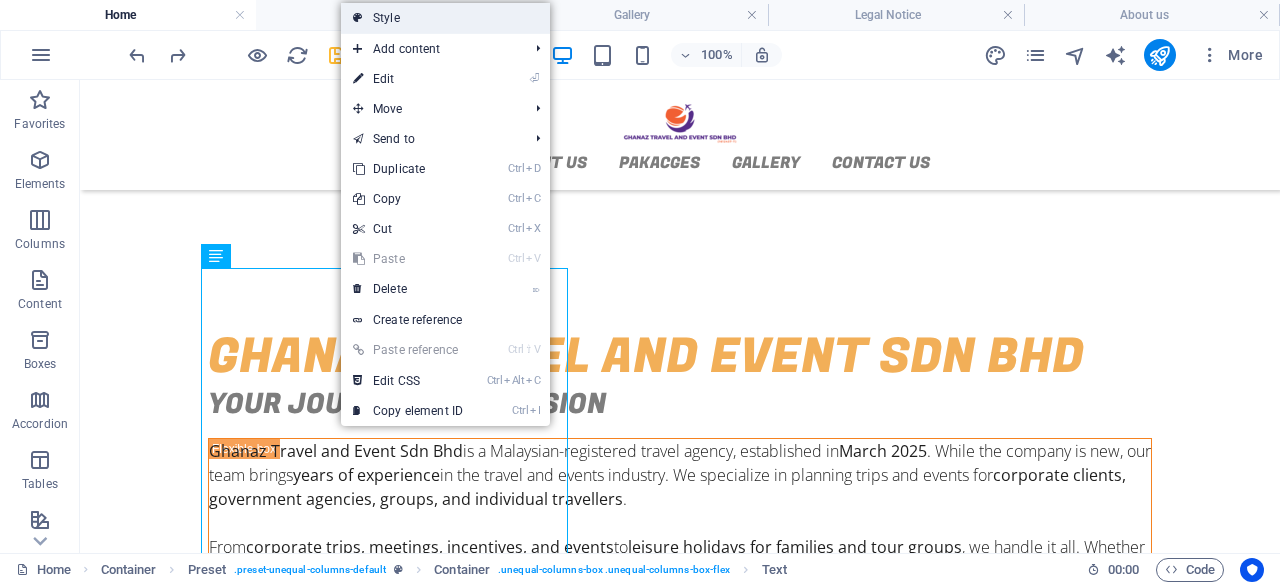 drag, startPoint x: 389, startPoint y: 27, endPoint x: 18, endPoint y: 86, distance: 375.66208 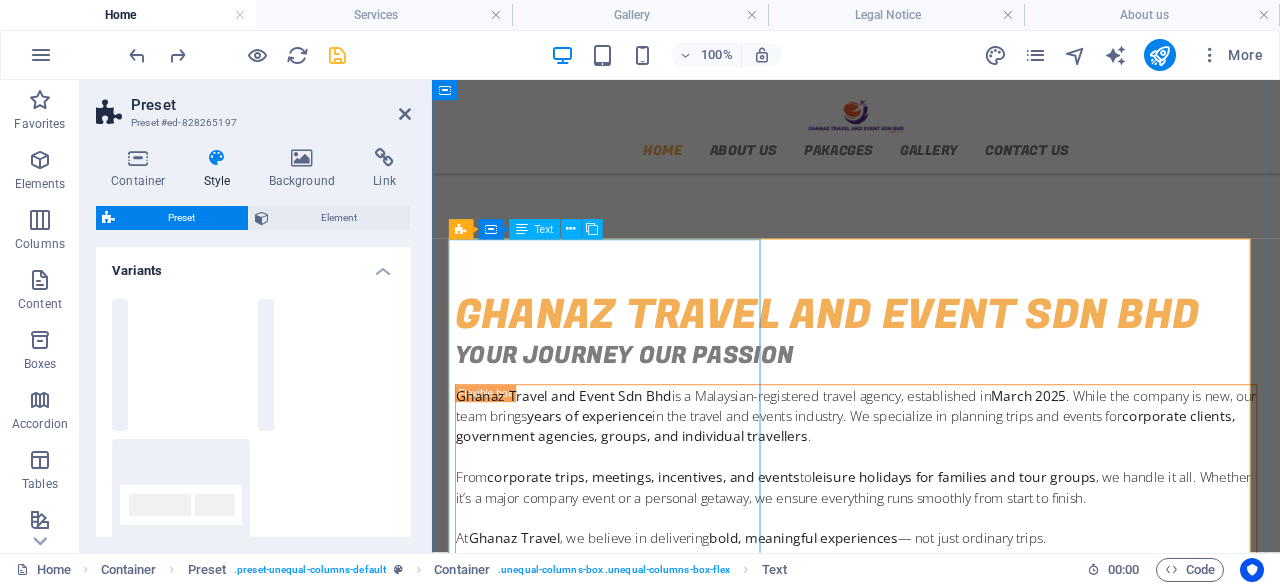 scroll, scrollTop: 472, scrollLeft: 0, axis: vertical 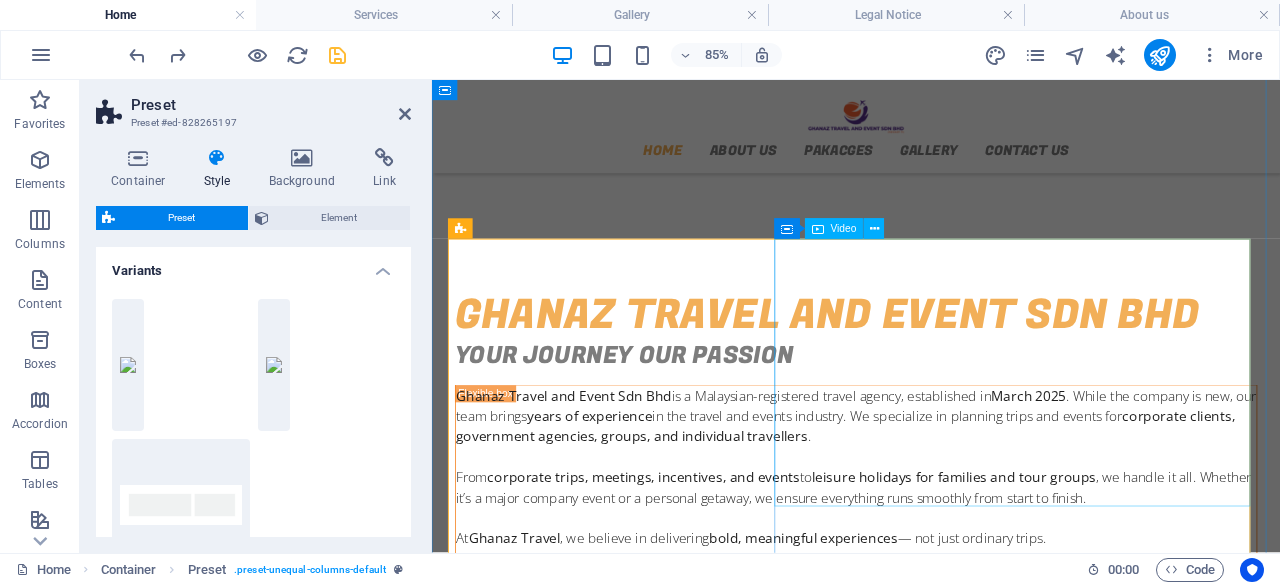 click at bounding box center (931, 924) 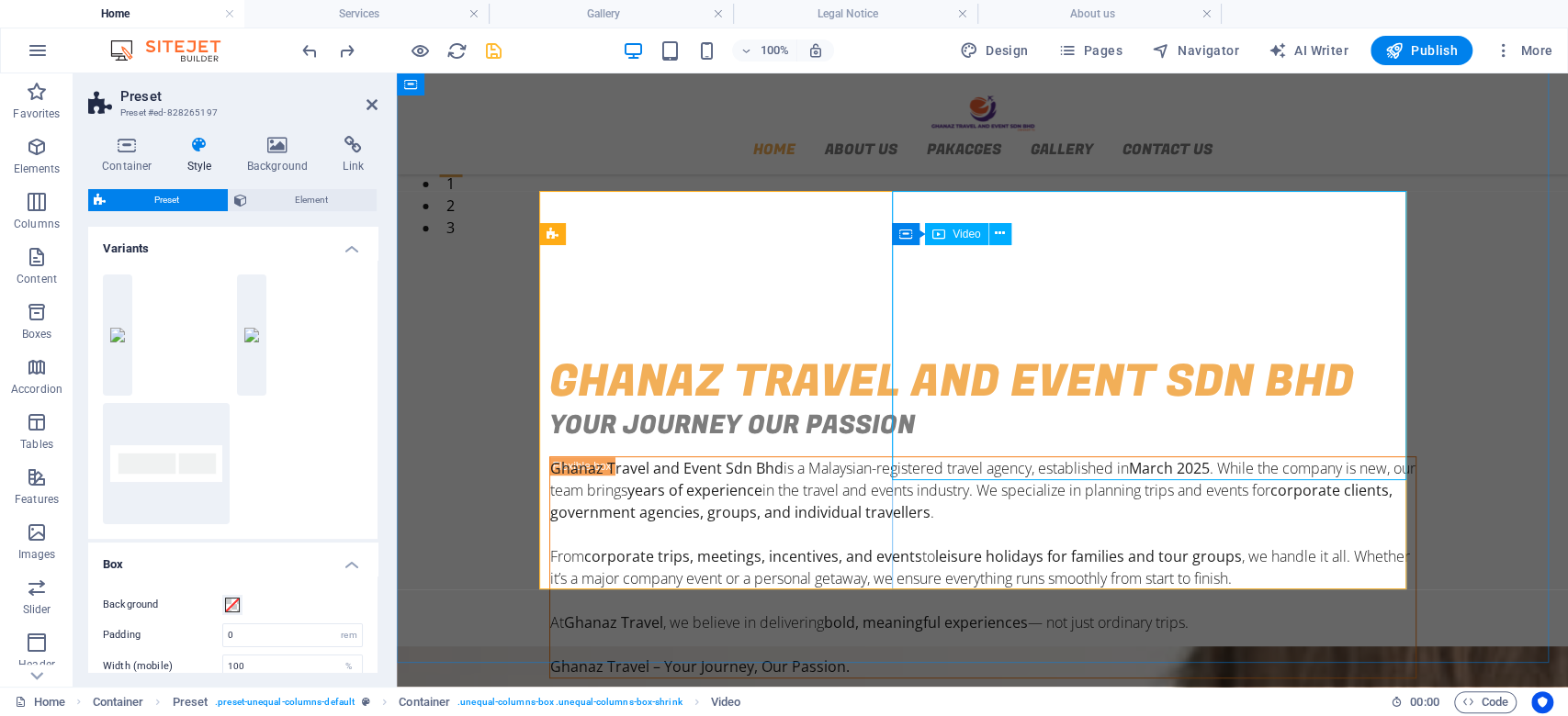 scroll, scrollTop: 487, scrollLeft: 0, axis: vertical 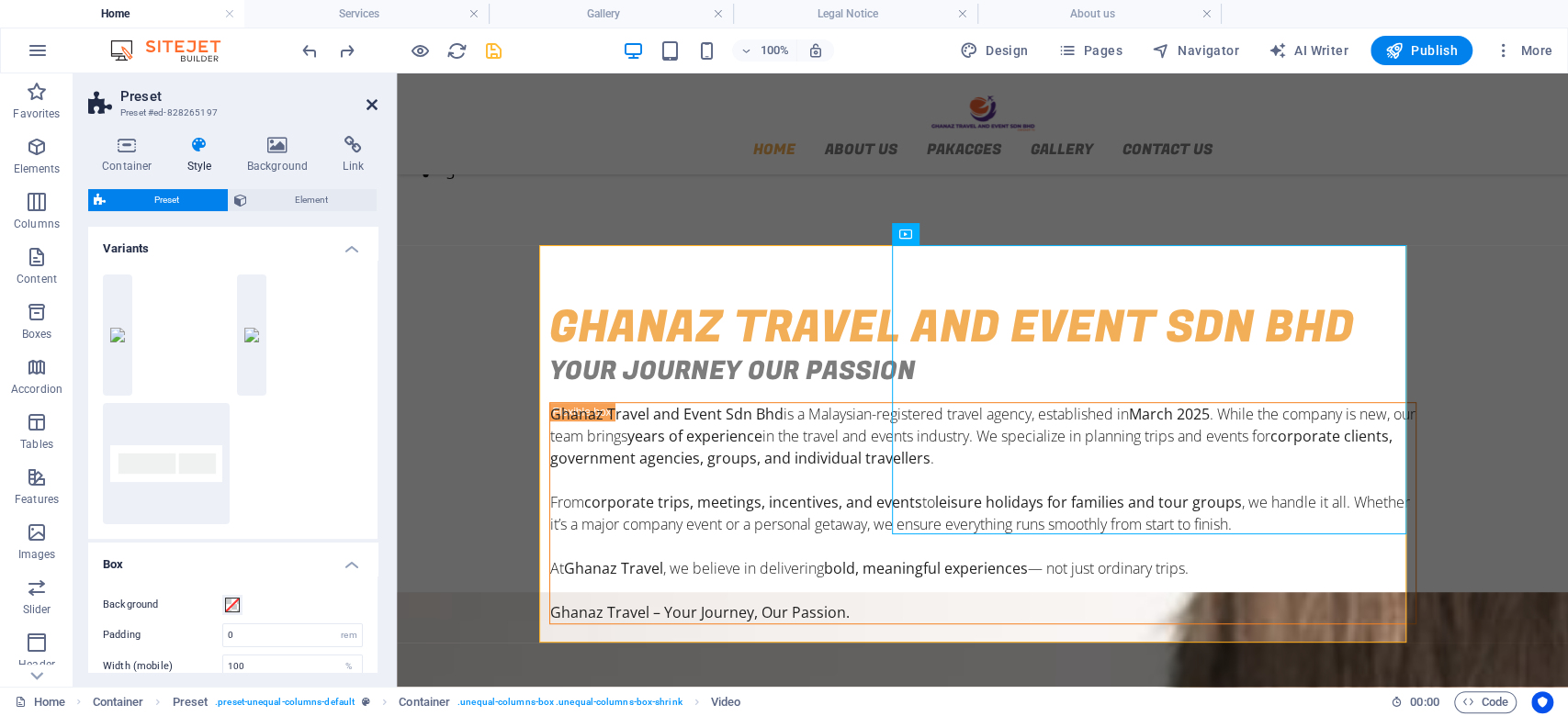 drag, startPoint x: 375, startPoint y: 98, endPoint x: 300, endPoint y: 25, distance: 104.66136 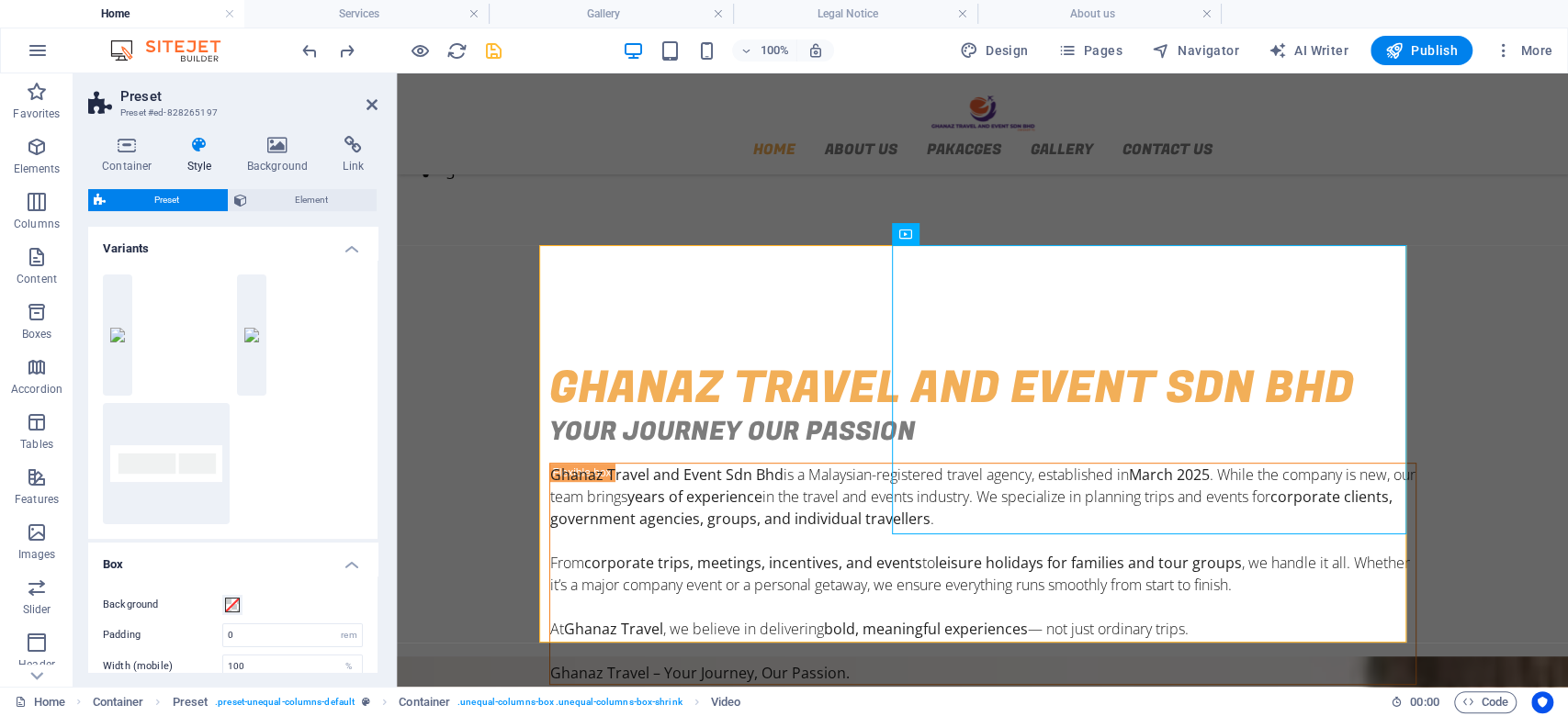 scroll, scrollTop: 549, scrollLeft: 0, axis: vertical 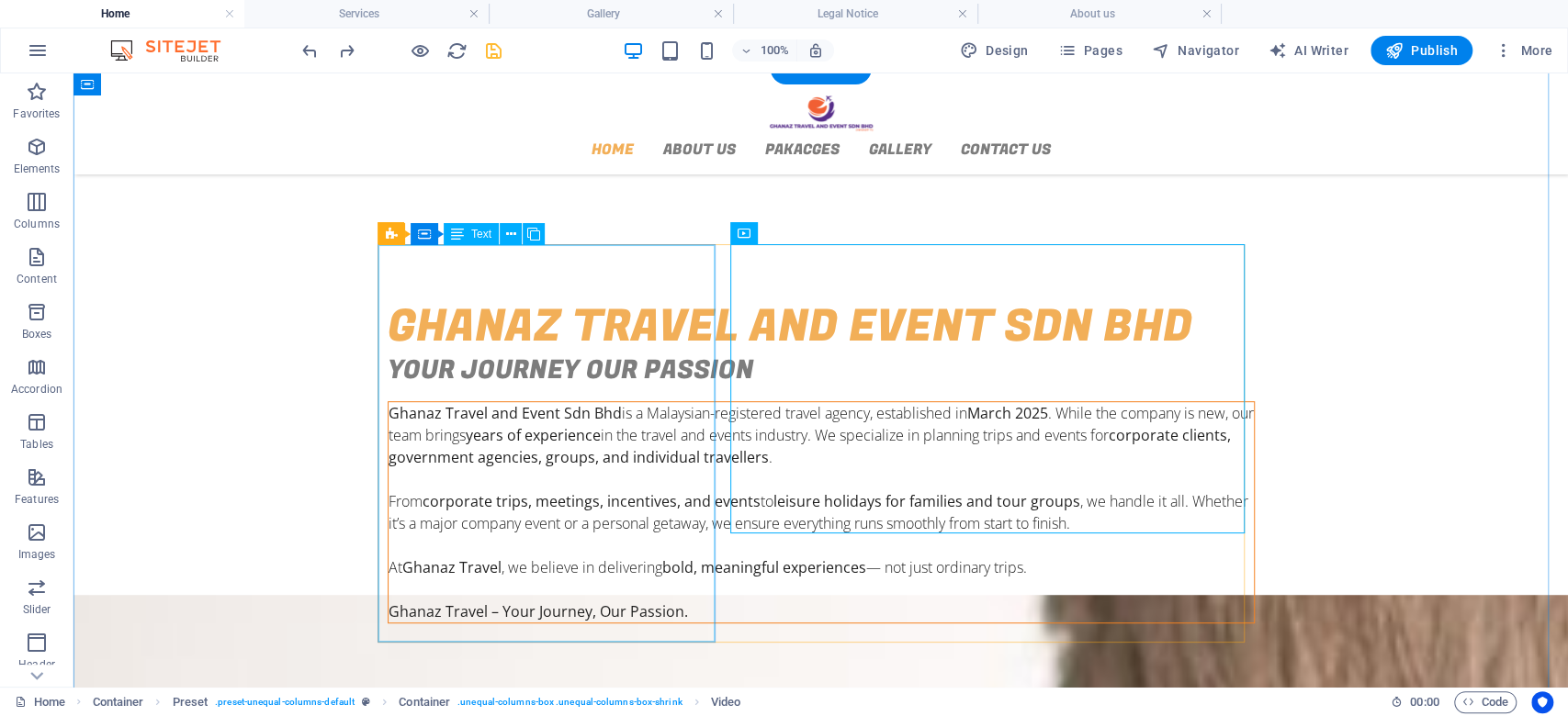 click on "Ghanaz Travel and Event Sdn Bhd  is a Malaysian-registered travel agency, established in  March 2025 . While the company is new, our team brings  years of experience  in the travel and events industry. We specialize in planning trips and events for  corporate clients, government agencies, groups, and individual travellers . From  corporate trips, meetings, incentives, and events  to  leisure holidays for families and tour groups , we handle it all. Whether it’s a major company event or a personal getaway, we ensure everything runs smoothly from start to finish. At  Ghanaz Travel , we believe in delivering  bold, meaningful experiences  — not just ordinary trips. Ghanaz Travel – Your Journey, Our Passion." at bounding box center (821, 512) 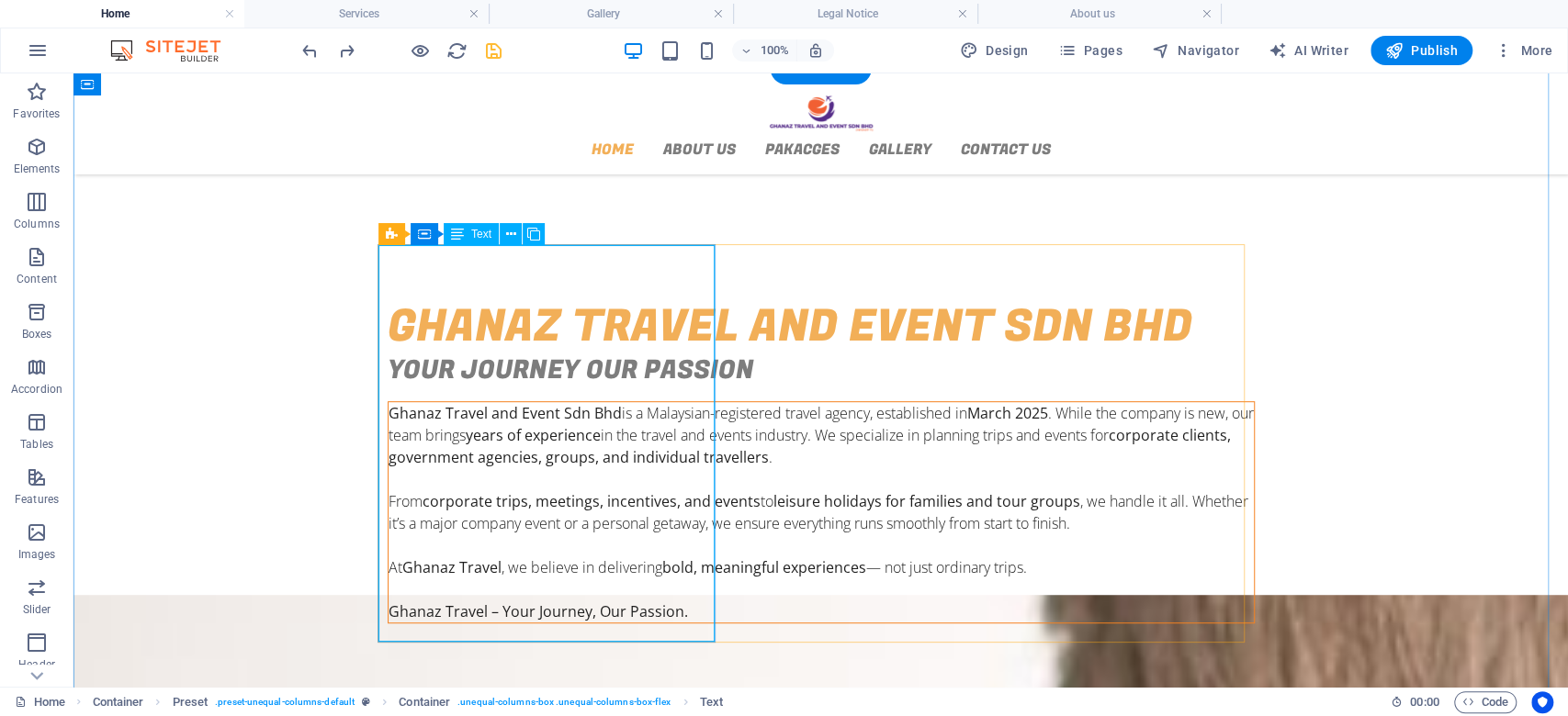 click on "Ghanaz Travel and Event Sdn Bhd  is a Malaysian-registered travel agency, established in  March 2025 . While the company is new, our team brings  years of experience  in the travel and events industry. We specialize in planning trips and events for  corporate clients, government agencies, groups, and individual travellers . From  corporate trips, meetings, incentives, and events  to  leisure holidays for families and tour groups , we handle it all. Whether it’s a major company event or a personal getaway, we ensure everything runs smoothly from start to finish. At  Ghanaz Travel , we believe in delivering  bold, meaningful experiences  — not just ordinary trips. Ghanaz Travel – Your Journey, Our Passion." at bounding box center (821, 512) 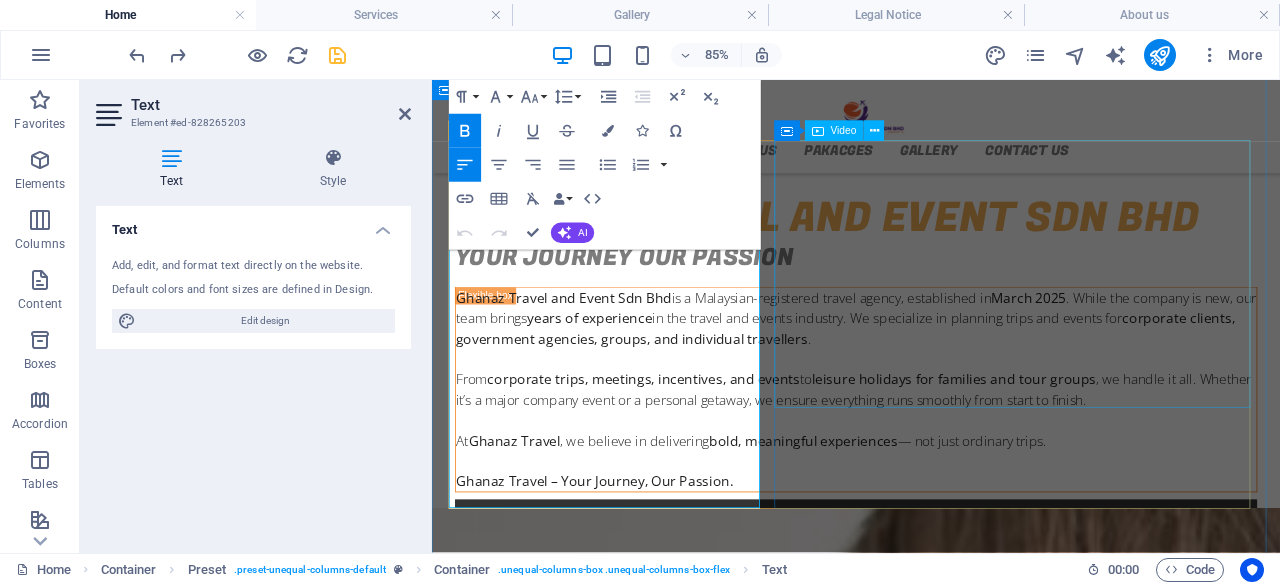 scroll, scrollTop: 587, scrollLeft: 0, axis: vertical 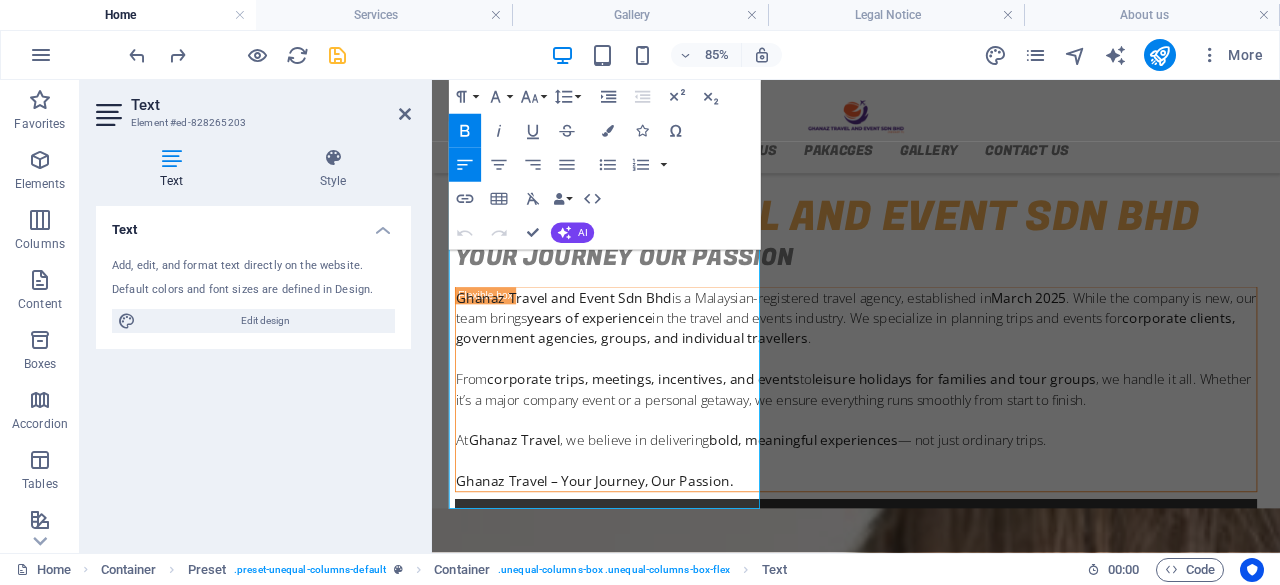 type 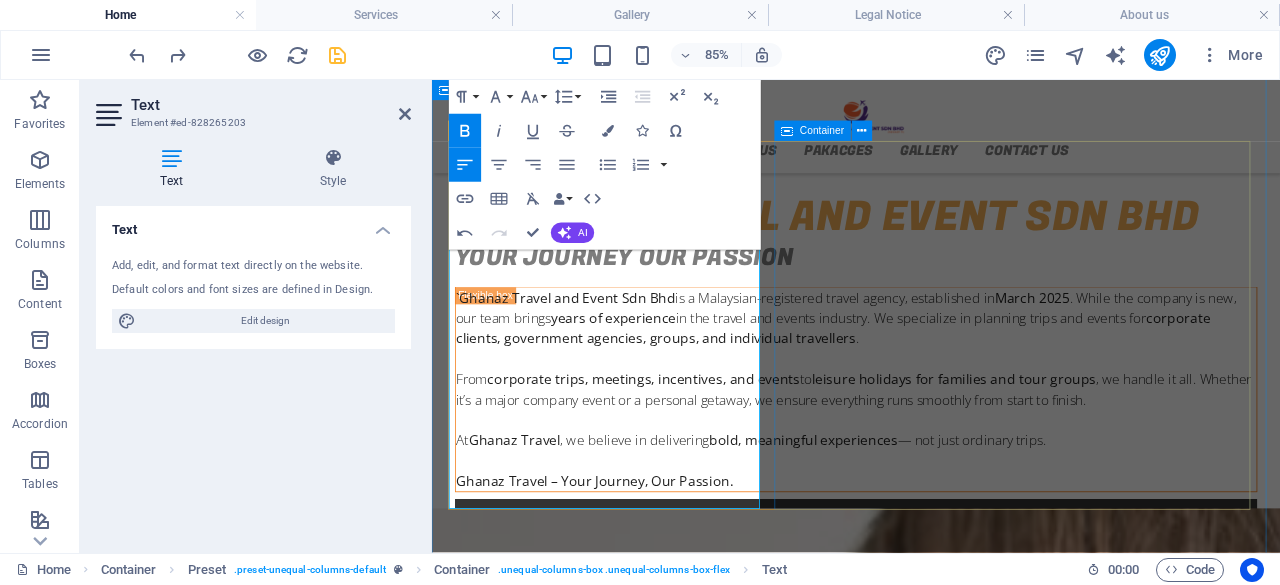click at bounding box center (931, 809) 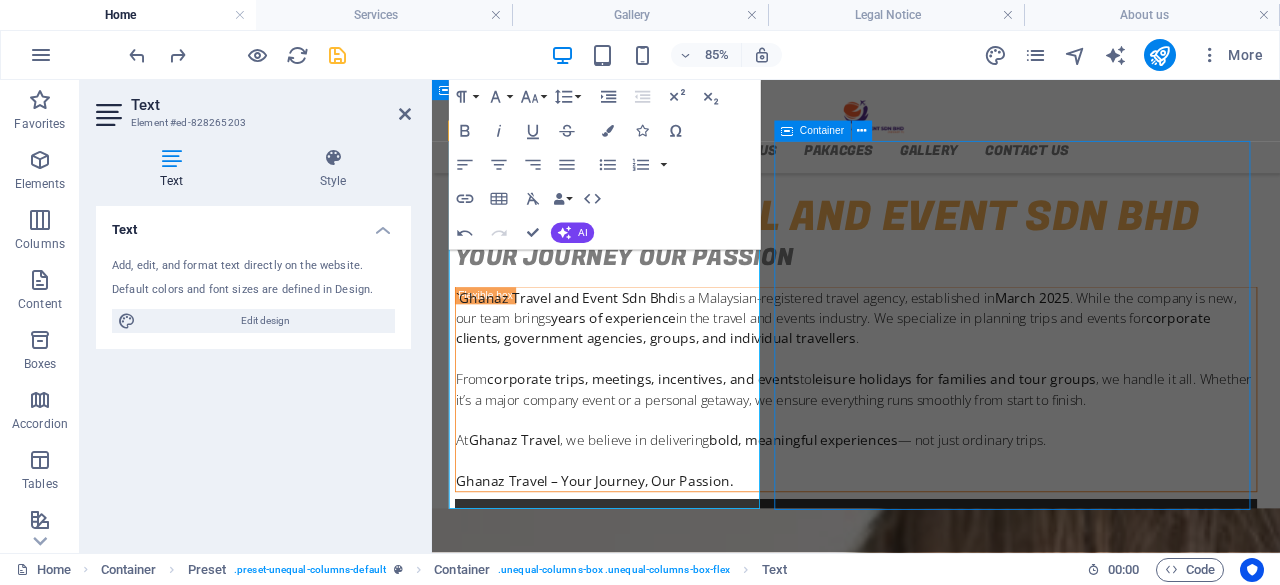 click at bounding box center (931, 809) 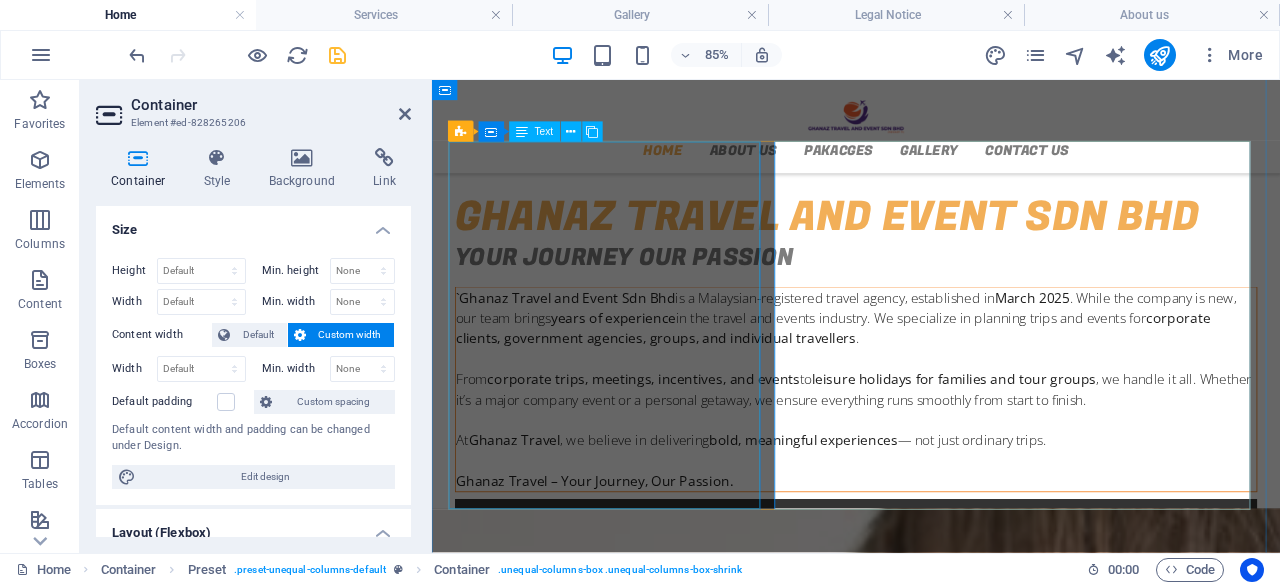 click on "`Ghanaz Travel and Event Sdn Bhd  is a Malaysian-registered travel agency, established in  March 2025 . While the company is new, our team brings  years of experience  in the travel and events industry. We specialize in planning trips and events for  corporate clients, government agencies, groups, and individual travellers . From  corporate trips, meetings, incentives, and events  to  leisure holidays for families and tour groups , we handle it all. Whether it’s a major company event or a personal getaway, we ensure everything runs smoothly from start to finish. At  Ghanaz Travel , we believe in delivering  bold, meaningful experiences  — not just ordinary trips. Ghanaz Travel – Your Journey, Our Passion." at bounding box center [931, 444] 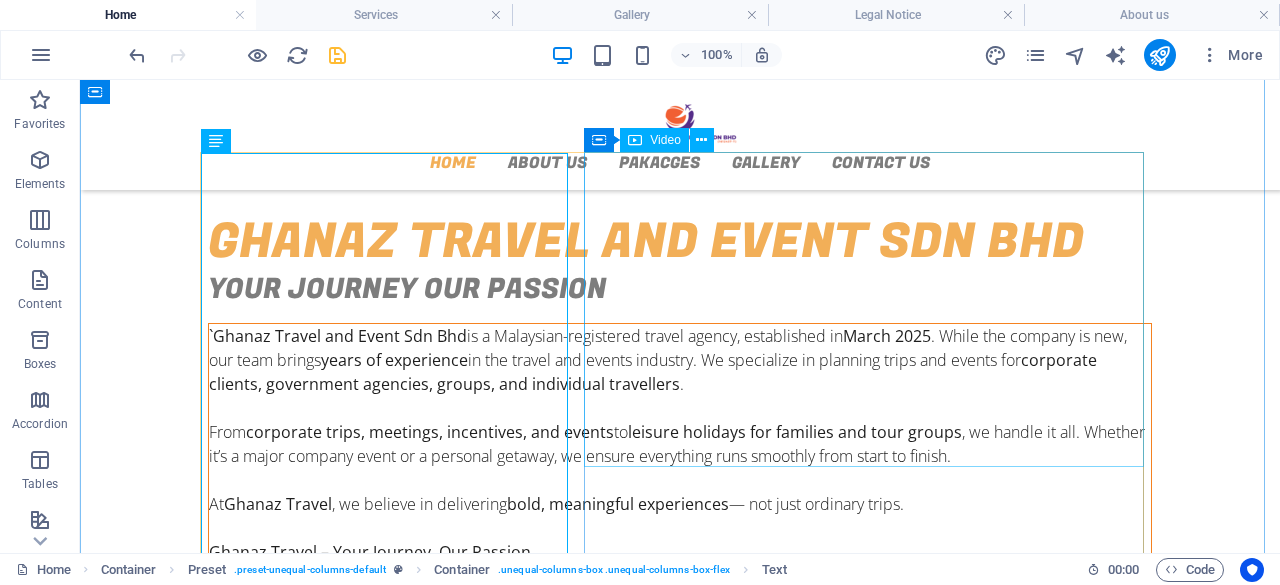 scroll, scrollTop: 628, scrollLeft: 0, axis: vertical 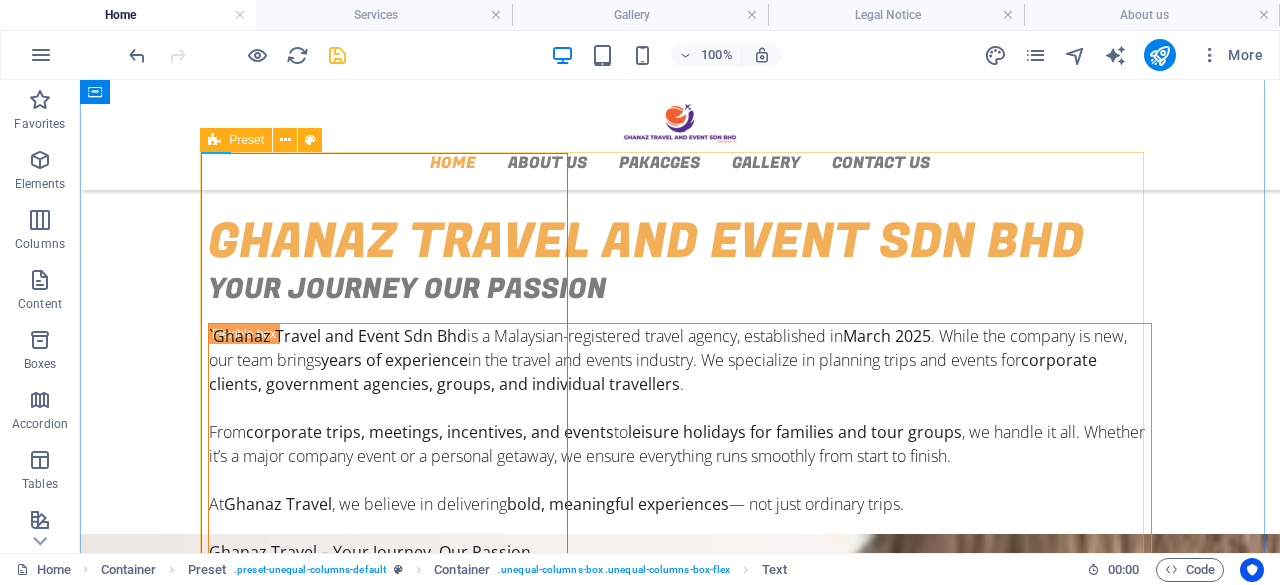 click at bounding box center (214, 140) 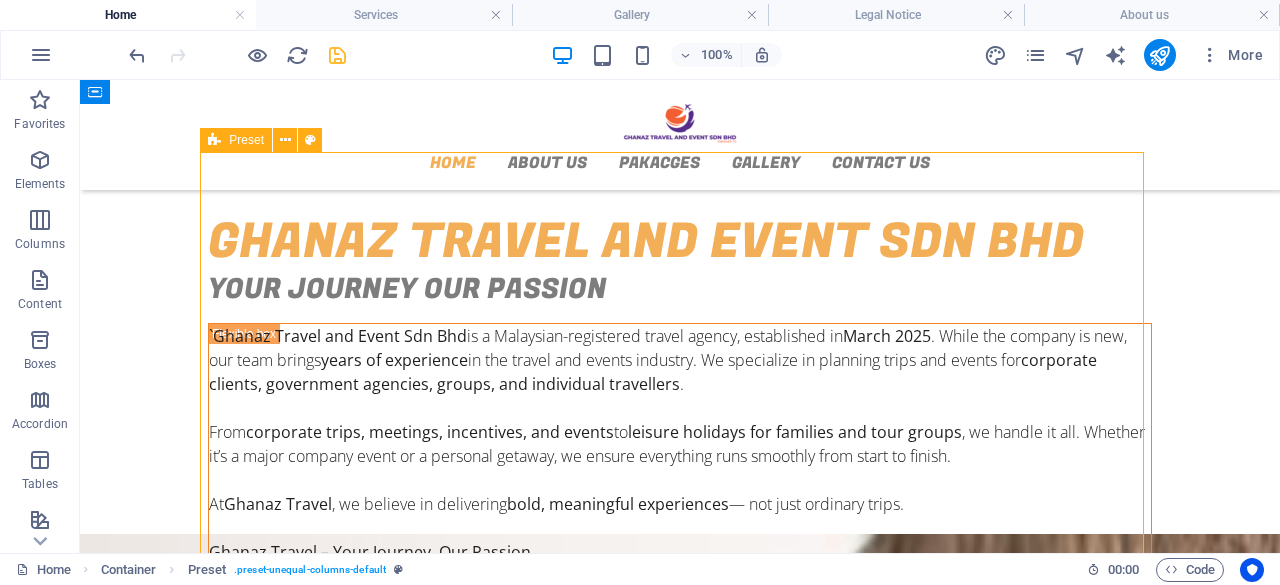 click at bounding box center [214, 140] 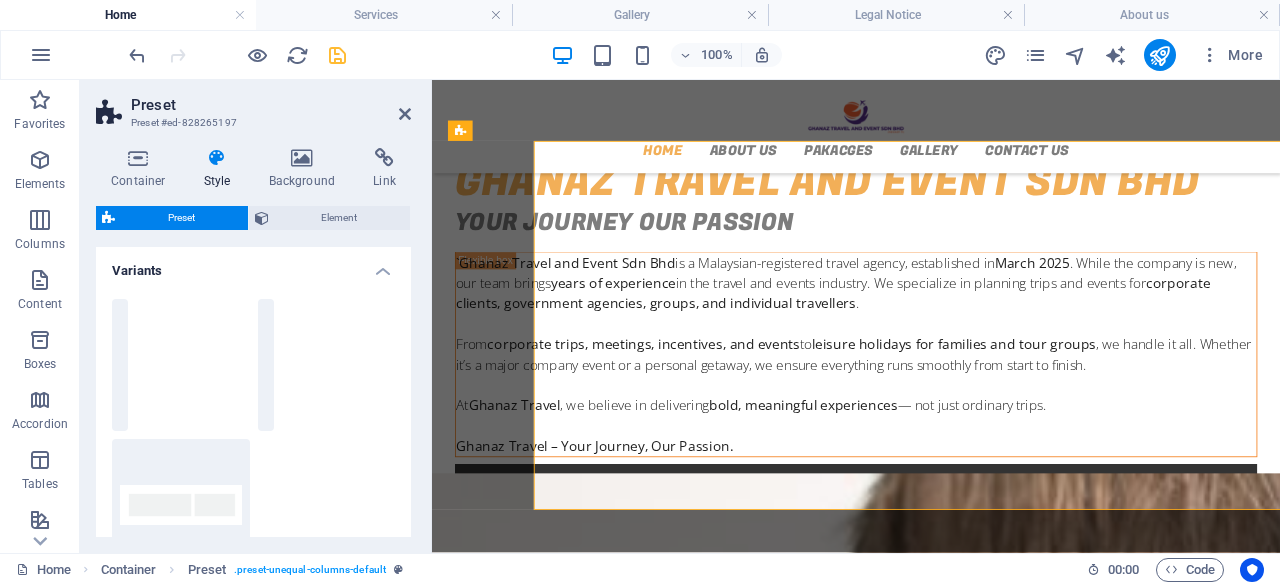scroll, scrollTop: 587, scrollLeft: 0, axis: vertical 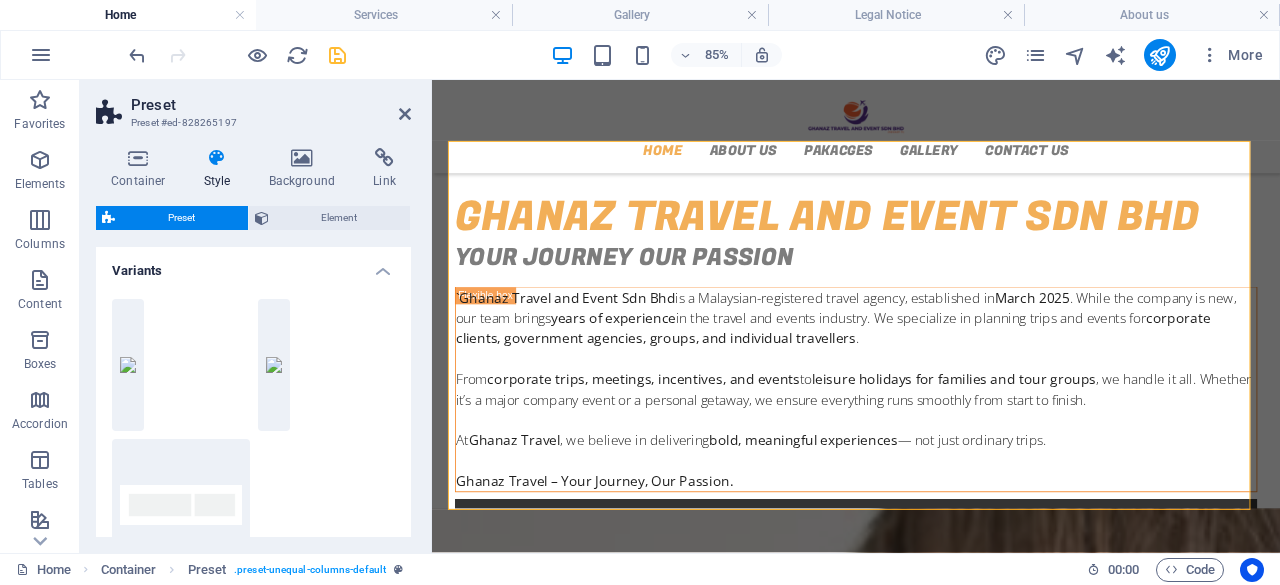 click on "20/80" at bounding box center [181, 365] 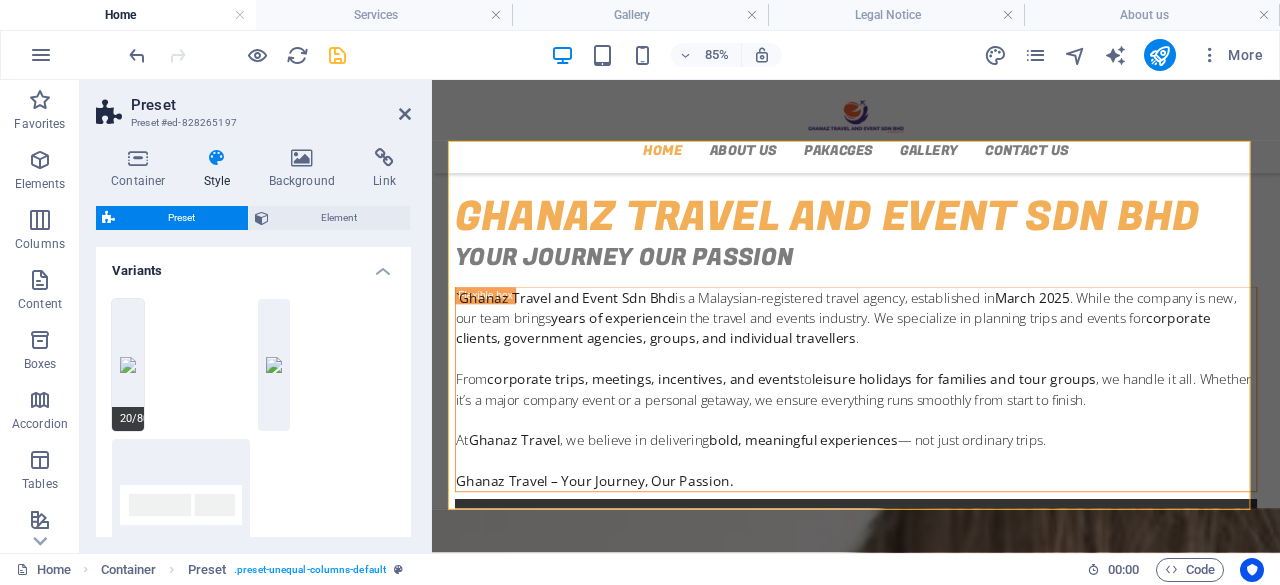 click on "20/80" at bounding box center [128, 365] 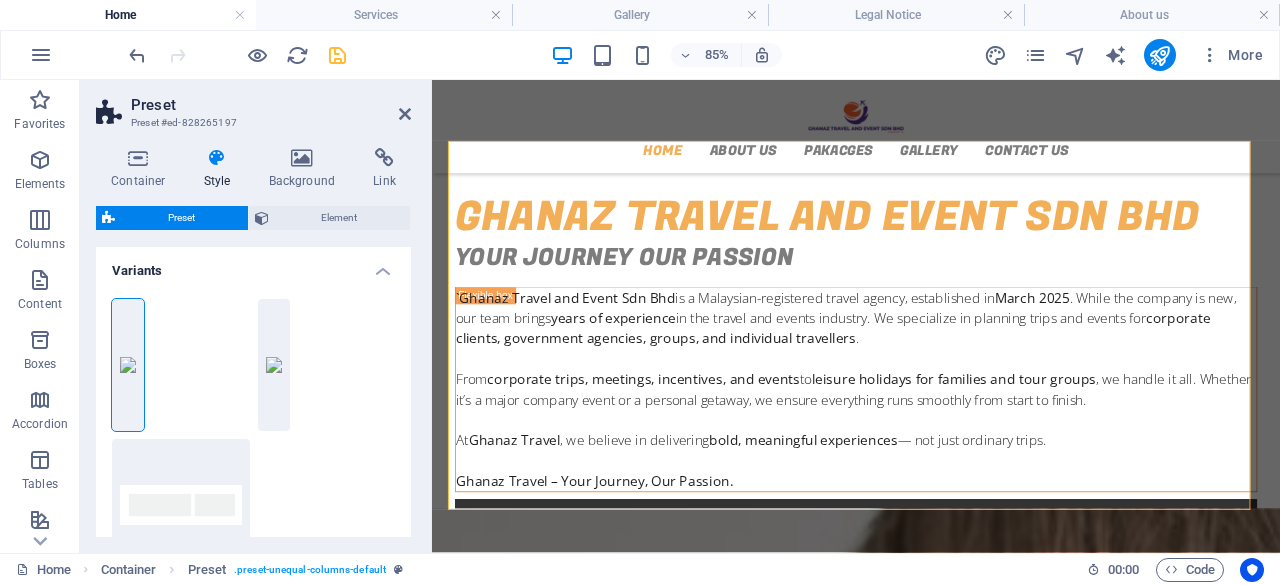 click on "20/80" at bounding box center (181, 365) 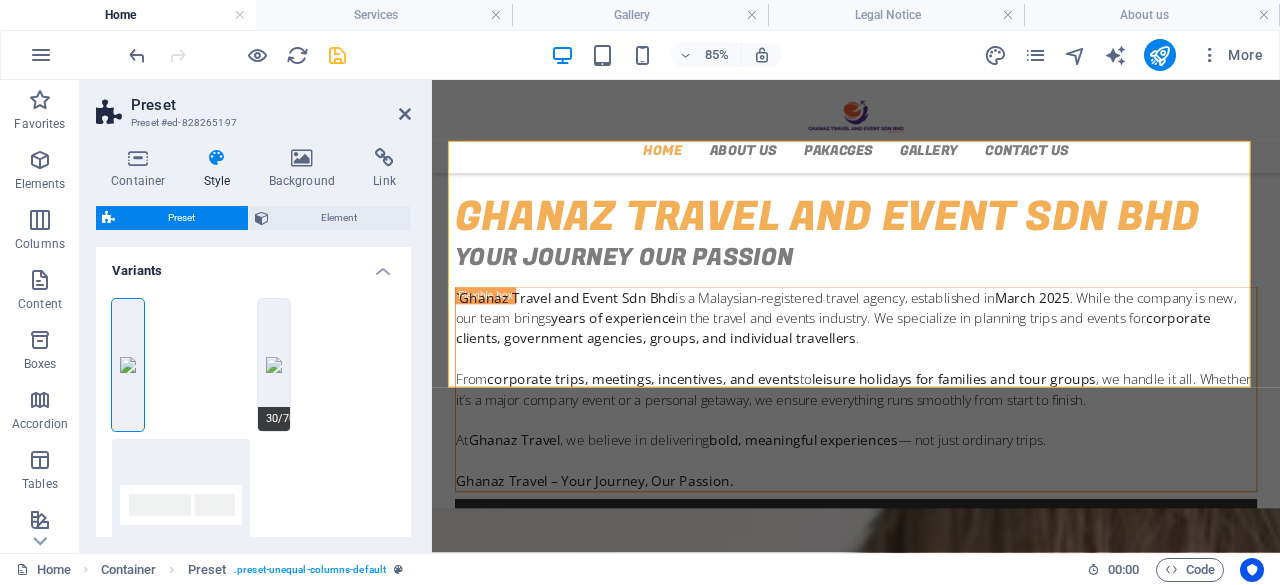 click on "30/70" at bounding box center [274, 365] 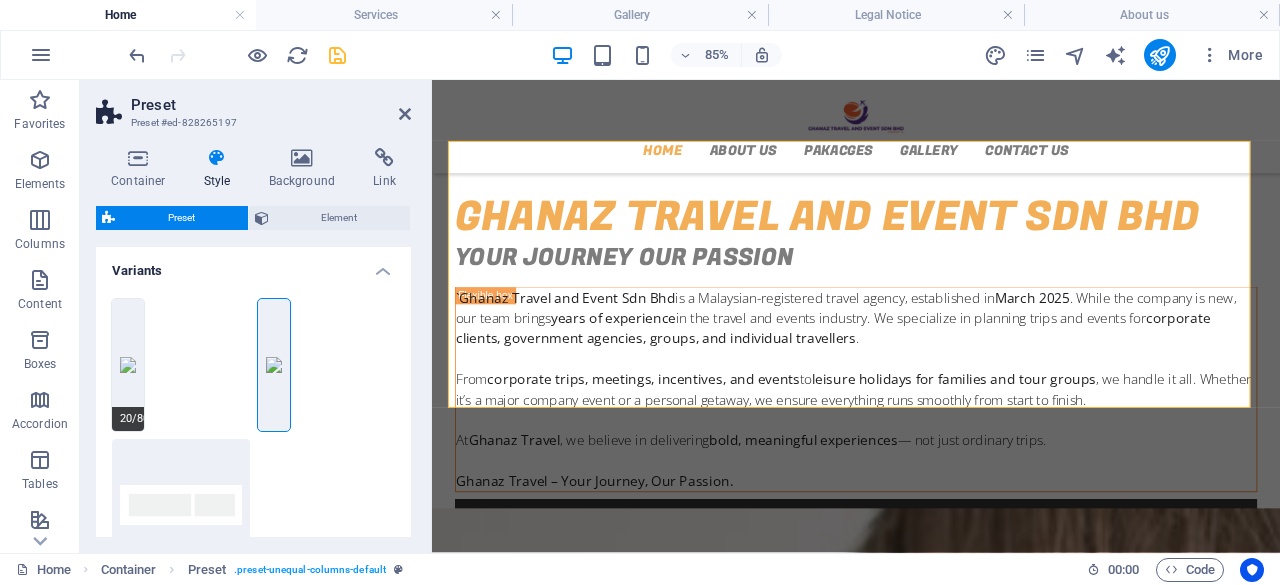 click on "20/80" at bounding box center [128, 365] 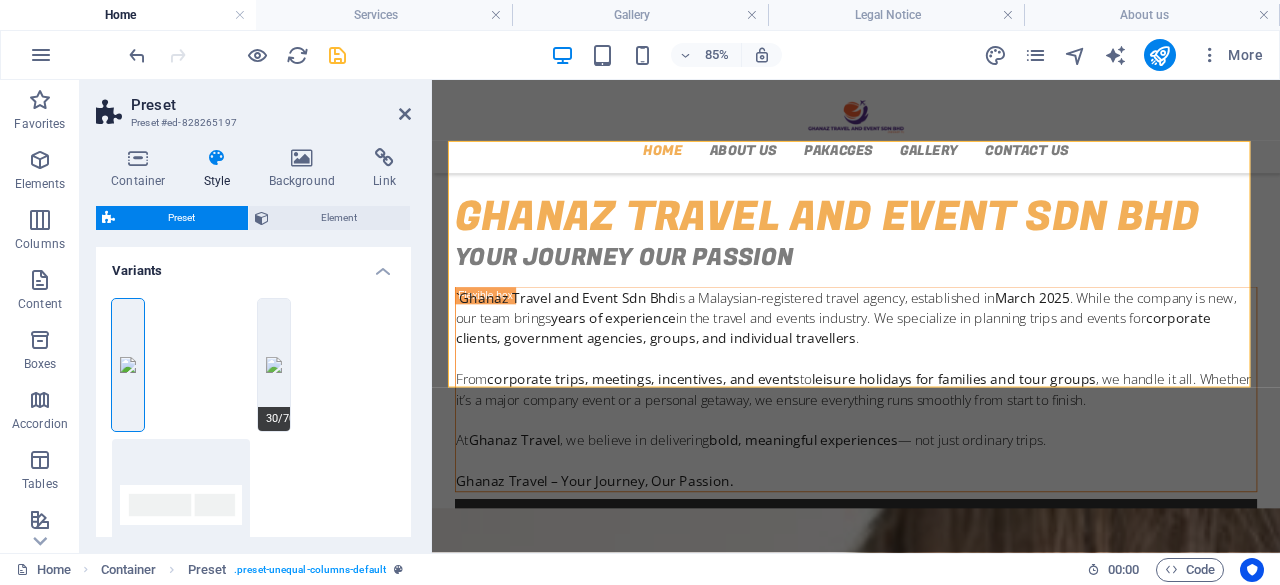 click on "30/70" at bounding box center (274, 365) 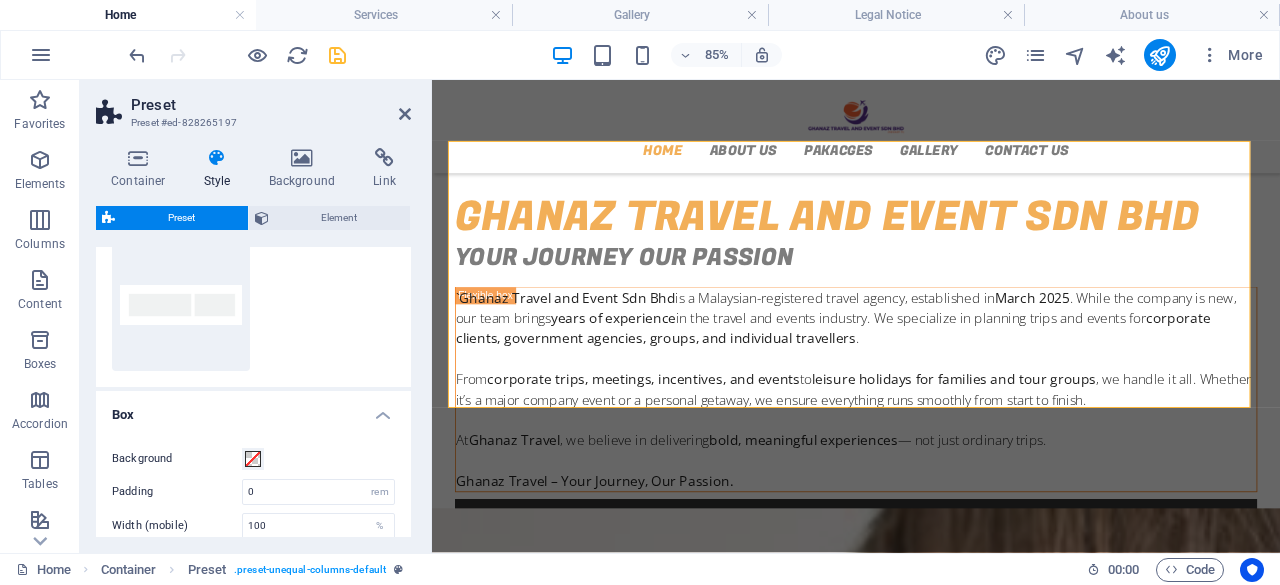 scroll, scrollTop: 0, scrollLeft: 0, axis: both 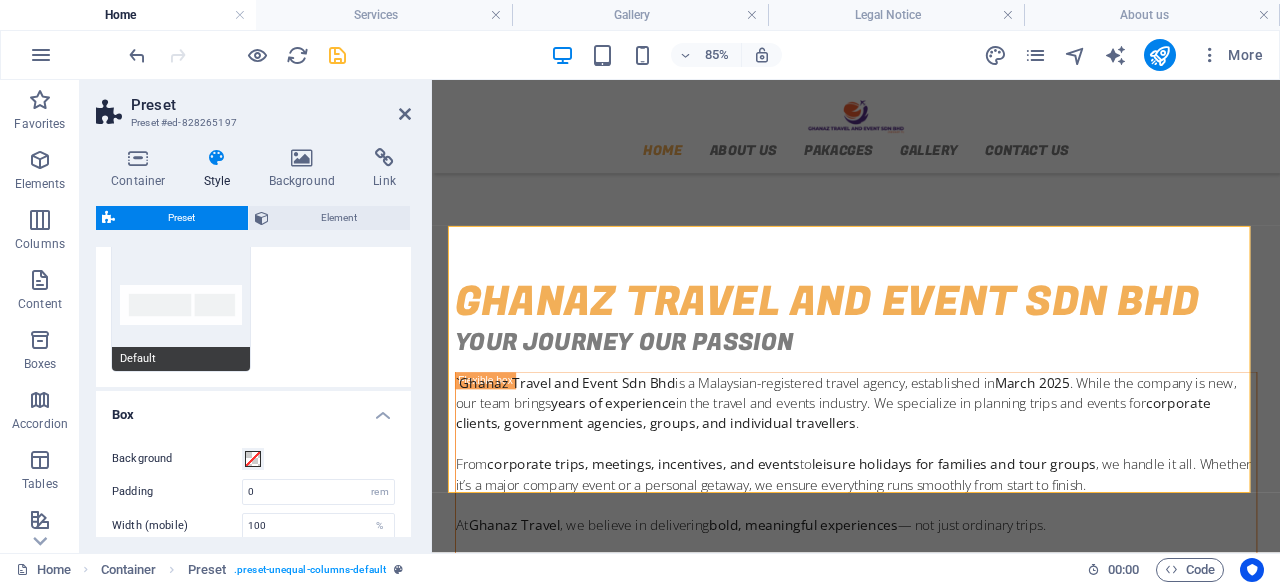 click on "Default" at bounding box center (181, 305) 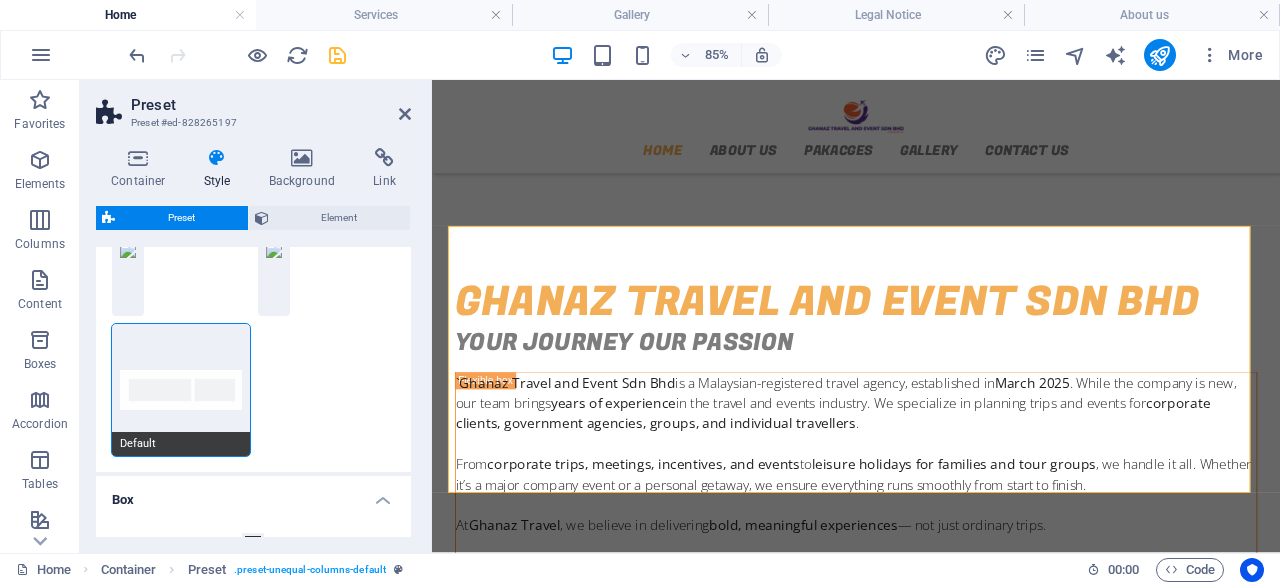 scroll, scrollTop: 0, scrollLeft: 0, axis: both 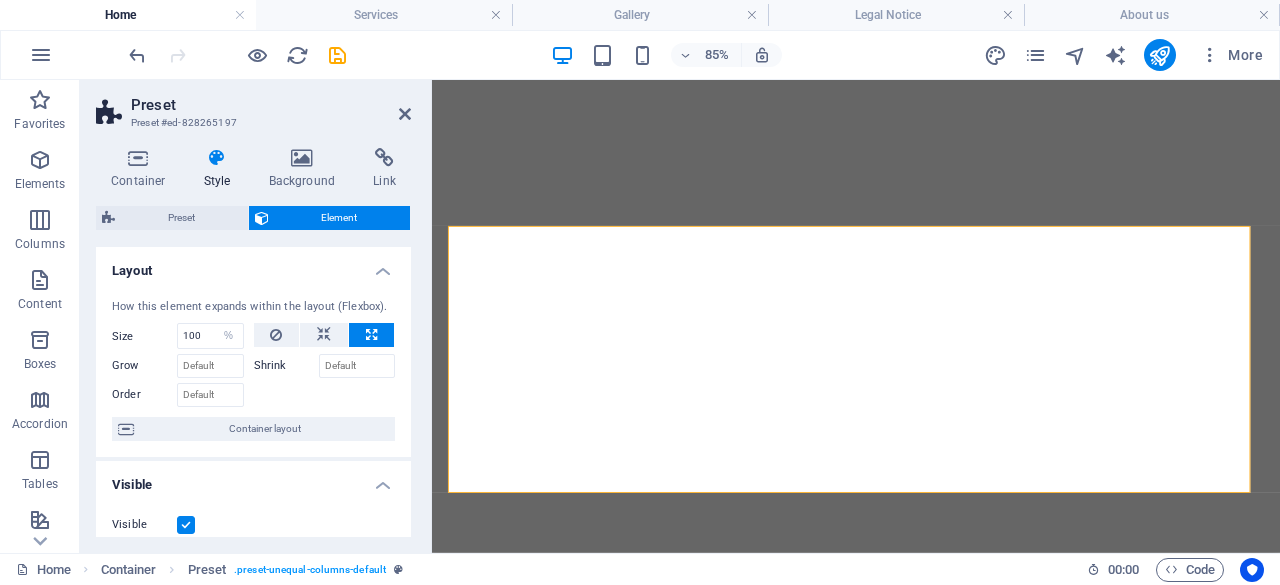 select on "%" 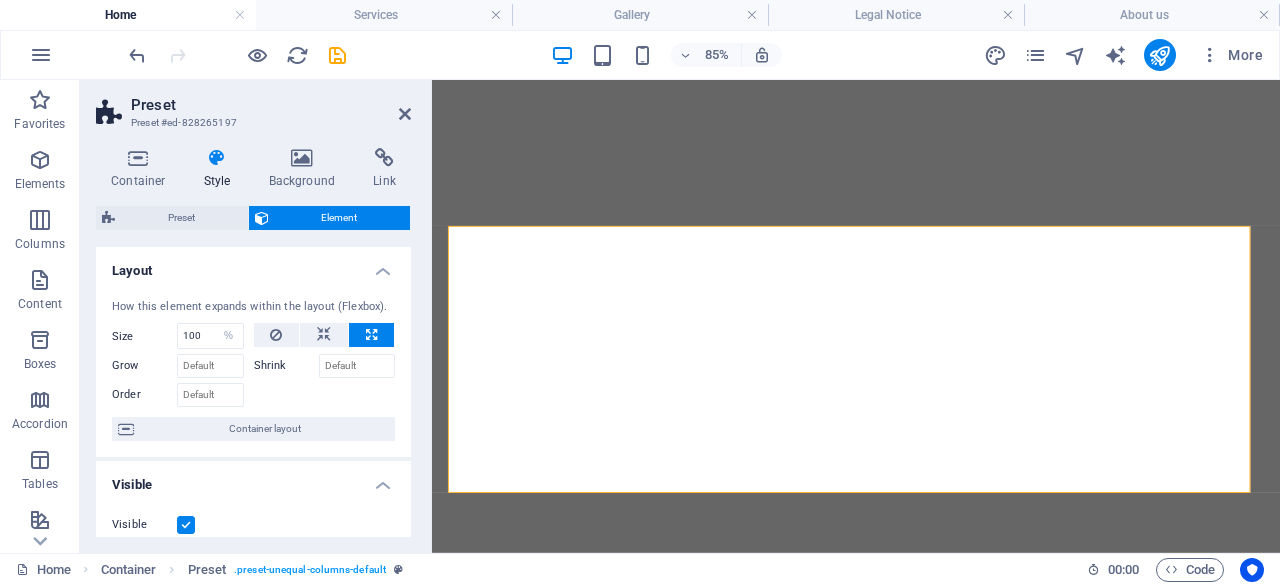 scroll, scrollTop: 0, scrollLeft: 0, axis: both 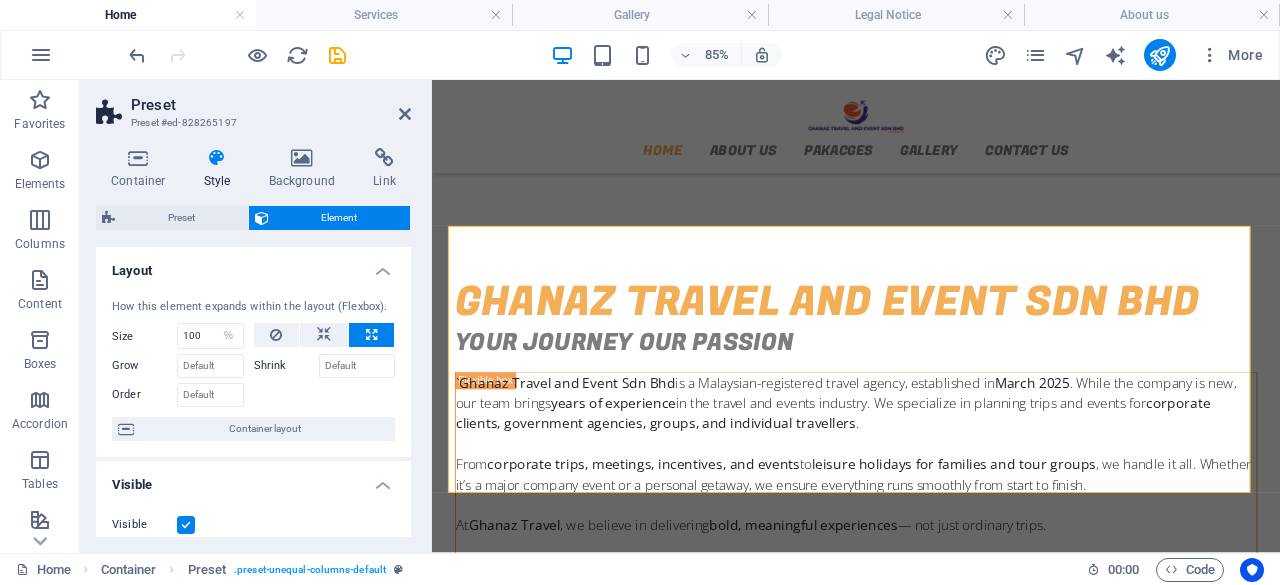 click at bounding box center [371, 335] 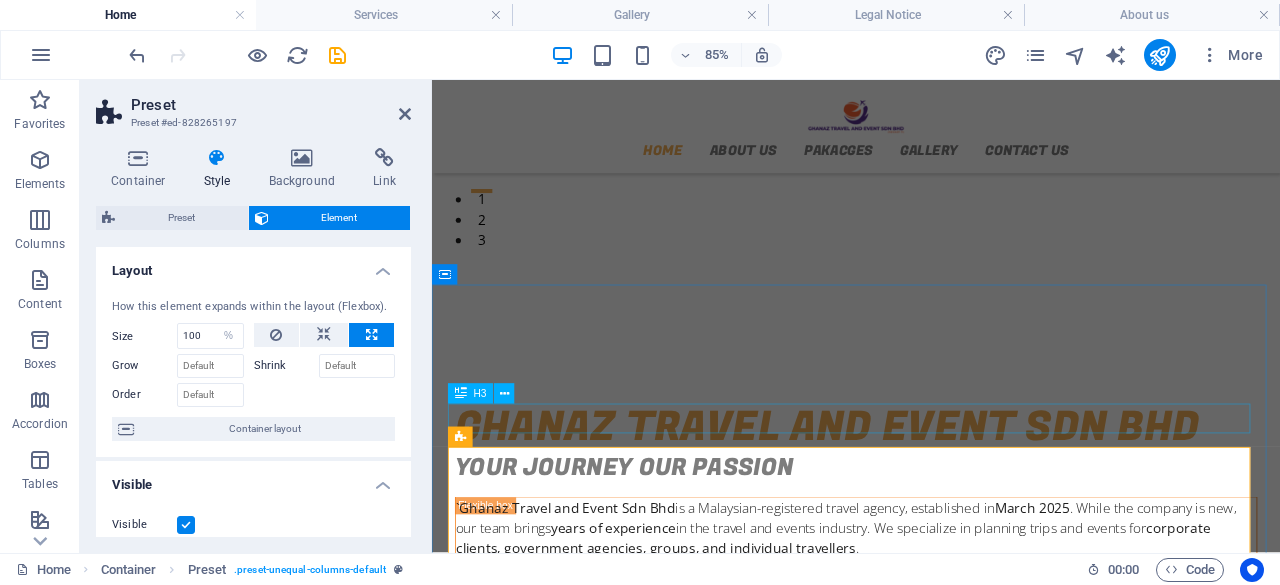 scroll, scrollTop: 487, scrollLeft: 0, axis: vertical 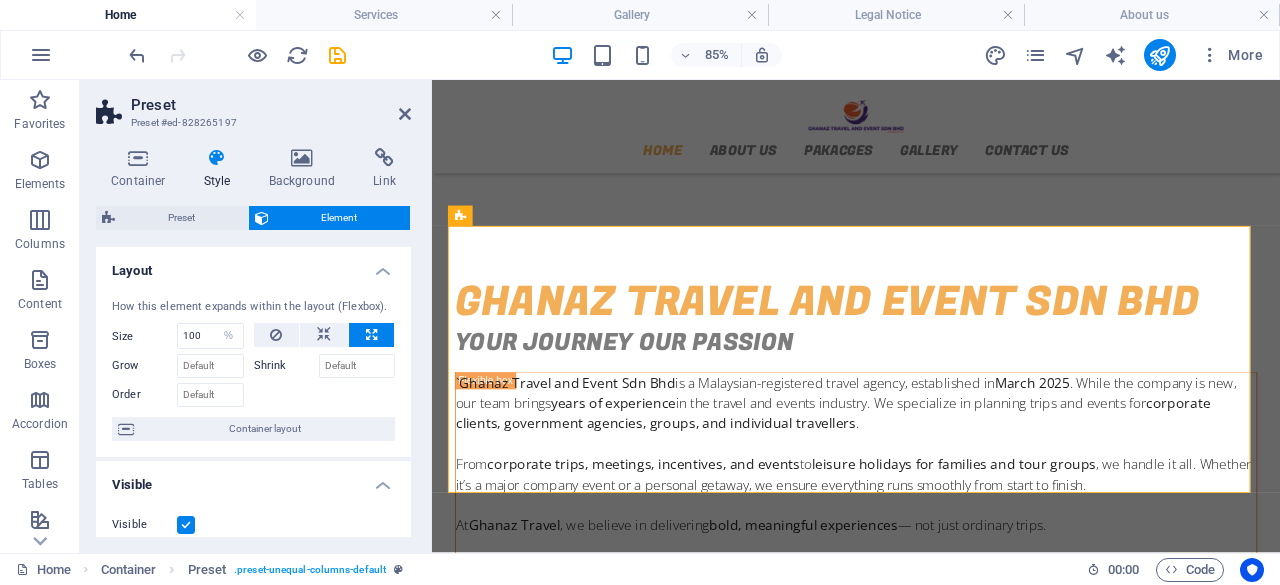 type 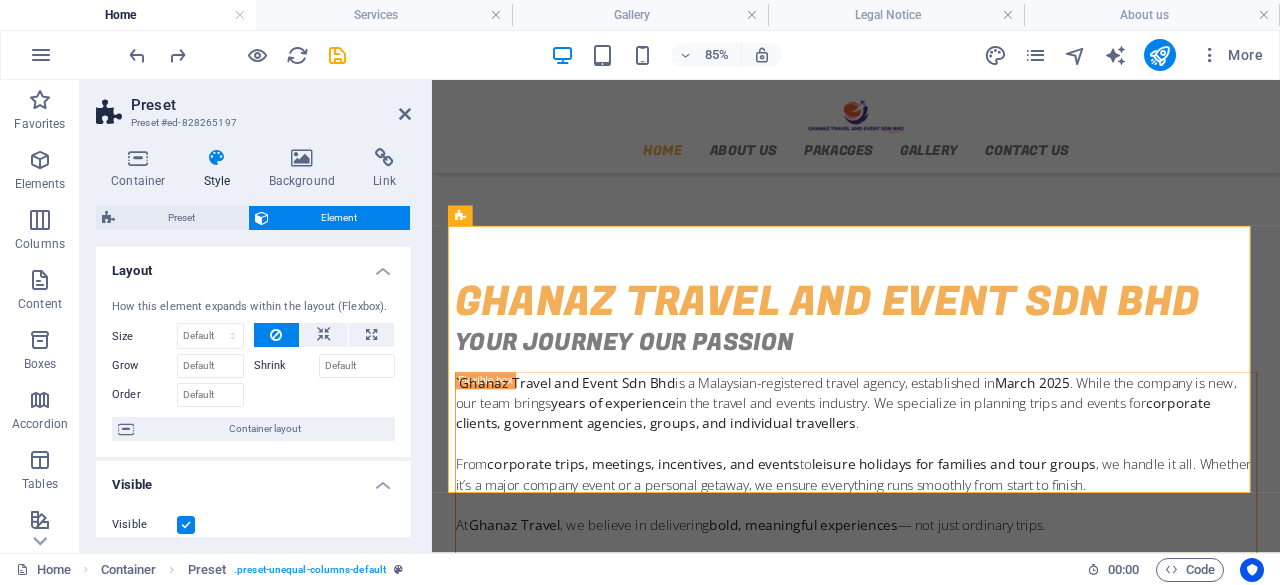 type on "10" 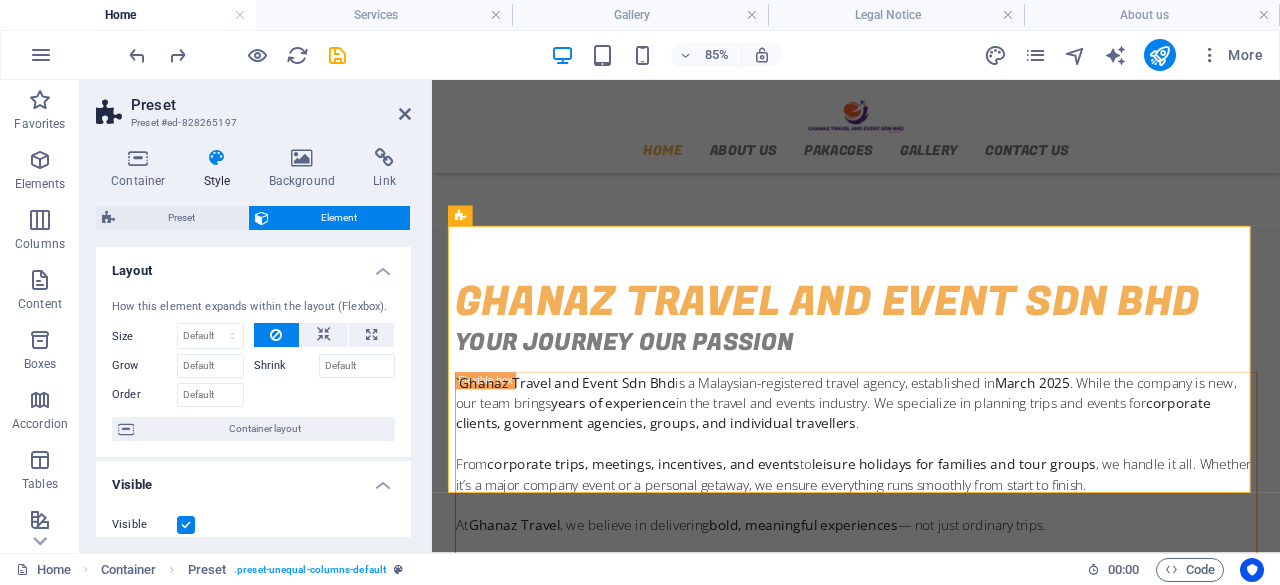 select on "%" 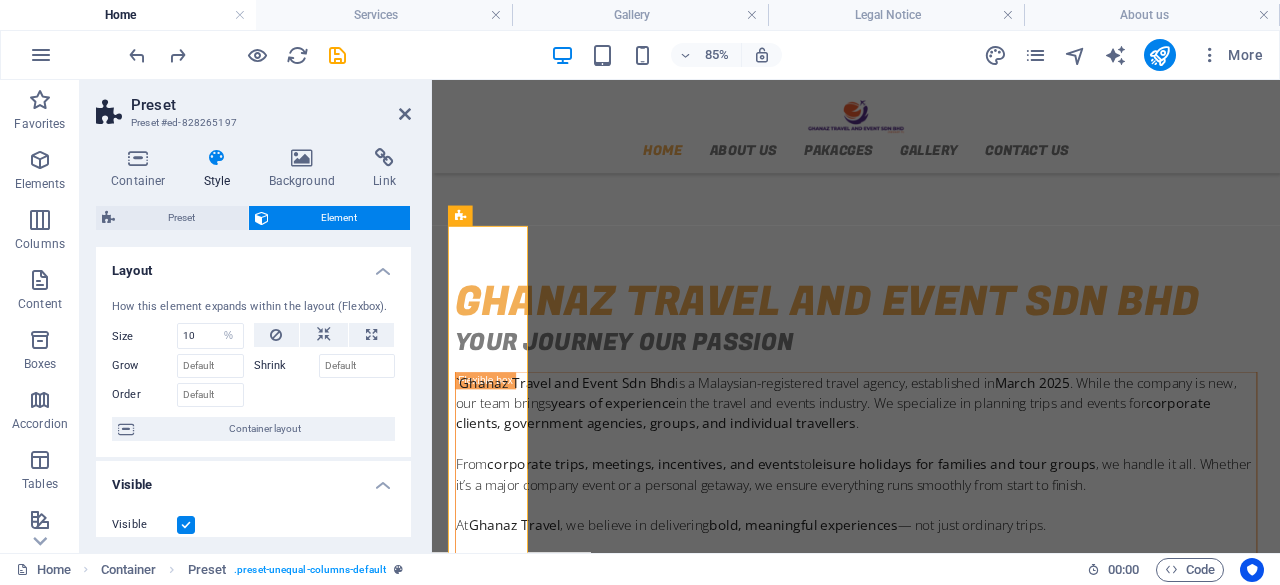type 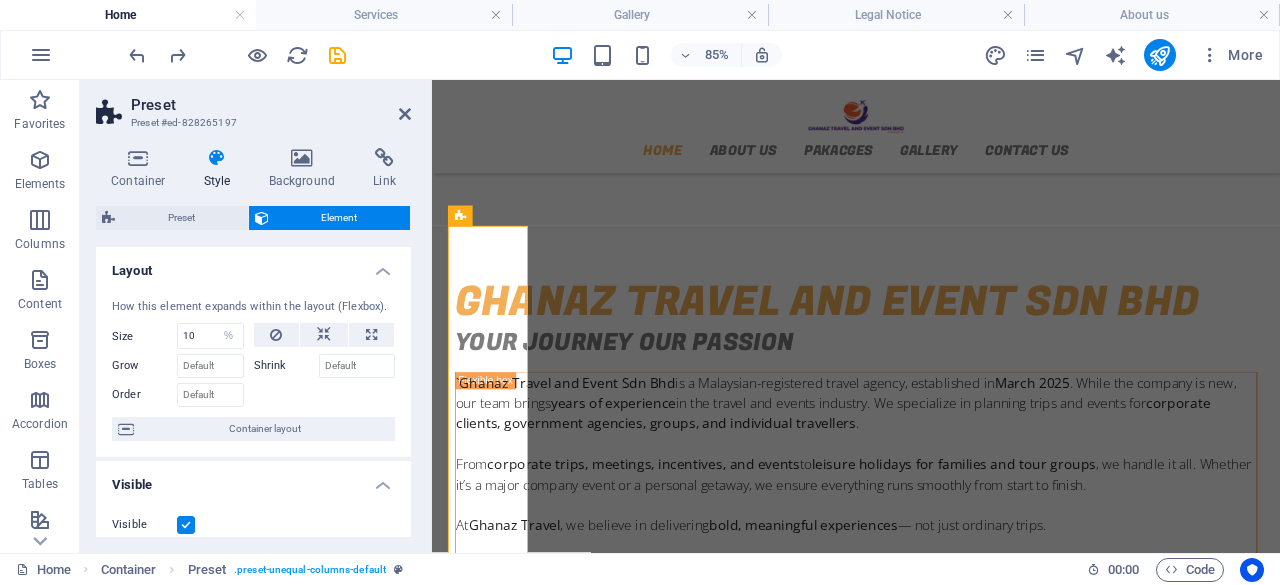select on "DISABLED_OPTION_VALUE" 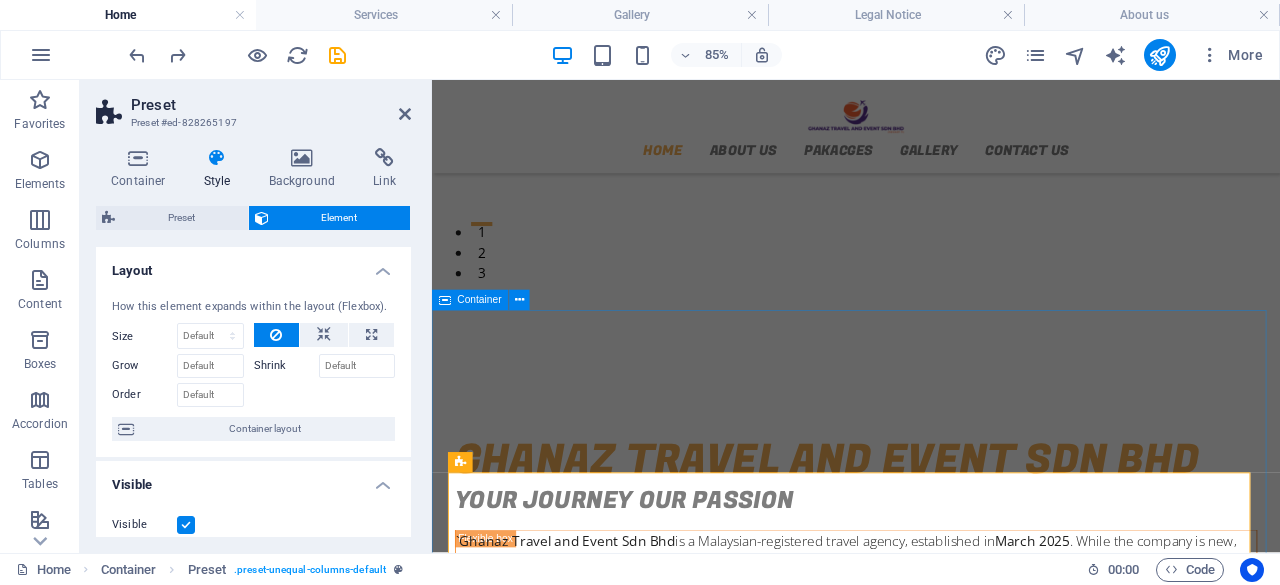 scroll, scrollTop: 187, scrollLeft: 0, axis: vertical 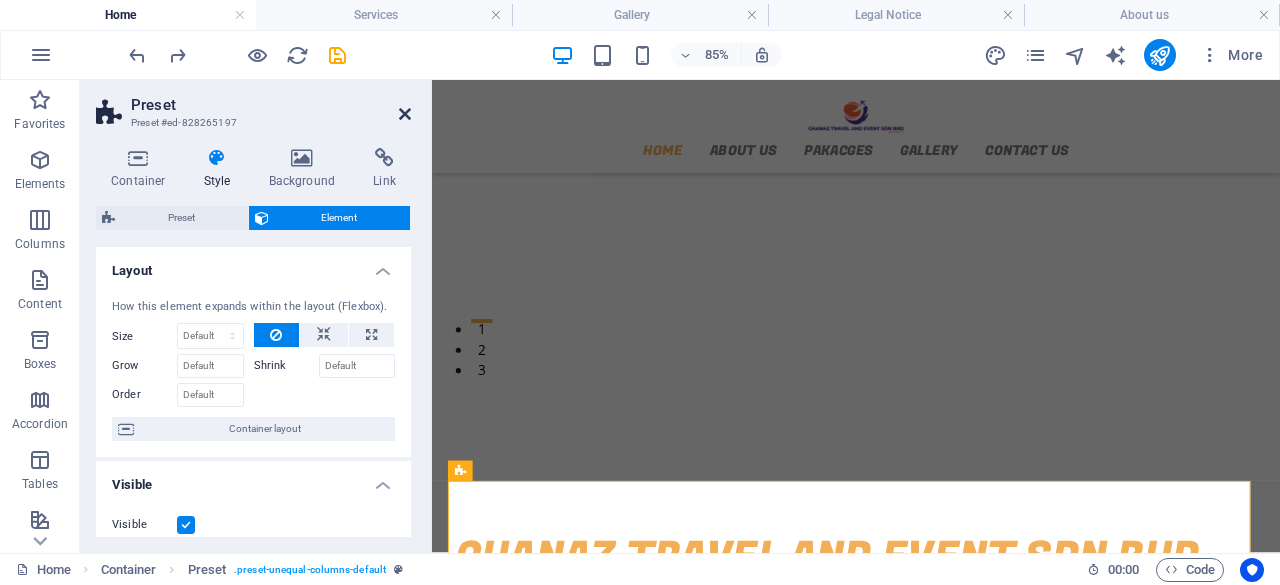 click at bounding box center (405, 114) 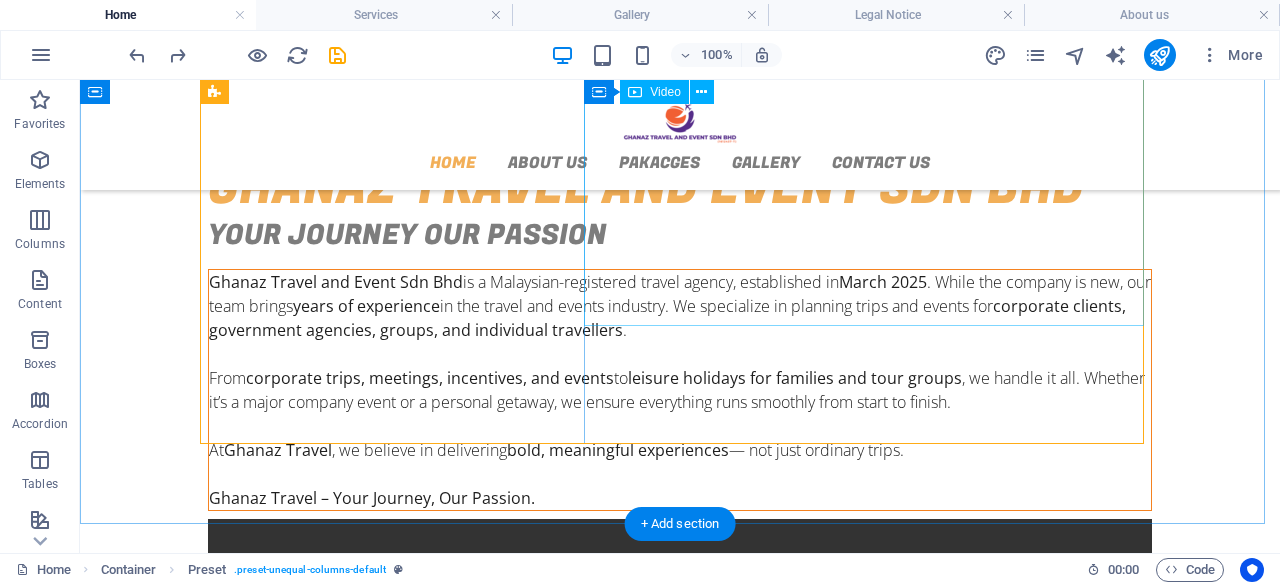 scroll, scrollTop: 547, scrollLeft: 0, axis: vertical 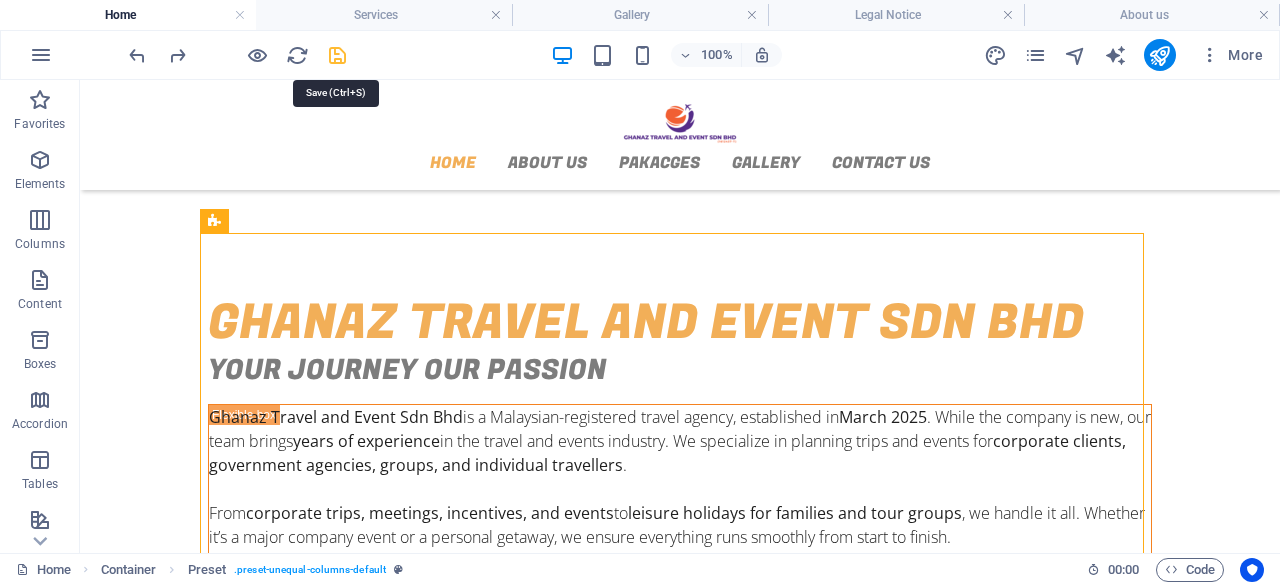 click at bounding box center (337, 55) 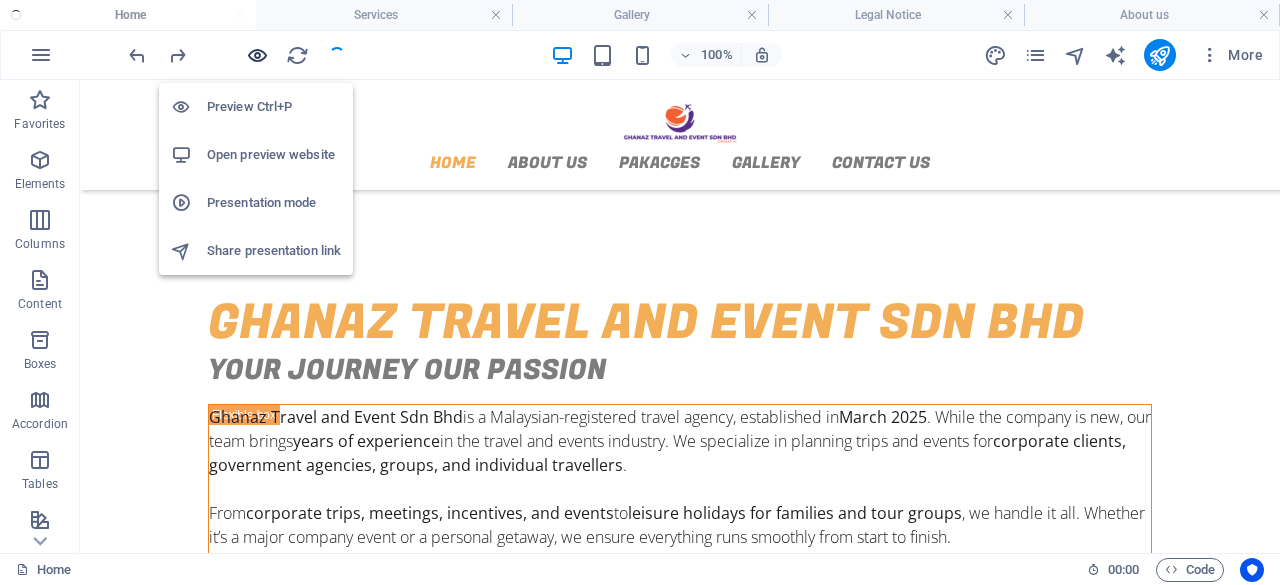 click at bounding box center [257, 55] 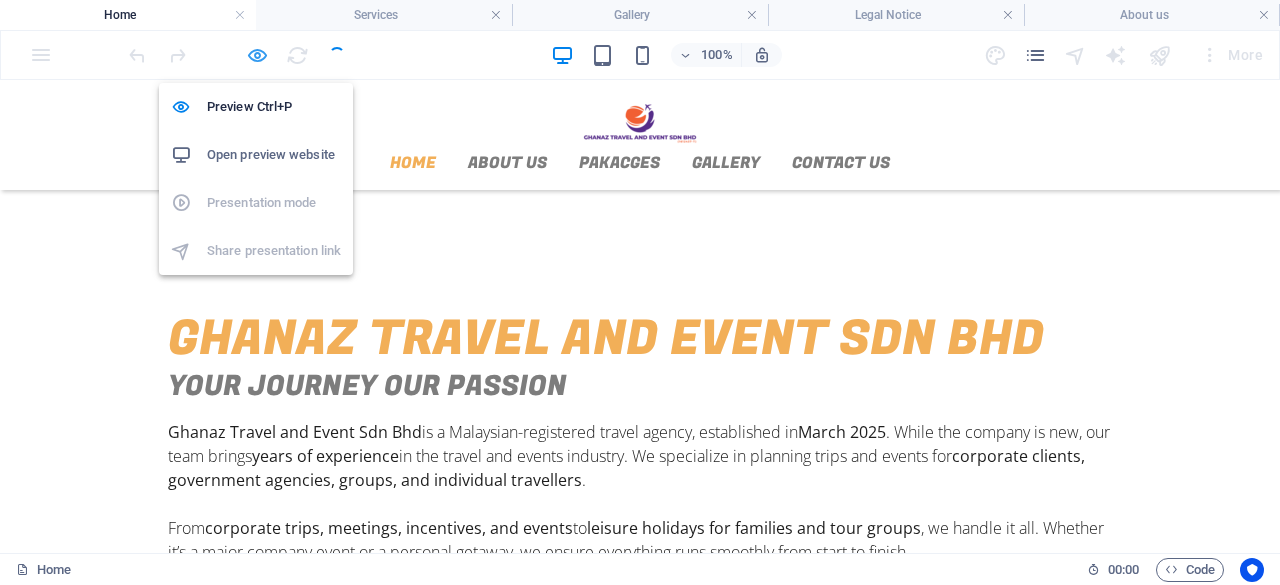 scroll, scrollTop: 563, scrollLeft: 0, axis: vertical 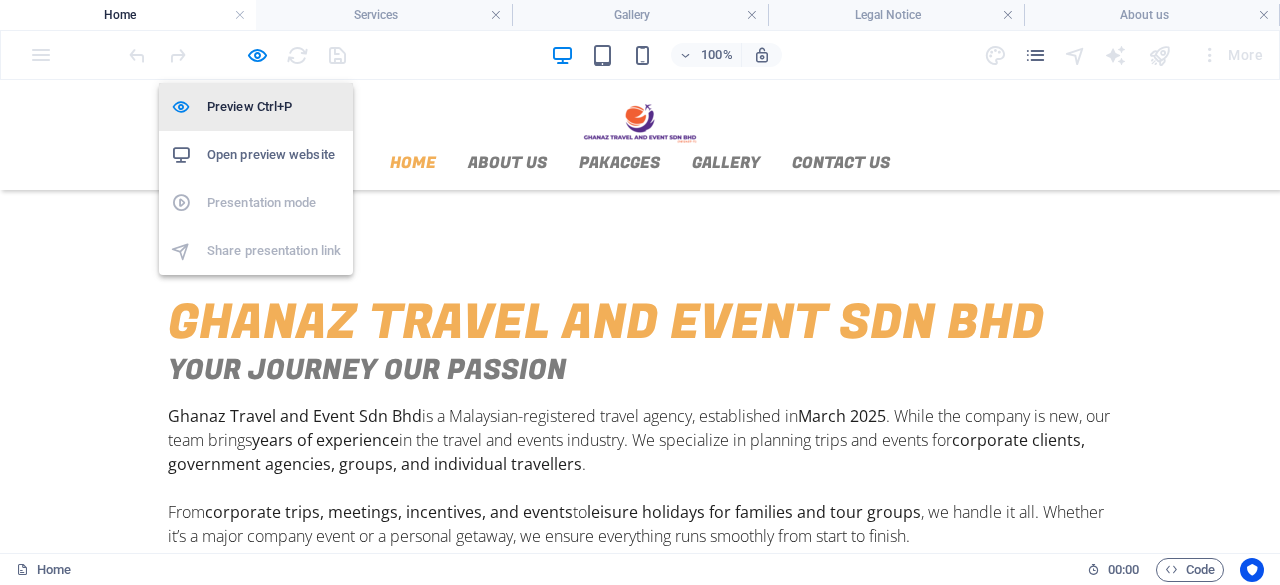 click on "Preview Ctrl+P" at bounding box center (256, 107) 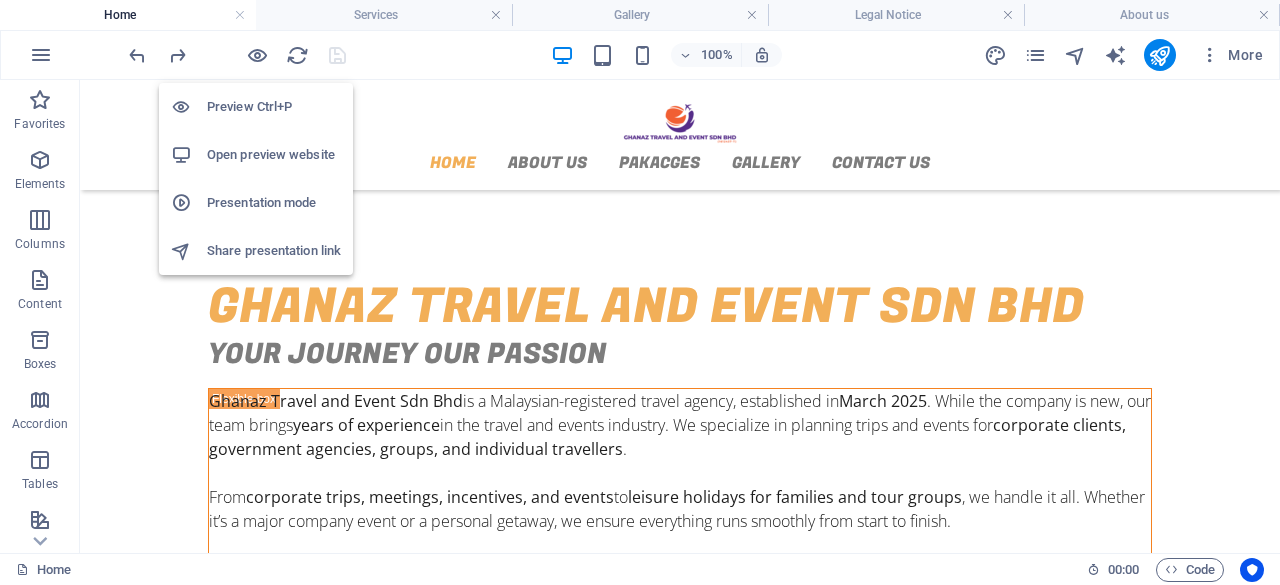 scroll, scrollTop: 547, scrollLeft: 0, axis: vertical 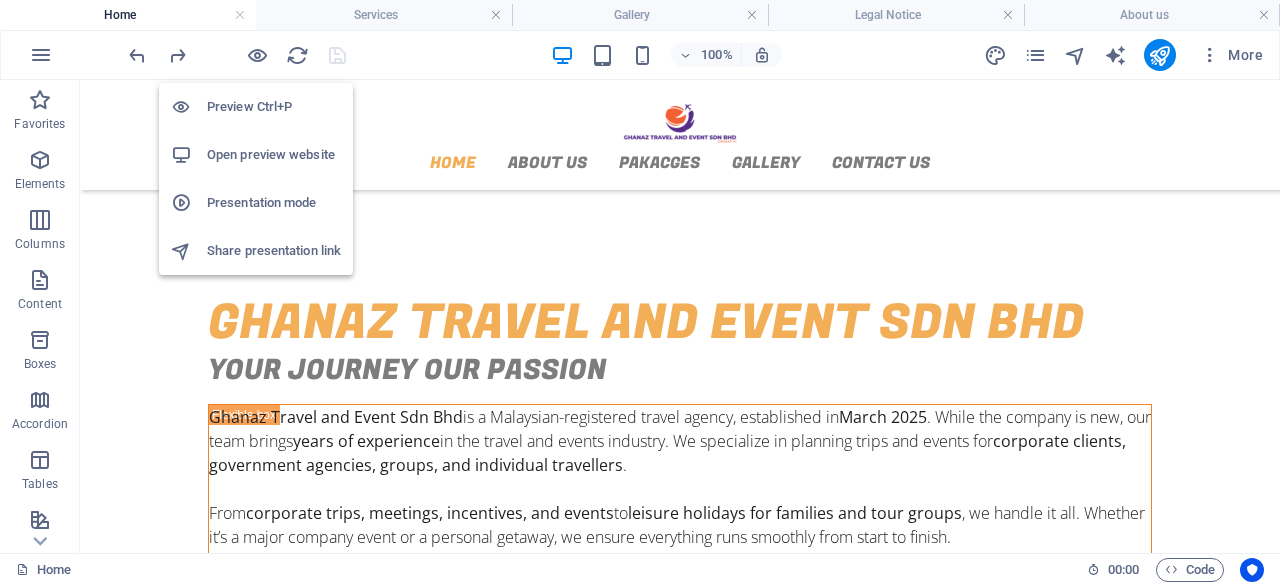 click on "Open preview website" at bounding box center (274, 155) 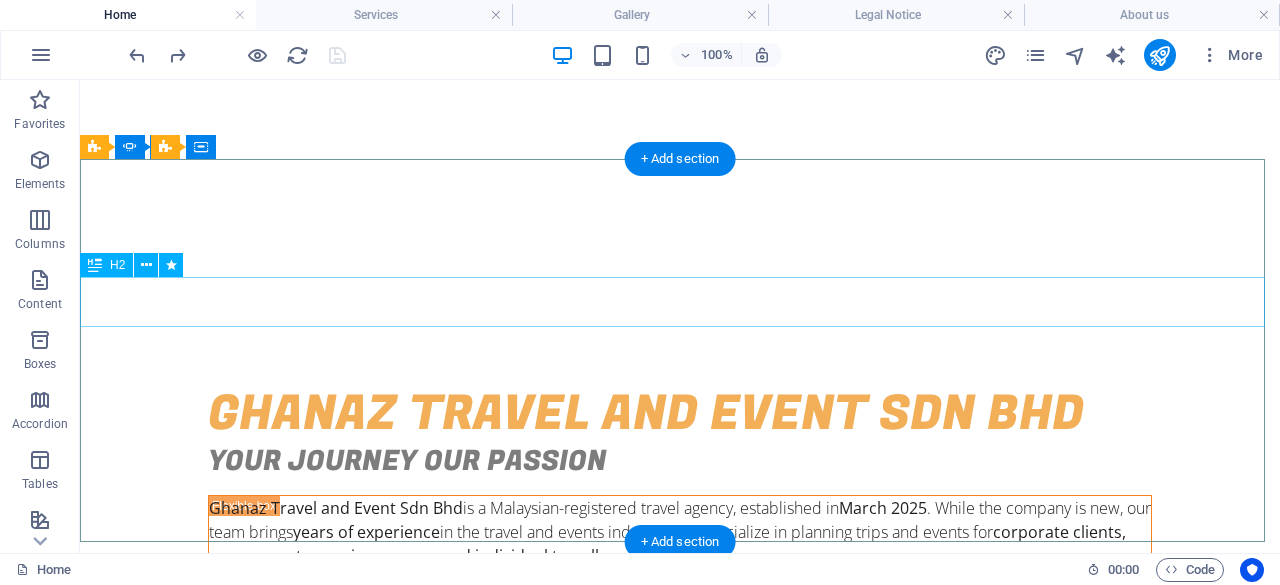 scroll, scrollTop: 47, scrollLeft: 0, axis: vertical 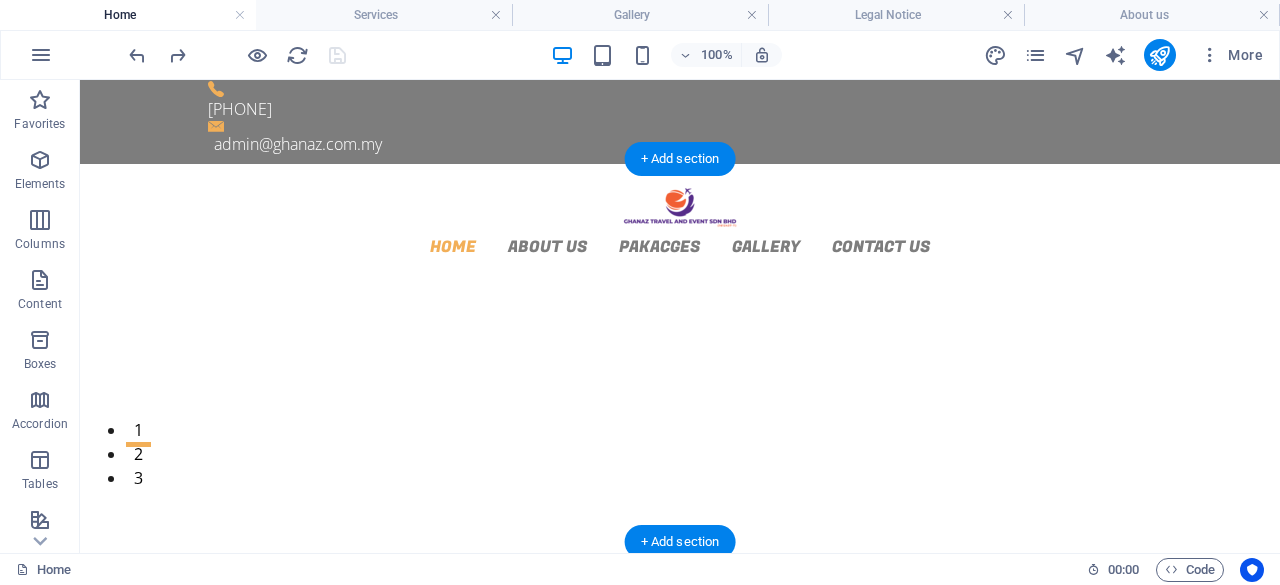 click at bounding box center (-1698, 2155) 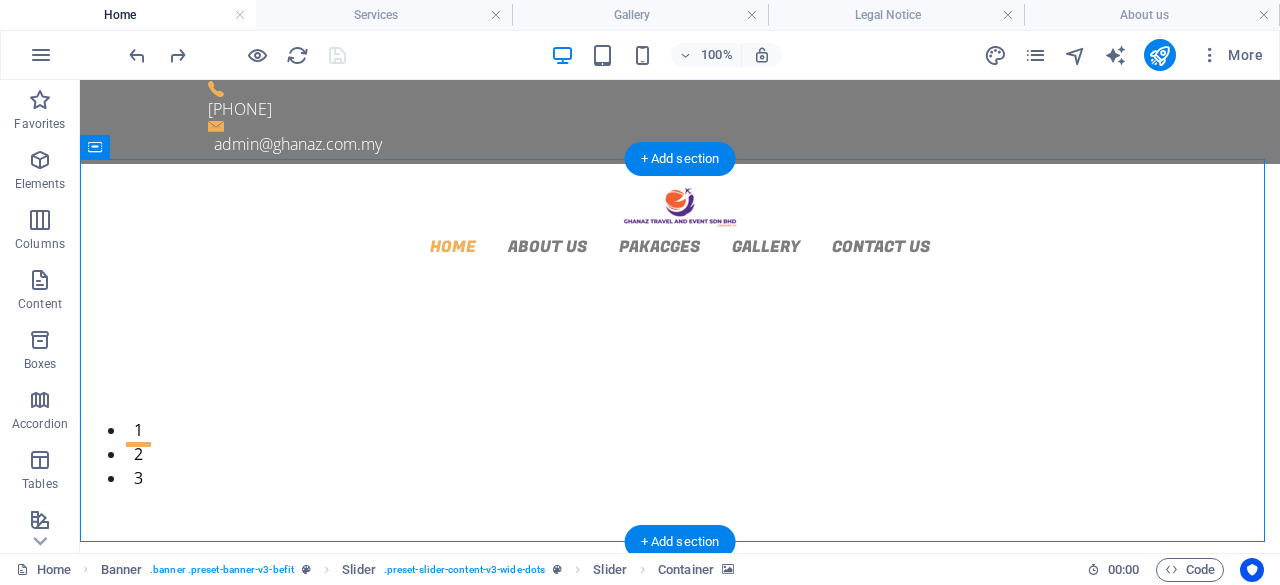 click at bounding box center [-1698, 2155] 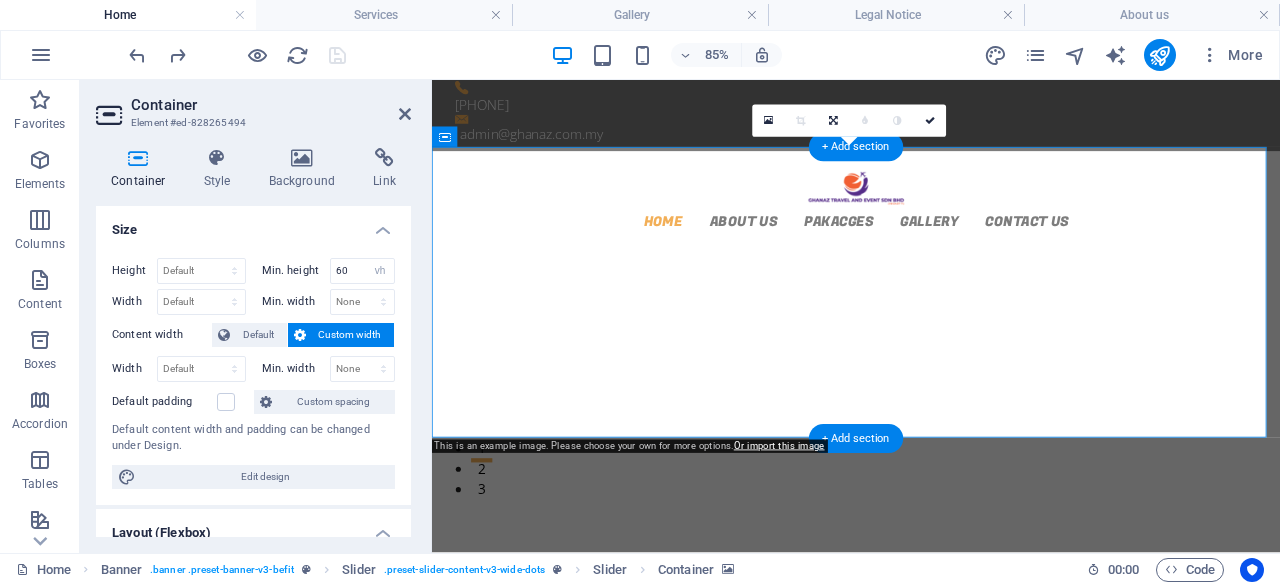 click at bounding box center [-1041, 2123] 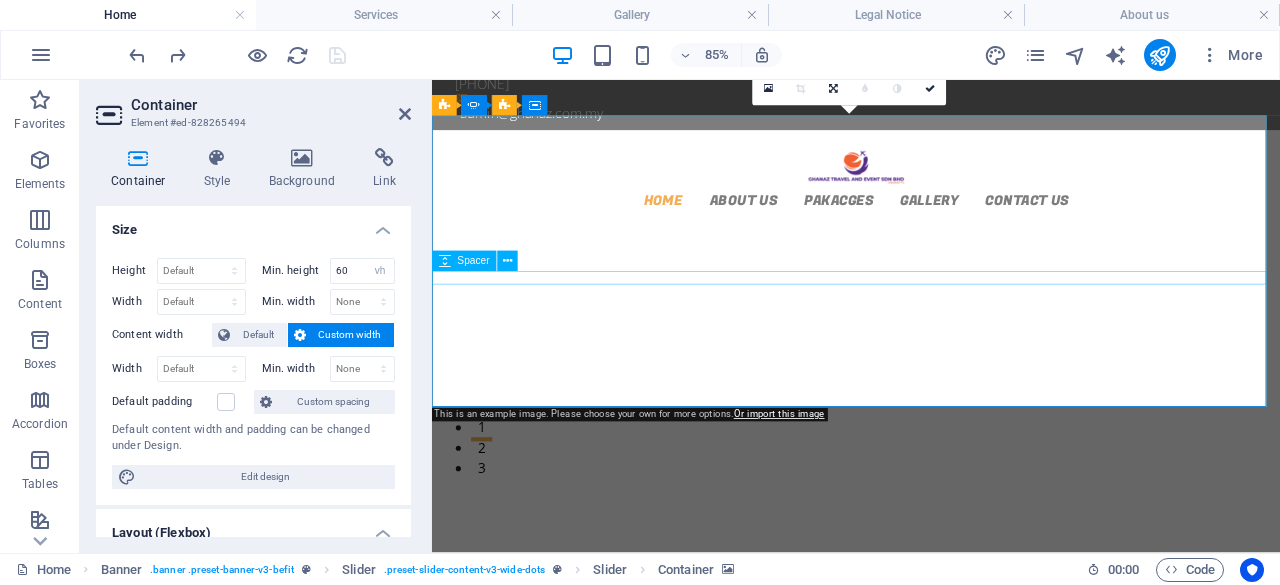 scroll, scrollTop: 100, scrollLeft: 0, axis: vertical 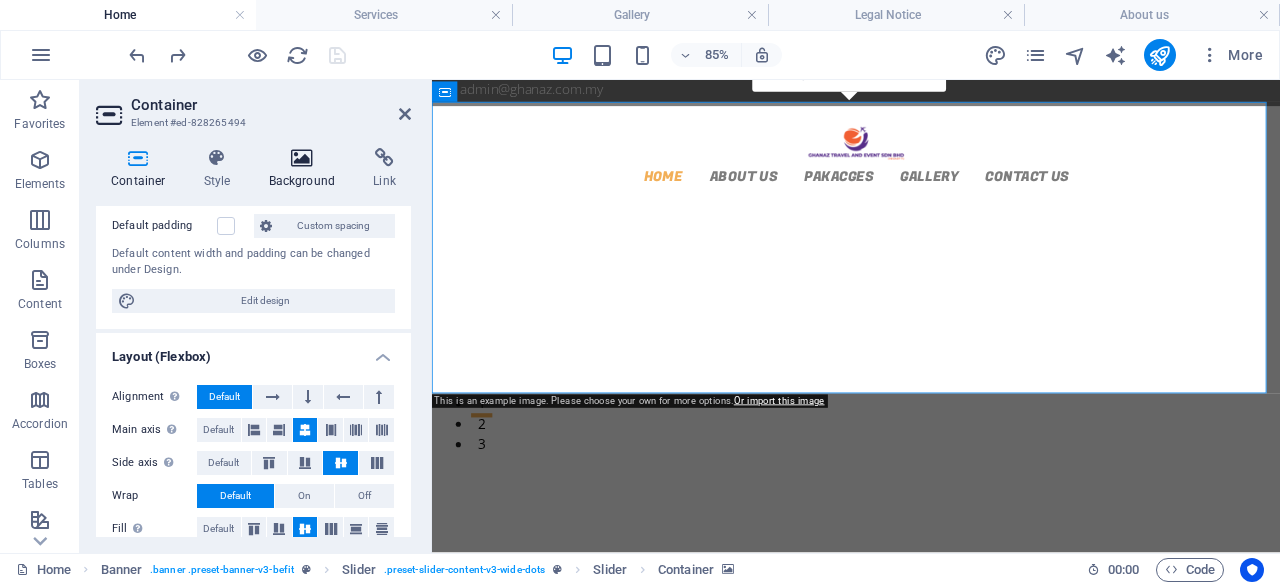 click at bounding box center (302, 158) 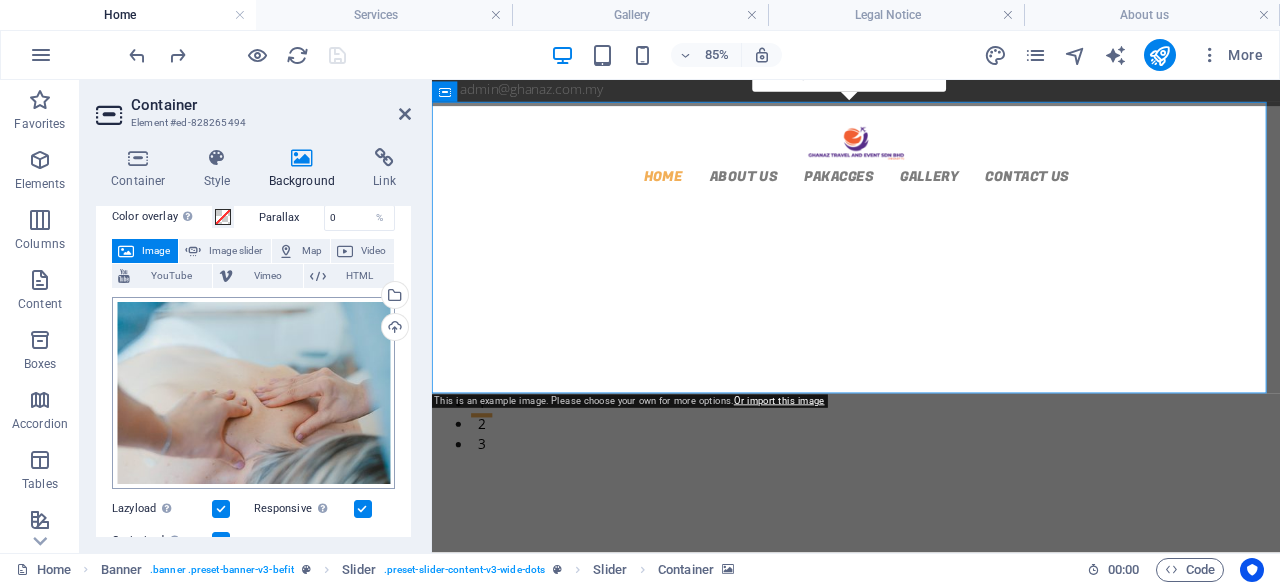 scroll, scrollTop: 100, scrollLeft: 0, axis: vertical 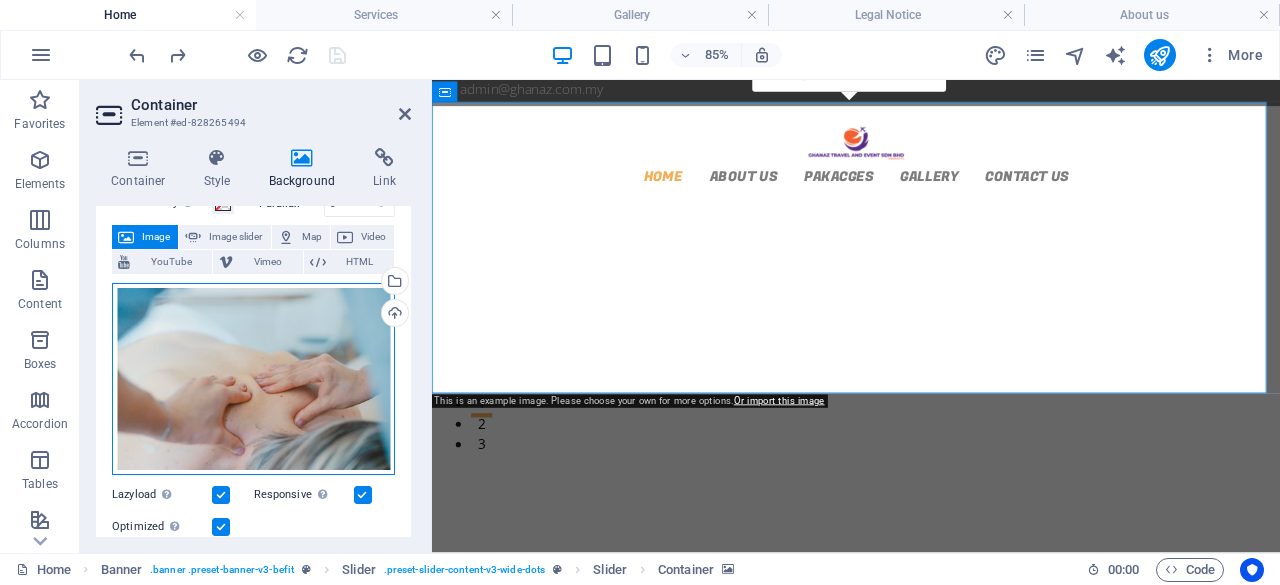 click on "Drag files here, click to choose files or select files from Files or our free stock photos & videos" at bounding box center (253, 379) 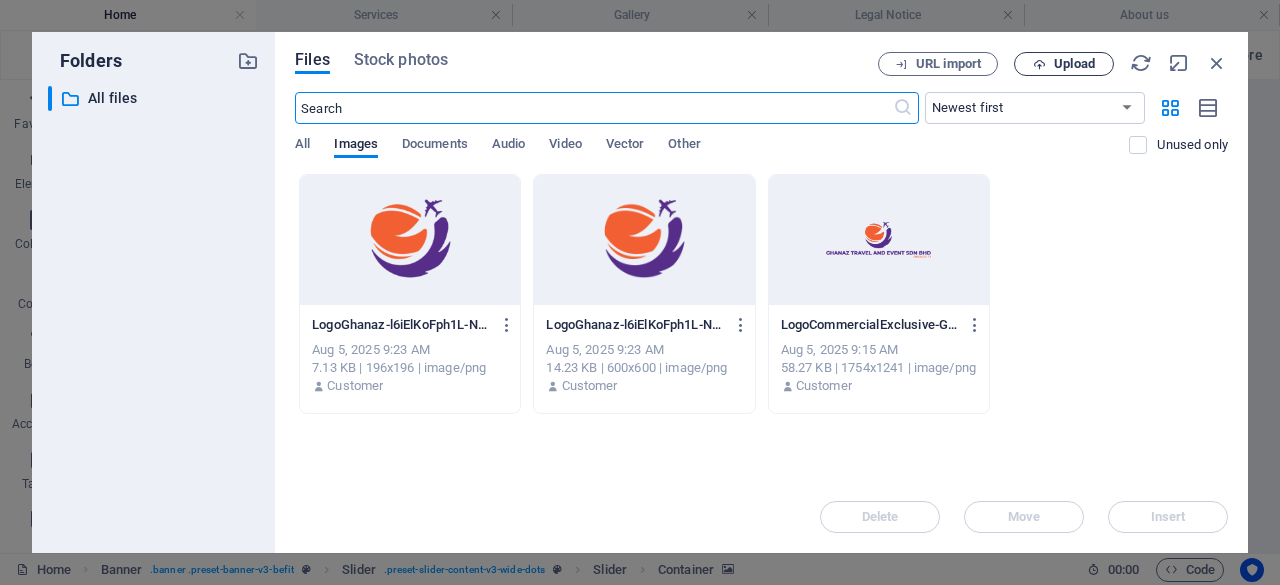 click on "Upload" at bounding box center (1064, 64) 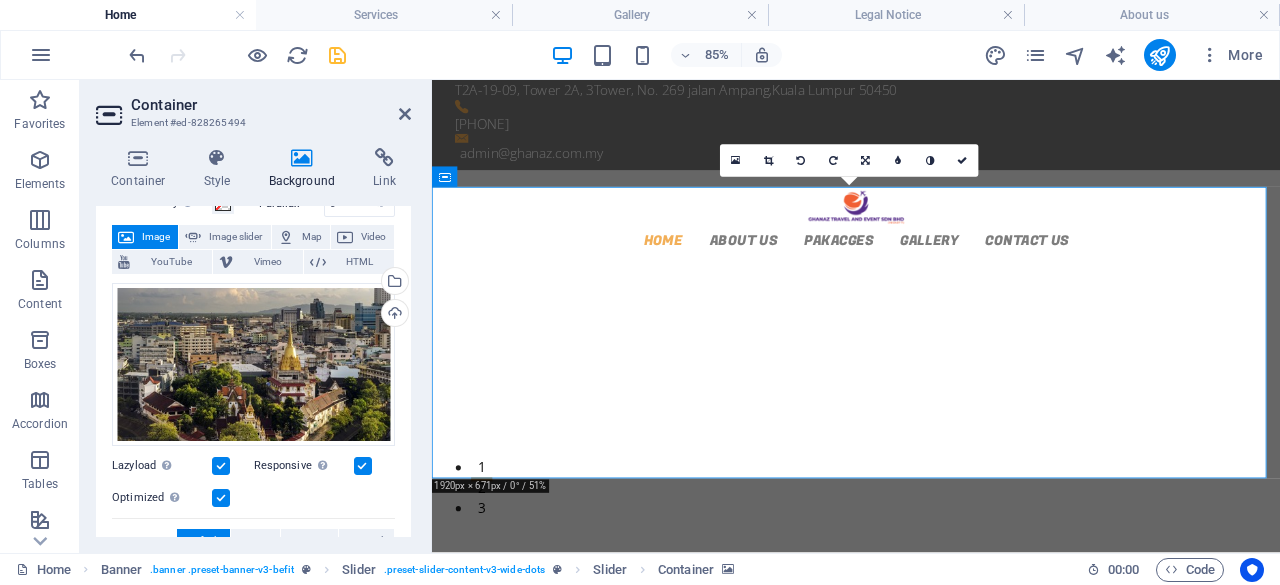 scroll, scrollTop: 0, scrollLeft: 0, axis: both 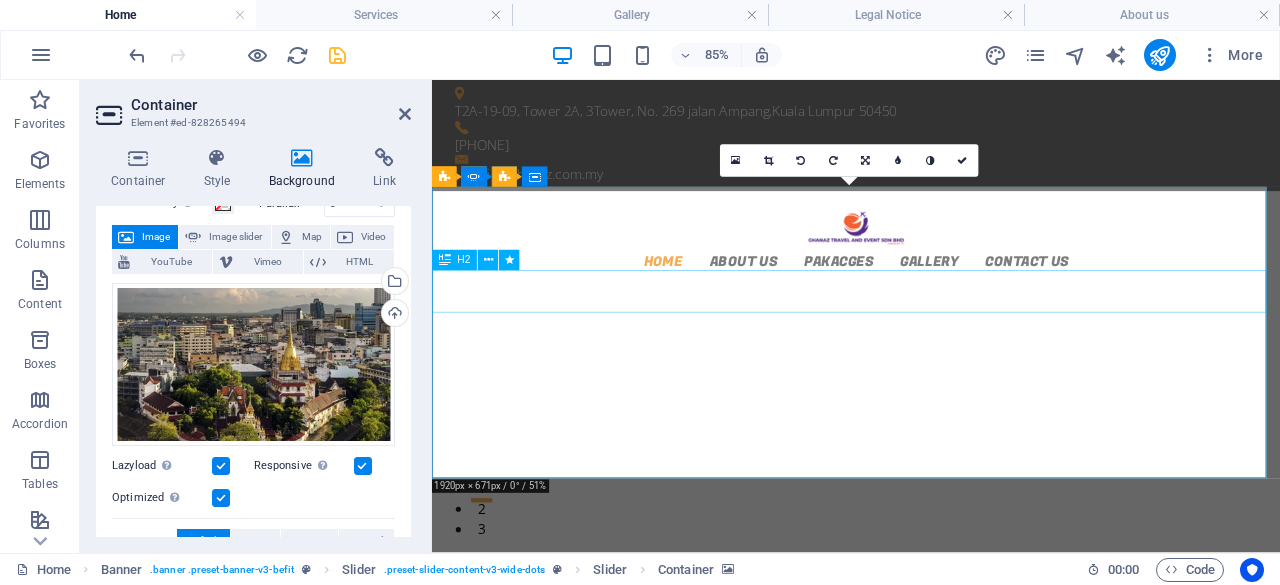 click on "Manual Therapy & Massages" at bounding box center (-1041, 2416) 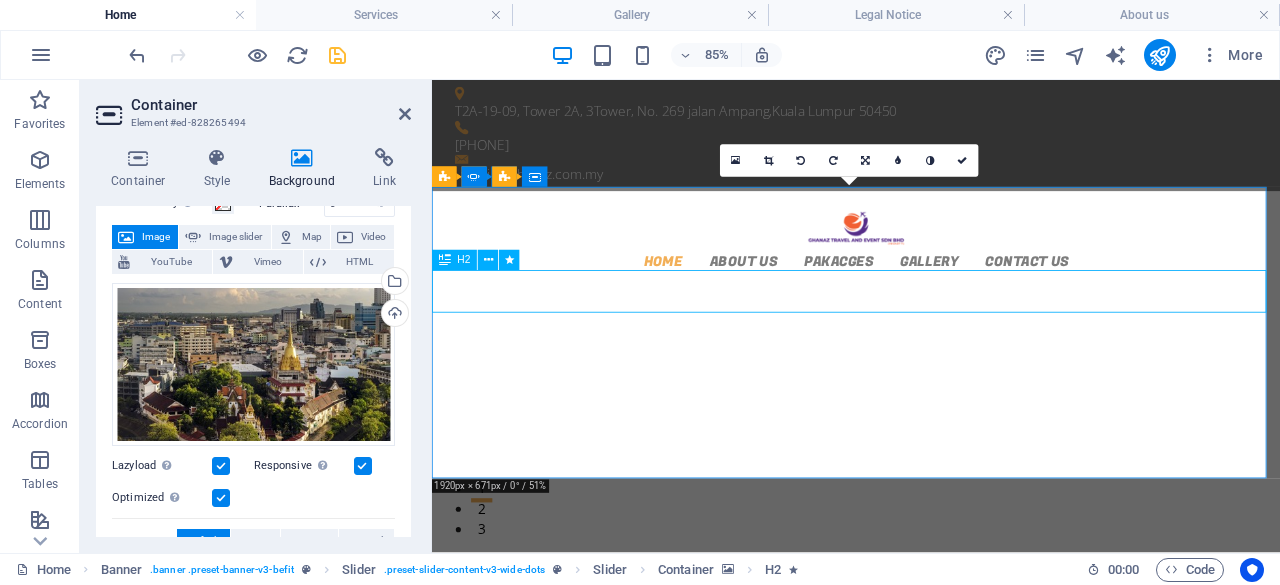 click on "Manual Therapy & Massages" at bounding box center [-1041, 2416] 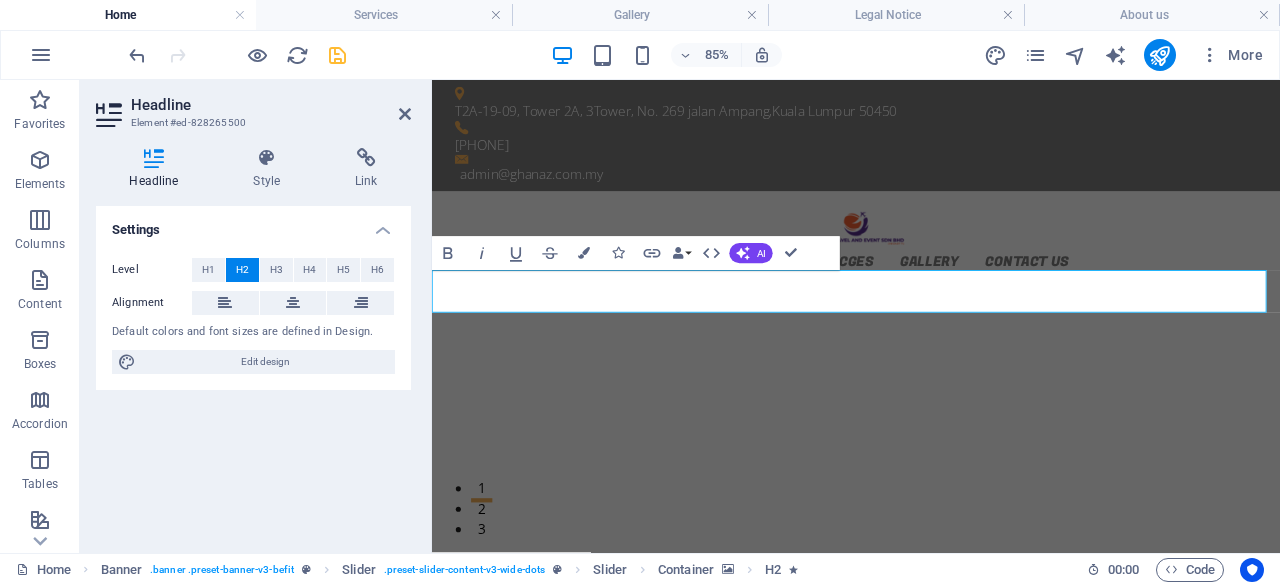 type 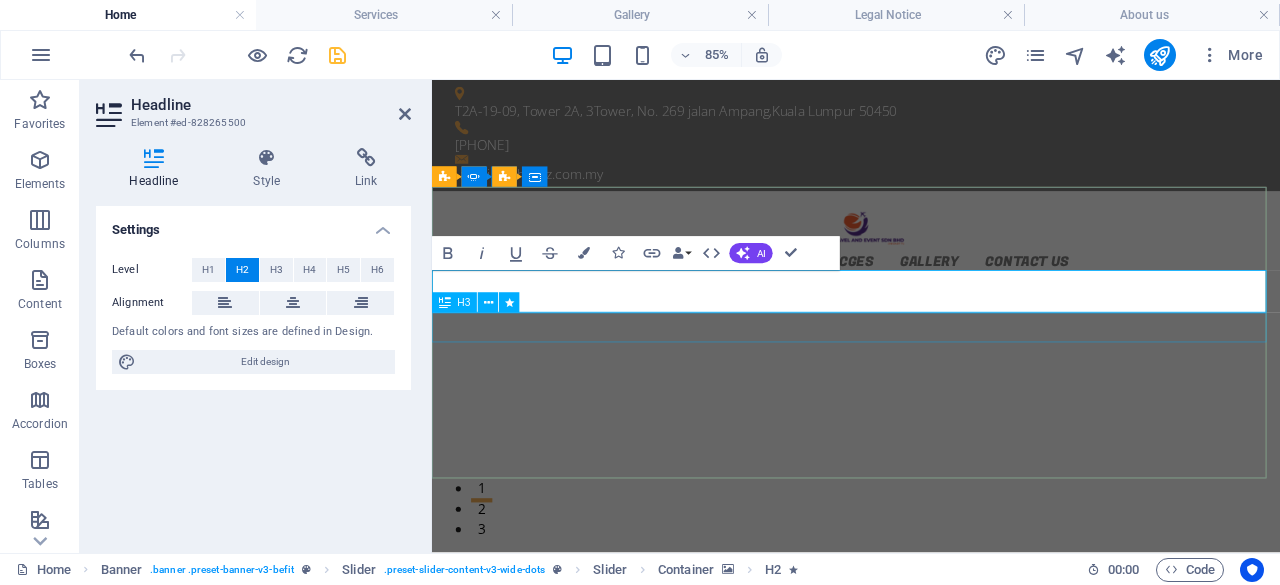 click on "Porro voluptas vitae aliquam iste ullam sapiente!" at bounding box center [-1041, 2458] 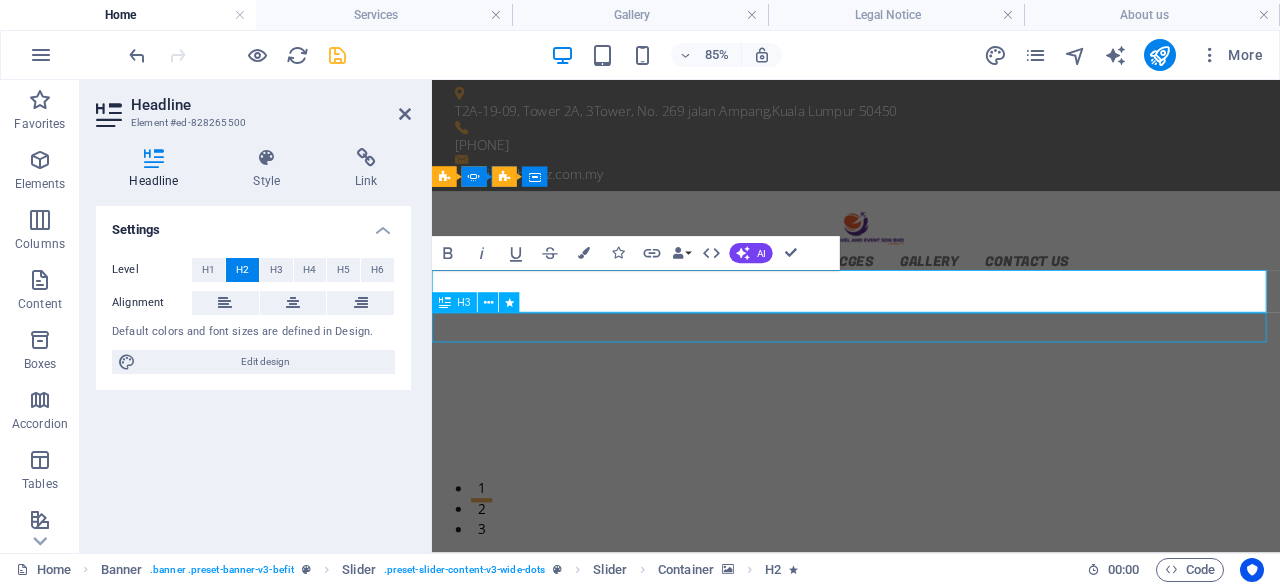 click on "Porro voluptas vitae aliquam iste ullam sapiente!" at bounding box center [-1041, 2458] 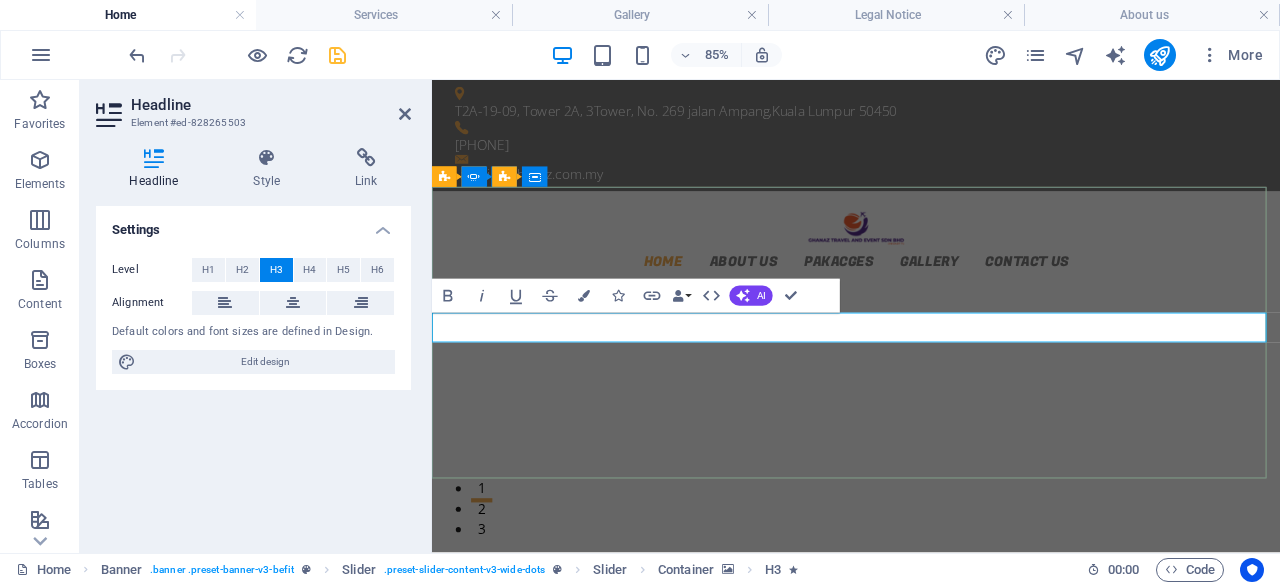 type 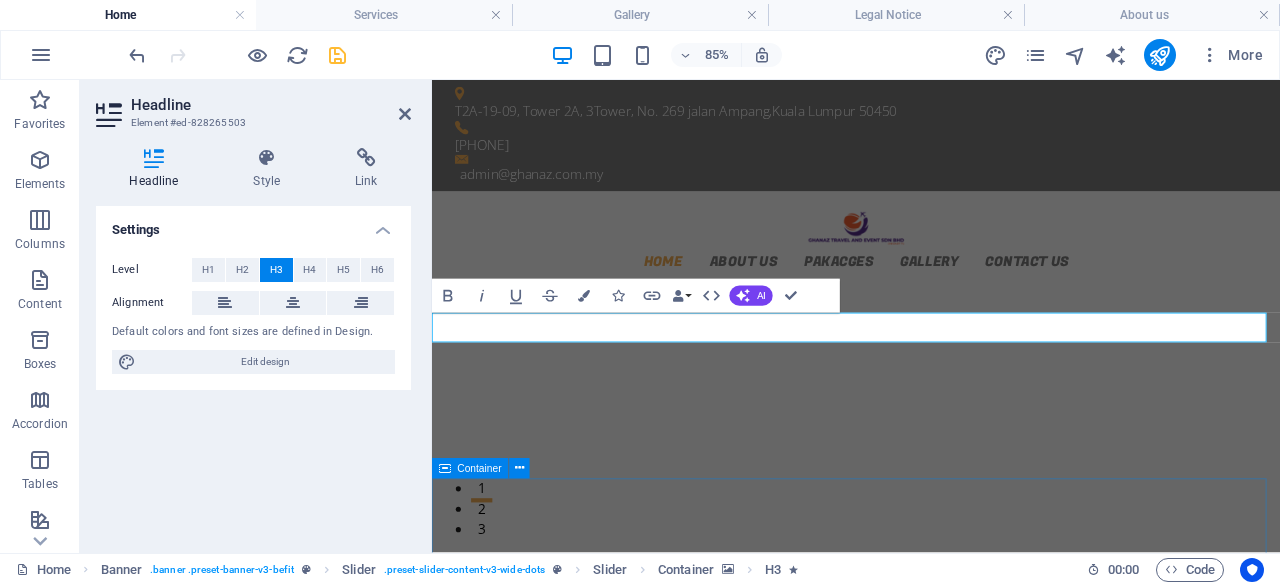 click on "GHANAZ TRAVEL AND EVENT SDN BHD Your Journey Our Passion Ghanaz Travel and Event Sdn Bhd  is a Malaysian-registered travel agency, established in  March 2025 . While the company is new, our team brings  years of experience  in the travel and events industry. We specialize in planning trips and events for  corporate clients, government agencies, groups, and individual travellers . From  corporate trips, meetings, incentives, and events  to  leisure holidays for families and tour groups , we handle it all. Whether it’s a major company event or a personal getaway, we ensure everything runs smoothly from start to finish. At  Ghanaz Travel , we believe in delivering  bold, meaningful experiences  — not just ordinary trips. Ghanaz Travel – Your Journey, Our Passion." at bounding box center (931, 1239) 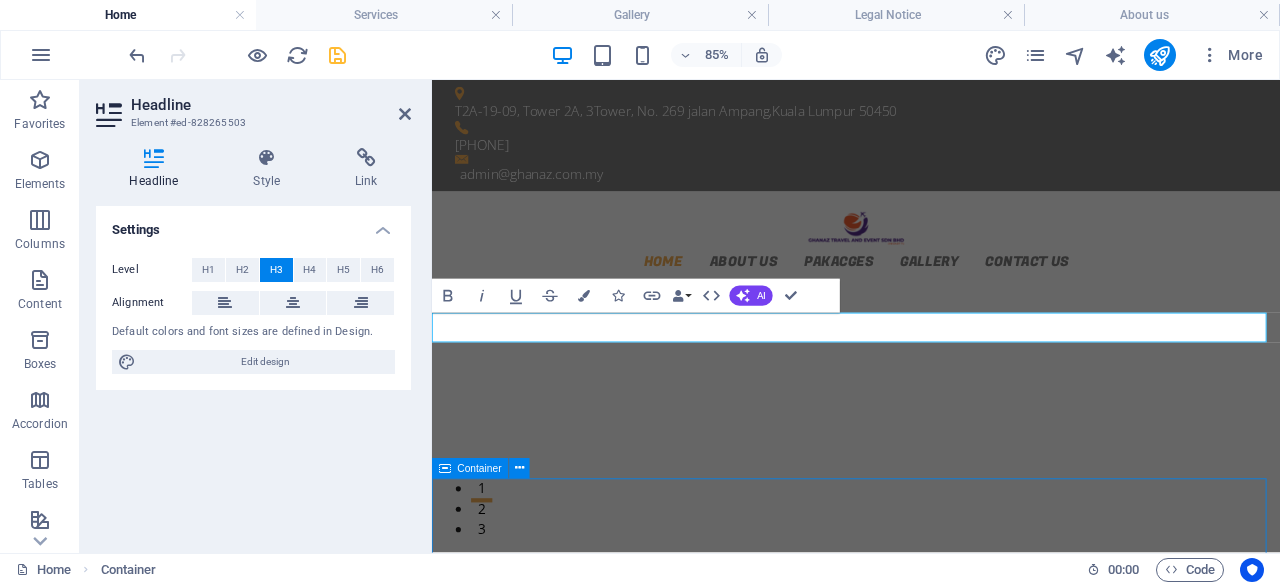 click on "GHANAZ TRAVEL AND EVENT SDN BHD Your Journey Our Passion Ghanaz Travel and Event Sdn Bhd  is a Malaysian-registered travel agency, established in  March 2025 . While the company is new, our team brings  years of experience  in the travel and events industry. We specialize in planning trips and events for  corporate clients, government agencies, groups, and individual travellers . From  corporate trips, meetings, incentives, and events  to  leisure holidays for families and tour groups , we handle it all. Whether it’s a major company event or a personal getaway, we ensure everything runs smoothly from start to finish. At  Ghanaz Travel , we believe in delivering  bold, meaningful experiences  — not just ordinary trips. Ghanaz Travel – Your Journey, Our Passion." at bounding box center [931, 1239] 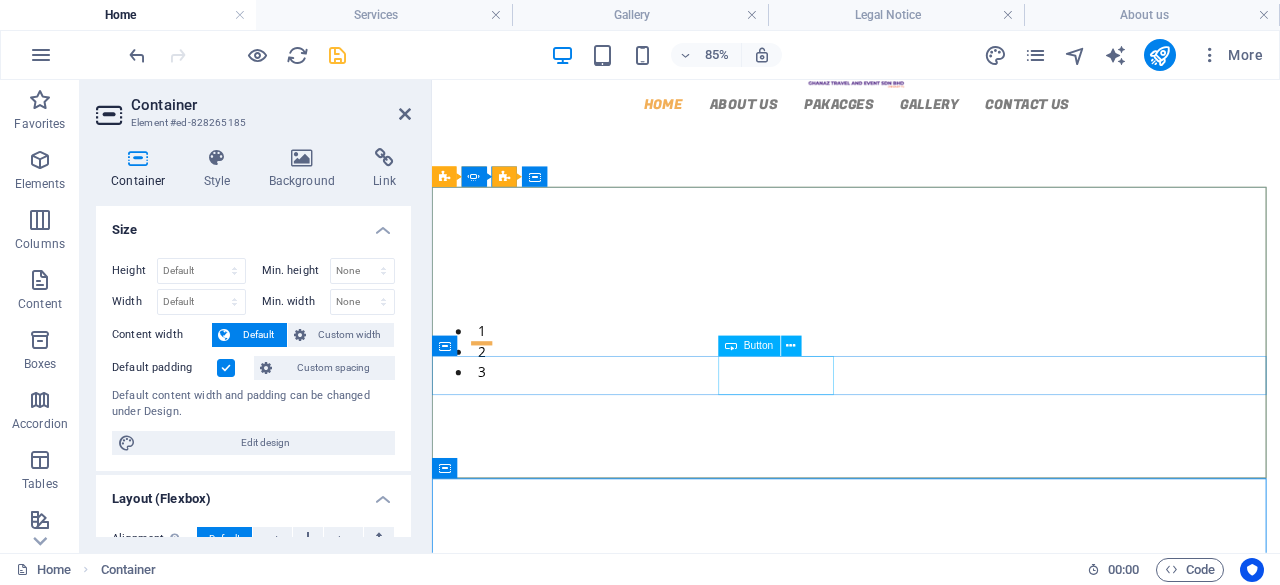 scroll, scrollTop: 0, scrollLeft: 0, axis: both 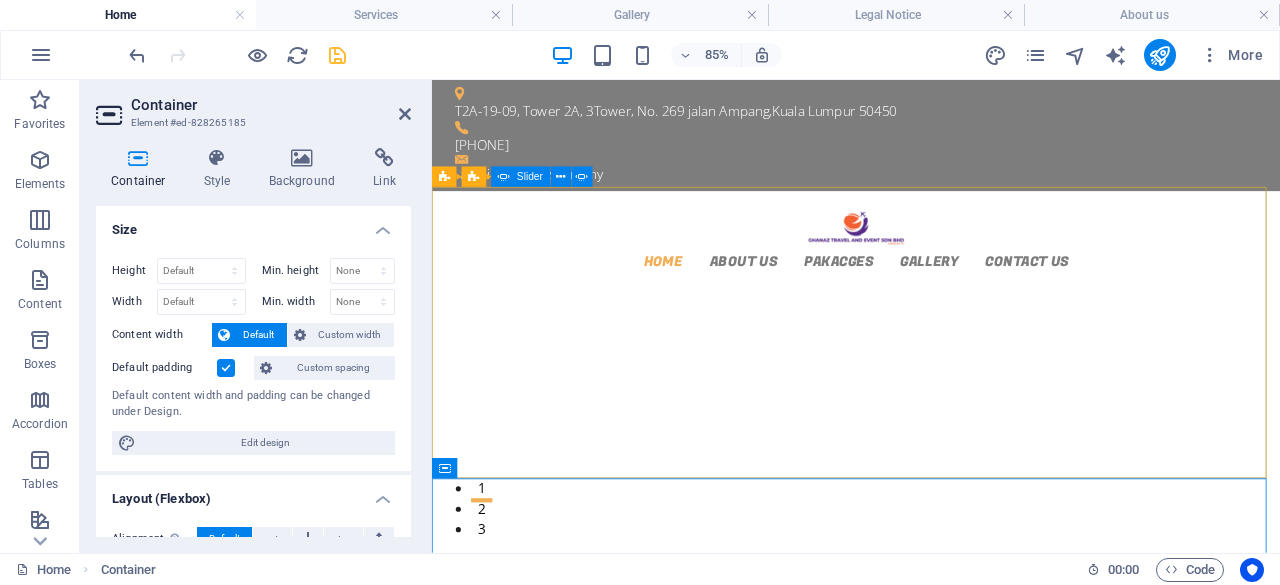click on "1" at bounding box center [490, 550] 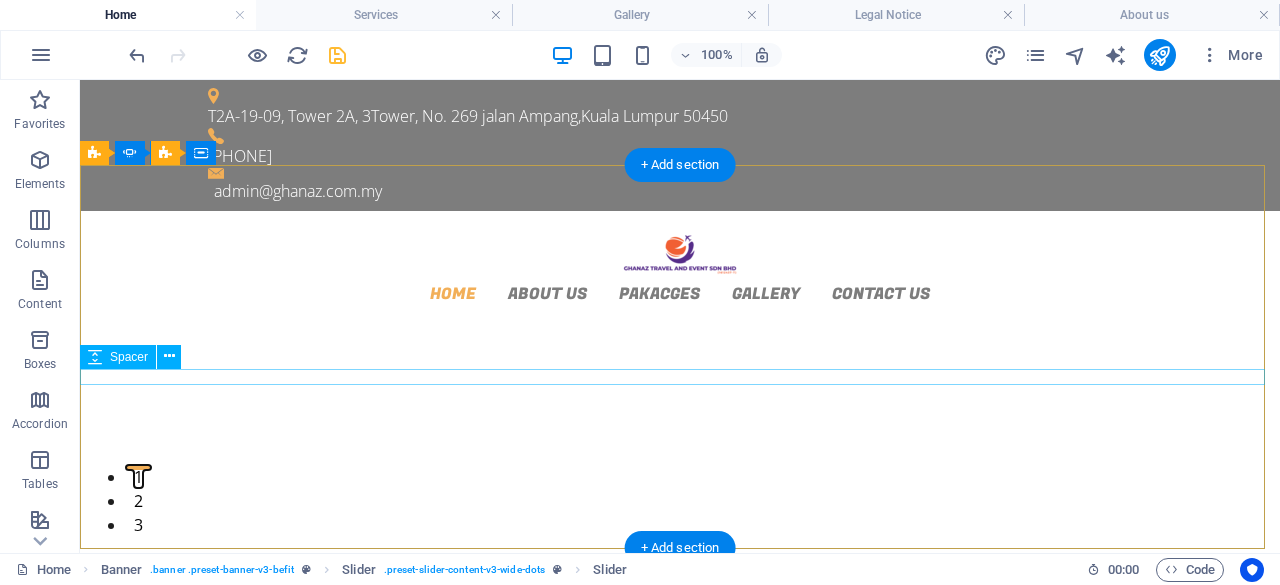 scroll, scrollTop: 100, scrollLeft: 0, axis: vertical 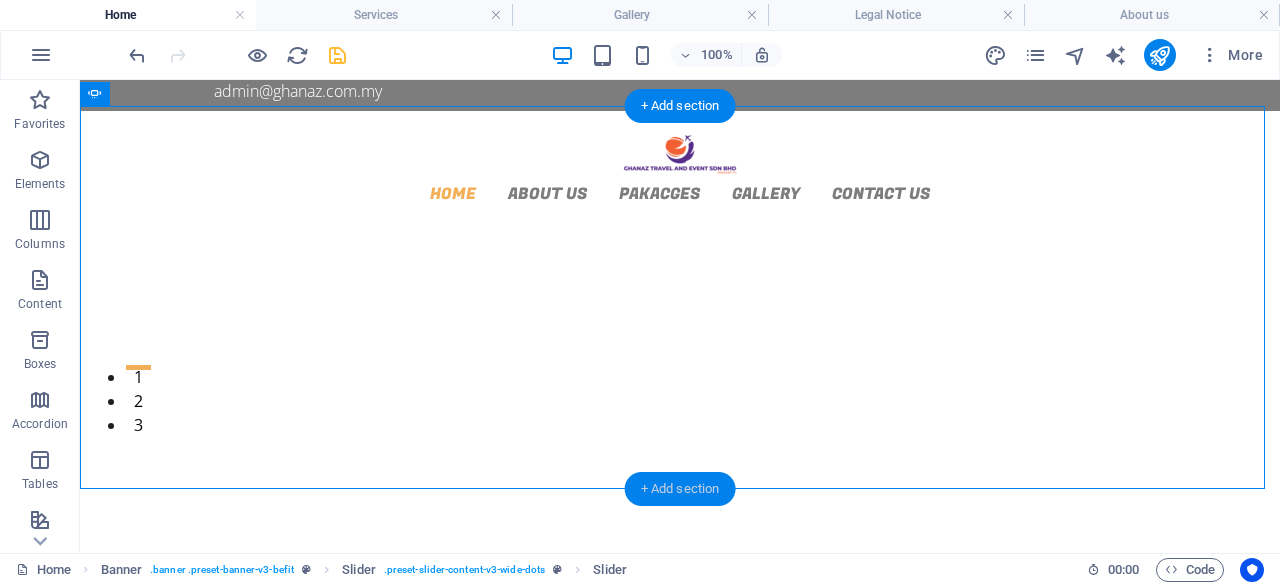 click on "+ Add section" at bounding box center [680, 489] 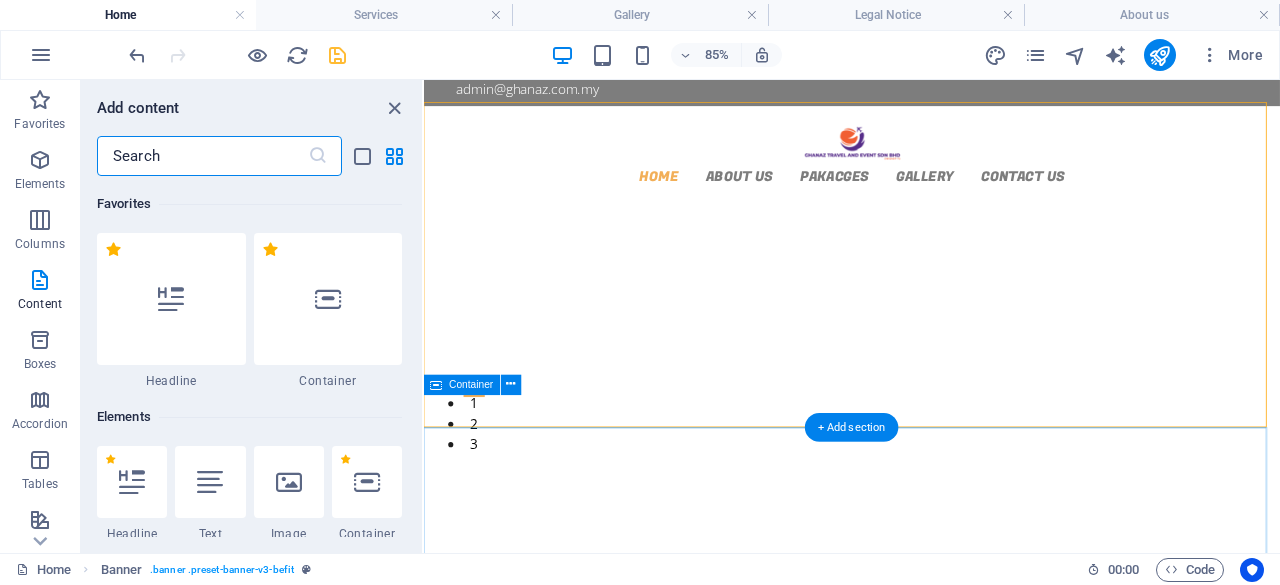 scroll, scrollTop: 3499, scrollLeft: 0, axis: vertical 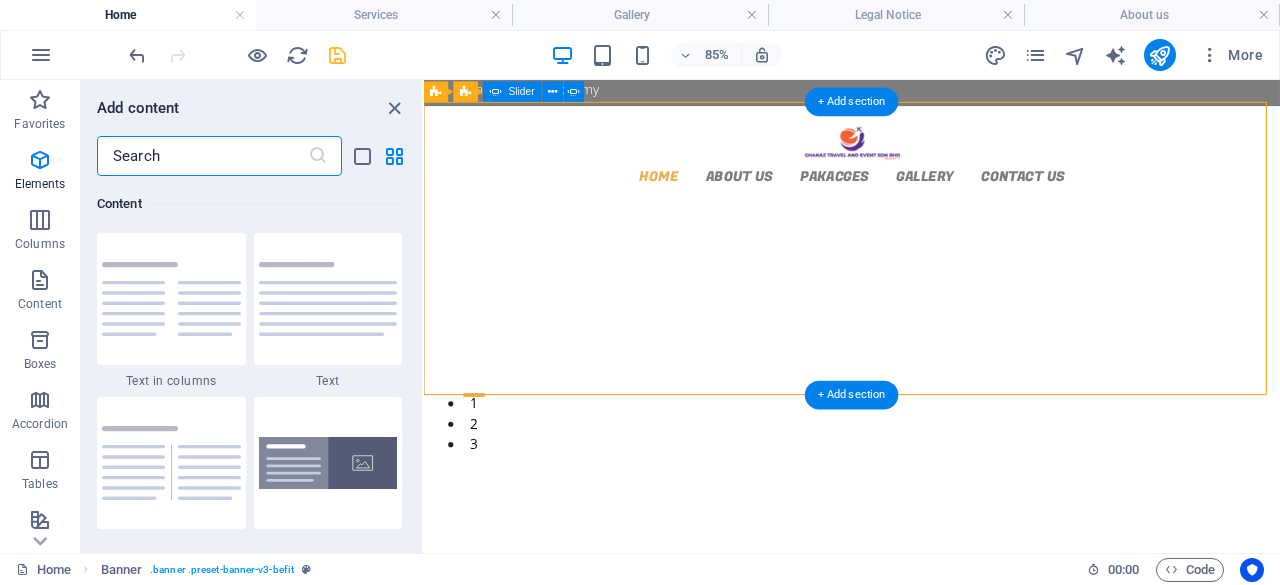 click at bounding box center [-72, 1298] 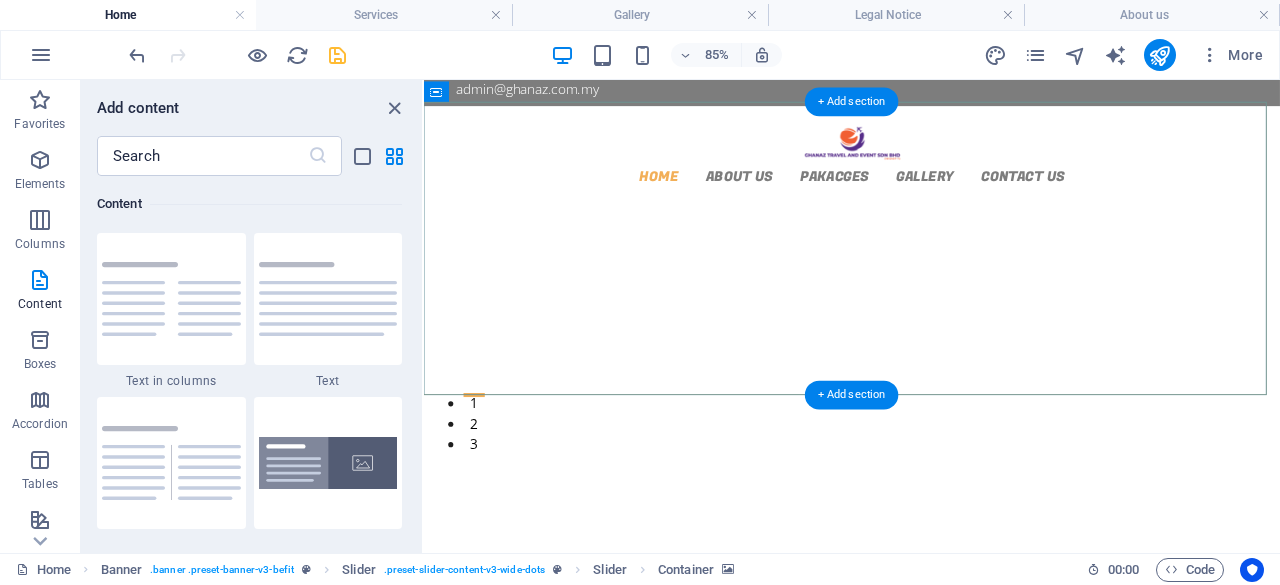 click on "+ Add section" at bounding box center (852, 395) 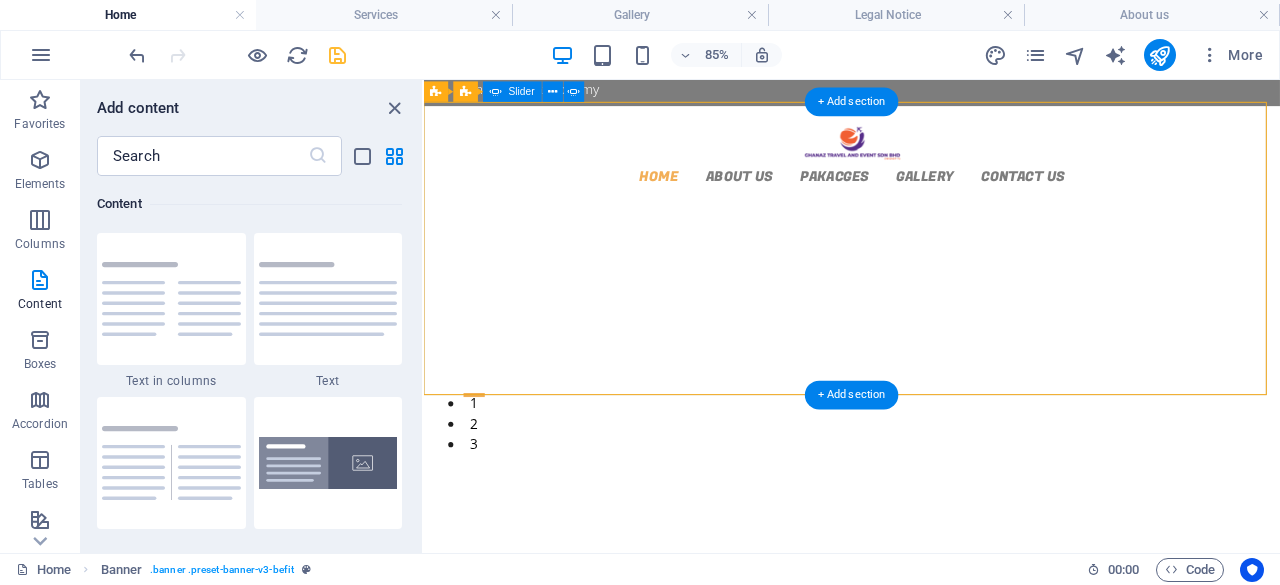 click at bounding box center (-72, 1298) 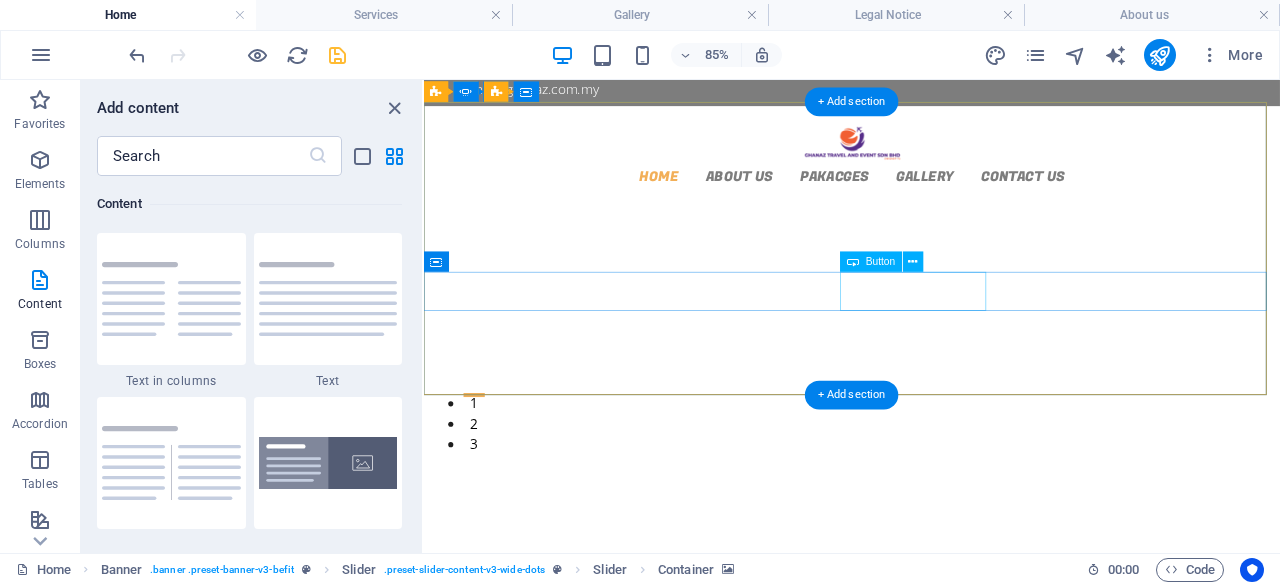 click on "View Timetable" at bounding box center [-72, 1771] 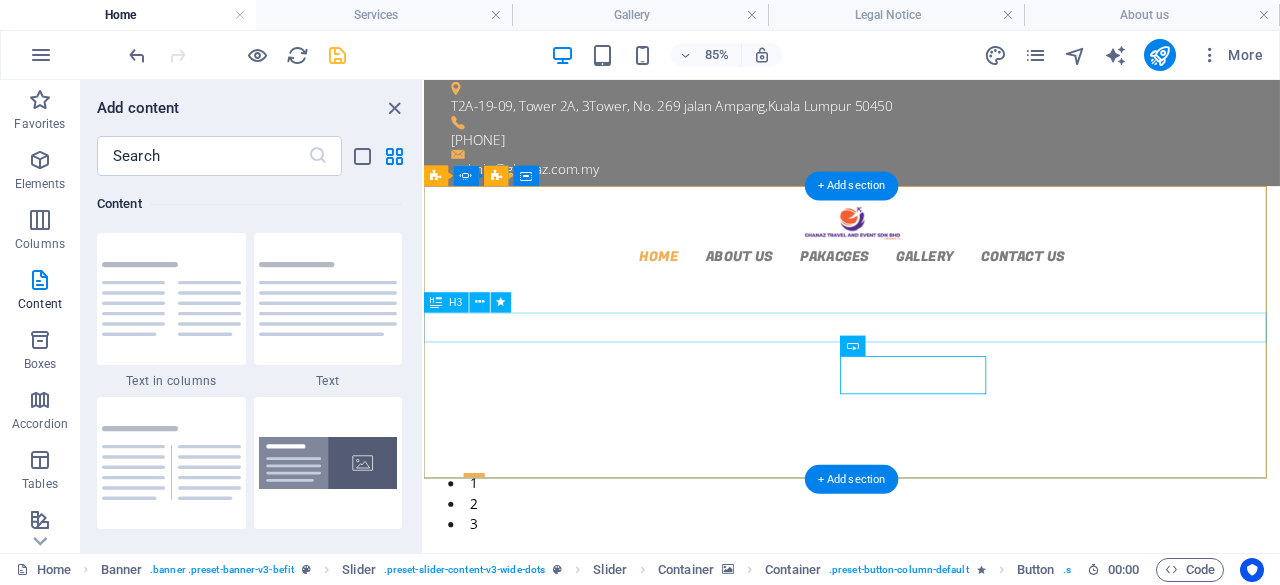 scroll, scrollTop: 0, scrollLeft: 0, axis: both 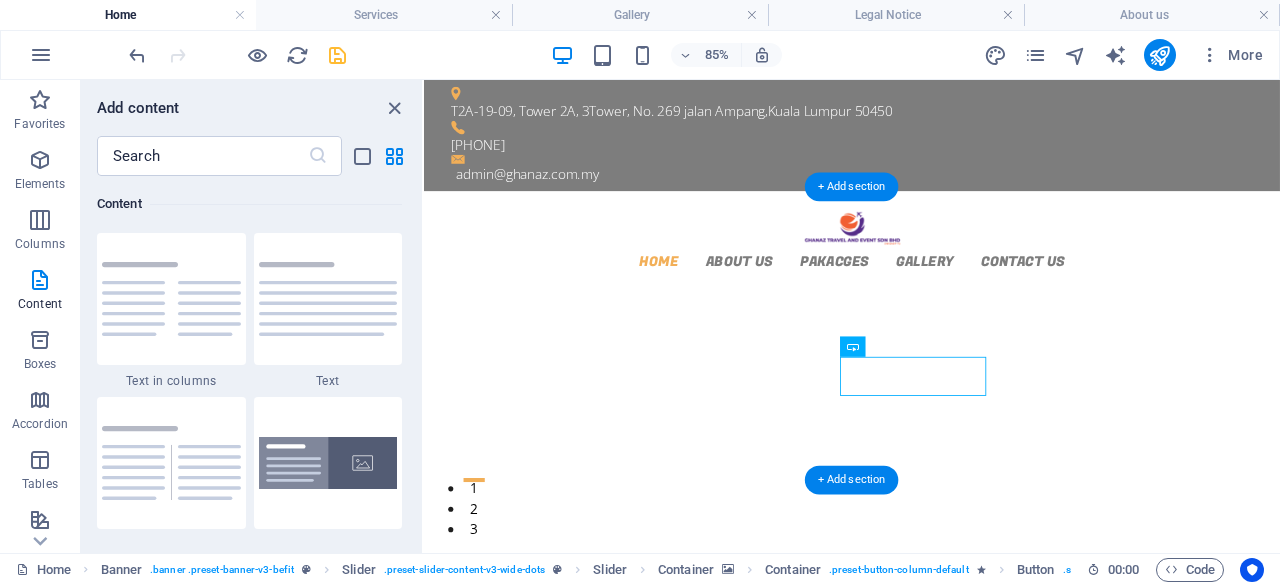 click at bounding box center (-72, 1379) 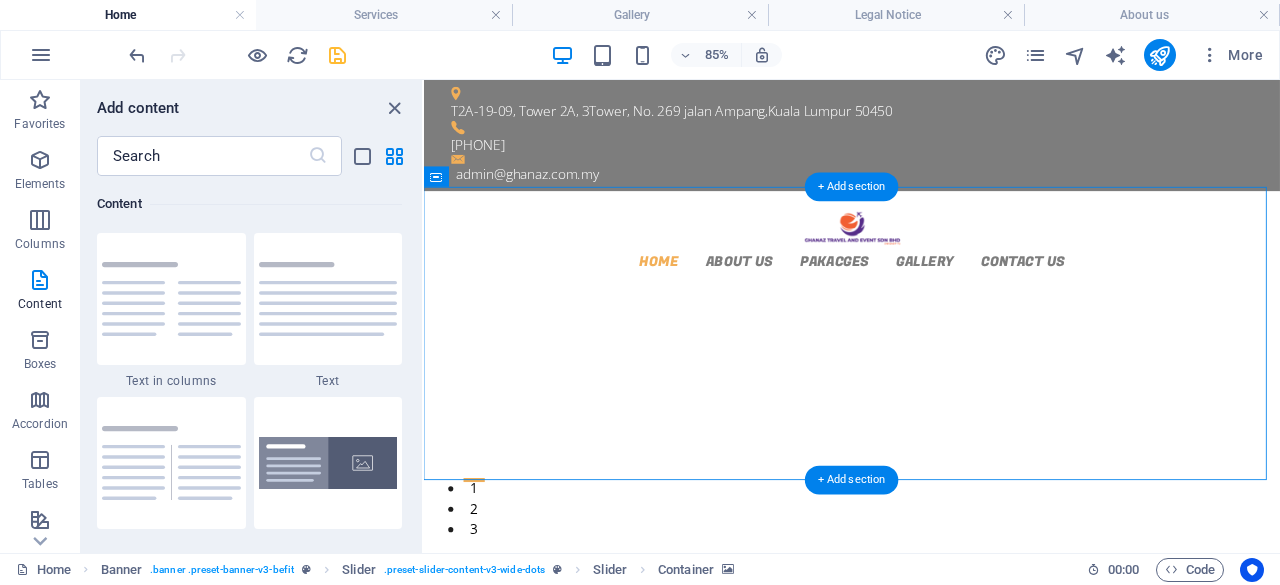 click at bounding box center [-72, 1379] 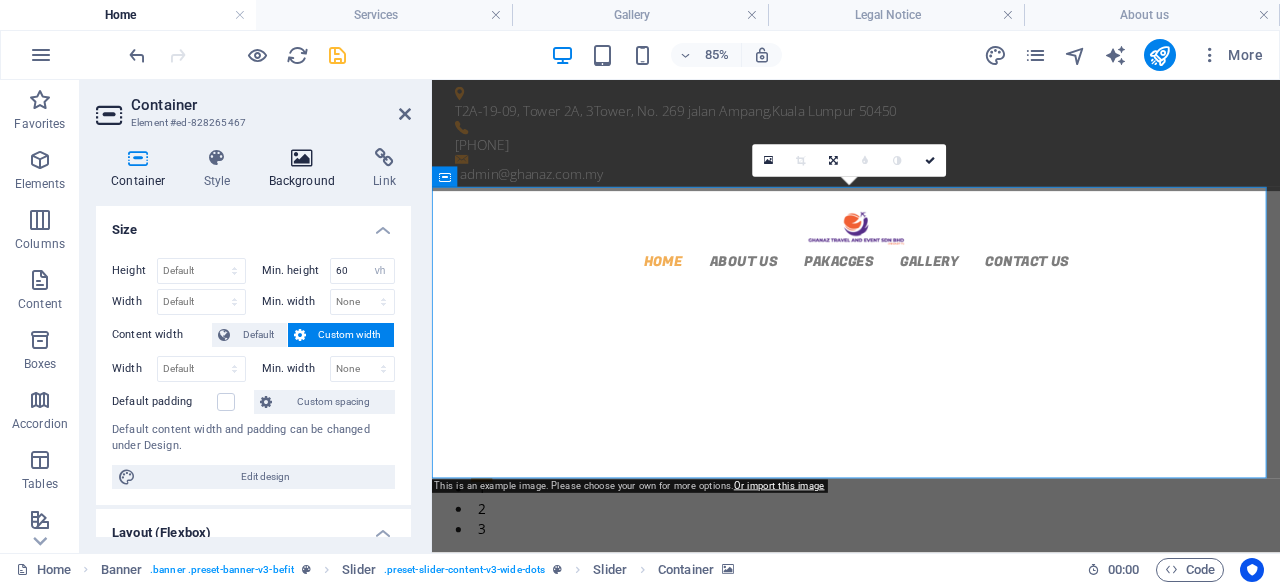click on "Background" at bounding box center (306, 169) 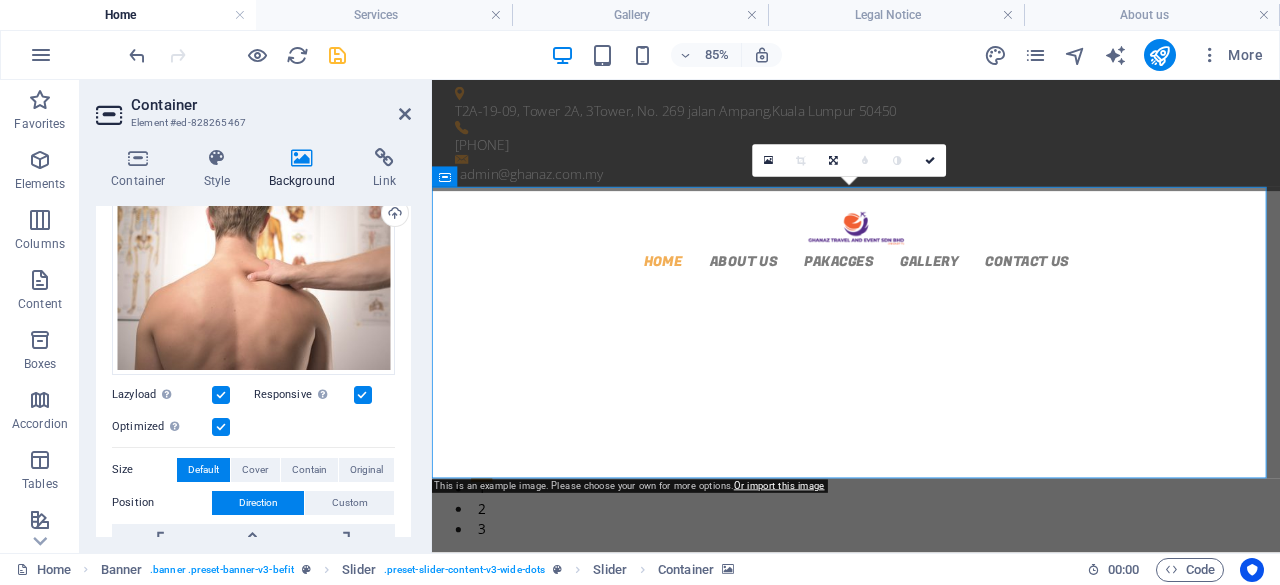scroll, scrollTop: 100, scrollLeft: 0, axis: vertical 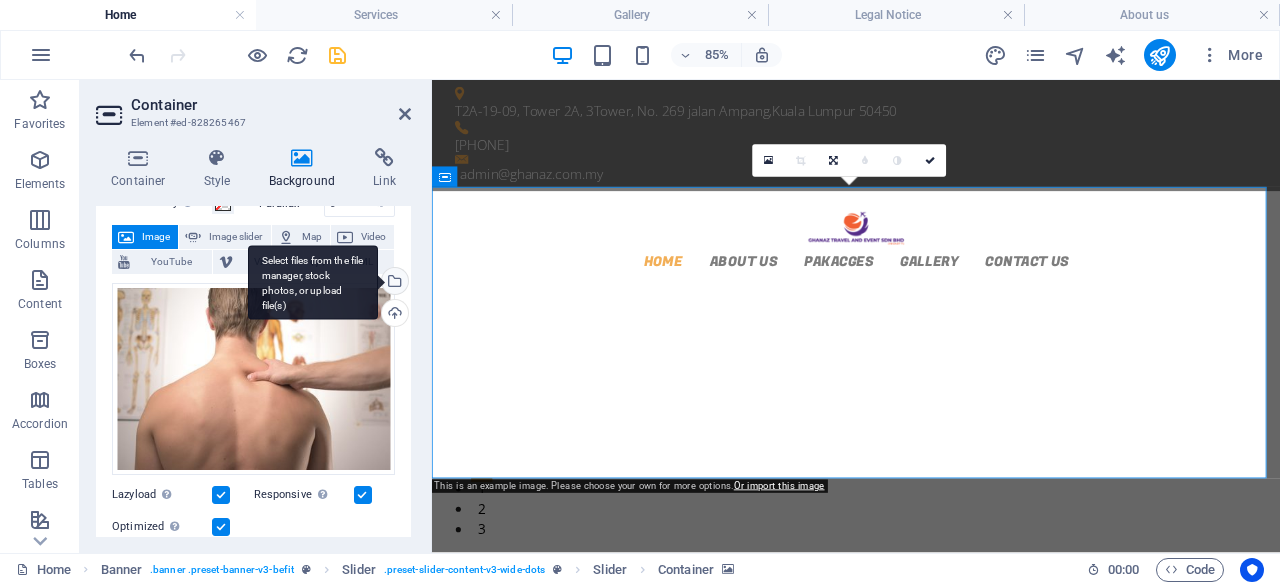 click on "Select files from the file manager, stock photos, or upload file(s)" at bounding box center [393, 283] 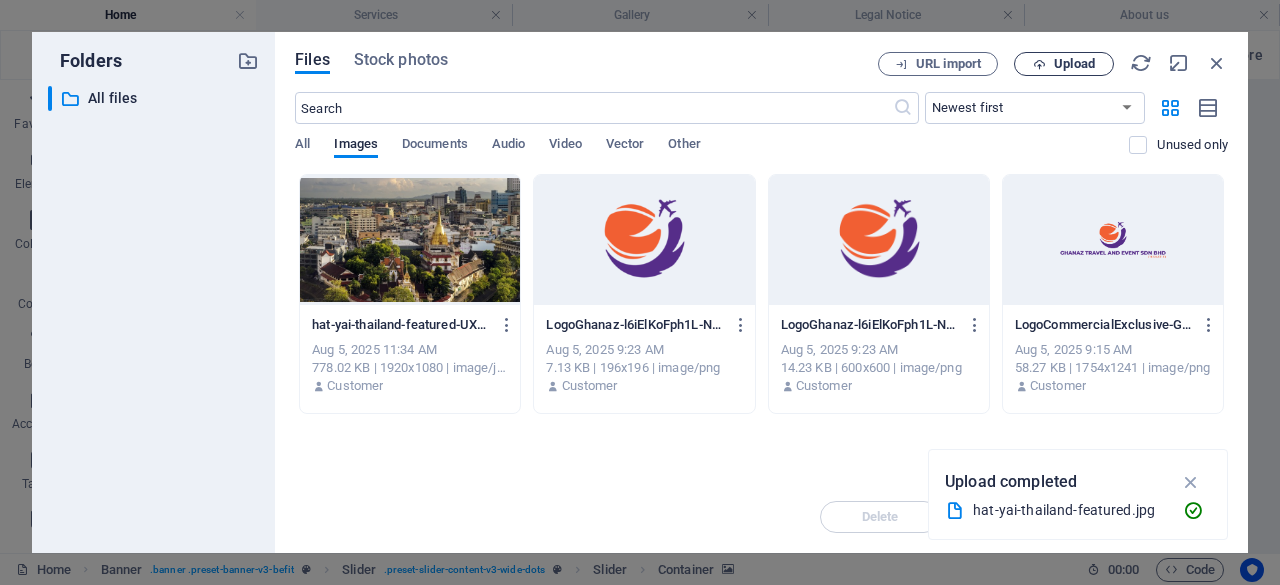 click on "Upload" at bounding box center [1074, 64] 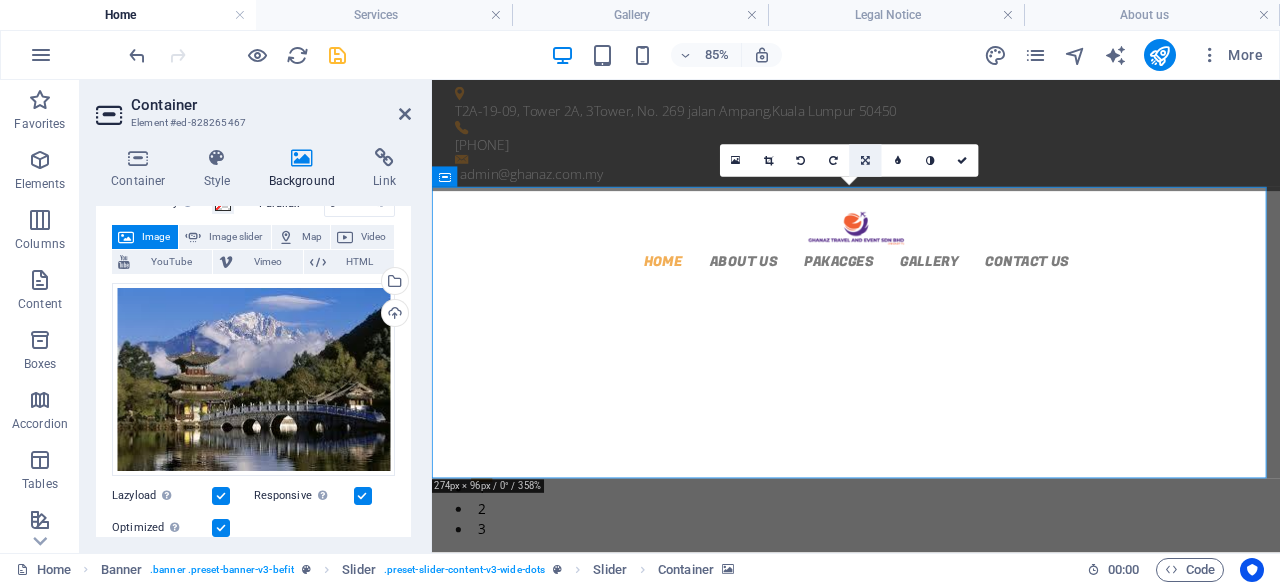click at bounding box center [865, 161] 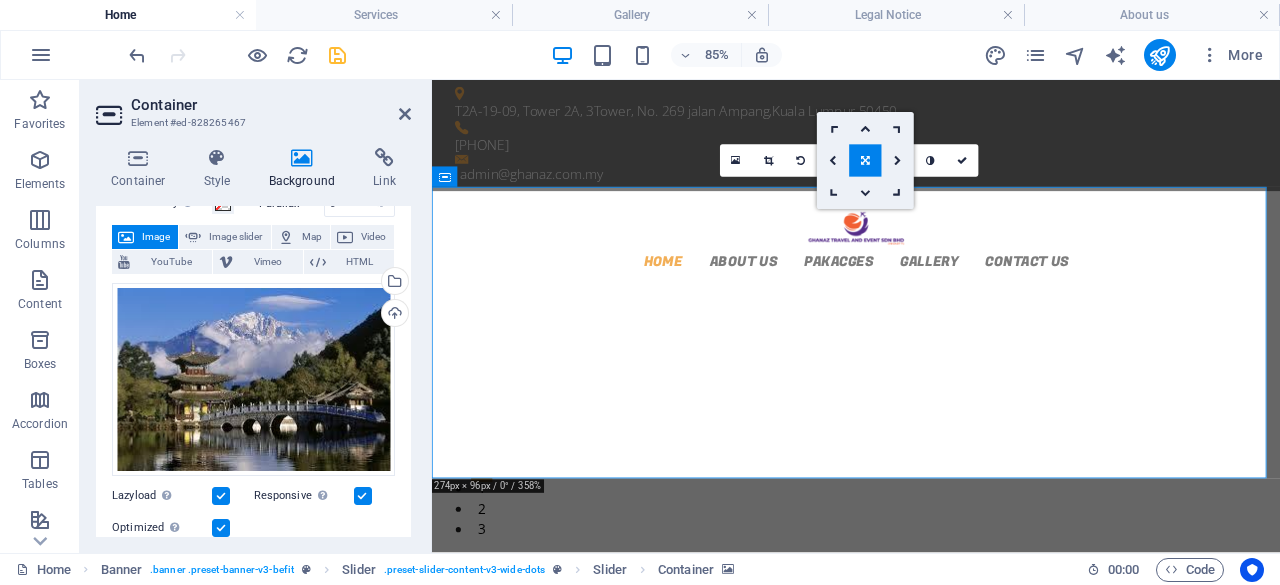 drag, startPoint x: 991, startPoint y: 242, endPoint x: 1340, endPoint y: 266, distance: 349.82425 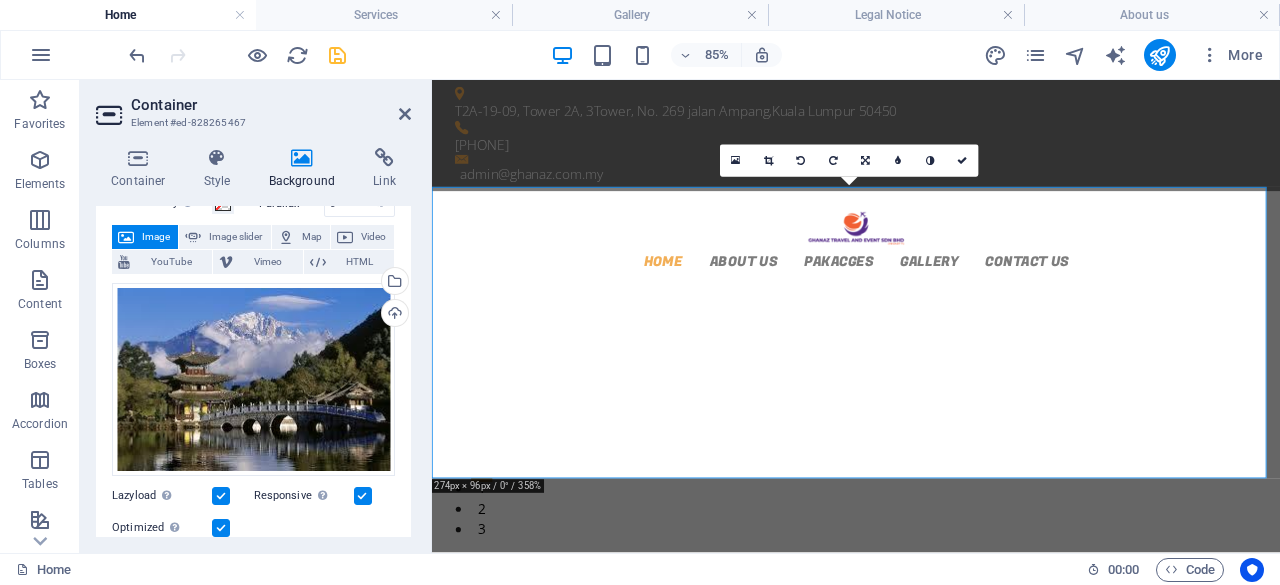 drag, startPoint x: 1010, startPoint y: 271, endPoint x: 984, endPoint y: 251, distance: 32.80244 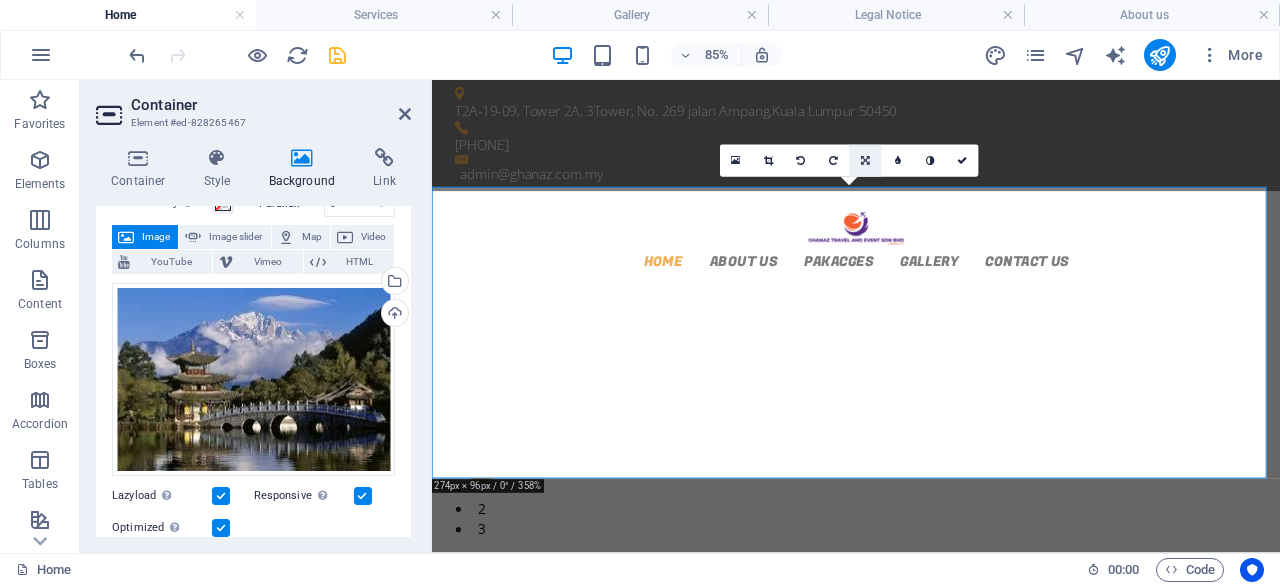 click at bounding box center (865, 161) 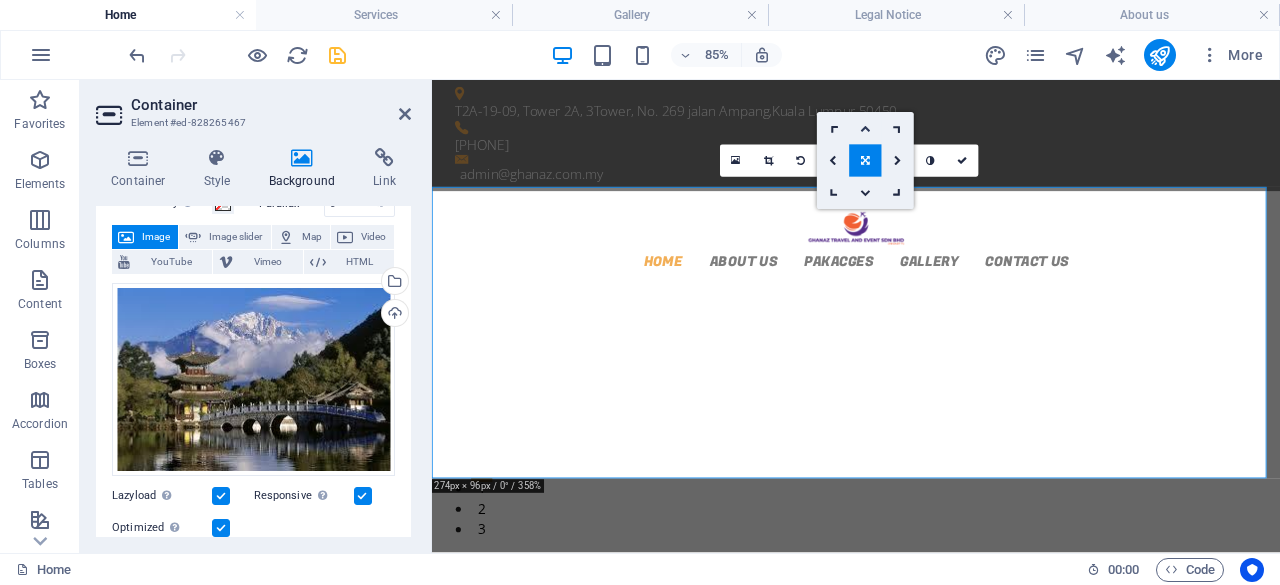 click at bounding box center [865, 128] 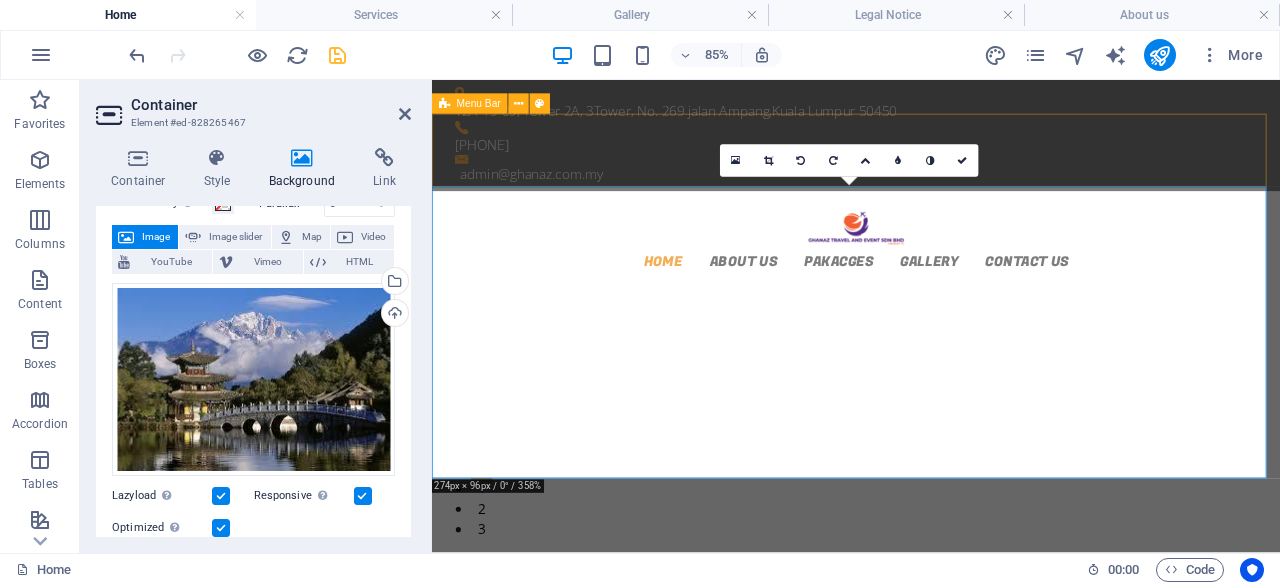 click on "Home About us Pakacges Gallery Contact Us" at bounding box center (931, 266) 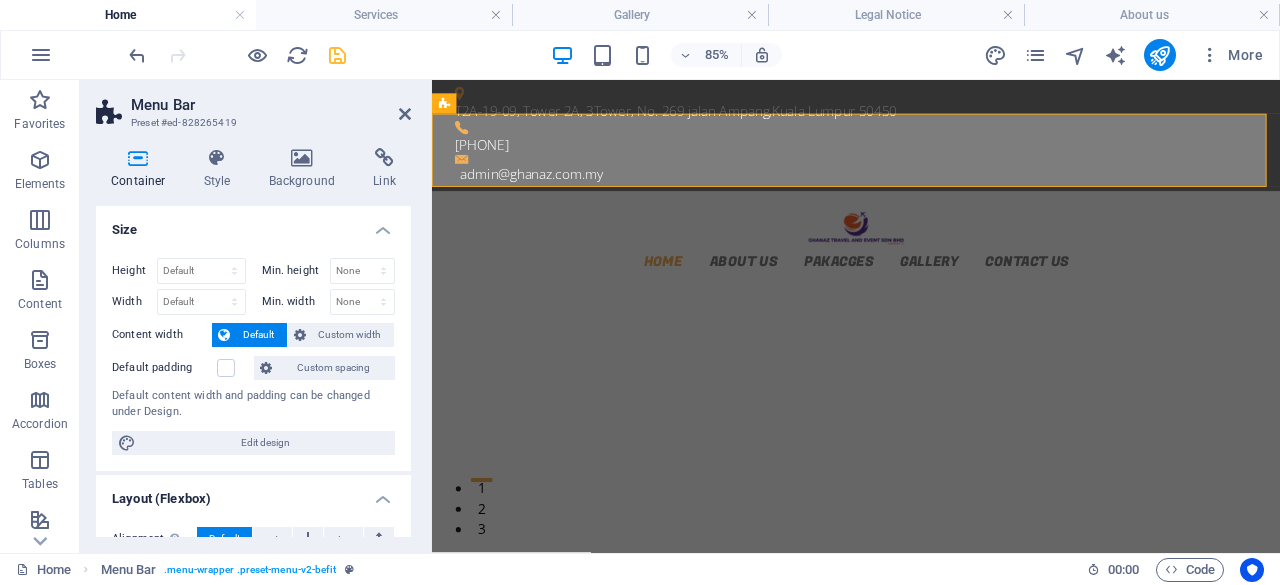 click at bounding box center (-59, 1376) 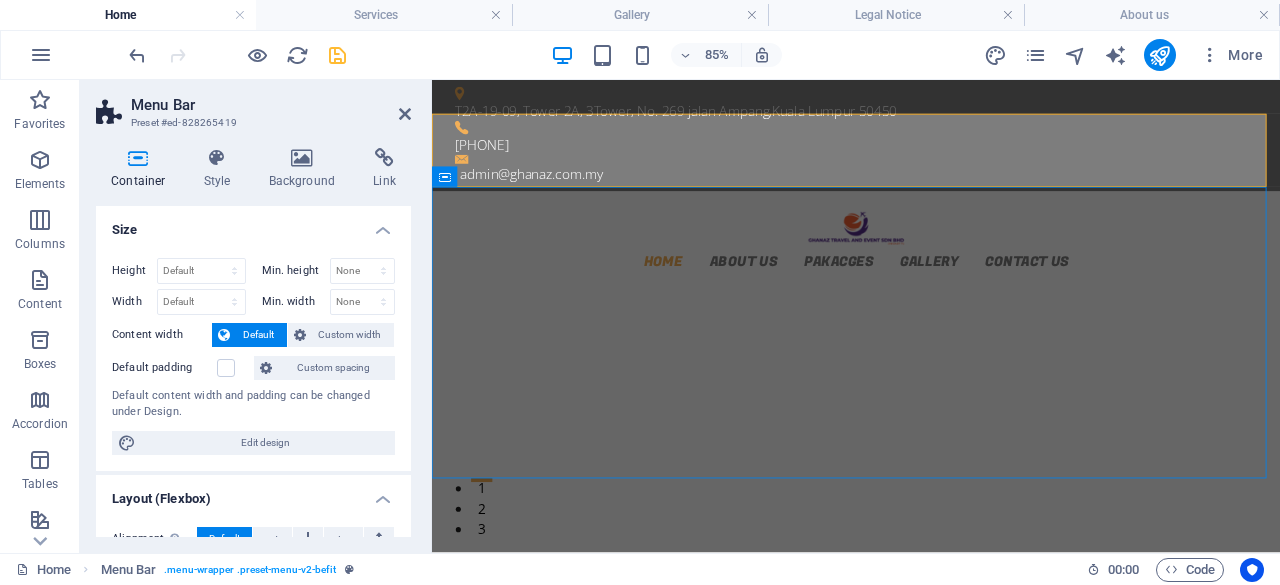 click at bounding box center (-59, 1376) 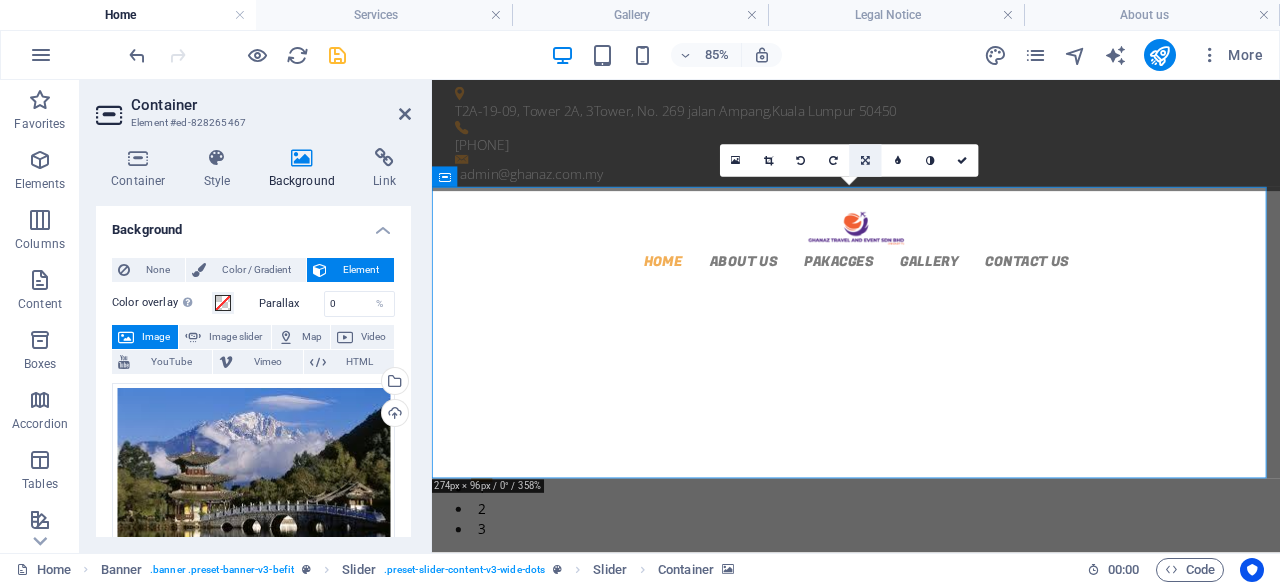 click at bounding box center [865, 161] 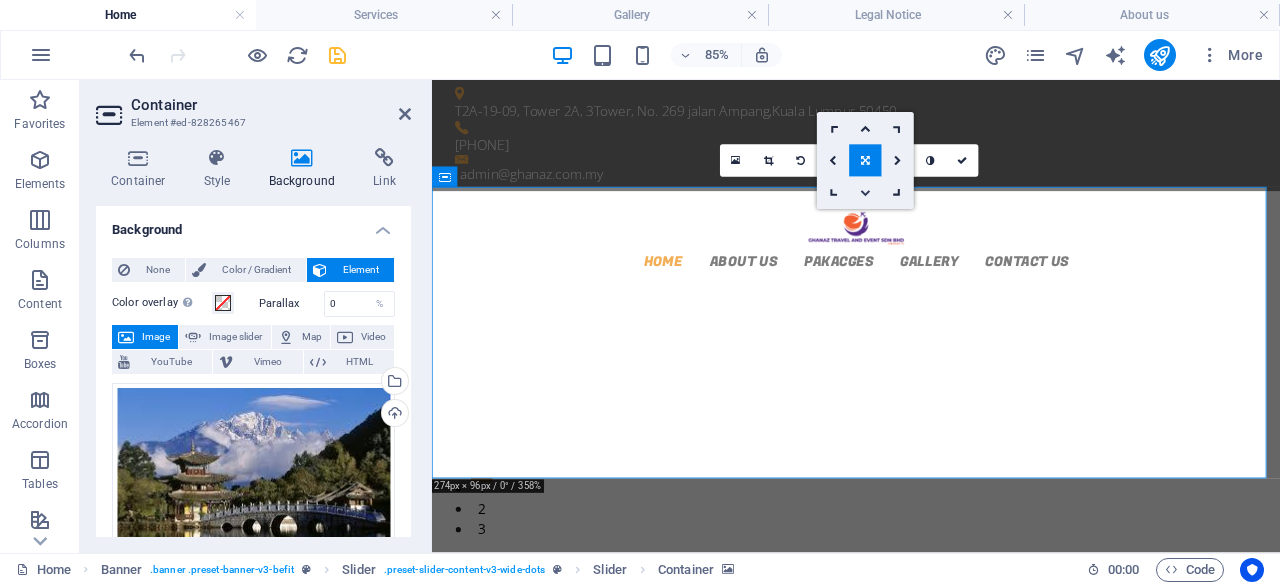 click at bounding box center (865, 193) 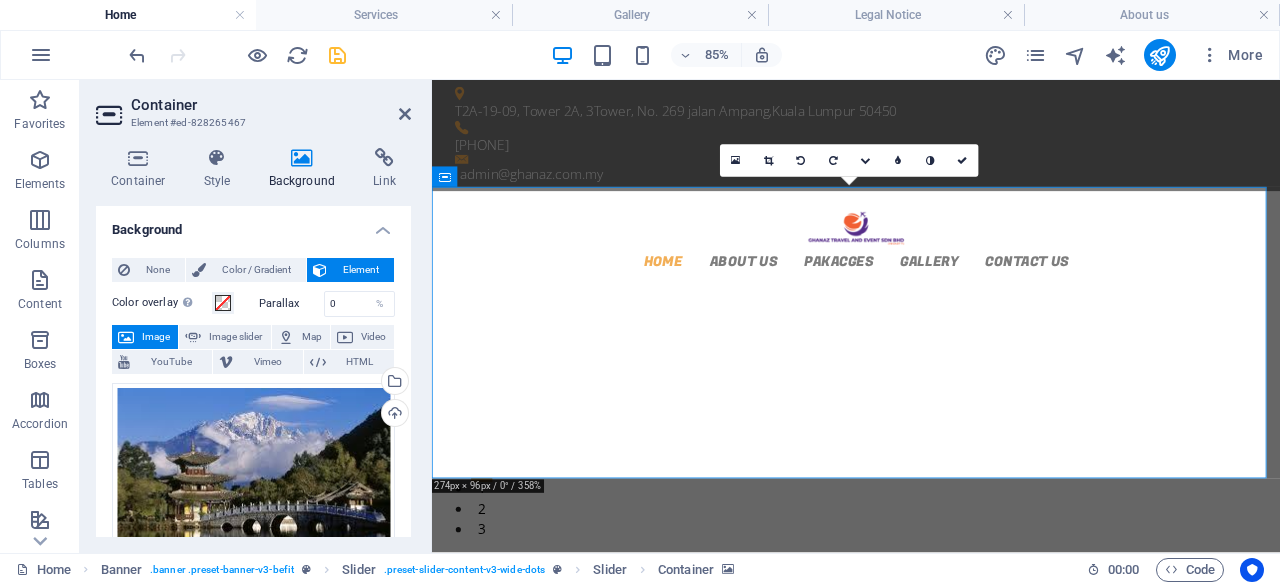 click at bounding box center (-59, 1376) 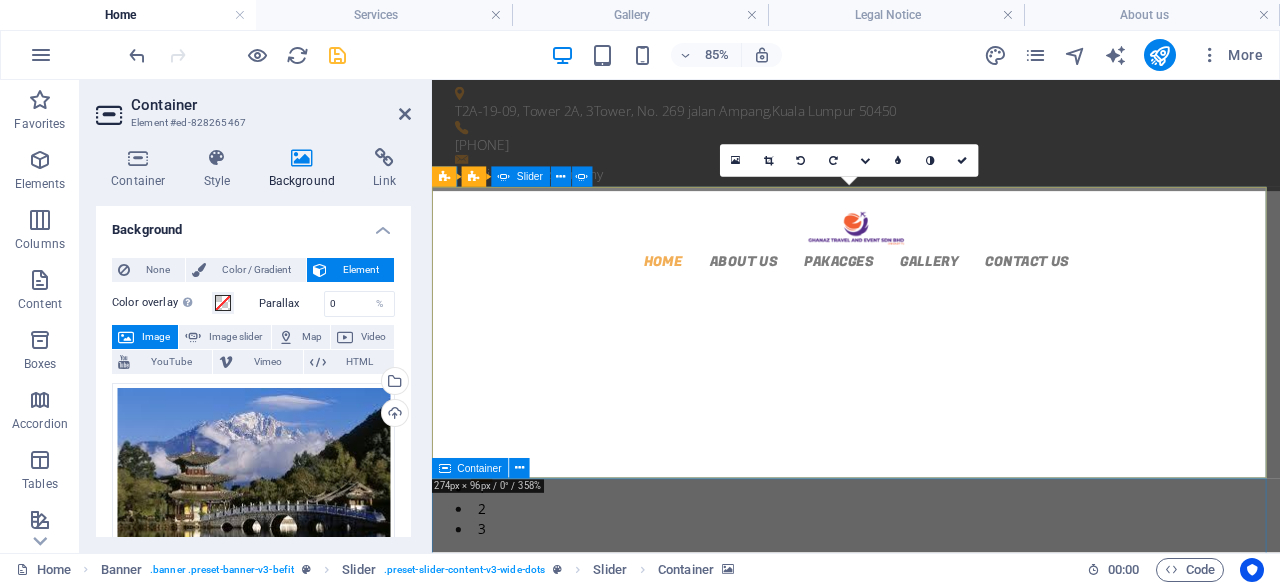 click on "GHANAZ TRAVEL AND EVENT SDN BHD Your Journey Our Passion Ghanaz Travel and Event Sdn Bhd  is a Malaysian-registered travel agency, established in  March 2025 . While the company is new, our team brings  years of experience  in the travel and events industry. We specialize in planning trips and events for  corporate clients, government agencies, groups, and individual travellers . From  corporate trips, meetings, incentives, and events  to  leisure holidays for families and tour groups , we handle it all. Whether it’s a major company event or a personal getaway, we ensure everything runs smoothly from start to finish. At  Ghanaz Travel , we believe in delivering  bold, meaningful experiences  — not just ordinary trips. Ghanaz Travel – Your Journey, Our Passion." at bounding box center [931, 1239] 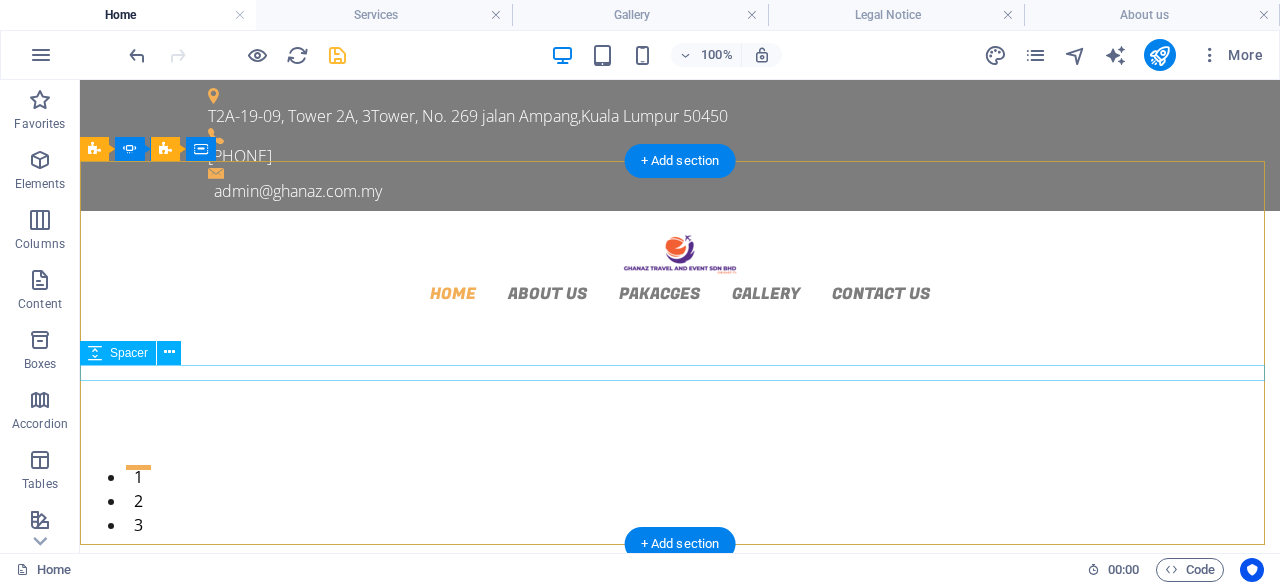 scroll, scrollTop: 100, scrollLeft: 0, axis: vertical 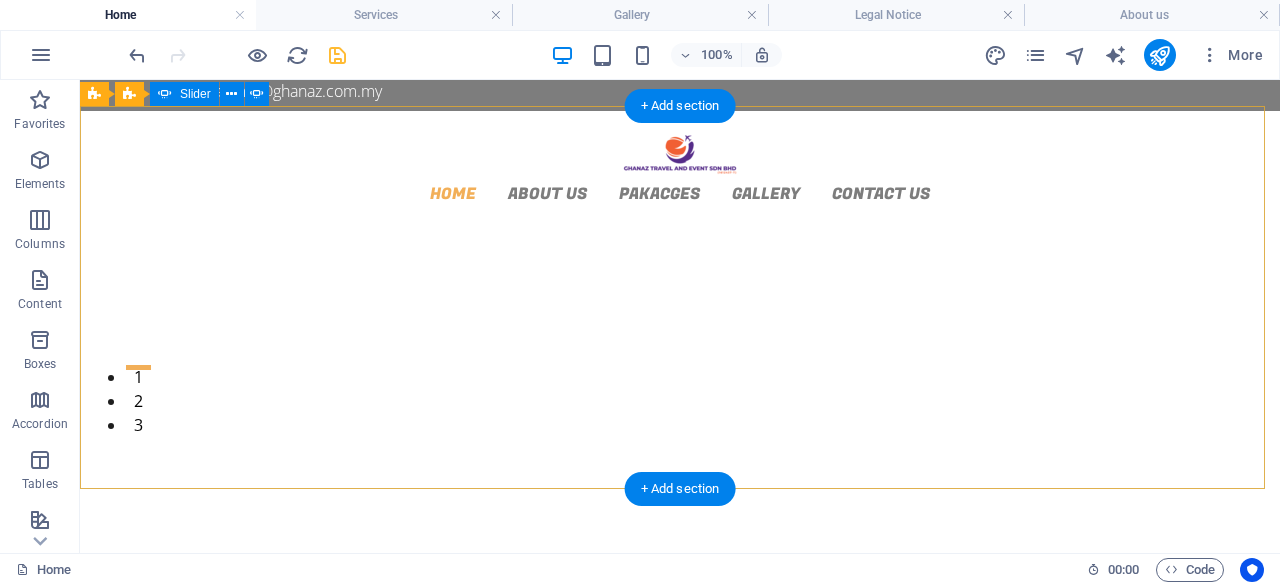 click on "2" at bounding box center [138, 391] 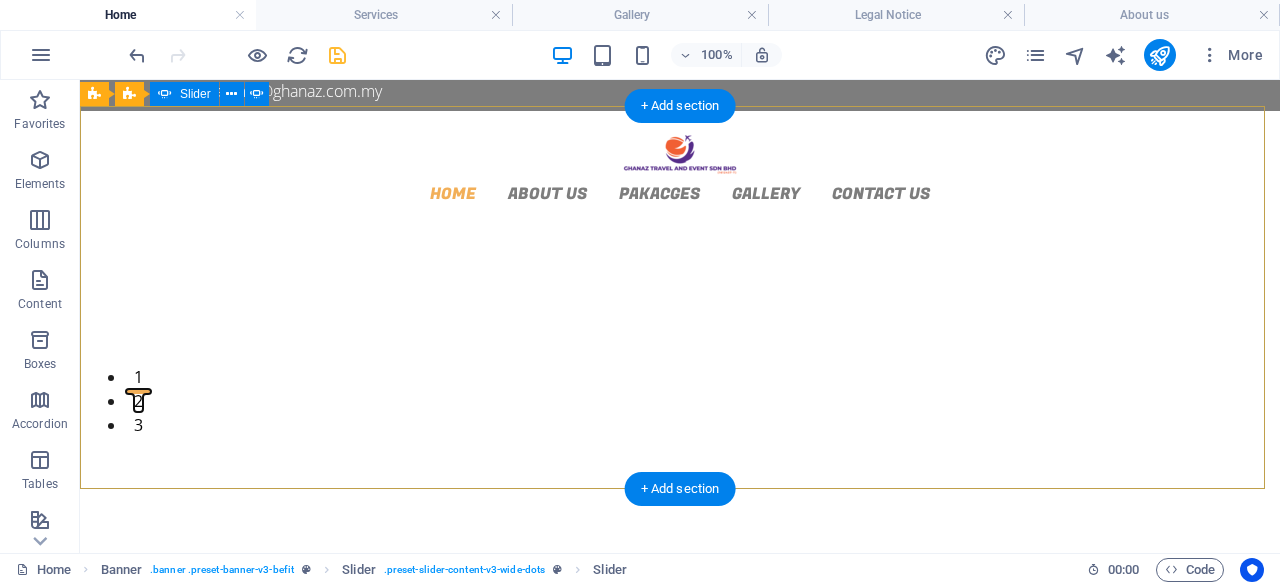 click on "3" at bounding box center (138, 415) 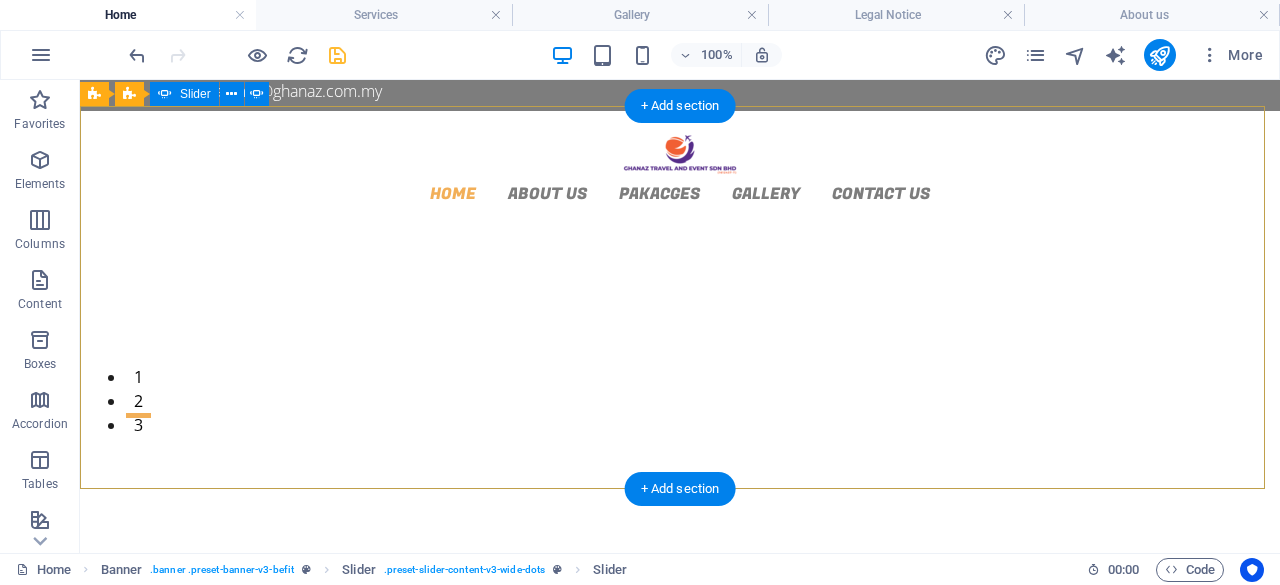 click at bounding box center [-2883, 2937] 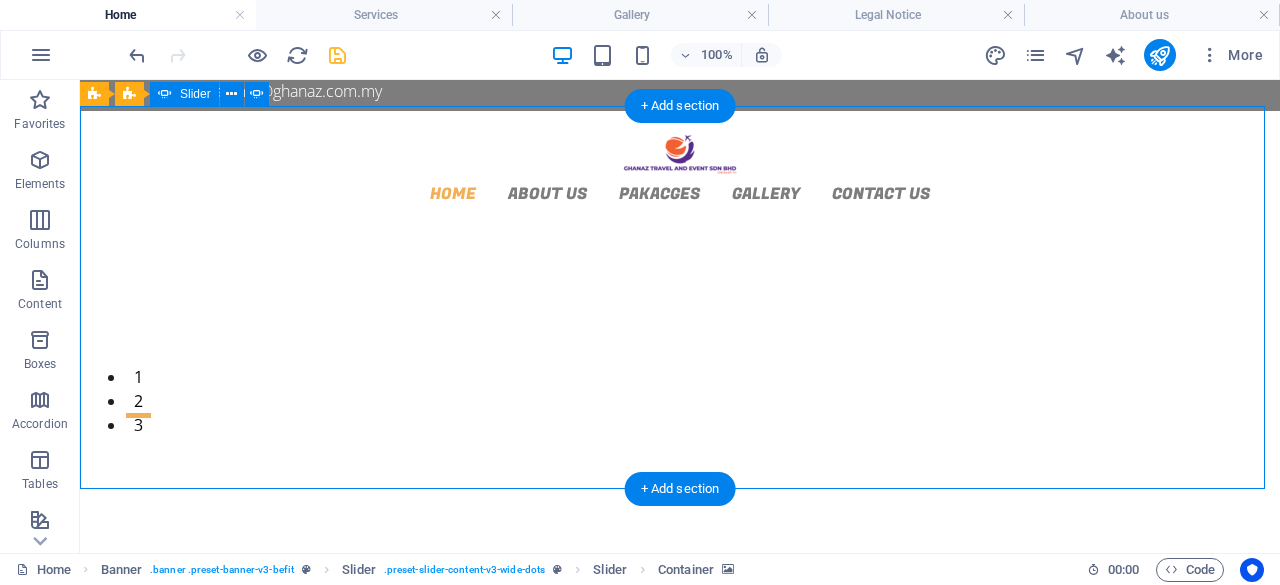 click on "1" at bounding box center [138, 367] 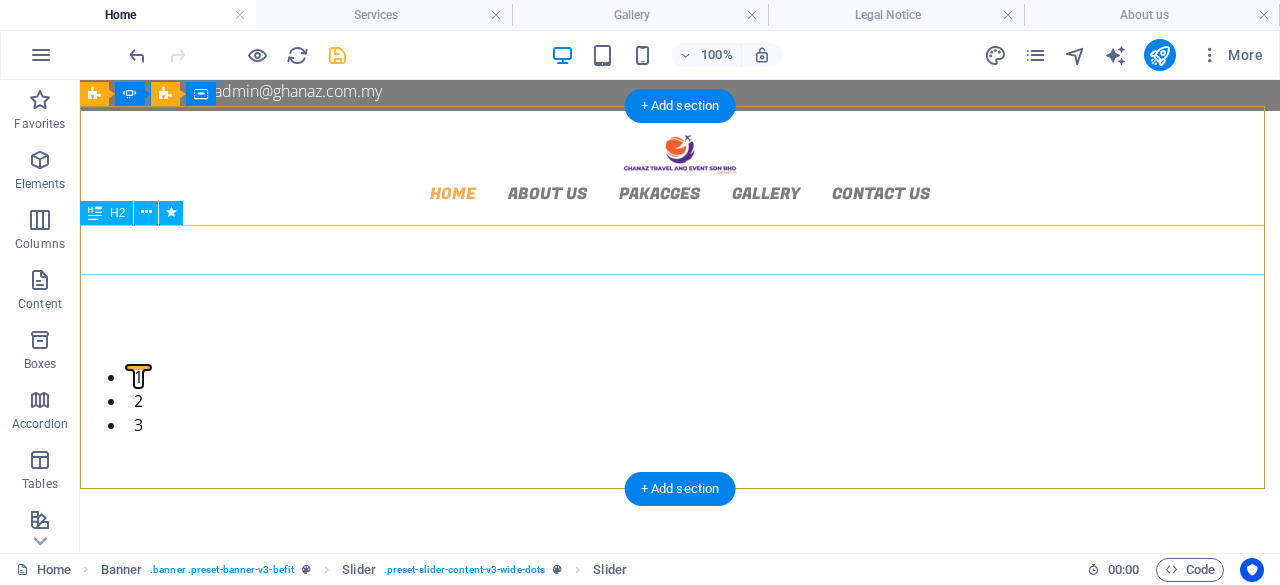 click on "We make you strong again" at bounding box center (-513, 1622) 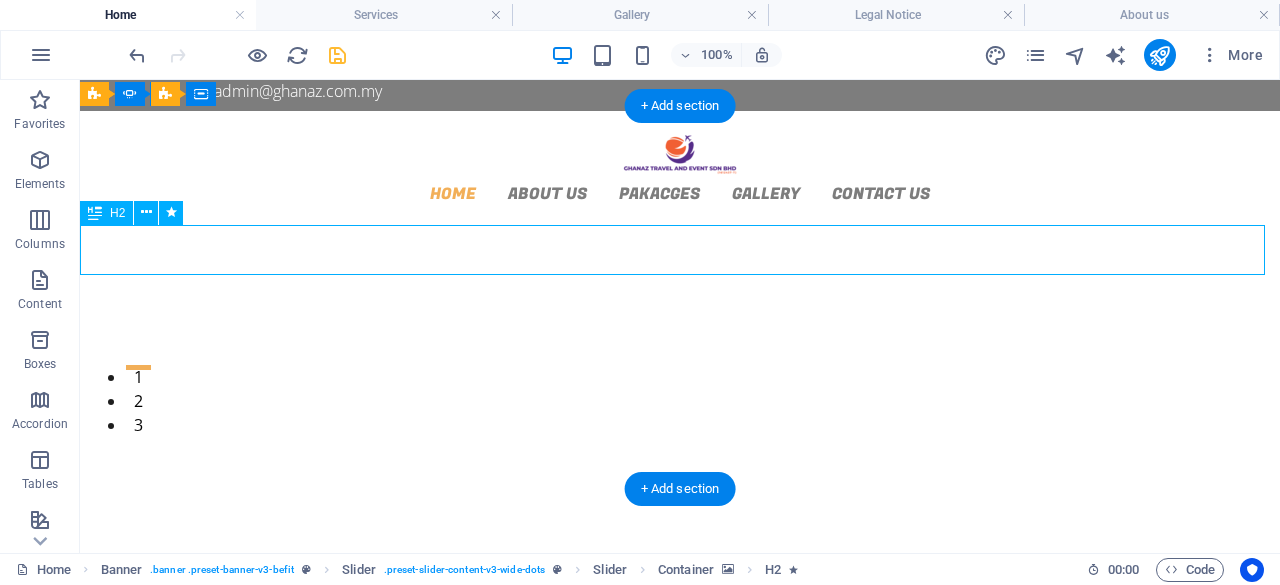 click on "We make you strong again" at bounding box center (-513, 1622) 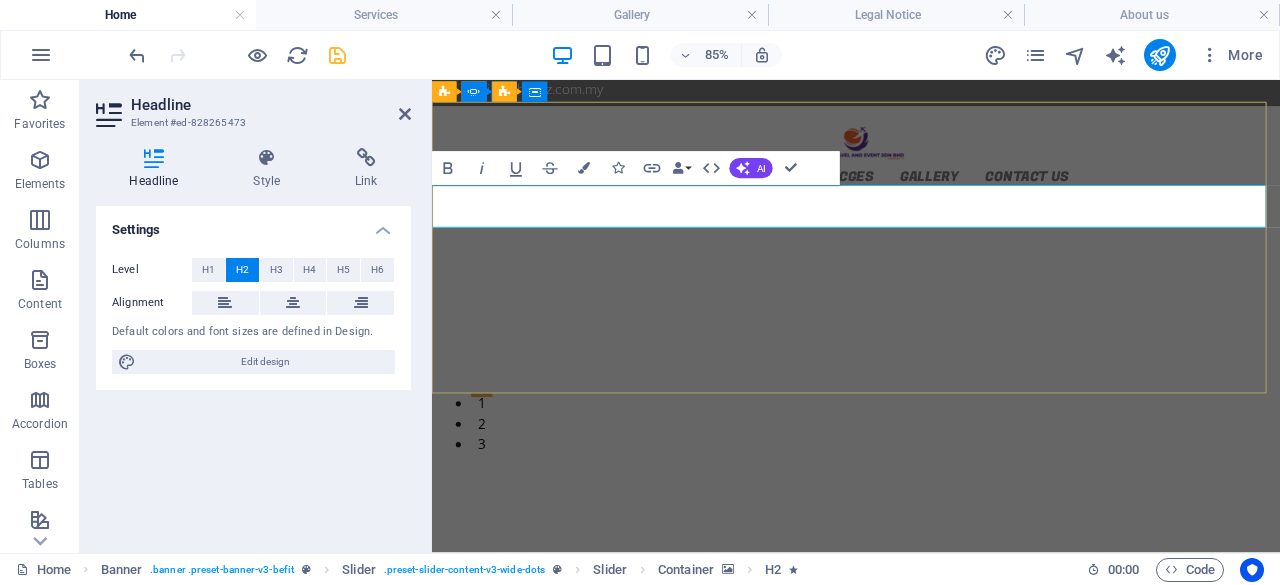type 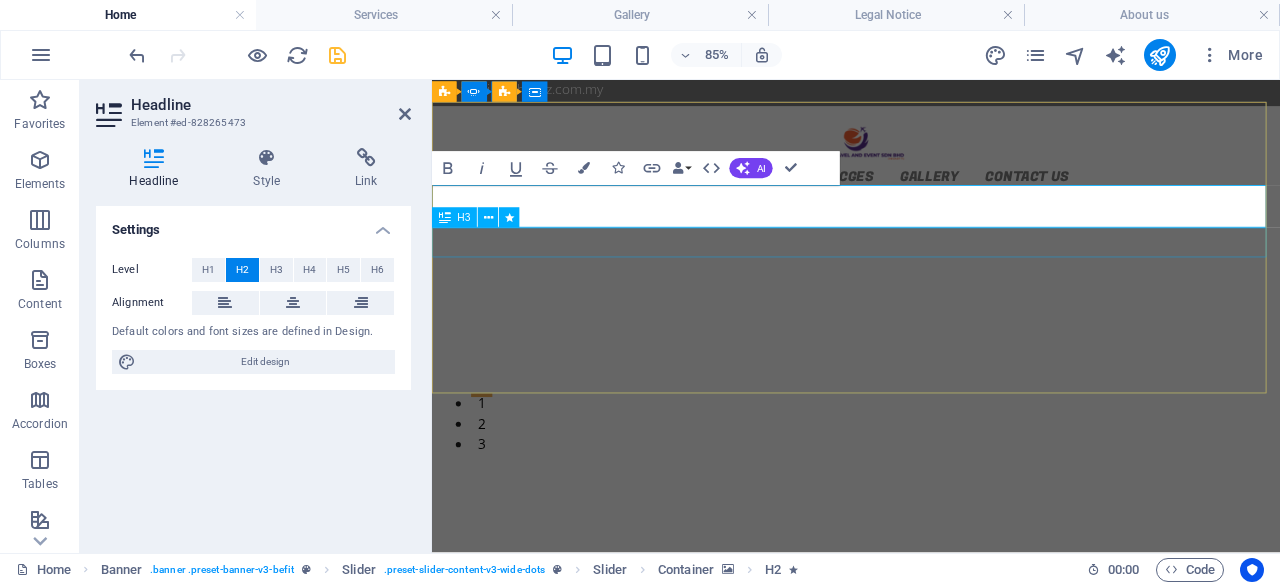click on "Lorem ipsum dolor sit amet, consectetur adipisicing" at bounding box center [-59, 1613] 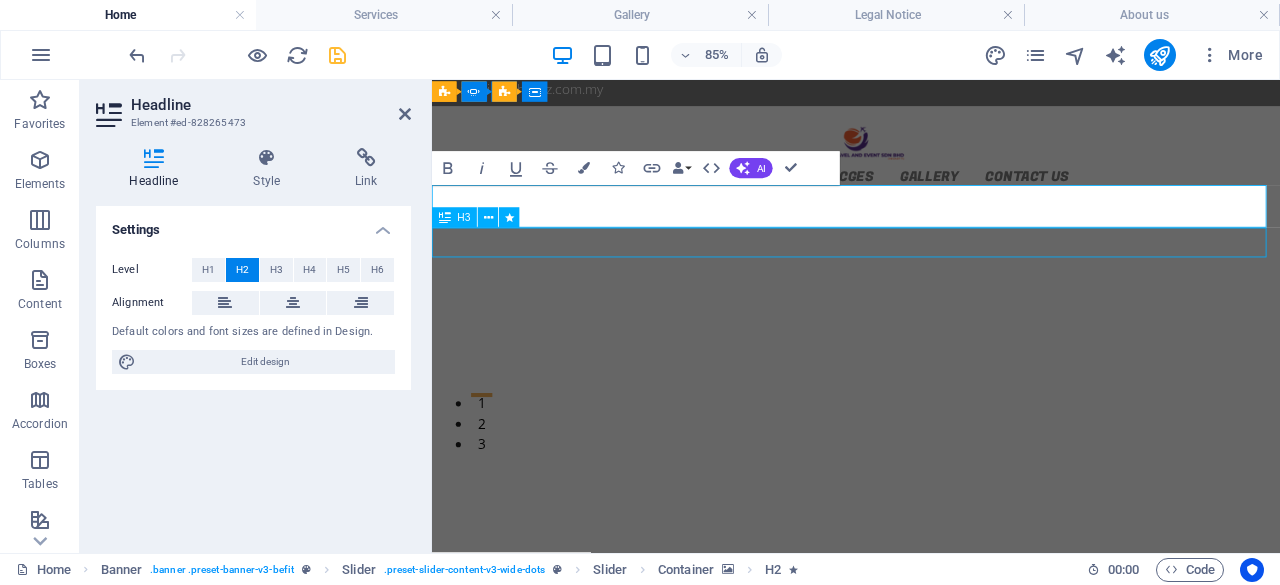 click on "Lorem ipsum dolor sit amet, consectetur adipisicing" at bounding box center [-59, 1613] 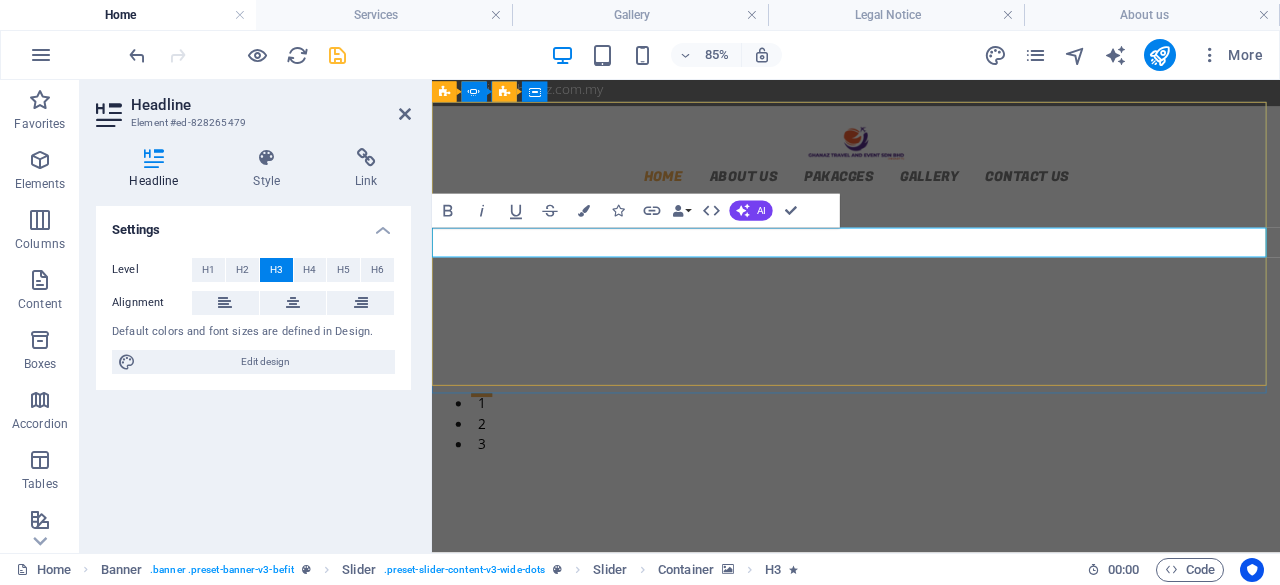 click on "Lorem ipsum dolor sit amet, consectetur adipisicing" at bounding box center (-59, 1653) 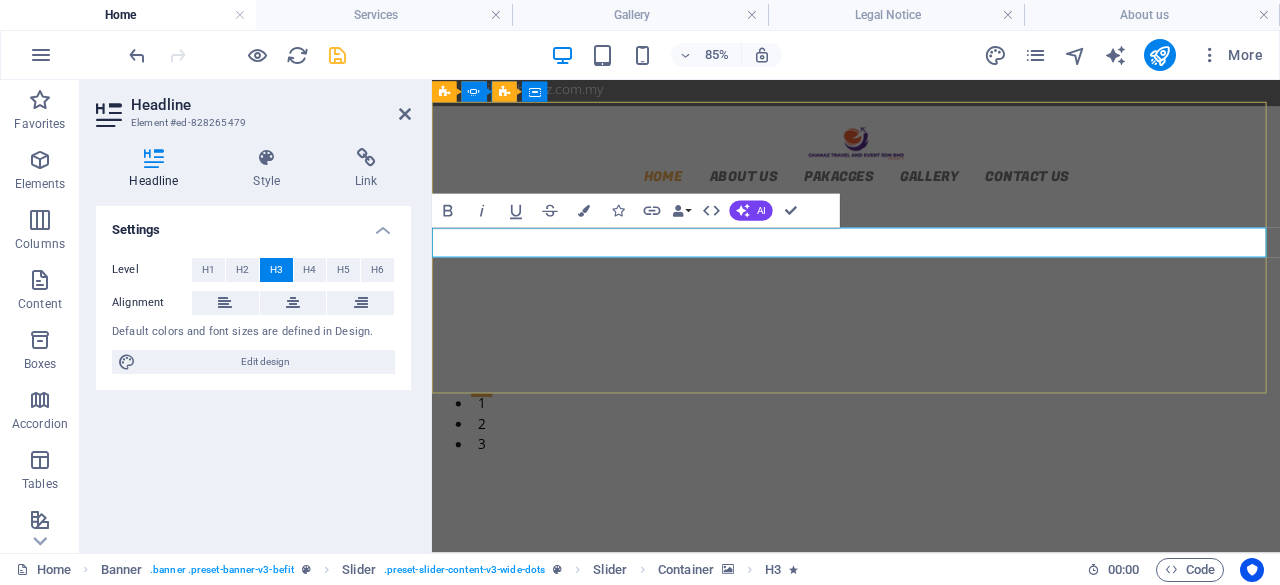 type 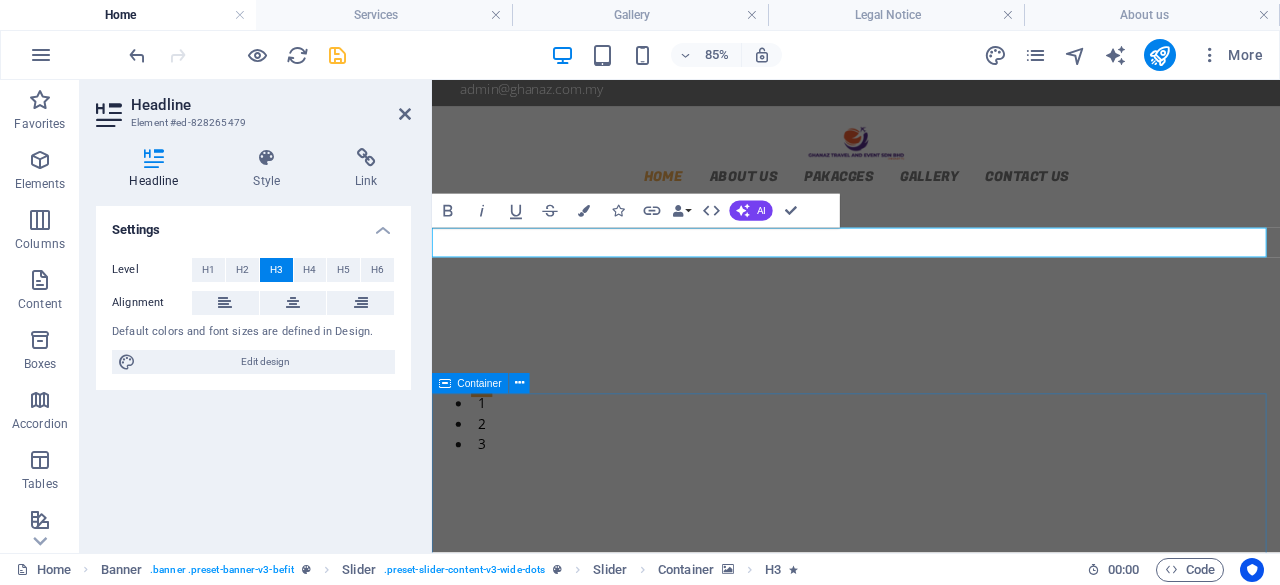 click on "GHANAZ TRAVEL AND EVENT SDN BHD Your Journey Our Passion Ghanaz Travel and Event Sdn Bhd  is a Malaysian-registered travel agency, established in  March 2025 . While the company is new, our team brings  years of experience  in the travel and events industry. We specialize in planning trips and events for  corporate clients, government agencies, groups, and individual travellers . From  corporate trips, meetings, incentives, and events  to  leisure holidays for families and tour groups , we handle it all. Whether it’s a major company event or a personal getaway, we ensure everything runs smoothly from start to finish. At  Ghanaz Travel , we believe in delivering  bold, meaningful experiences  — not just ordinary trips. Ghanaz Travel – Your Journey, Our Passion." at bounding box center [931, 1139] 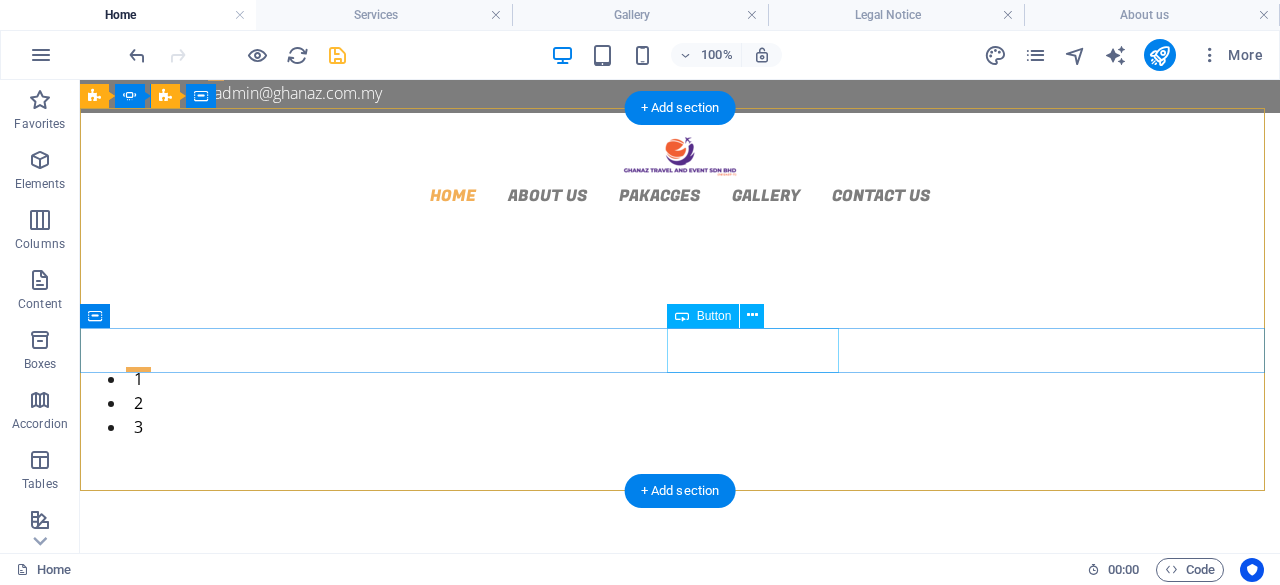 scroll, scrollTop: 100, scrollLeft: 0, axis: vertical 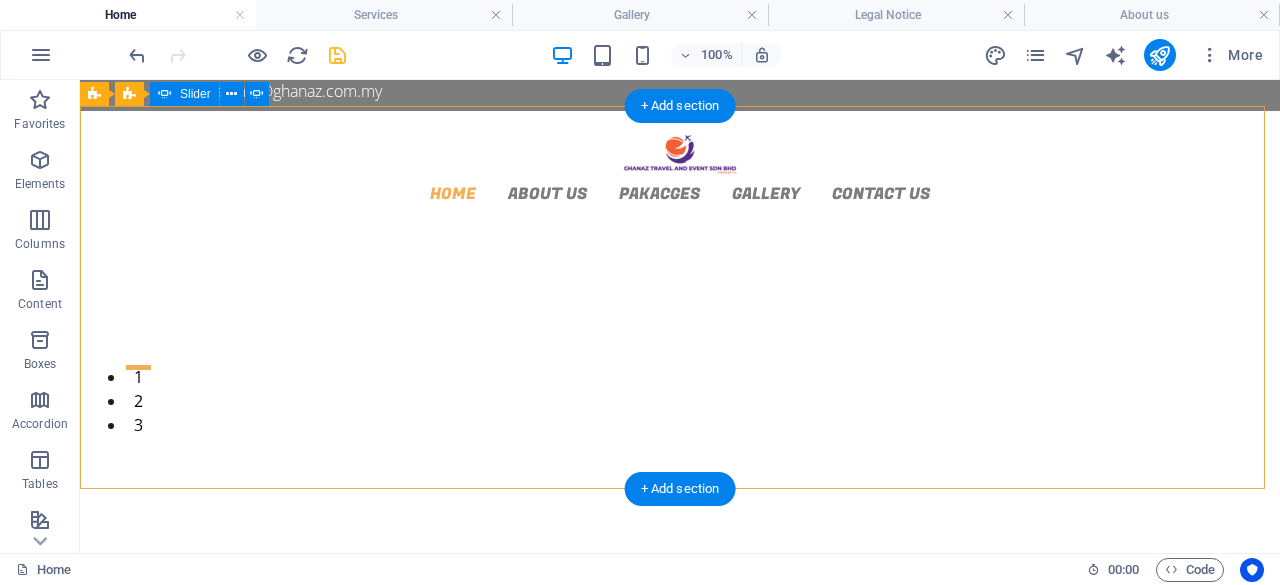 click on "2" at bounding box center [138, 391] 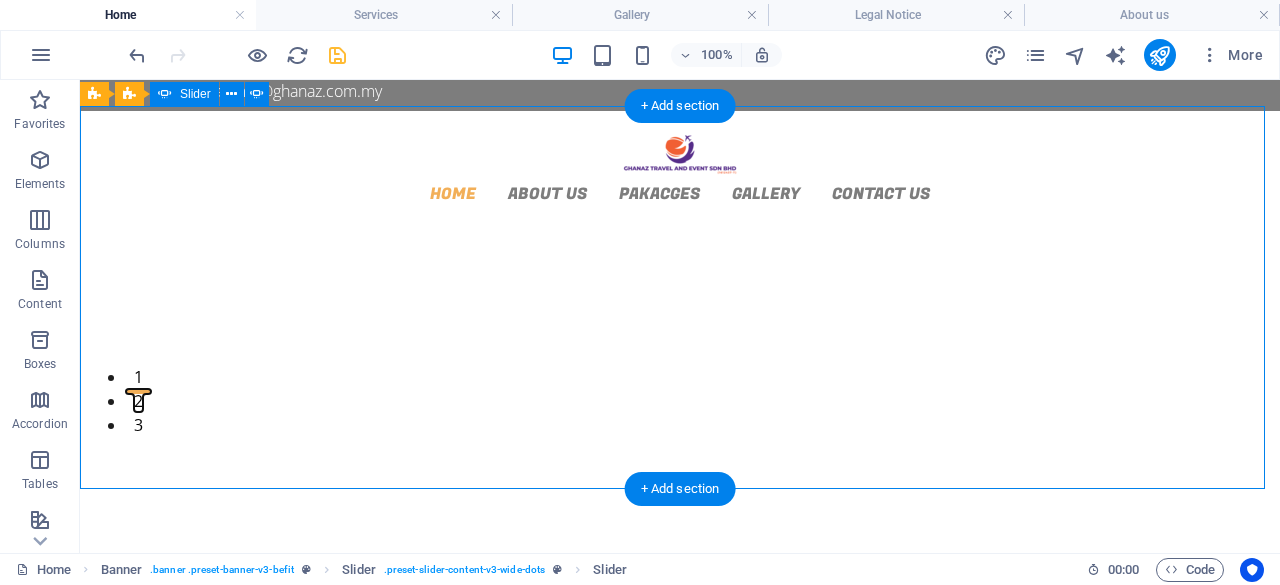 click on "3" at bounding box center [138, 415] 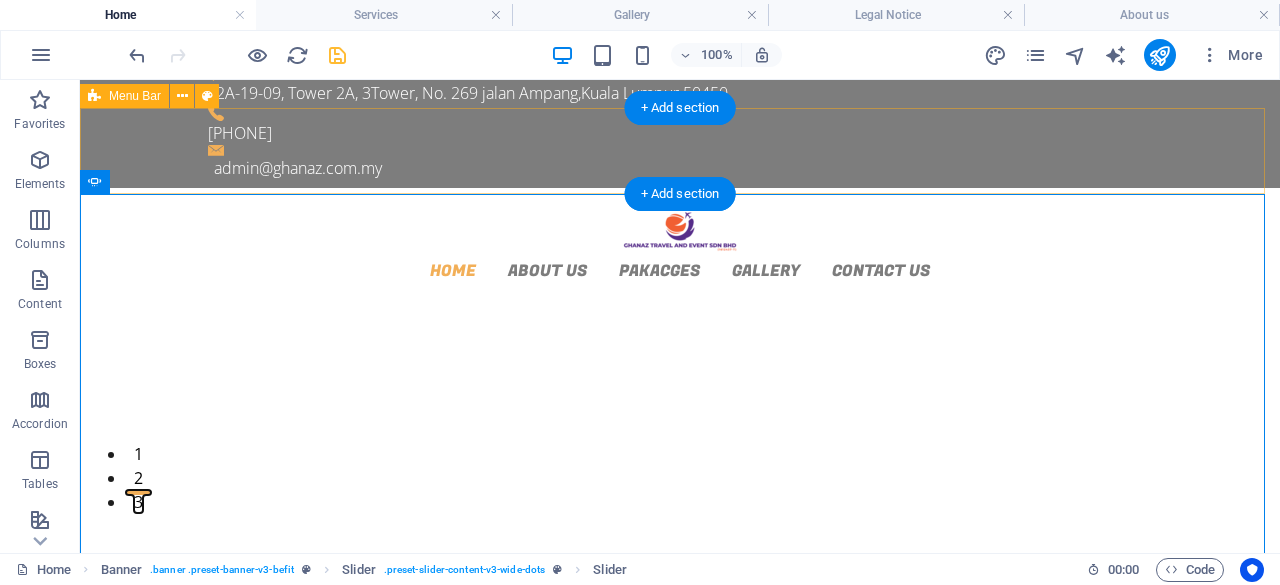 scroll, scrollTop: 0, scrollLeft: 0, axis: both 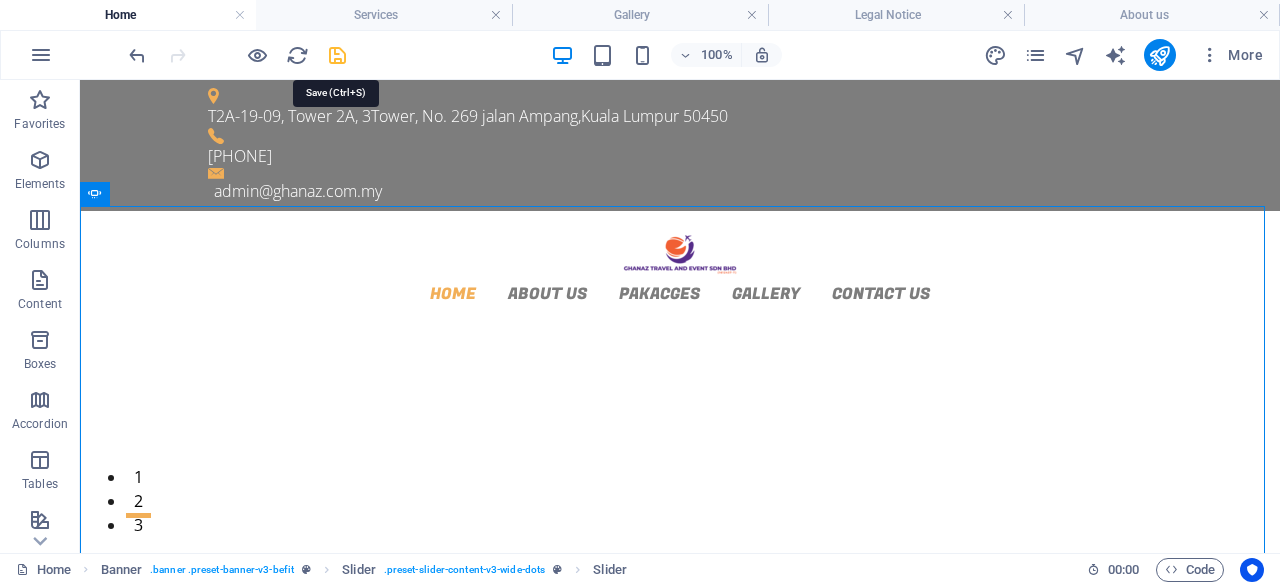 click at bounding box center (337, 55) 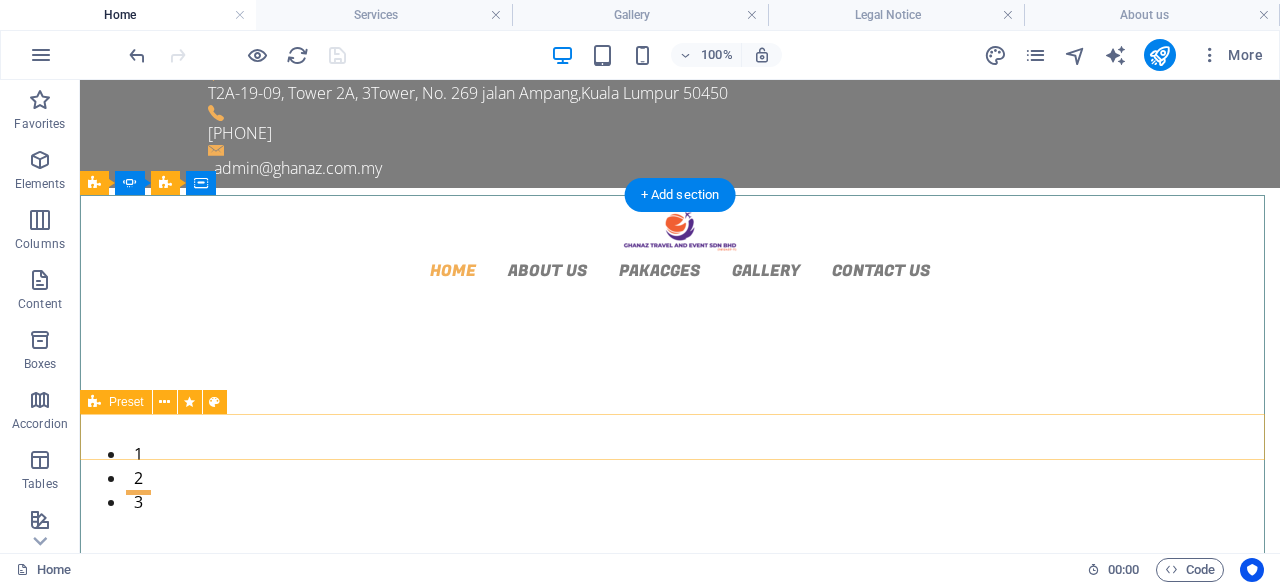 scroll, scrollTop: 0, scrollLeft: 0, axis: both 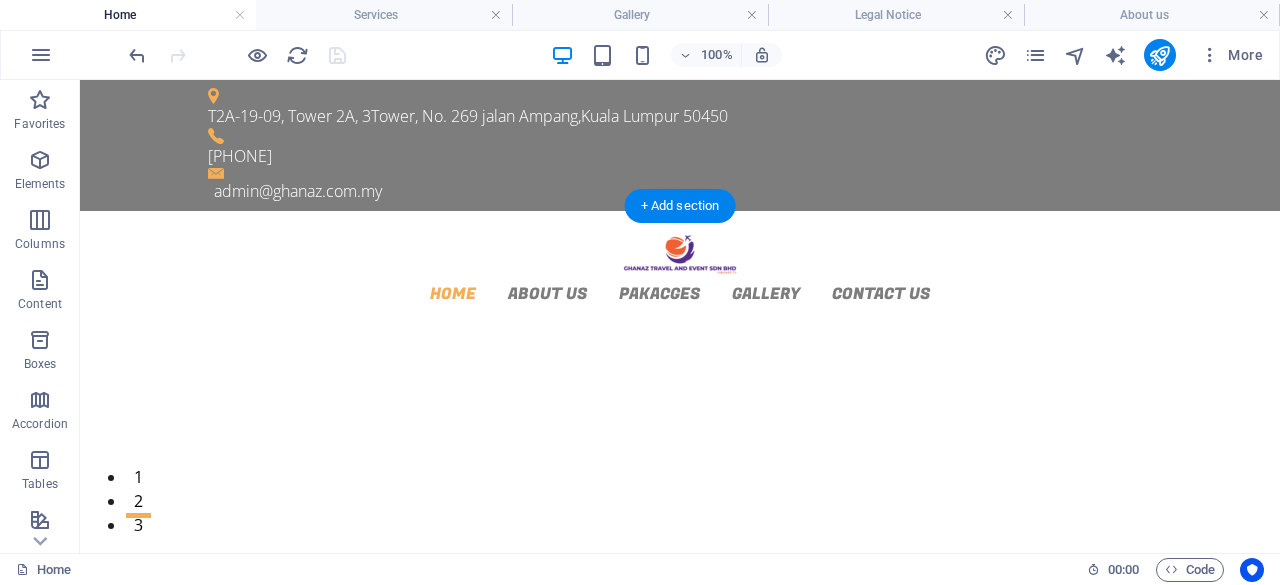 click at bounding box center (-2883, 3037) 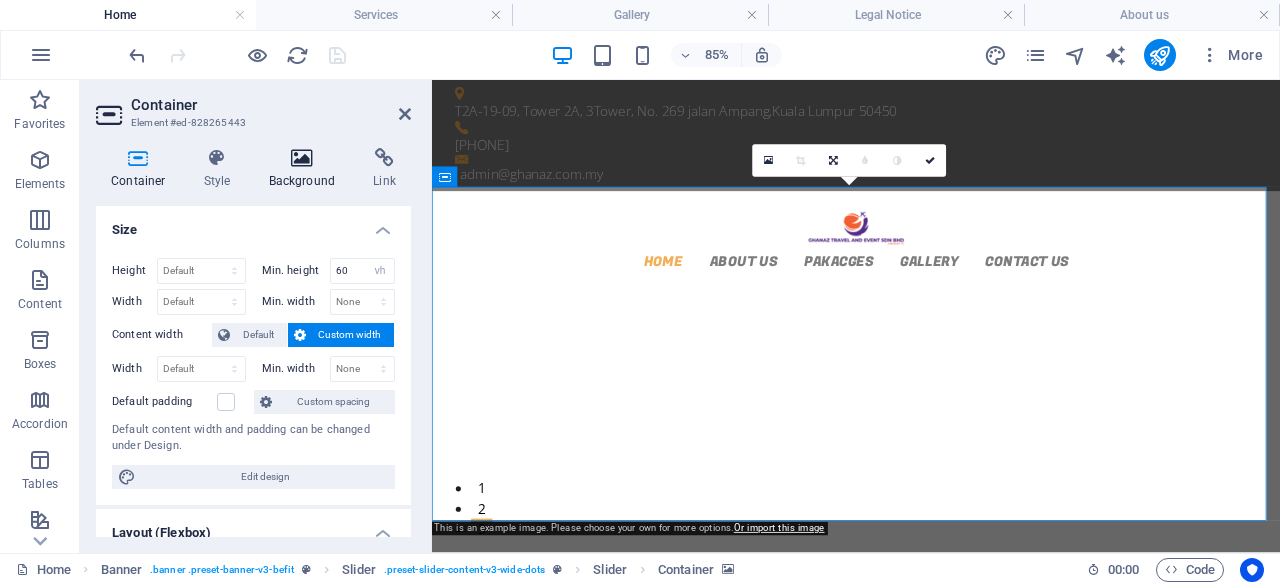 click at bounding box center [302, 158] 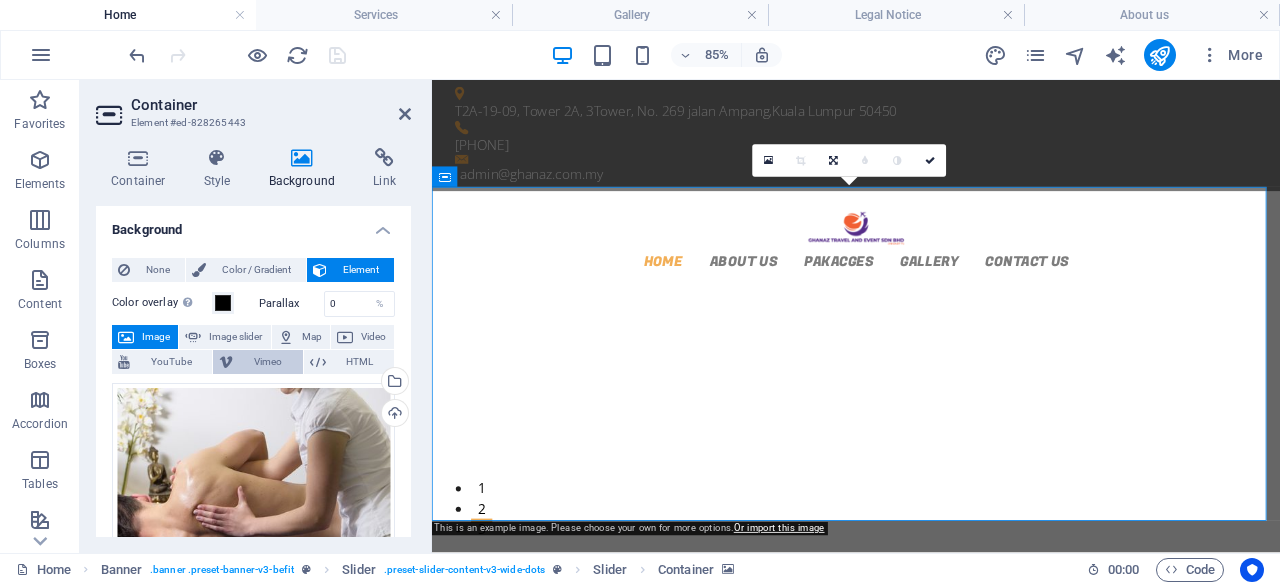 scroll, scrollTop: 100, scrollLeft: 0, axis: vertical 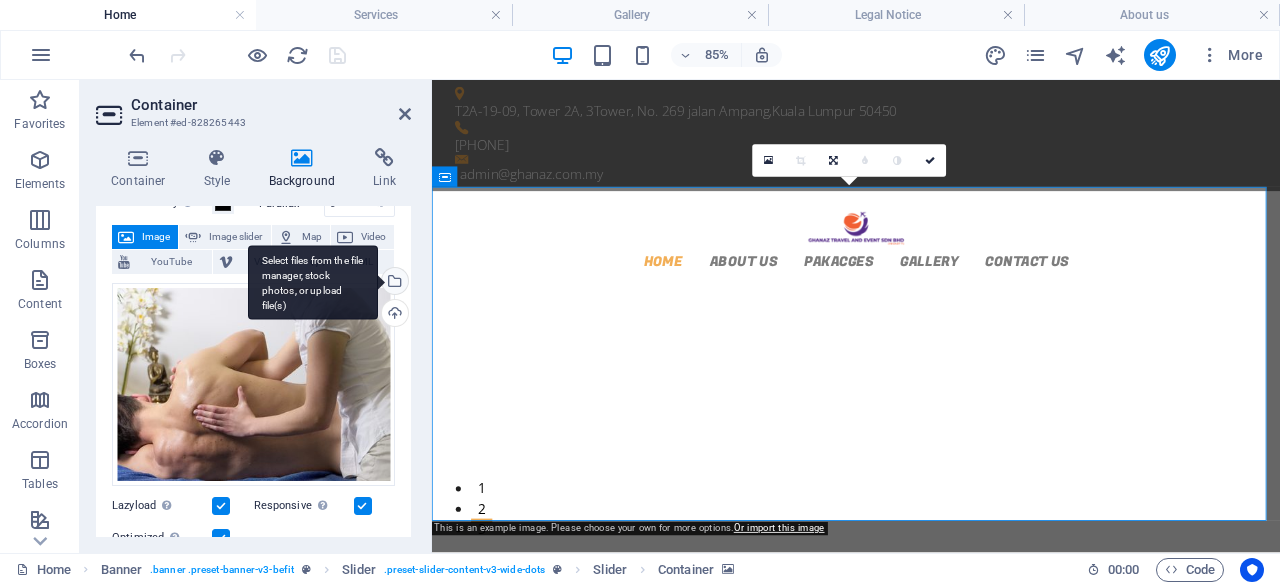 click on "Select files from the file manager, stock photos, or upload file(s)" at bounding box center (393, 283) 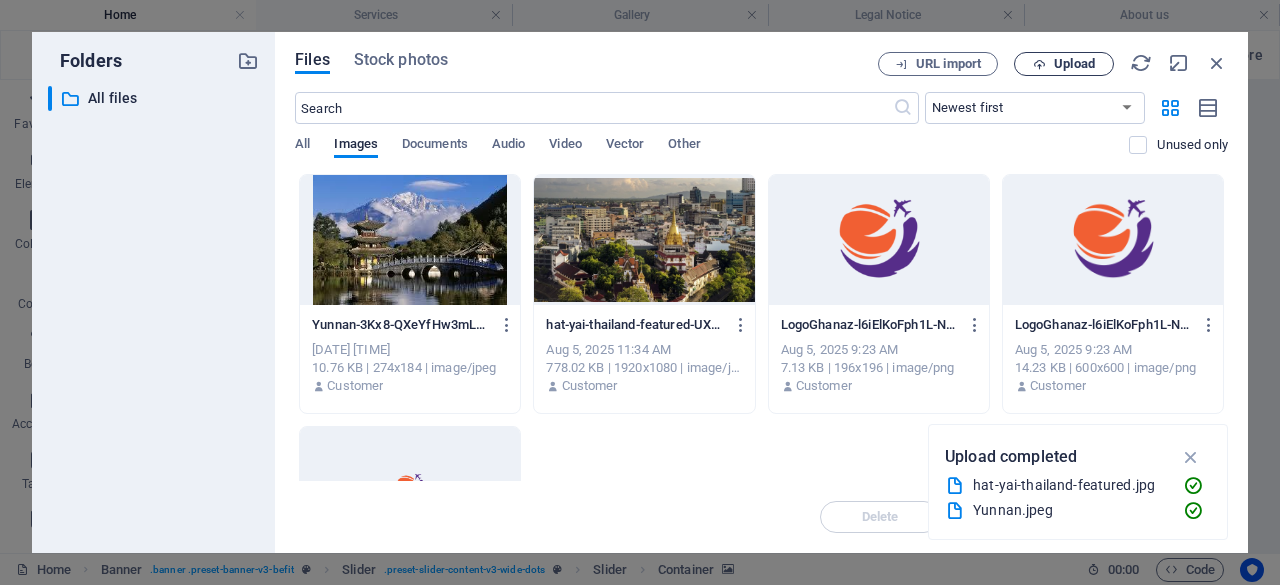 click on "Upload" at bounding box center [1074, 64] 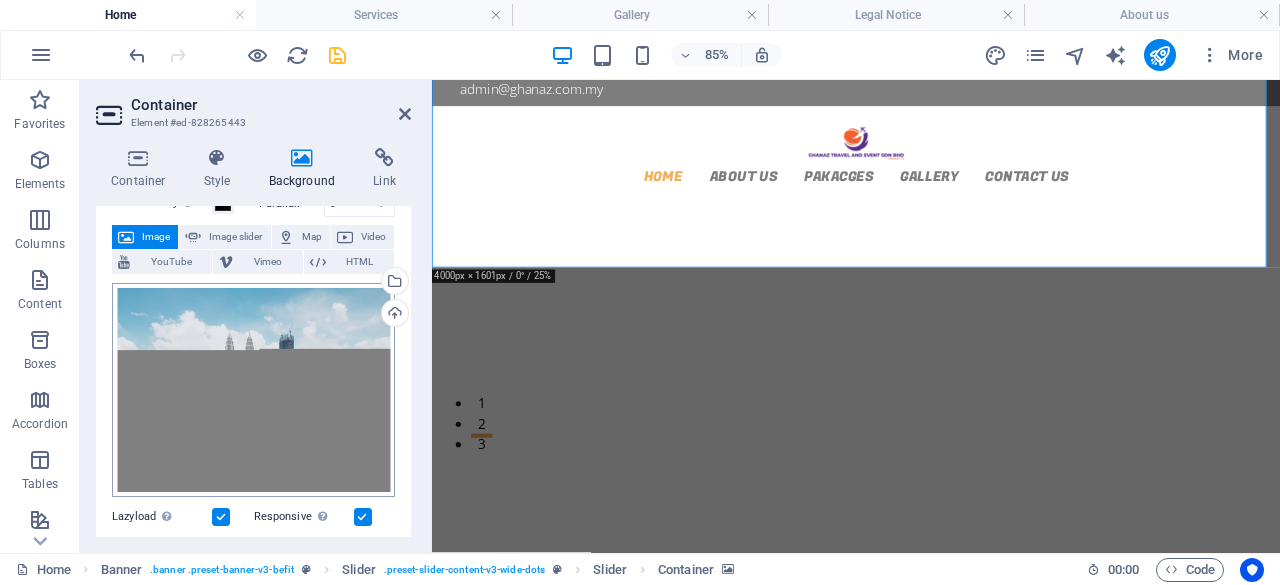 scroll, scrollTop: 300, scrollLeft: 0, axis: vertical 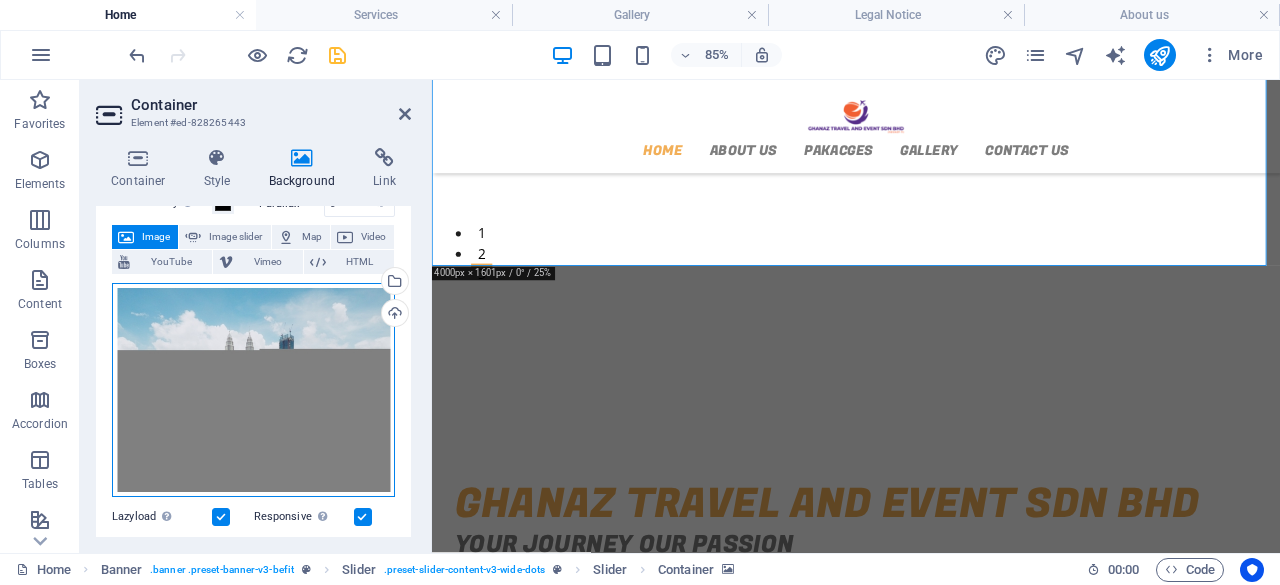 click on "Drag files here, click to choose files or select files from Files or our free stock photos & videos" at bounding box center [253, 390] 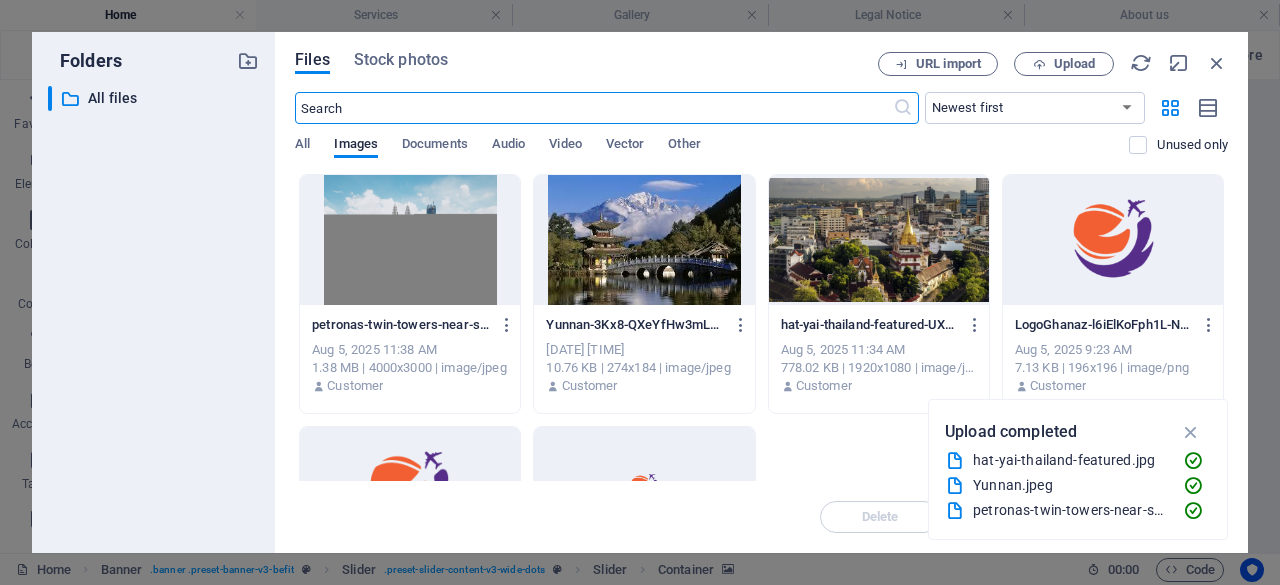 scroll, scrollTop: 509, scrollLeft: 0, axis: vertical 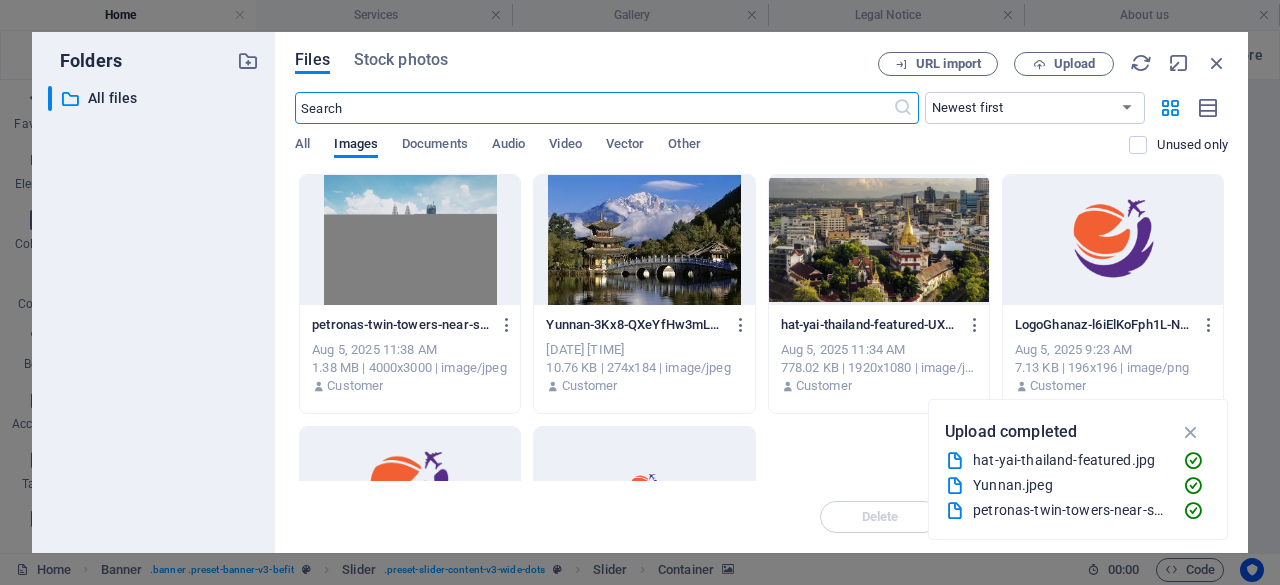 click at bounding box center (410, 240) 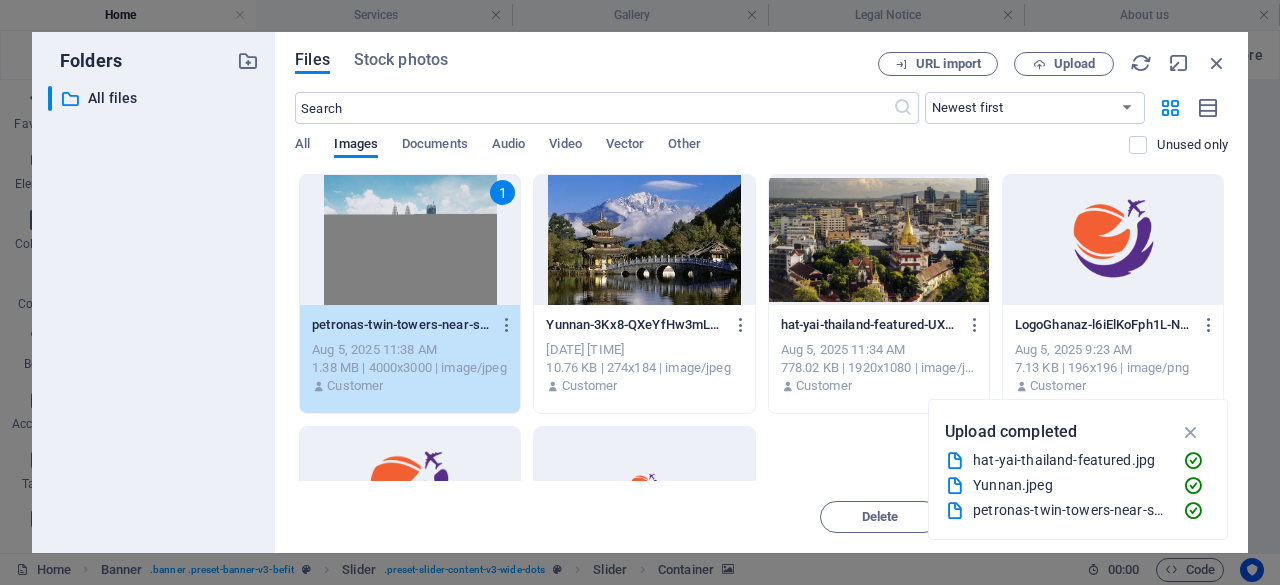 click at bounding box center (1191, 432) 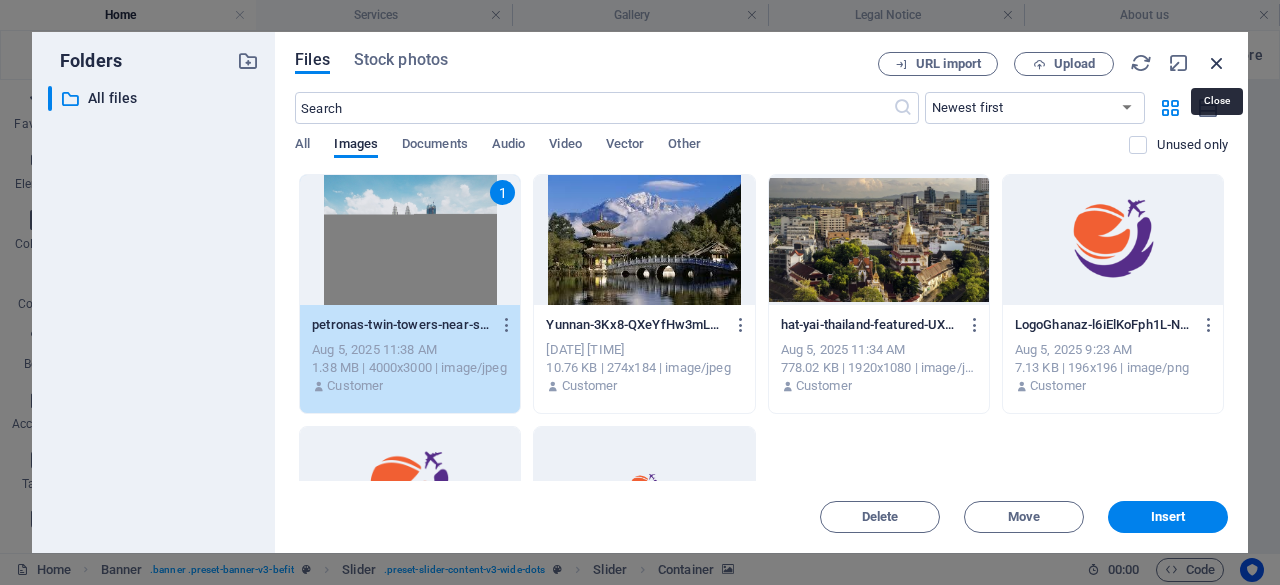 click at bounding box center [1217, 63] 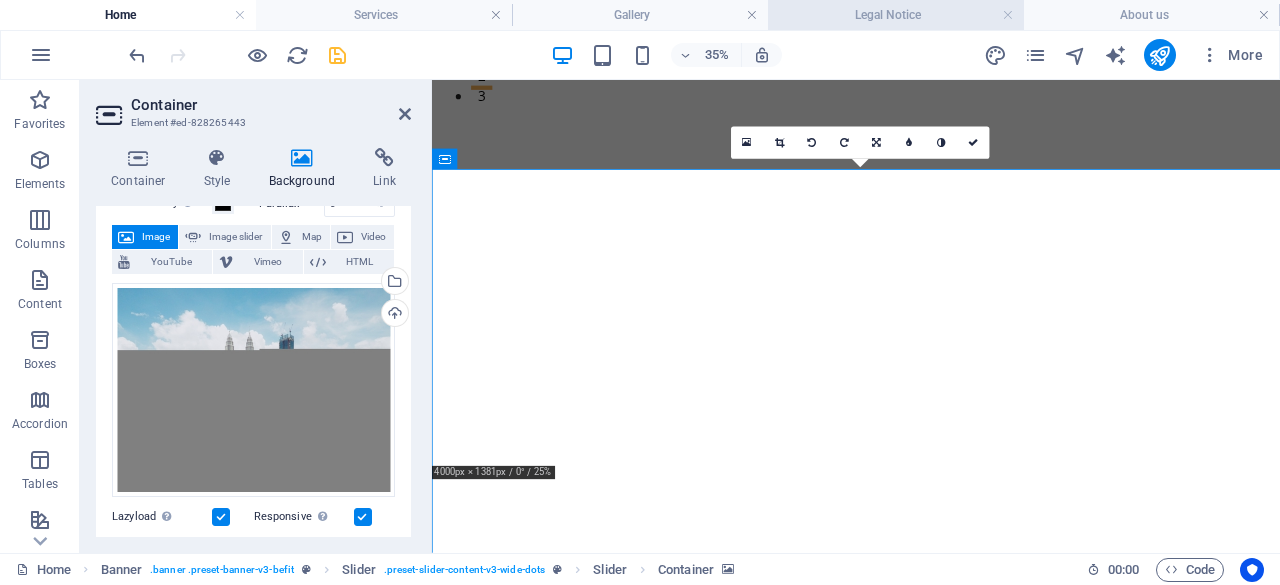 scroll, scrollTop: 21, scrollLeft: 0, axis: vertical 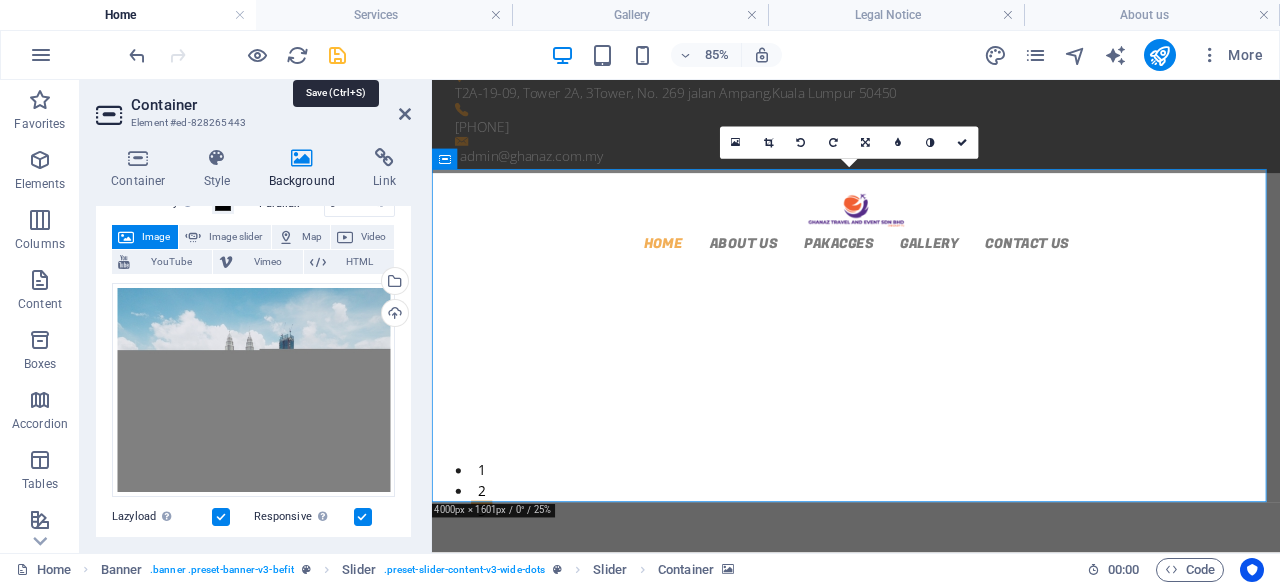 click at bounding box center (337, 55) 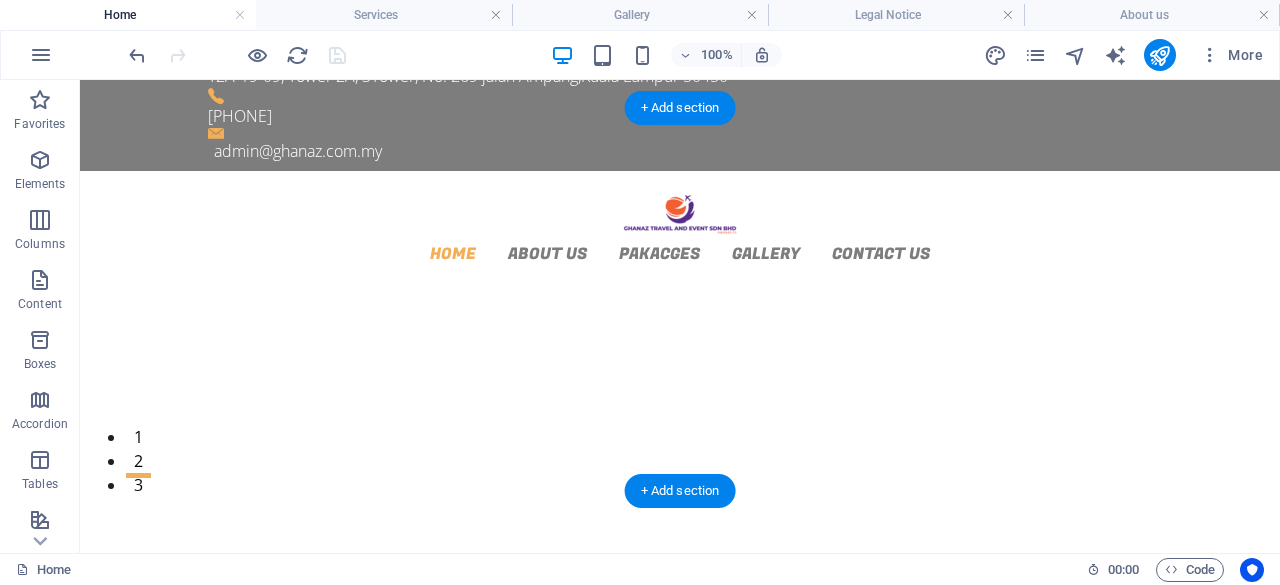 scroll, scrollTop: 0, scrollLeft: 0, axis: both 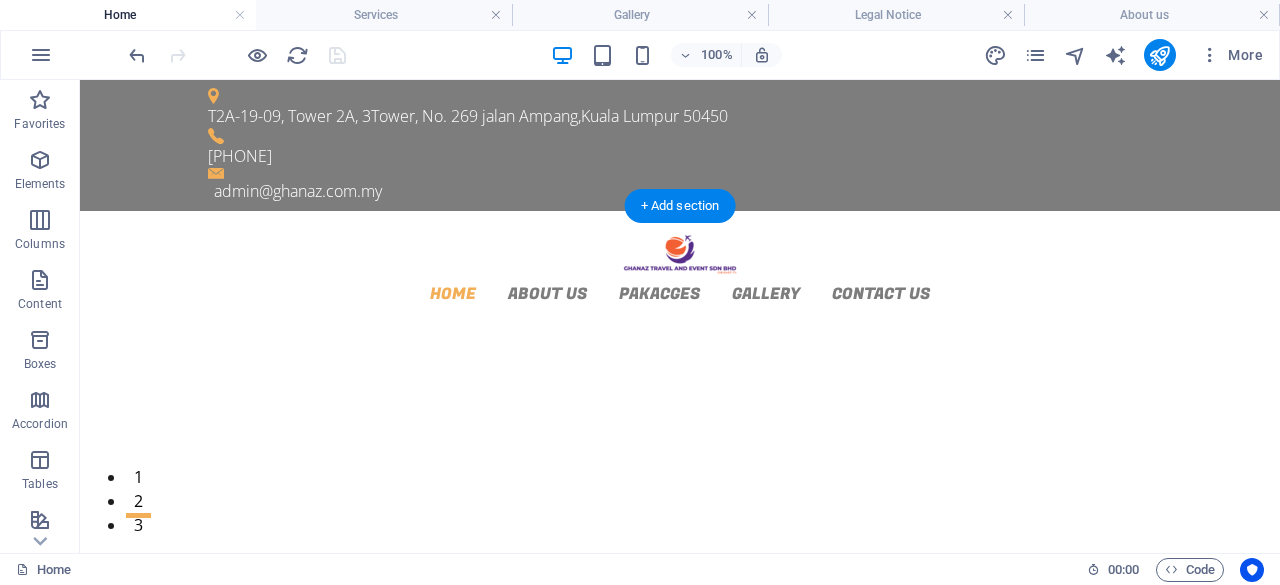 click at bounding box center (-2883, 3027) 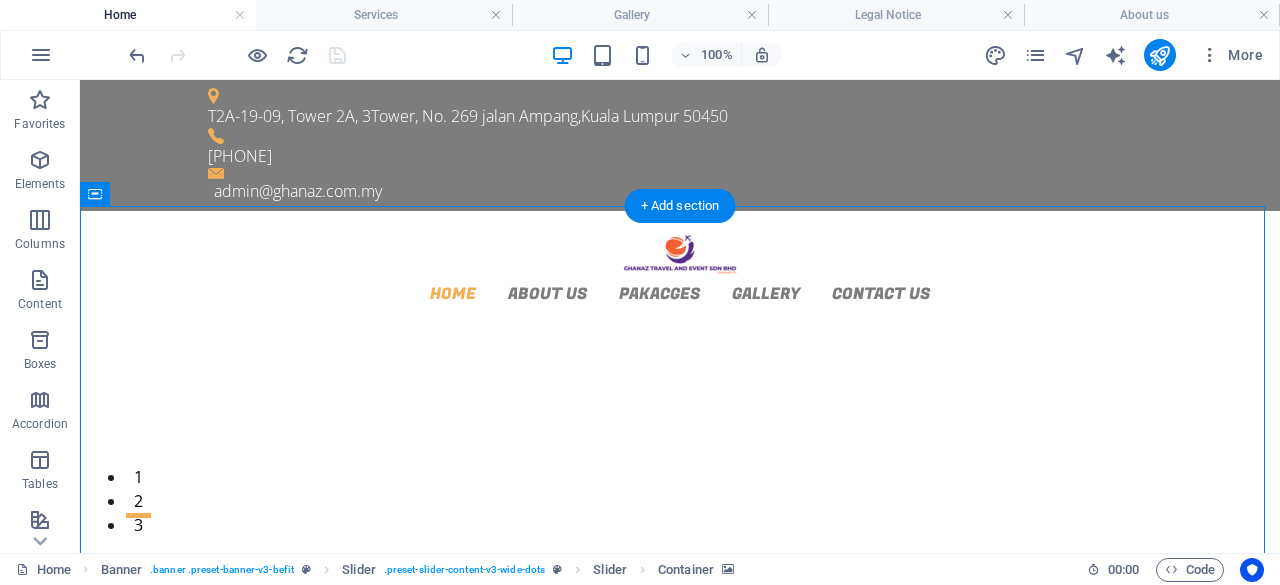 click at bounding box center [-2883, 3027] 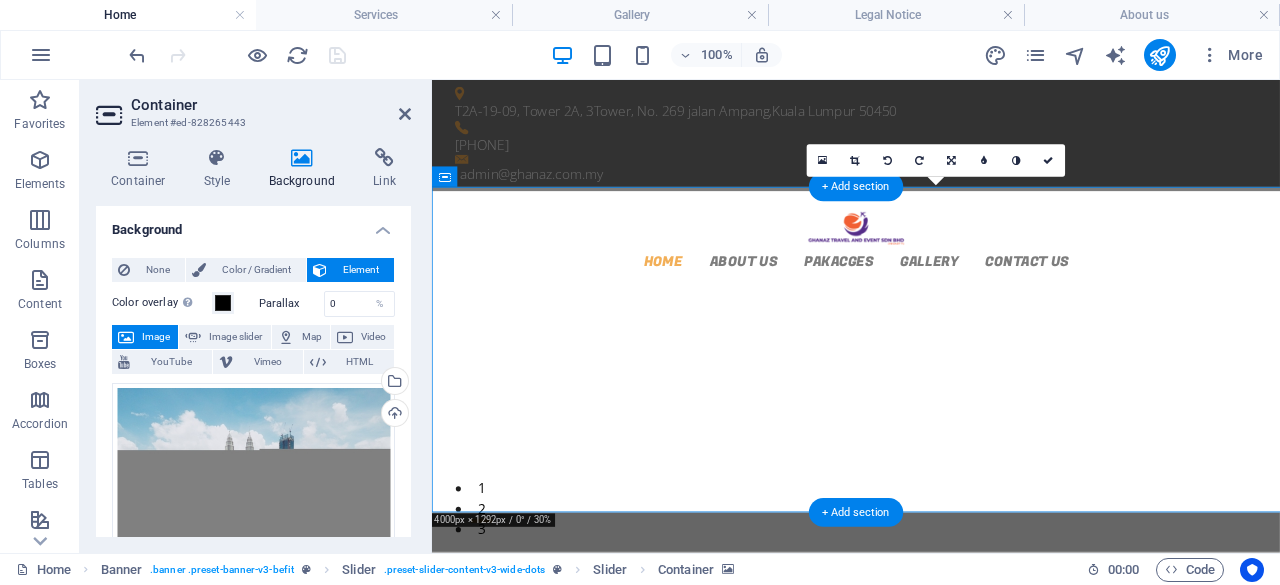 click at bounding box center [-2531, 3027] 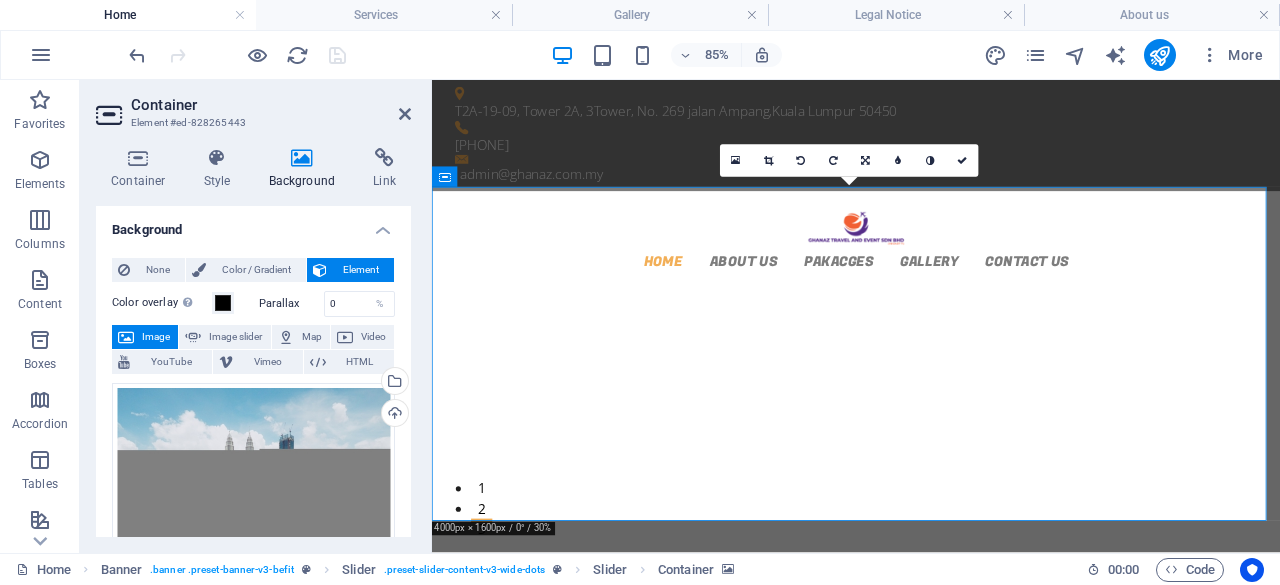 click at bounding box center (-2023, 2955) 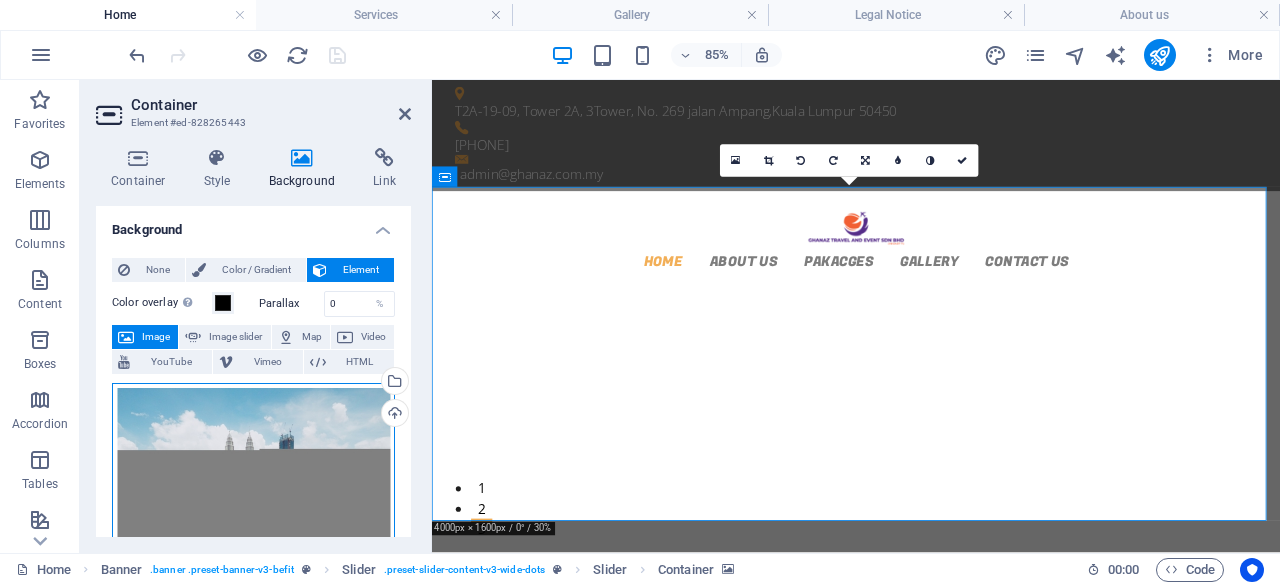 click on "Drag files here, click to choose files or select files from Files or our free stock photos & videos" at bounding box center (253, 490) 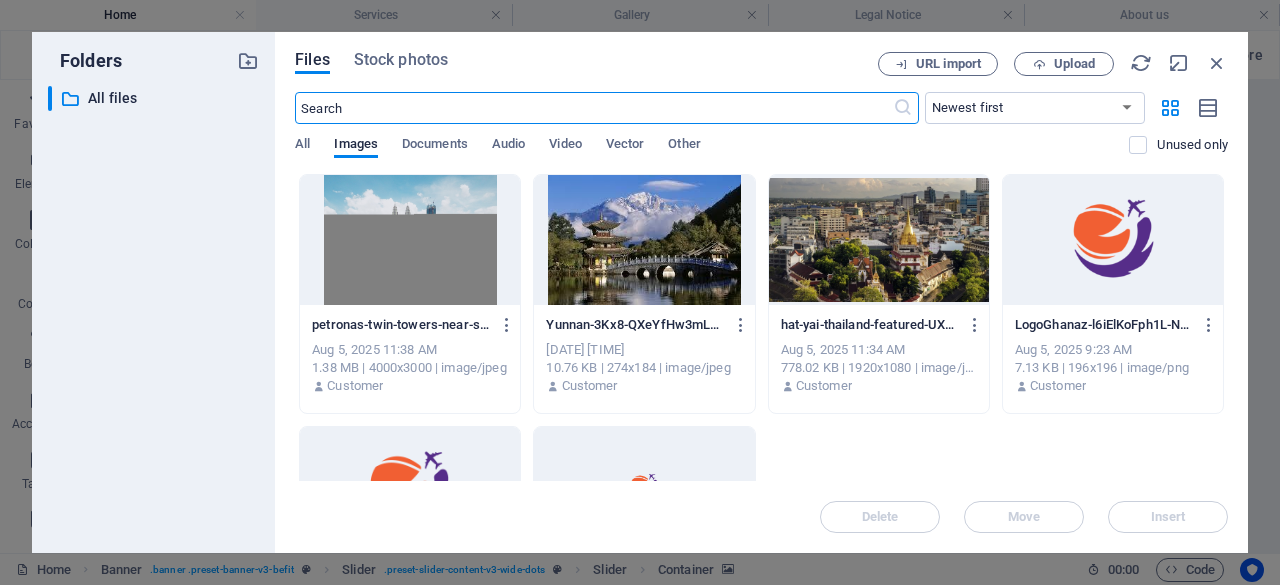click at bounding box center [410, 240] 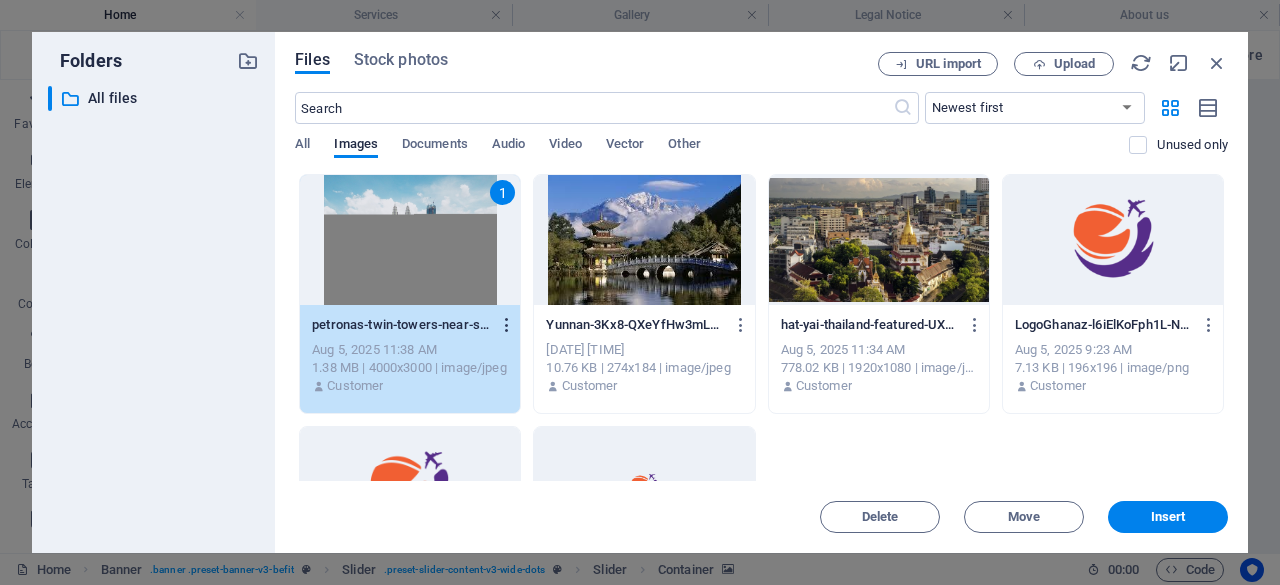 click at bounding box center [507, 325] 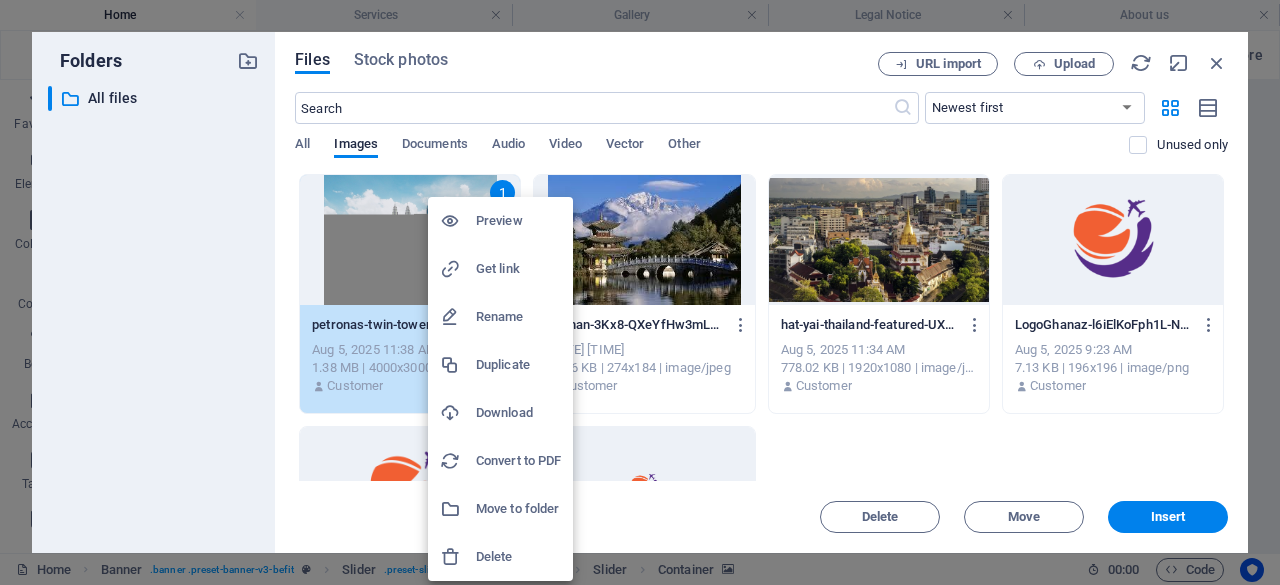 click at bounding box center (640, 292) 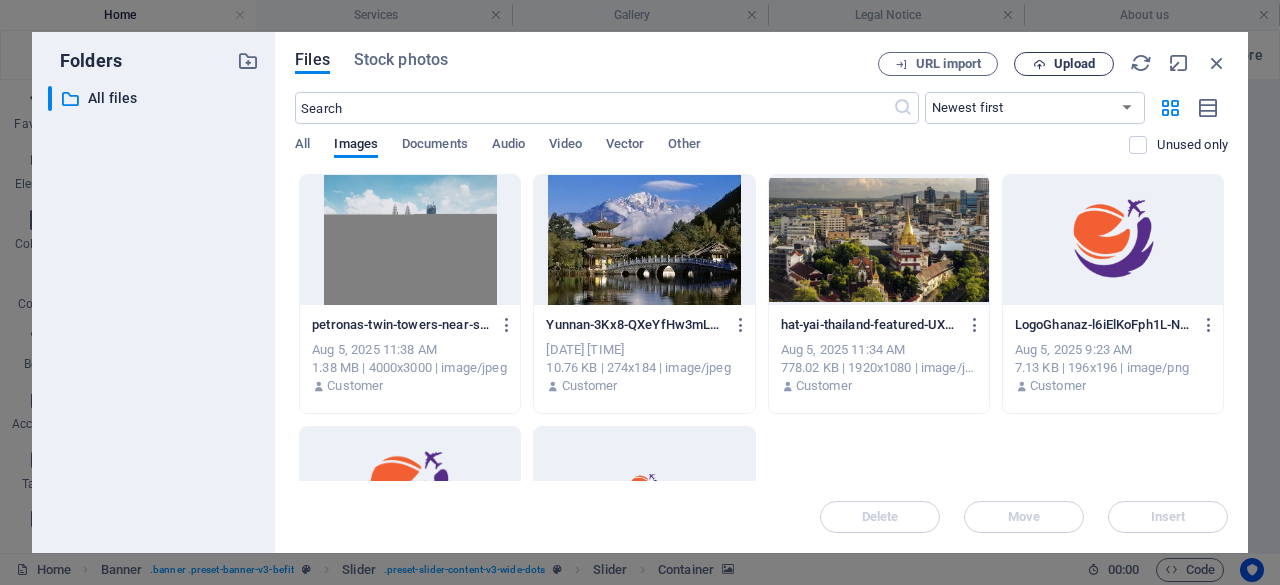 click on "Upload" at bounding box center [1074, 64] 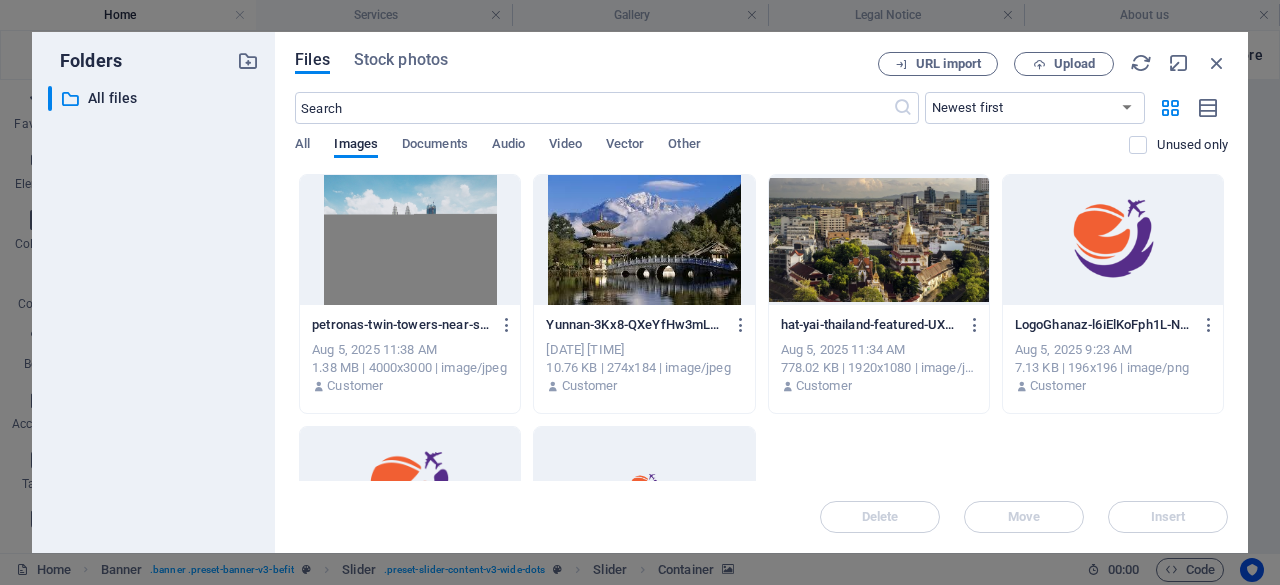 drag, startPoint x: 1218, startPoint y: 53, endPoint x: 1210, endPoint y: 60, distance: 10.630146 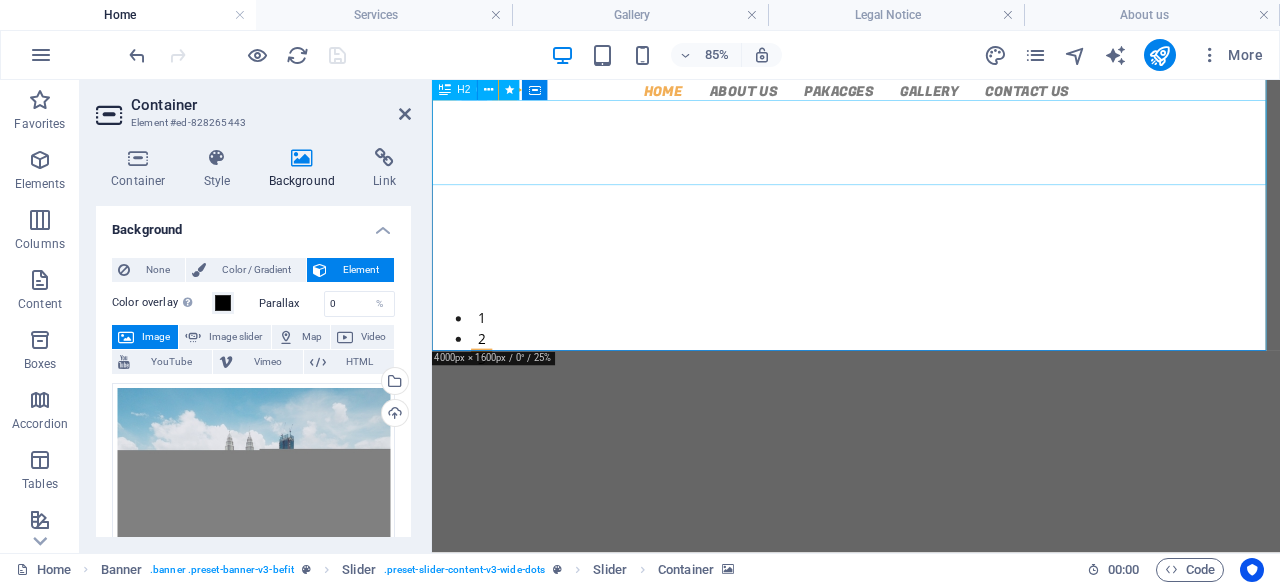 scroll, scrollTop: 0, scrollLeft: 0, axis: both 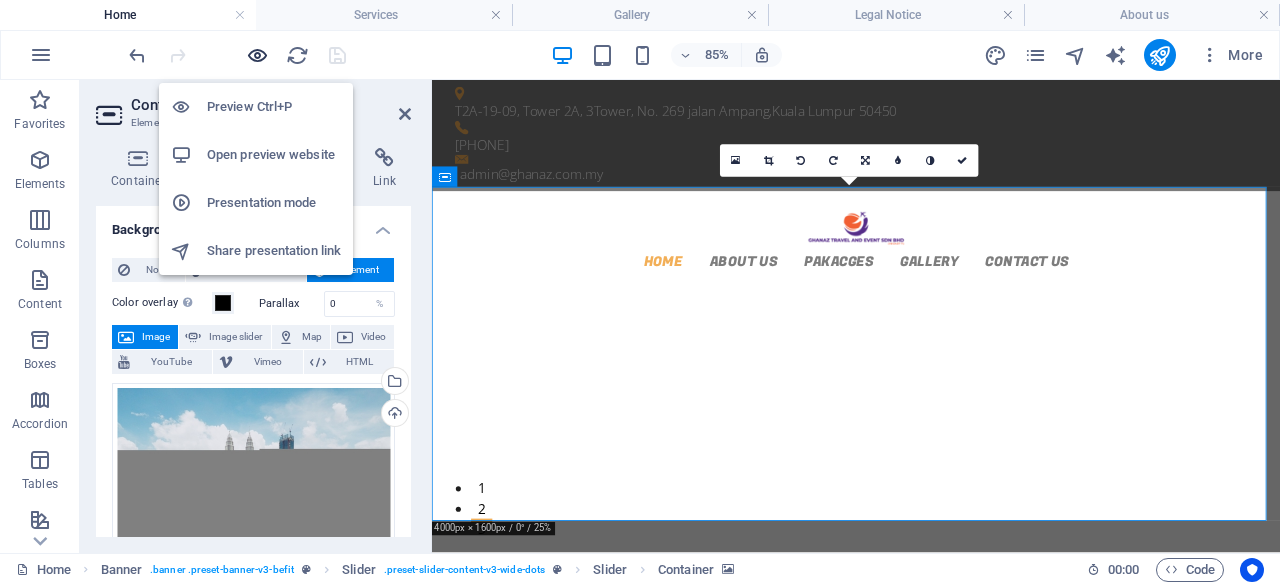 click at bounding box center [257, 55] 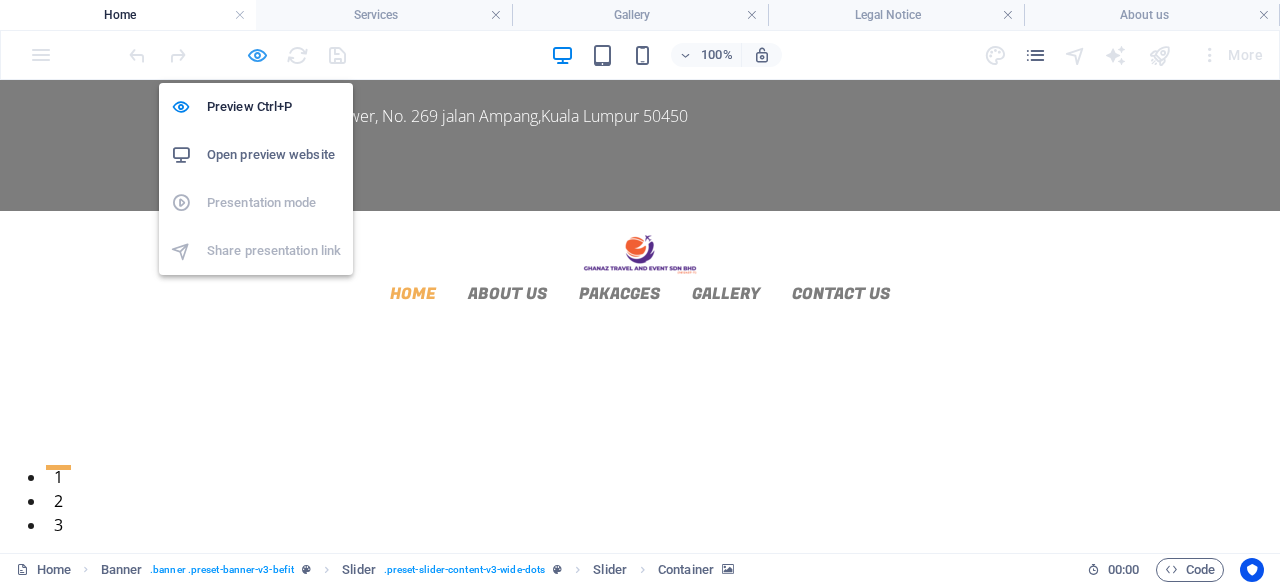 click at bounding box center [257, 55] 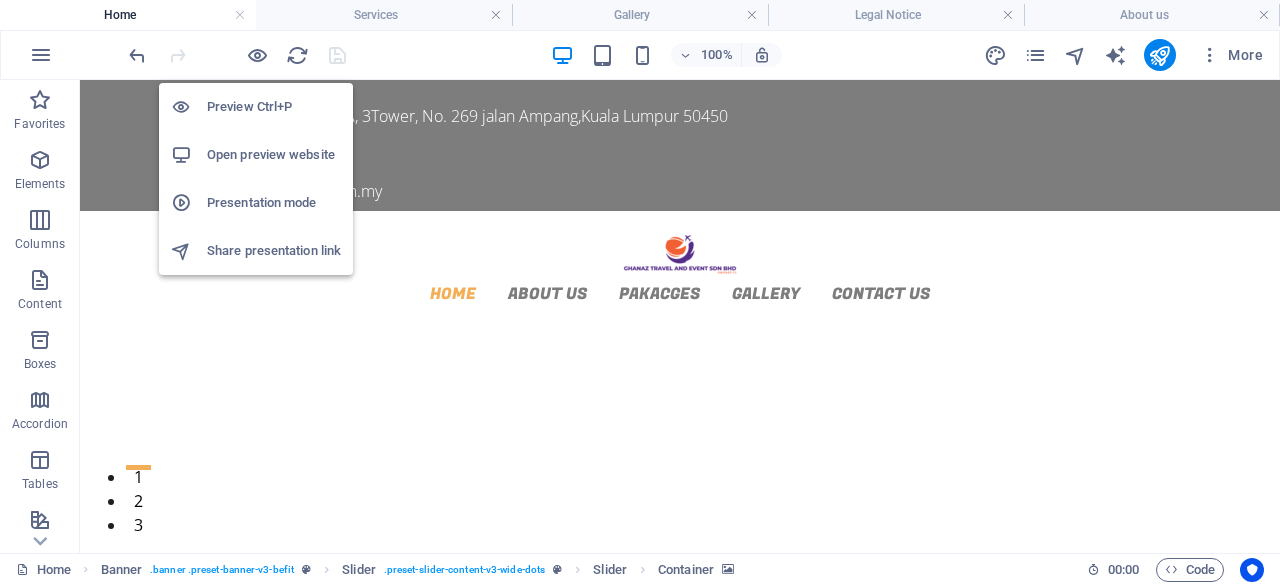 click on "Preview Ctrl+P" at bounding box center [274, 107] 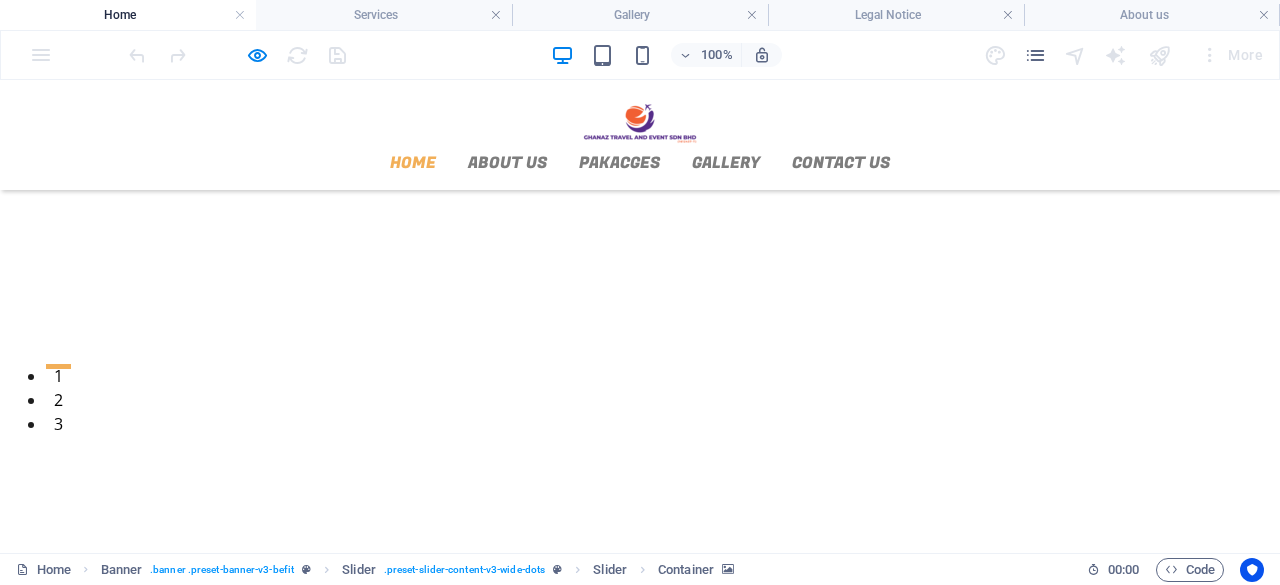 scroll, scrollTop: 100, scrollLeft: 0, axis: vertical 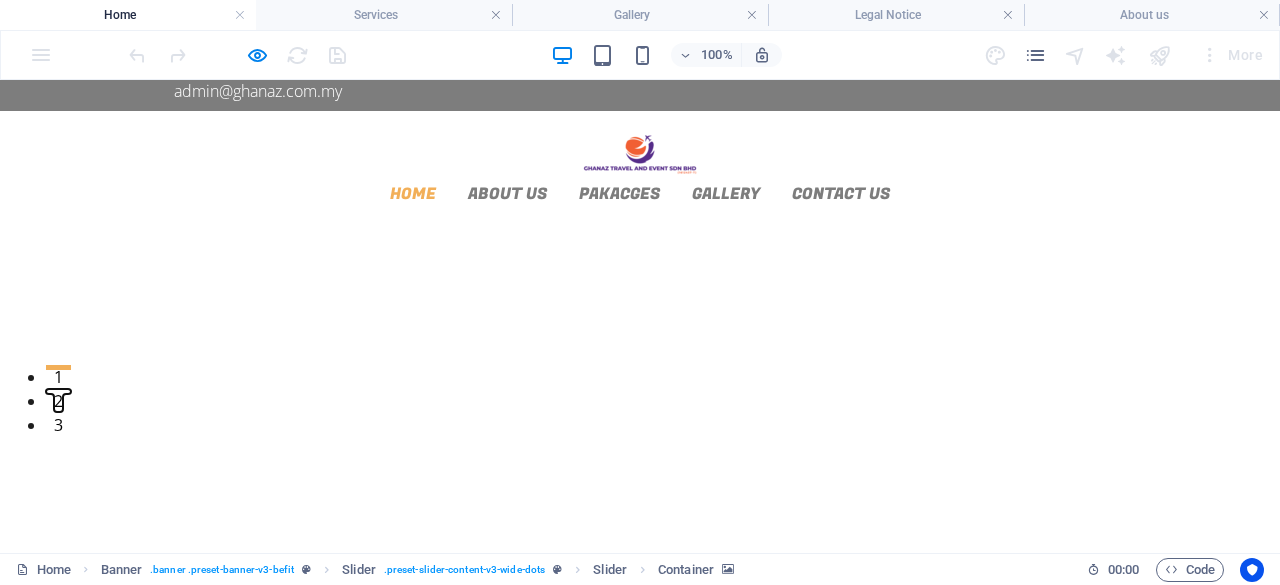 click on "2" at bounding box center [58, 391] 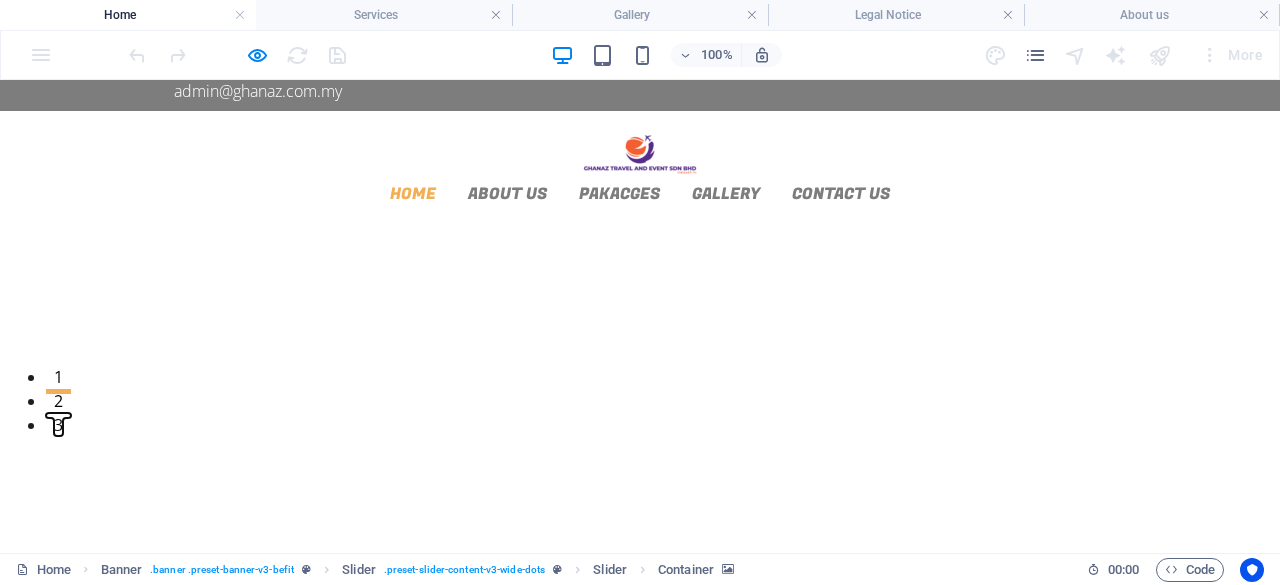 click on "3" at bounding box center [58, 415] 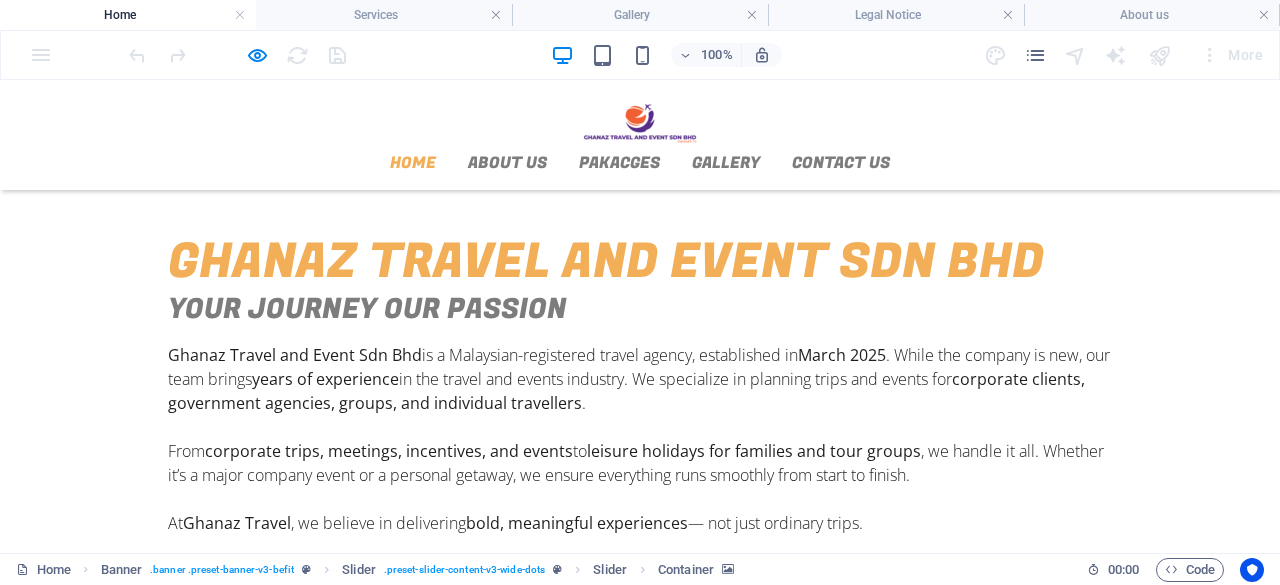 scroll, scrollTop: 800, scrollLeft: 0, axis: vertical 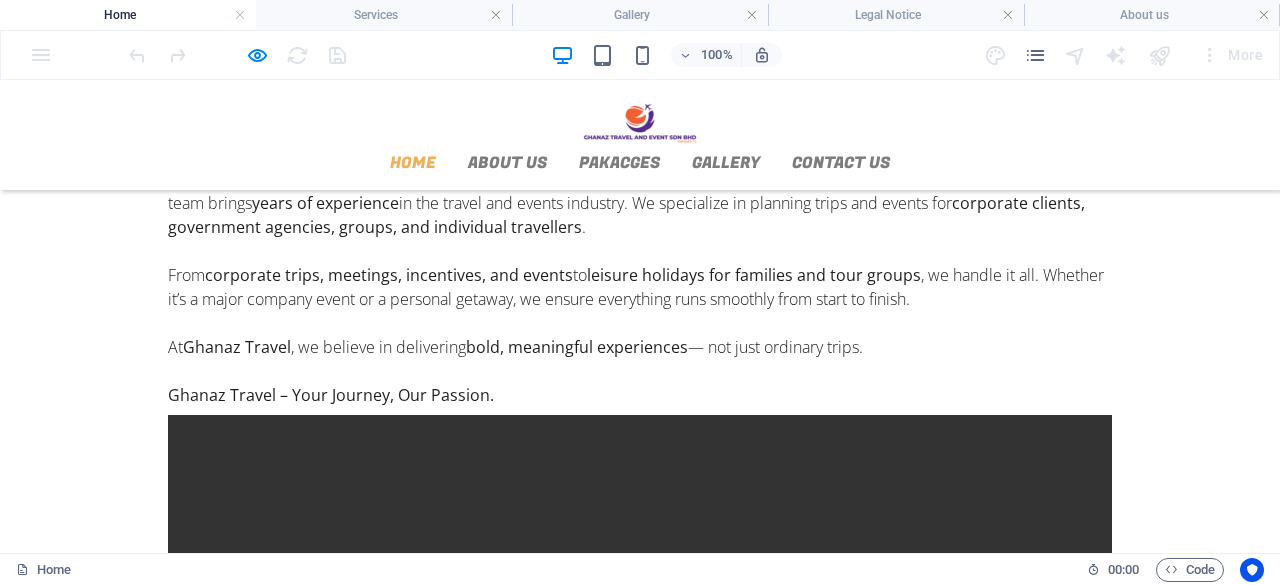 click at bounding box center (640, 651) 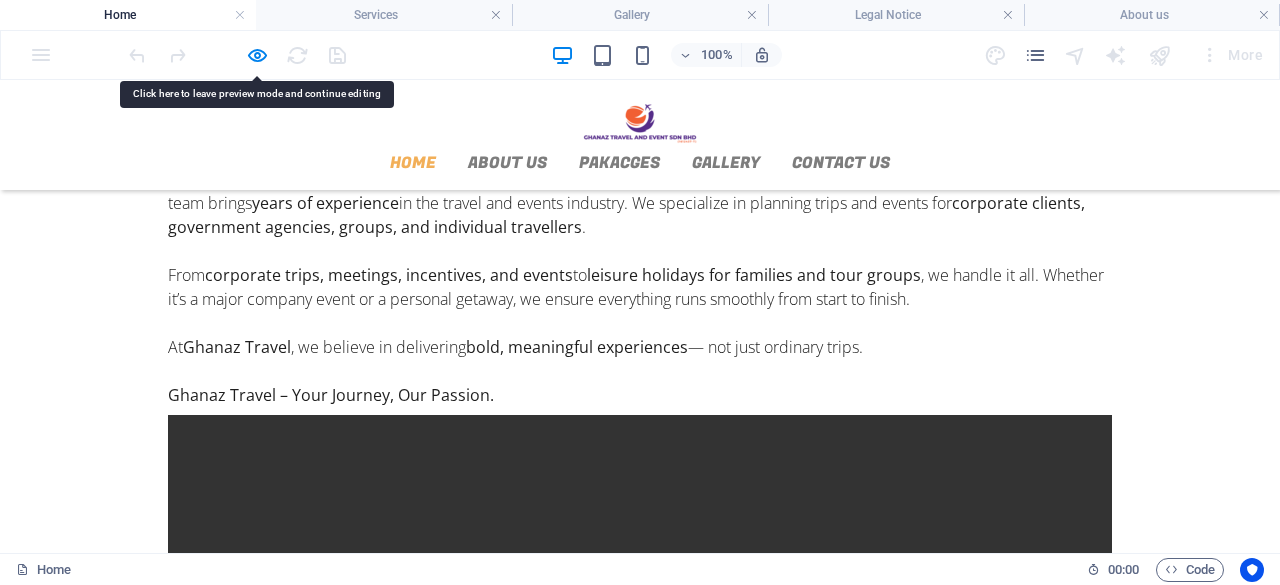 click at bounding box center [640, 651] 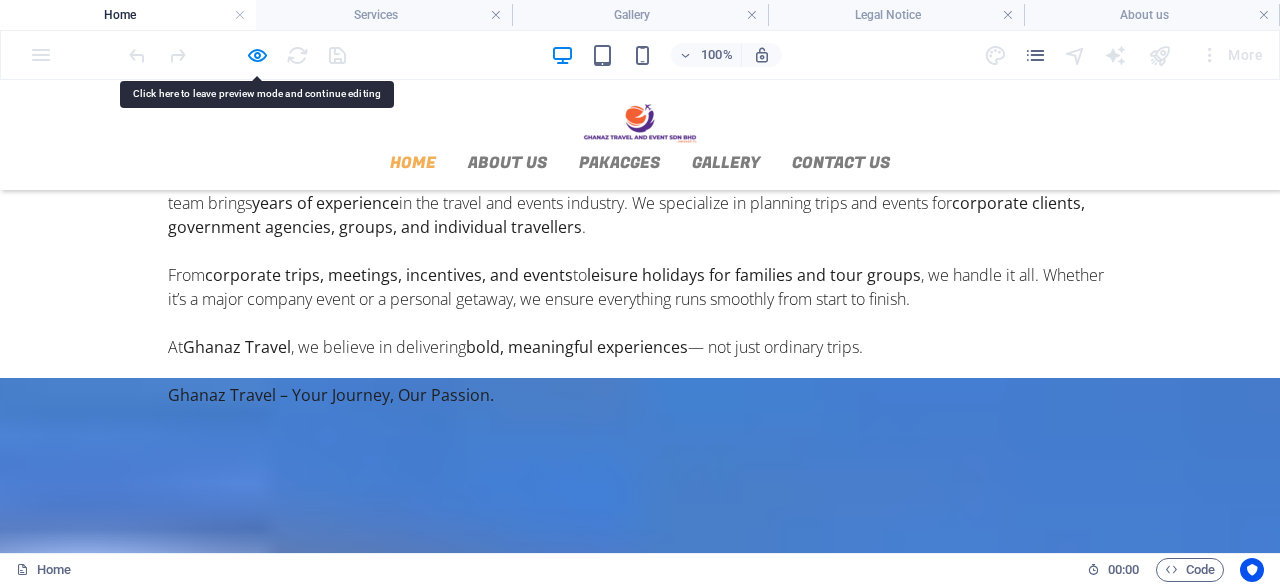 scroll, scrollTop: 500, scrollLeft: 0, axis: vertical 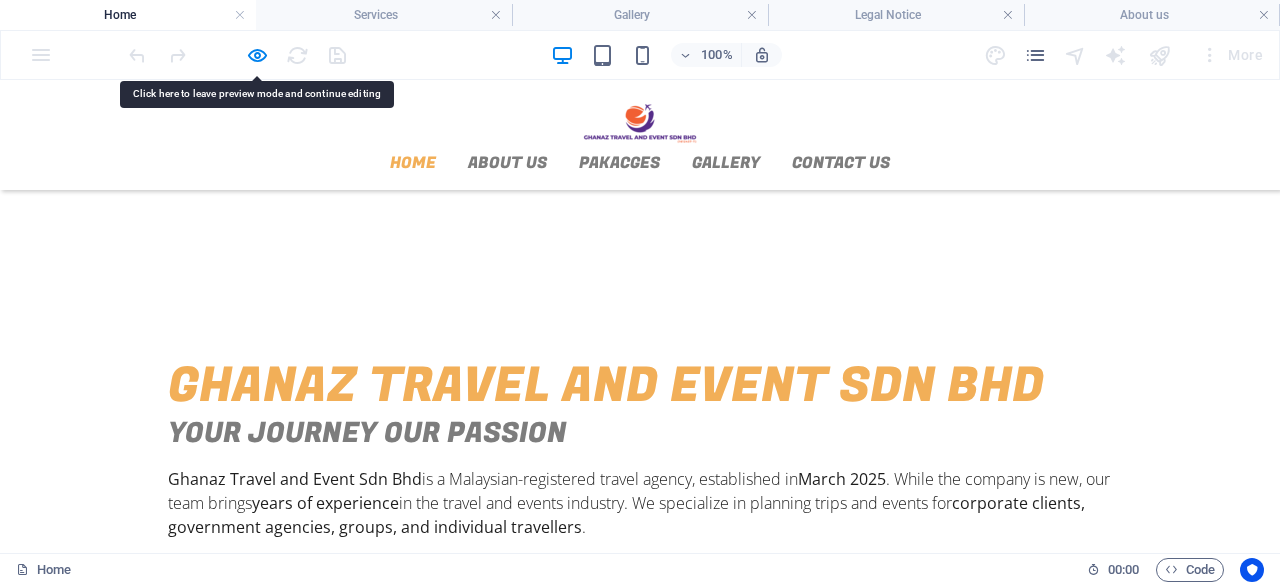 click at bounding box center (640, 951) 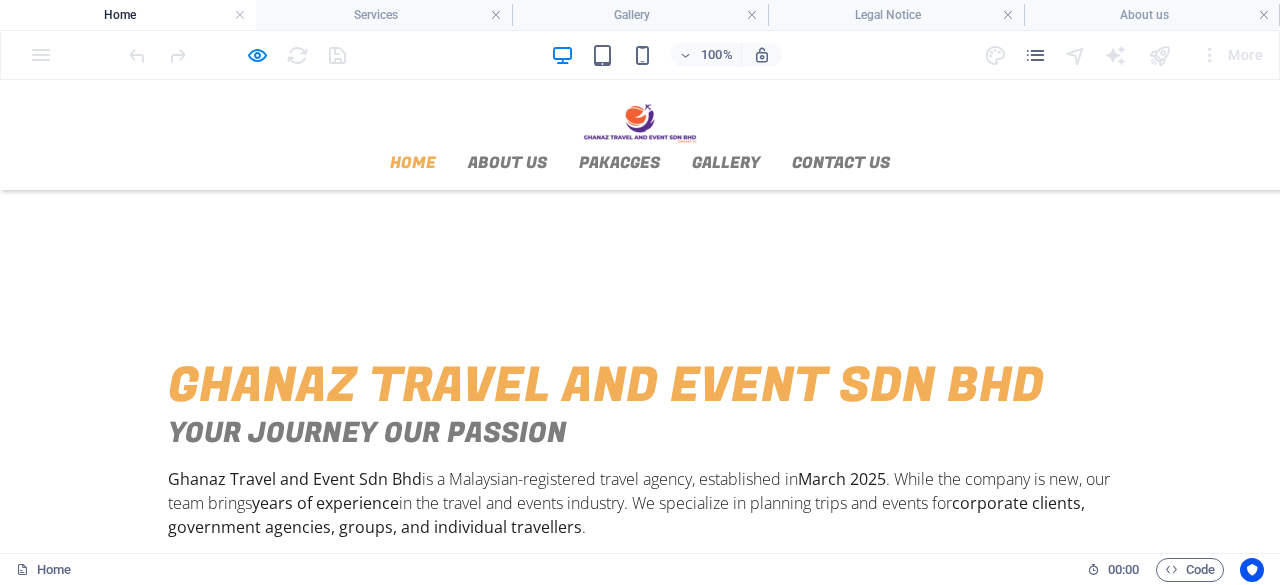 click at bounding box center (237, 55) 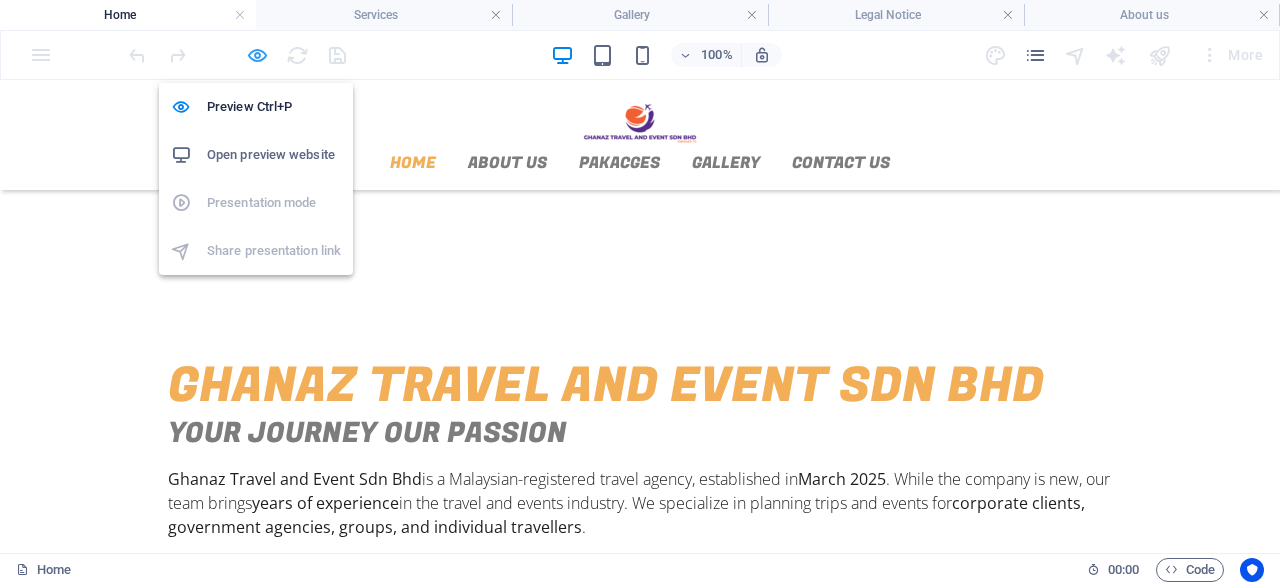 click at bounding box center [257, 55] 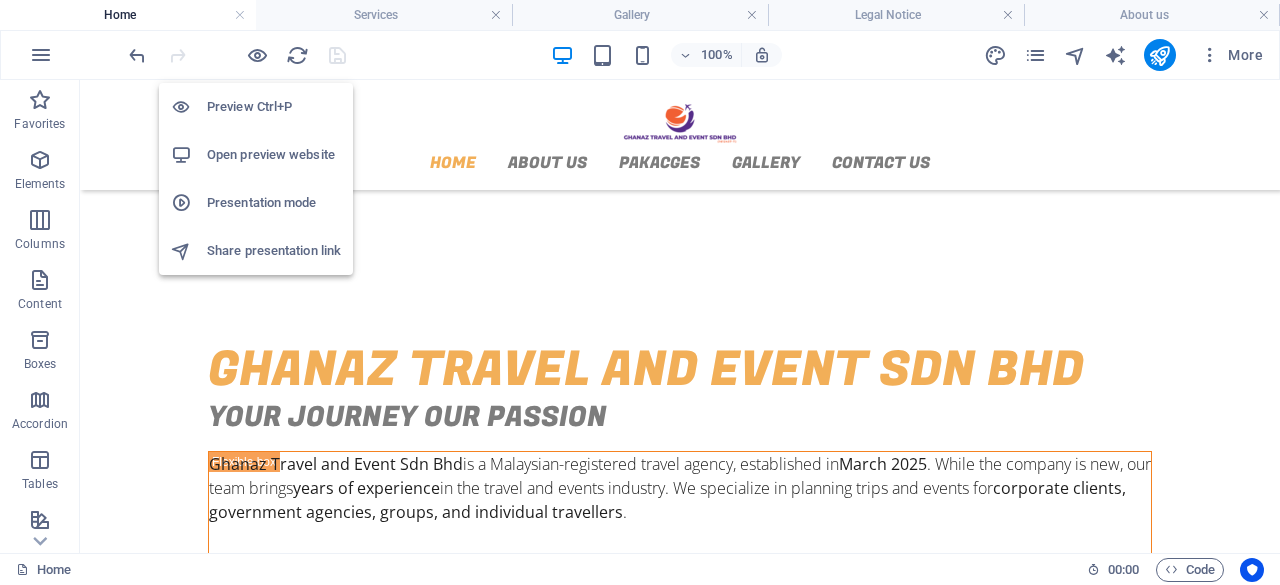 click on "Open preview website" at bounding box center [274, 155] 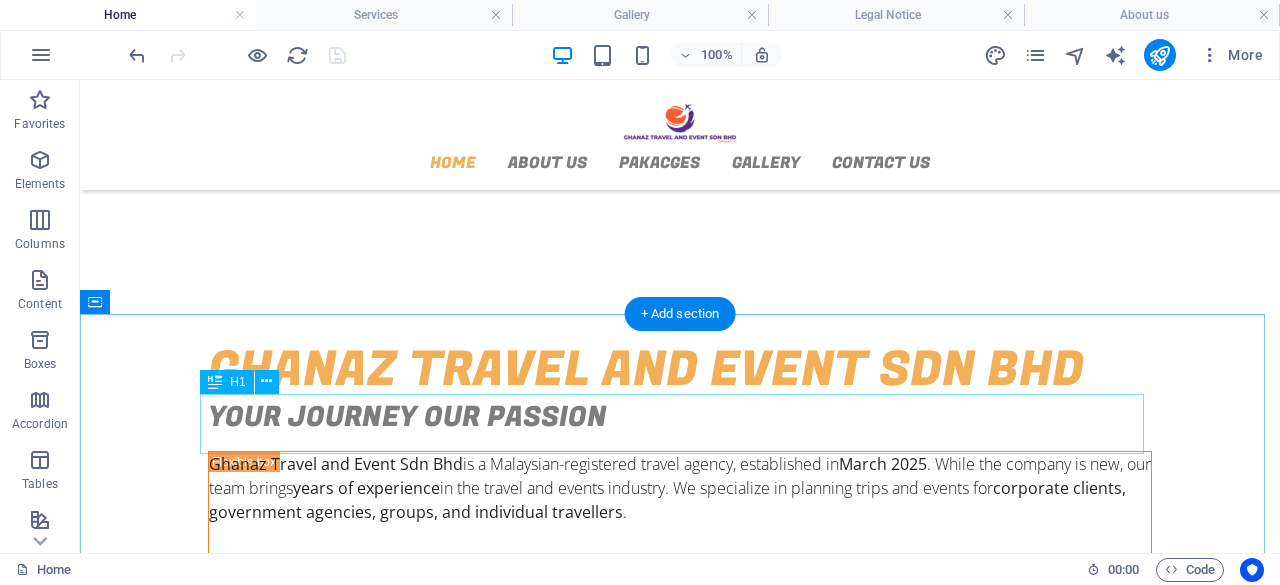 scroll, scrollTop: 100, scrollLeft: 0, axis: vertical 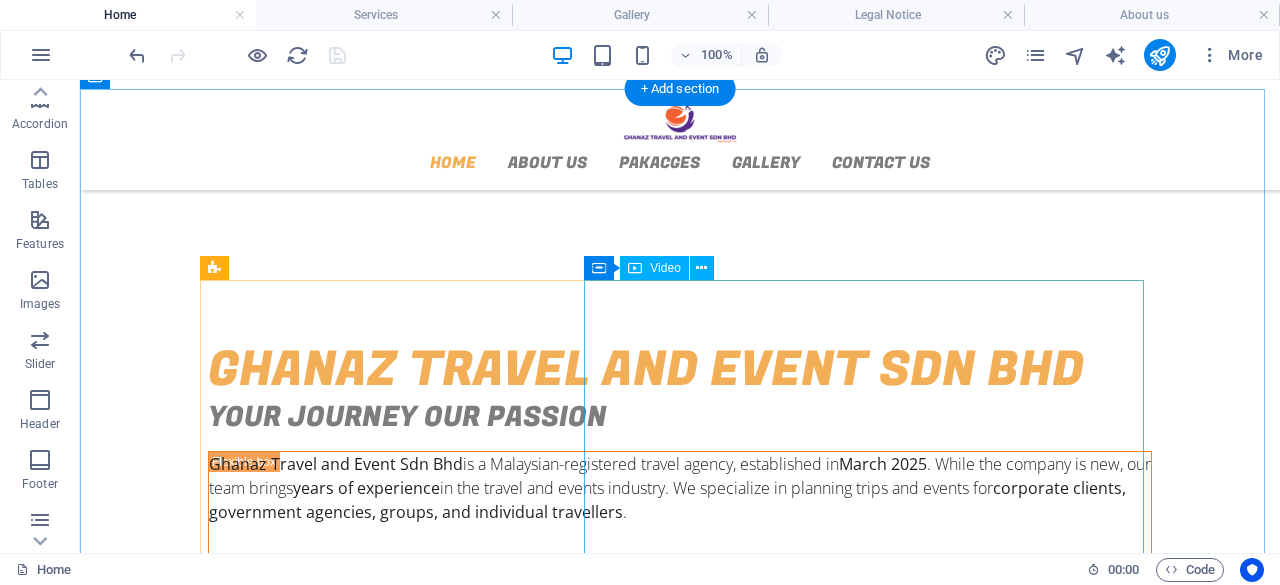 click at bounding box center (680, 937) 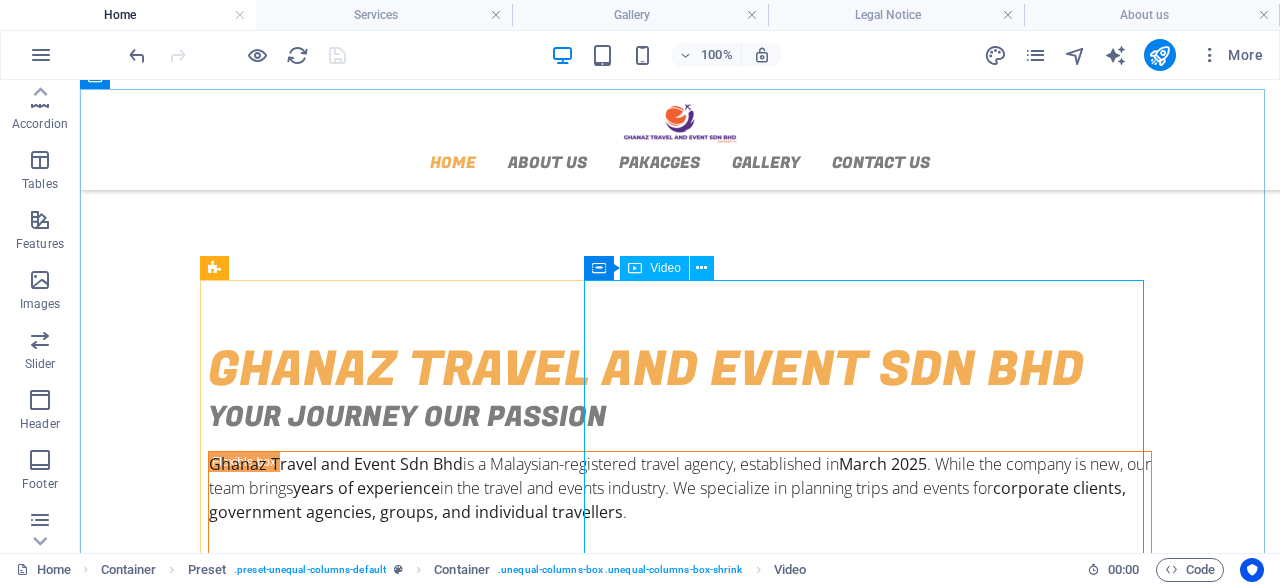 click on "Video" at bounding box center [665, 268] 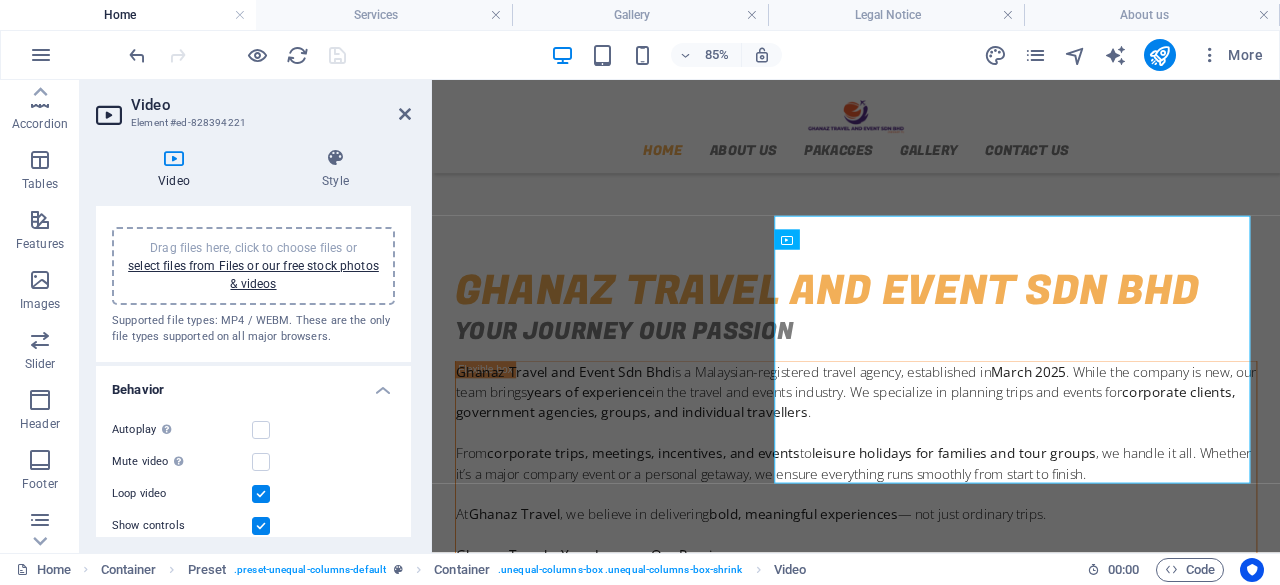 scroll, scrollTop: 0, scrollLeft: 0, axis: both 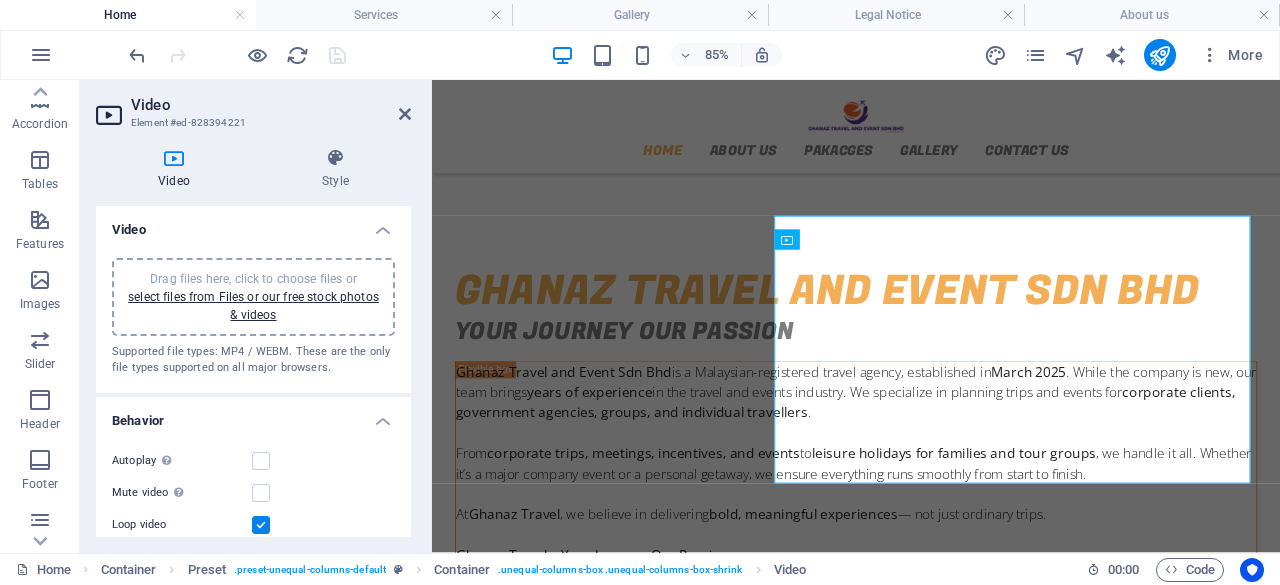 click on "Drag files here, click to choose files or select files from Files or our free stock photos & videos" at bounding box center [253, 297] 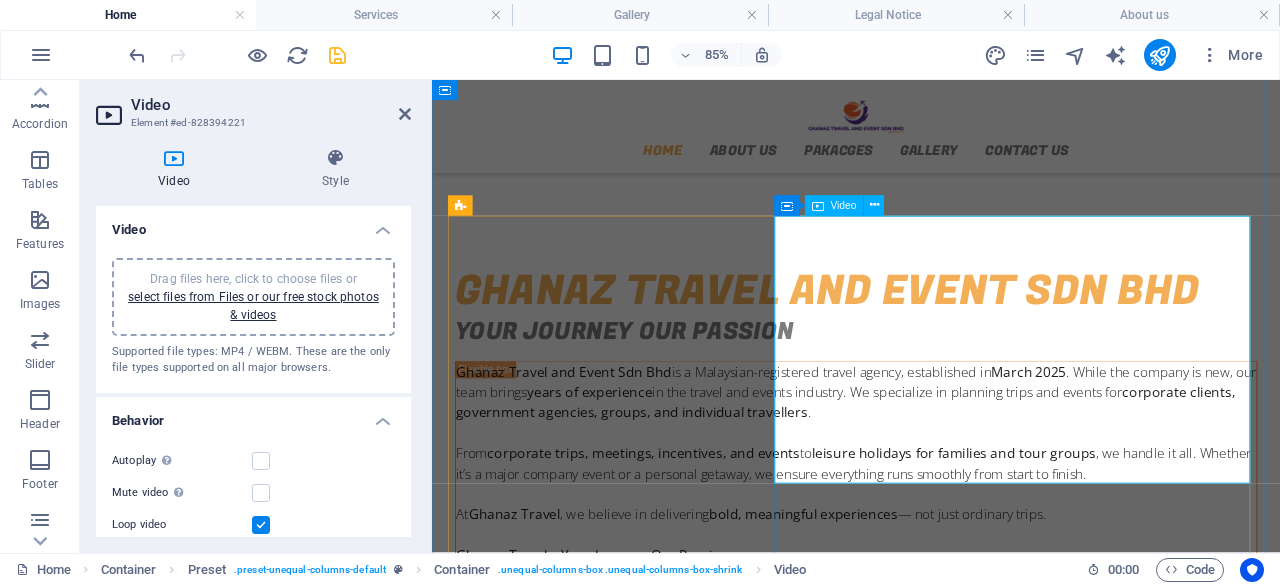 click at bounding box center (931, 896) 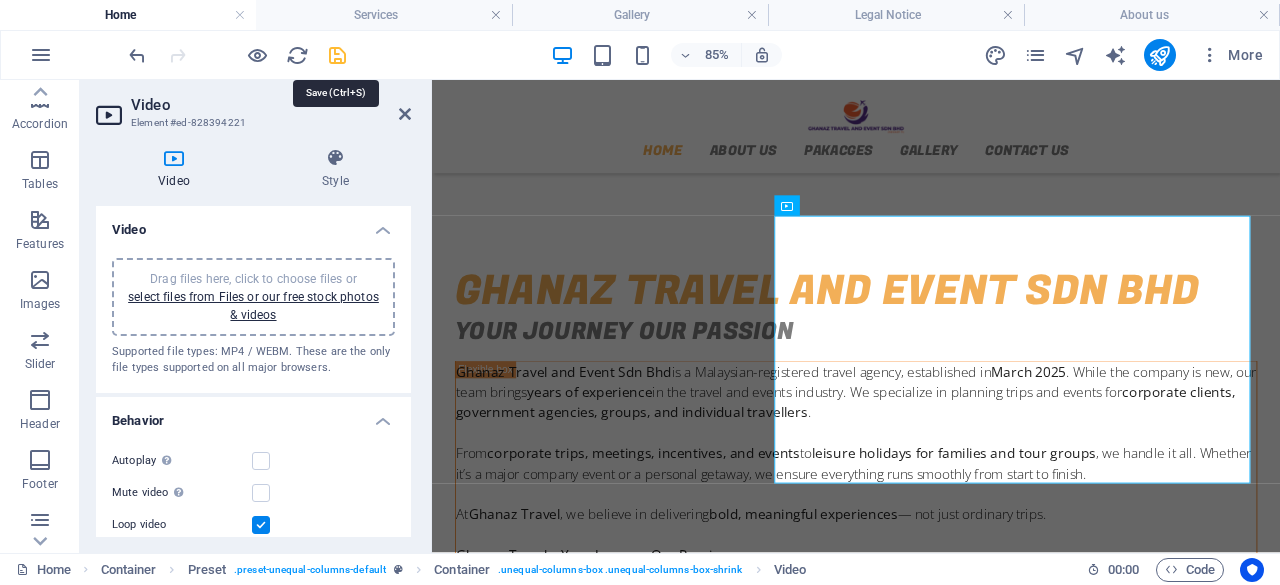 click at bounding box center (337, 55) 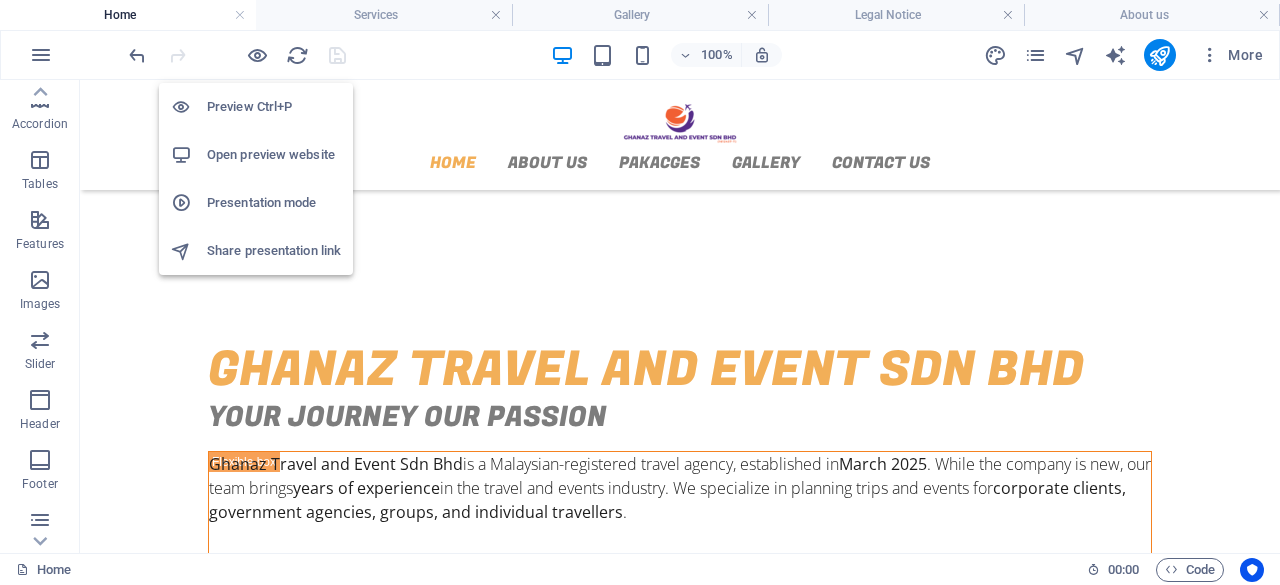 click on "Open preview website" at bounding box center (274, 155) 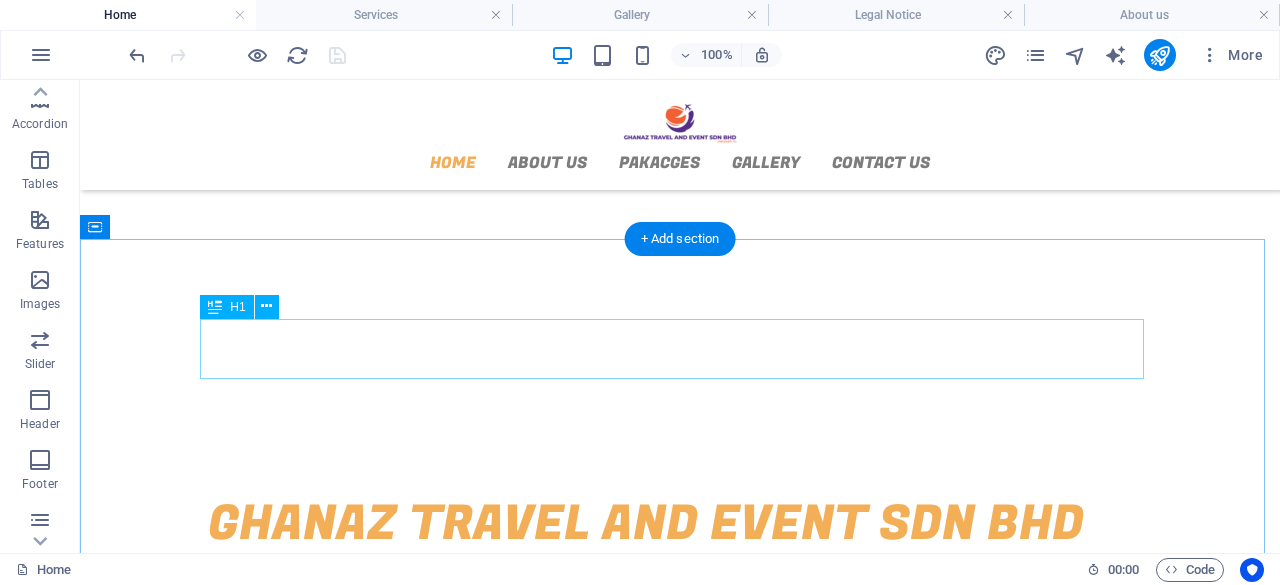 scroll, scrollTop: 0, scrollLeft: 0, axis: both 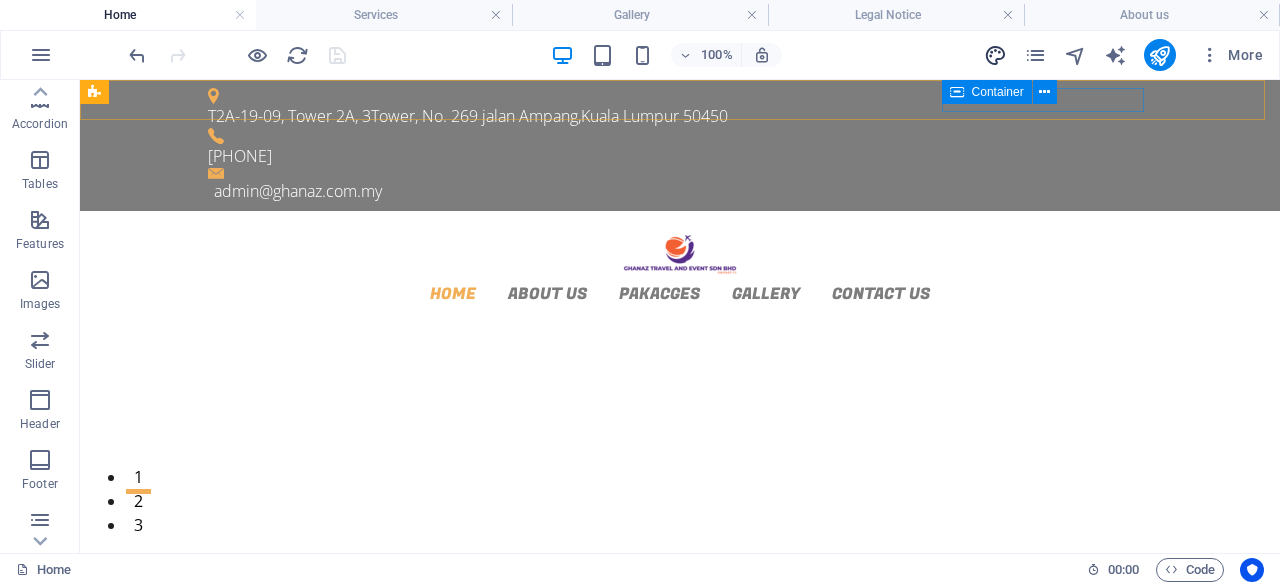 click at bounding box center [995, 55] 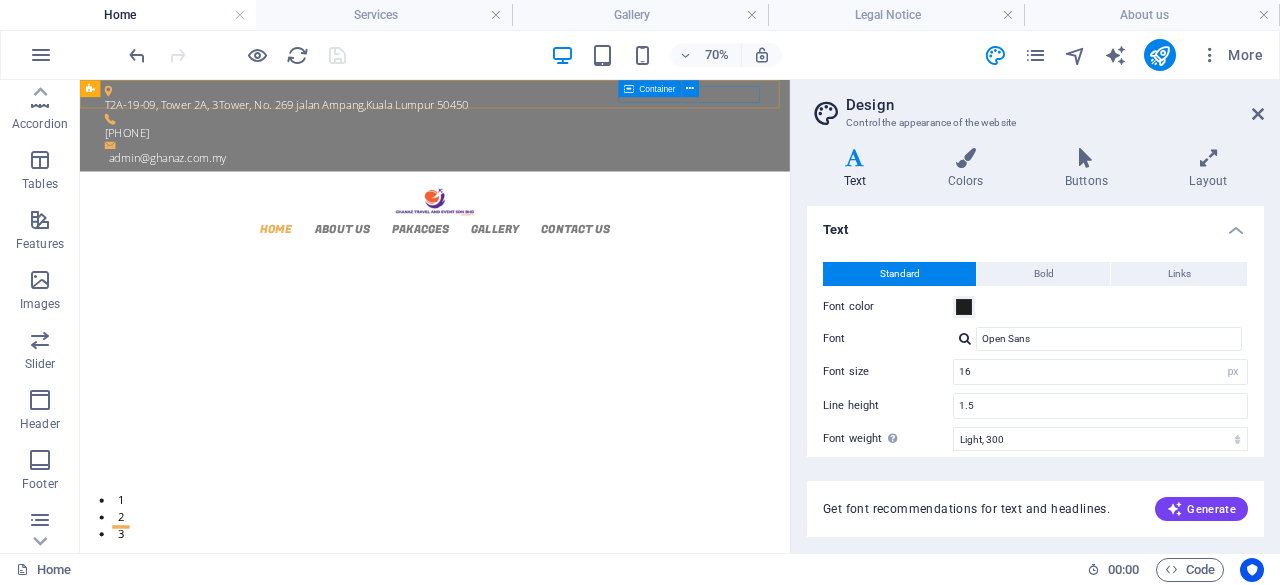 click on "70% More" at bounding box center [698, 55] 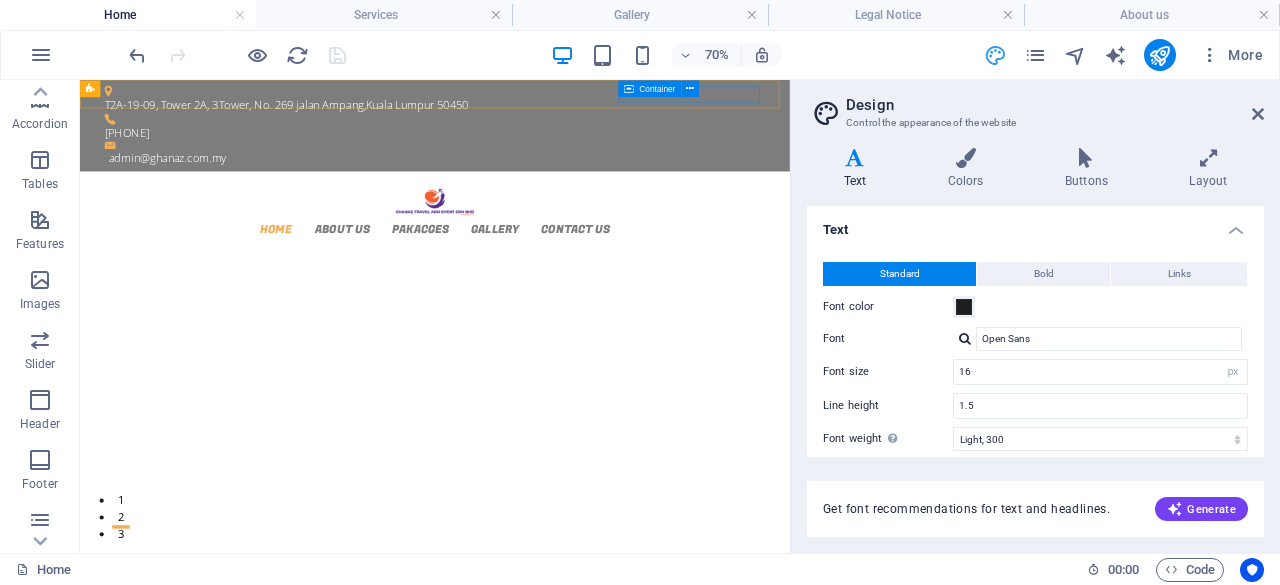 click at bounding box center [995, 55] 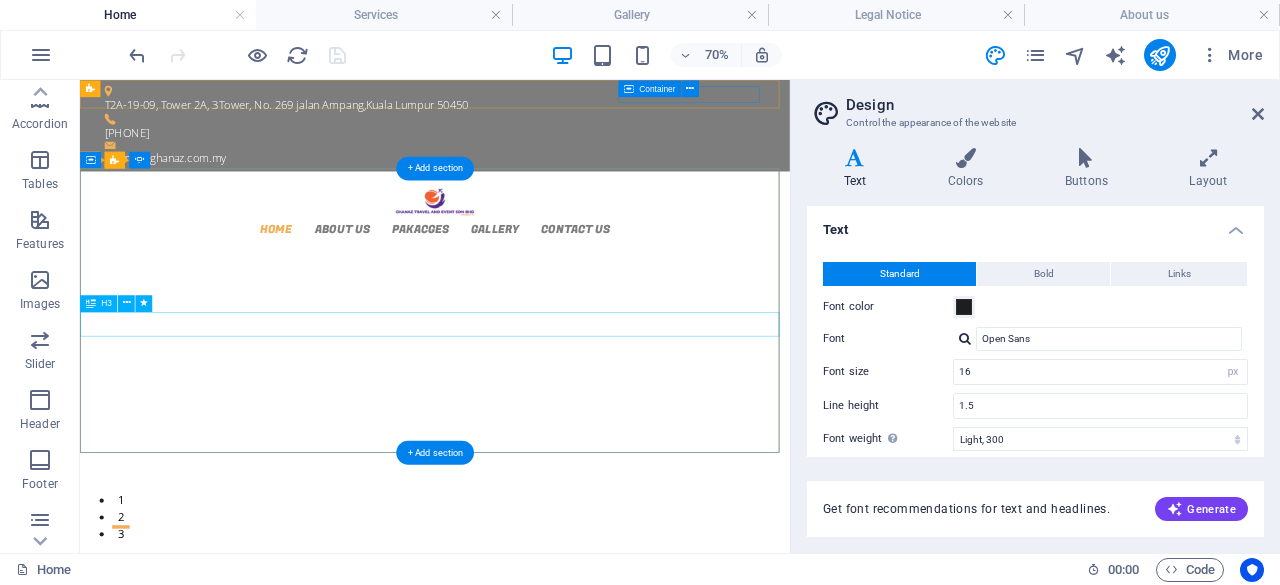 click on "Lorem Ipsum is simply dummy text of the printing" at bounding box center (-2418, 3274) 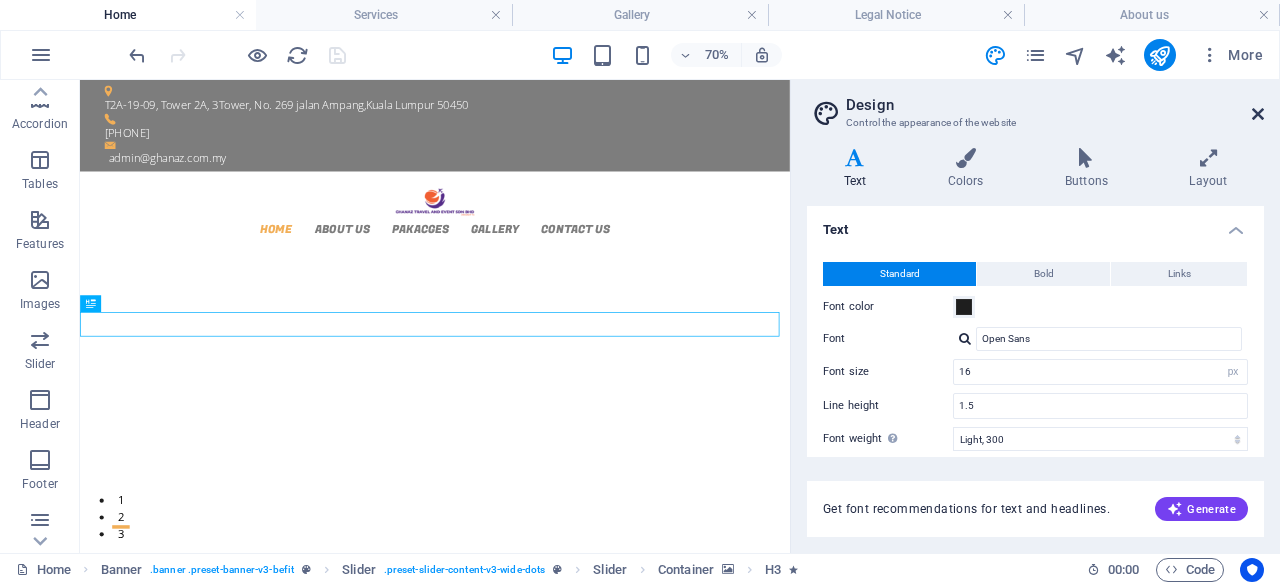 click at bounding box center (1258, 114) 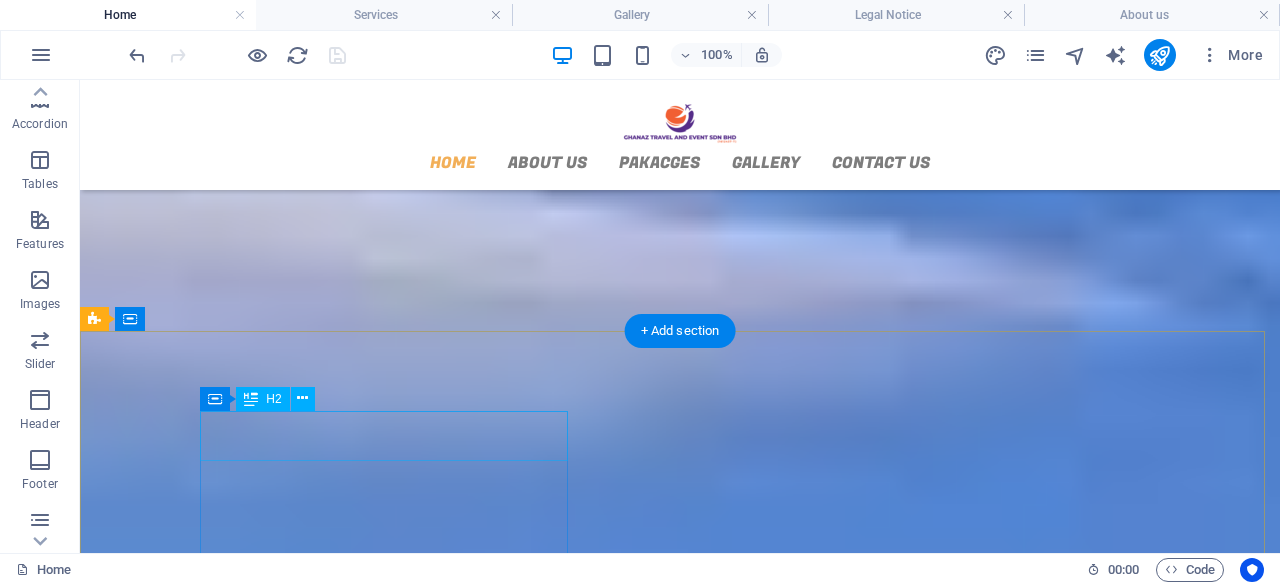 scroll, scrollTop: 1250, scrollLeft: 0, axis: vertical 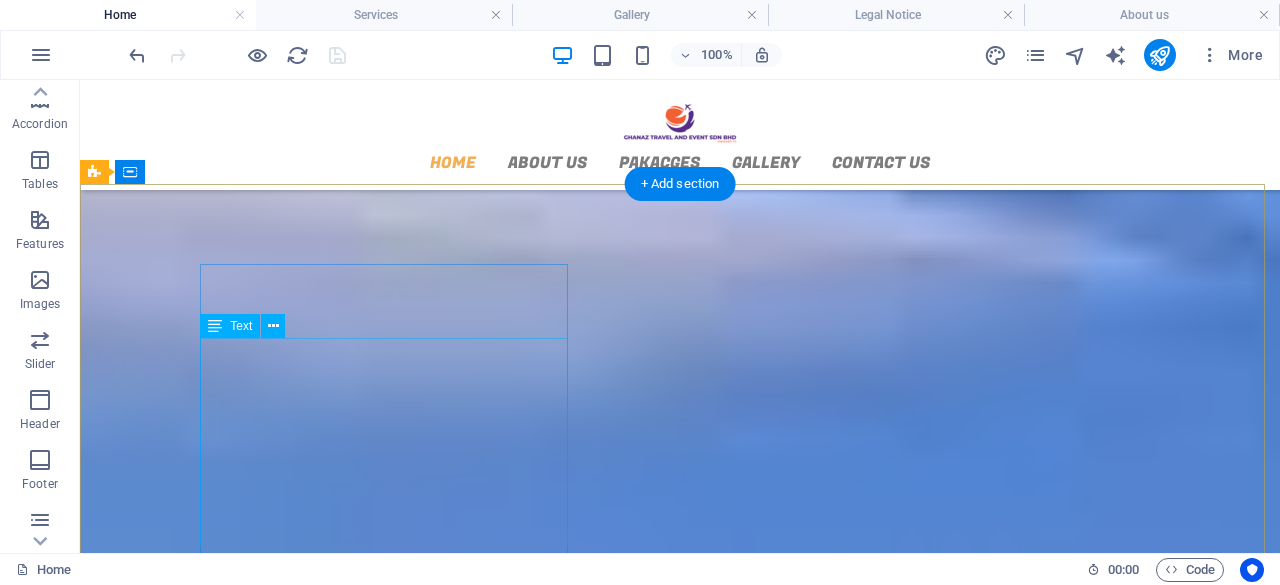 click on "GHANAZ TRAVEL AND EVENT SDN BHD [ADDRESS], [CITY] [ZIP] [PHONE] [EMAIL] Legal Notice  |  Privacy" at bounding box center (568, 1456) 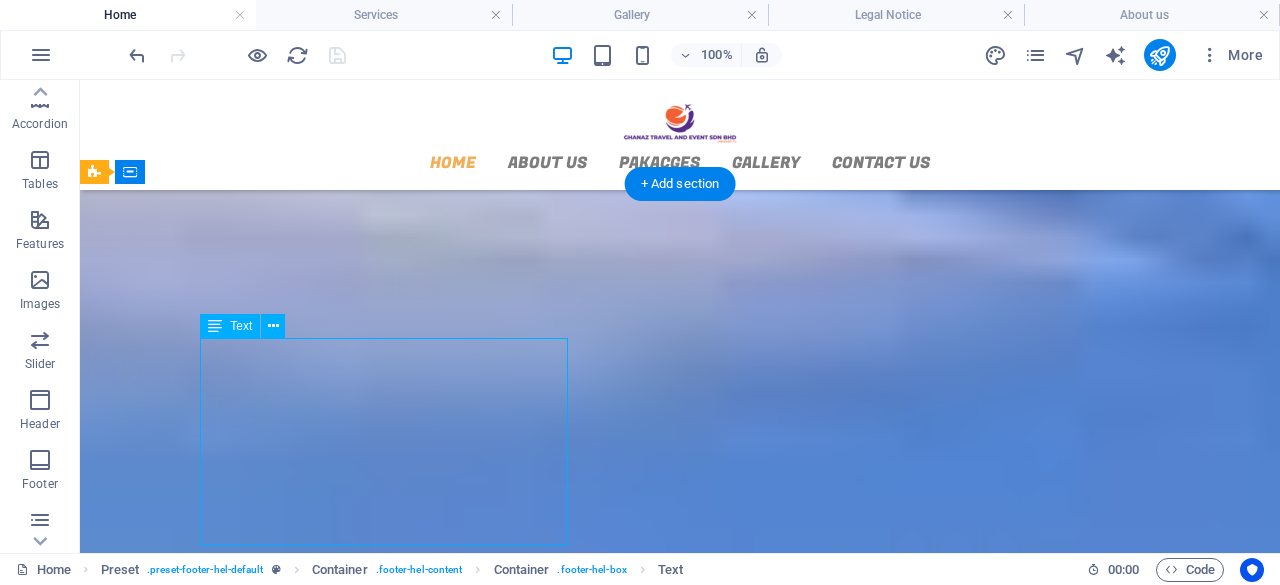 click on "GHANAZ TRAVEL AND EVENT SDN BHD [ADDRESS], [CITY] [ZIP] [PHONE] [EMAIL] Legal Notice  |  Privacy" at bounding box center [568, 1456] 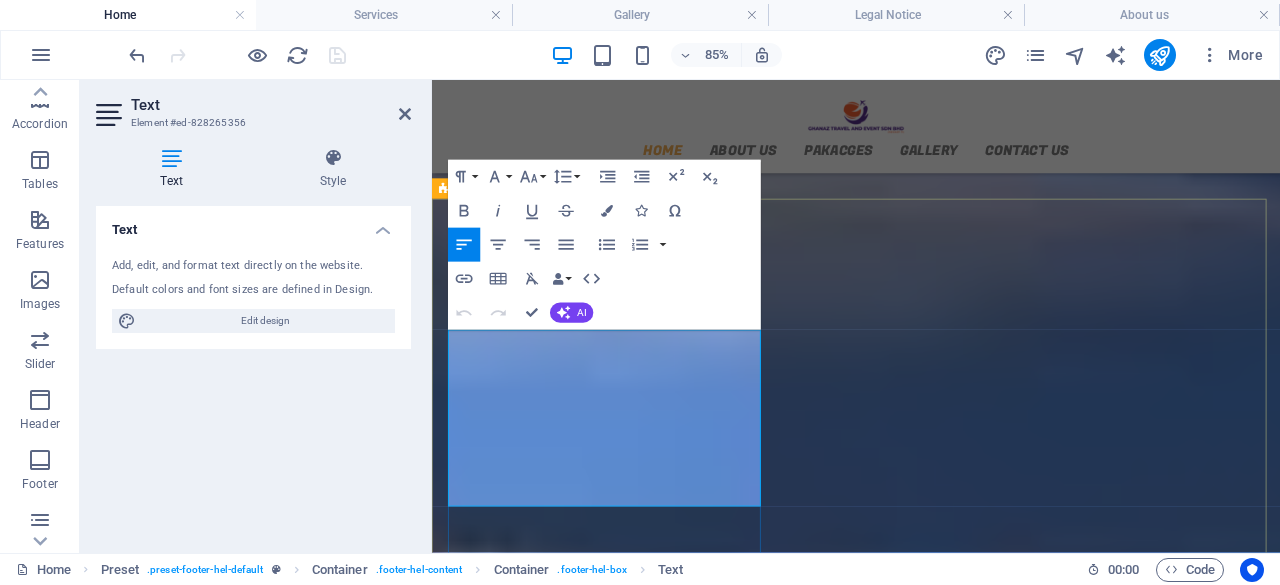 click on "Kuala Lumpur" at bounding box center [870, 1407] 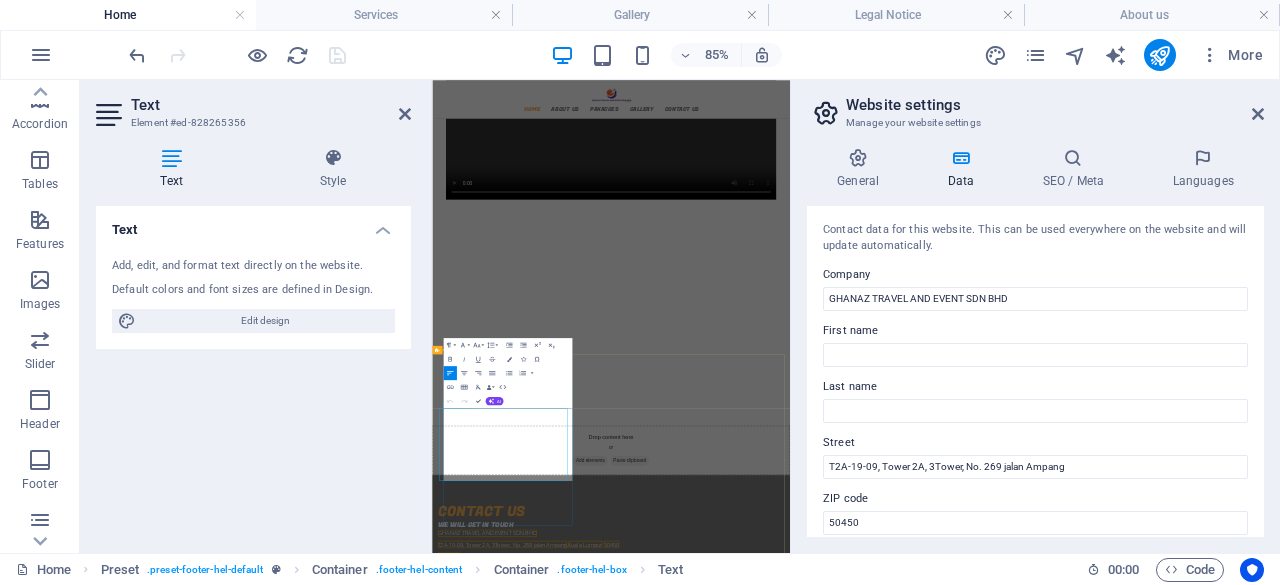 scroll, scrollTop: 1036, scrollLeft: 0, axis: vertical 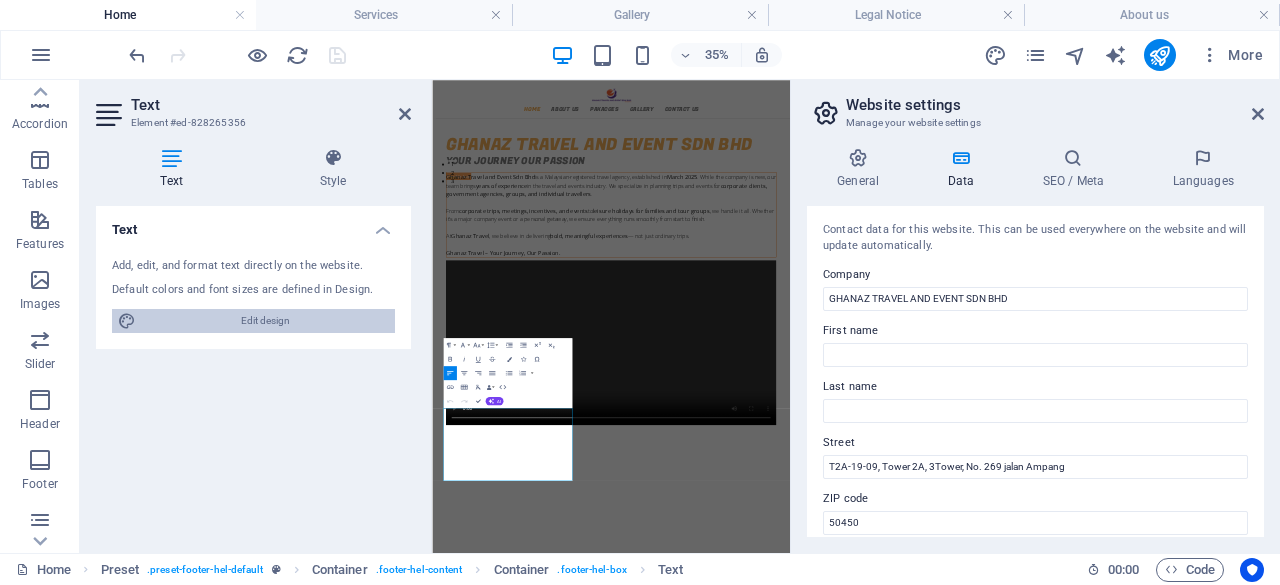 click on "Edit design" at bounding box center [265, 321] 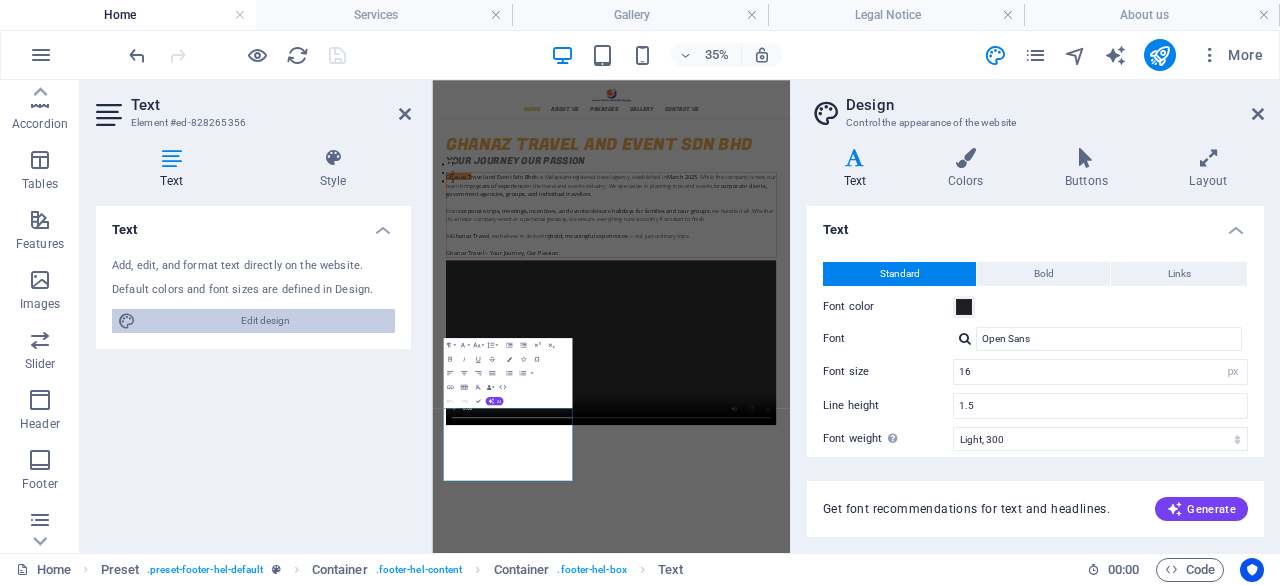 click on "Edit design" at bounding box center (265, 321) 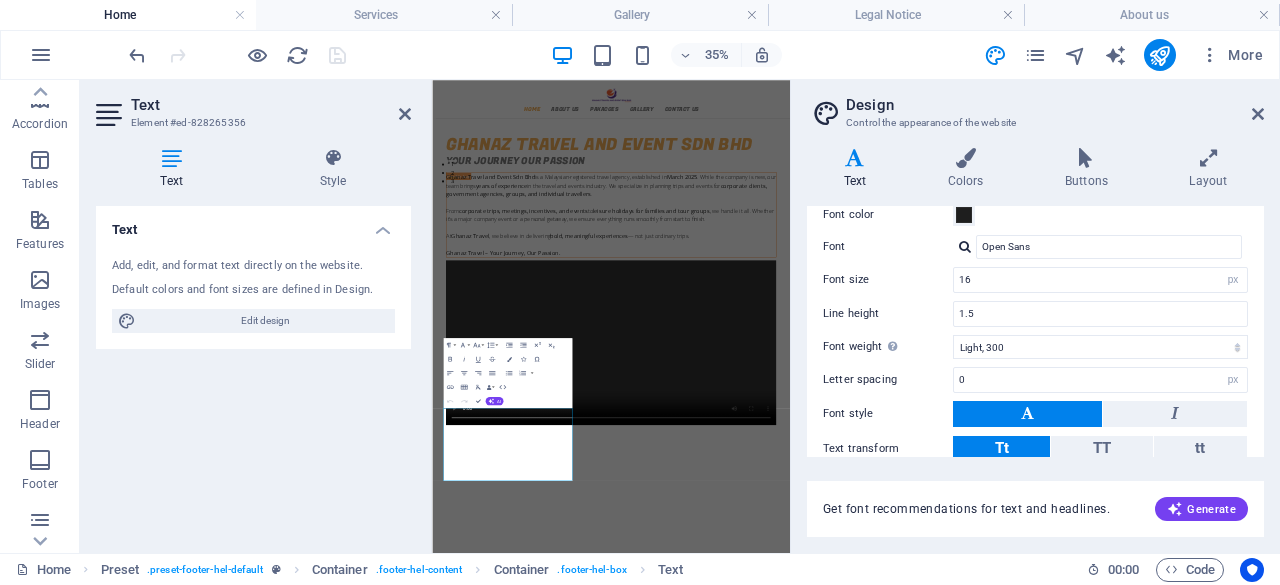 scroll, scrollTop: 0, scrollLeft: 0, axis: both 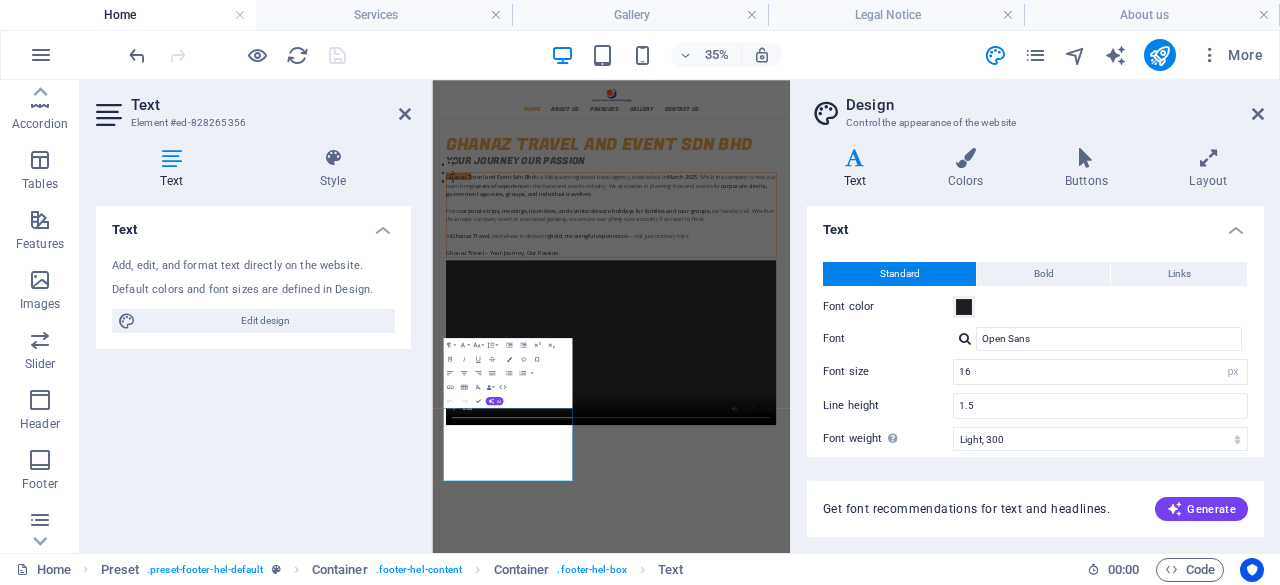 click on "Text Add, edit, and format text directly on the website. Default colors and font sizes are defined in Design. Edit design Alignment Left aligned Centered Right aligned" at bounding box center [253, 371] 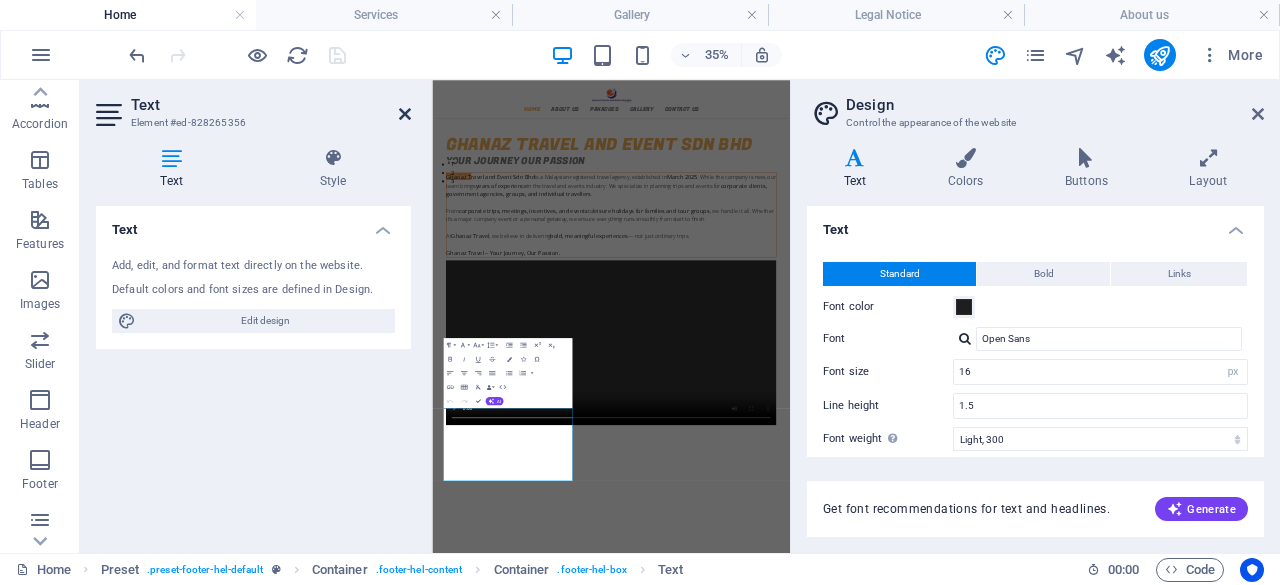 drag, startPoint x: 408, startPoint y: 117, endPoint x: 462, endPoint y: 46, distance: 89.20202 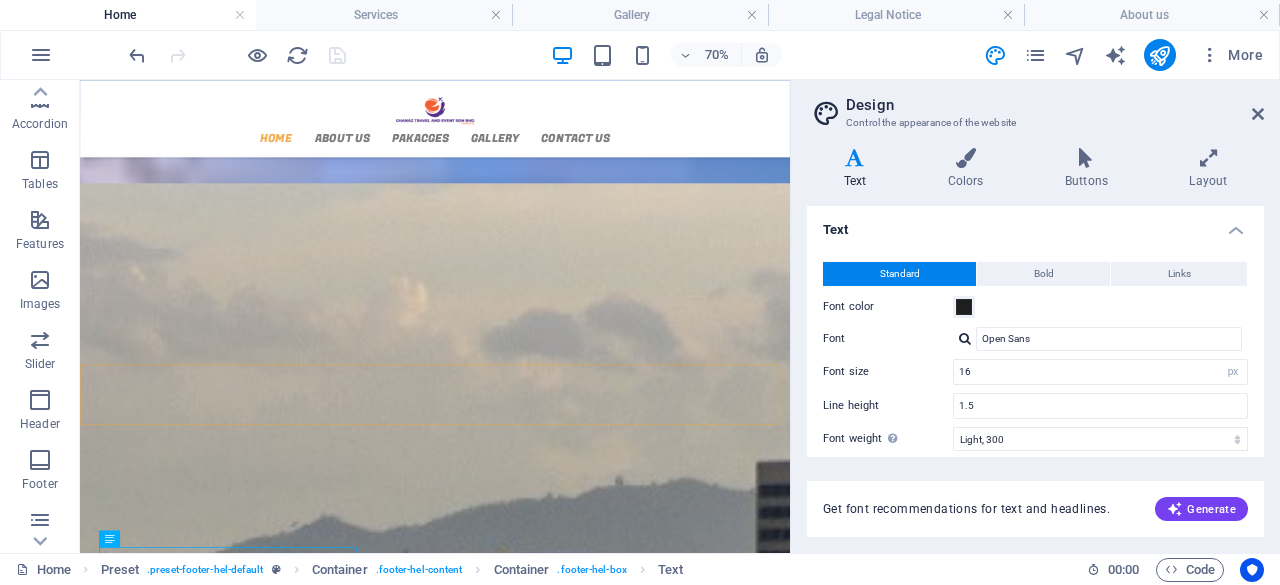 scroll, scrollTop: 1306, scrollLeft: 0, axis: vertical 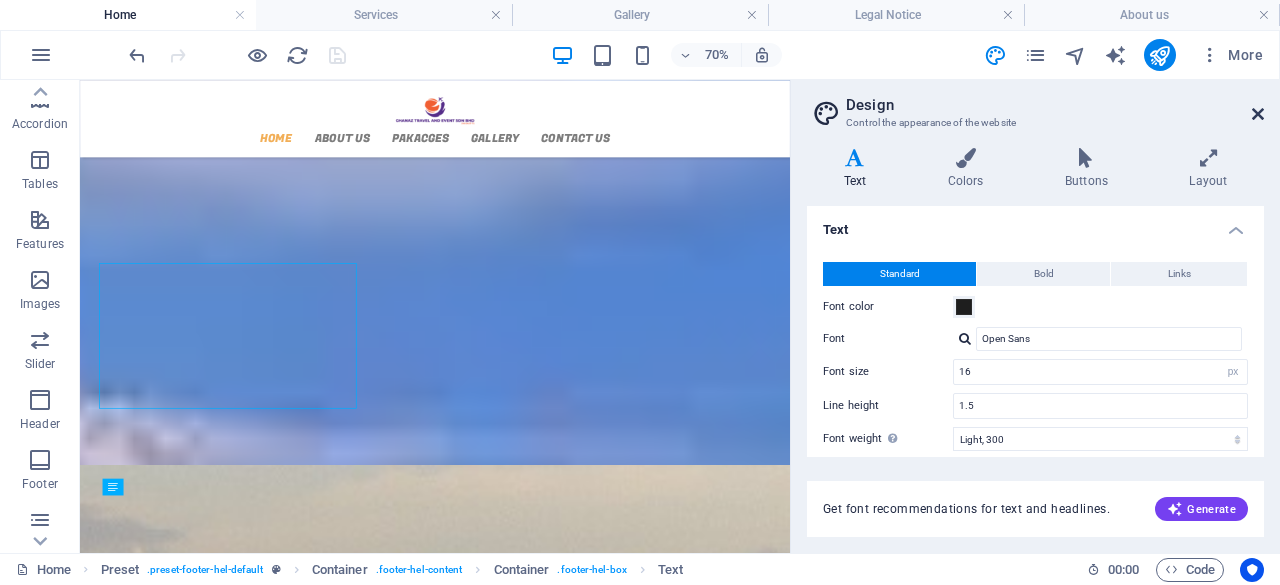 drag, startPoint x: 1258, startPoint y: 113, endPoint x: 1175, endPoint y: 37, distance: 112.53888 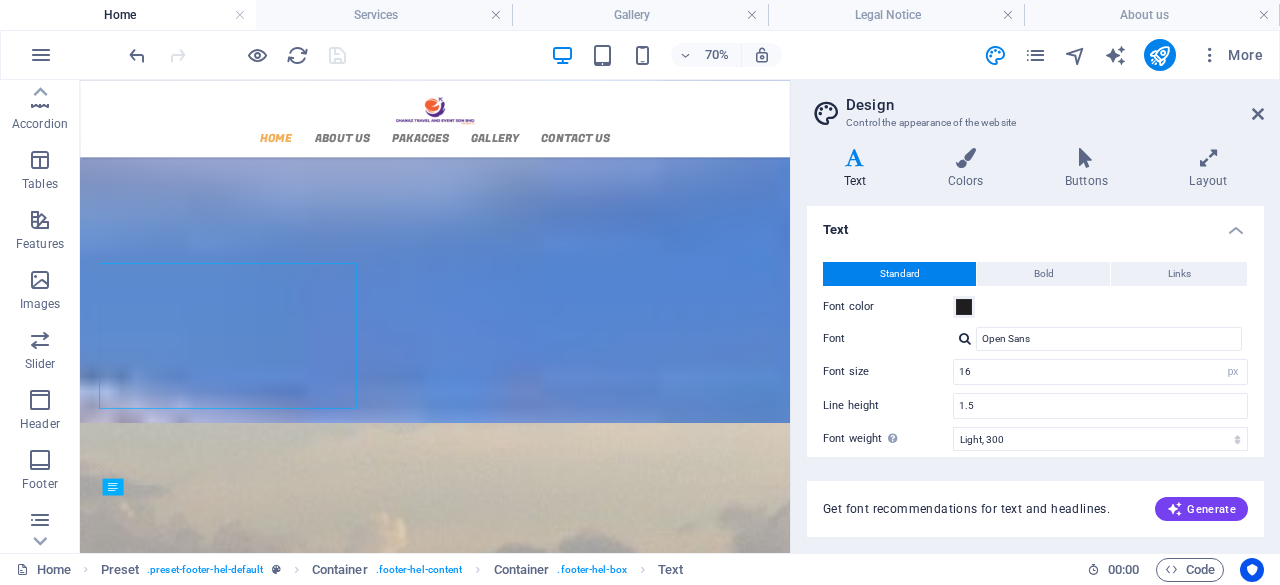 scroll, scrollTop: 1370, scrollLeft: 0, axis: vertical 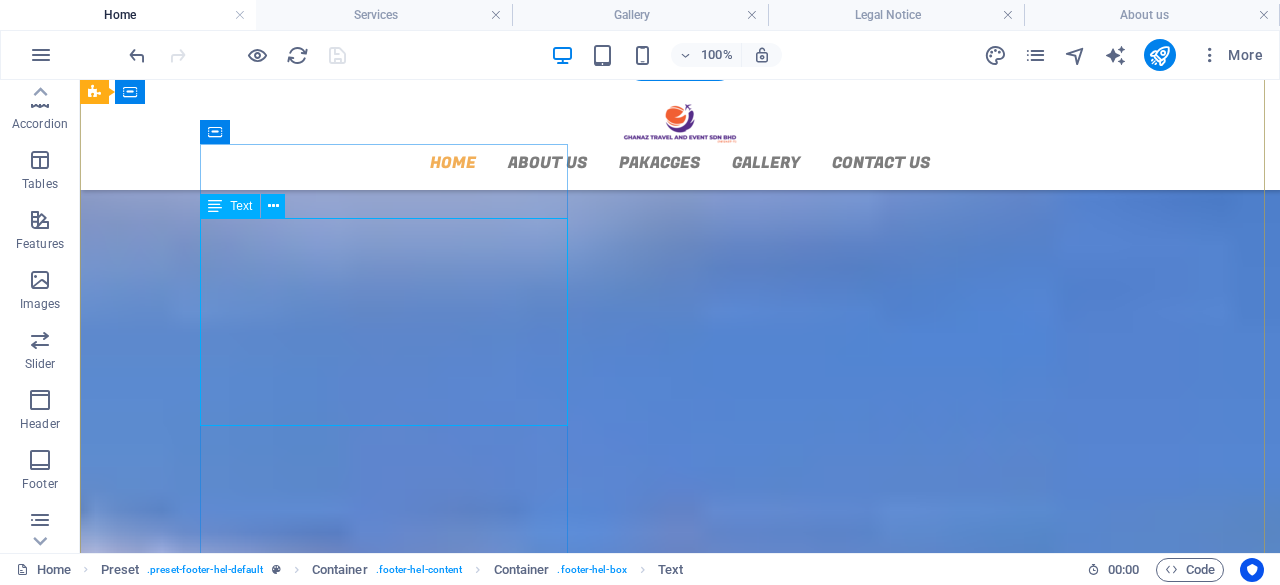 click on "GHANAZ TRAVEL AND EVENT SDN BHD [ADDRESS], [CITY] [ZIP] [PHONE] [EMAIL] Legal Notice  |  Privacy" at bounding box center (568, 1336) 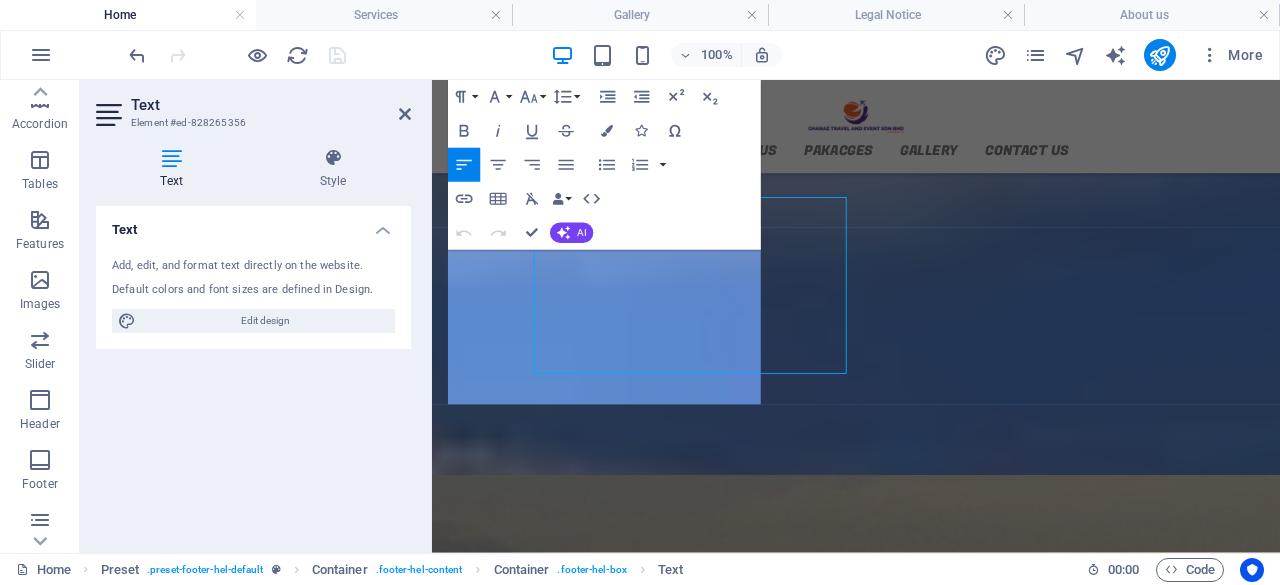 scroll, scrollTop: 1380, scrollLeft: 0, axis: vertical 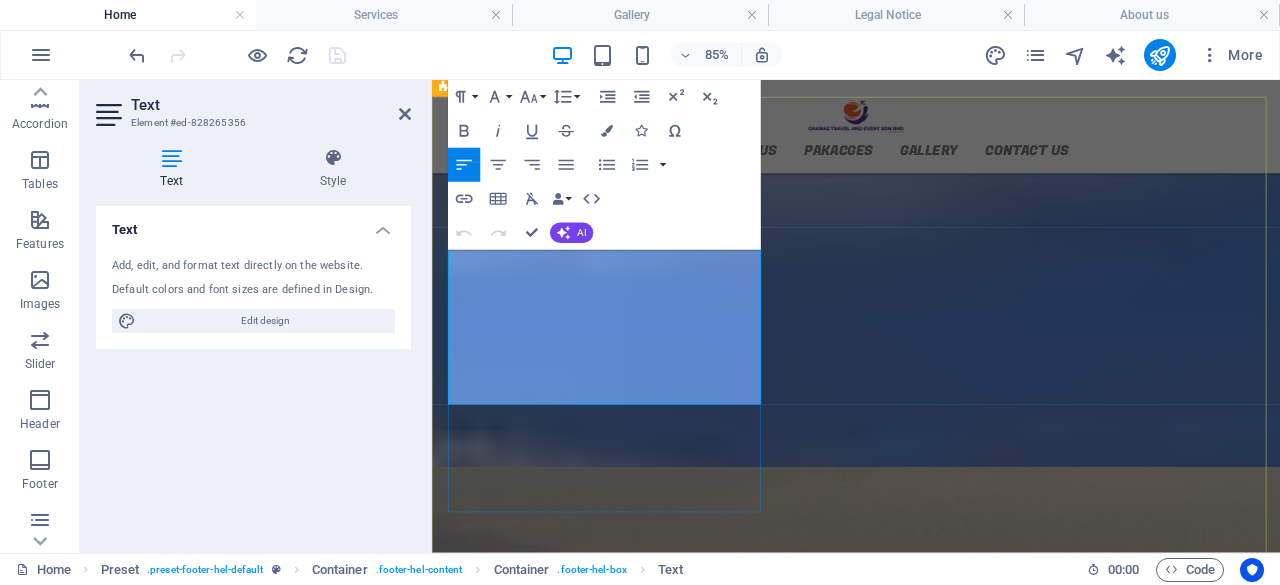click on "T2A-19-09, Tower 2A, 3Tower, No. 269 jalan Ampang" at bounding box center [633, 1287] 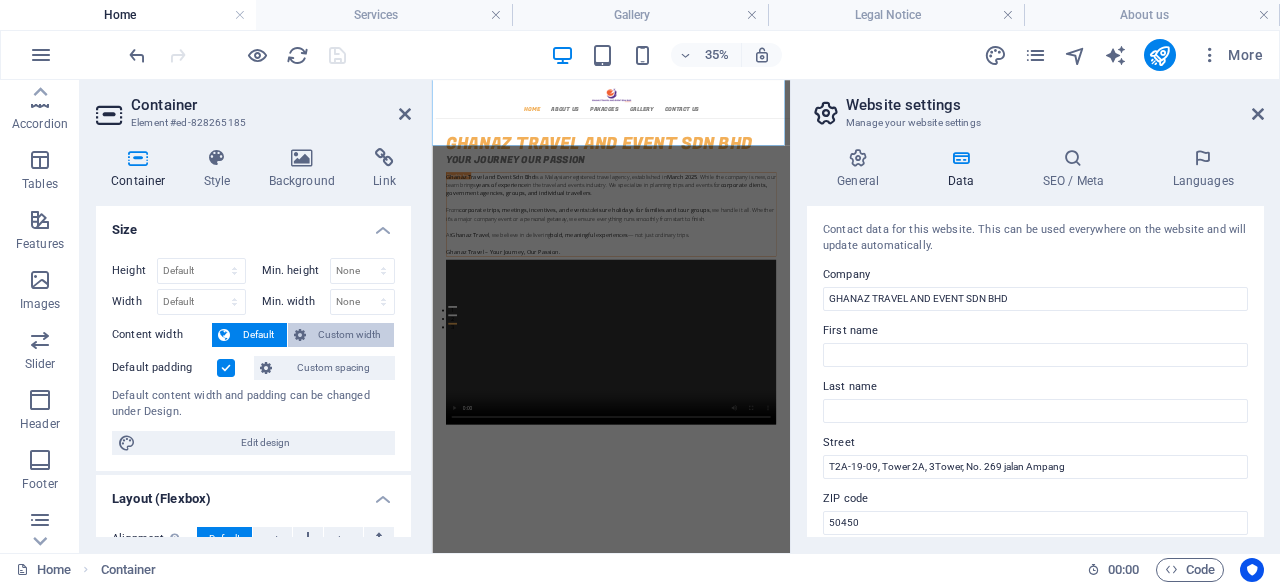 scroll, scrollTop: 1036, scrollLeft: 0, axis: vertical 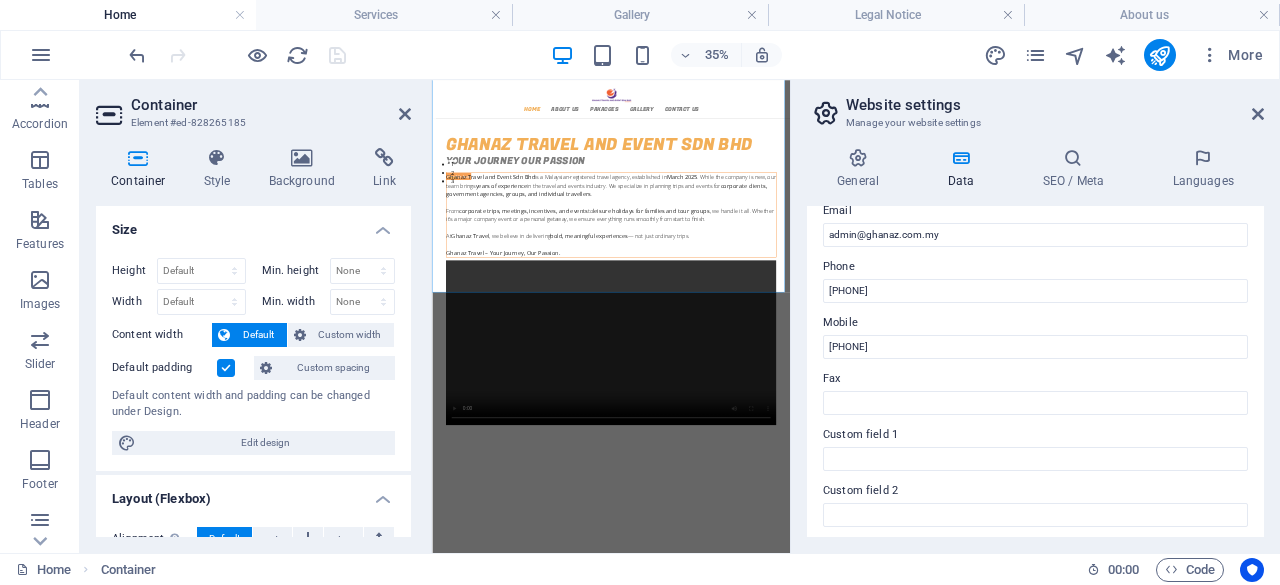 click on "Fax" at bounding box center (1035, 379) 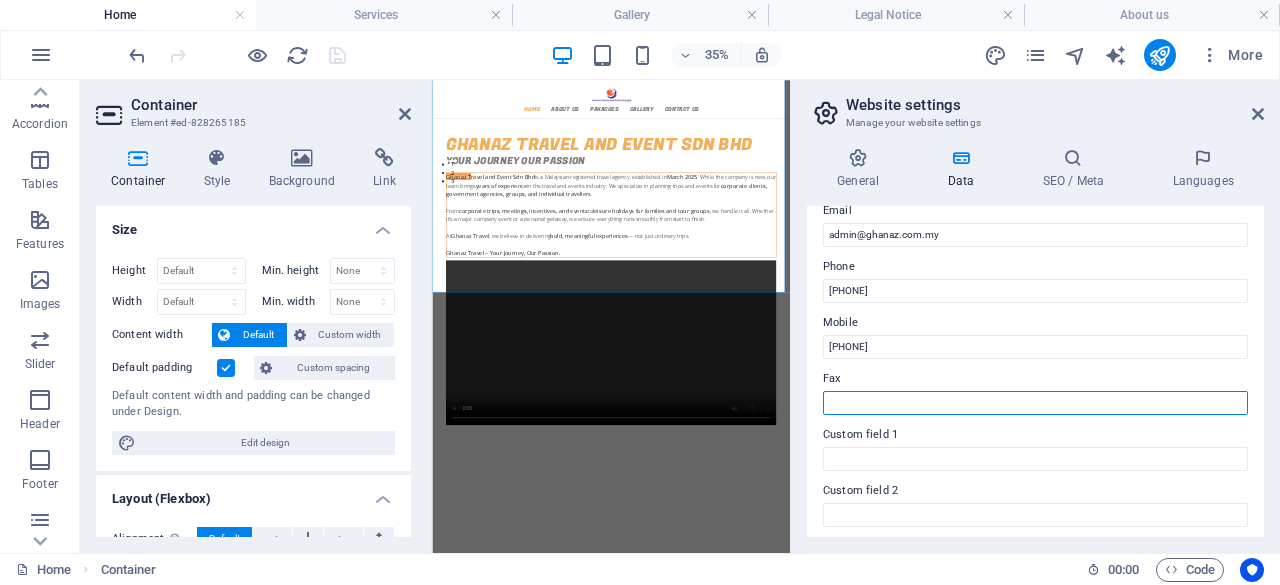 click on "Fax" at bounding box center [1035, 403] 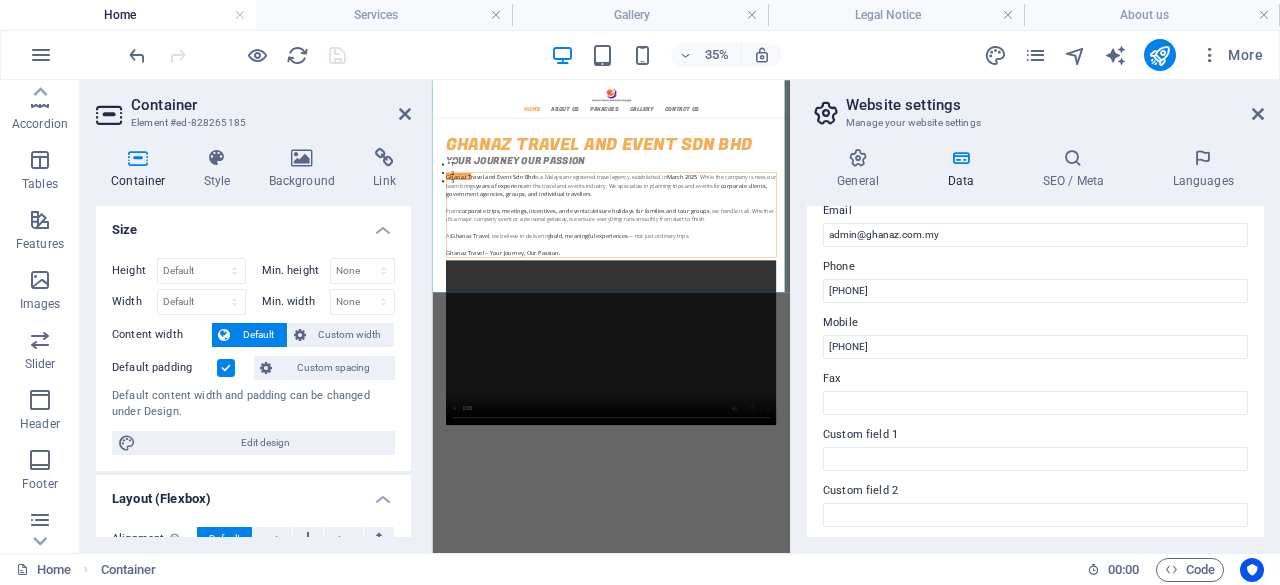 click on "Fax" at bounding box center (1035, 379) 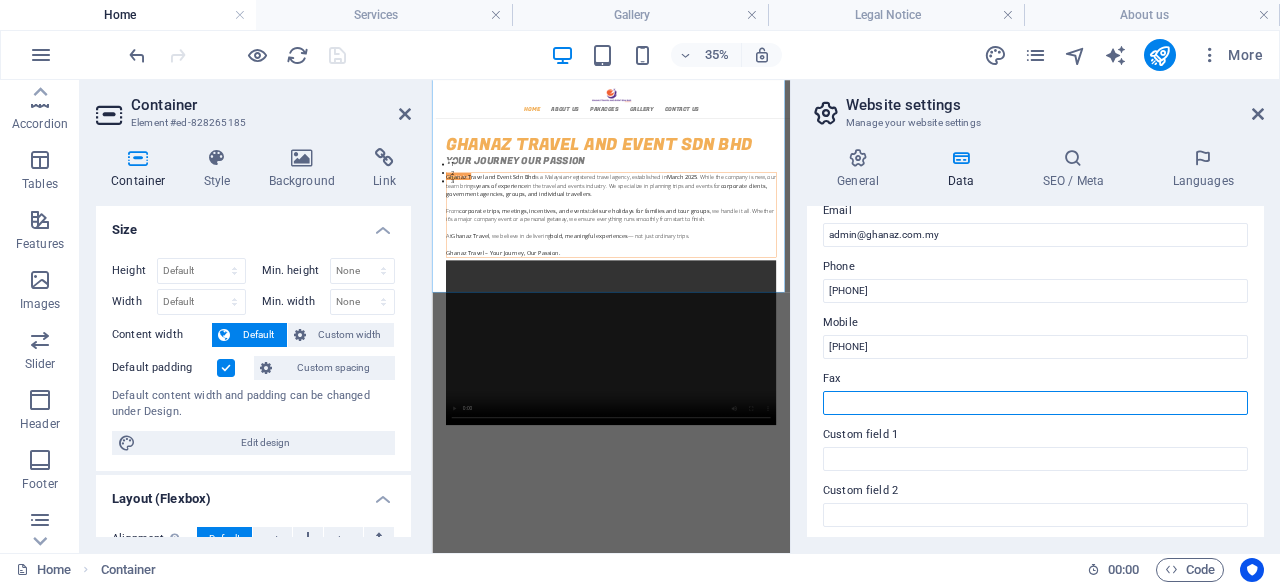 click on "Fax" at bounding box center (1035, 403) 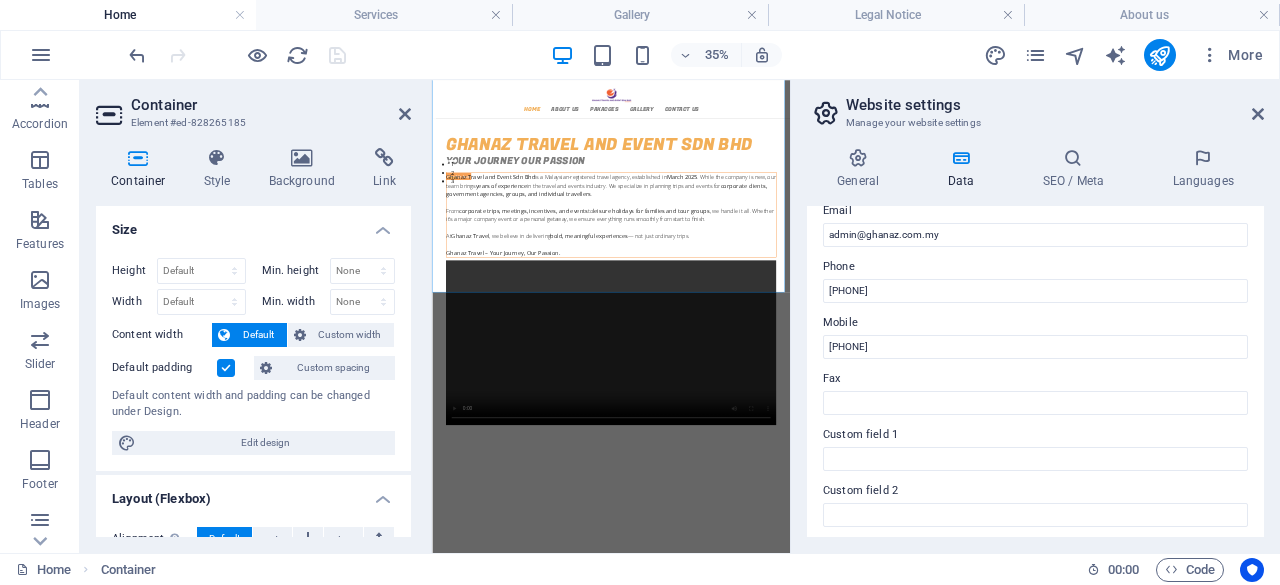 click on "Fax" at bounding box center (1035, 379) 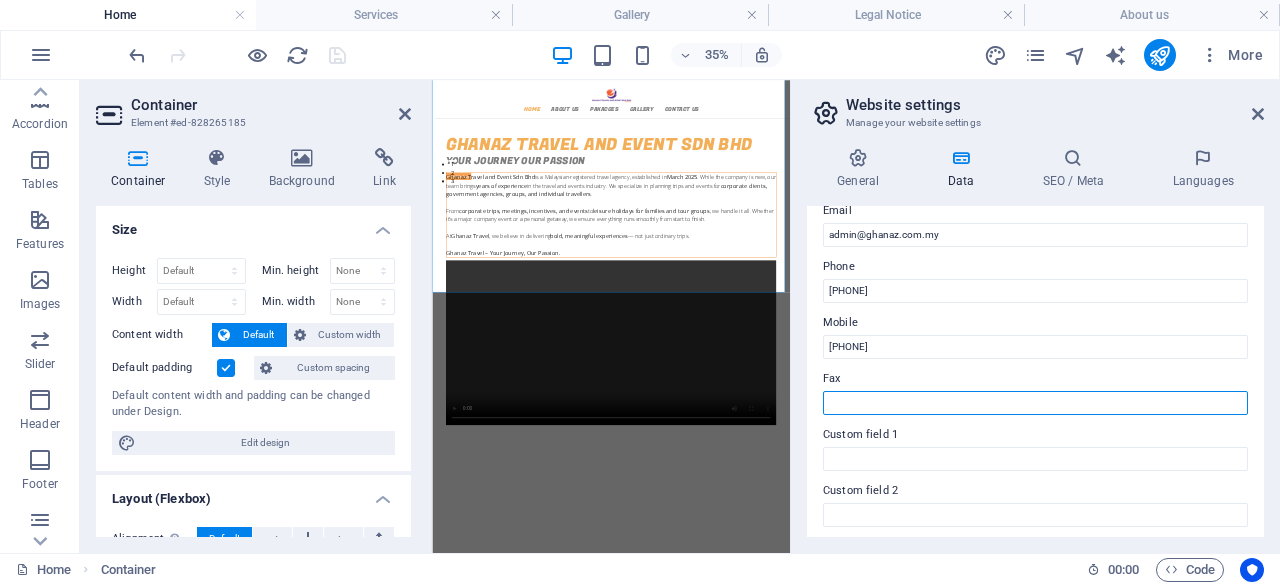 click on "Fax" at bounding box center (1035, 403) 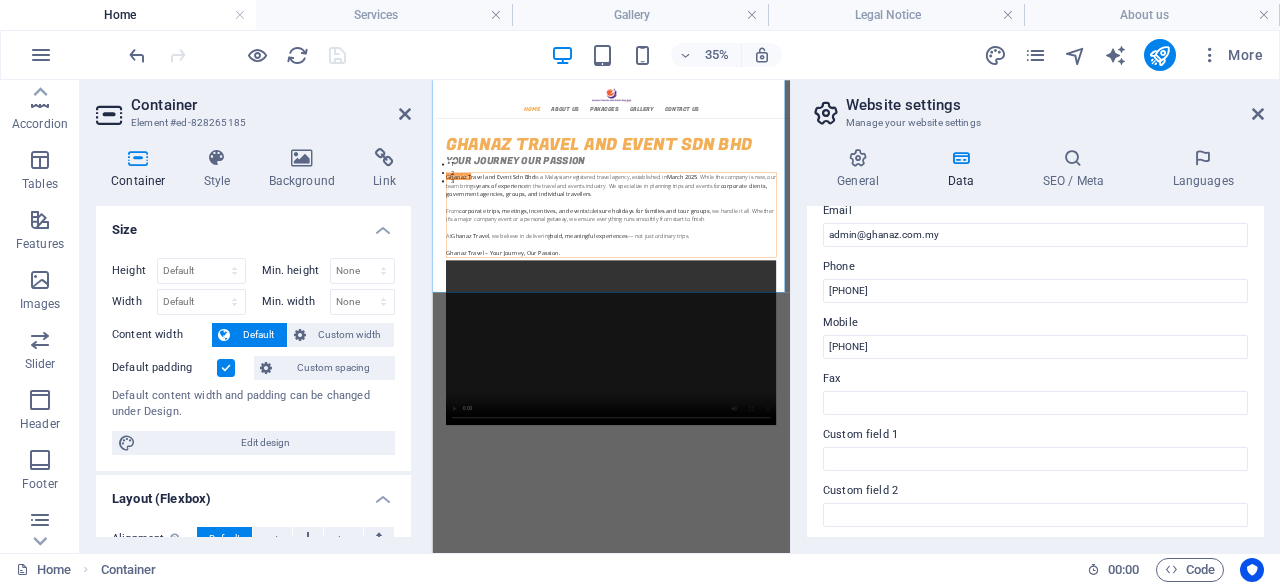 click on "Fax" at bounding box center (1035, 379) 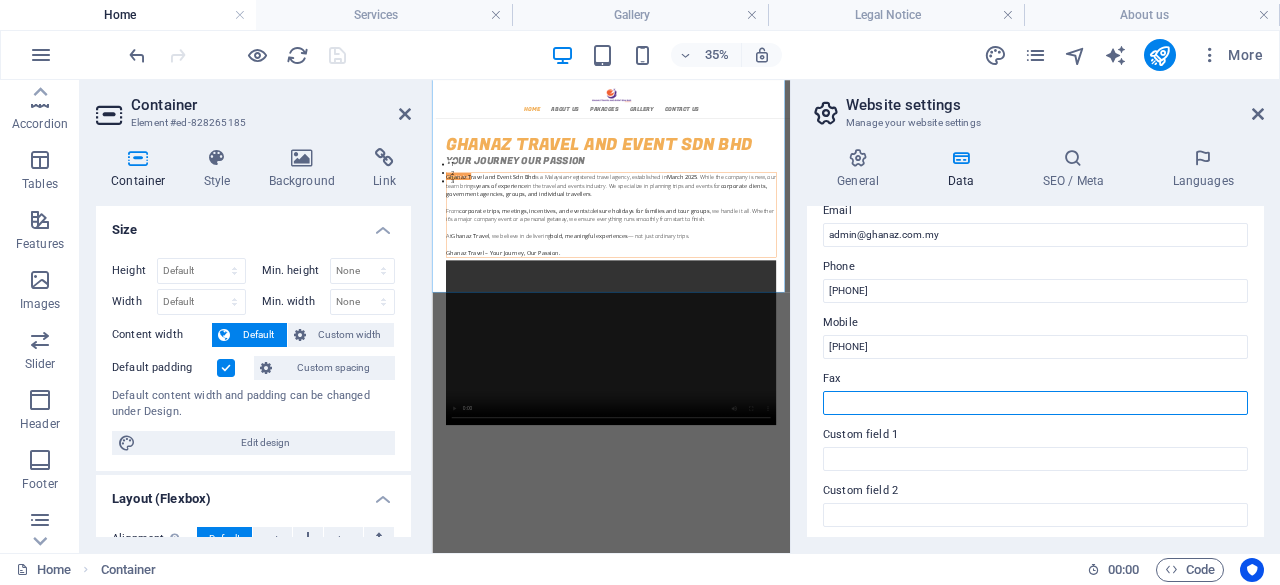 click on "Fax" at bounding box center (1035, 403) 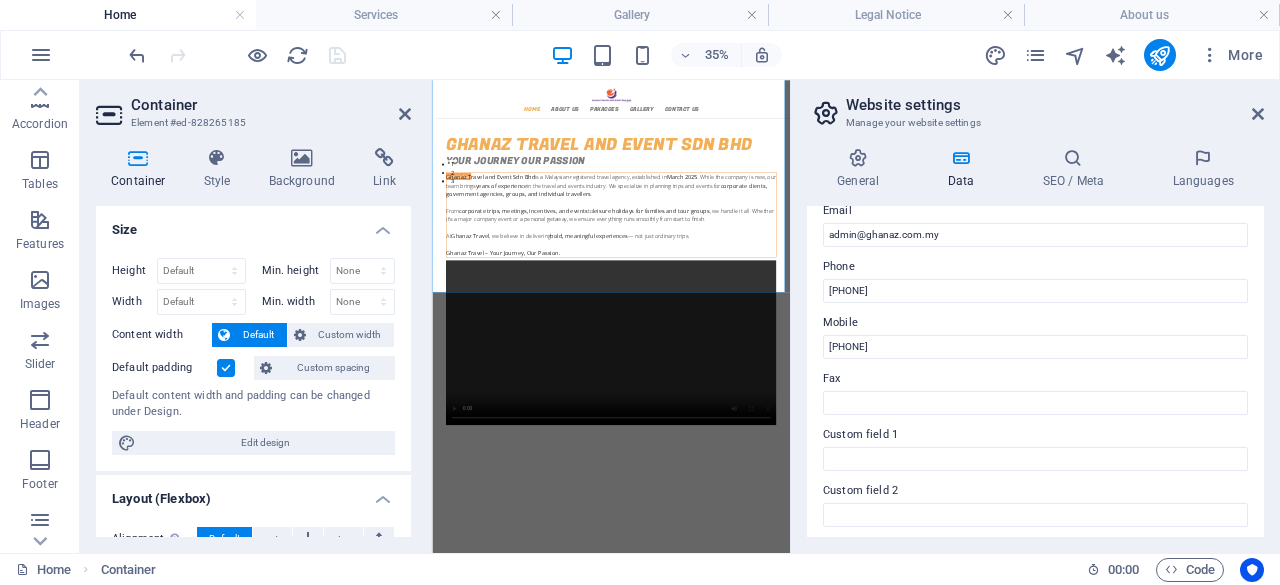 click on "Fax" at bounding box center (1035, 379) 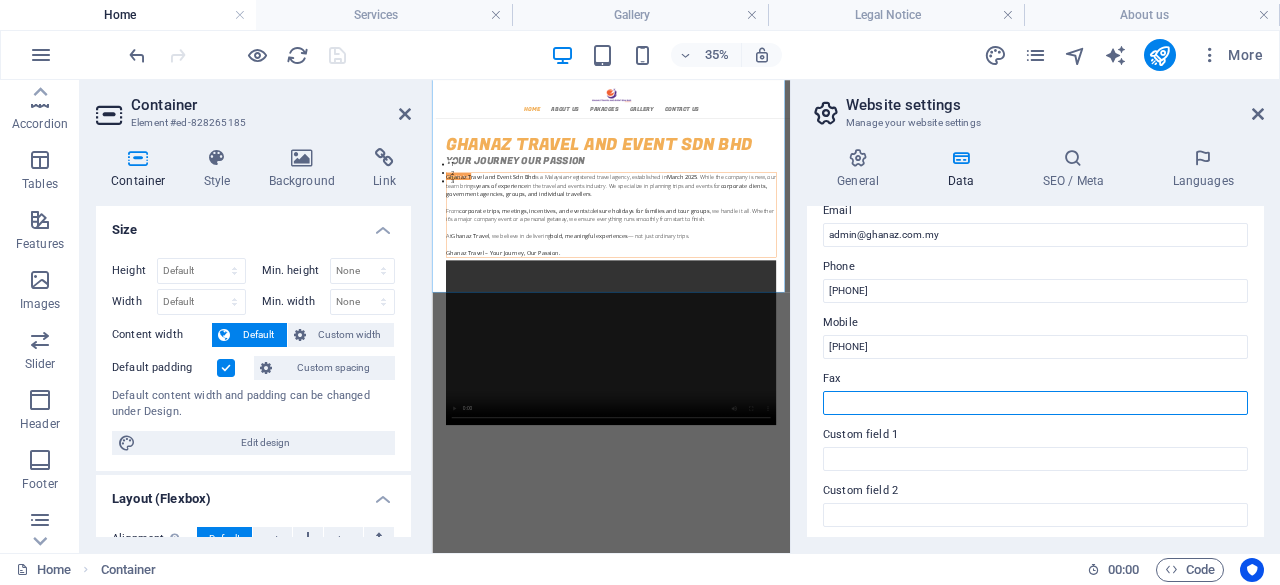 click on "Fax" at bounding box center [1035, 403] 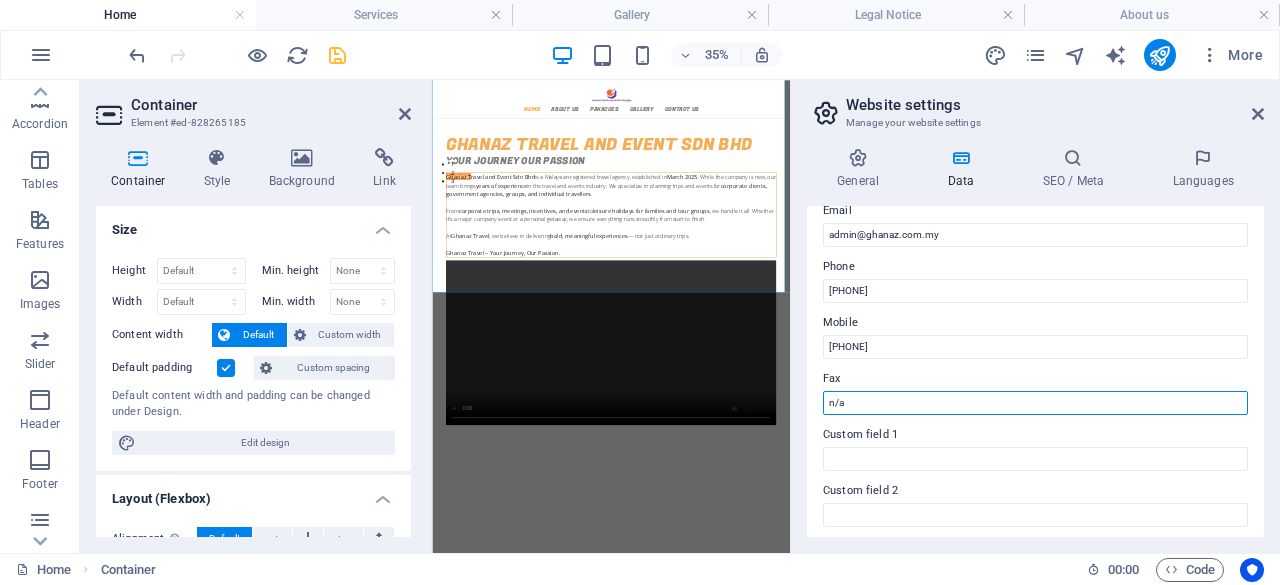 type on "n/a" 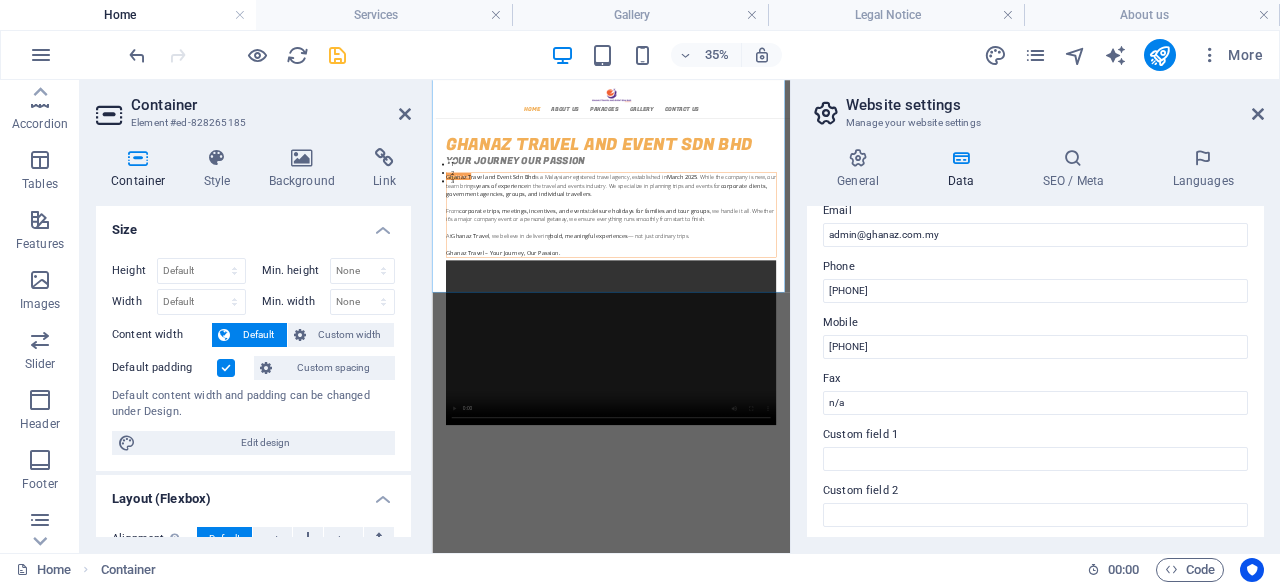 click on "Contact data for this website. This can be used everywhere on the website and will update automatically. Company GHANAZ TRAVEL AND EVENT SDN BHD First name Last name Street [ADDRESS], [CITY] [ZIP] Email [EMAIL] Phone [PHONE] Mobile [PHONE] Fax n/a Custom field 1 Custom field 2 Custom field 3 Custom field 4 Custom field 5 Custom field 6" at bounding box center (1035, 371) 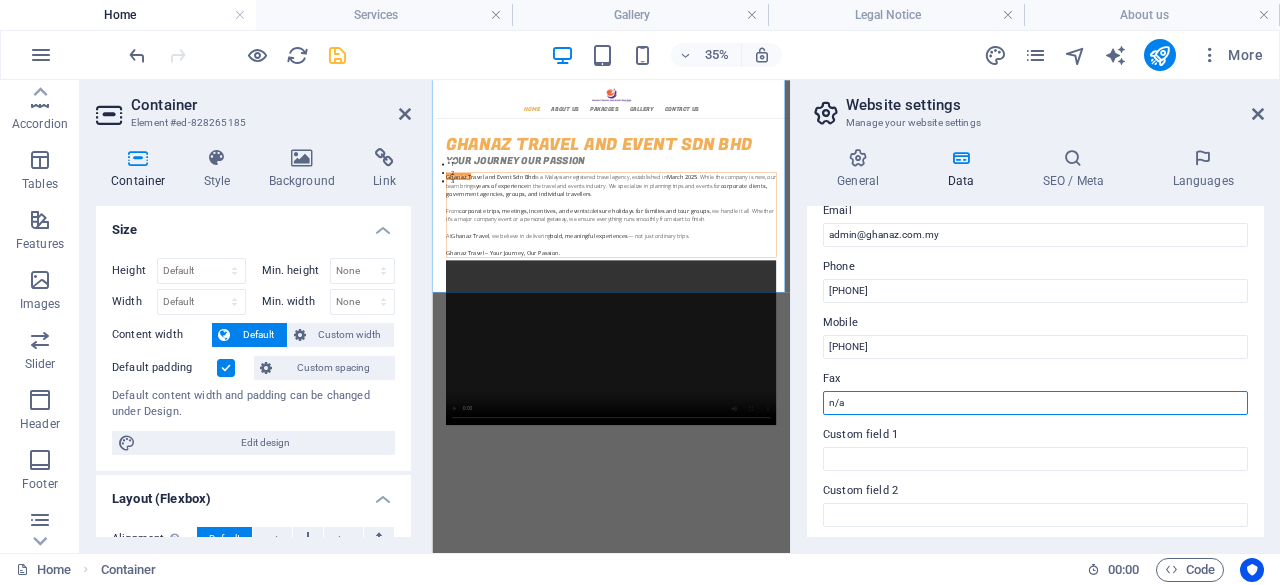 click on "n/a" at bounding box center [1035, 403] 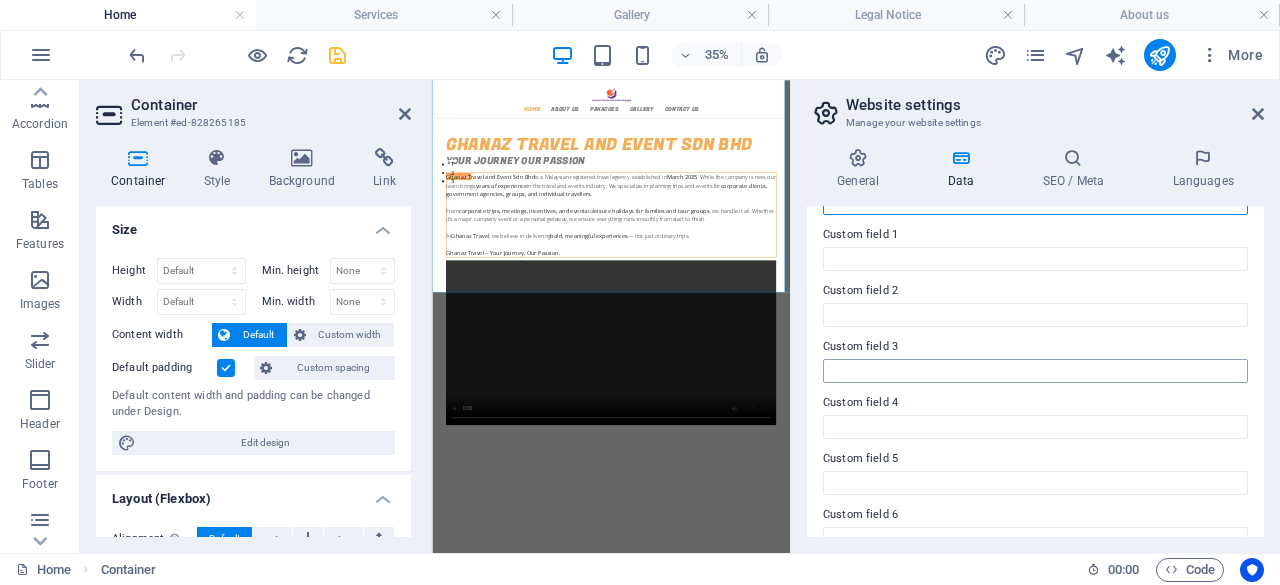 scroll, scrollTop: 629, scrollLeft: 0, axis: vertical 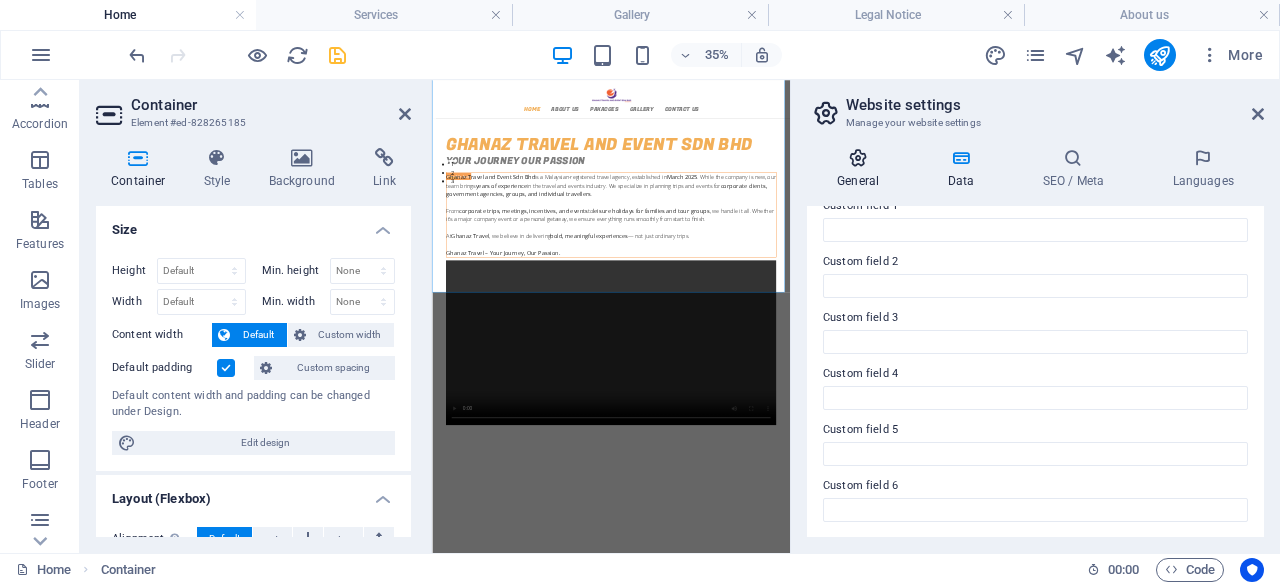 type 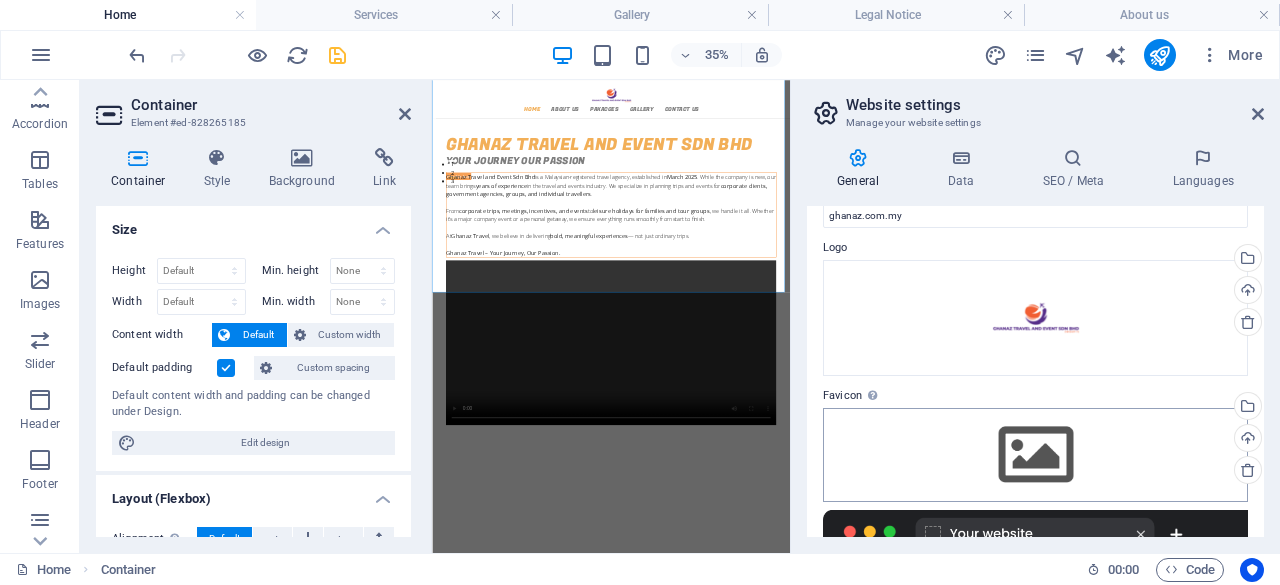 scroll, scrollTop: 100, scrollLeft: 0, axis: vertical 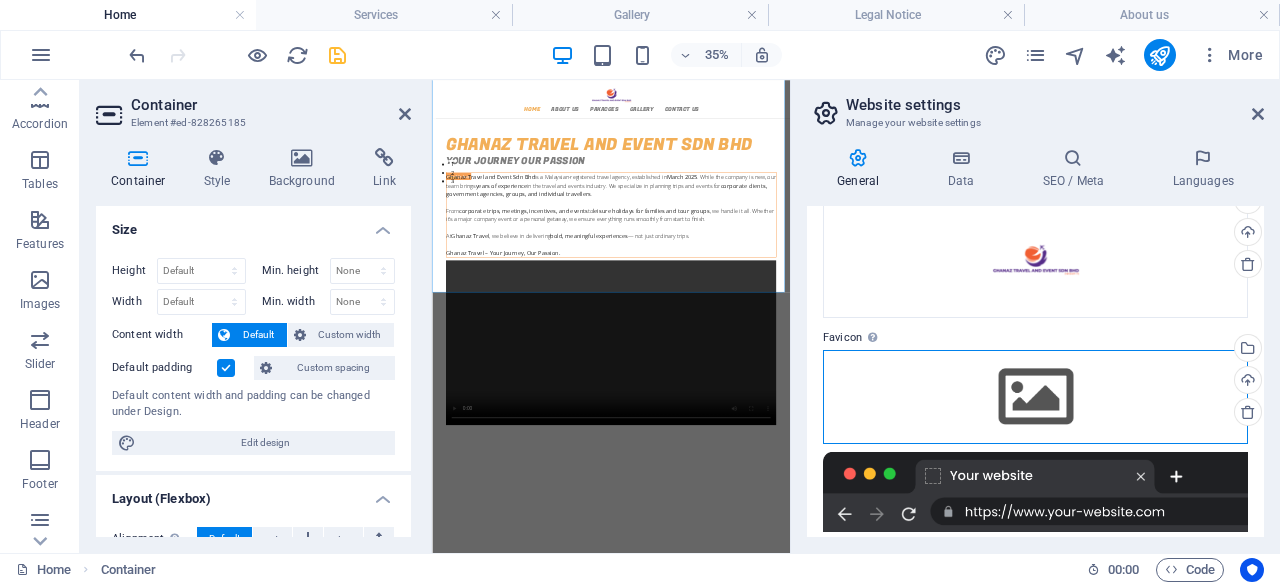 click on "Drag files here, click to choose files or select files from Files or our free stock photos & videos" at bounding box center [1035, 397] 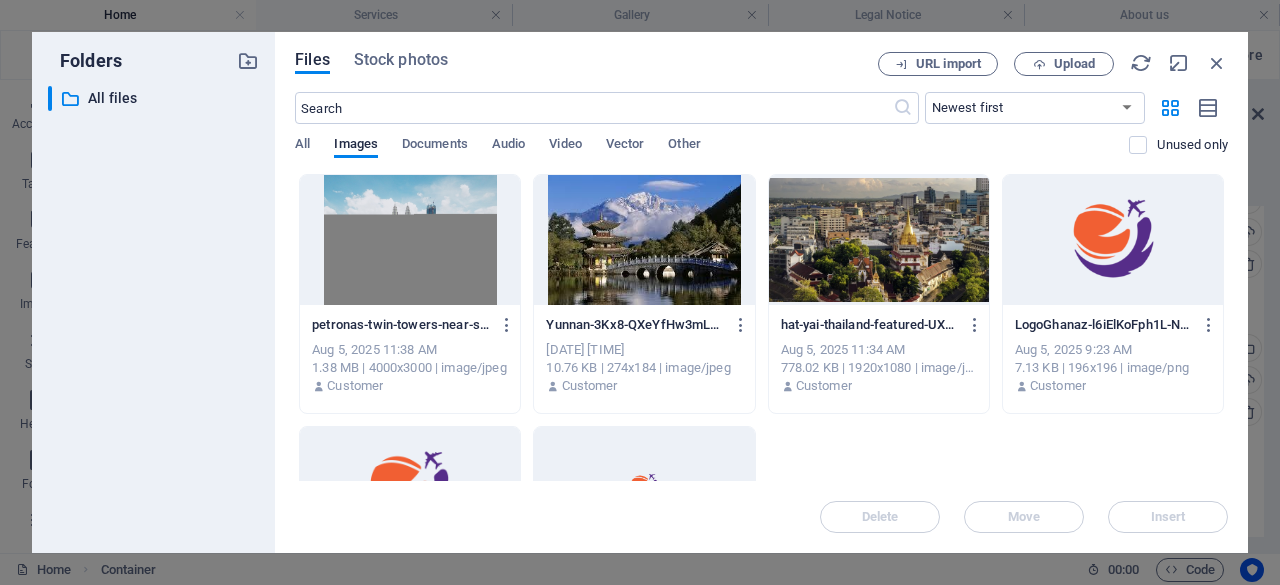 click at bounding box center (1113, 240) 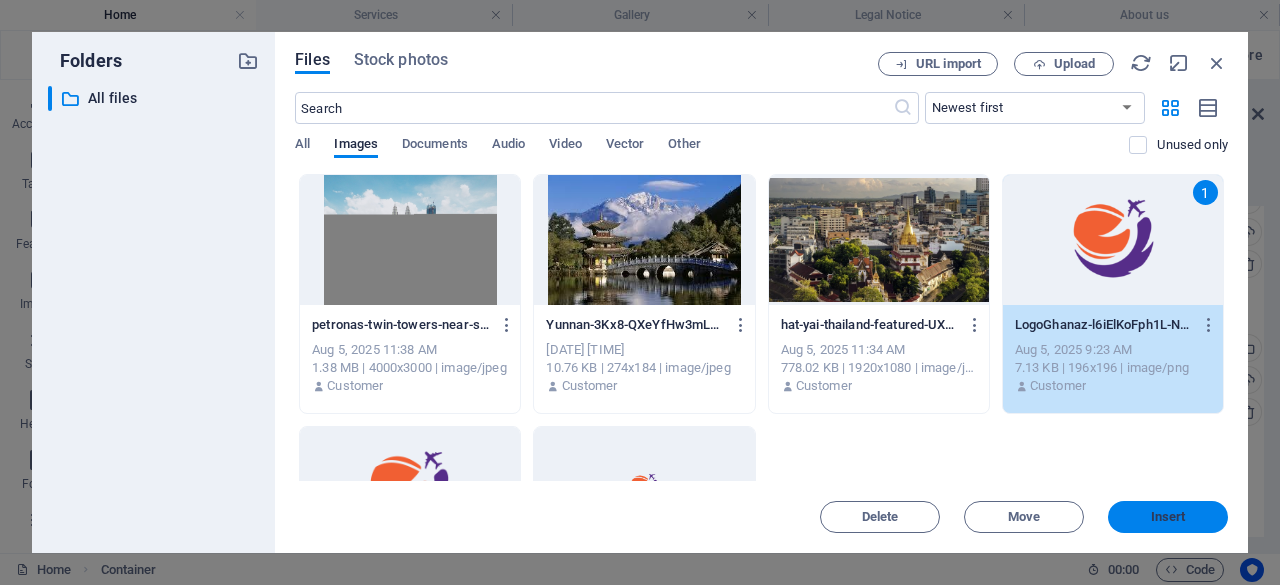 click on "Insert" at bounding box center (1168, 517) 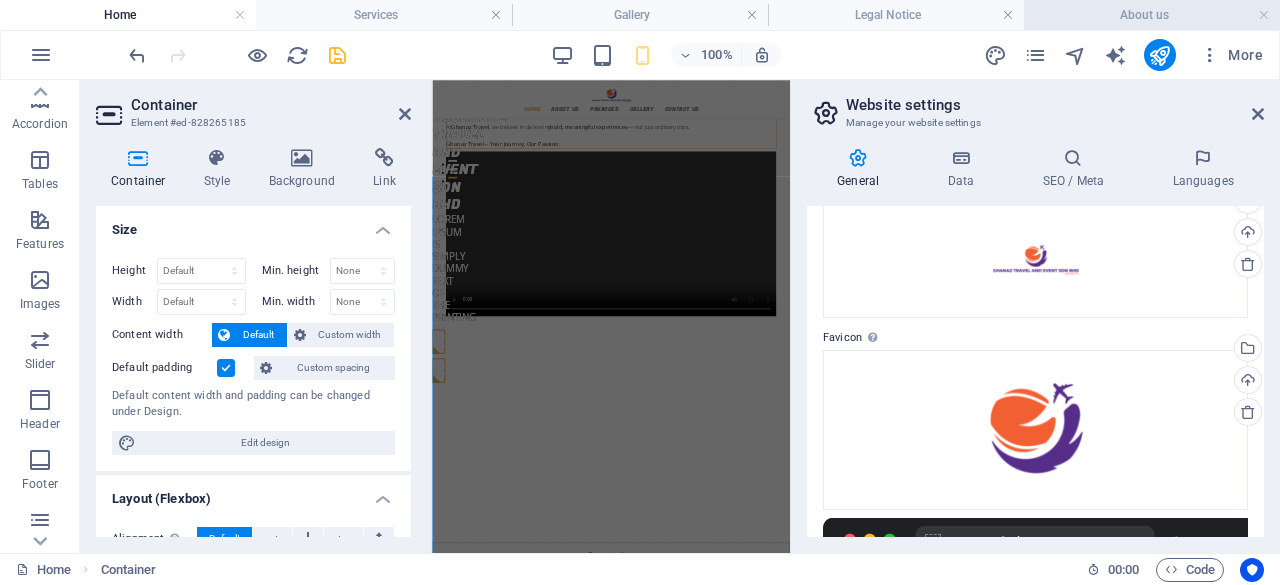scroll, scrollTop: 1035, scrollLeft: 0, axis: vertical 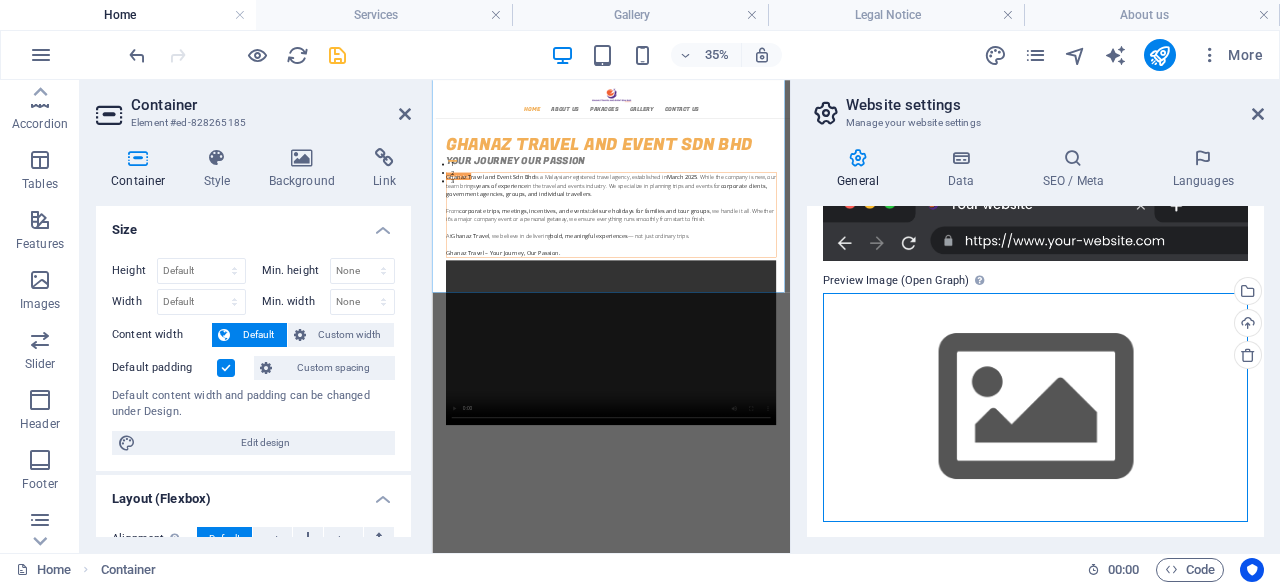 click on "Drag files here, click to choose files or select files from Files or our free stock photos & videos" at bounding box center [1035, 407] 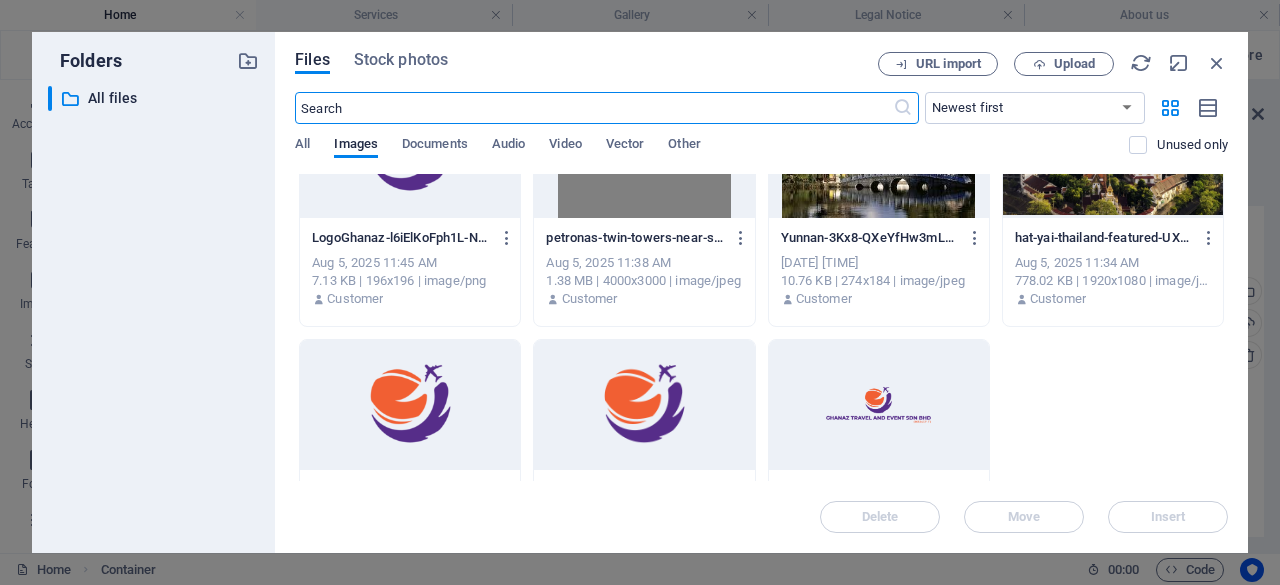 scroll, scrollTop: 184, scrollLeft: 0, axis: vertical 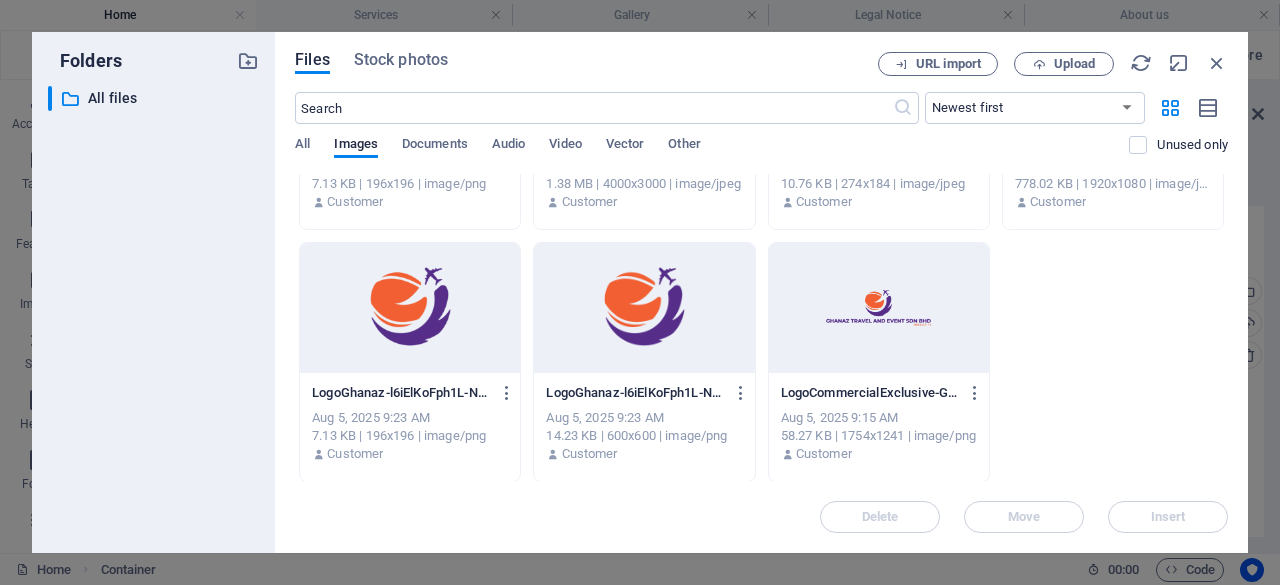 click at bounding box center (879, 308) 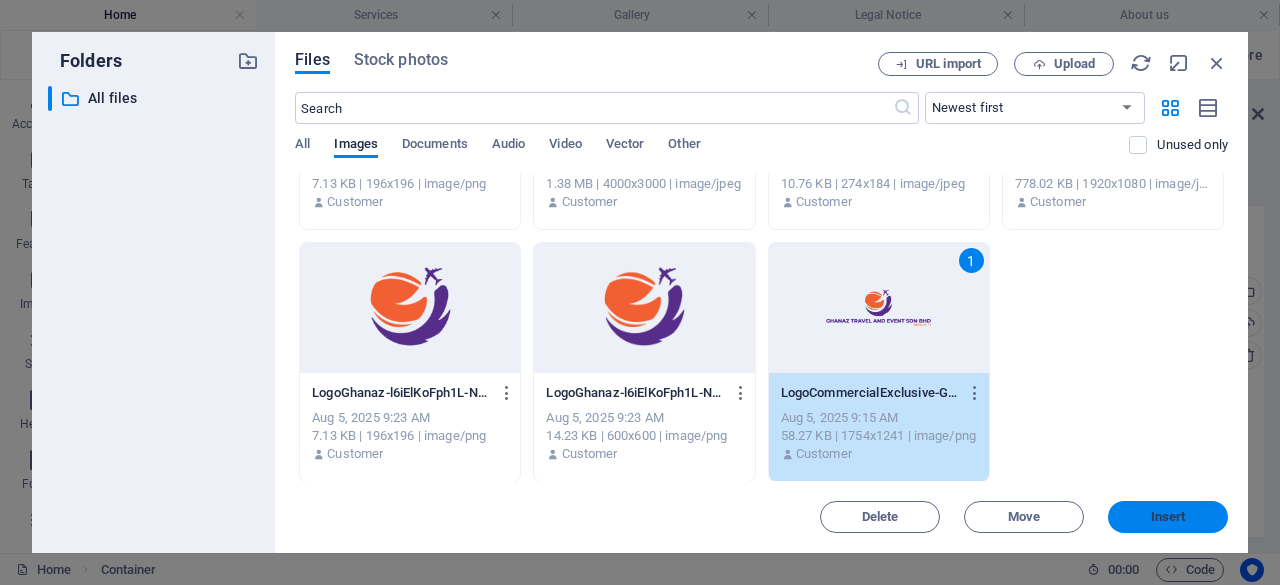 click on "Insert" at bounding box center (1168, 517) 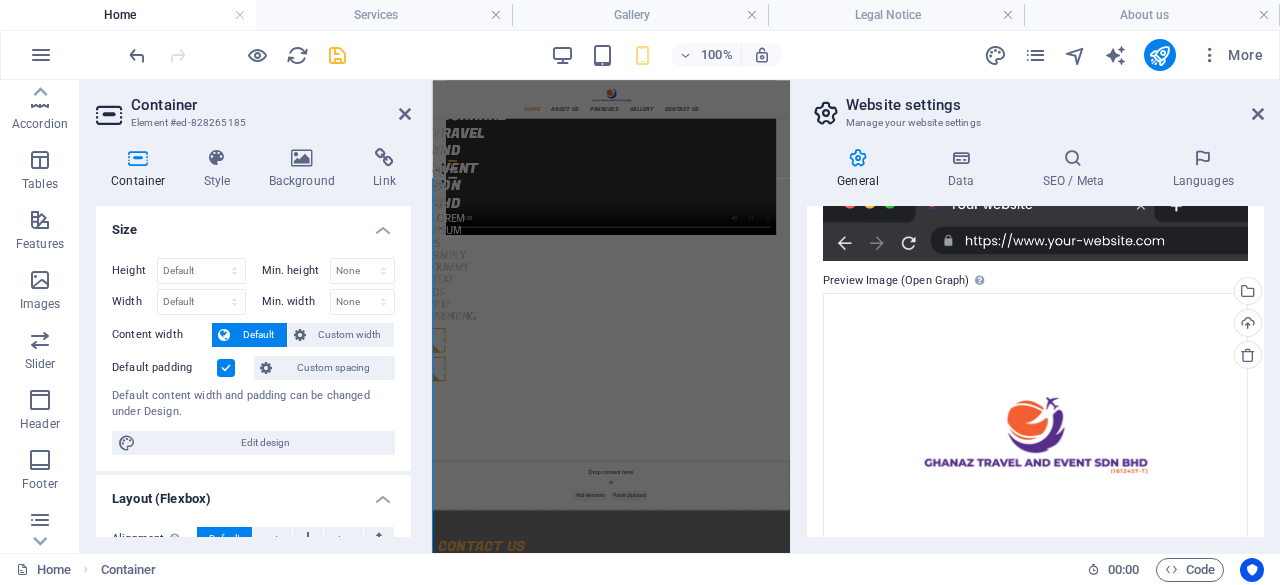 scroll, scrollTop: 1036, scrollLeft: 0, axis: vertical 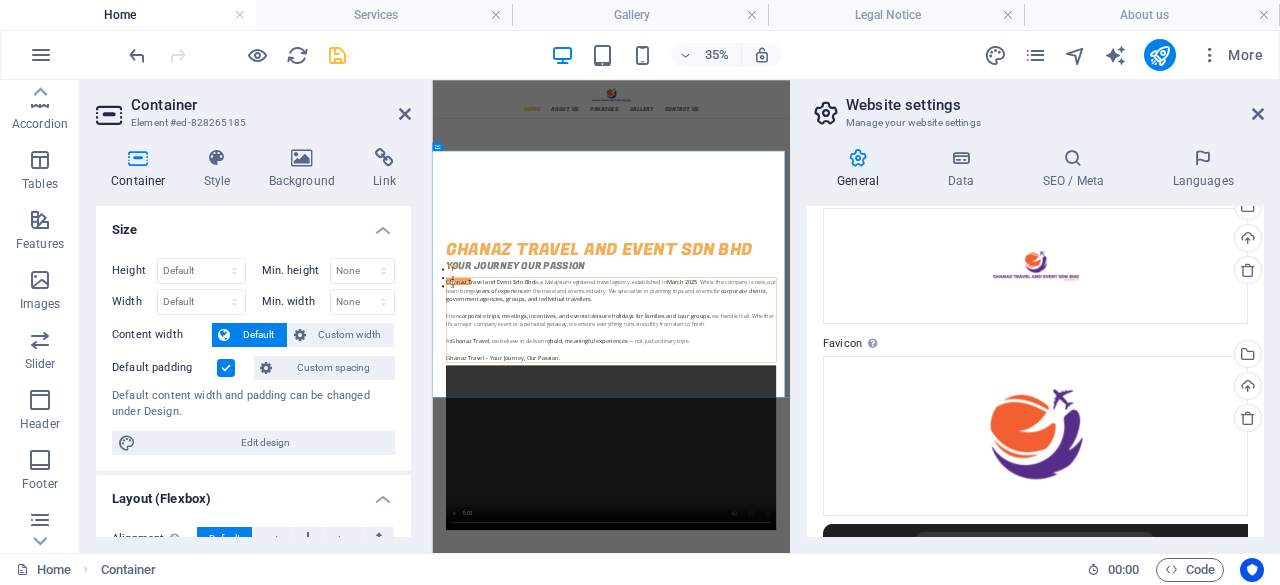 click on "General  Data  SEO / Meta  Languages Website name ghanaz.com.my Logo Drag files here, click to choose files or select files from Files or our free stock photos & videos Select files from the file manager, stock photos, or upload file(s) Upload Favicon Set the favicon of your website here. A favicon is a small icon shown in the browser tab next to your website title. It helps visitors identify your website. Drag files here, click to choose files or select files from Files or our free stock photos & videos Select files from the file manager, stock photos, or upload file(s) Upload Preview Image (Open Graph) This image will be shown when the website is shared on social networks Drag files here, click to choose files or select files from Files or our free stock photos & videos Select files from the file manager, stock photos, or upload file(s) Upload Contact data for this website. This can be used everywhere on the website and will update automatically. Company GHANAZ TRAVEL AND EVENT SDN BHD First name Last name" at bounding box center [1035, 342] 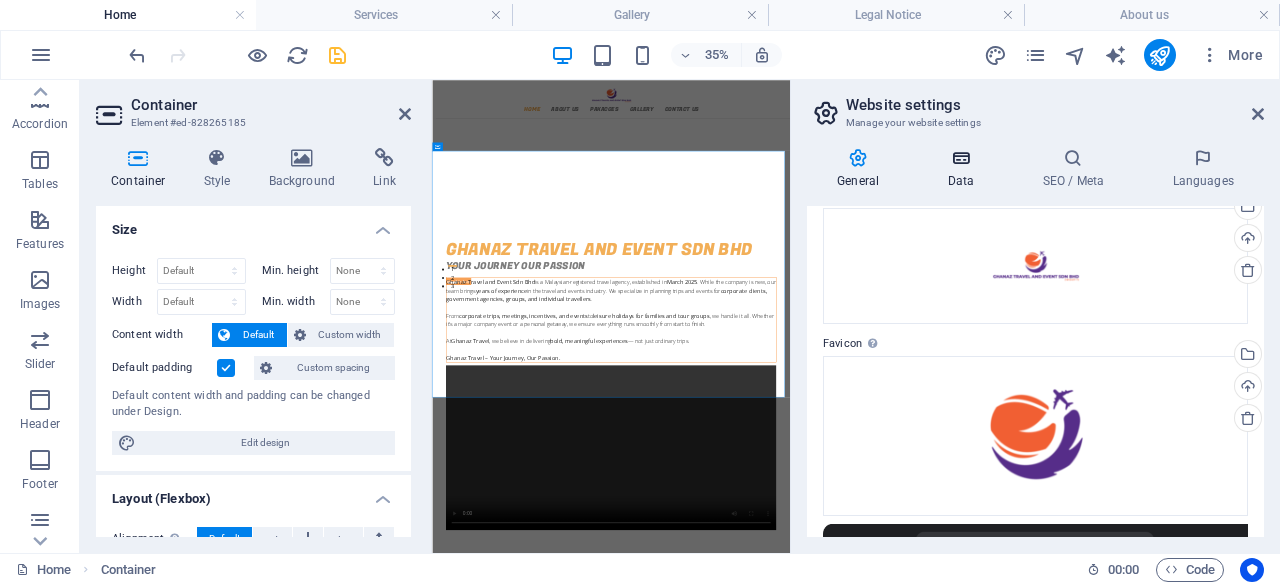 click at bounding box center (960, 158) 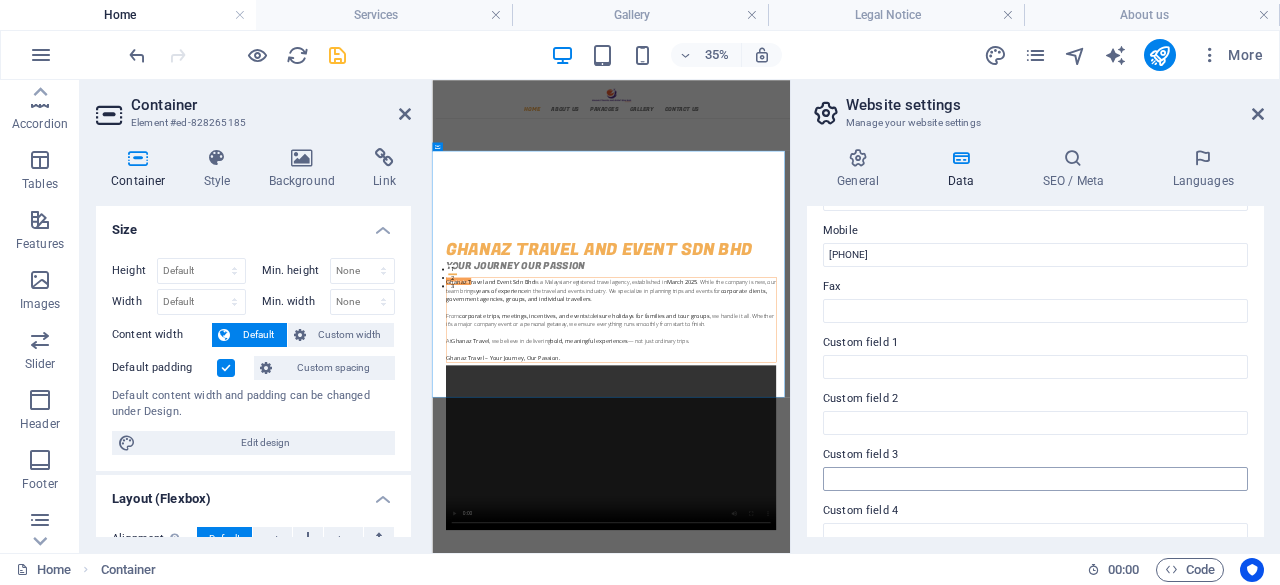 scroll, scrollTop: 429, scrollLeft: 0, axis: vertical 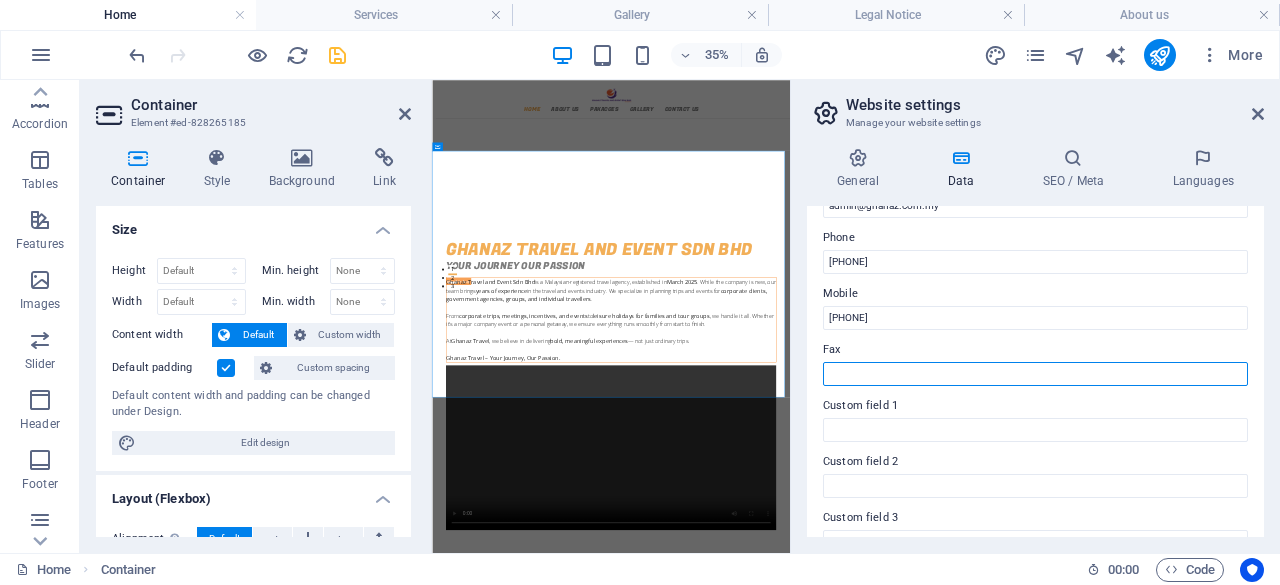 click on "Fax" at bounding box center (1035, 374) 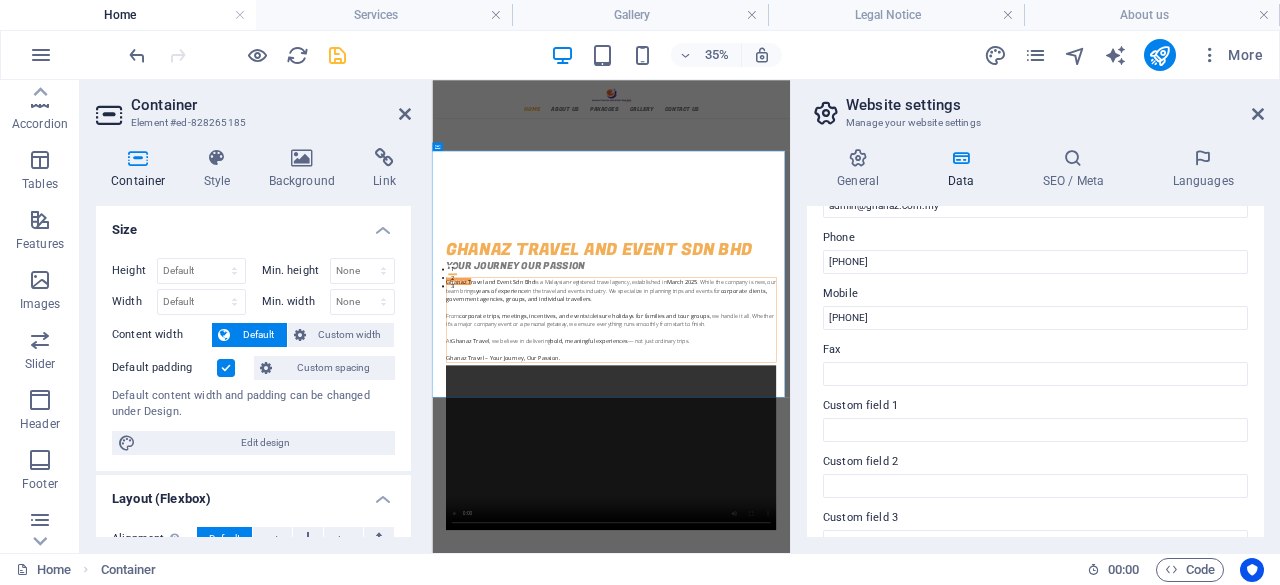 click on "Fax" at bounding box center [1035, 350] 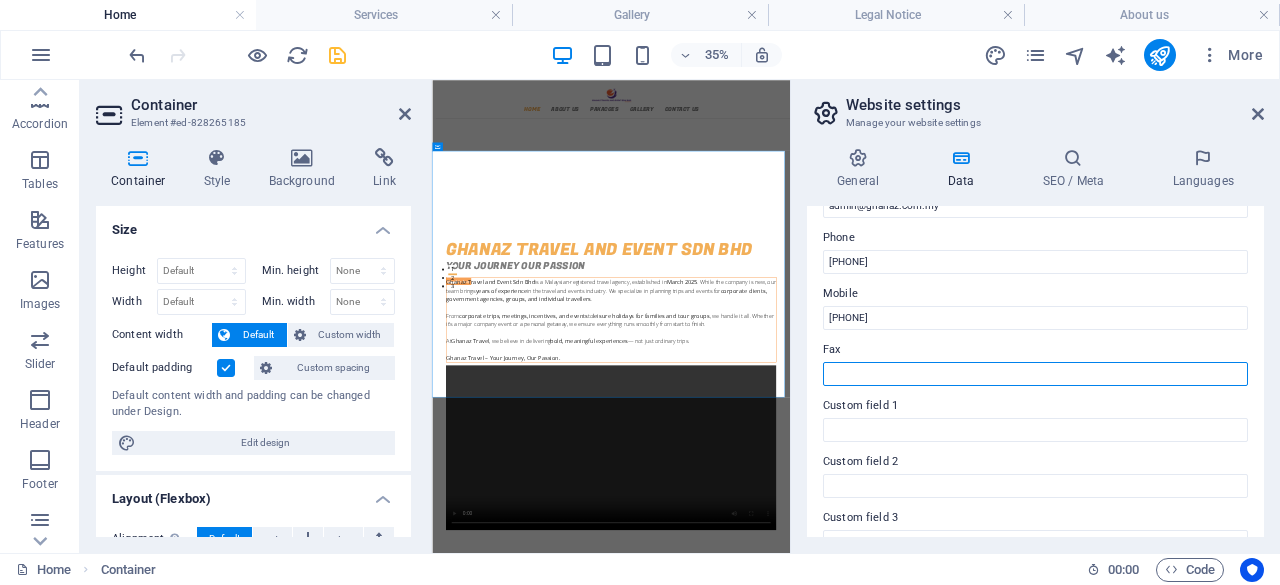 click on "Fax" at bounding box center (1035, 374) 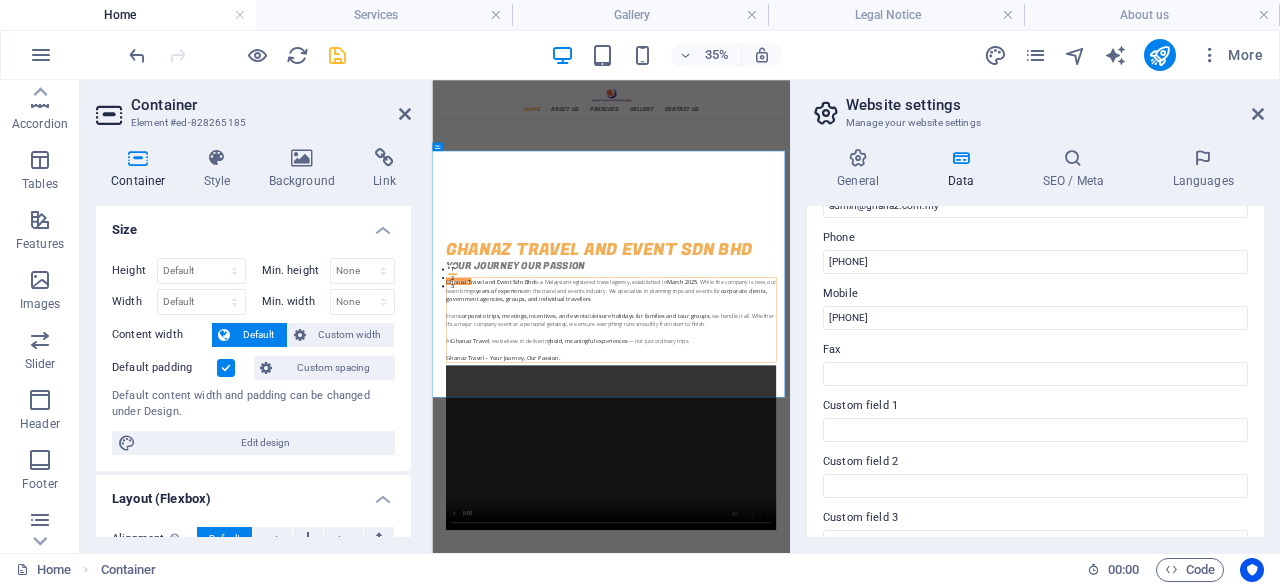 click on "Fax" at bounding box center [1035, 350] 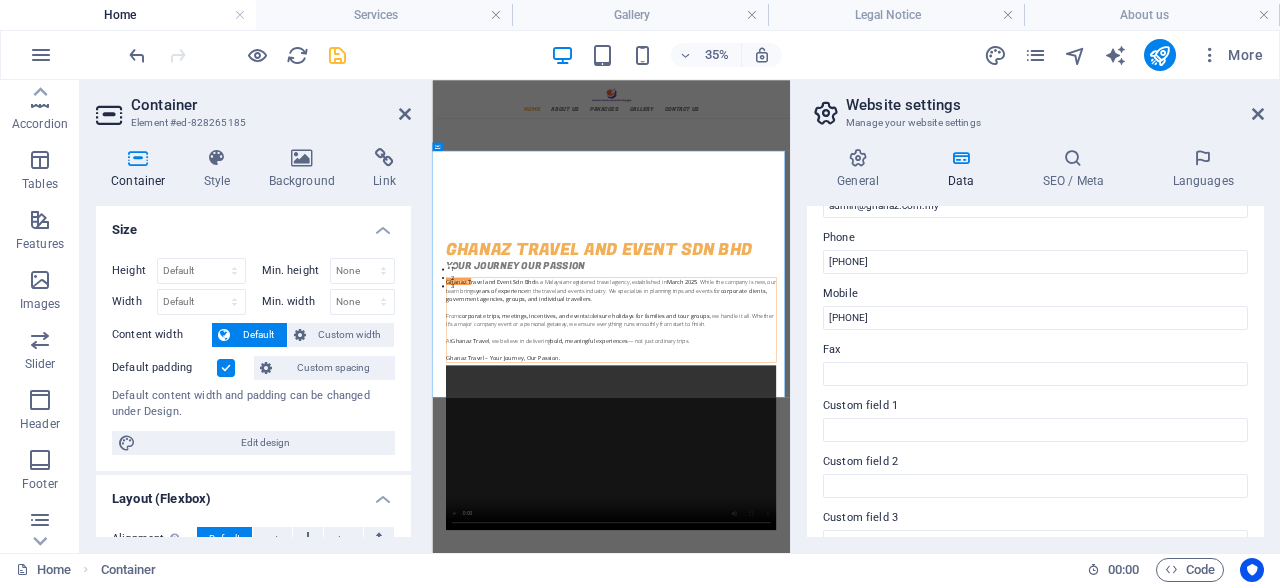 click on "Custom field 1" at bounding box center [1035, 406] 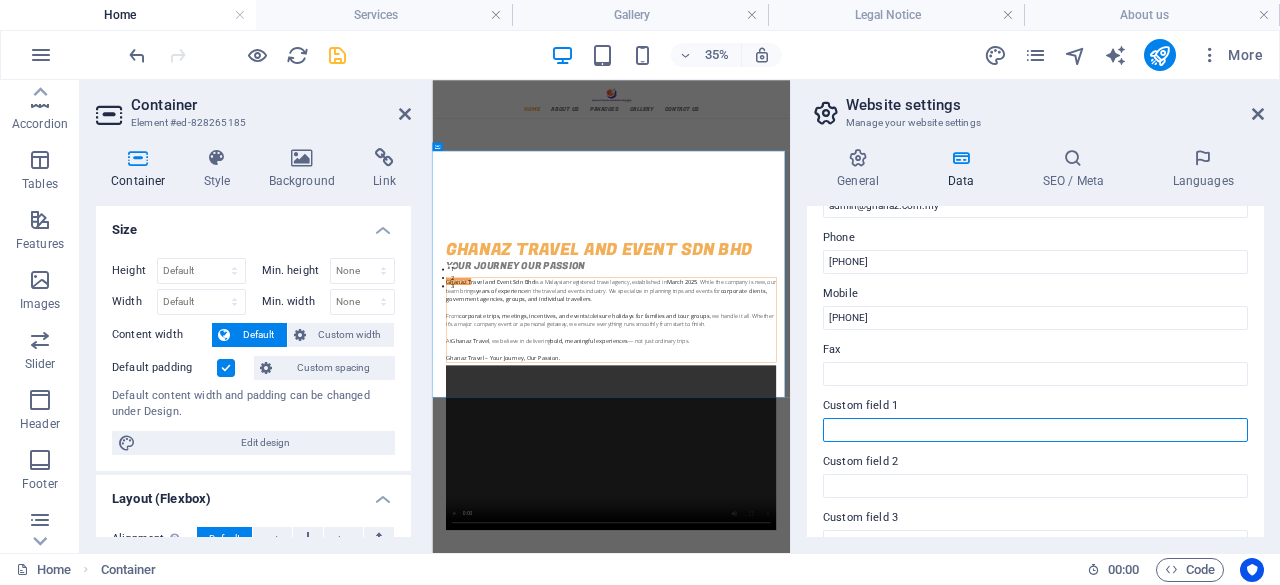 click on "Custom field 1" at bounding box center [1035, 430] 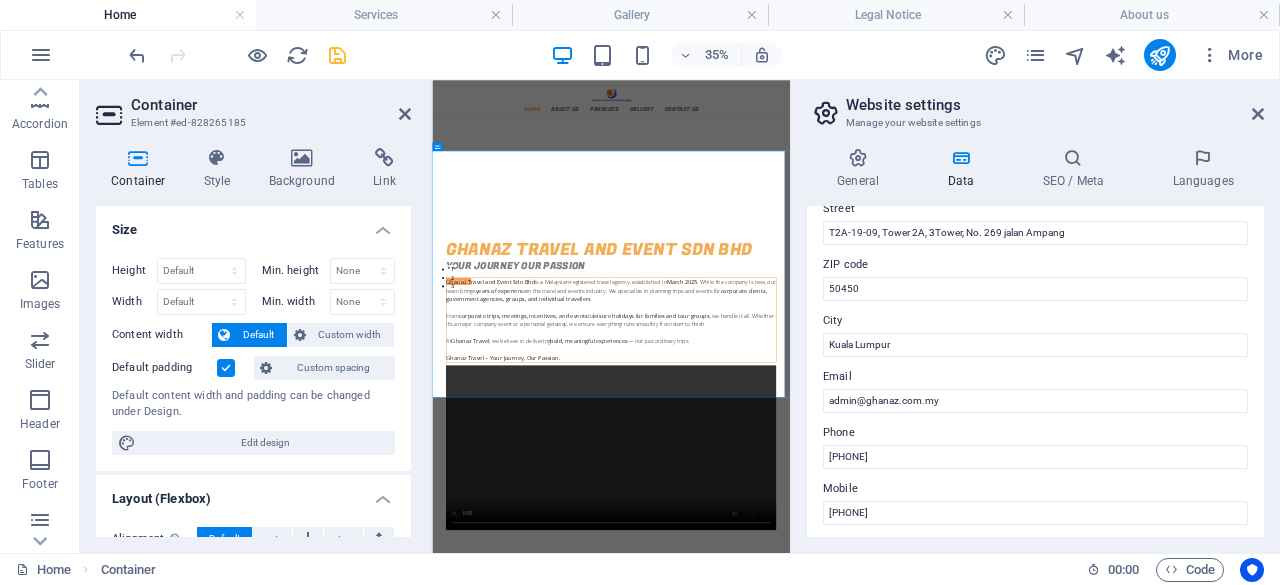 scroll, scrollTop: 229, scrollLeft: 0, axis: vertical 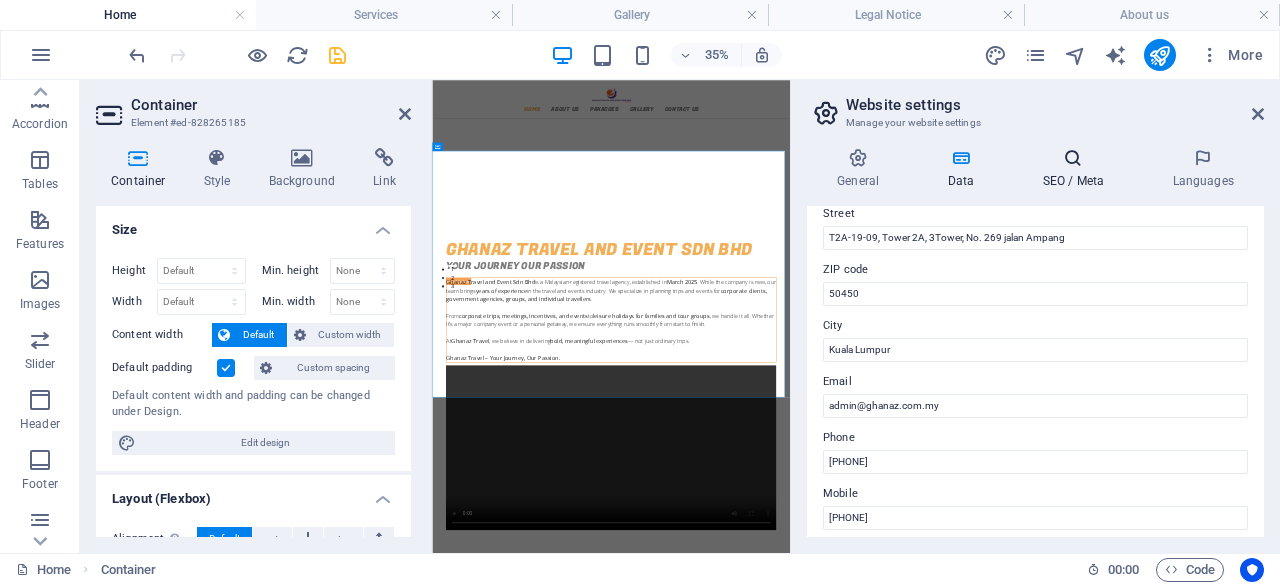 click on "SEO / Meta" at bounding box center [1077, 169] 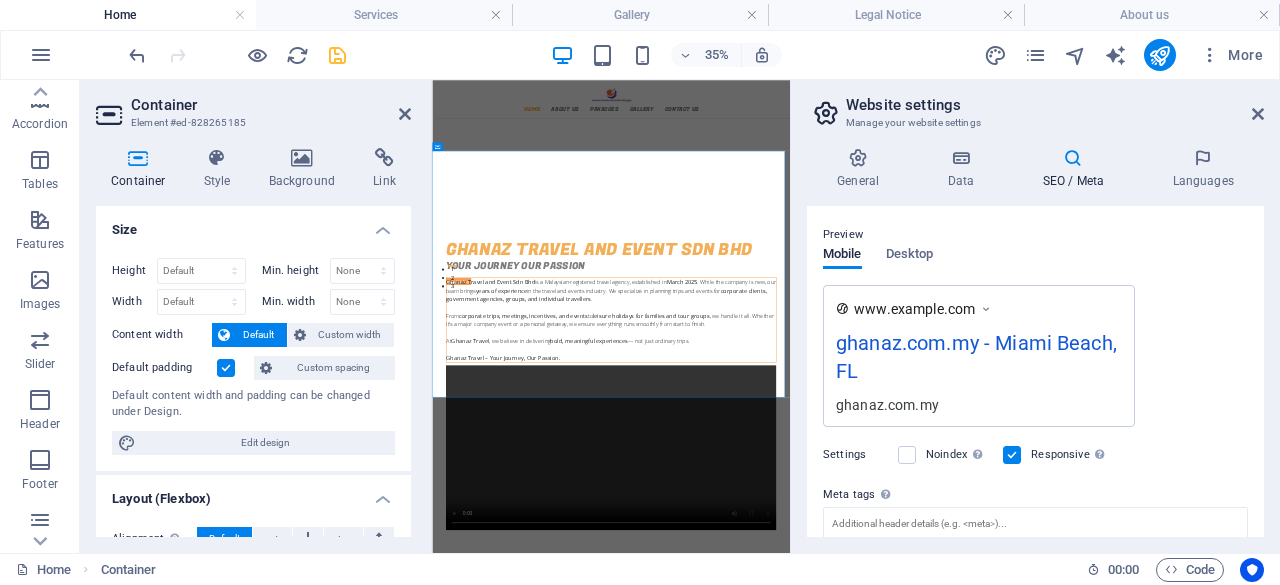 scroll, scrollTop: 300, scrollLeft: 0, axis: vertical 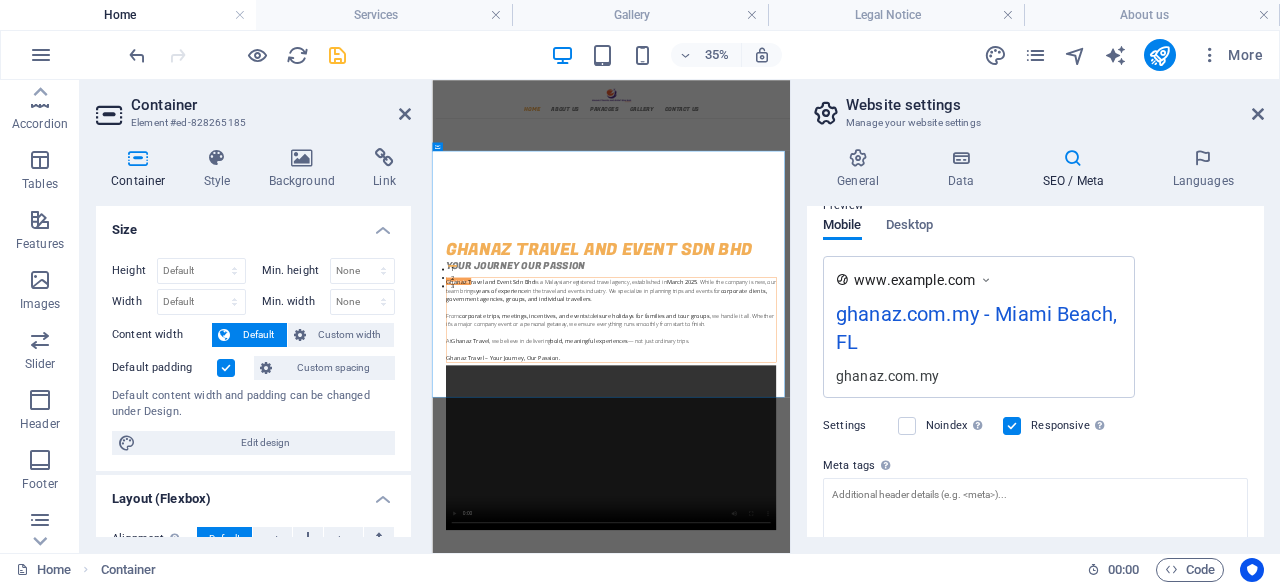 click on "ghanaz.com.my - Miami Beach, FL" at bounding box center (979, 332) 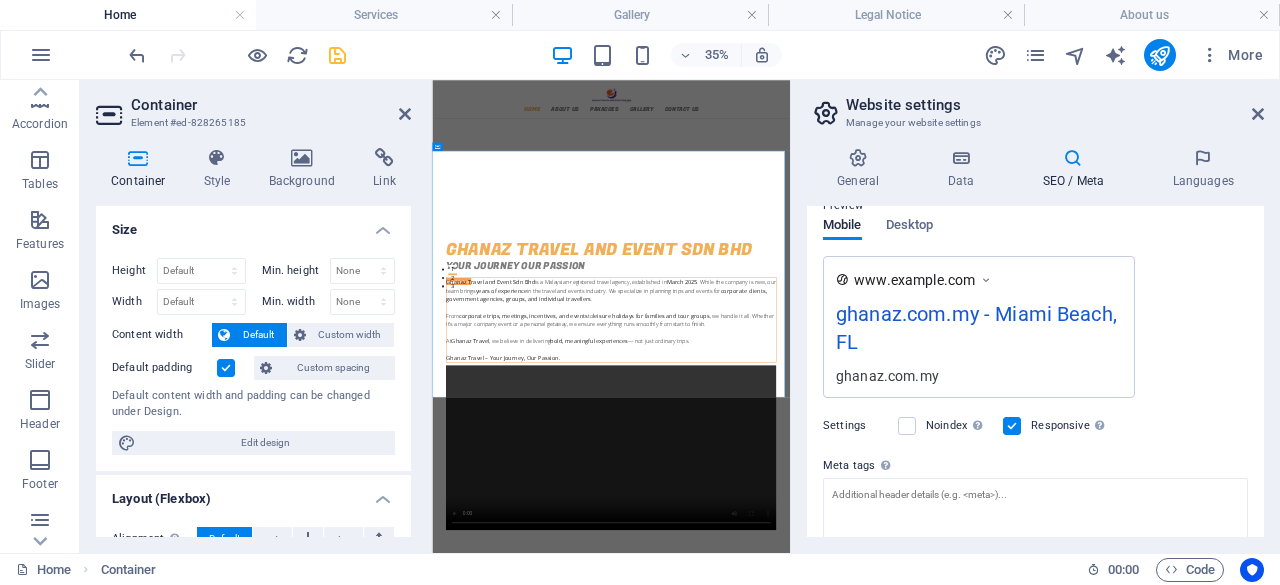 click on "ghanaz.com.my - Miami Beach, FL" at bounding box center (979, 332) 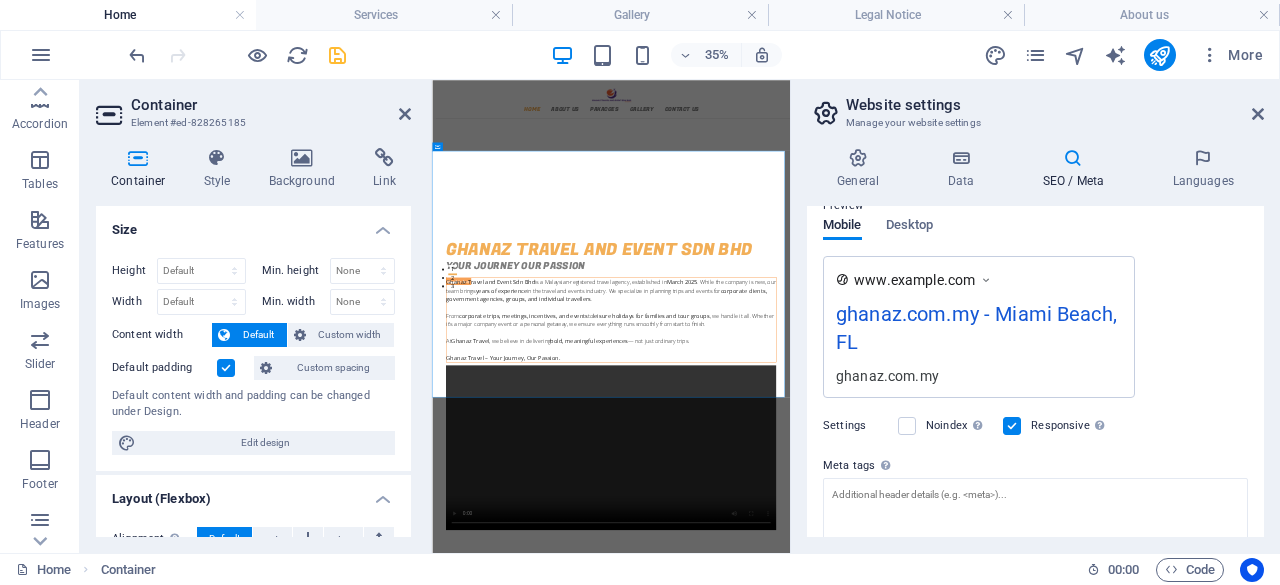 click on "ghanaz.com.my - Miami Beach, FL" at bounding box center [979, 332] 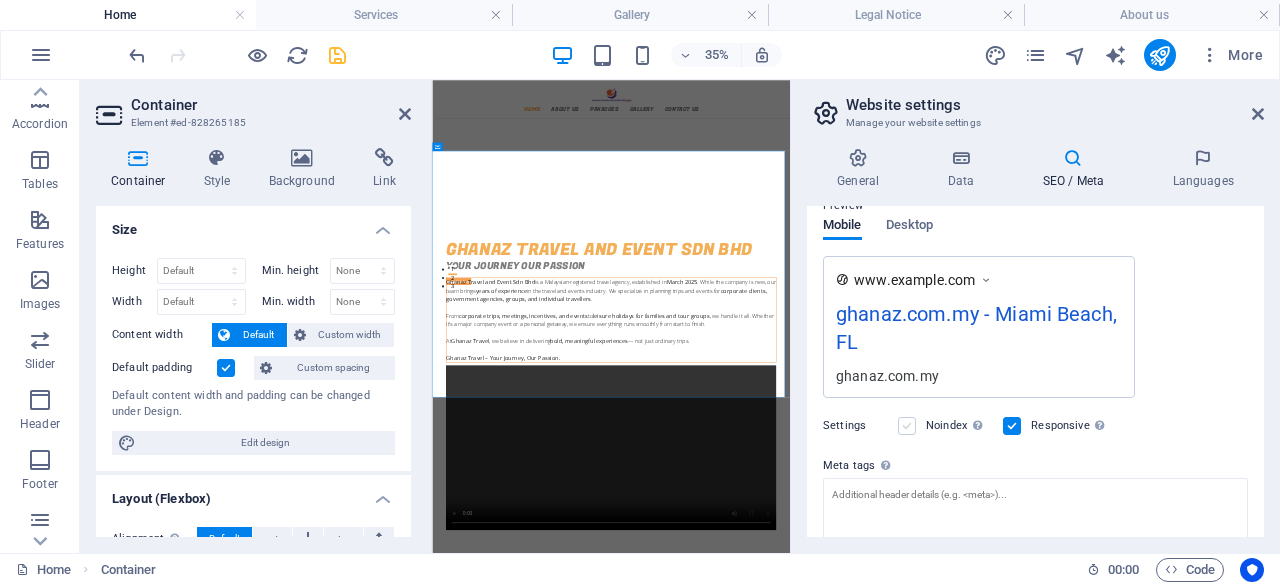 click at bounding box center [907, 426] 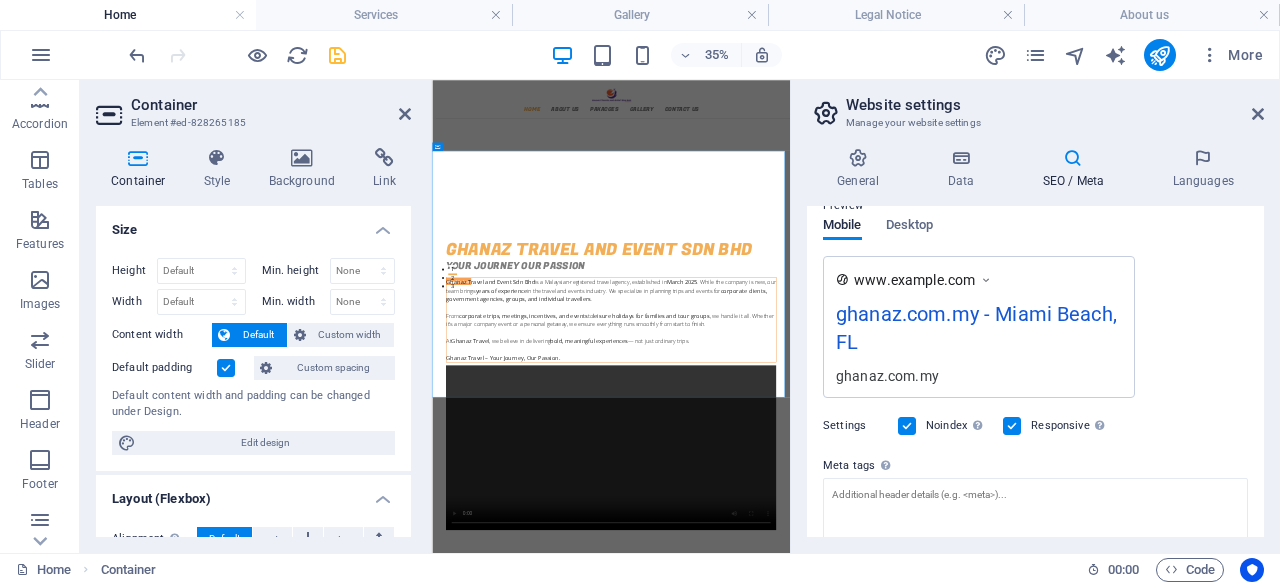 click at bounding box center (1012, 426) 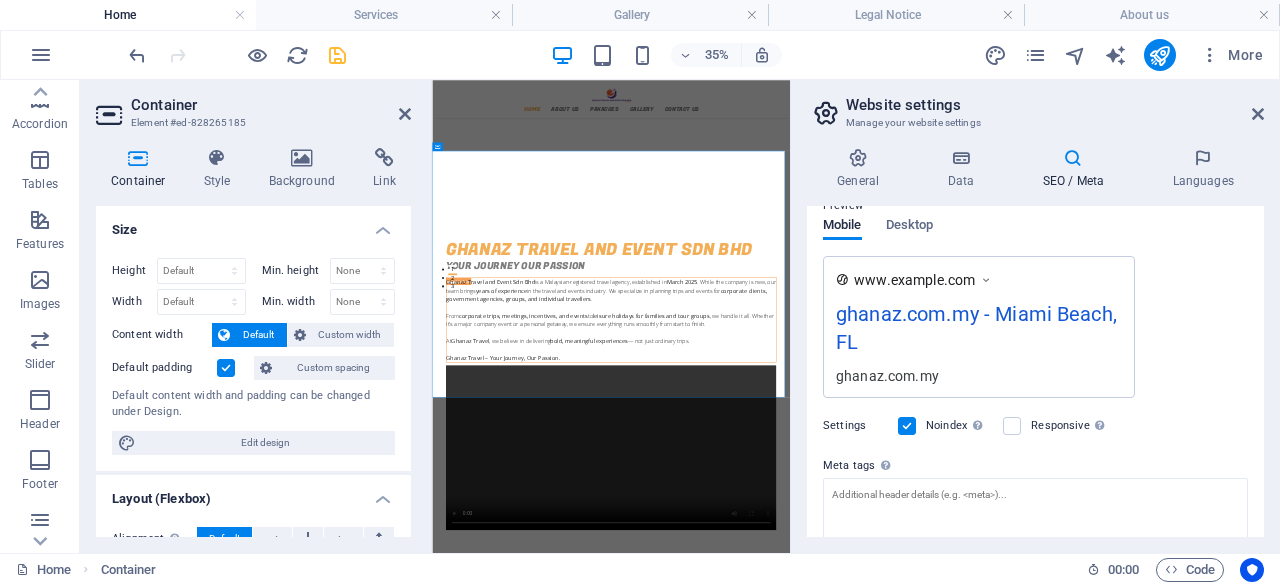click at bounding box center (907, 426) 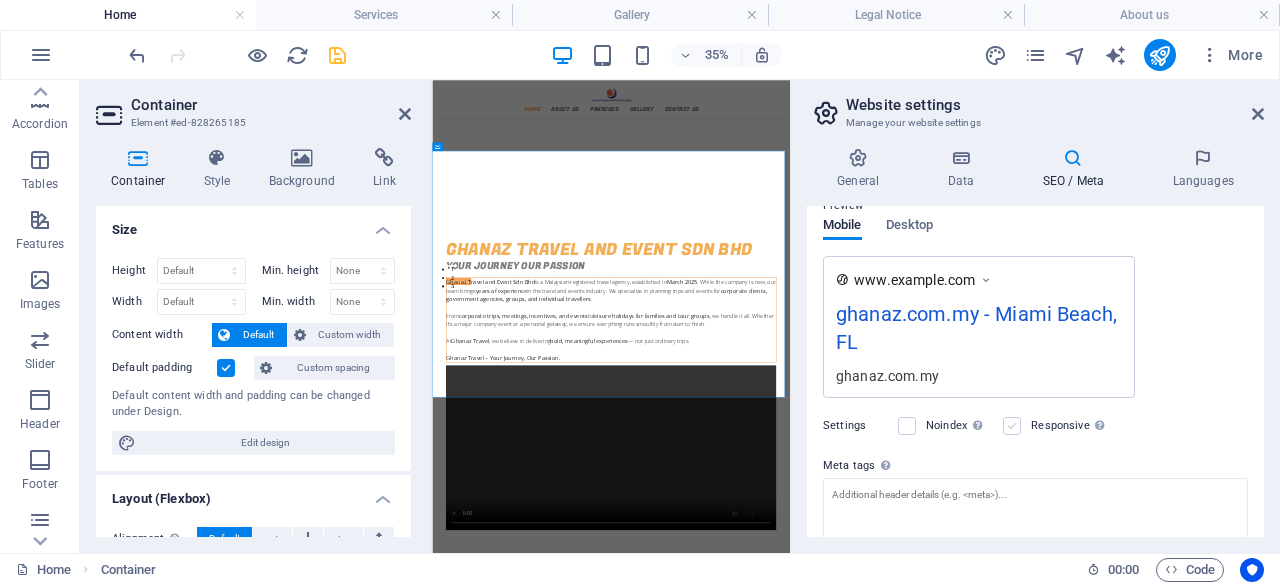 click at bounding box center (1012, 426) 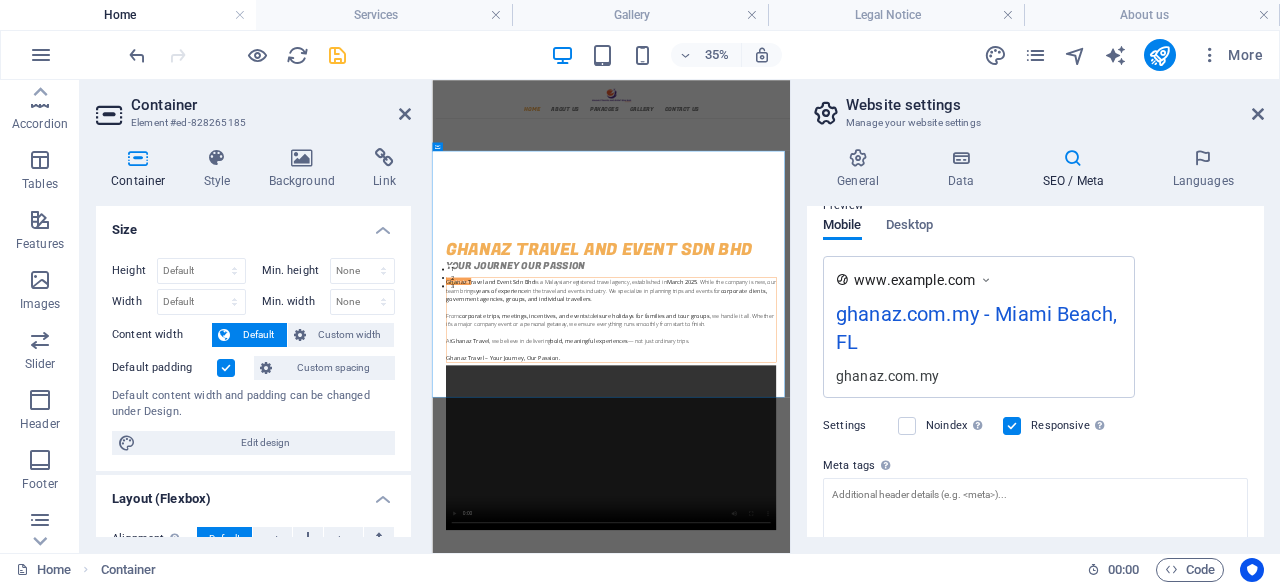 click on "ghanaz.com.my - Miami Beach, FL" at bounding box center (979, 332) 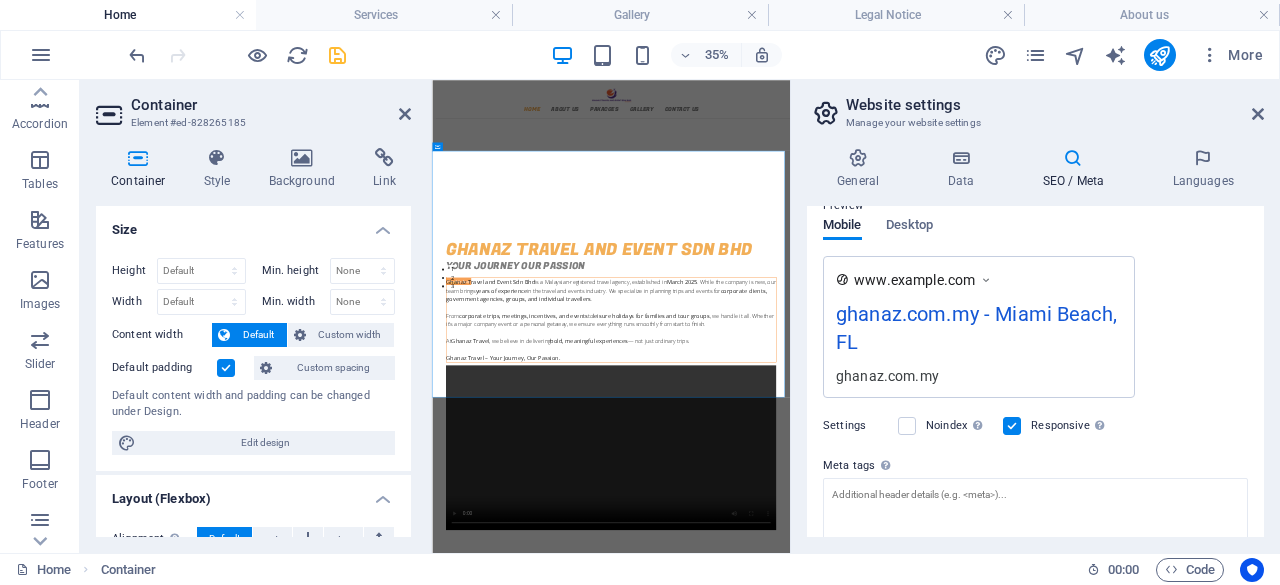 click on "ghanaz.com.my - Miami Beach, FL" at bounding box center (979, 332) 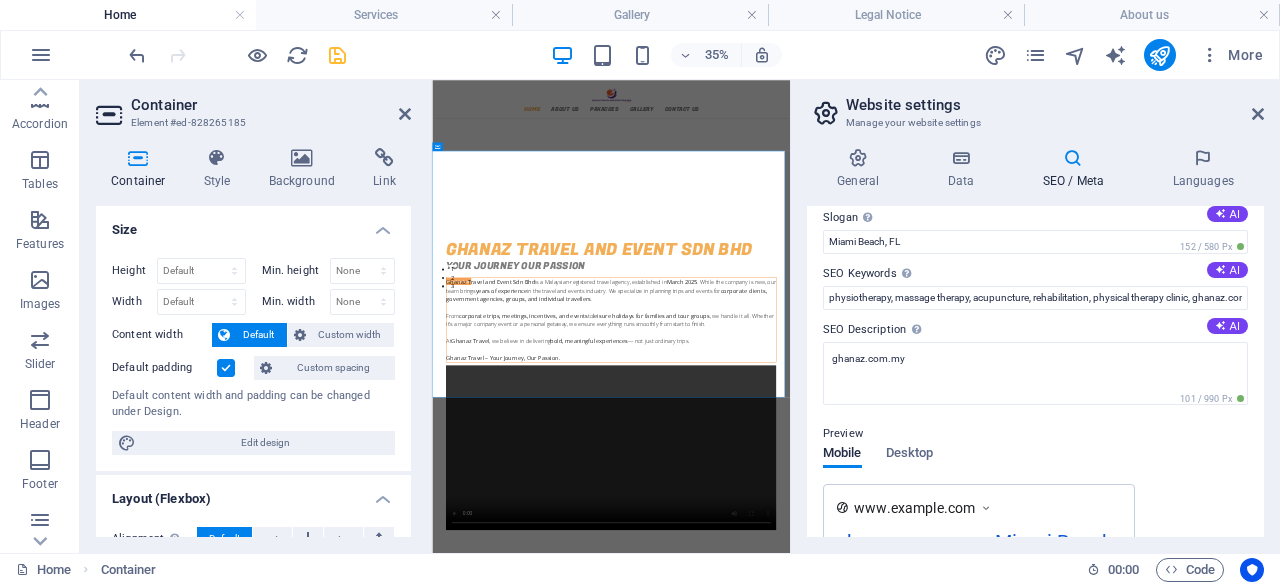 scroll, scrollTop: 0, scrollLeft: 0, axis: both 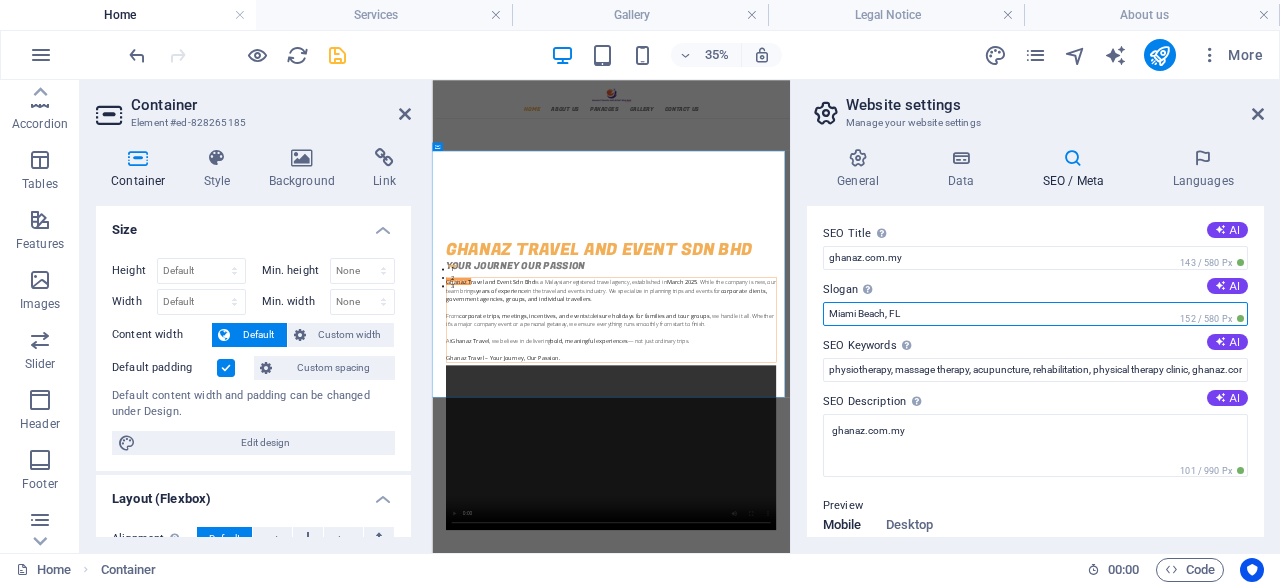 drag, startPoint x: 920, startPoint y: 309, endPoint x: 817, endPoint y: 303, distance: 103.17461 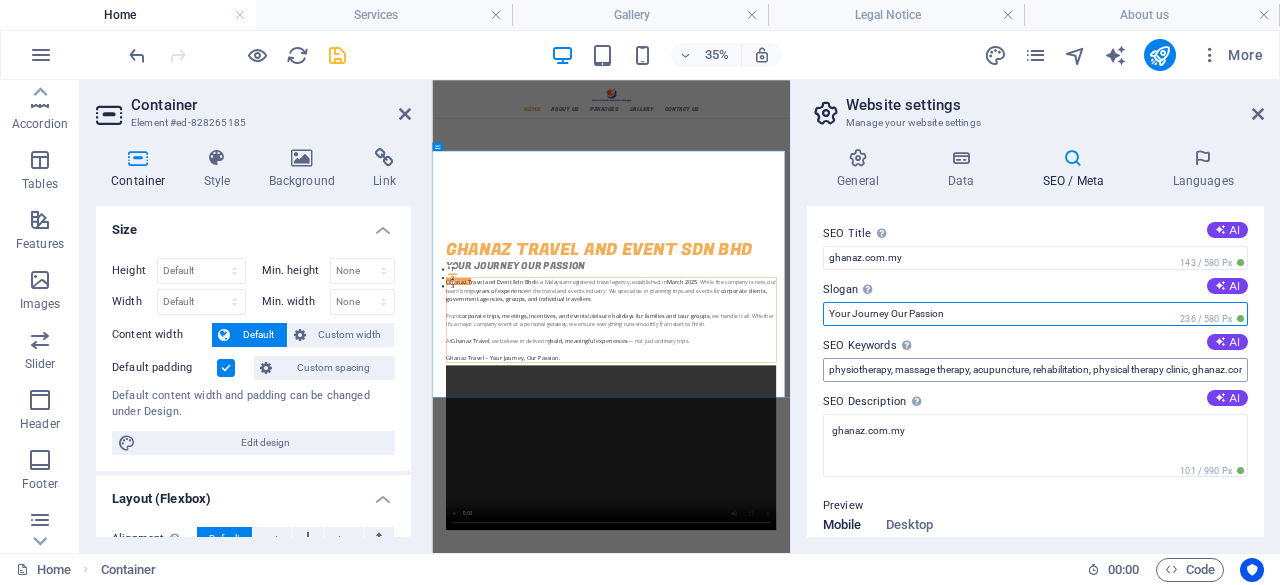 type on "Your Journey Our Passion" 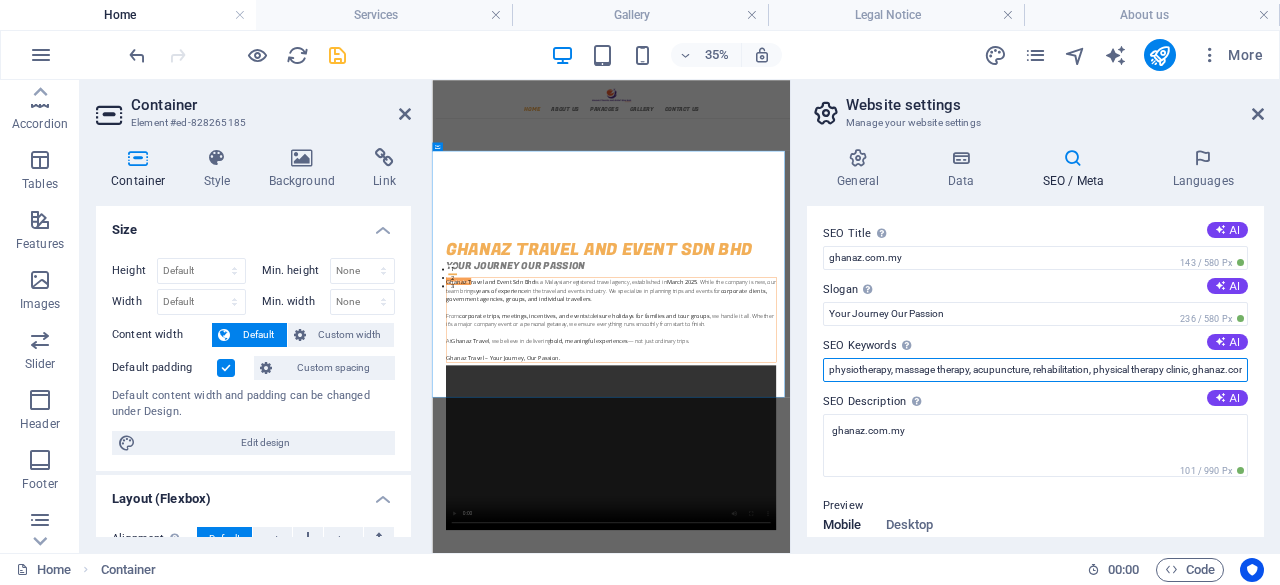 click on "physiotherapy, massage therapy, acupuncture, rehabilitation, physical therapy clinic, ghanaz.com.my, Miami Beach, FL" at bounding box center [1035, 370] 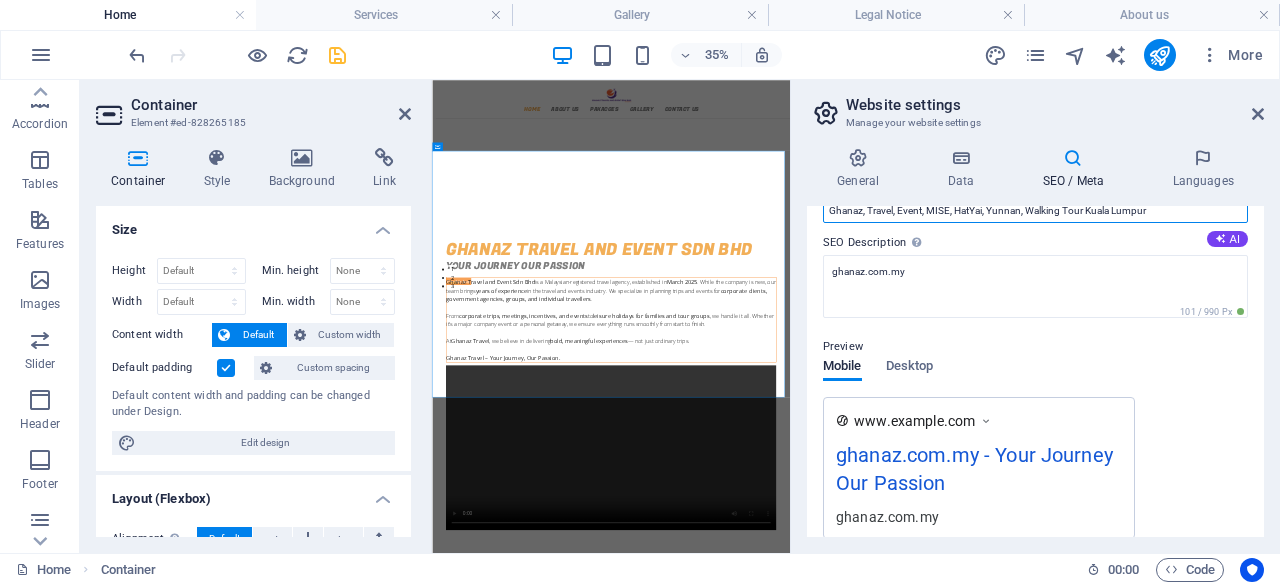 scroll, scrollTop: 30, scrollLeft: 0, axis: vertical 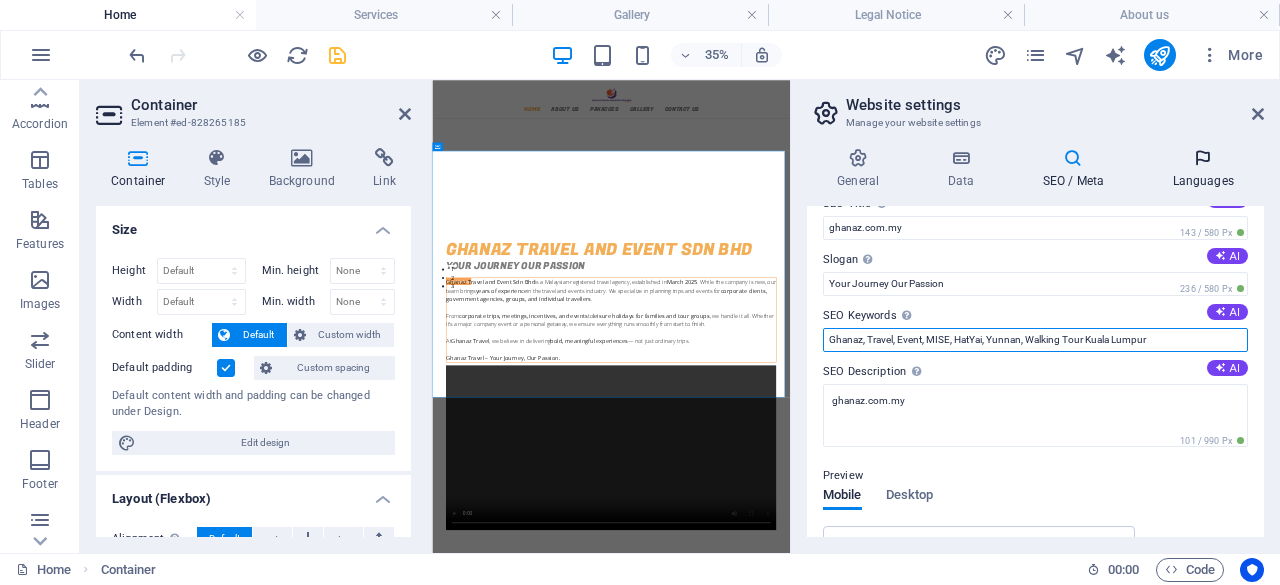 type on "Ghanaz, Travel, Event, MISE, HatYai, Yunnan, Walking Tour Kuala Lumpur" 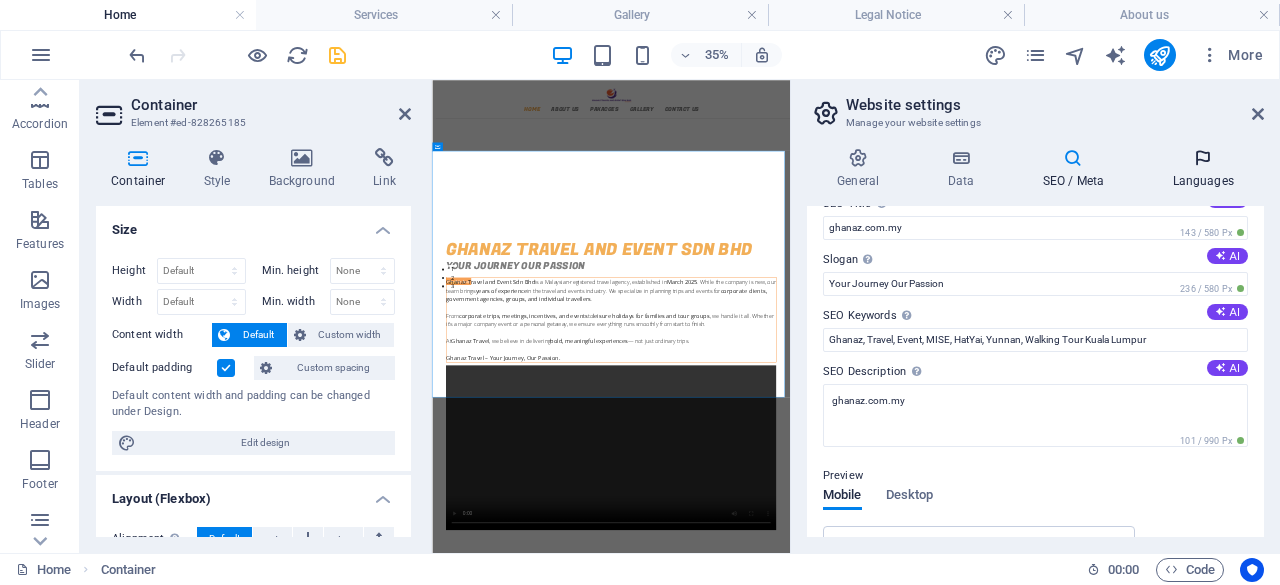 click on "Languages" at bounding box center (1203, 169) 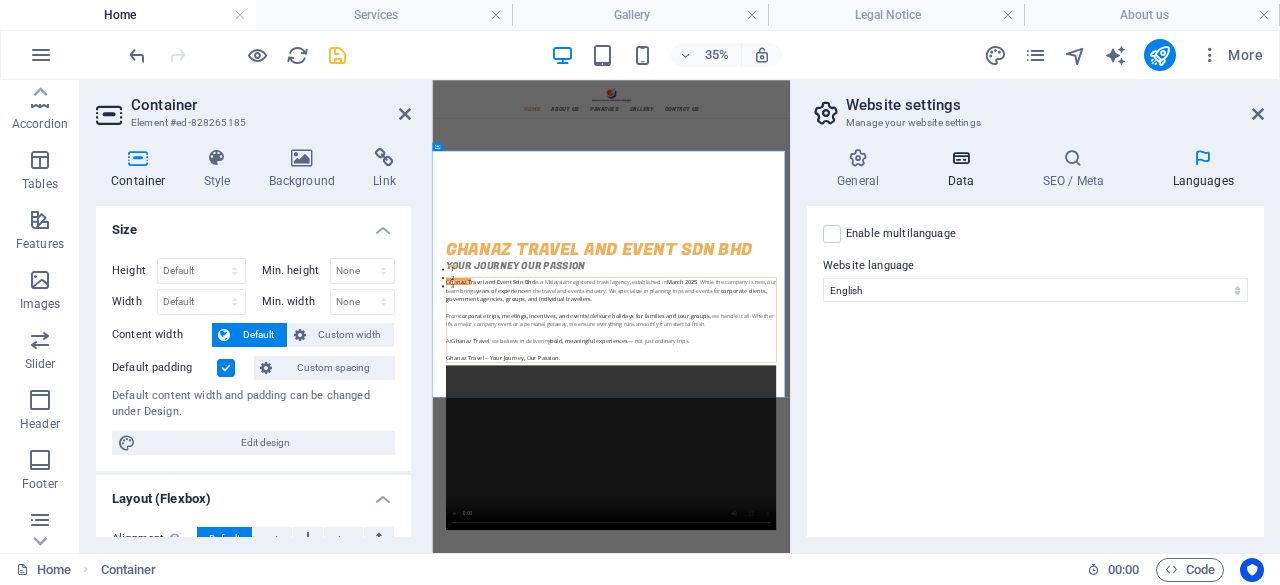 click at bounding box center (960, 158) 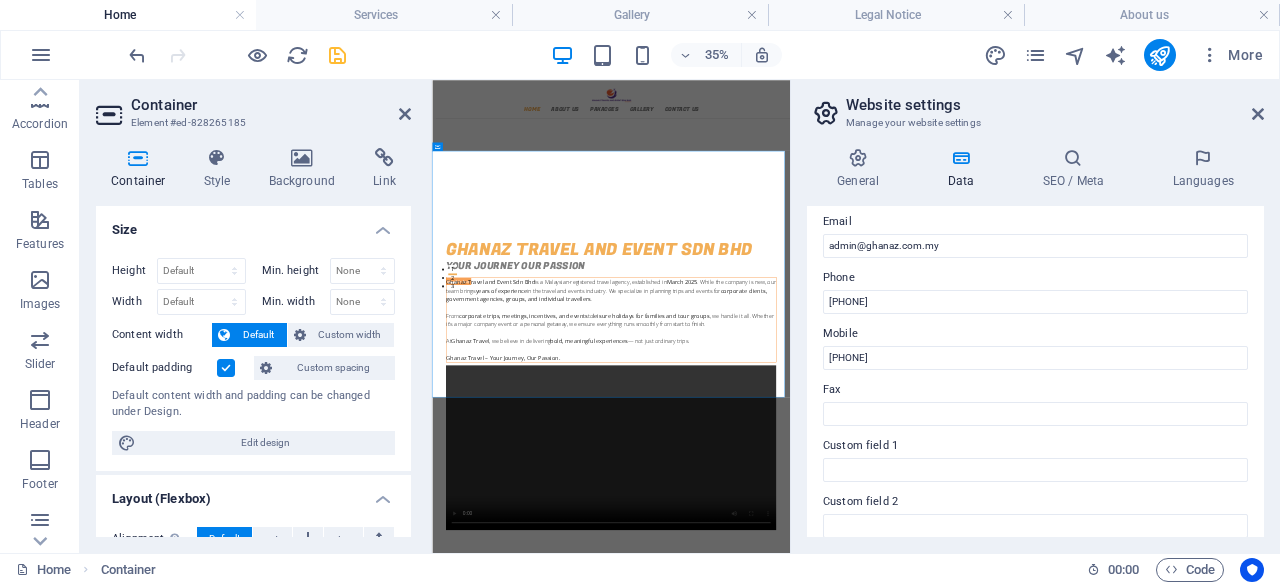 scroll, scrollTop: 400, scrollLeft: 0, axis: vertical 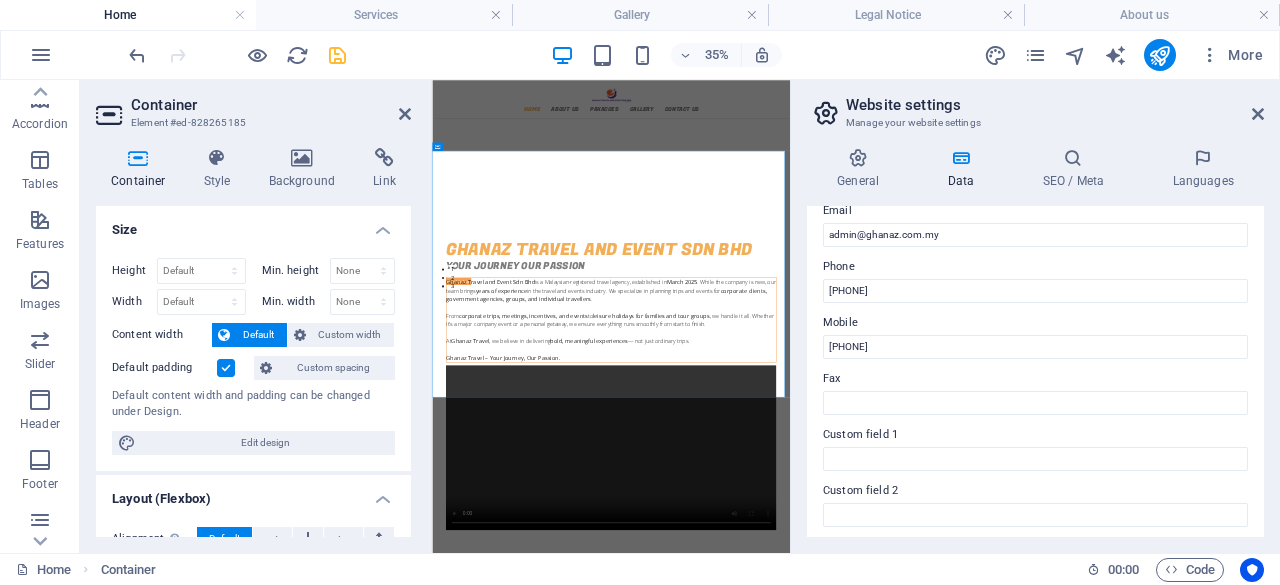 drag, startPoint x: 823, startPoint y: 371, endPoint x: 1233, endPoint y: 427, distance: 413.80673 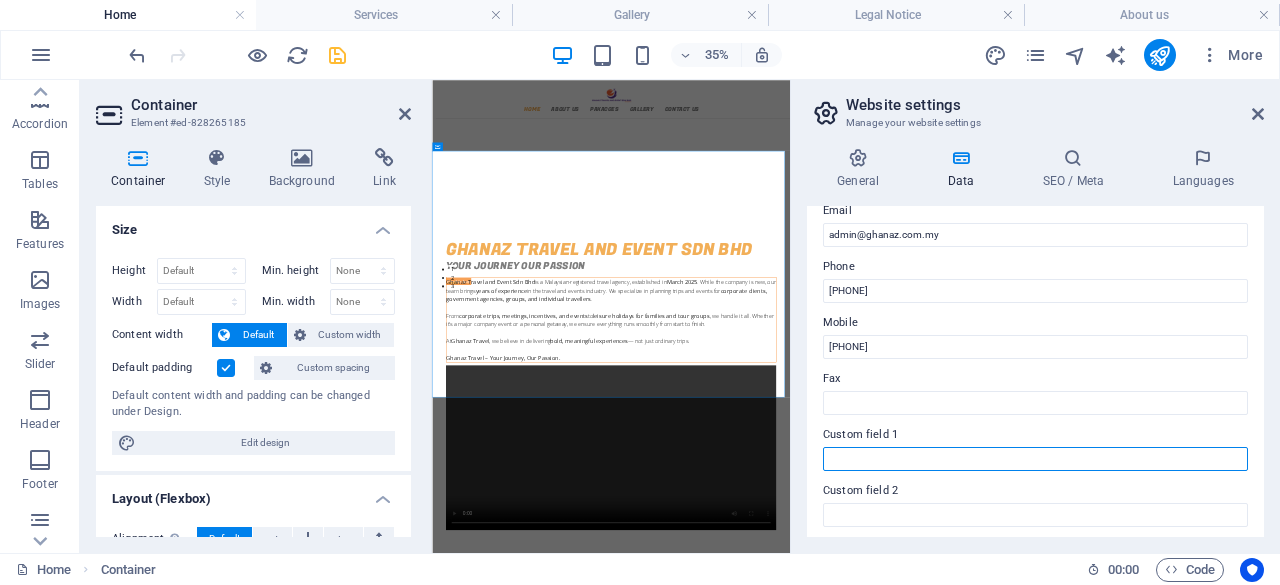 click on "Custom field 1" at bounding box center [1035, 459] 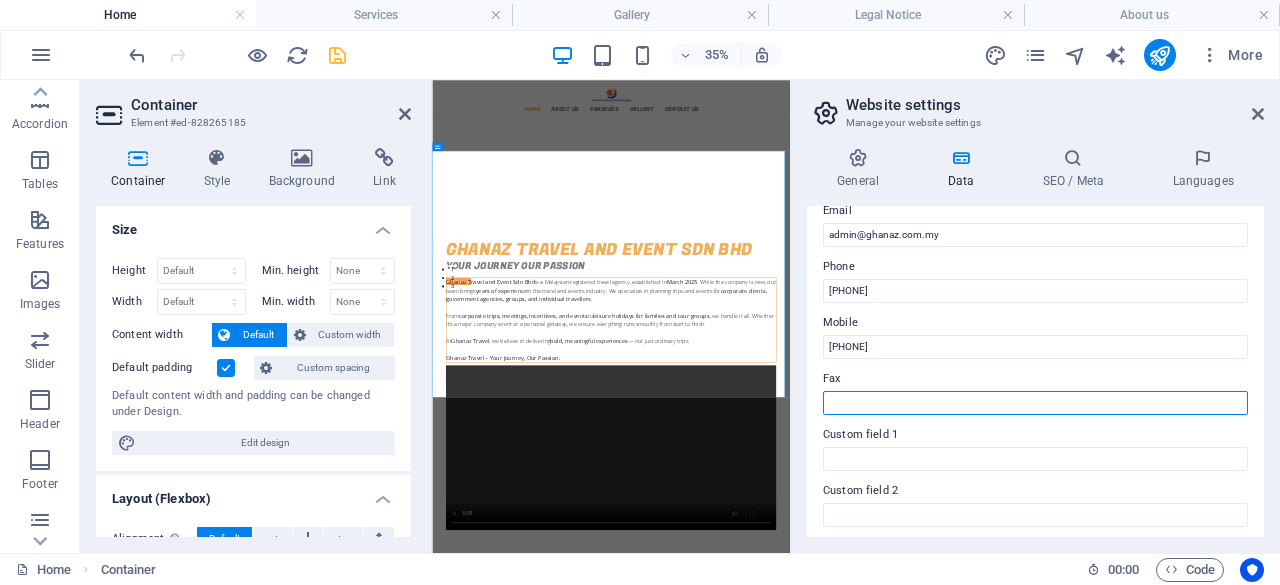 click on "Fax" at bounding box center (1035, 403) 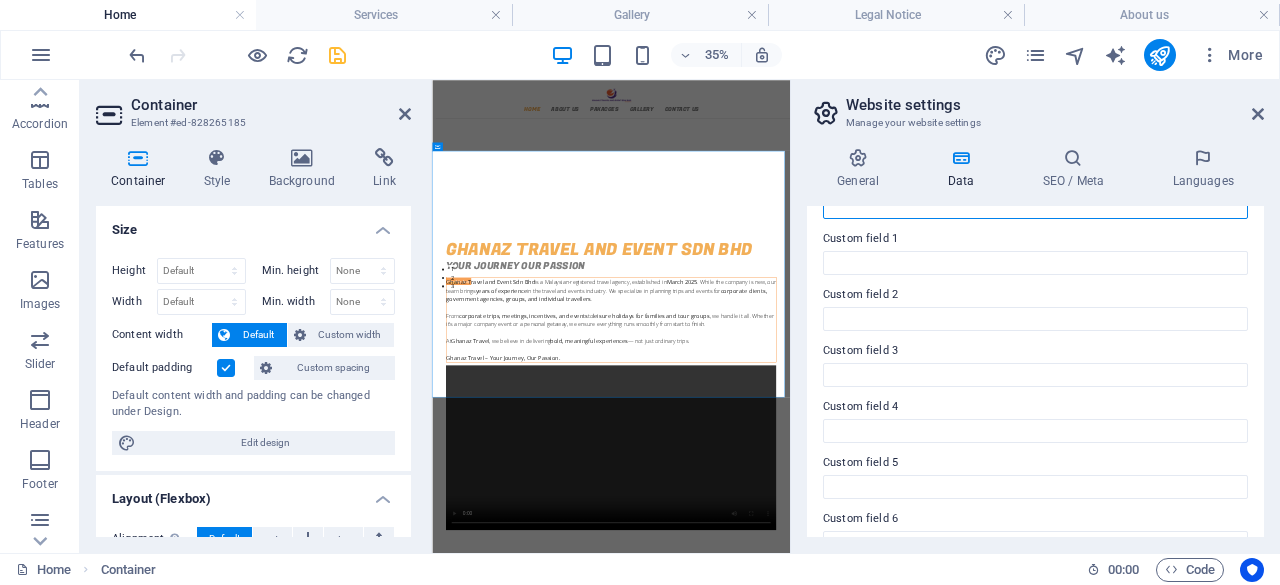 scroll, scrollTop: 600, scrollLeft: 0, axis: vertical 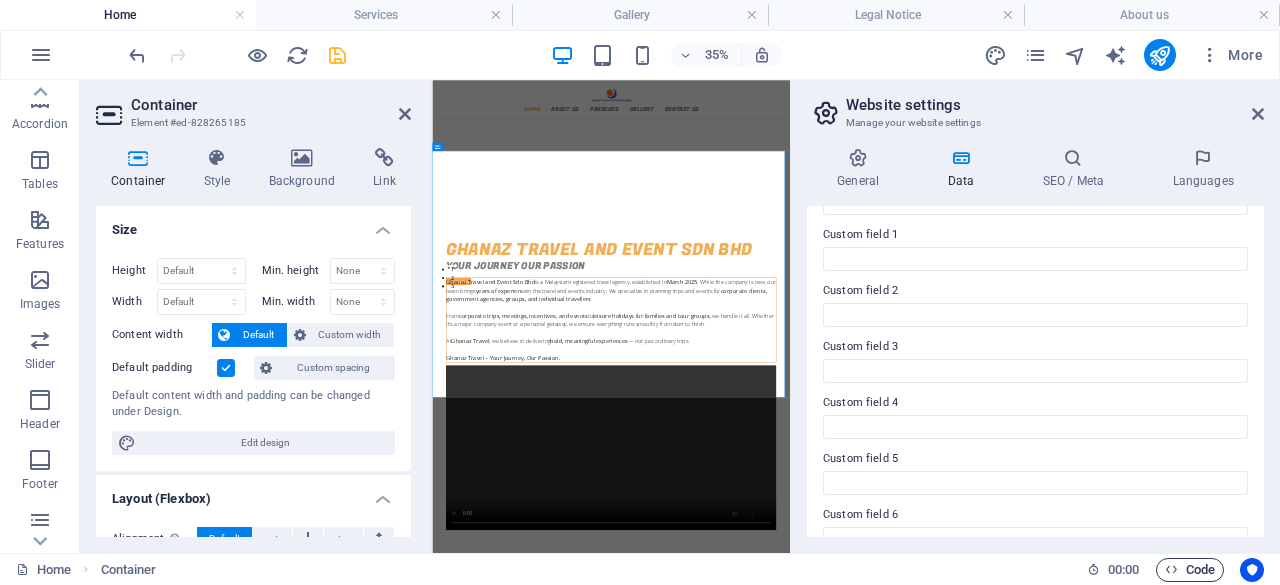 click on "Code" at bounding box center (1190, 570) 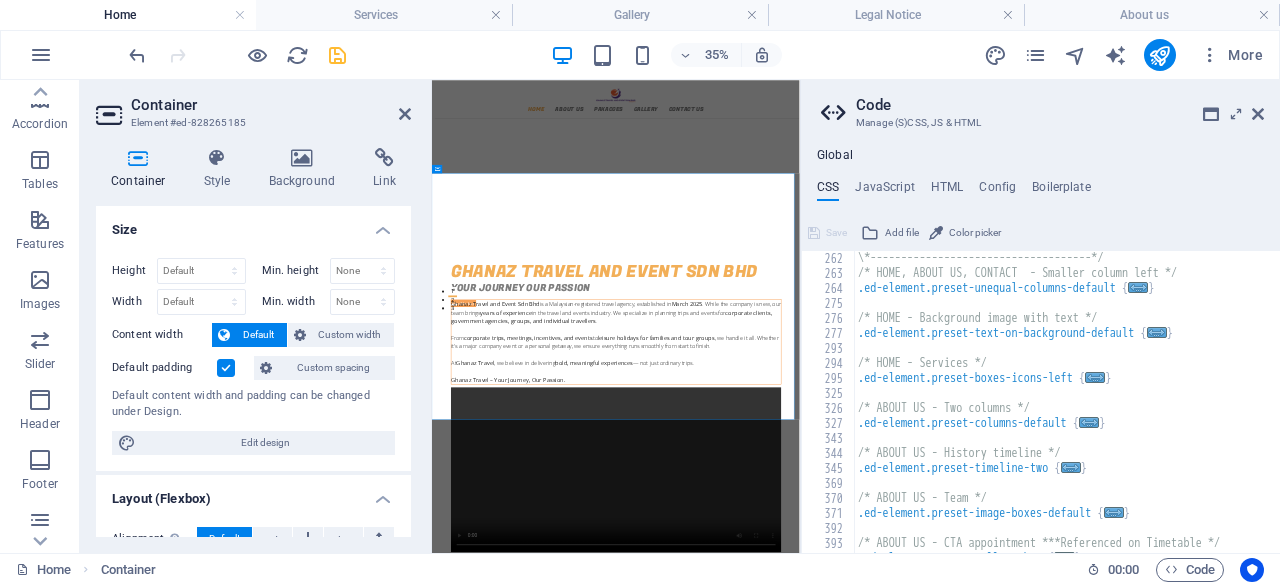 scroll, scrollTop: 1812, scrollLeft: 0, axis: vertical 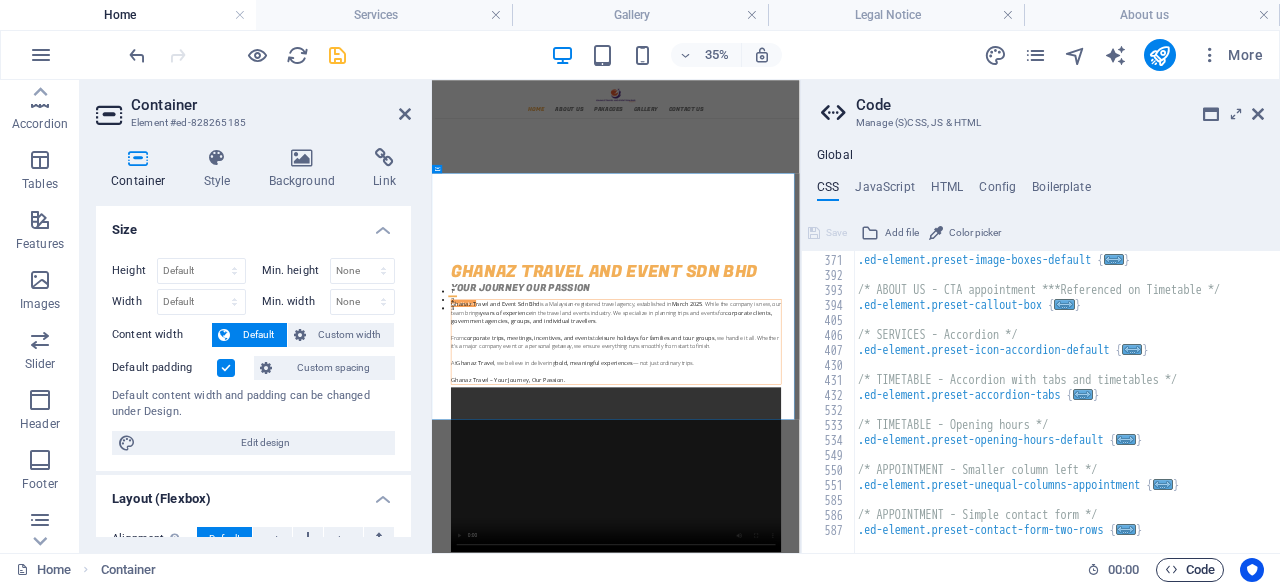 click on "Code" at bounding box center [1190, 570] 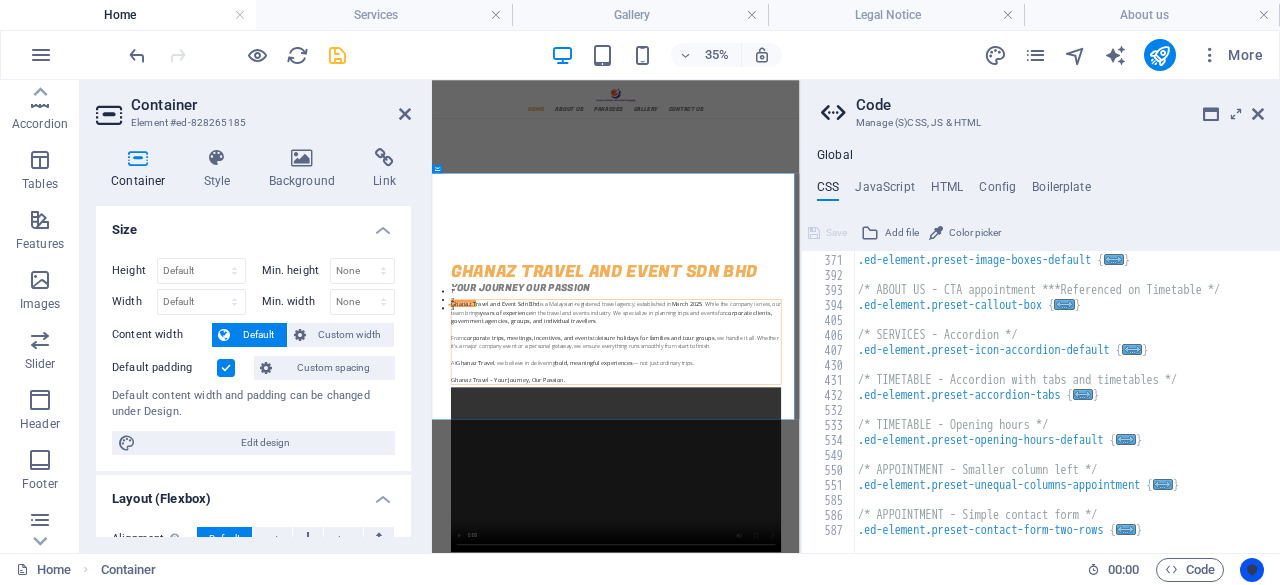 click at bounding box center [1252, 570] 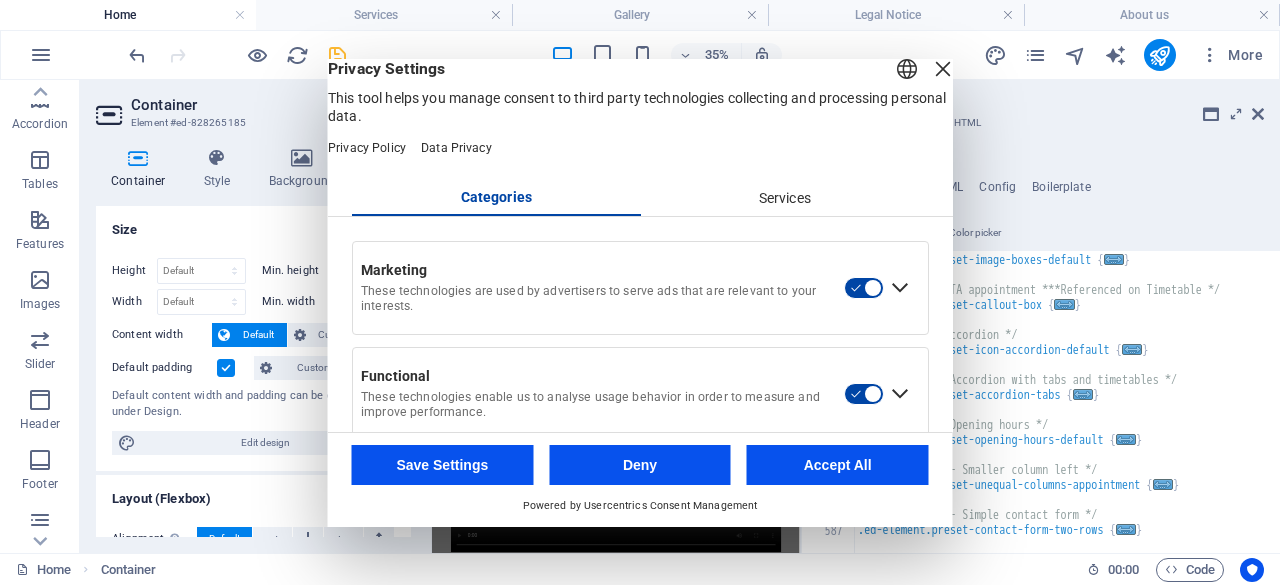 click at bounding box center (943, 69) 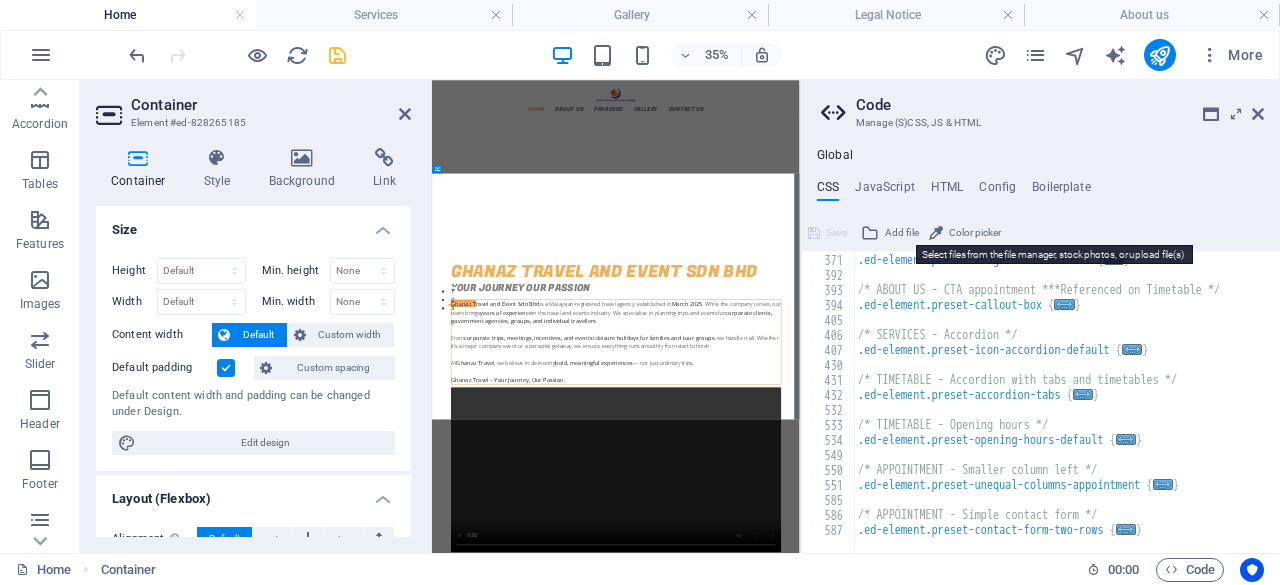 click on "Add file" at bounding box center [890, 233] 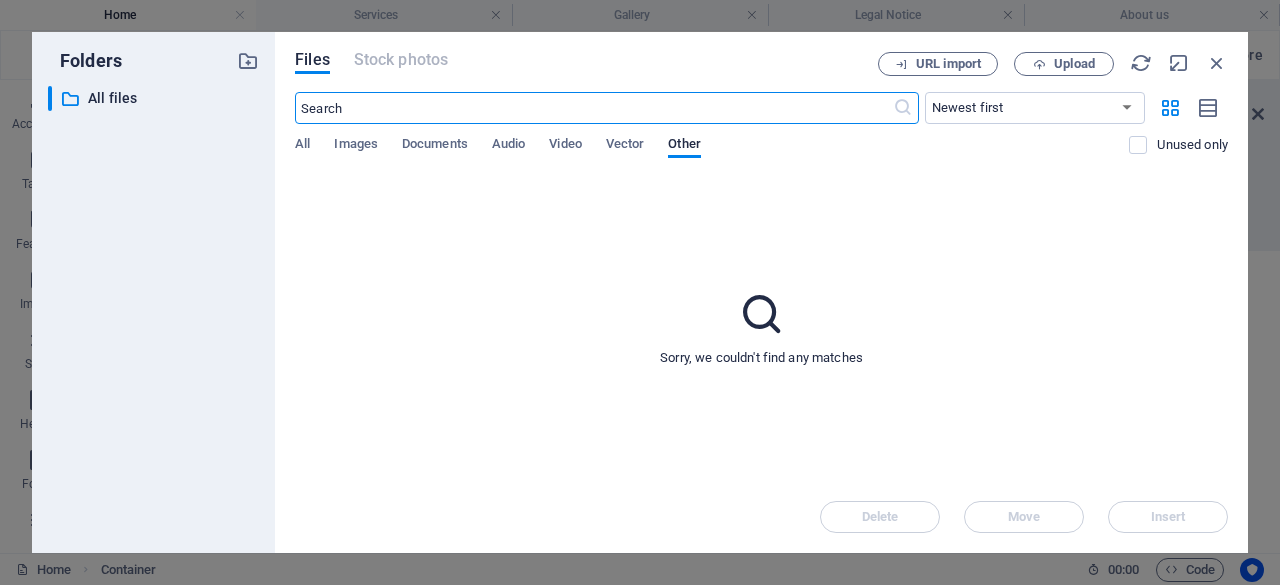 scroll, scrollTop: 1040, scrollLeft: 0, axis: vertical 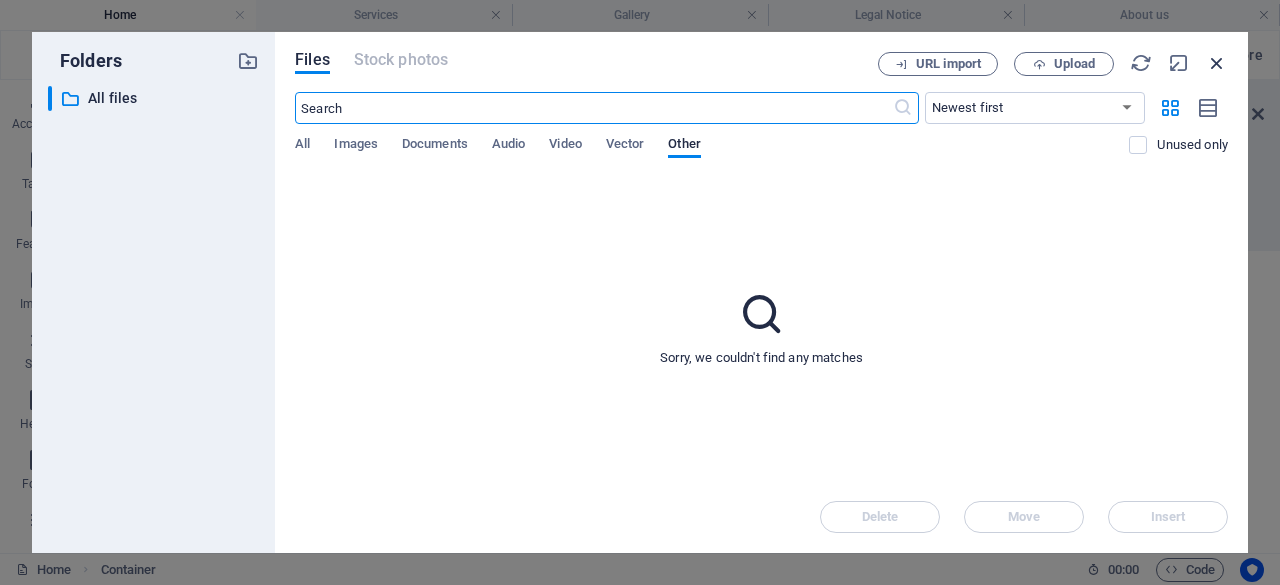 click on "Files Stock photos URL import Upload ​ Newest first Oldest first Name (A-Z) Name (Z-A) Size (0-9) Size (9-0) Resolution (0-9) Resolution (9-0) All Images Documents Audio Video Vector Other Unused only Sorry, we couldn't find any matches Delete Move Insert" at bounding box center (761, 292) 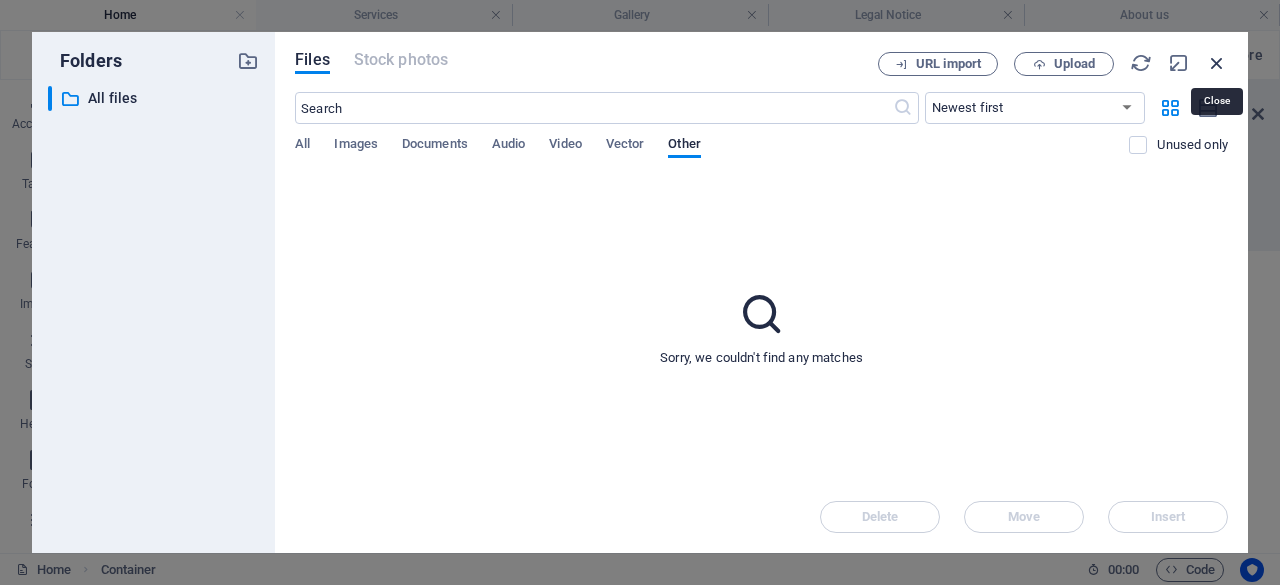 click at bounding box center [1217, 63] 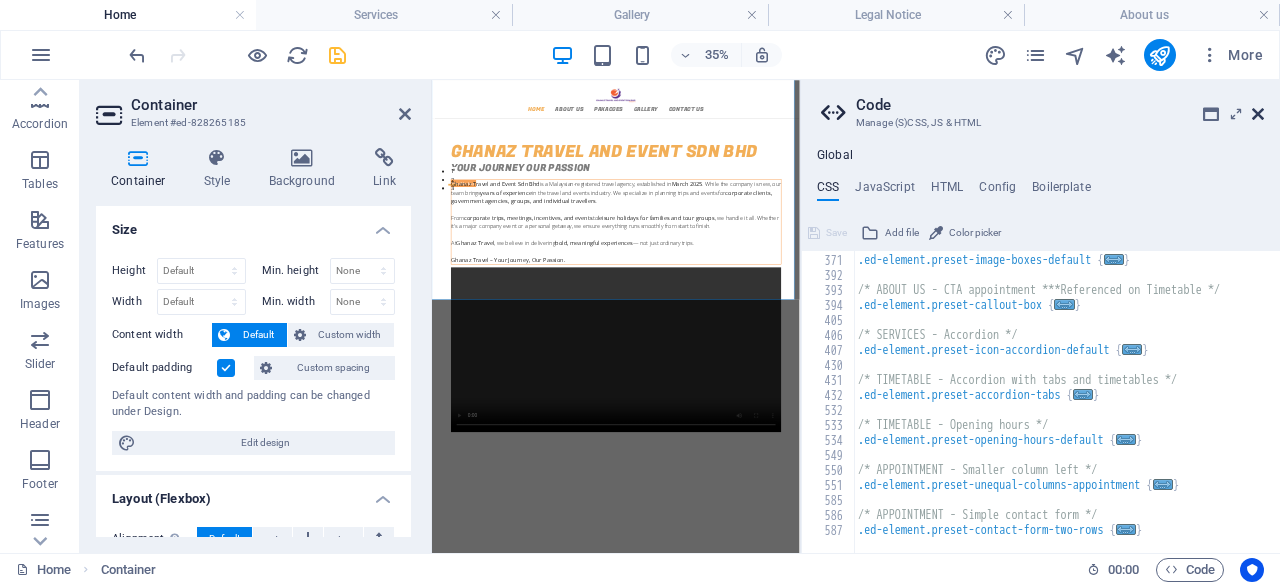 click at bounding box center [1258, 114] 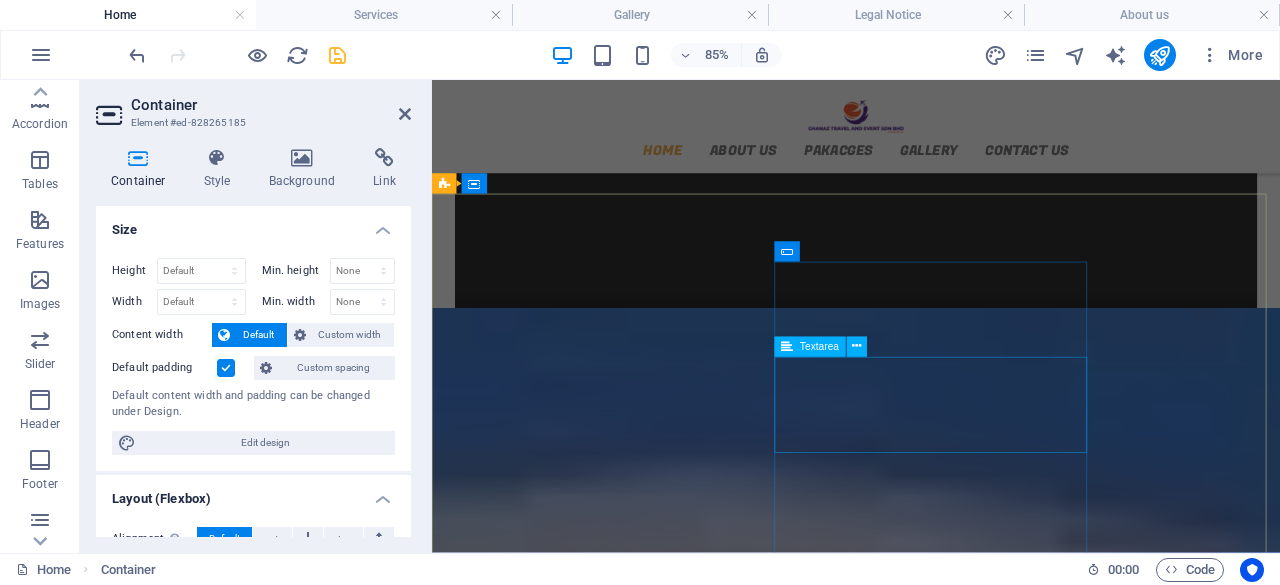 scroll, scrollTop: 1296, scrollLeft: 0, axis: vertical 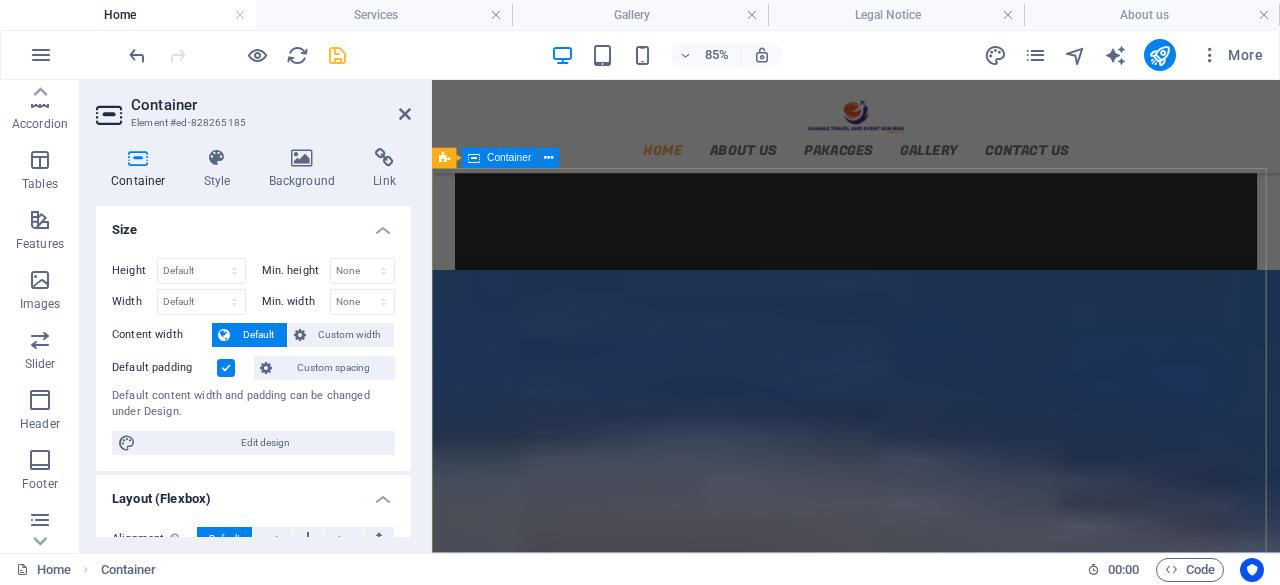 click on "Contact us We will Get in Touch GHANAZ TRAVEL AND EVENT SDN BHD [ADDRESS], [CITY] [ZIP] [PHONE] [EMAIL] Legal Notice  |  Privacy   I have read and understand the privacy policy. Unreadable? Load new Submit" at bounding box center [931, 1557] 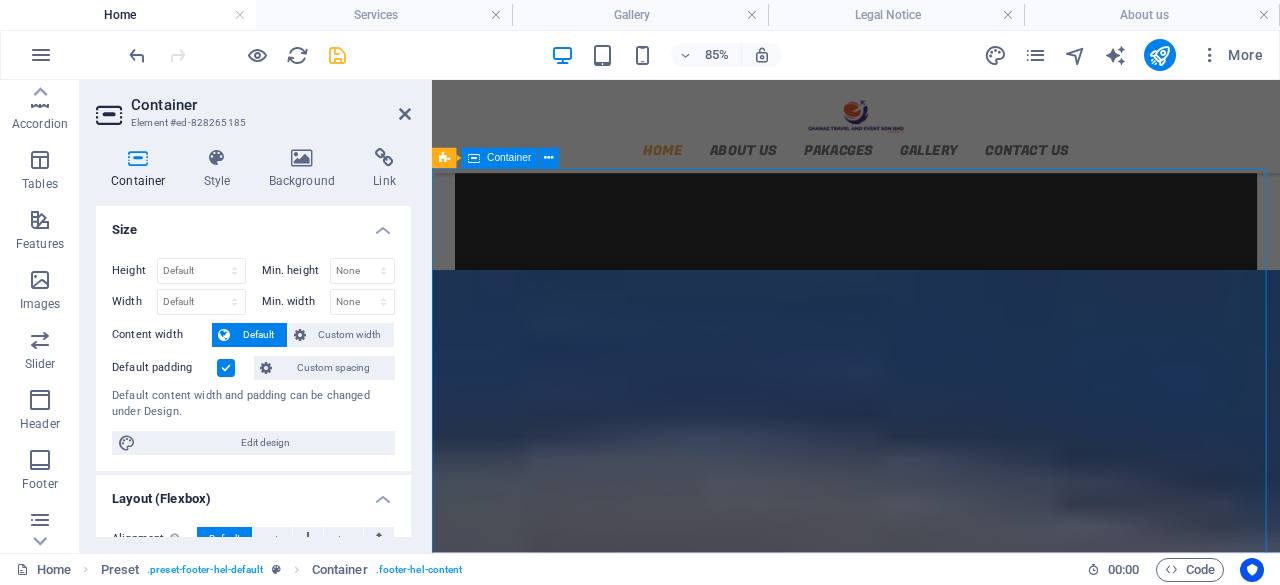 scroll, scrollTop: 886, scrollLeft: 0, axis: vertical 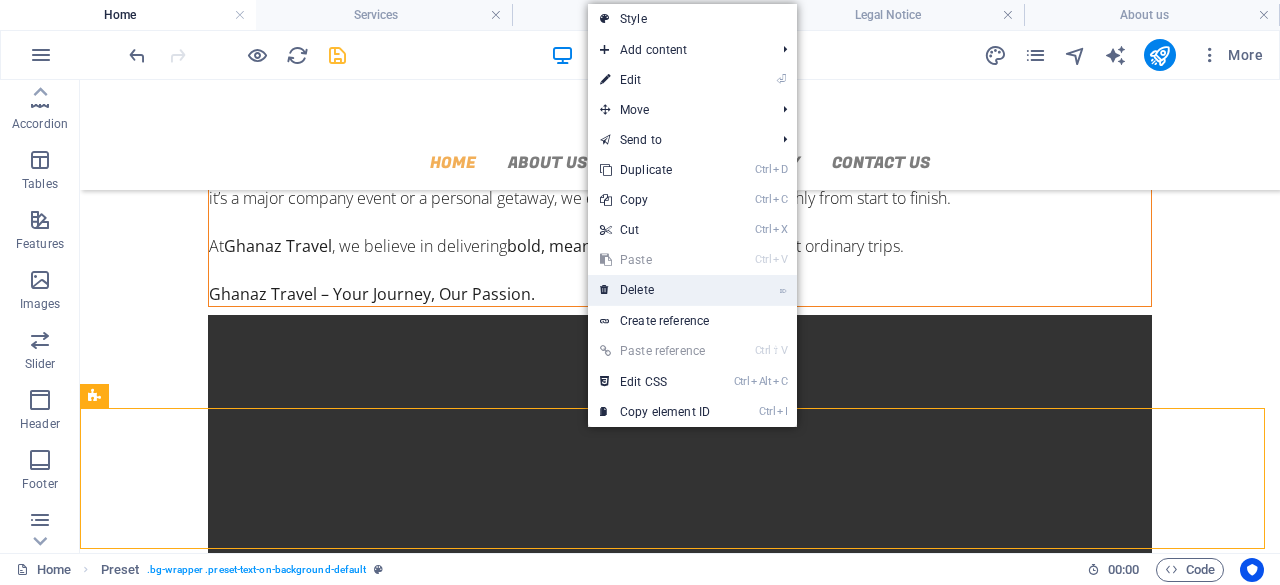 click on "⌦  Delete" at bounding box center [655, 290] 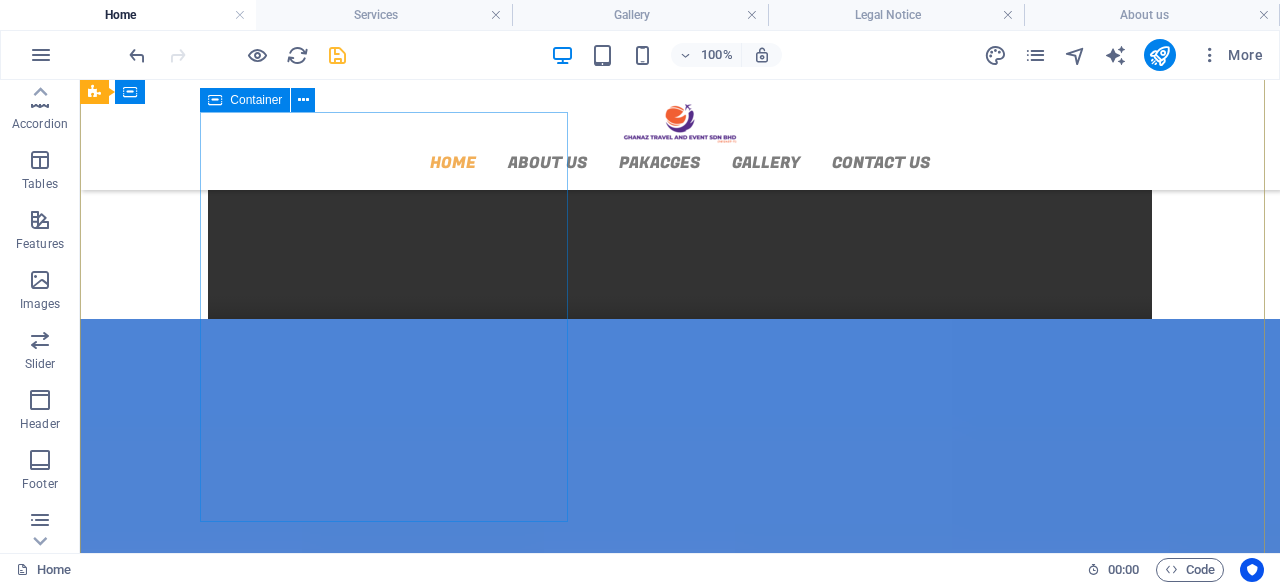 scroll, scrollTop: 1286, scrollLeft: 0, axis: vertical 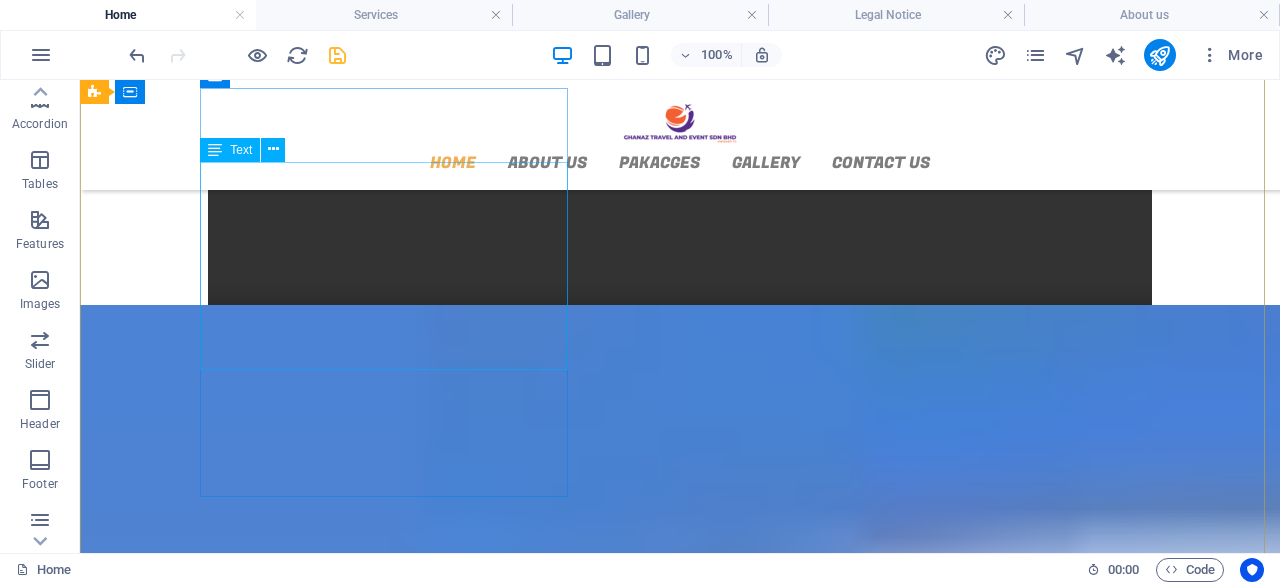 click on "GHANAZ TRAVEL AND EVENT SDN BHD [ADDRESS], [CITY] [ZIP] [PHONE] [EMAIL] Legal Notice  |  Privacy" at bounding box center [568, 713] 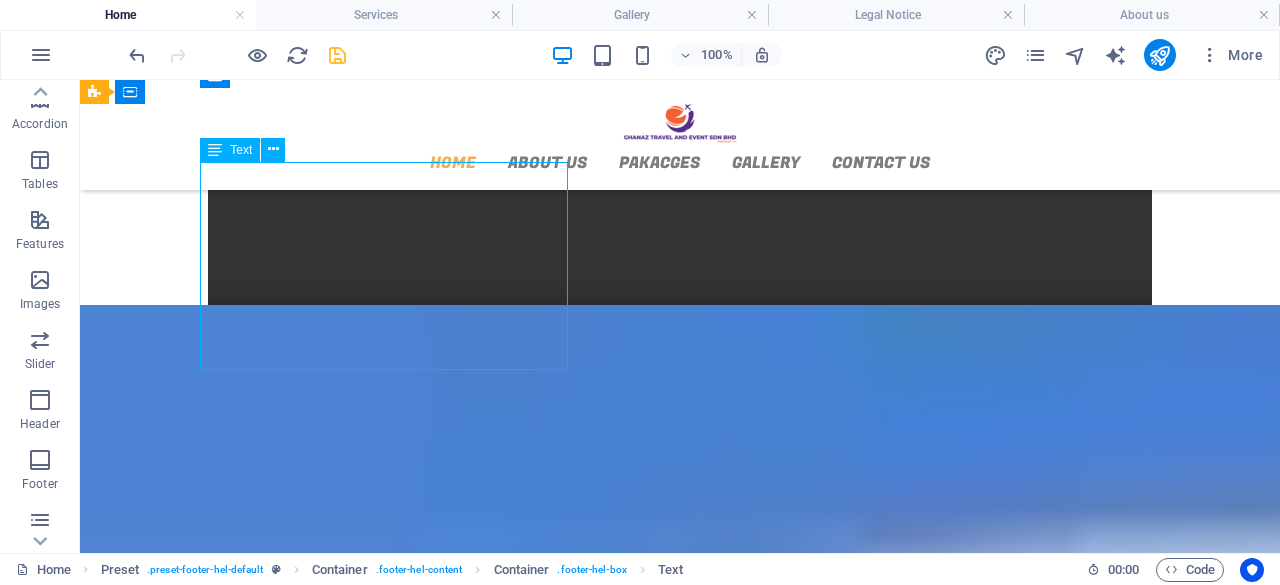 click on "GHANAZ TRAVEL AND EVENT SDN BHD [ADDRESS], [CITY] [ZIP] [PHONE] [EMAIL] Legal Notice  |  Privacy" at bounding box center [568, 713] 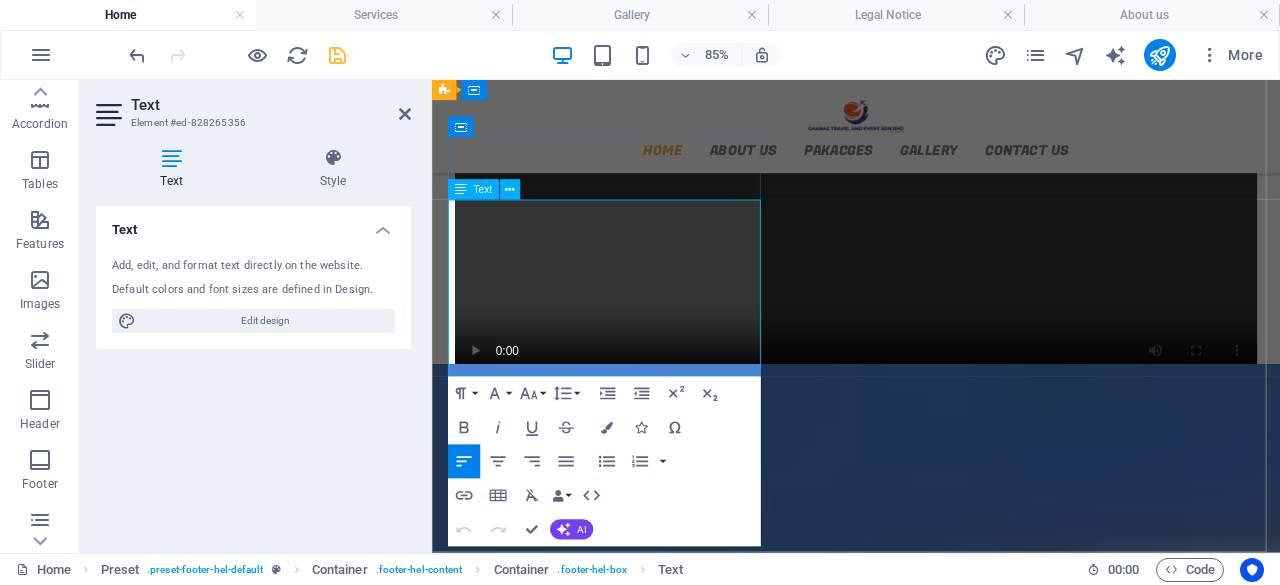 click at bounding box center (448, 788) 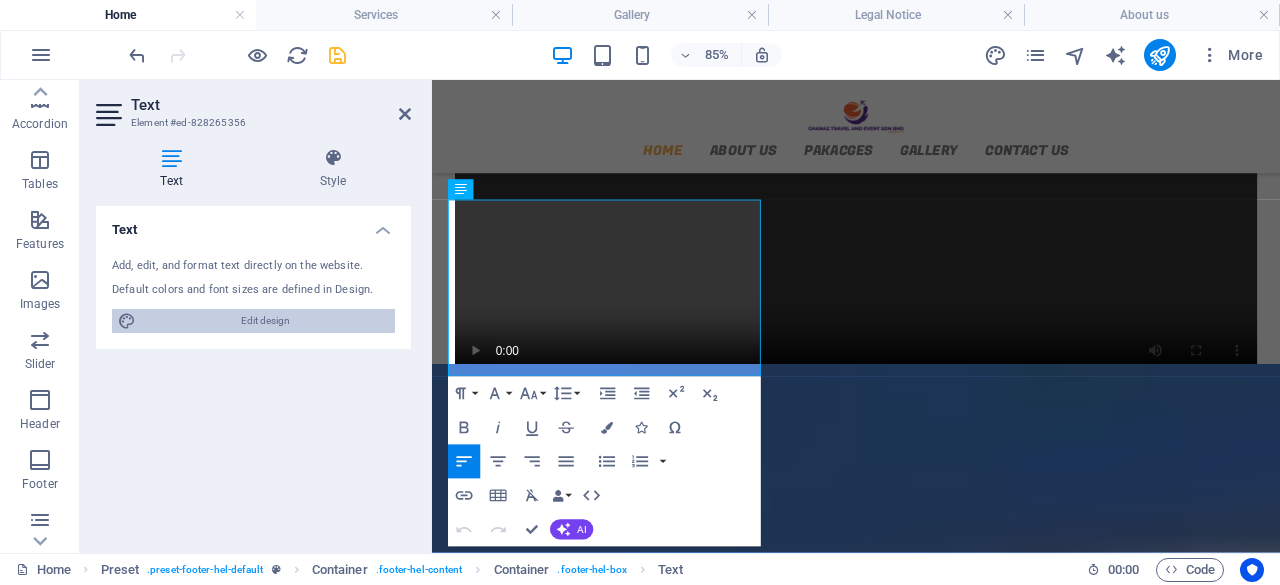 click on "Edit design" at bounding box center [265, 321] 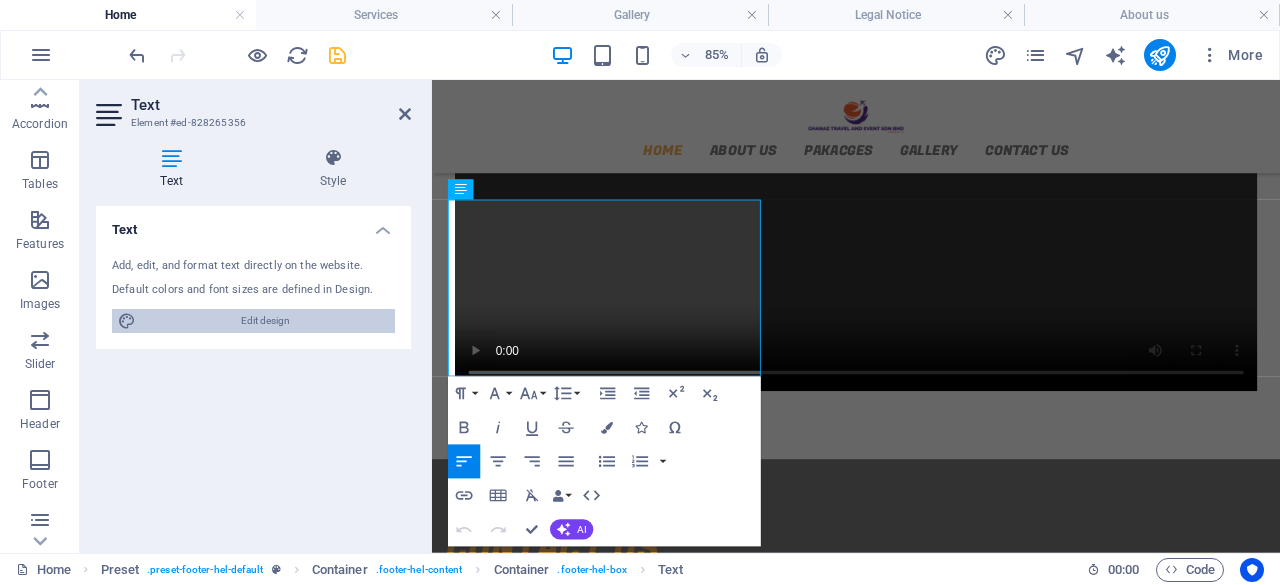 scroll, scrollTop: 858, scrollLeft: 0, axis: vertical 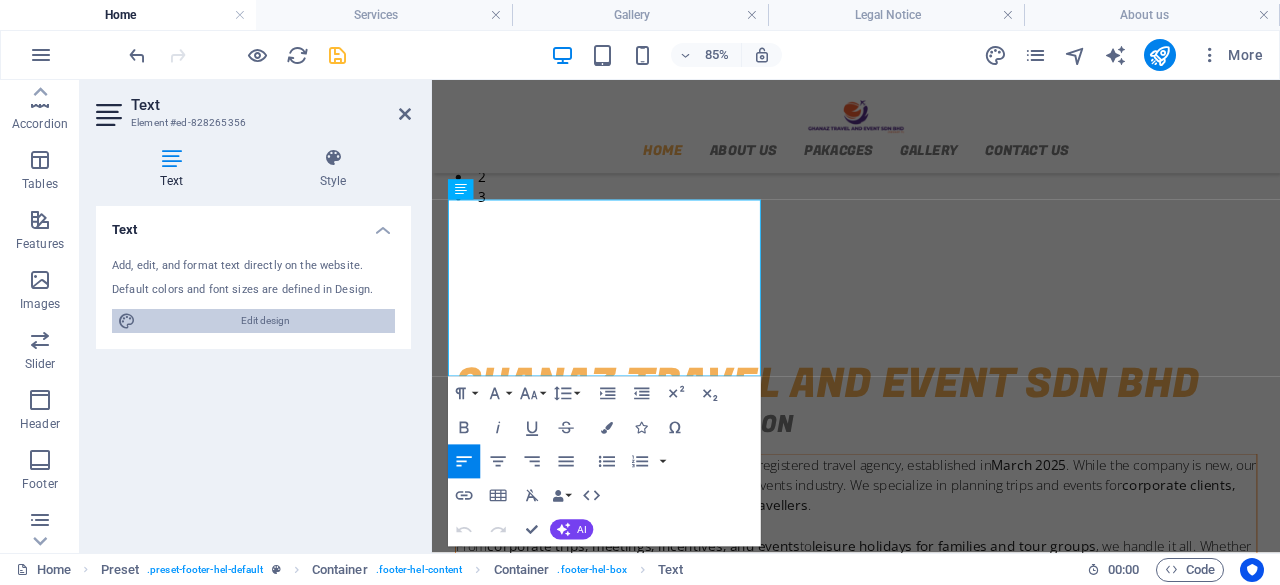 select on "px" 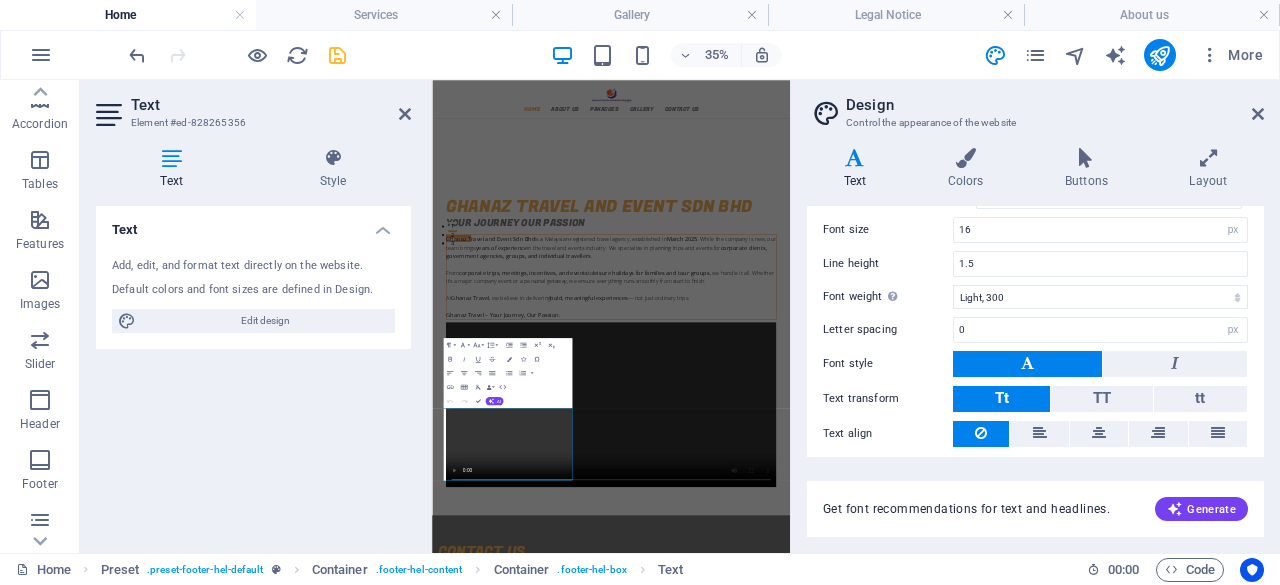 scroll, scrollTop: 200, scrollLeft: 0, axis: vertical 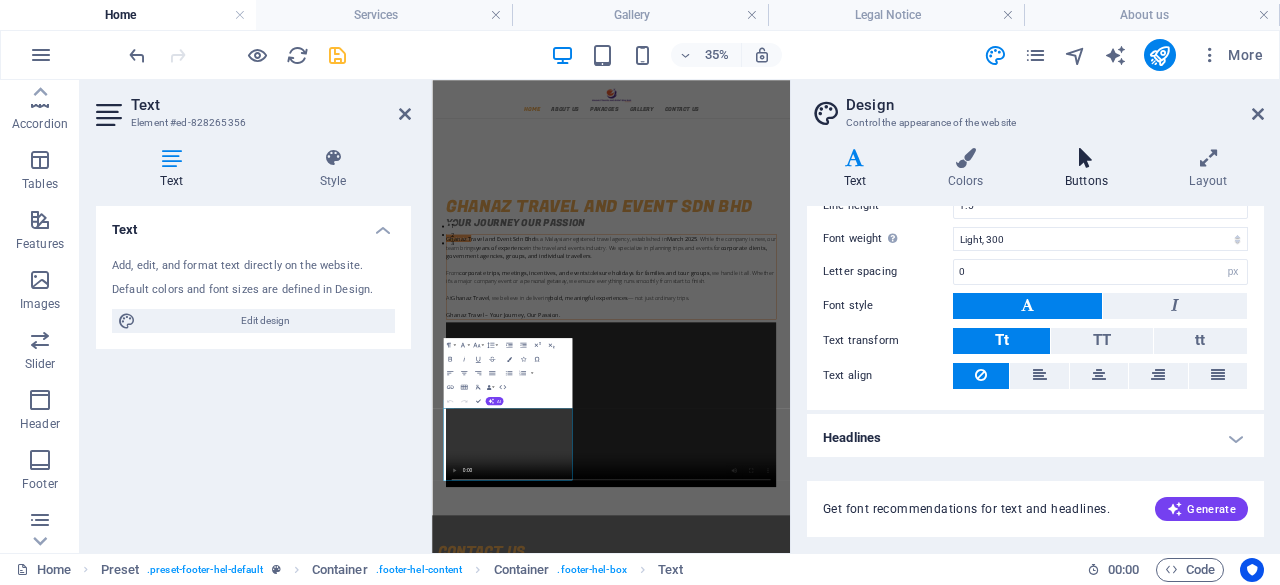 click on "Buttons" at bounding box center (1090, 169) 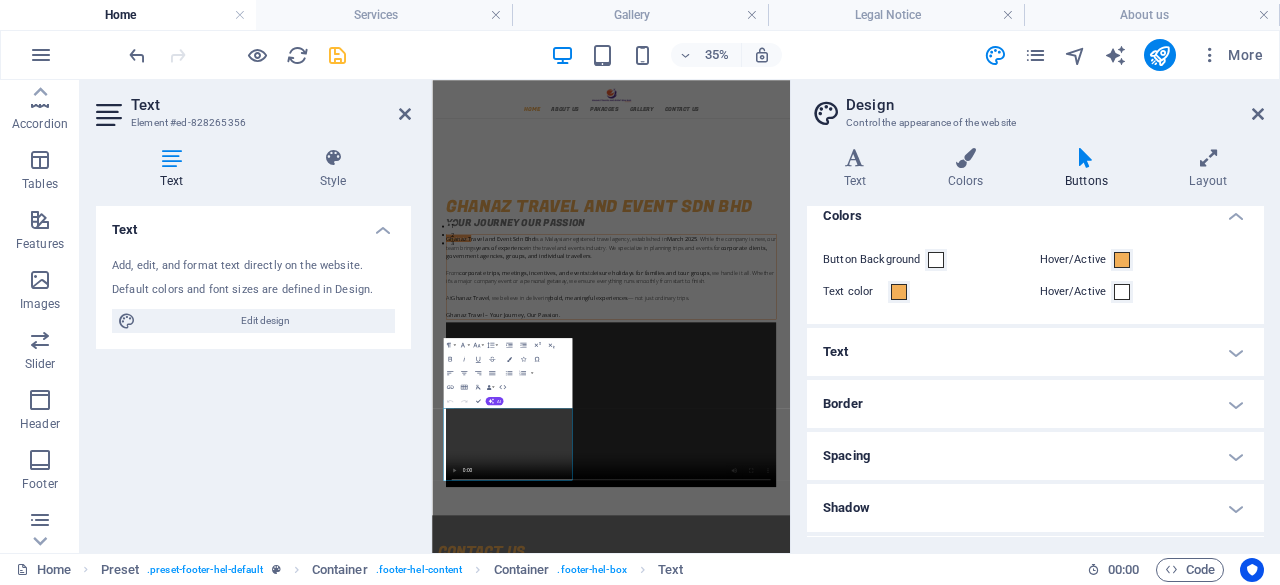 scroll, scrollTop: 0, scrollLeft: 0, axis: both 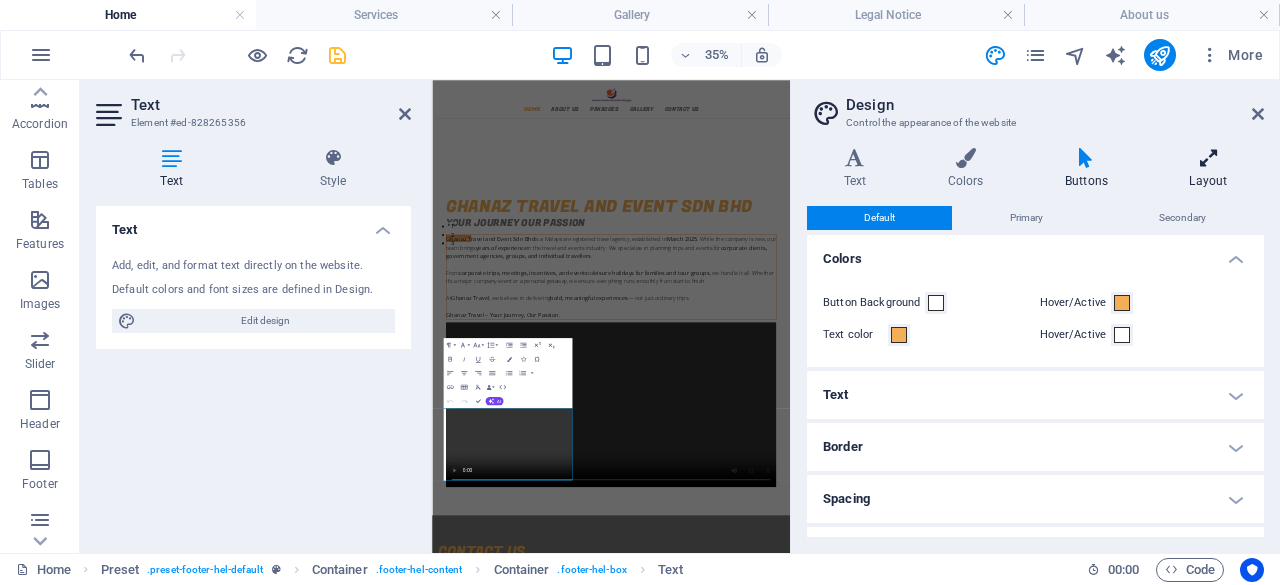 click at bounding box center (1208, 158) 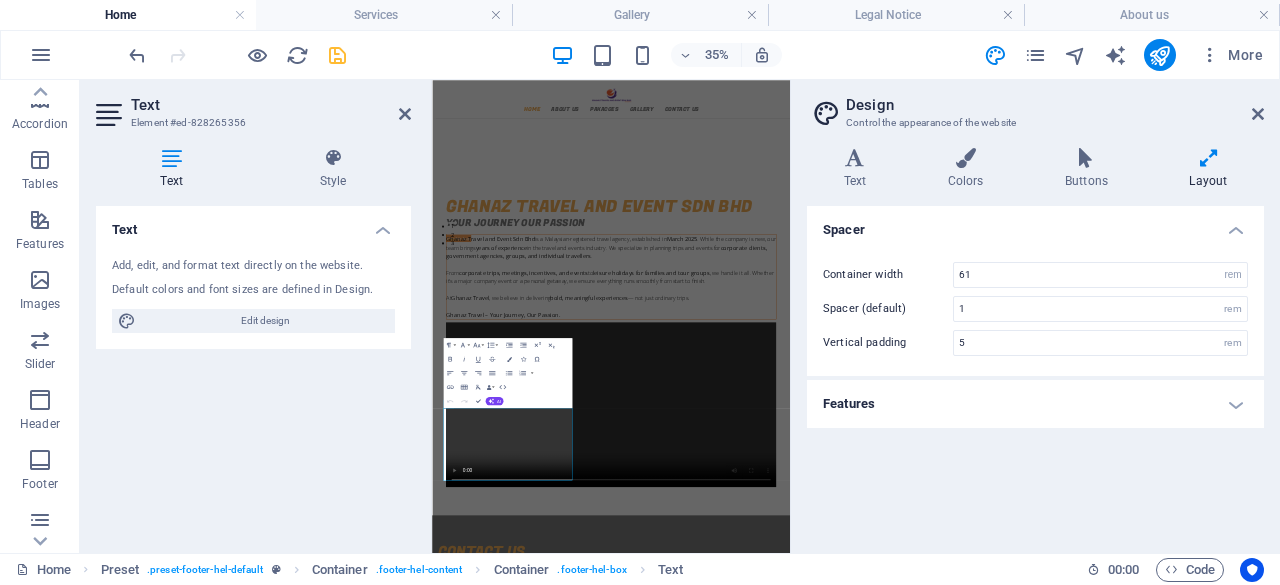 click on "Text Add, edit, and format text directly on the website. Default colors and font sizes are defined in Design. Edit design Alignment Left aligned Centered Right aligned" at bounding box center (253, 371) 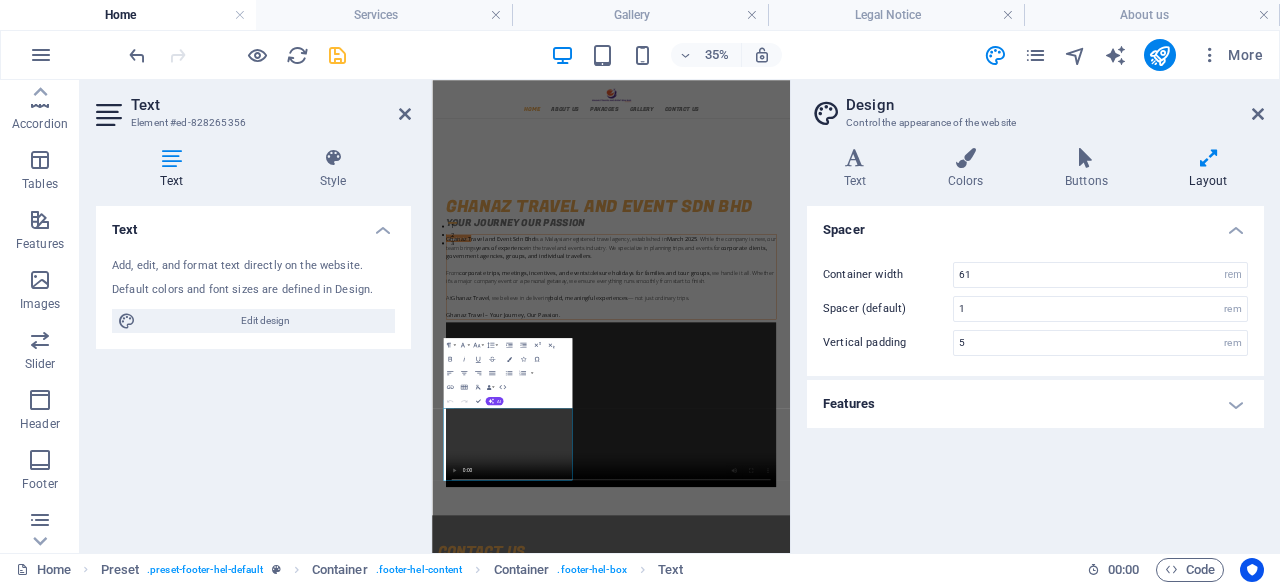 click on "Text Add, edit, and format text directly on the website. Default colors and font sizes are defined in Design. Edit design Alignment Left aligned Centered Right aligned" at bounding box center (253, 371) 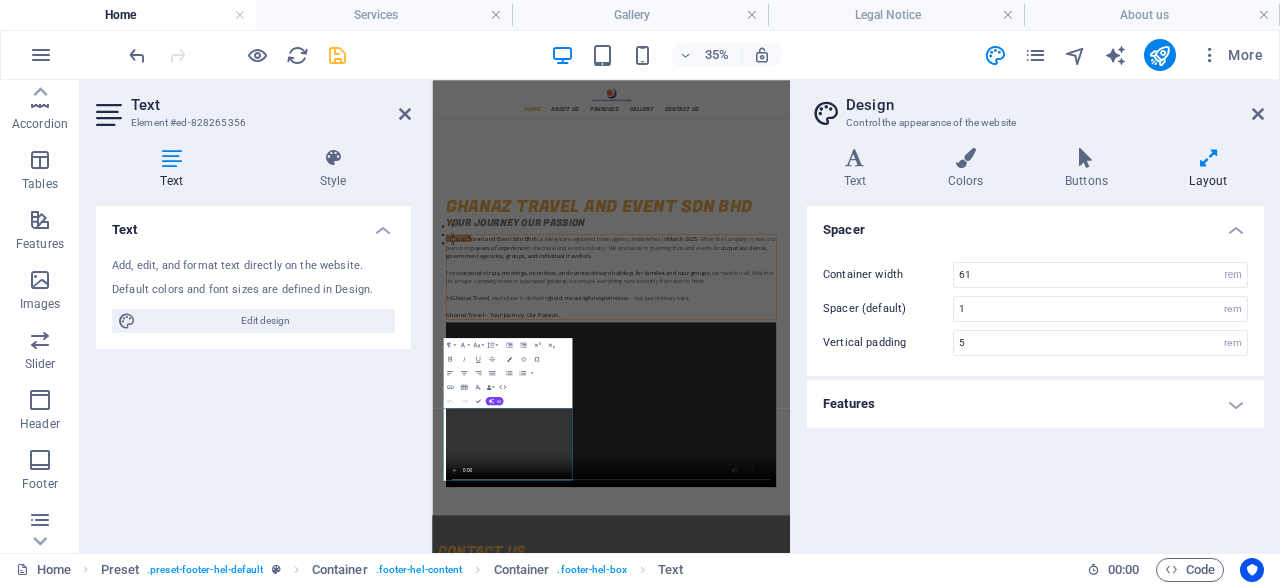 click on "Spacer Container width 61 rem px Spacer (default) 1 rem Vertical padding 5 rem Features Transition duration 0.3 s Transition function Ease Ease In Ease Out Ease In/Ease Out Linear" at bounding box center (1035, 371) 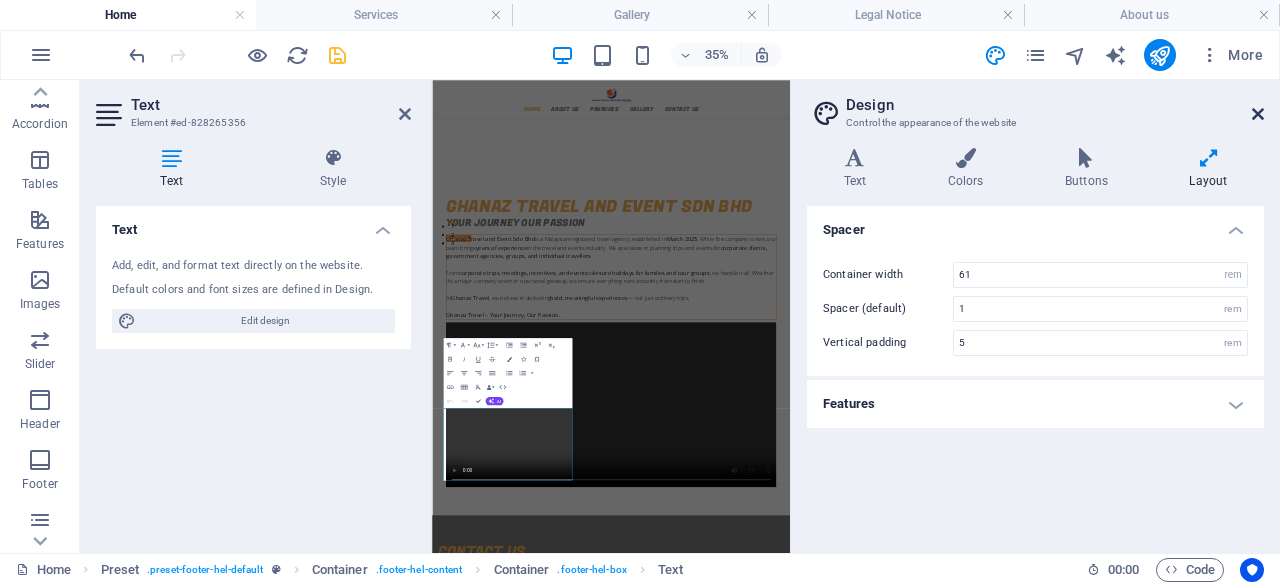 click at bounding box center [1258, 114] 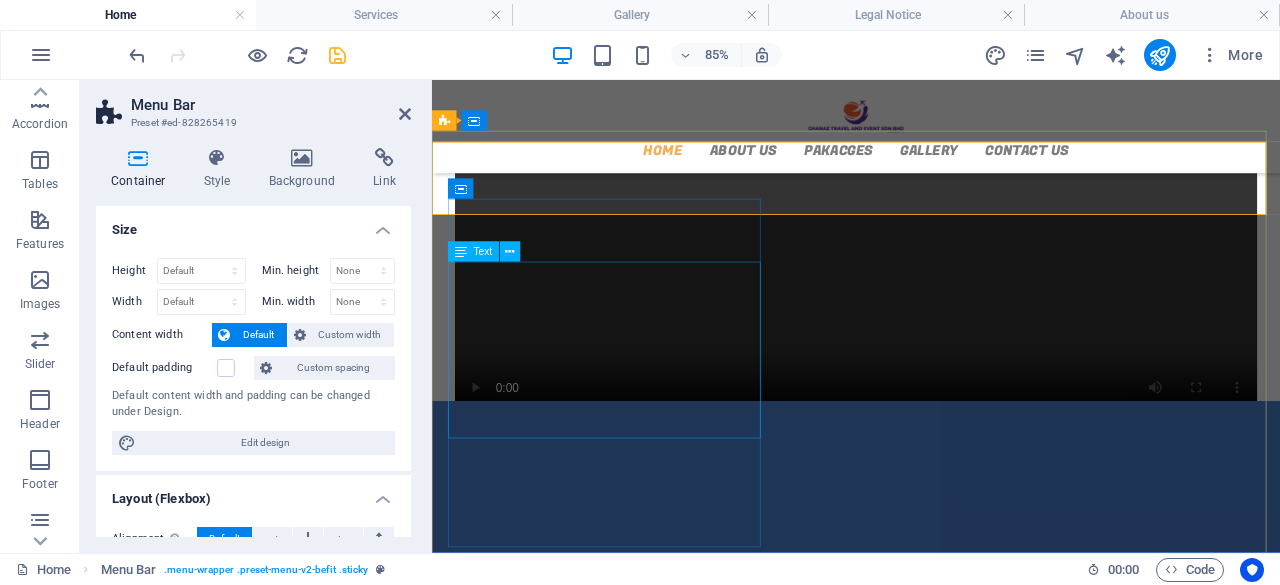 scroll, scrollTop: 1186, scrollLeft: 0, axis: vertical 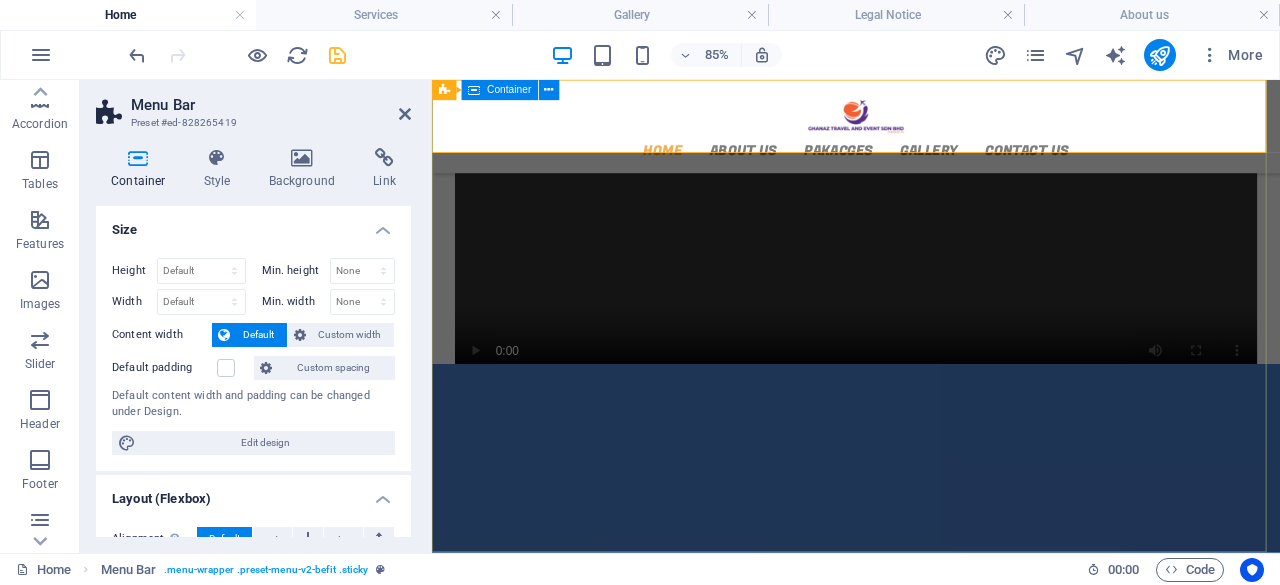 click on "Contact us We will Get in Touch GHANAZ TRAVEL AND EVENT SDN BHD [ADDRESS], [CITY] [ZIP] [PHONE] [EMAIL] Legal Notice  |  Privacy   I have read and understand the privacy policy. Unreadable? Load new Submit" at bounding box center (931, 910) 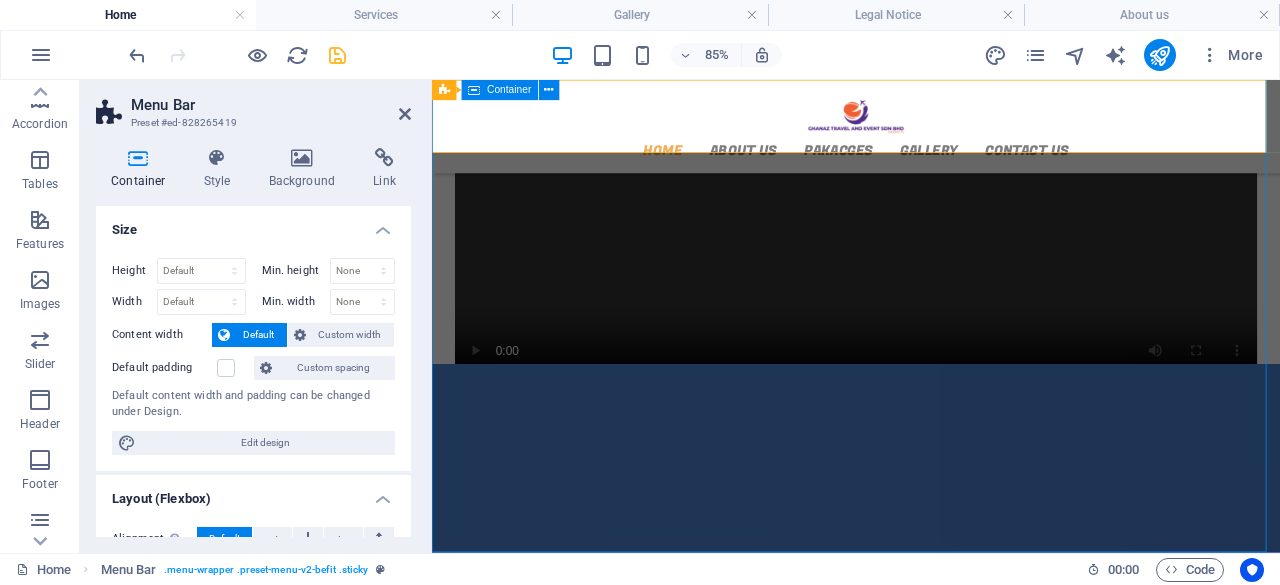 click on "Contact us We will Get in Touch GHANAZ TRAVEL AND EVENT SDN BHD [ADDRESS], [CITY] [ZIP] [PHONE] [EMAIL] Legal Notice  |  Privacy   I have read and understand the privacy policy. Unreadable? Load new Submit" at bounding box center [931, 910] 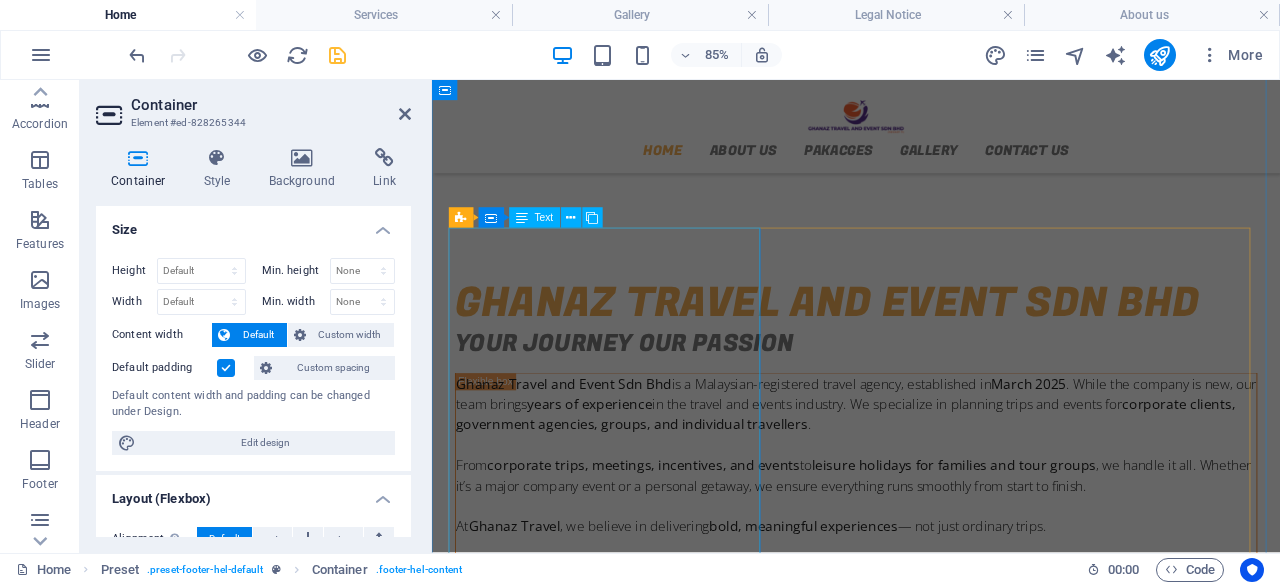 scroll, scrollTop: 286, scrollLeft: 0, axis: vertical 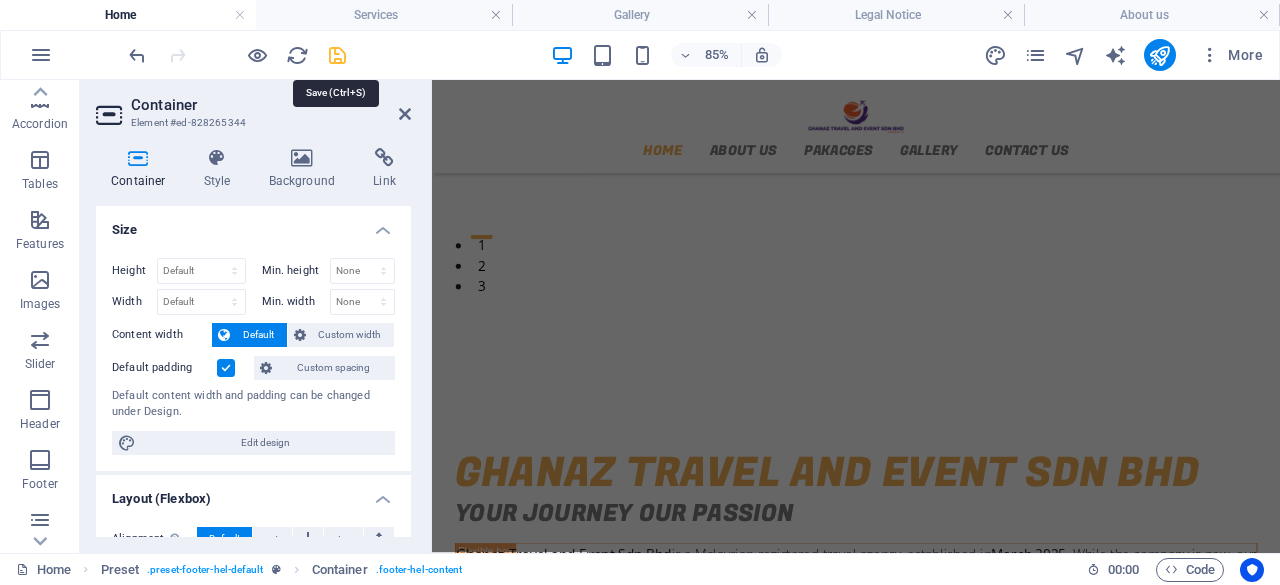 click at bounding box center [337, 55] 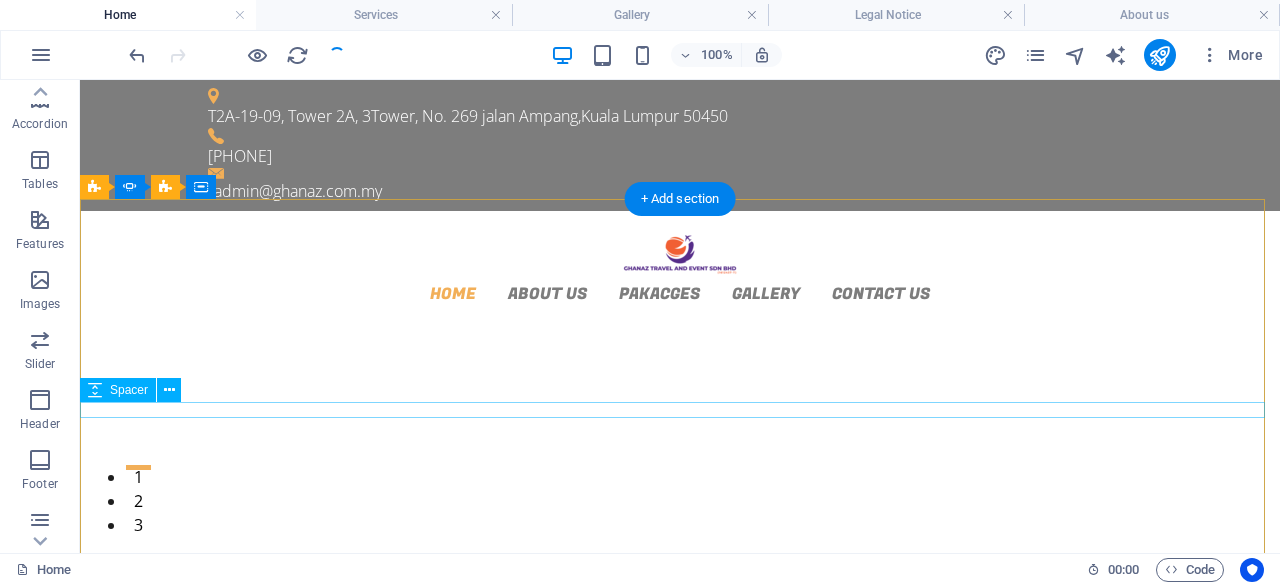 scroll, scrollTop: 200, scrollLeft: 0, axis: vertical 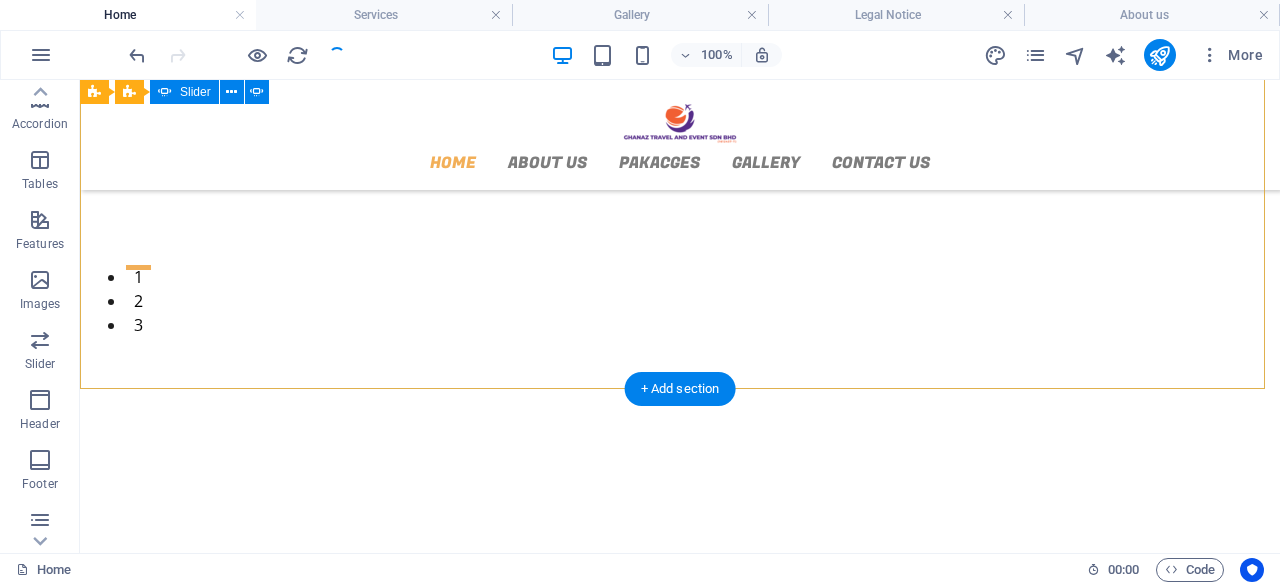 click on "2" at bounding box center (138, 291) 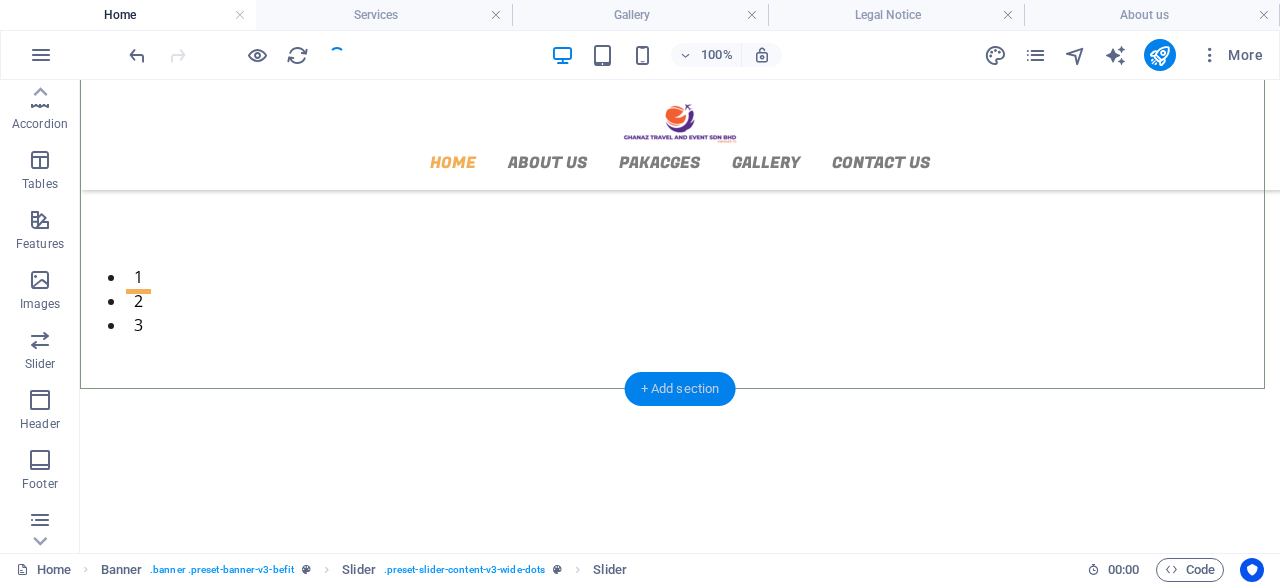 click on "+ Add section" at bounding box center (680, 389) 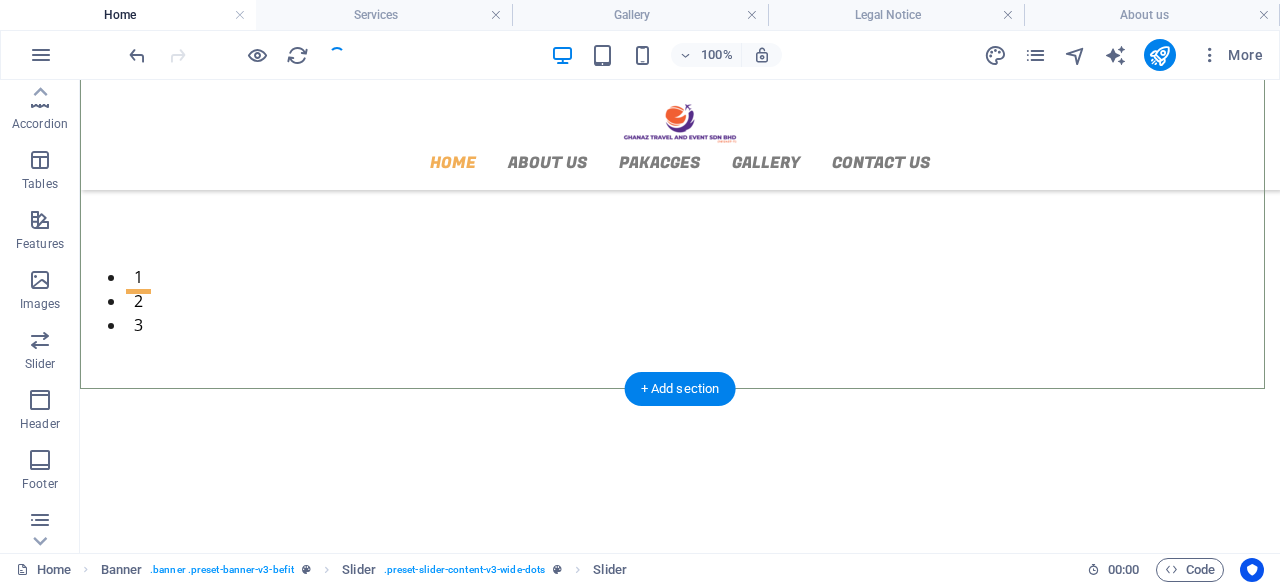 click on "GHANAZ TRAVEL AND EVENT SDN BHD Your Journey Our Passion Ghanaz Travel and Event Sdn Bhd  is a Malaysian-registered travel agency, established in  March 2025 . While the company is new, our team brings  years of experience  in the travel and events industry. We specialize in planning trips and events for  corporate clients, government agencies, groups, and individual travellers . From  corporate trips, meetings, incentives, and events  to  leisure holidays for families and tour groups , we handle it all. Whether it’s a major company event or a personal getaway, we ensure everything runs smoothly from start to finish. At  Ghanaz Travel , we believe in delivering  bold, meaningful experiences  — not just ordinary trips. Ghanaz Travel – Your Journey, Our Passion." at bounding box center [680, 1056] 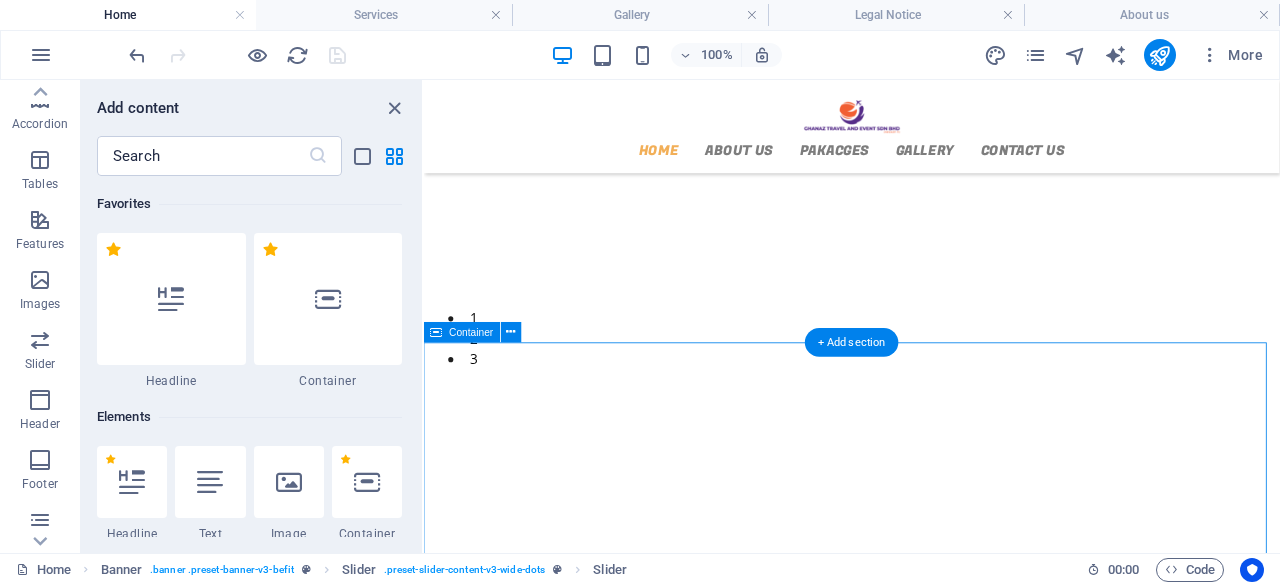 scroll, scrollTop: 181, scrollLeft: 0, axis: vertical 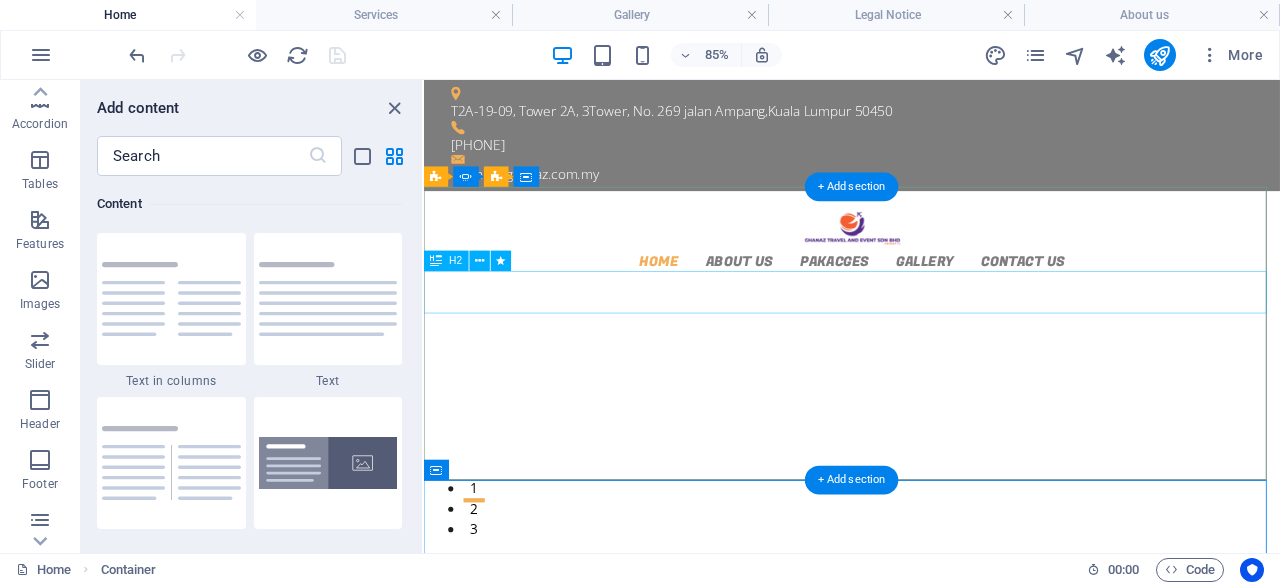 click on "HATYAI by LAND" at bounding box center (-1064, 2920) 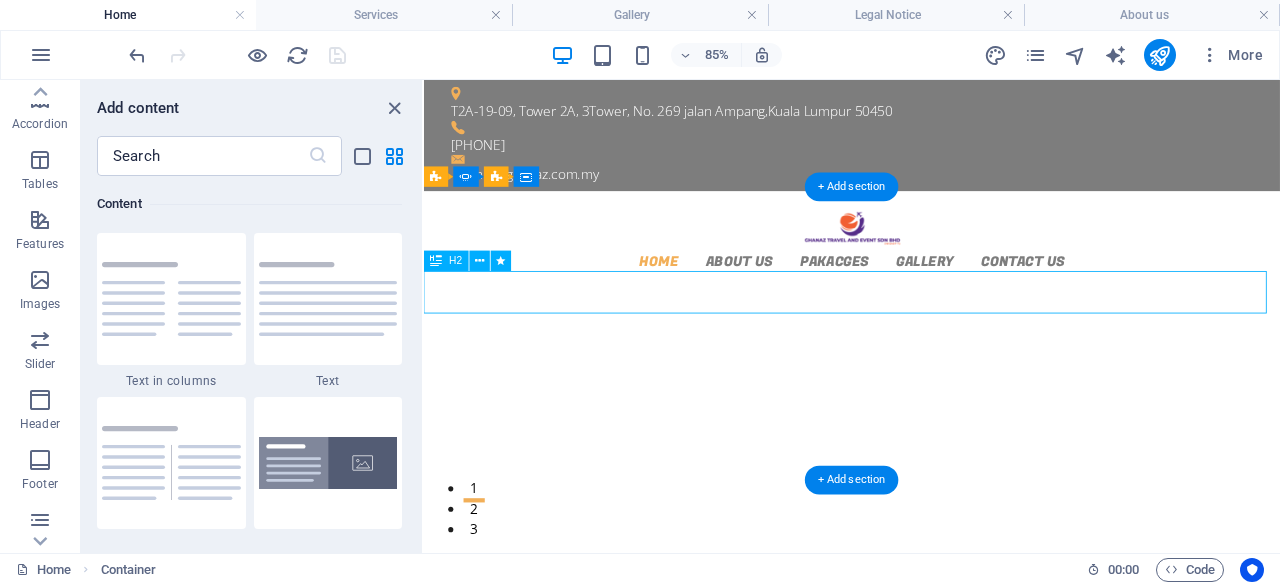click on "HATYAI by LAND" at bounding box center [-1064, 2920] 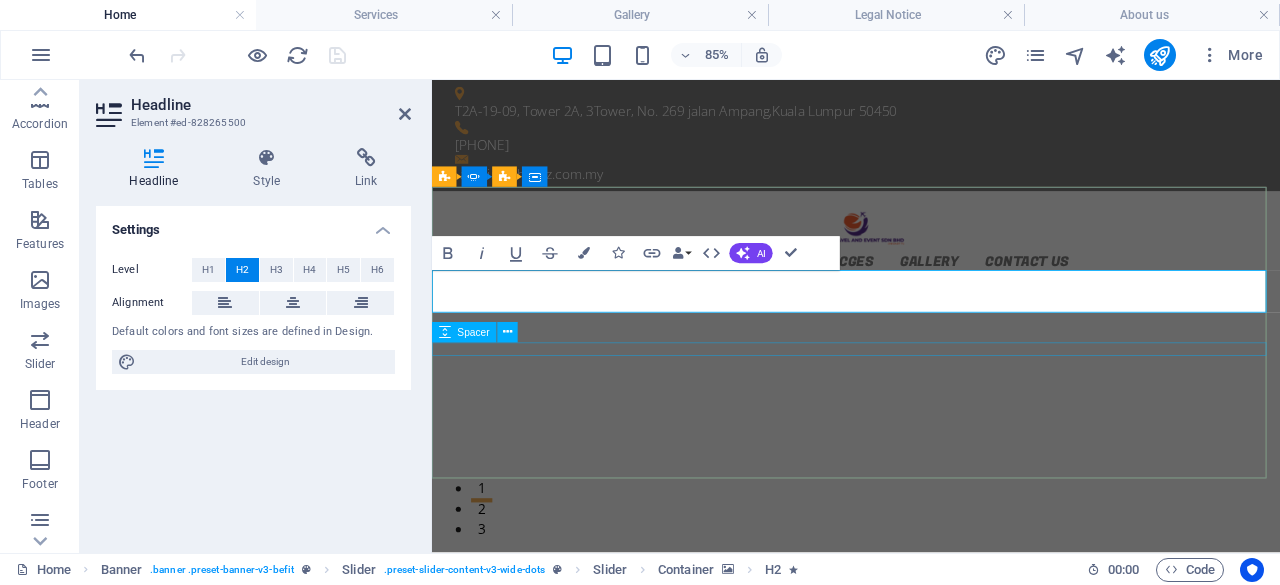 click on "Learn more View Details" at bounding box center (-1041, 3043) 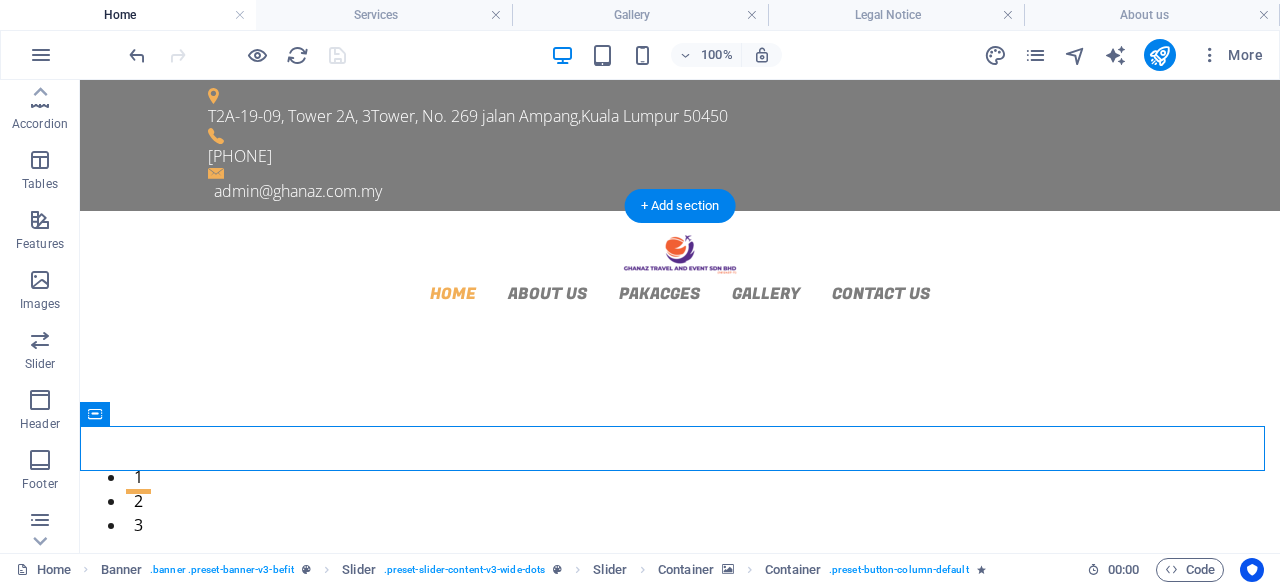 click at bounding box center (-1698, 2631) 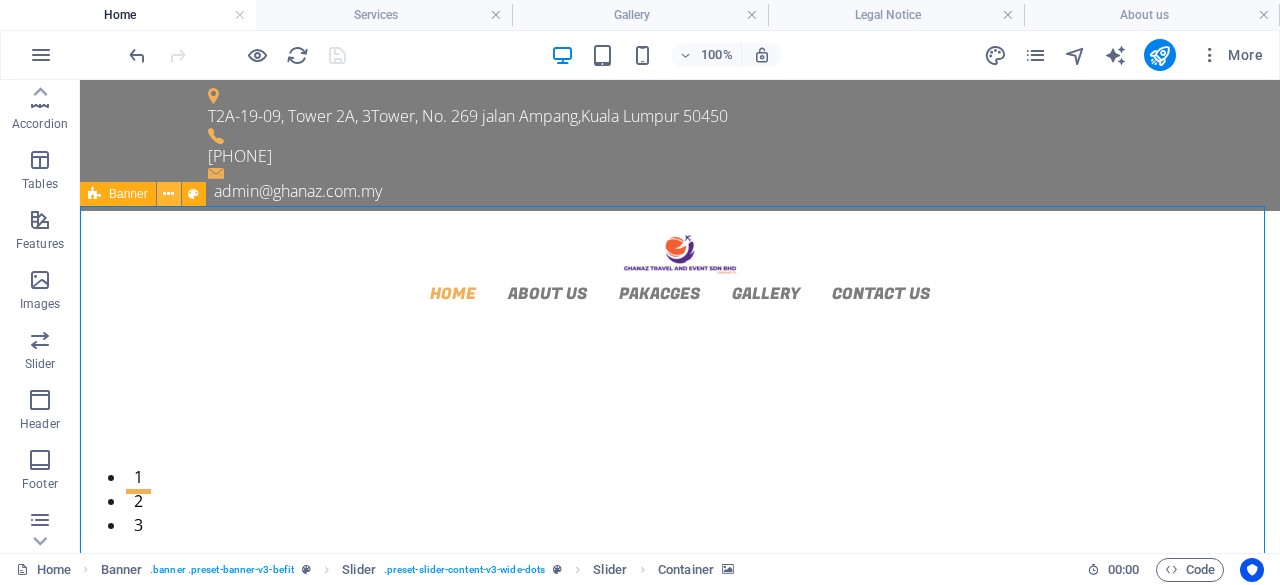 click at bounding box center (168, 194) 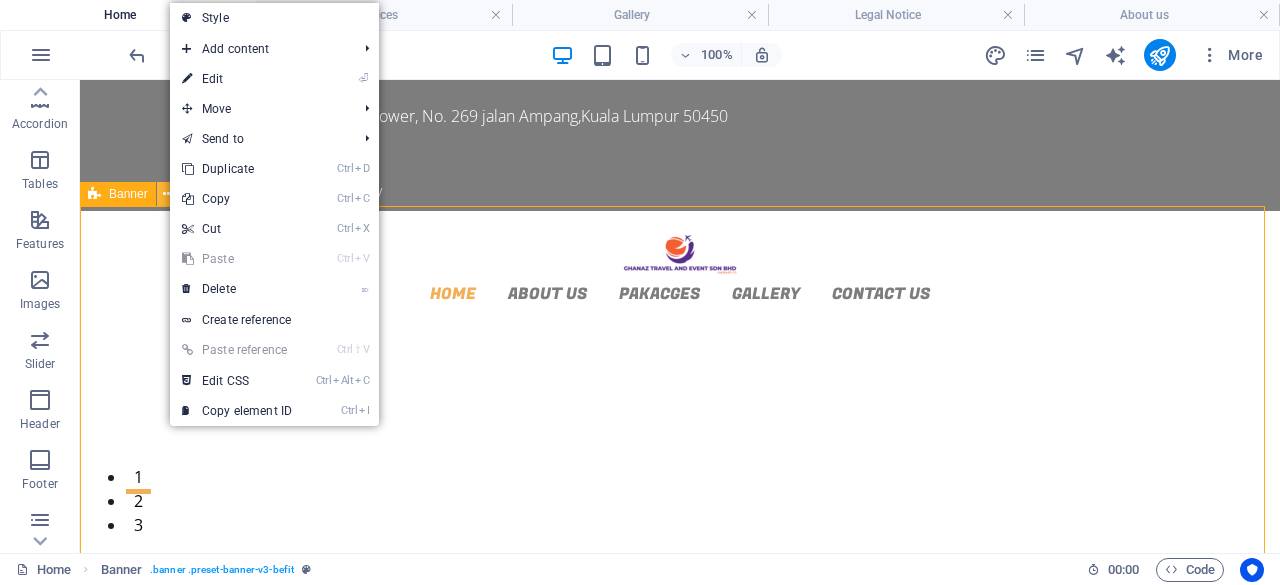 click at bounding box center [168, 194] 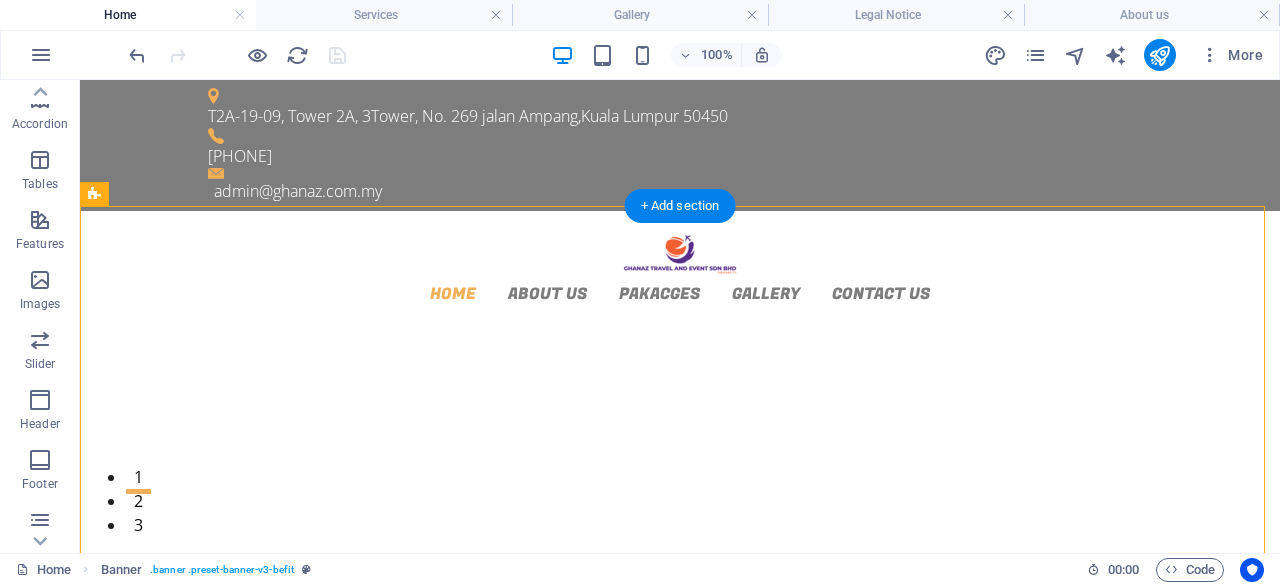 click at bounding box center [-1698, 2631] 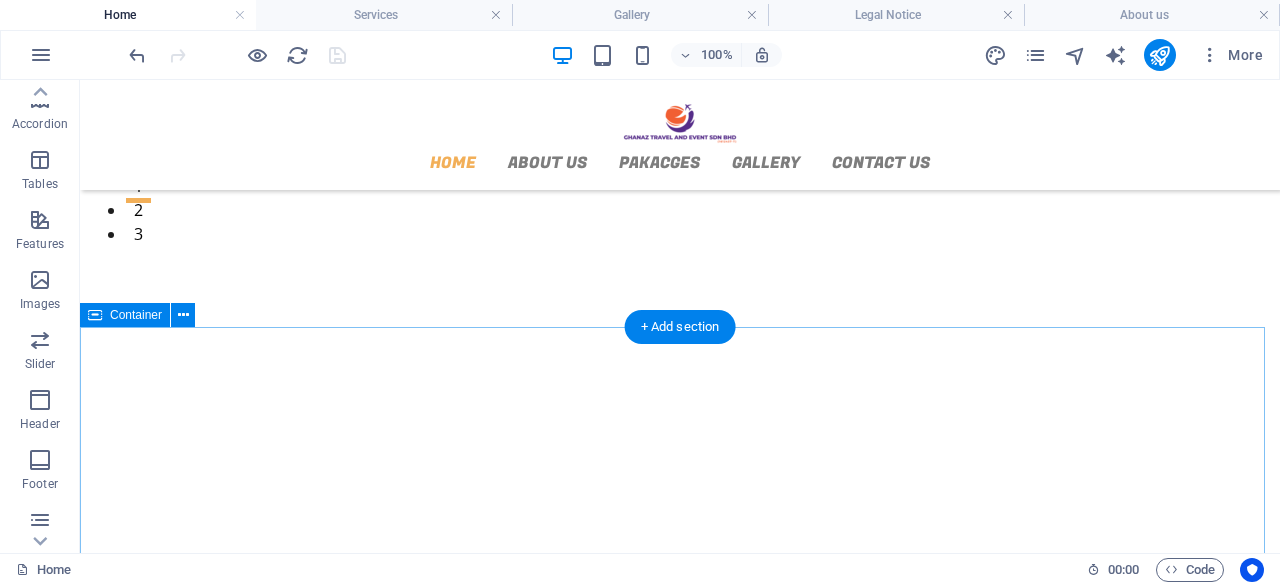 scroll, scrollTop: 200, scrollLeft: 0, axis: vertical 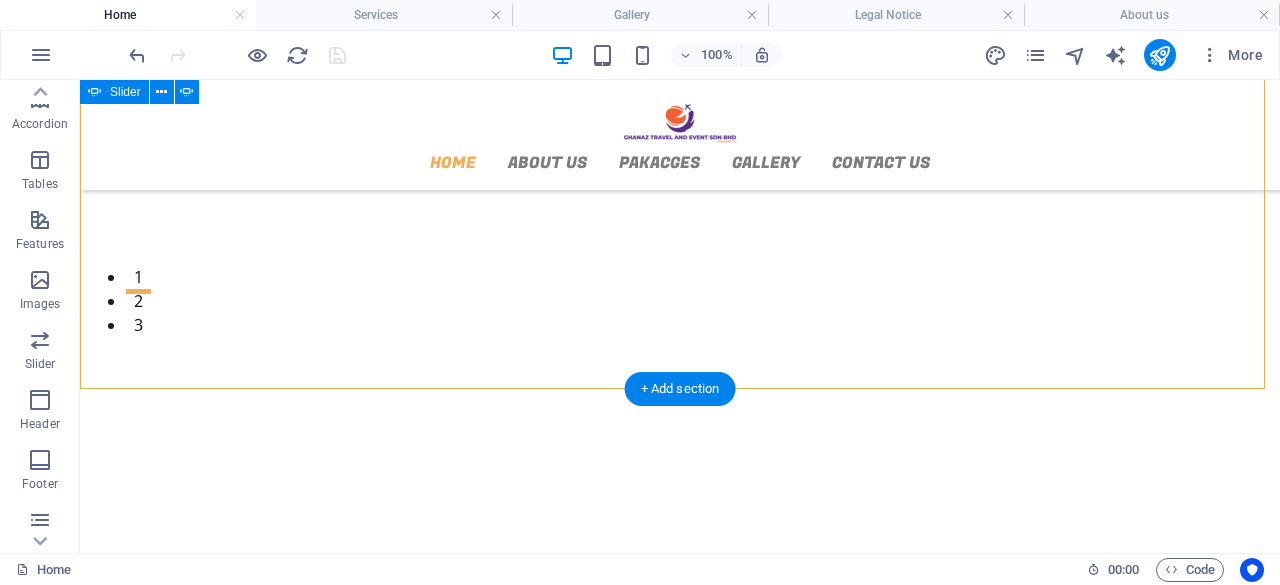 click at bounding box center (-1698, 2407) 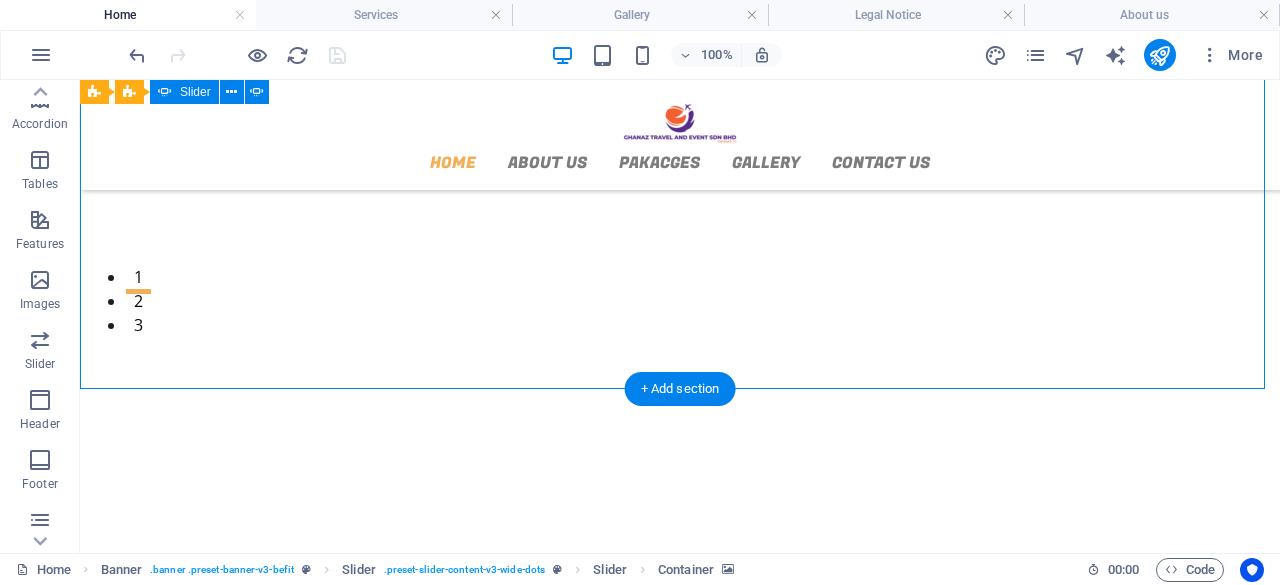 click on "3" at bounding box center [138, 315] 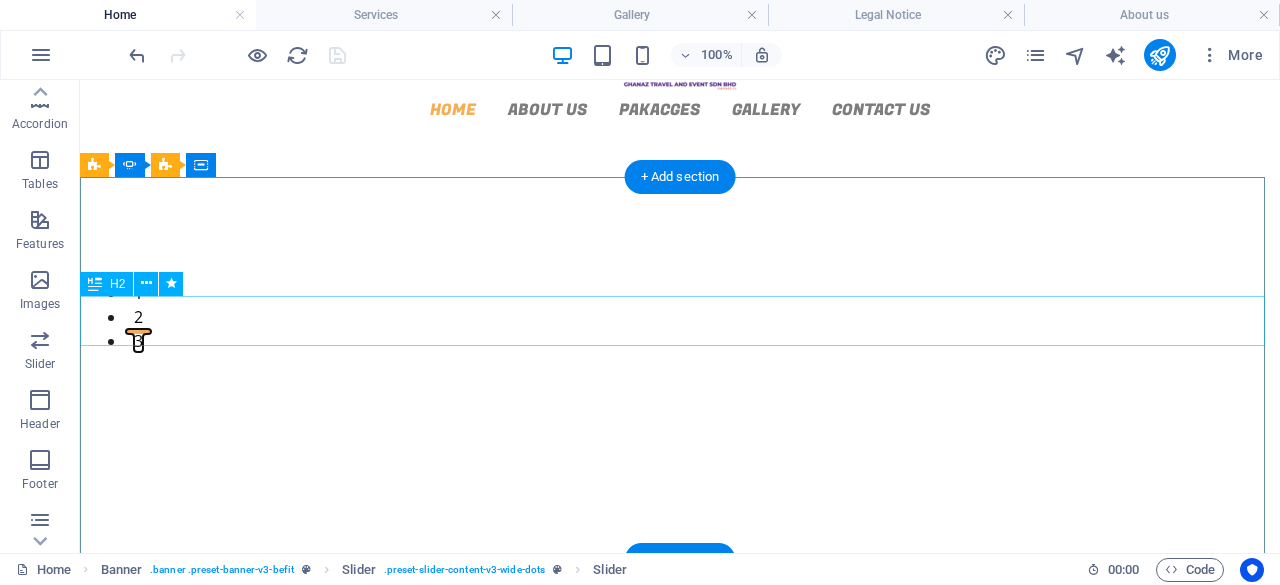 scroll, scrollTop: 200, scrollLeft: 0, axis: vertical 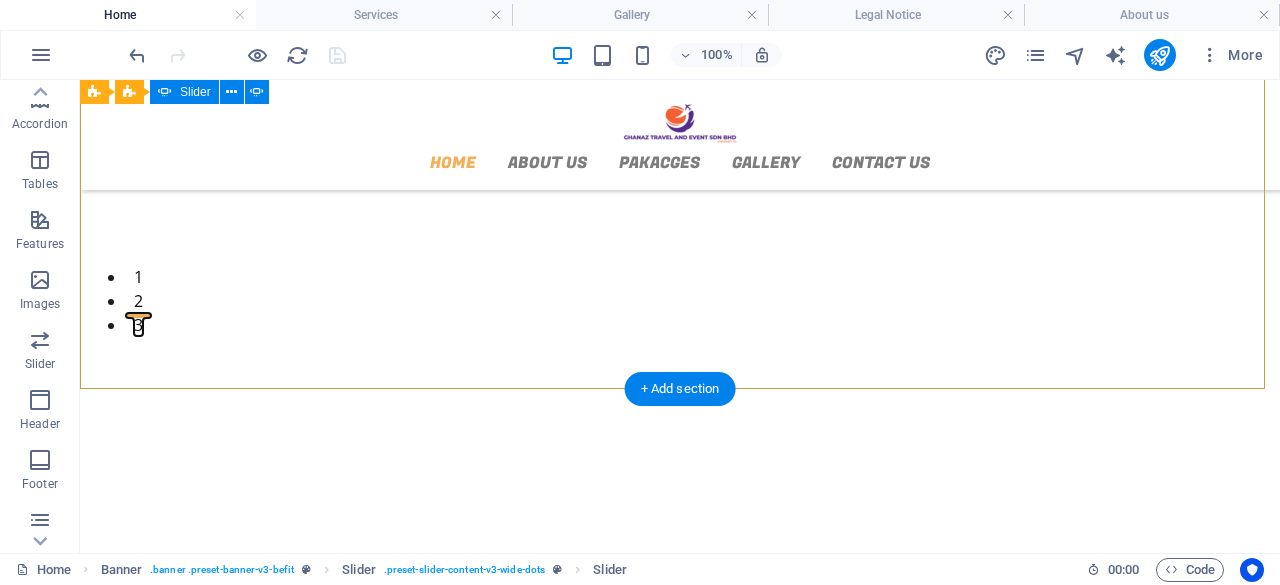 click on "1" at bounding box center (138, 267) 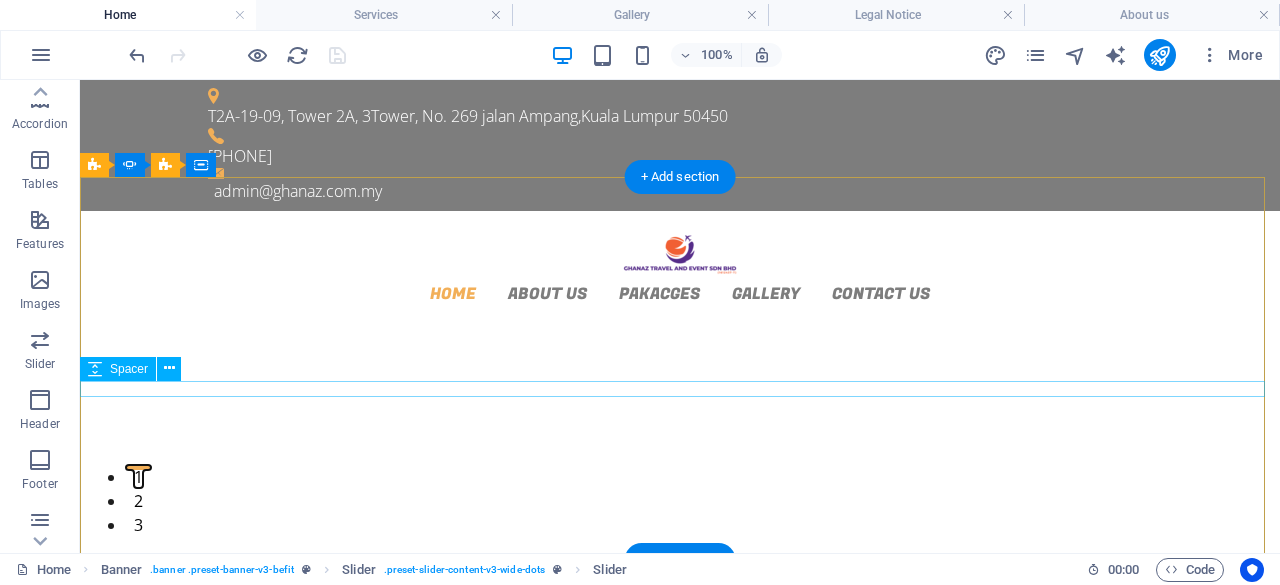 scroll, scrollTop: 100, scrollLeft: 0, axis: vertical 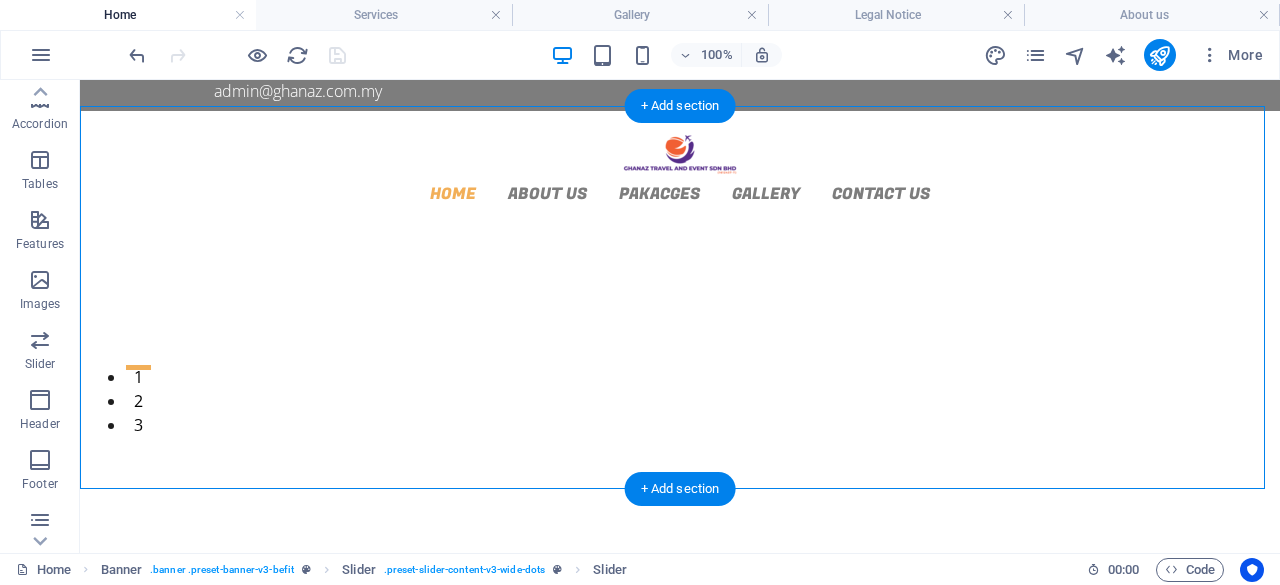 click at bounding box center (-513, 1706) 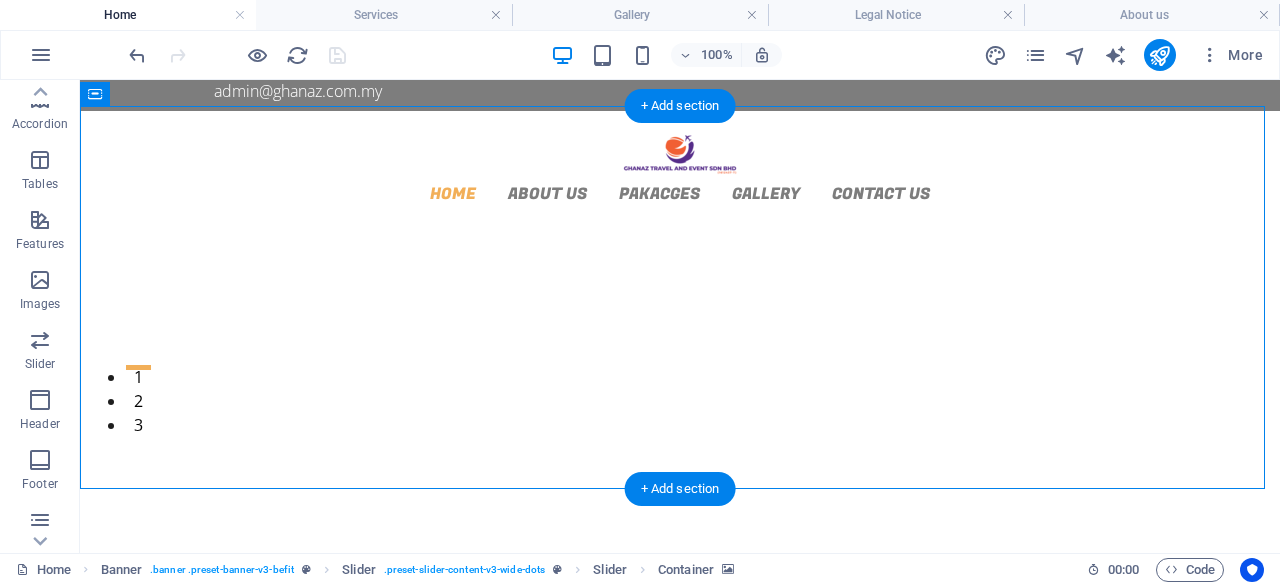 click at bounding box center (-513, 1706) 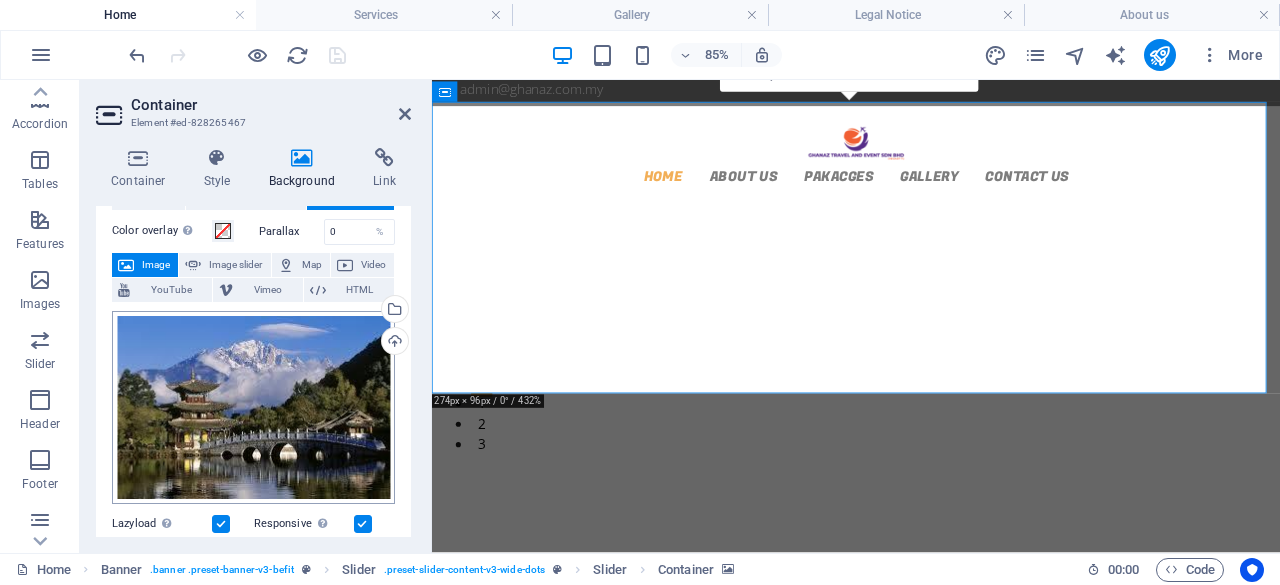 scroll, scrollTop: 100, scrollLeft: 0, axis: vertical 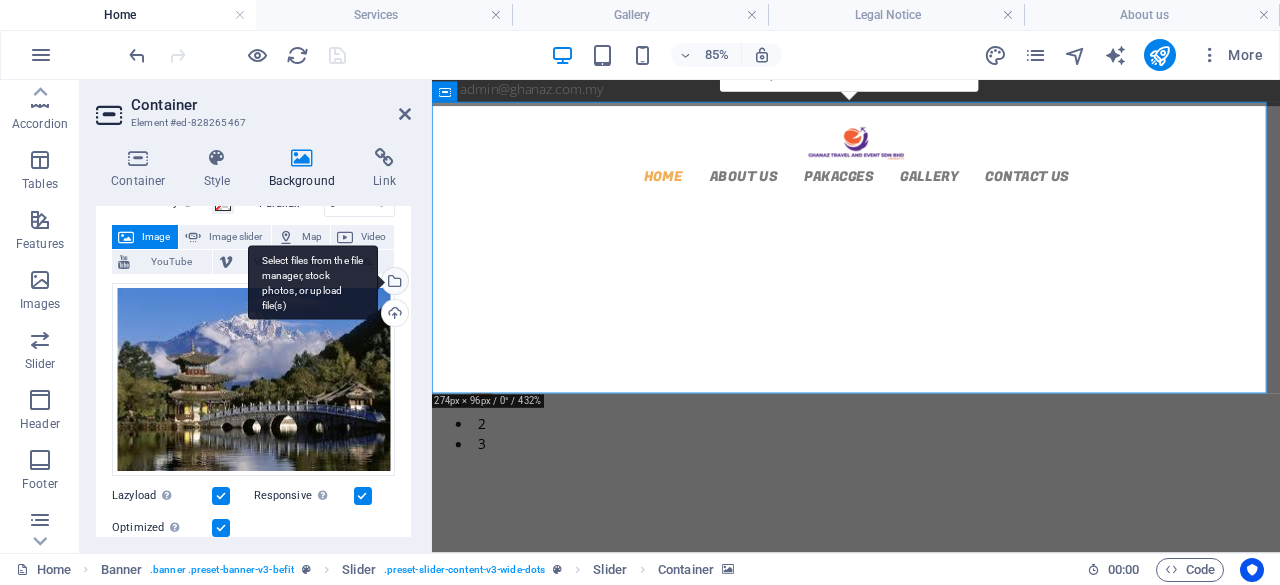 click on "Select files from the file manager, stock photos, or upload file(s)" at bounding box center (393, 283) 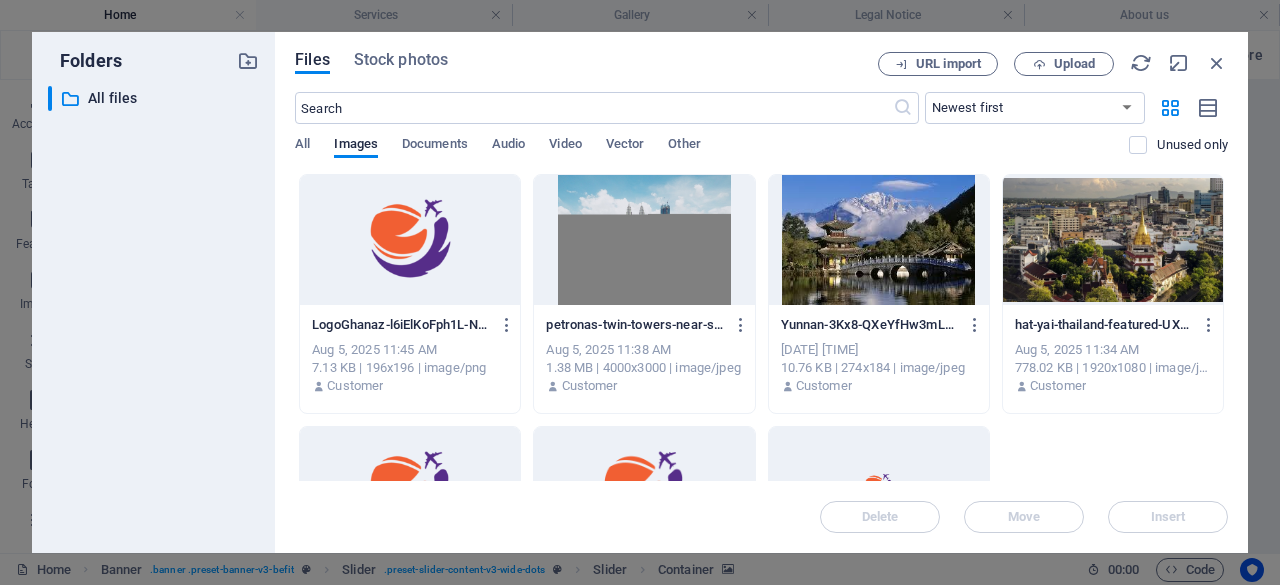 click on "Yunnan-3Kx8-QXeYfHw3mLCb56smA.jpeg Yunnan-3Kx8-QXeYfHw3mLCb56smA.jpeg" at bounding box center (879, 325) 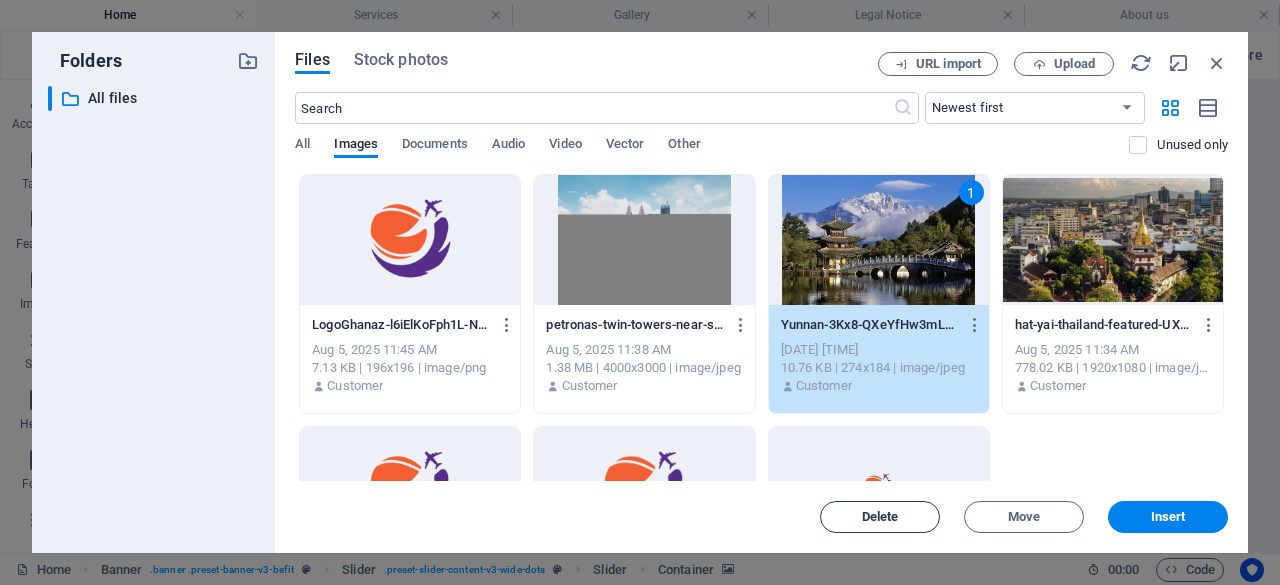 click on "Delete" at bounding box center (880, 517) 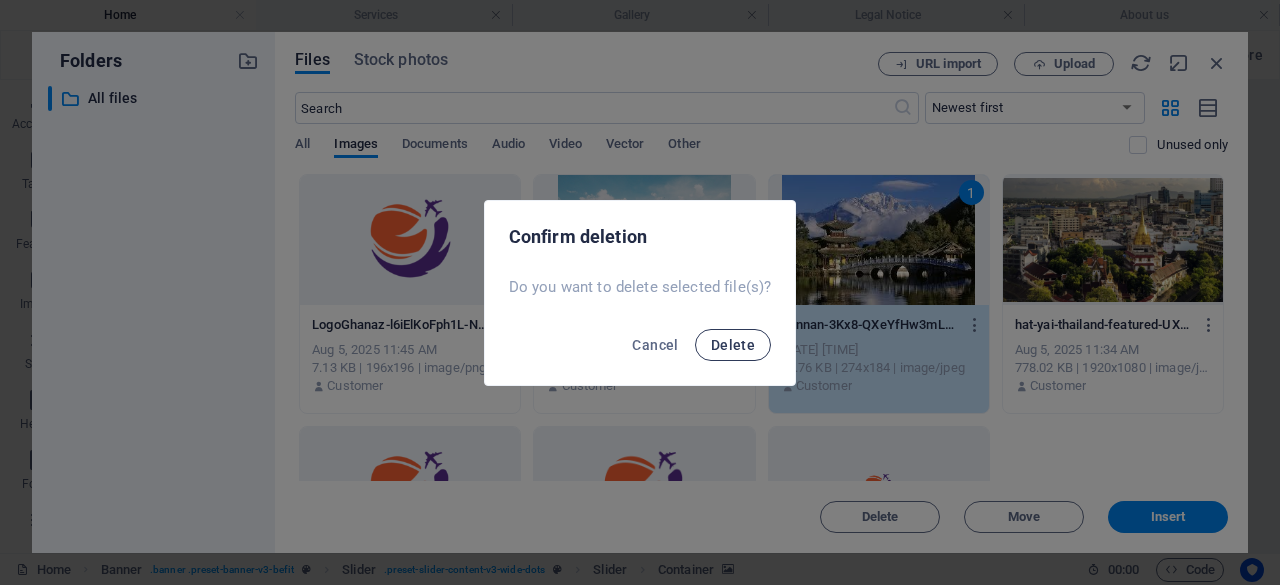 click on "Delete" at bounding box center (733, 345) 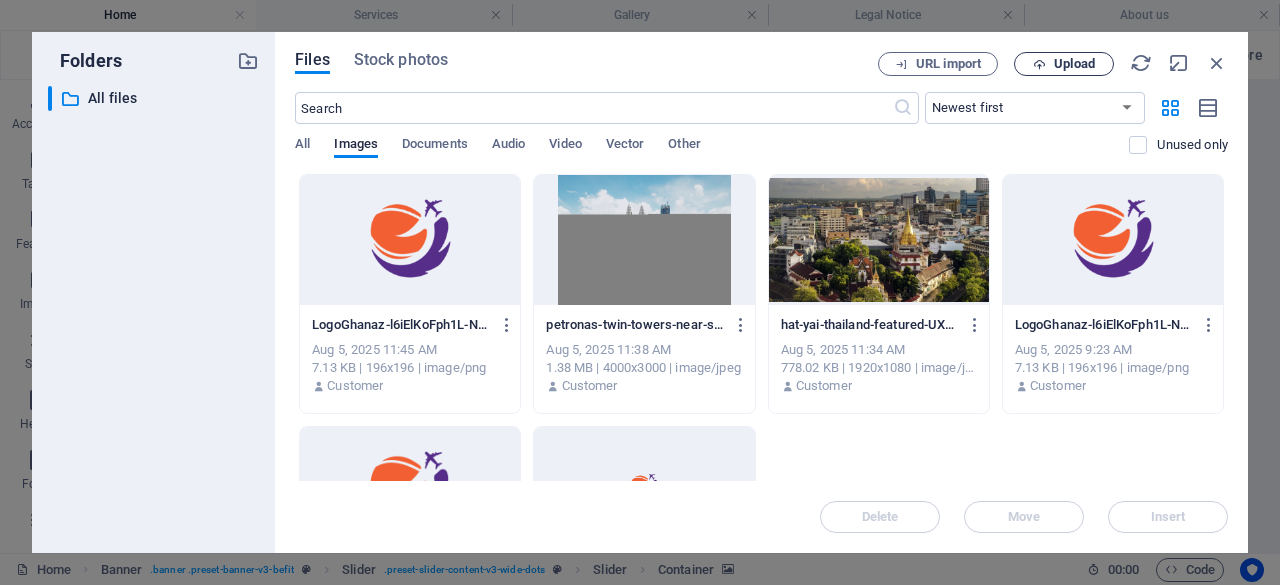click at bounding box center [1039, 64] 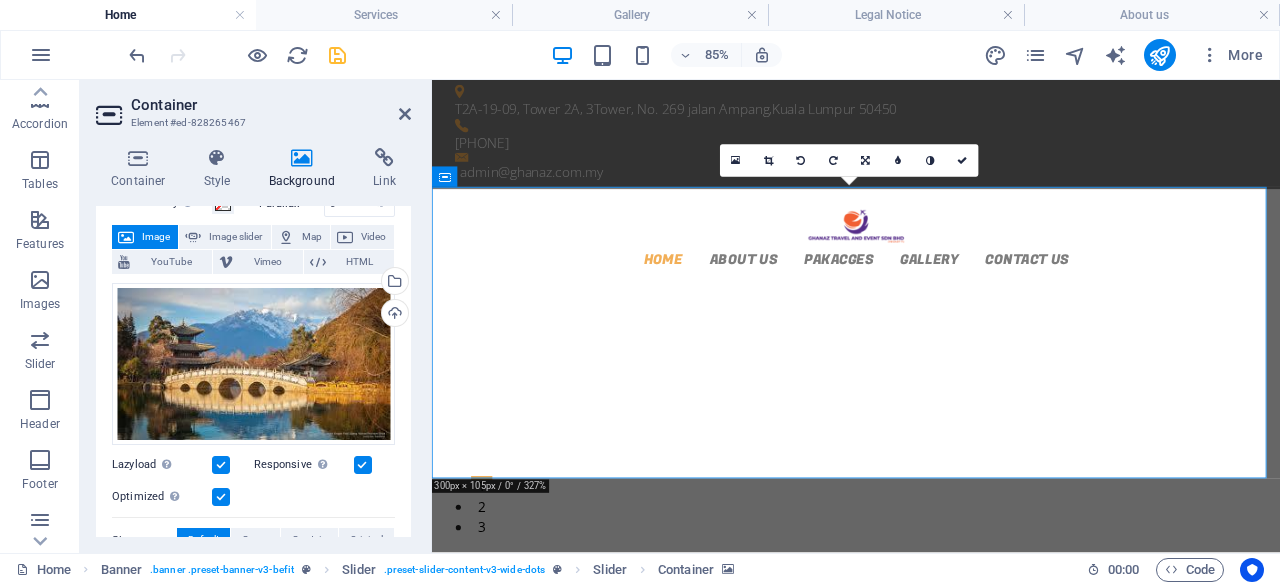 scroll, scrollTop: 0, scrollLeft: 0, axis: both 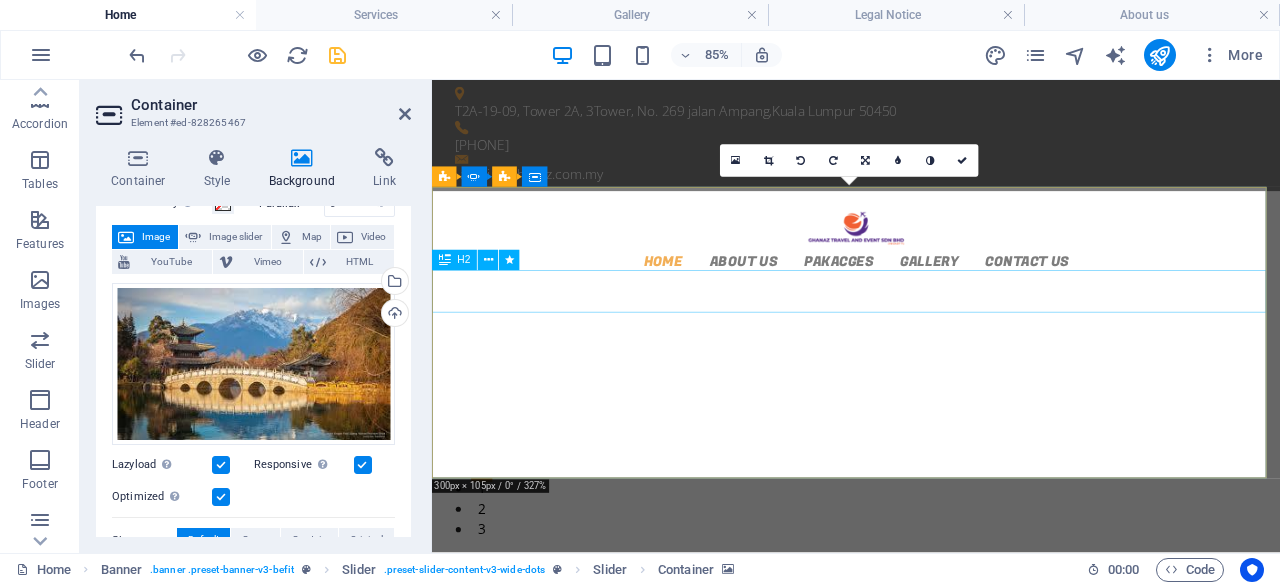 click on "YUNNAN" at bounding box center (-59, 1661) 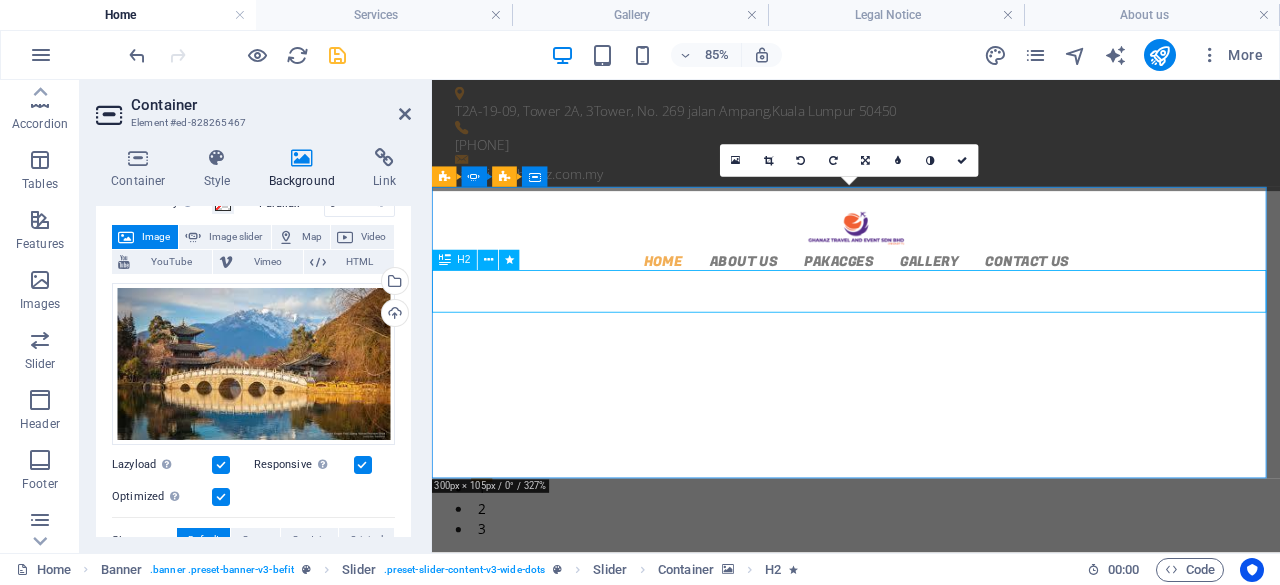 click on "YUNNAN" at bounding box center (-59, 1661) 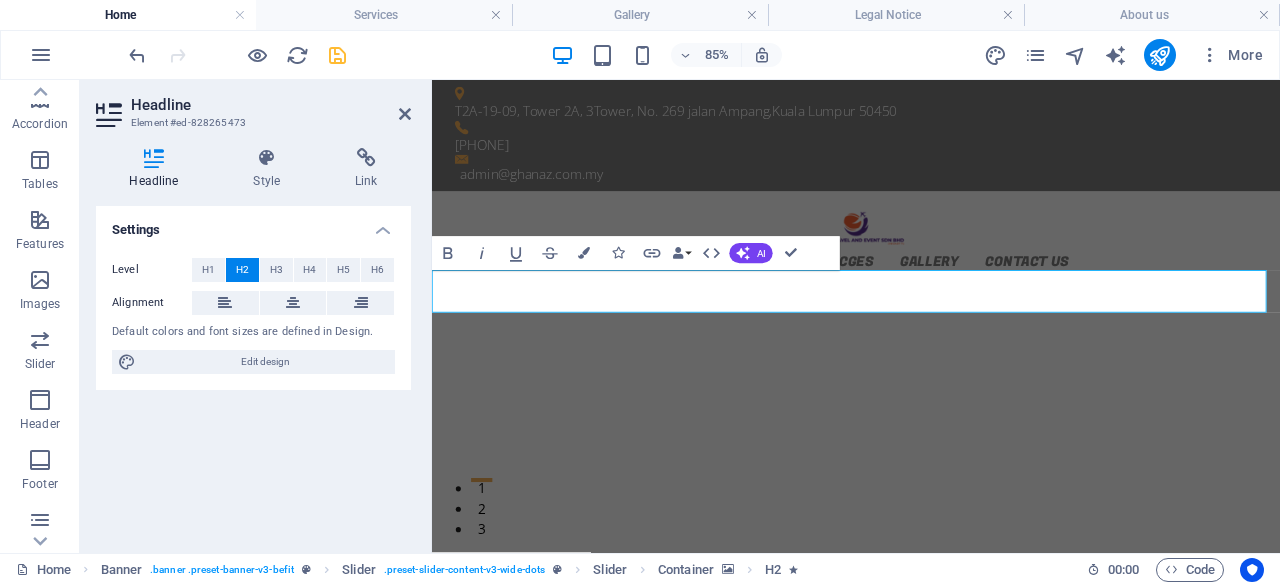 click at bounding box center [-59, 1366] 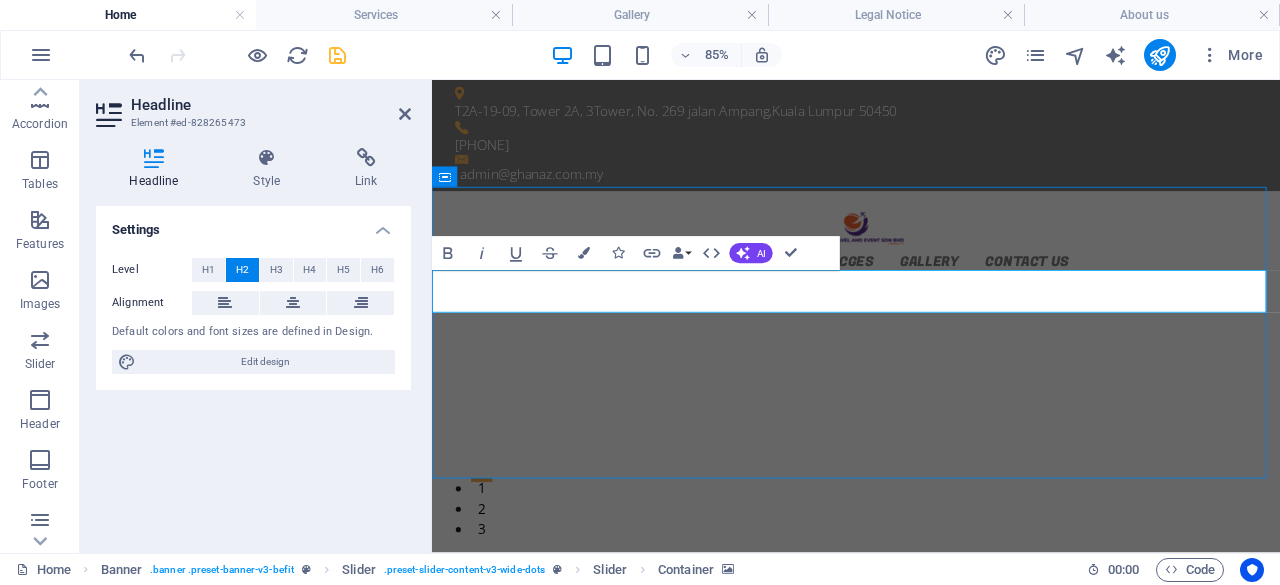 click at bounding box center [-59, 1366] 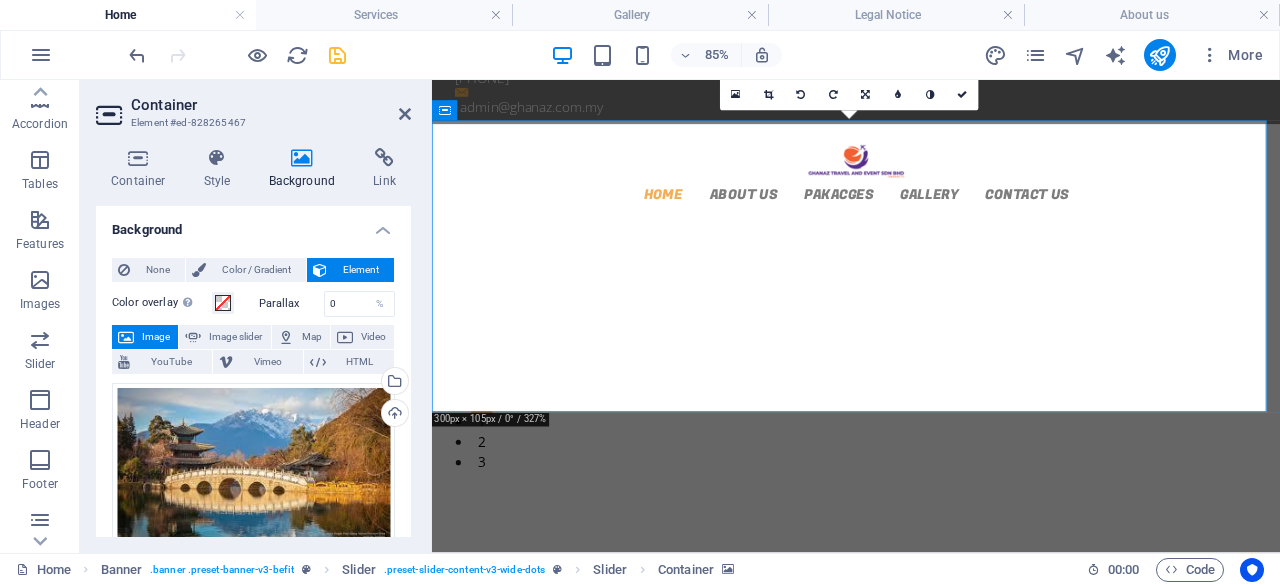 scroll, scrollTop: 100, scrollLeft: 0, axis: vertical 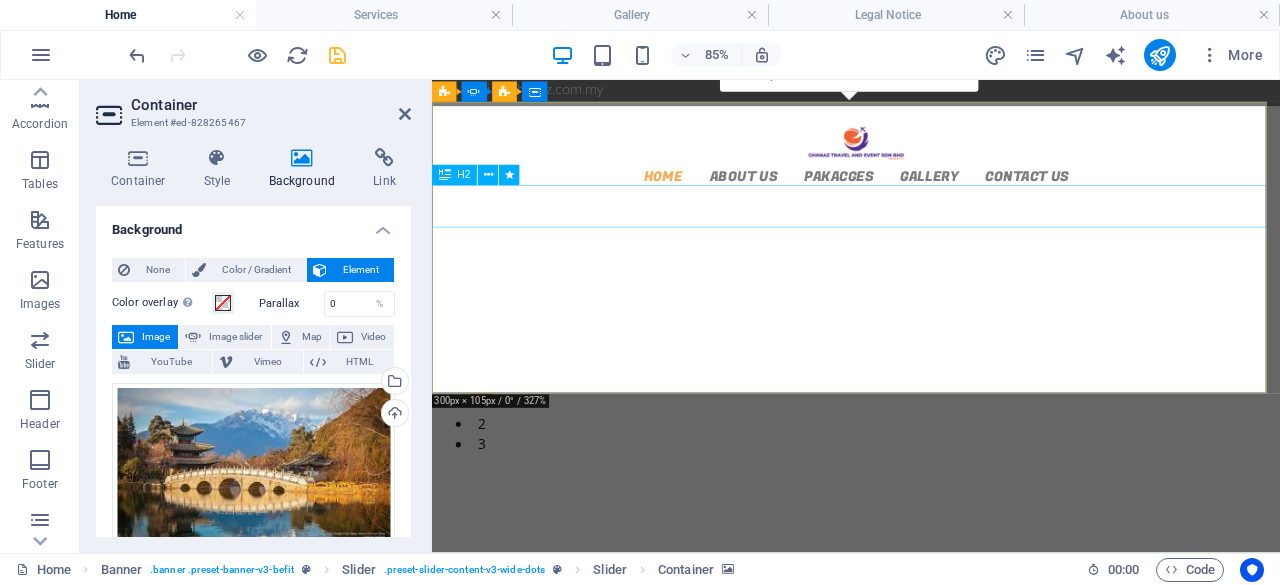 click on "YUNNAN" at bounding box center (-59, 1561) 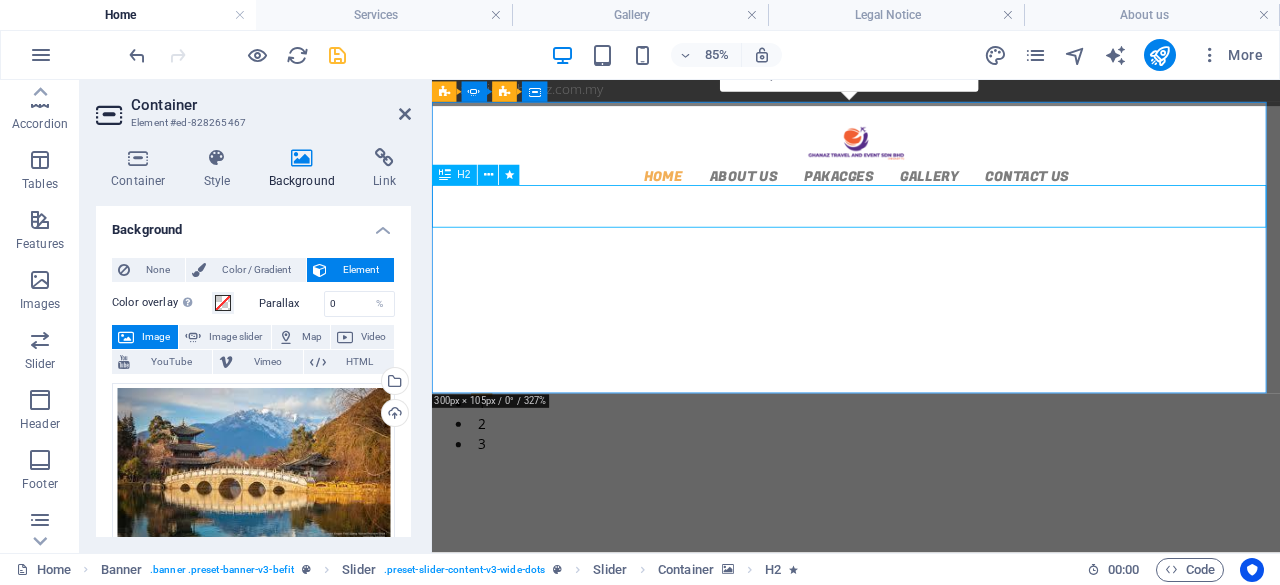 click on "YUNNAN" at bounding box center [-59, 1561] 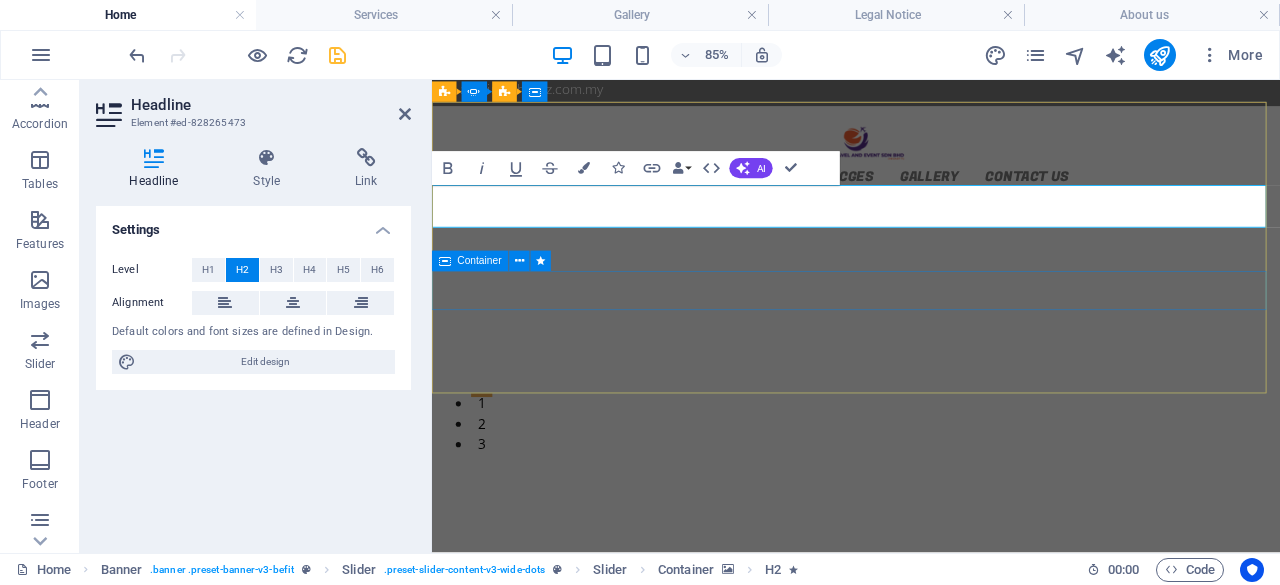 click on "Learn more View Timetable" at bounding box center [-59, 1689] 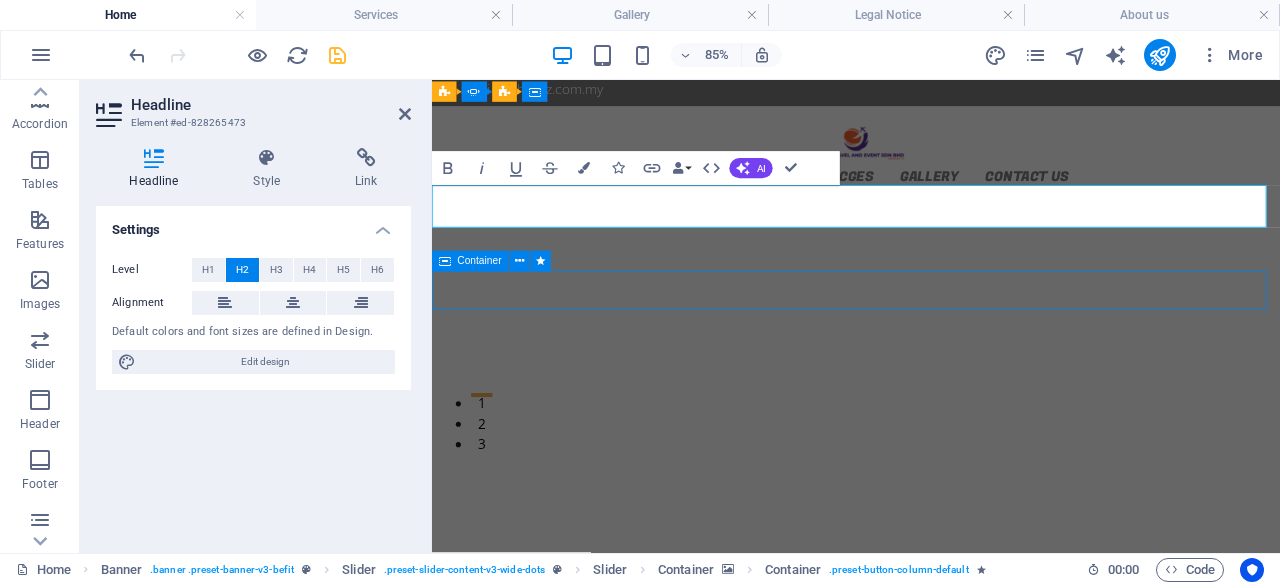 click on "Learn more View Timetable" at bounding box center [-59, 1689] 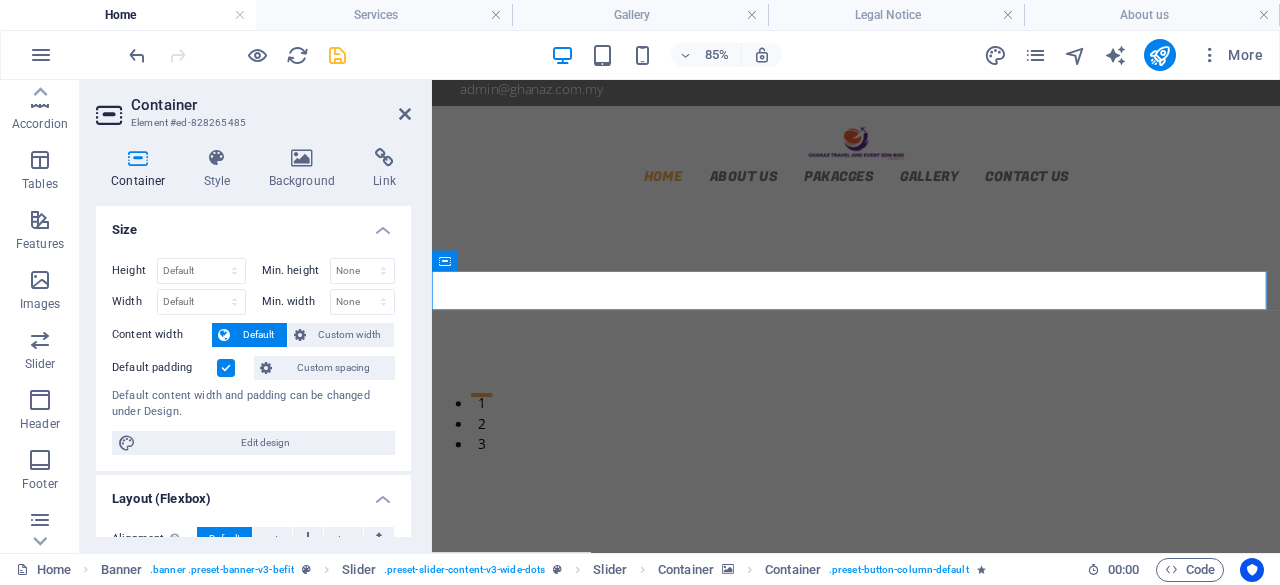click at bounding box center (-59, 1266) 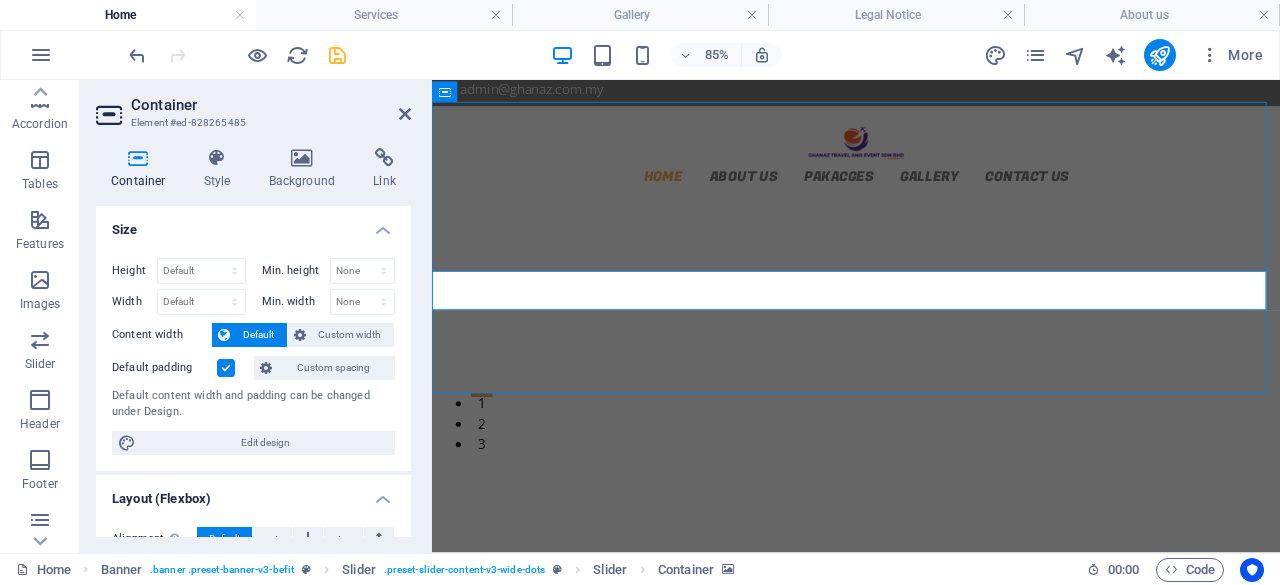 click at bounding box center [-59, 1266] 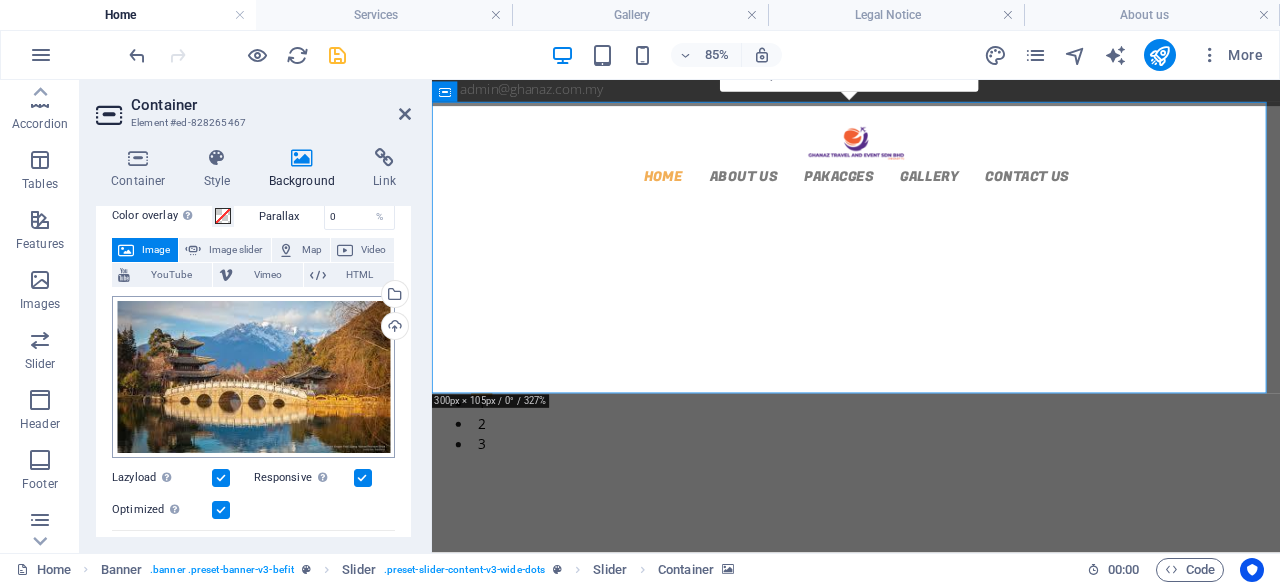 scroll, scrollTop: 100, scrollLeft: 0, axis: vertical 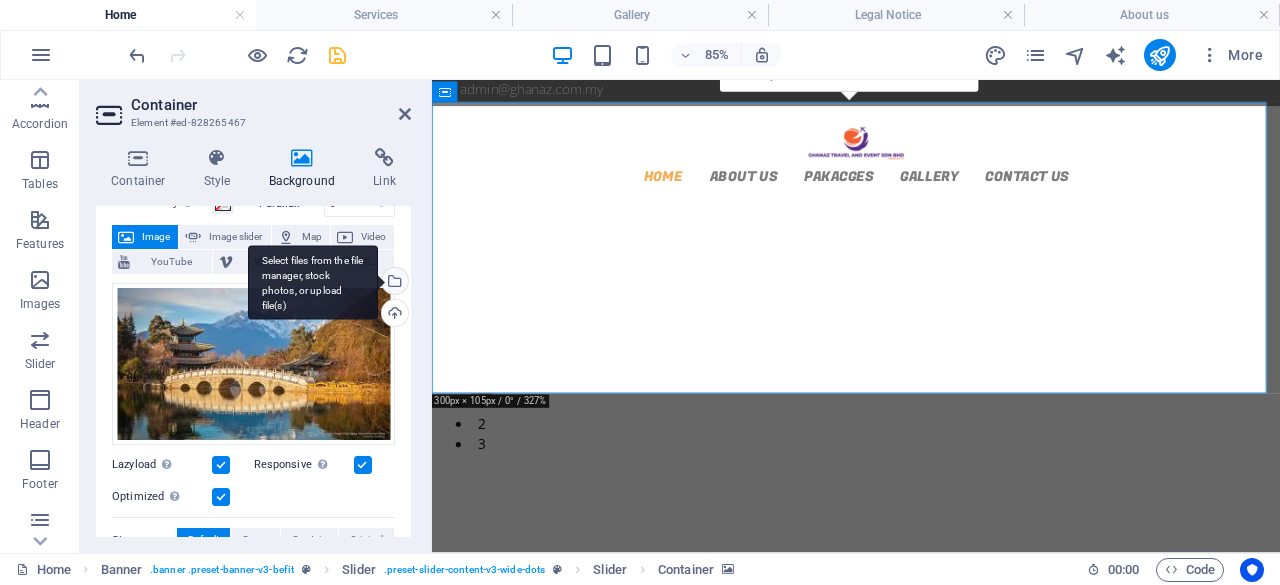 click on "Select files from the file manager, stock photos, or upload file(s)" at bounding box center (393, 283) 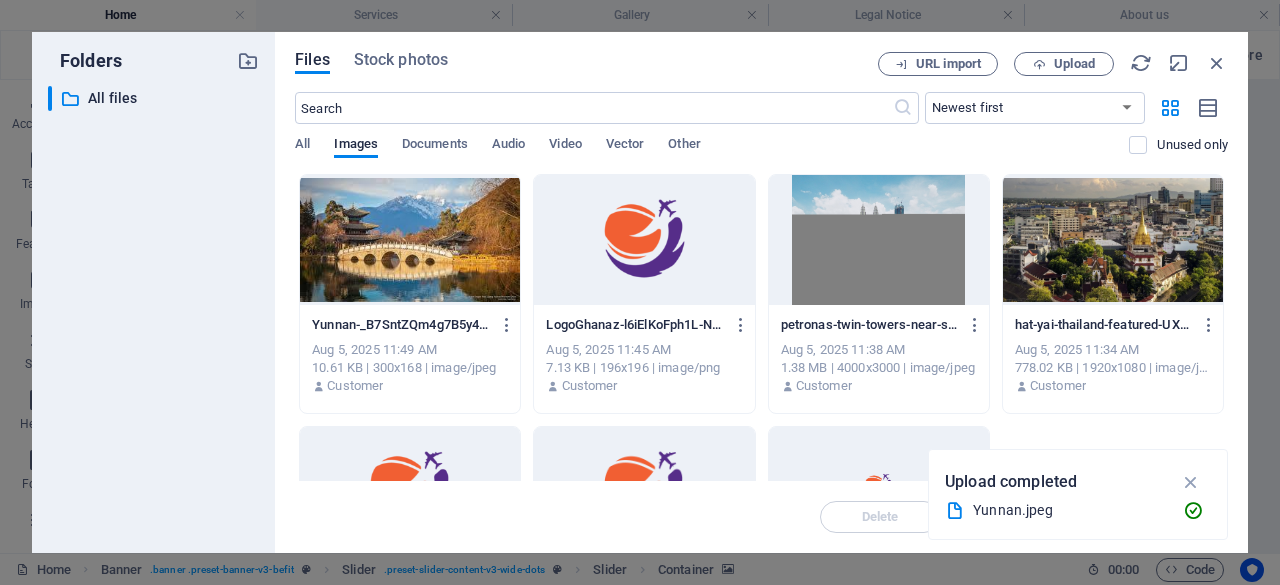 click at bounding box center [410, 240] 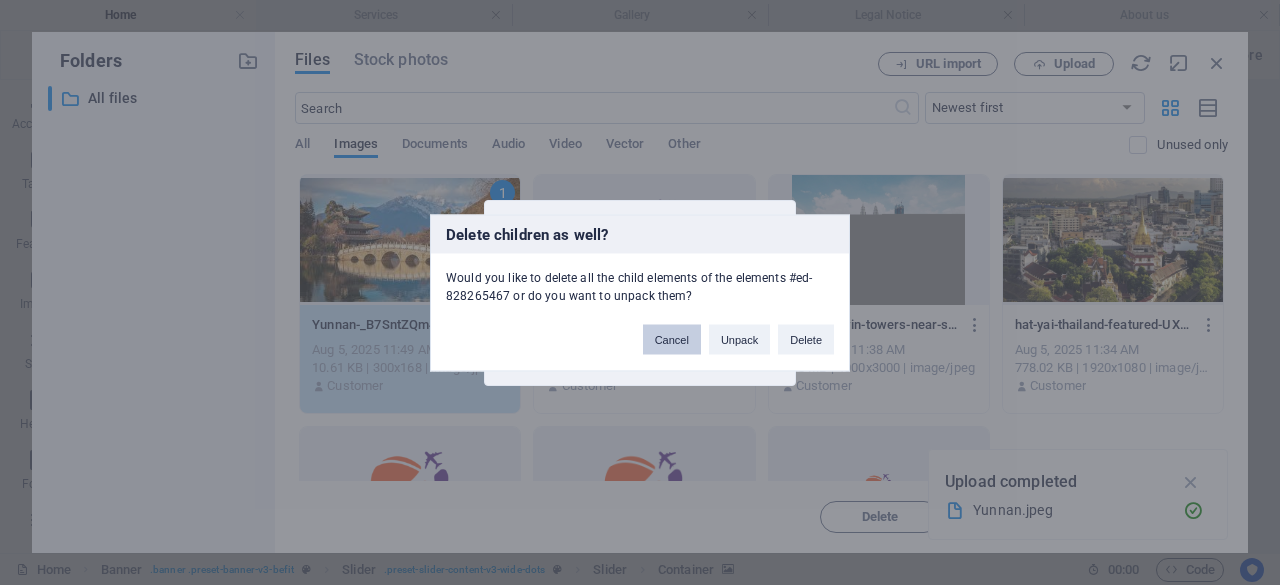click on "Cancel" at bounding box center [672, 339] 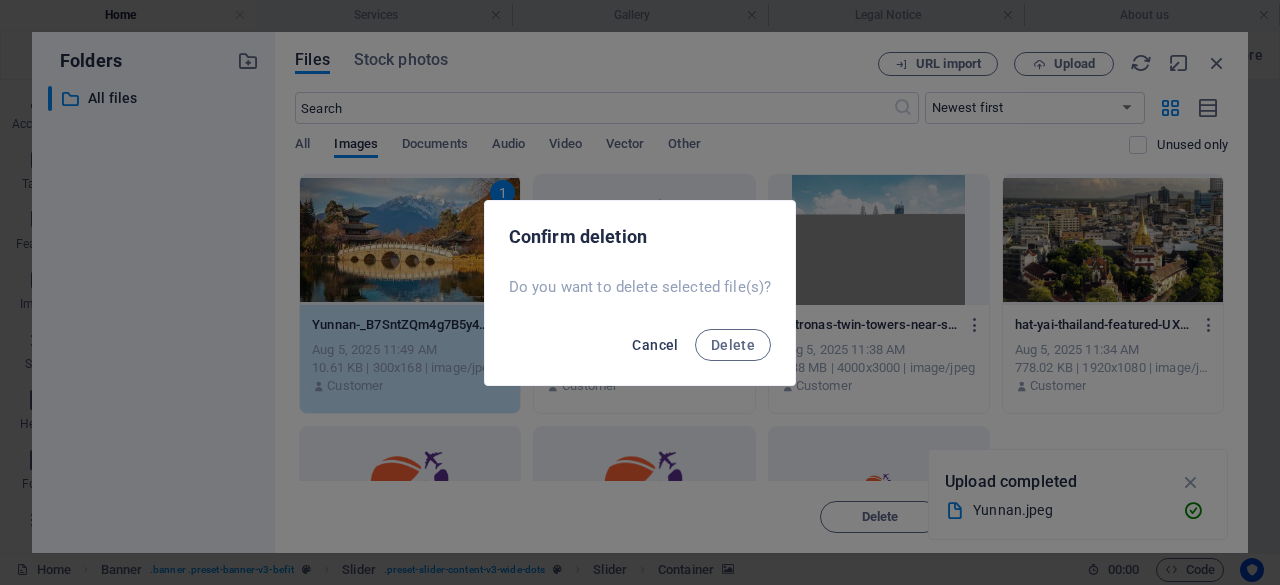 click on "Cancel" at bounding box center [655, 345] 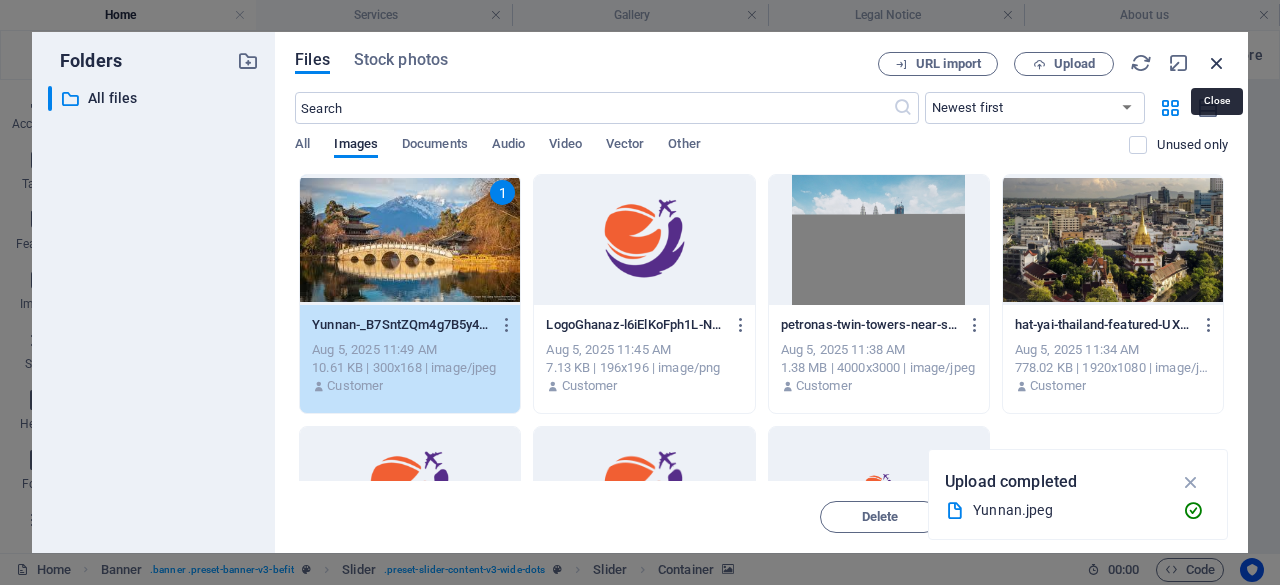 click at bounding box center [1217, 63] 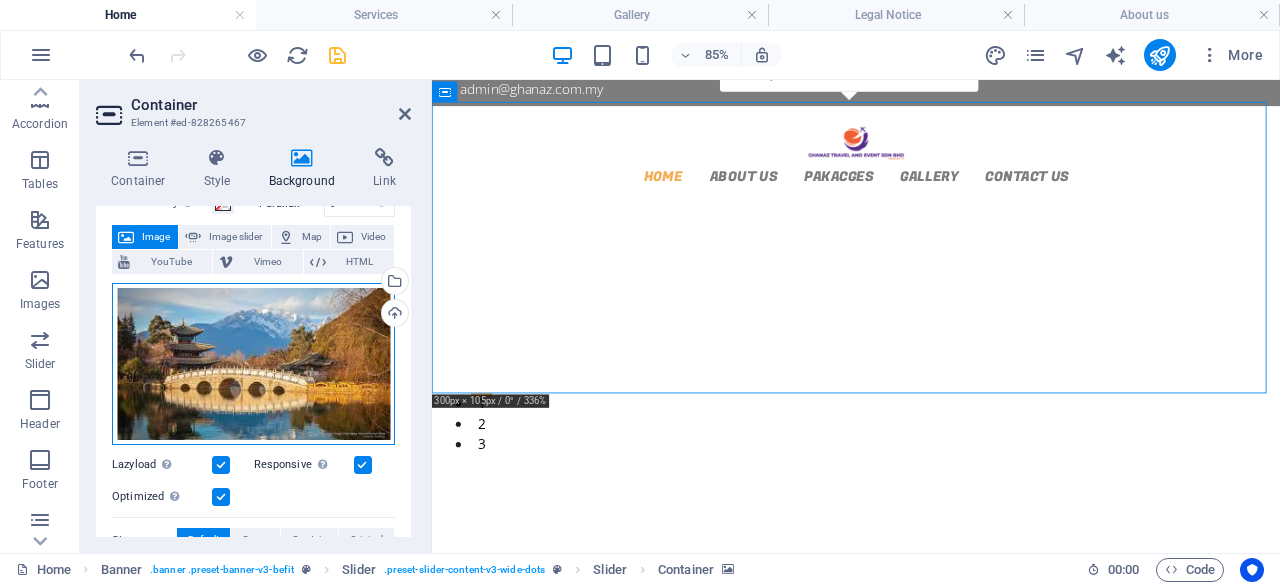 drag, startPoint x: 289, startPoint y: 400, endPoint x: 267, endPoint y: 347, distance: 57.384666 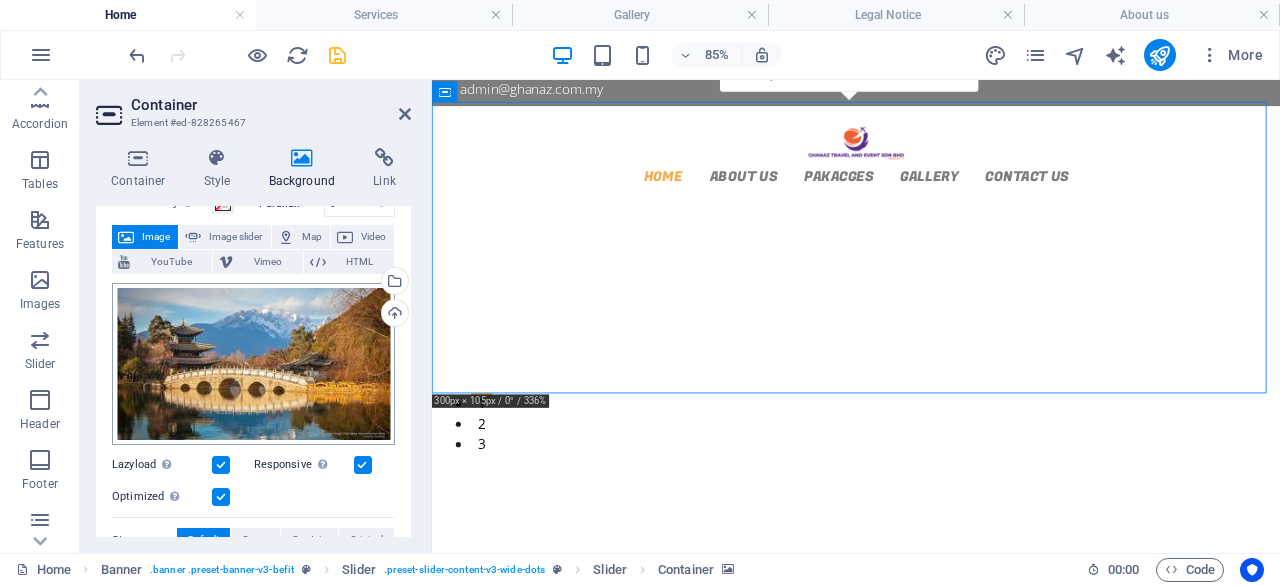 click on "GHANAZ TRAVEL AND EVENT SDN BHD Home Services Gallery Legal Notice About us Favorites Elements Columns Content Boxes Accordion Tables Features Images Slider Header Footer Forms Marketing Collections Container Element #ed-828265467
Container Style Background Link Size Height Default px rem % vh vw Min. height 60 None px rem % vh vw Width Default px rem % em vh vw Min. width None px rem % vh vw Content width Default Custom width Width Default px rem % em vh vw Min. width None px rem % vh vw Default padding Custom spacing Default content width and padding can be changed under Design. Edit design Layout (Flexbox) Alignment Determines the flex direction. Default Main axis Determine how elements should behave along the main axis inside this container (justify content). Default Side axis Control the vertical direction of the element inside of the container (align items). Default Wrap Default On Off Fill Default Role None" at bounding box center (640, 292) 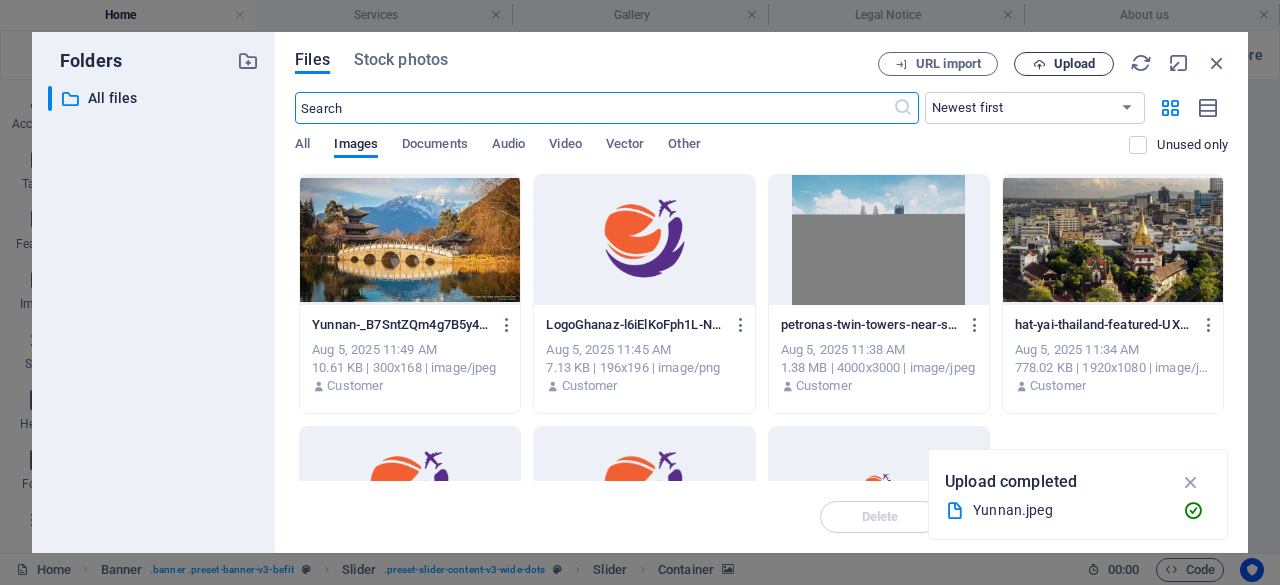 click on "Upload" at bounding box center (1074, 64) 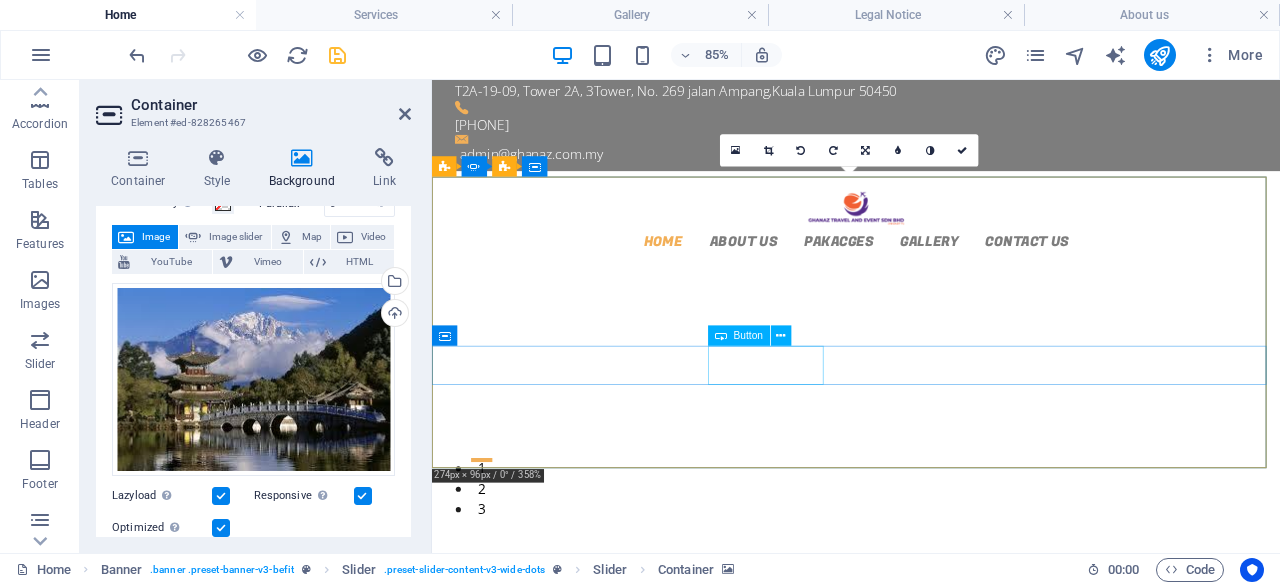 scroll, scrollTop: 0, scrollLeft: 0, axis: both 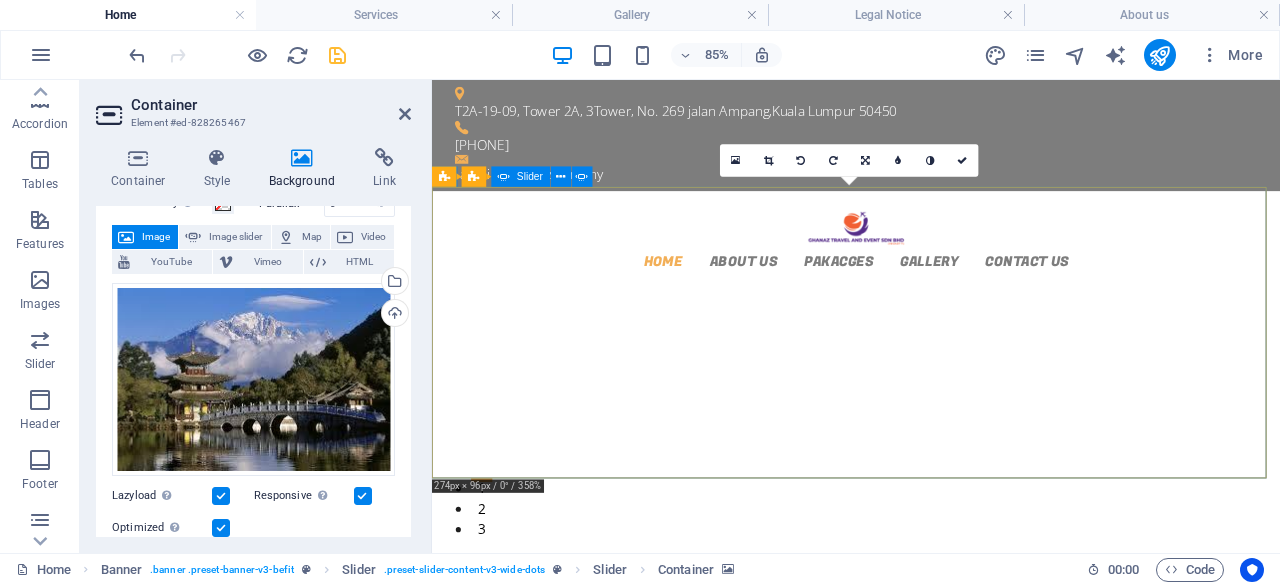 click on "2" at bounding box center (490, 574) 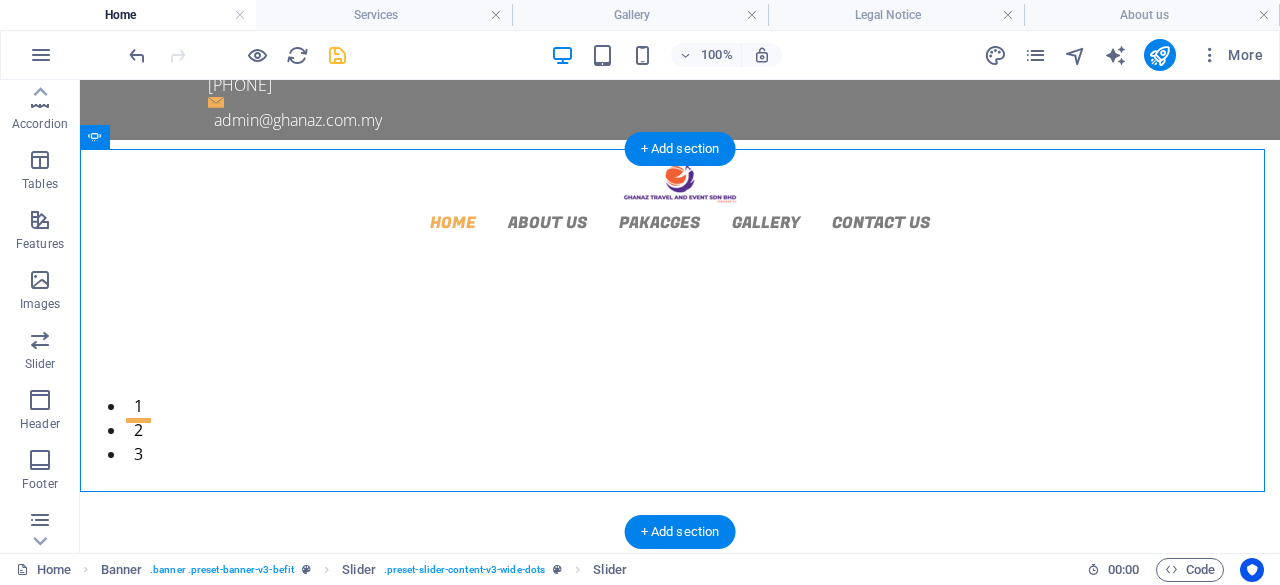 scroll, scrollTop: 100, scrollLeft: 0, axis: vertical 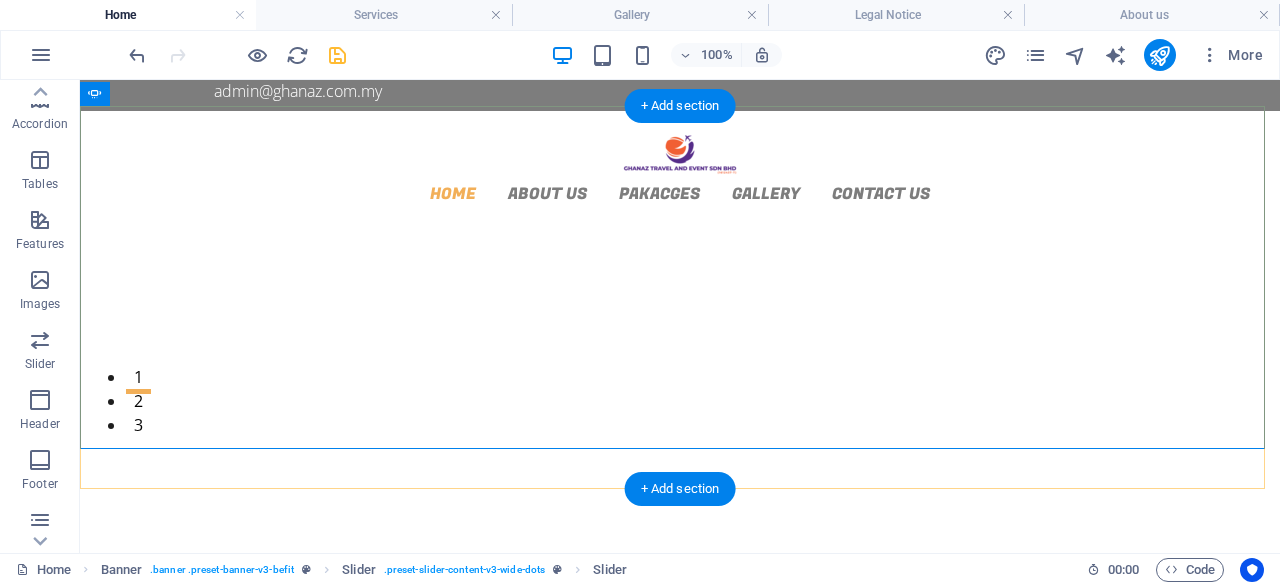 click on "+ Add section" at bounding box center (680, 489) 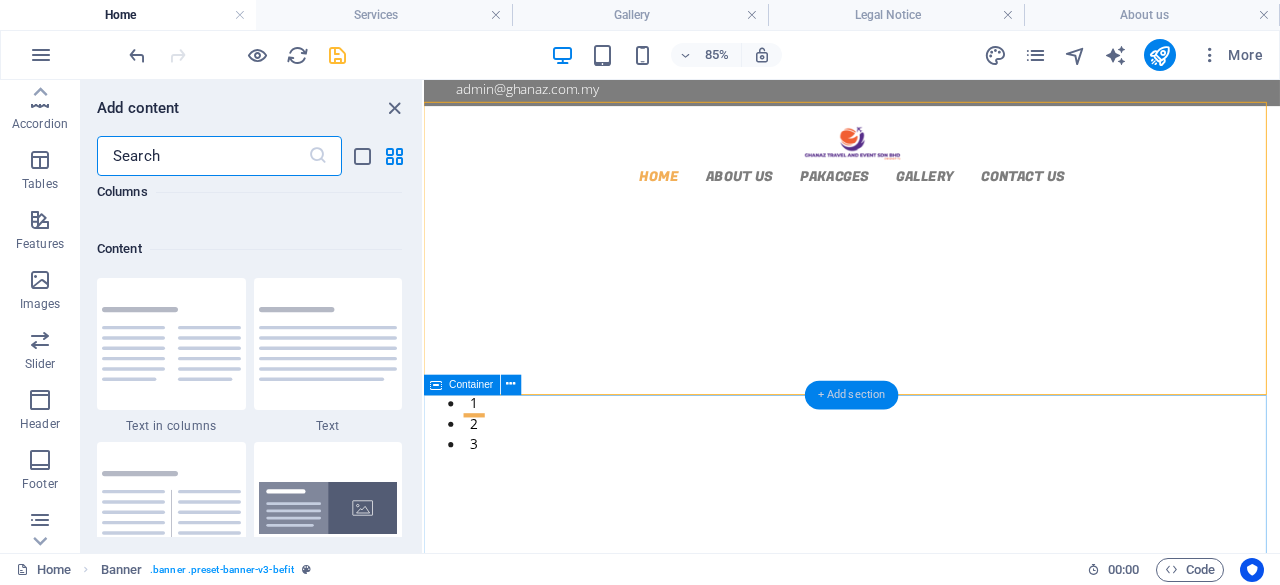 scroll, scrollTop: 3499, scrollLeft: 0, axis: vertical 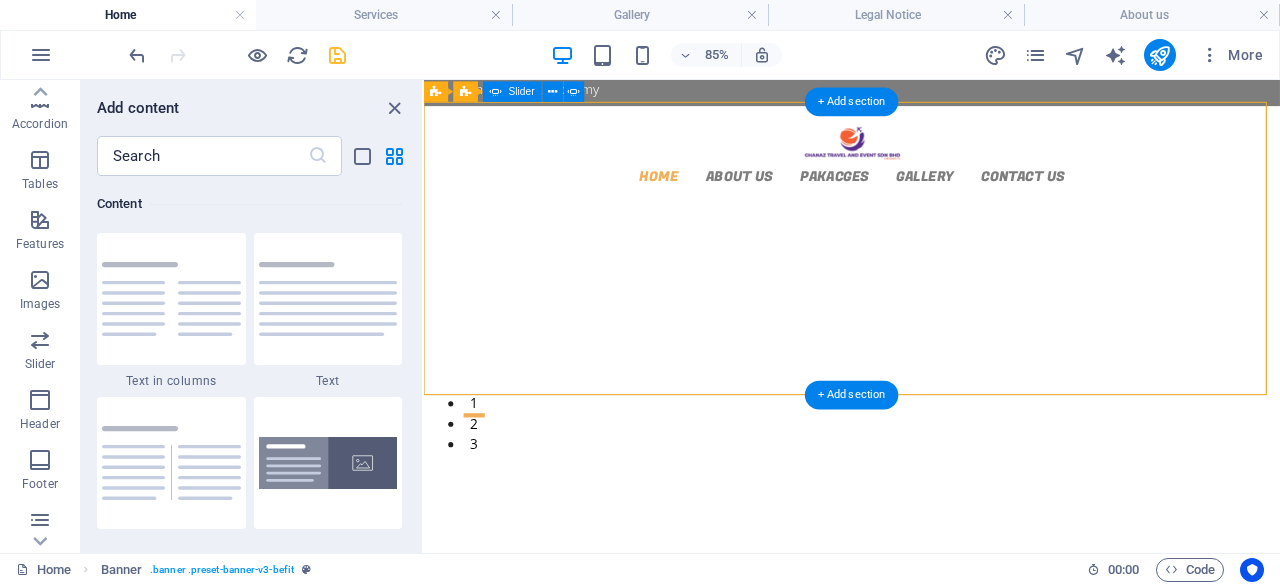 click on "3" at bounding box center (482, 498) 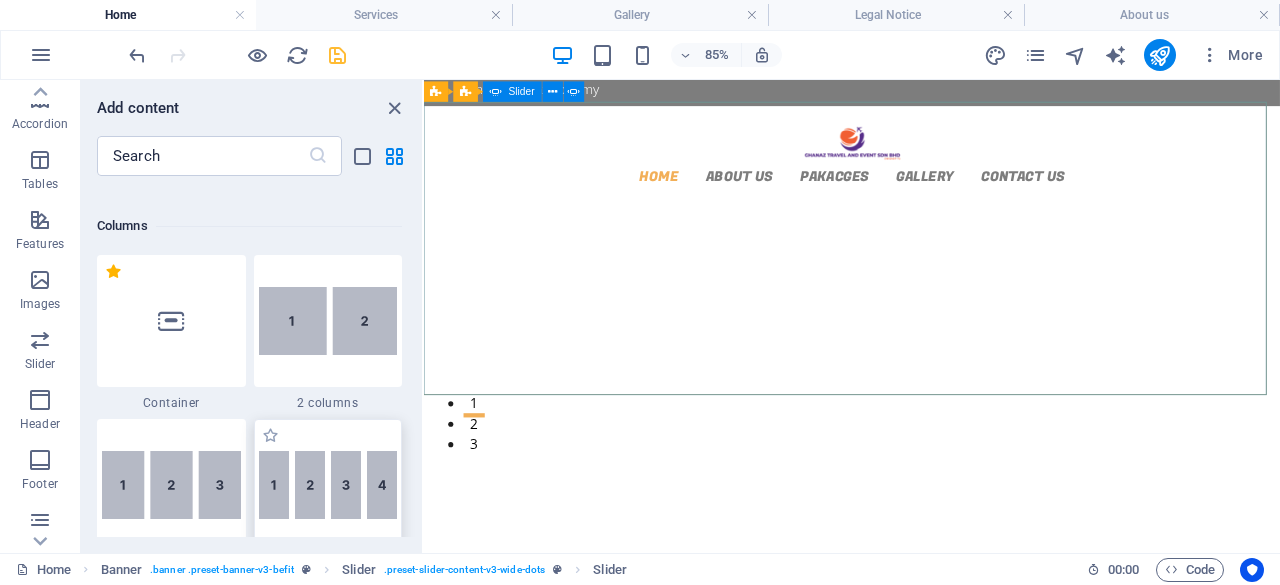scroll, scrollTop: 799, scrollLeft: 0, axis: vertical 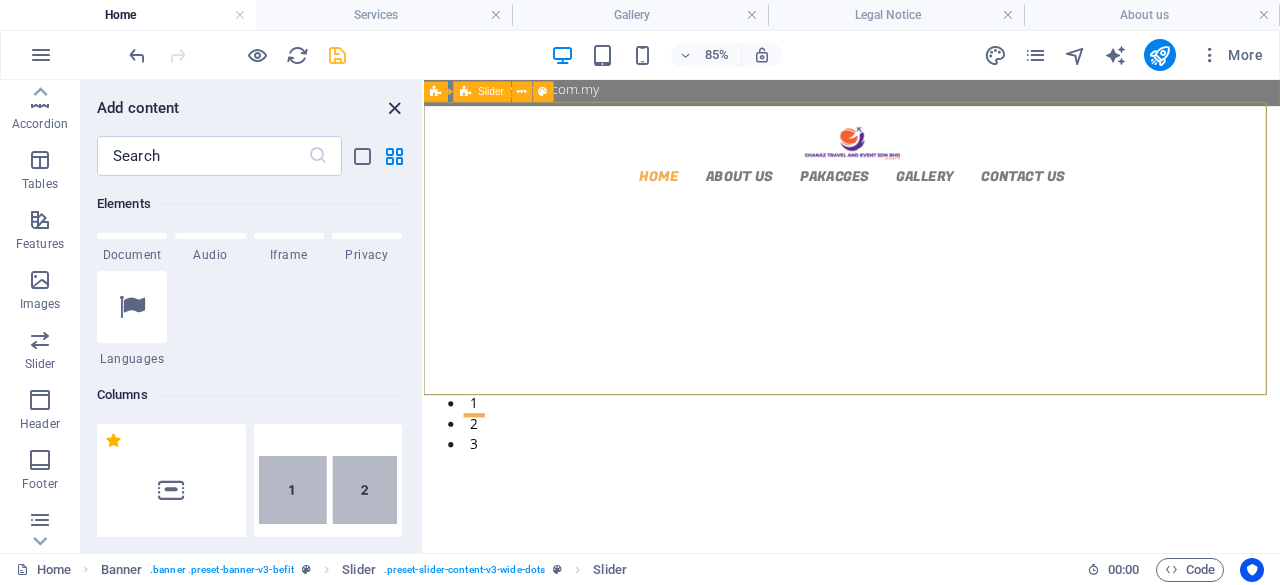 click at bounding box center (394, 108) 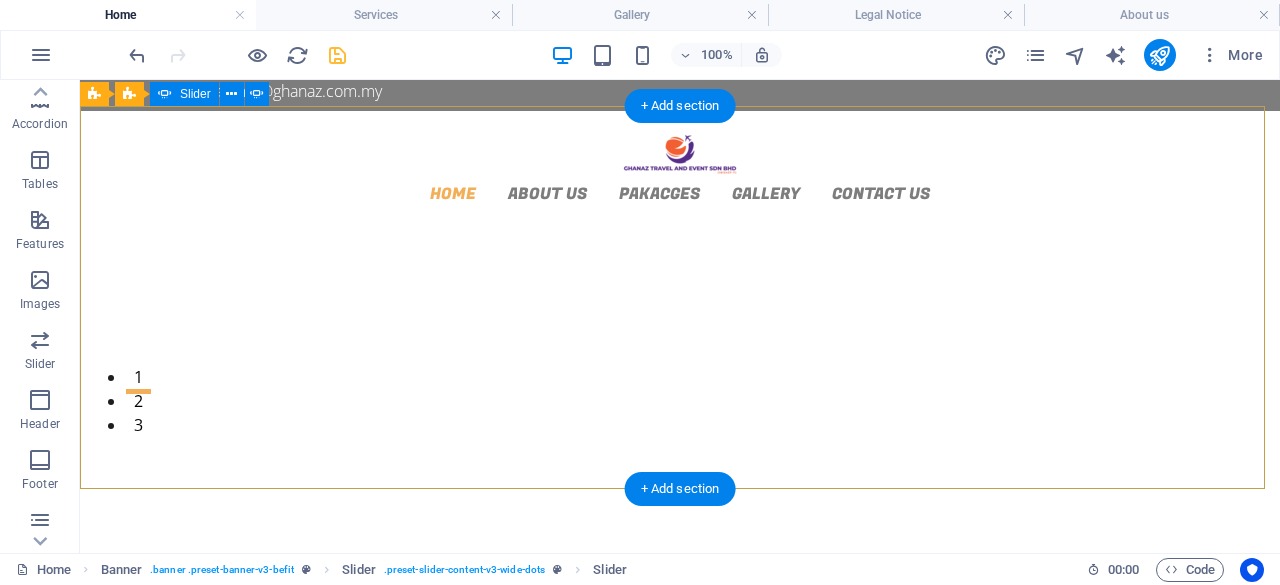 click at bounding box center [-1698, 2112] 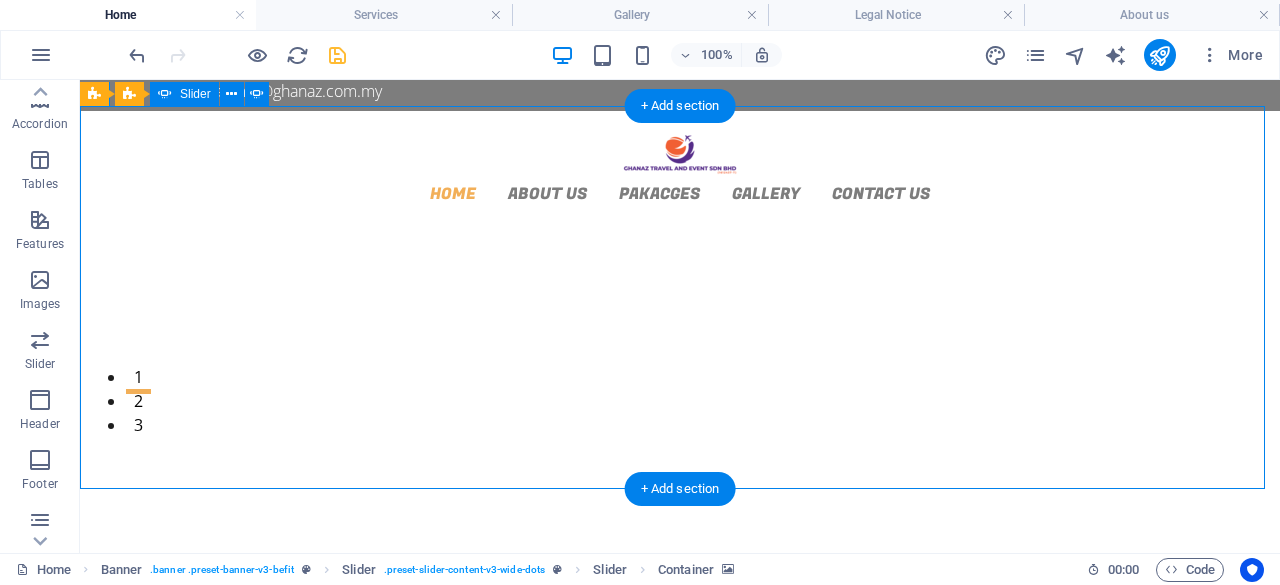 click on "Welcome to  GHANAZ TRAVEL AND EVENT SDN BHD Lorem Ipsum is simply dummy text of the printing Learn more Get Appointment YUNNAN from MYR 3,899.00 Learn more View Timetable HATYAI by LAND from MYR 369.00 Learn more View Details Welcome to  GHANAZ TRAVEL AND EVENT SDN BHD Lorem Ipsum is simply dummy text of the printing Learn more Get Appointment YUNNAN from MYR 3,899.00 Learn more View Timetable 1 2 3" at bounding box center (680, 452) 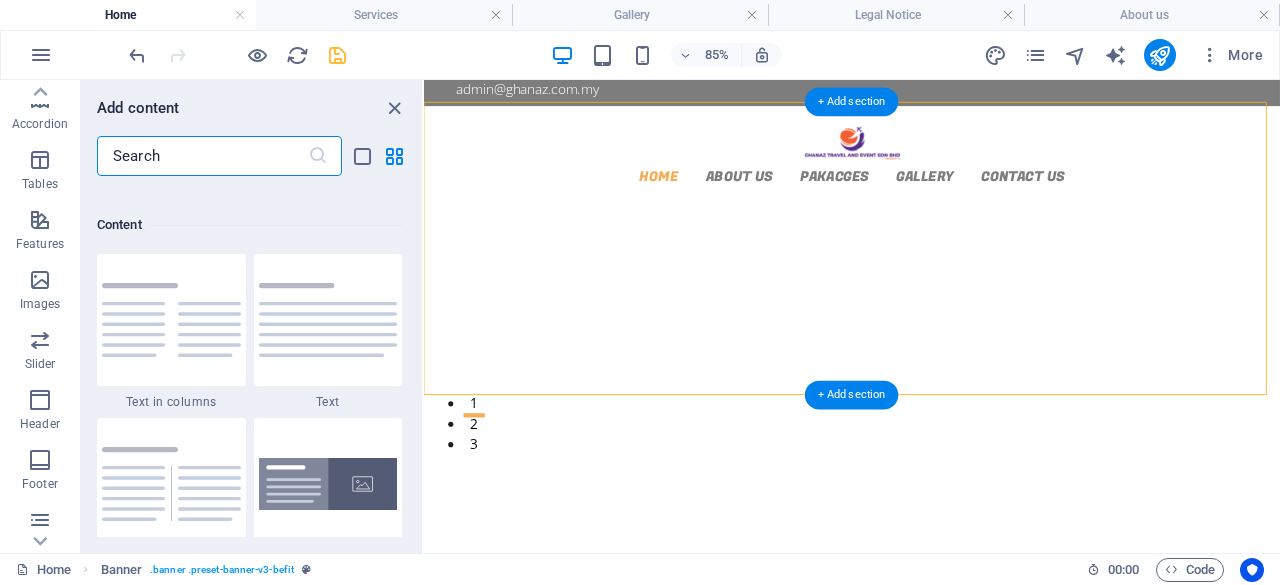 scroll, scrollTop: 3499, scrollLeft: 0, axis: vertical 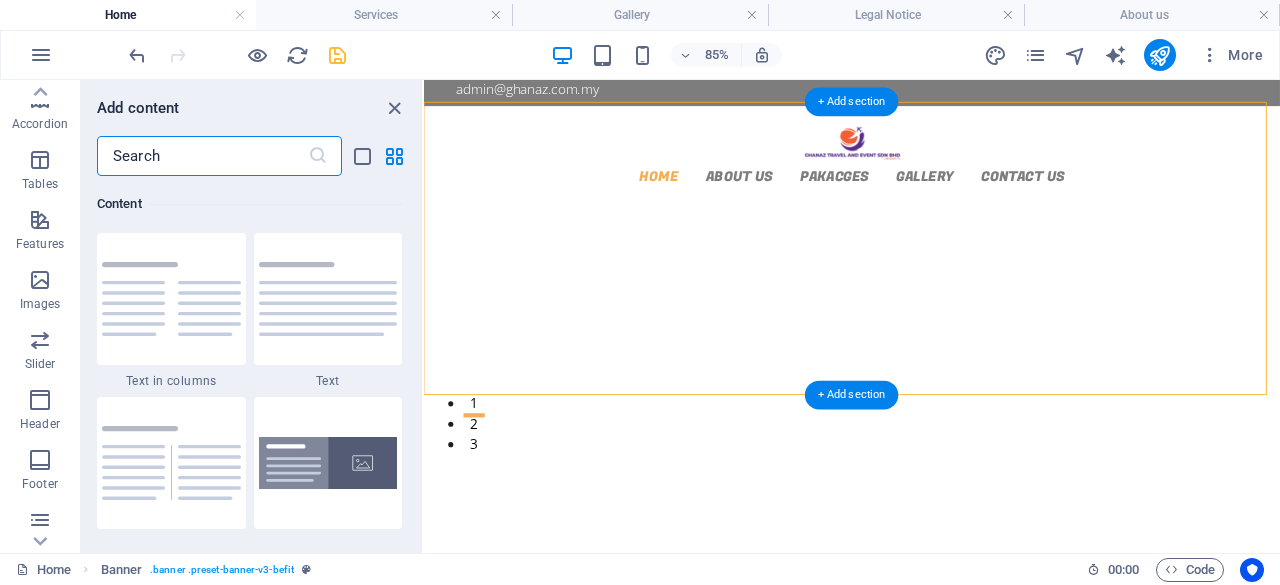 click at bounding box center [-1064, 2084] 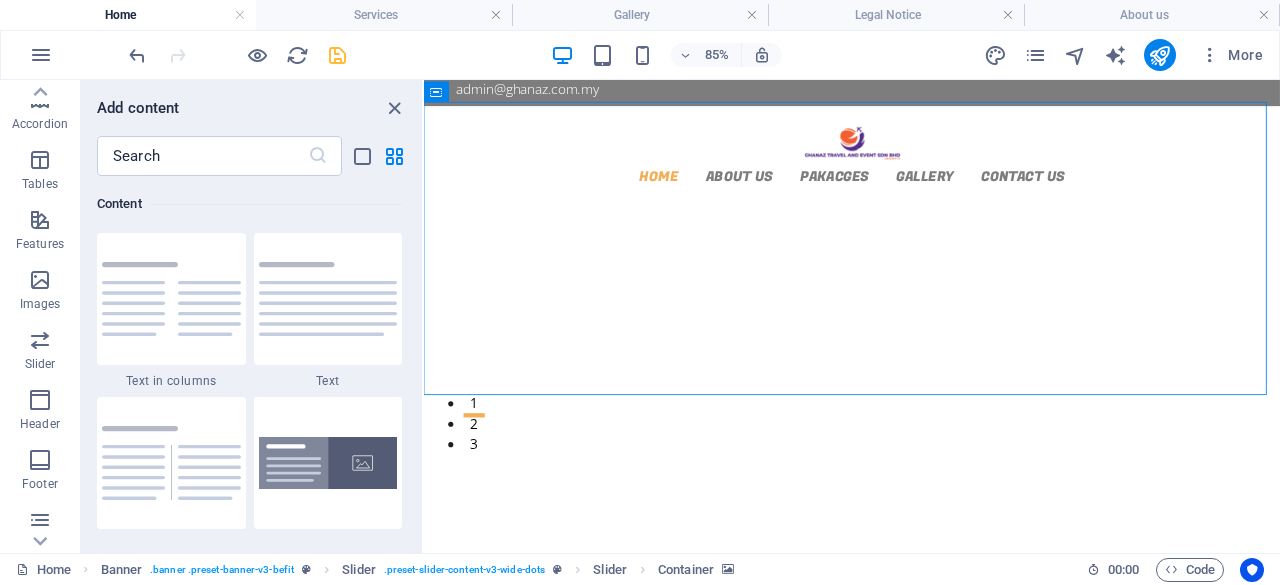 click on "85% More" at bounding box center (698, 55) 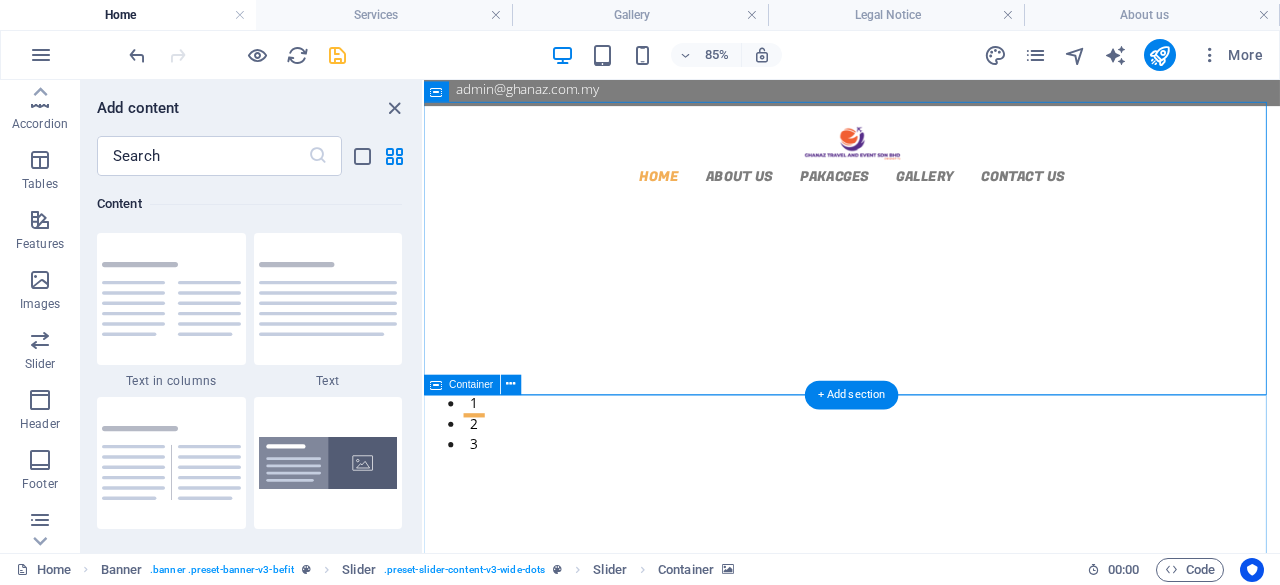 click on "GHANAZ TRAVEL AND EVENT SDN BHD Your Journey Our Passion Ghanaz Travel and Event Sdn Bhd  is a Malaysian-registered travel agency, established in  March 2025 . While the company is new, our team brings  years of experience  in the travel and events industry. We specialize in planning trips and events for  corporate clients, government agencies, groups, and individual travellers . From  corporate trips, meetings, incentives, and events  to  leisure holidays for families and tour groups , we handle it all. Whether it’s a major company event or a personal getaway, we ensure everything runs smoothly from start to finish. At  Ghanaz Travel , we believe in delivering  bold, meaningful experiences  — not just ordinary trips. Ghanaz Travel – Your Journey, Our Passion." at bounding box center (927, 1141) 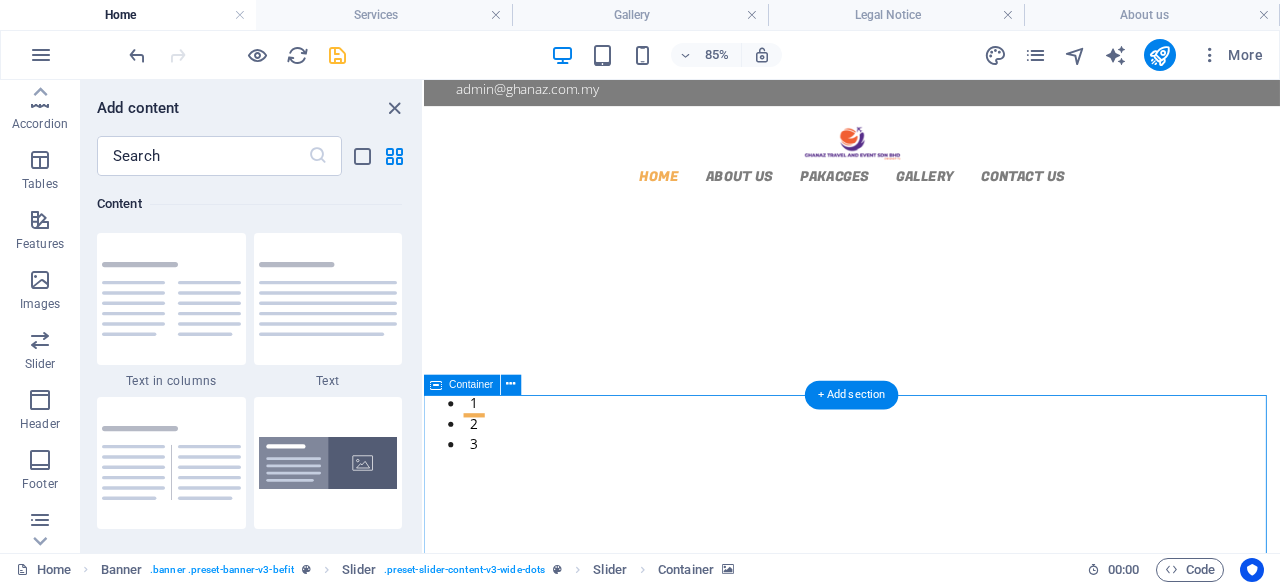 click on "GHANAZ TRAVEL AND EVENT SDN BHD Your Journey Our Passion Ghanaz Travel and Event Sdn Bhd  is a Malaysian-registered travel agency, established in  March 2025 . While the company is new, our team brings  years of experience  in the travel and events industry. We specialize in planning trips and events for  corporate clients, government agencies, groups, and individual travellers . From  corporate trips, meetings, incentives, and events  to  leisure holidays for families and tour groups , we handle it all. Whether it’s a major company event or a personal getaway, we ensure everything runs smoothly from start to finish. At  Ghanaz Travel , we believe in delivering  bold, meaningful experiences  — not just ordinary trips. Ghanaz Travel – Your Journey, Our Passion." at bounding box center (927, 1141) 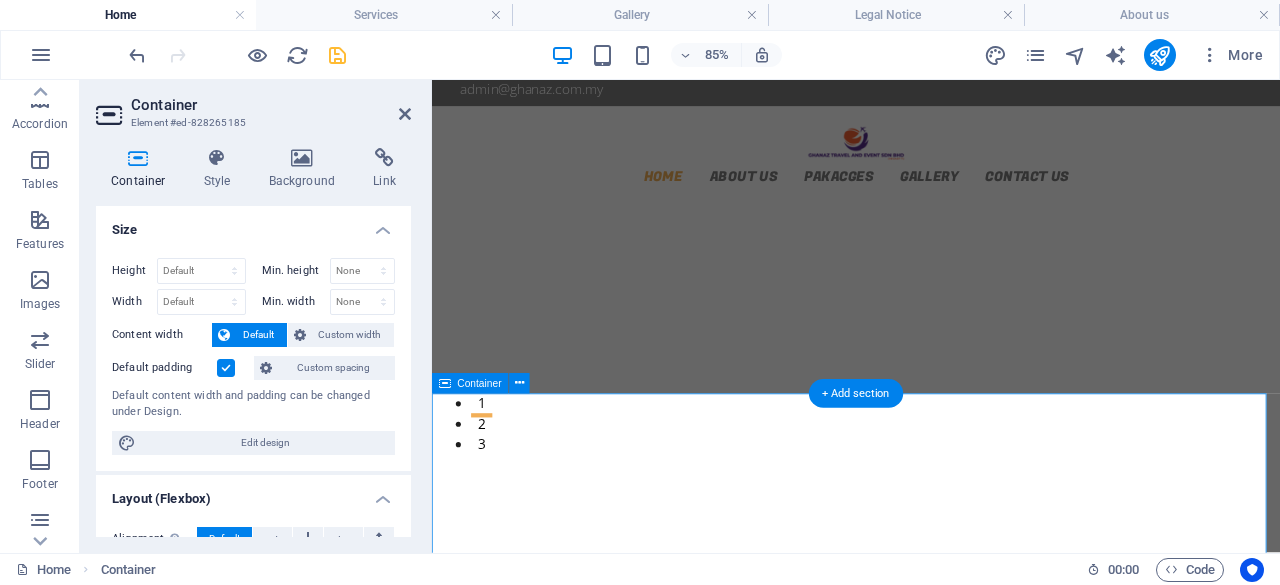 click on "GHANAZ TRAVEL AND EVENT SDN BHD Your Journey Our Passion Ghanaz Travel and Event Sdn Bhd  is a Malaysian-registered travel agency, established in  March 2025 . While the company is new, our team brings  years of experience  in the travel and events industry. We specialize in planning trips and events for  corporate clients, government agencies, groups, and individual travellers . From  corporate trips, meetings, incentives, and events  to  leisure holidays for families and tour groups , we handle it all. Whether it’s a major company event or a personal getaway, we ensure everything runs smoothly from start to finish. At  Ghanaz Travel , we believe in delivering  bold, meaningful experiences  — not just ordinary trips. Ghanaz Travel – Your Journey, Our Passion." at bounding box center [931, 1139] 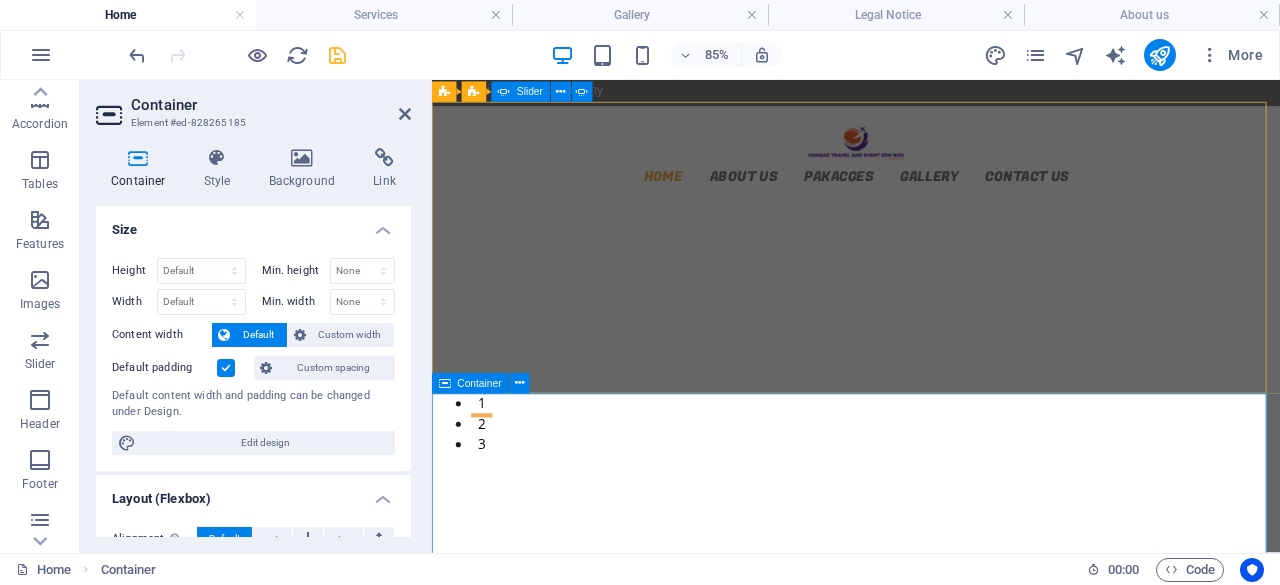 click on "GHANAZ TRAVEL AND EVENT SDN BHD Your Journey Our Passion Ghanaz Travel and Event Sdn Bhd  is a Malaysian-registered travel agency, established in  March 2025 . While the company is new, our team brings  years of experience  in the travel and events industry. We specialize in planning trips and events for  corporate clients, government agencies, groups, and individual travellers . From  corporate trips, meetings, incentives, and events  to  leisure holidays for families and tour groups , we handle it all. Whether it’s a major company event or a personal getaway, we ensure everything runs smoothly from start to finish. At  Ghanaz Travel , we believe in delivering  bold, meaningful experiences  — not just ordinary trips. Ghanaz Travel – Your Journey, Our Passion." at bounding box center [931, 1139] 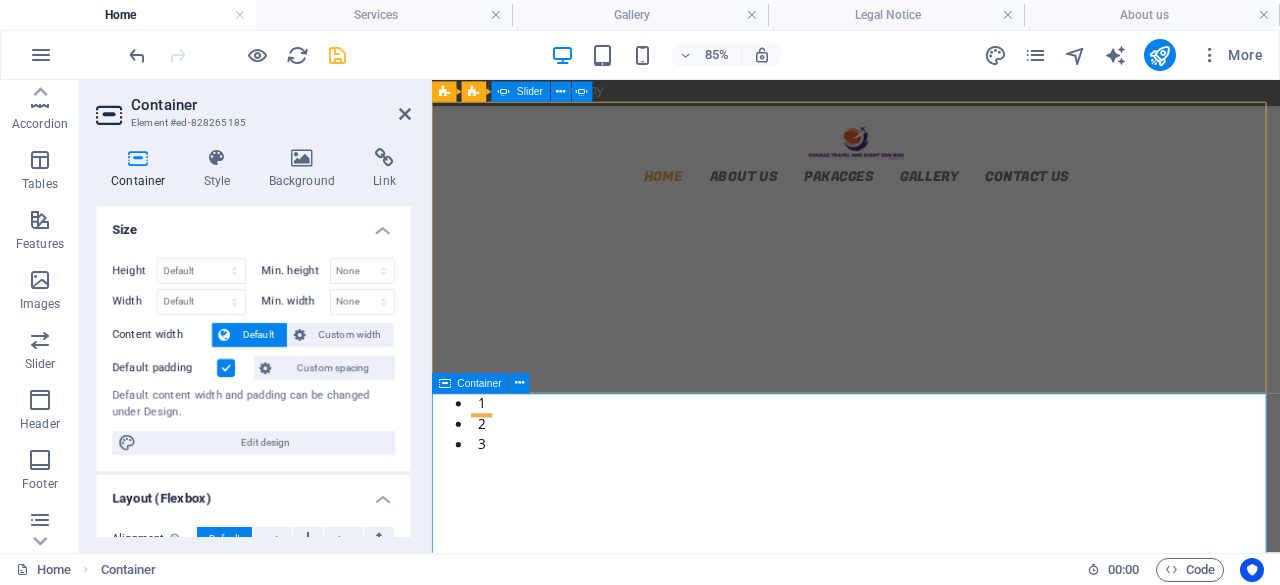 click on "GHANAZ TRAVEL AND EVENT SDN BHD Your Journey Our Passion Ghanaz Travel and Event Sdn Bhd  is a Malaysian-registered travel agency, established in  March 2025 . While the company is new, our team brings  years of experience  in the travel and events industry. We specialize in planning trips and events for  corporate clients, government agencies, groups, and individual travellers . From  corporate trips, meetings, incentives, and events  to  leisure holidays for families and tour groups , we handle it all. Whether it’s a major company event or a personal getaway, we ensure everything runs smoothly from start to finish. At  Ghanaz Travel , we believe in delivering  bold, meaningful experiences  — not just ordinary trips. Ghanaz Travel – Your Journey, Our Passion." at bounding box center [931, 1139] 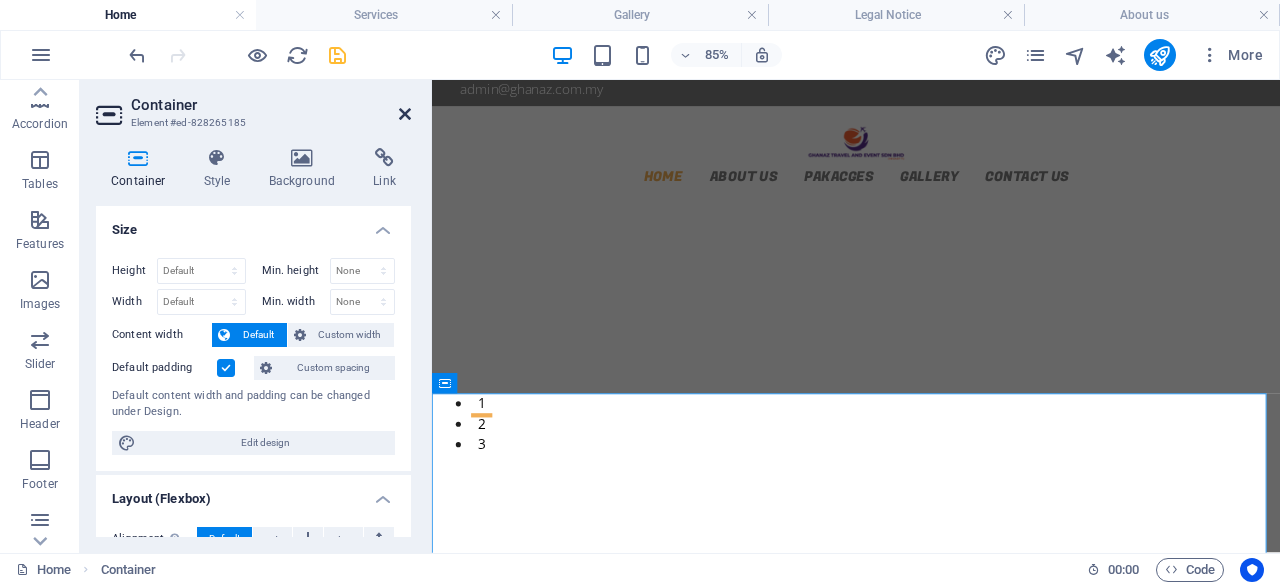 click at bounding box center [405, 114] 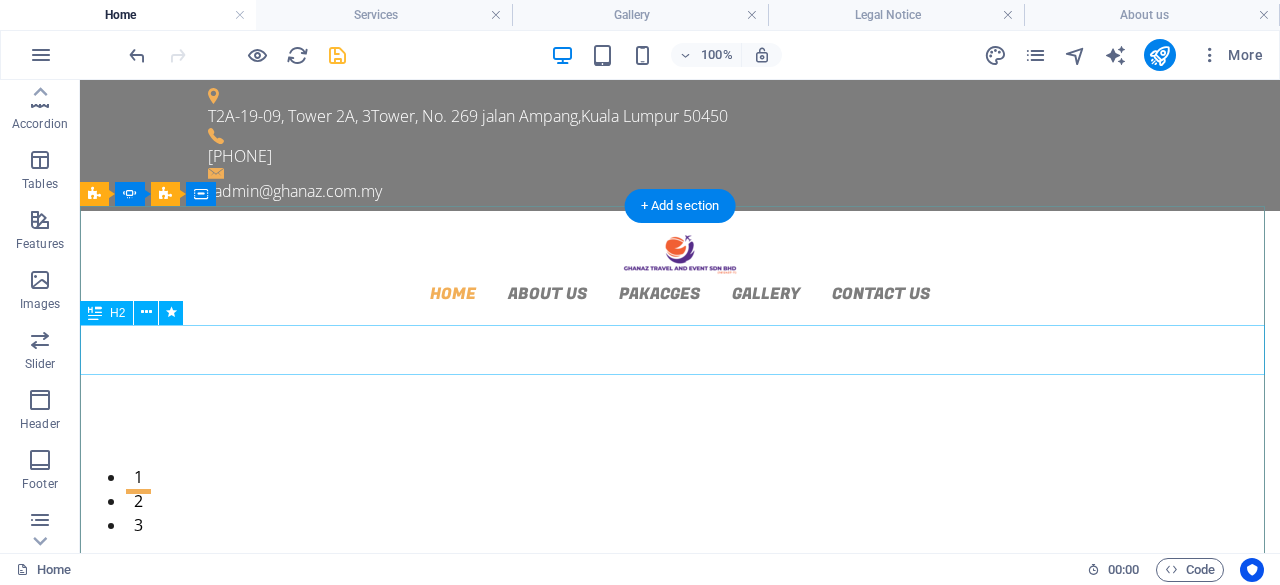 scroll, scrollTop: 100, scrollLeft: 0, axis: vertical 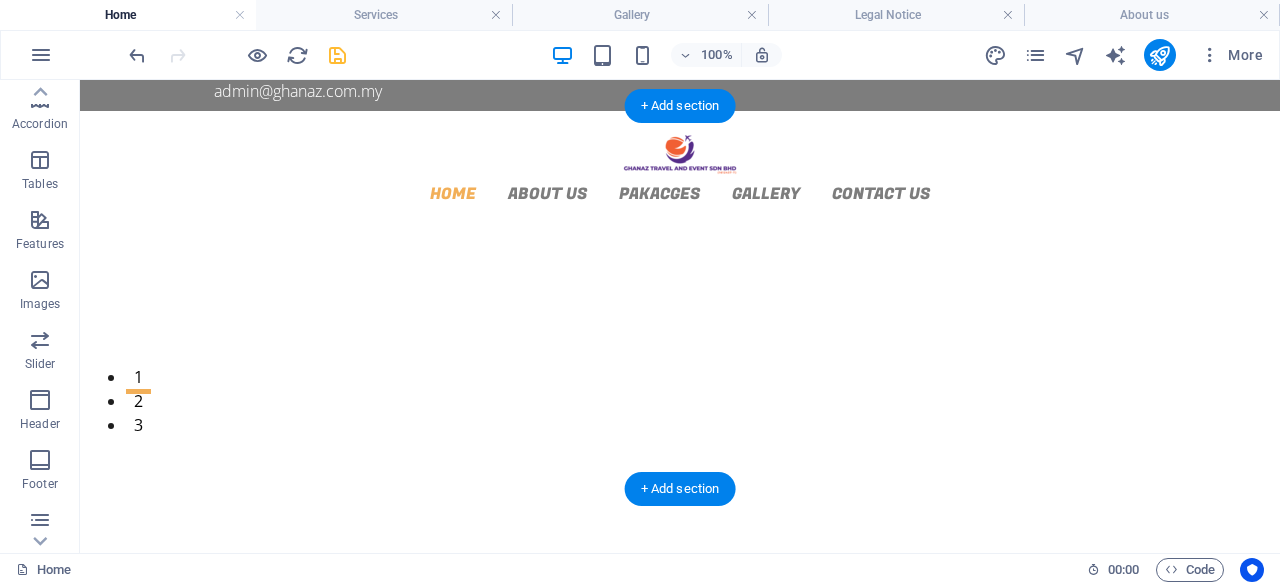 click at bounding box center [-1698, 2112] 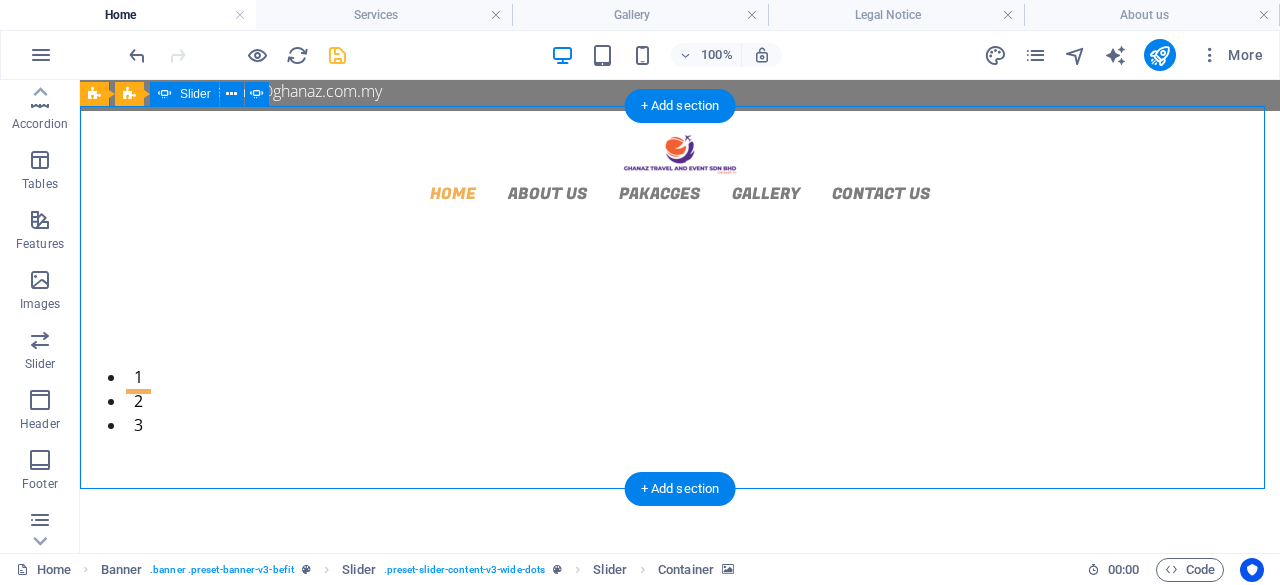 click at bounding box center (-1698, 2112) 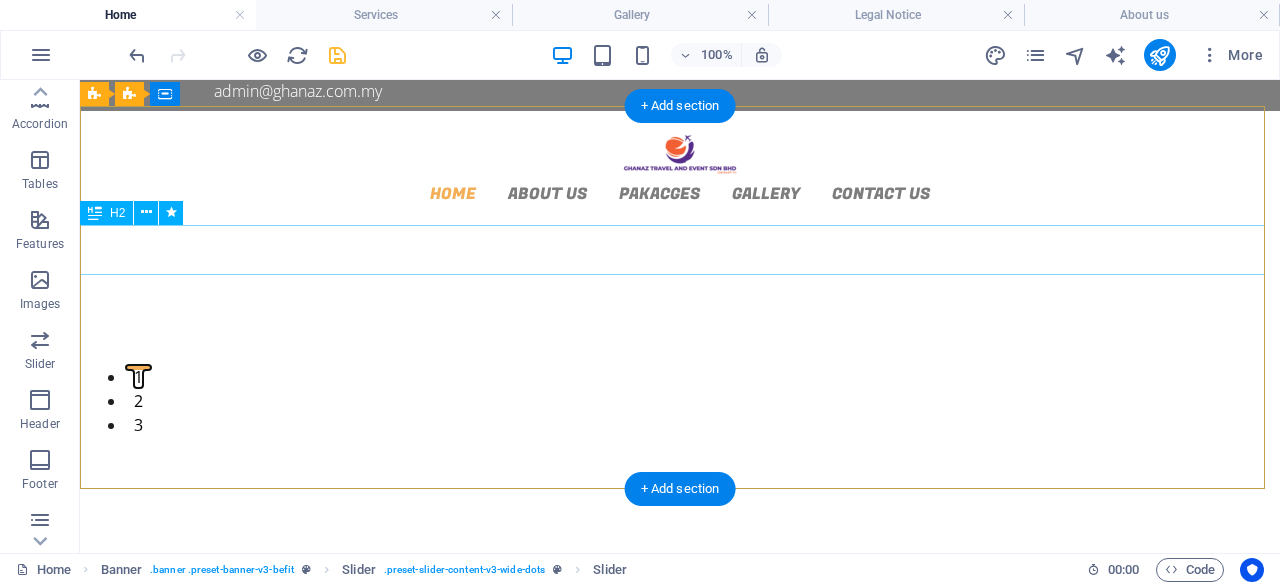 click on "YUNNAN" at bounding box center (-513, 1622) 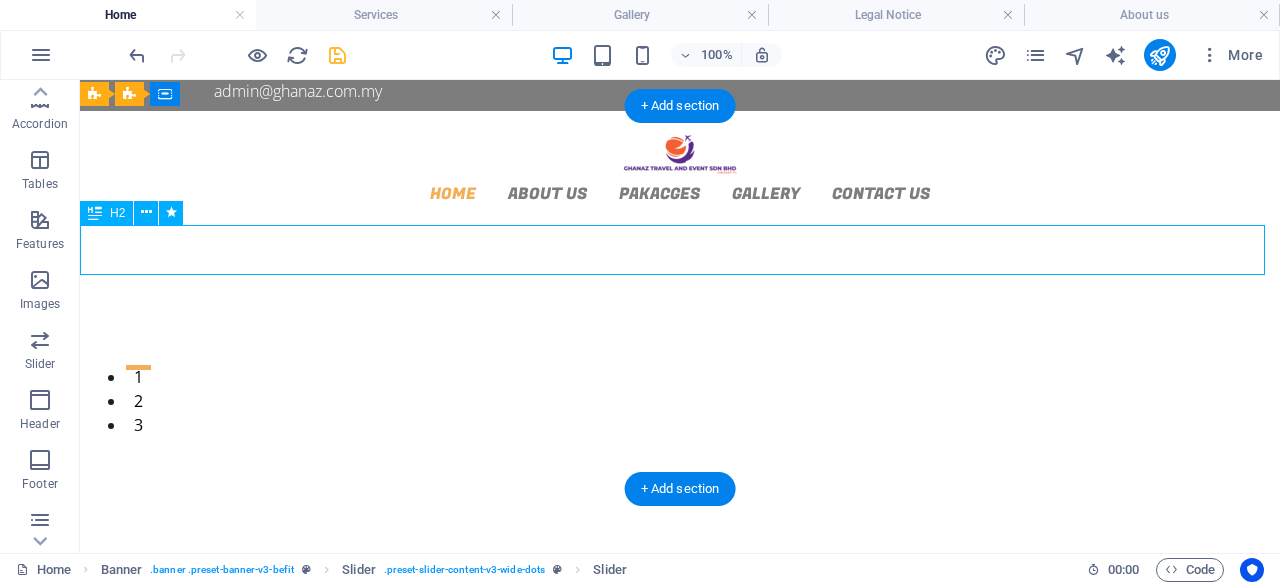 click on "YUNNAN" at bounding box center (-513, 1622) 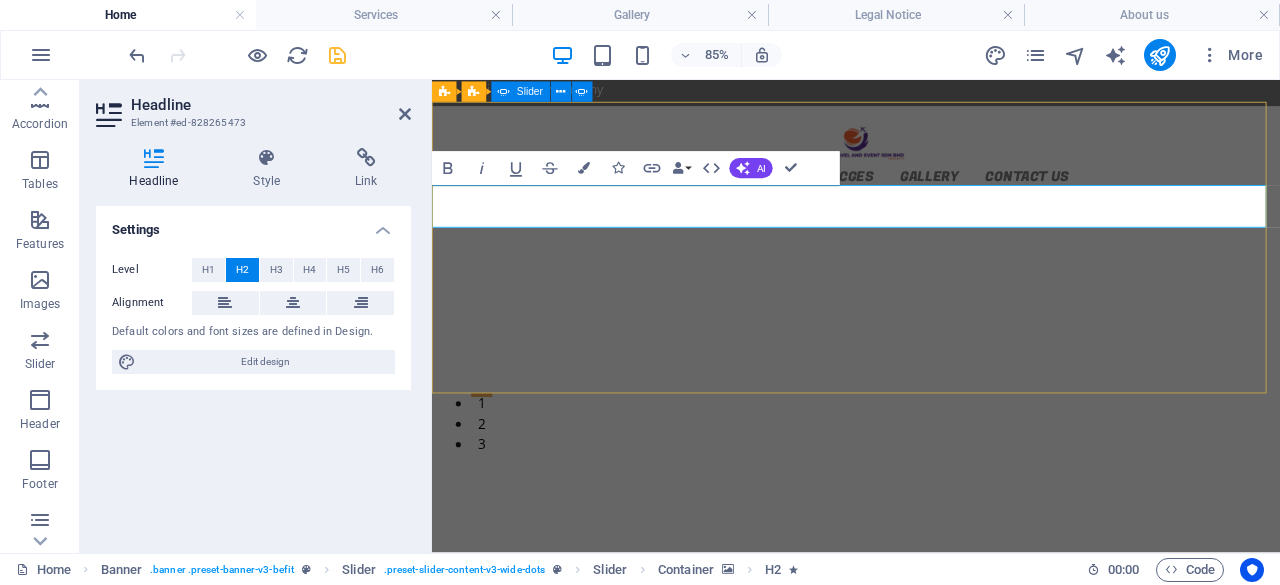 click on "3" at bounding box center [490, 498] 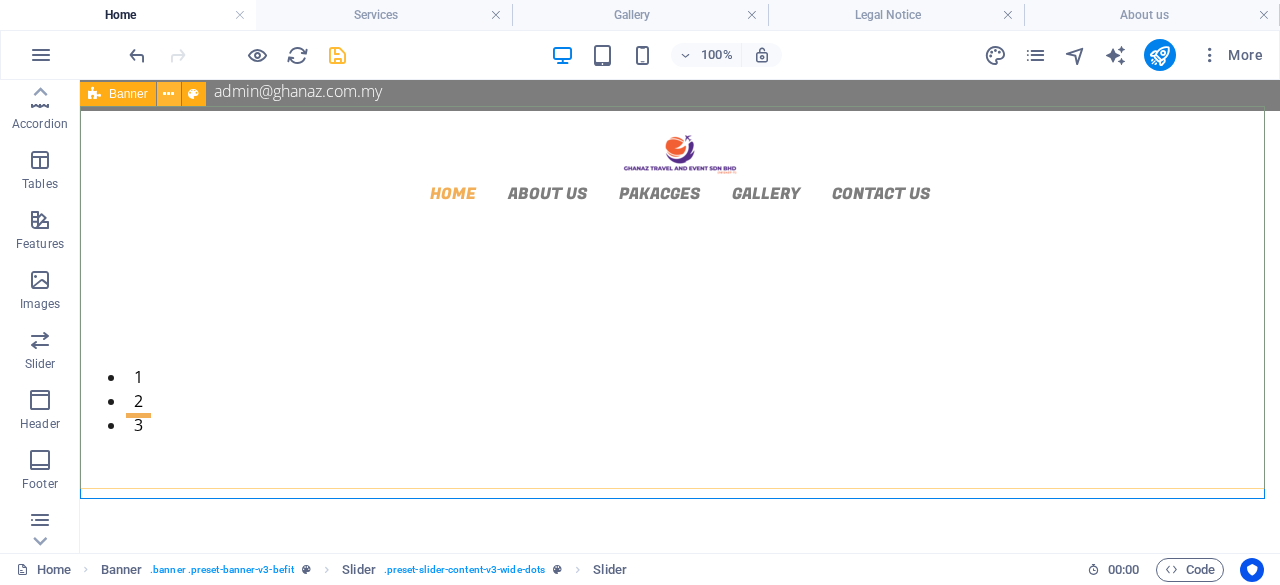 click at bounding box center [168, 94] 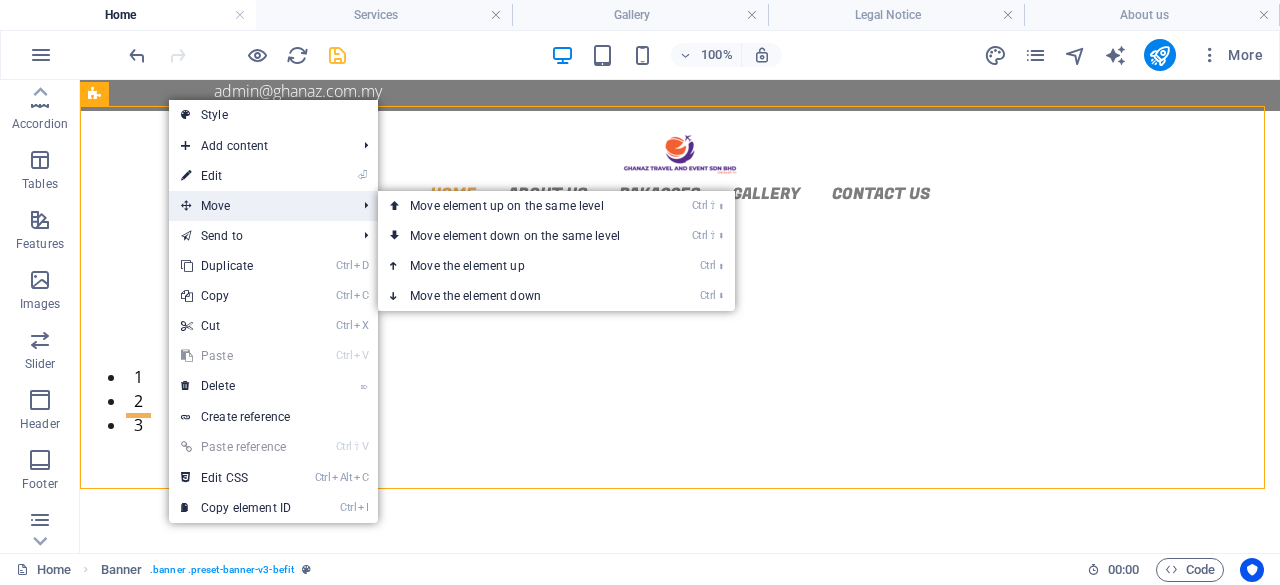 click on "Move" at bounding box center [258, 206] 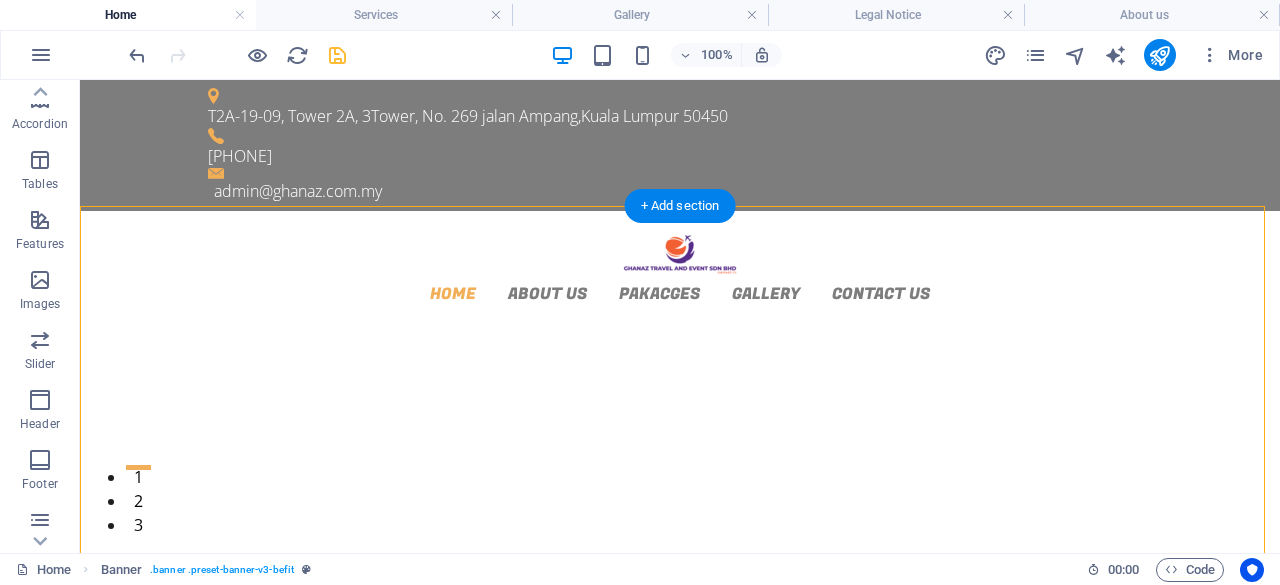 scroll, scrollTop: 100, scrollLeft: 0, axis: vertical 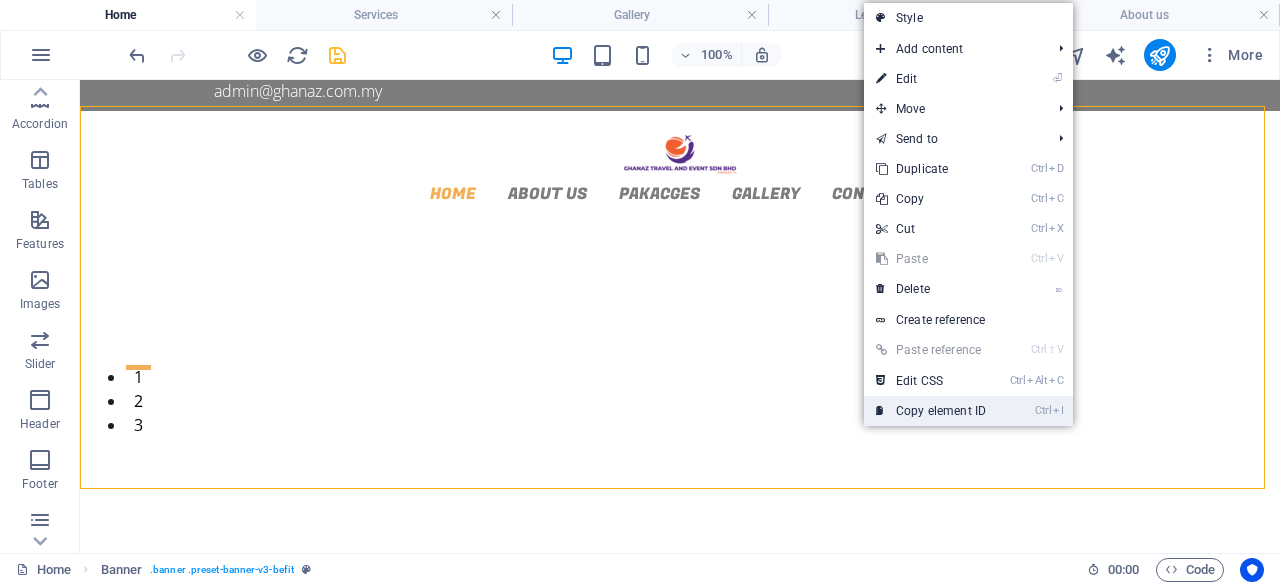click at bounding box center (881, 411) 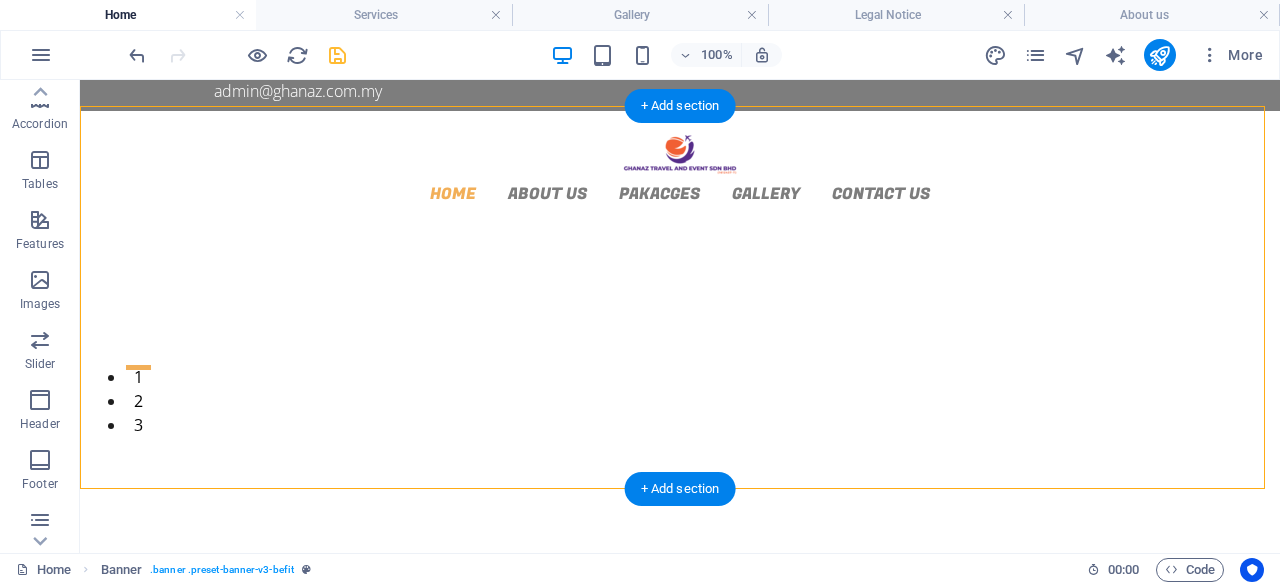 click at bounding box center (-513, 1287) 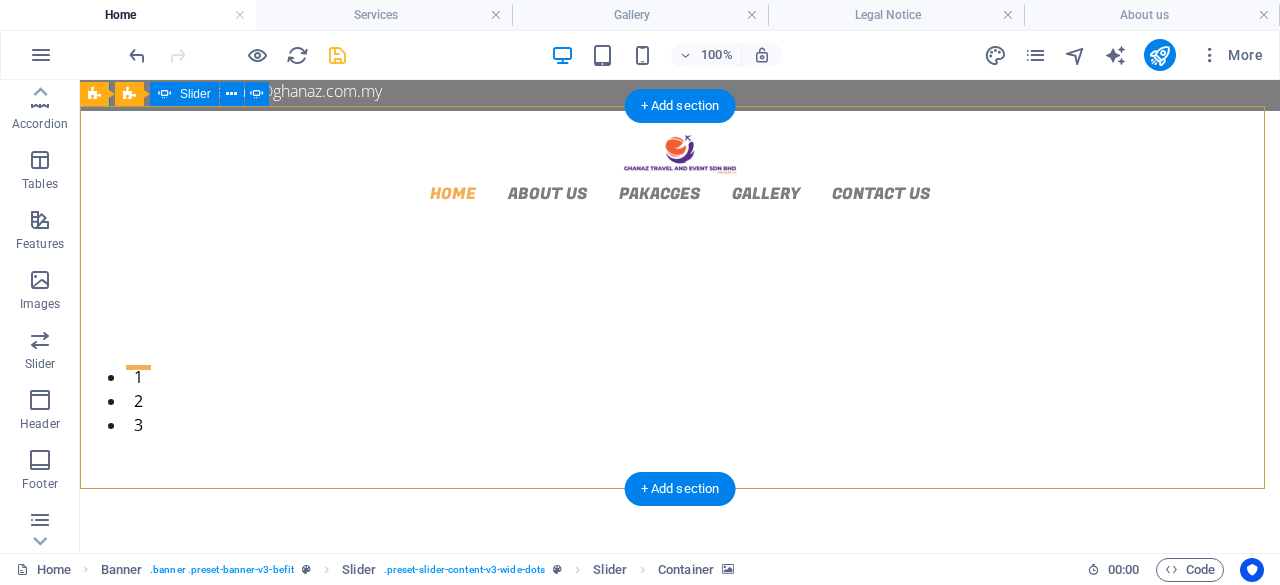 click on "3" at bounding box center (138, 415) 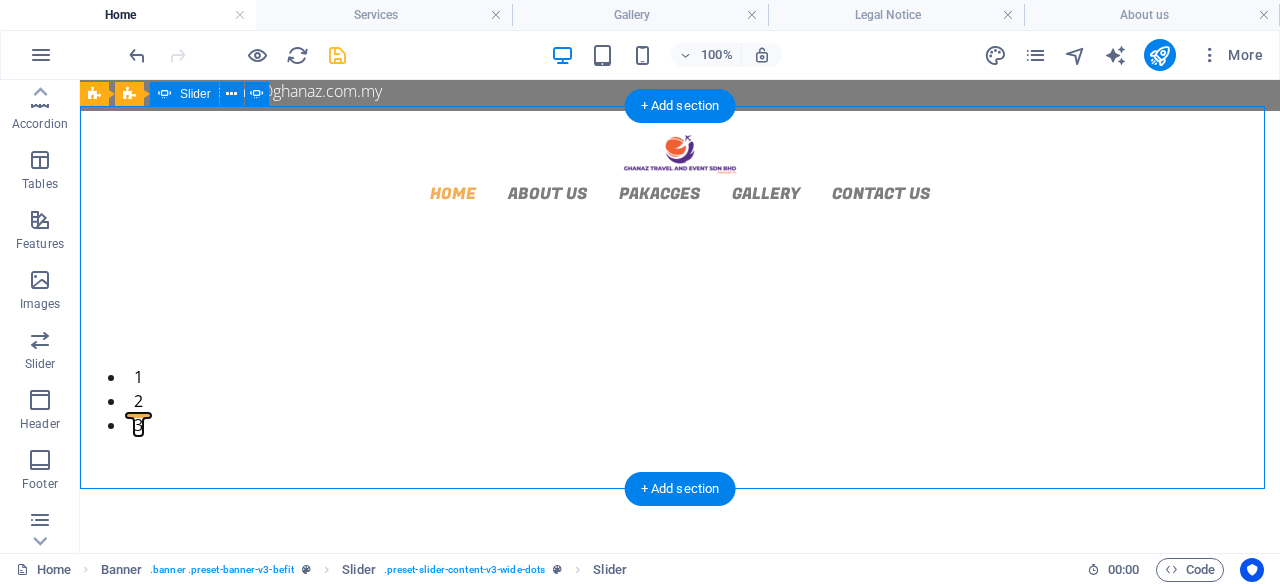 drag, startPoint x: 712, startPoint y: 467, endPoint x: 606, endPoint y: 470, distance: 106.04244 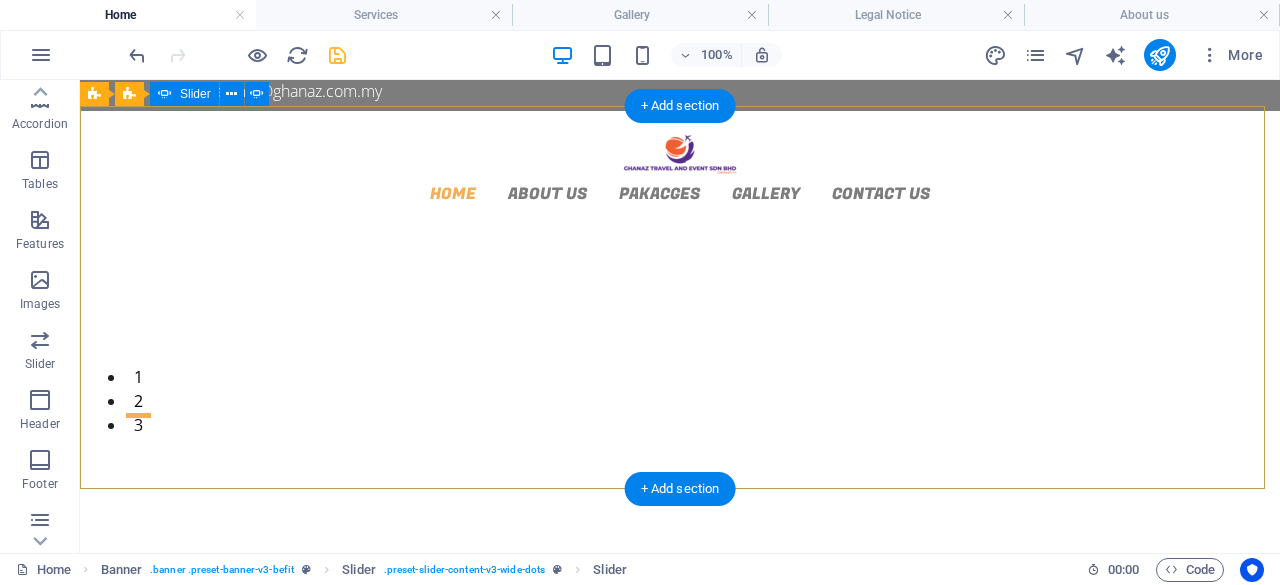 click at bounding box center (-2883, 2937) 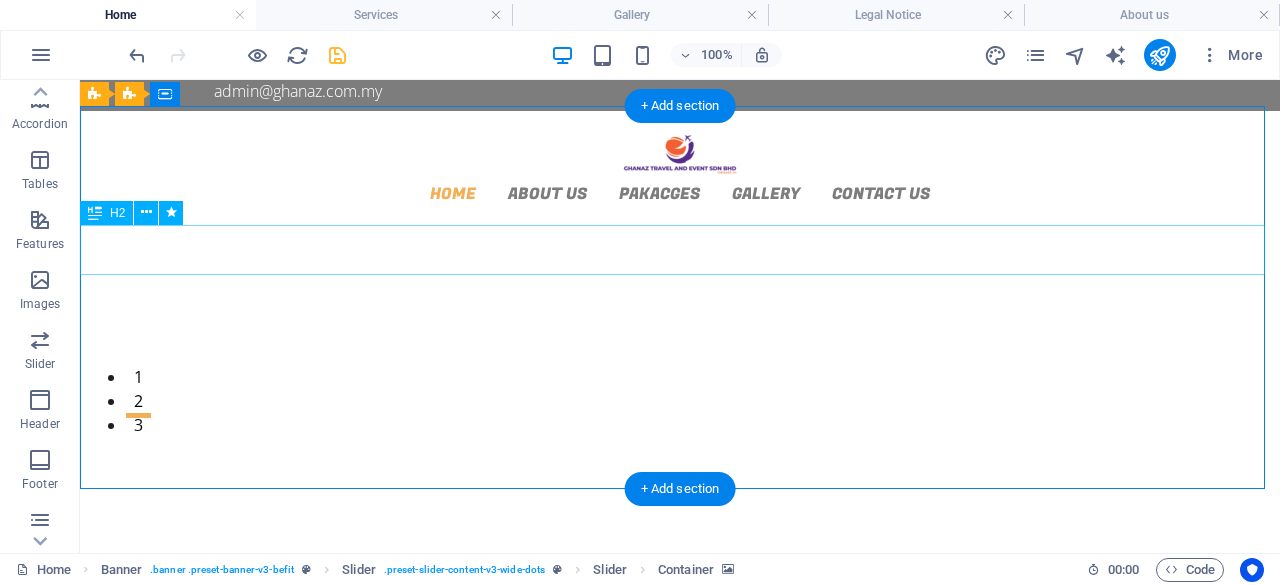 click on "Welcome to  GHANAZ TRAVEL AND EVENT SDN BHD" at bounding box center (-2883, 3272) 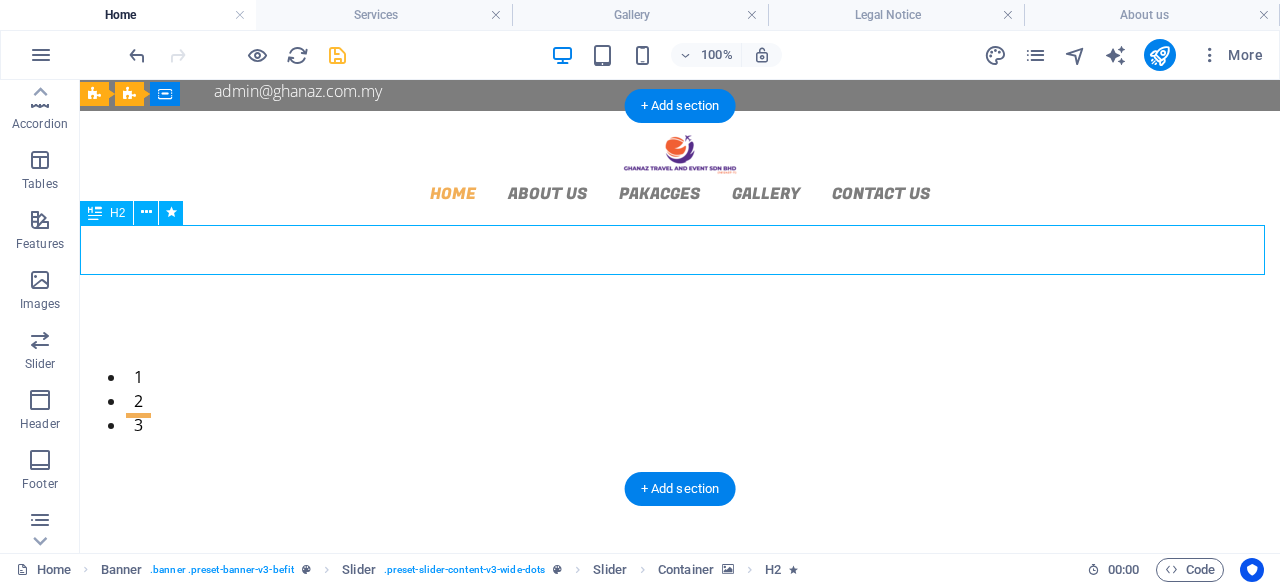 click on "Welcome to  GHANAZ TRAVEL AND EVENT SDN BHD" at bounding box center (-2883, 3272) 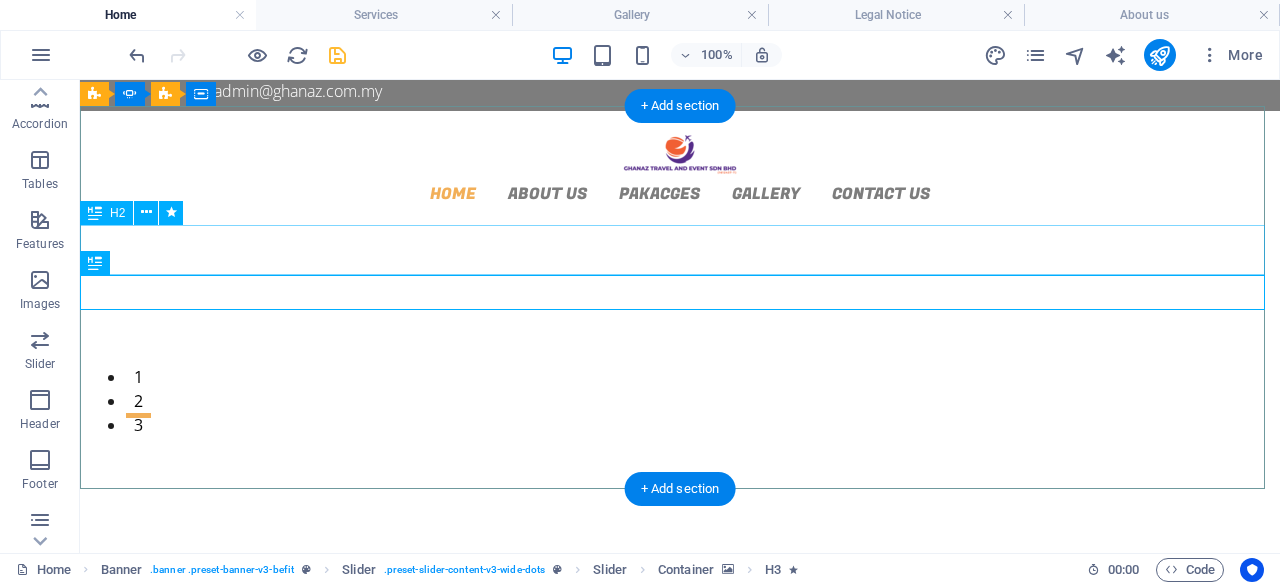 click on "Welcome to  GHANAZ TRAVEL AND EVENT SDN BHD" at bounding box center (-2883, 3272) 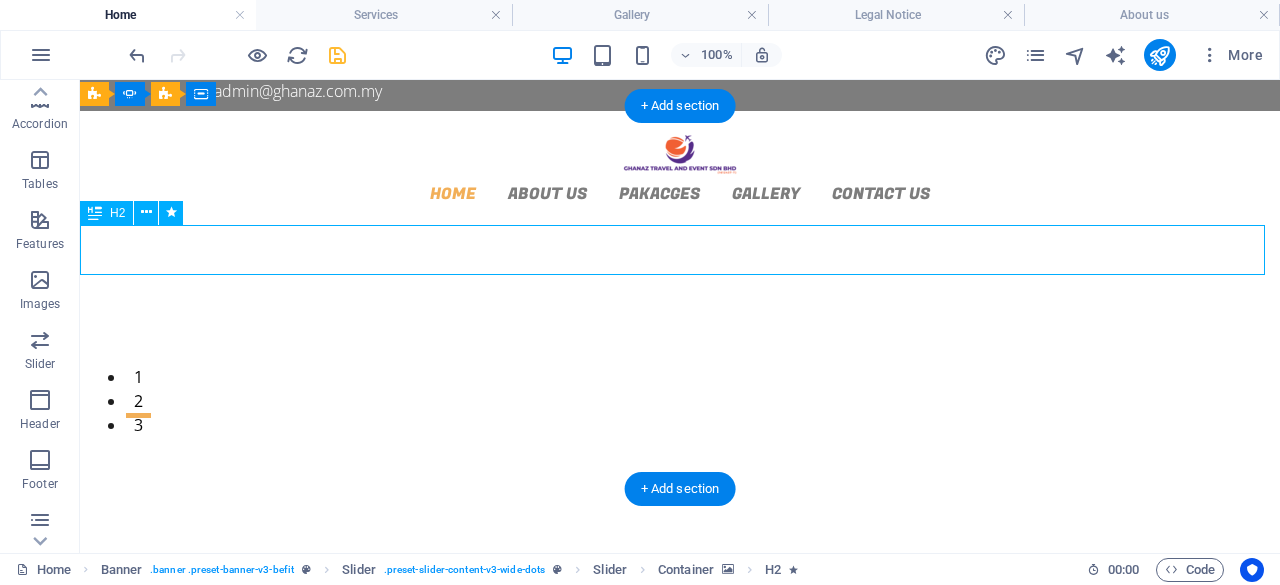 click on "Welcome to  GHANAZ TRAVEL AND EVENT SDN BHD" at bounding box center (-2883, 3272) 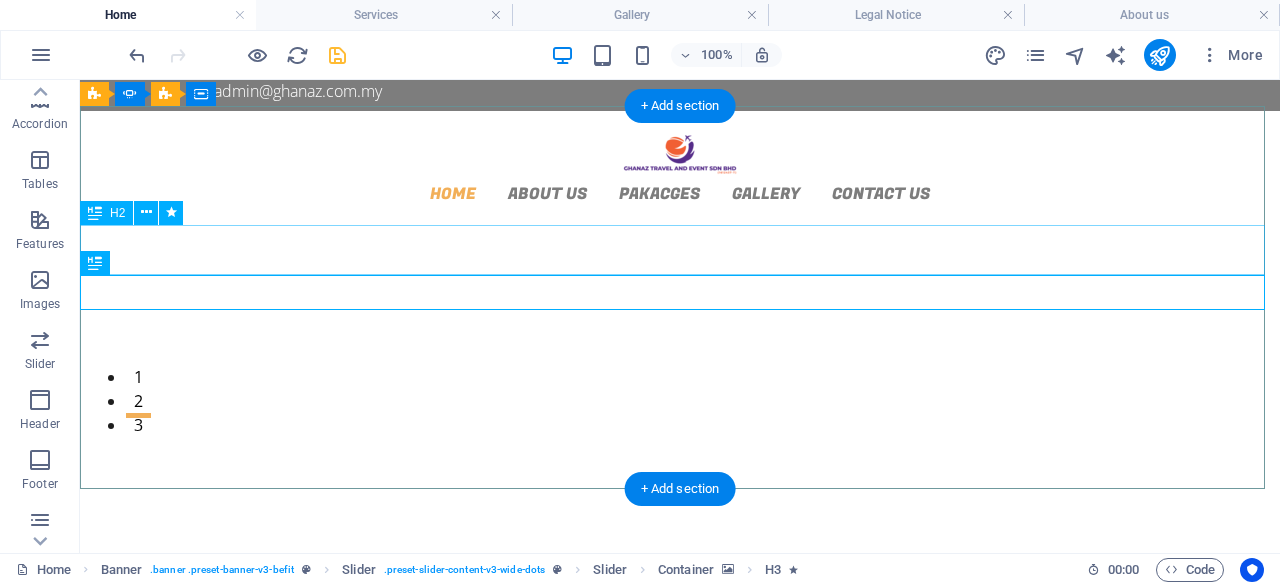 click on "Welcome to  GHANAZ TRAVEL AND EVENT SDN BHD" at bounding box center [-2883, 3272] 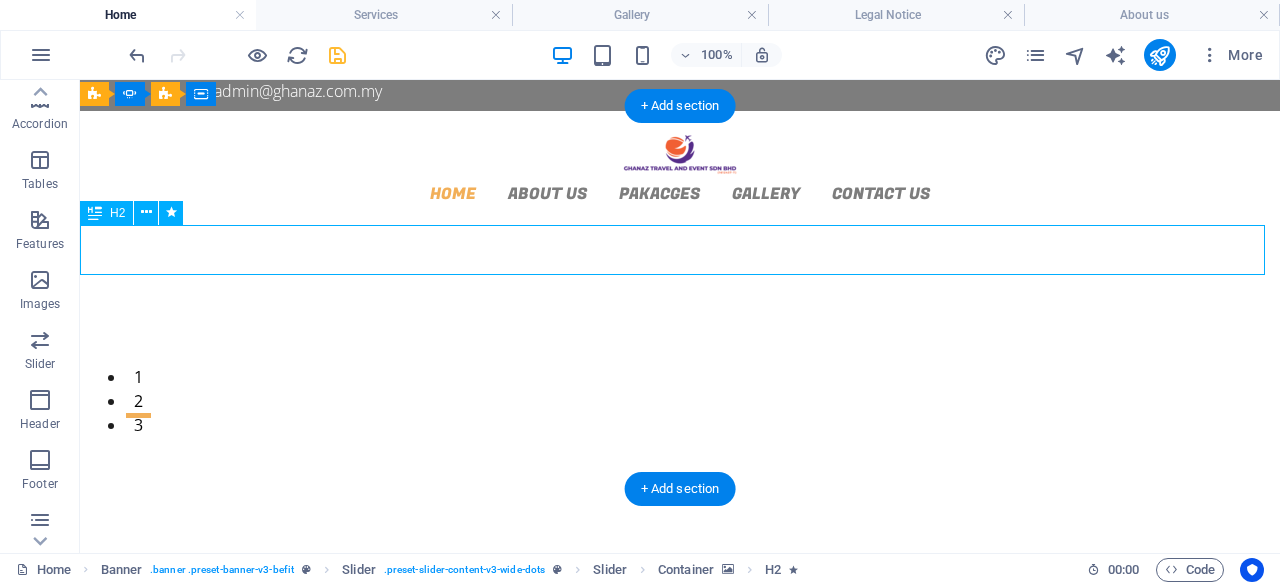 click on "Welcome to  GHANAZ TRAVEL AND EVENT SDN BHD" at bounding box center (-2883, 3272) 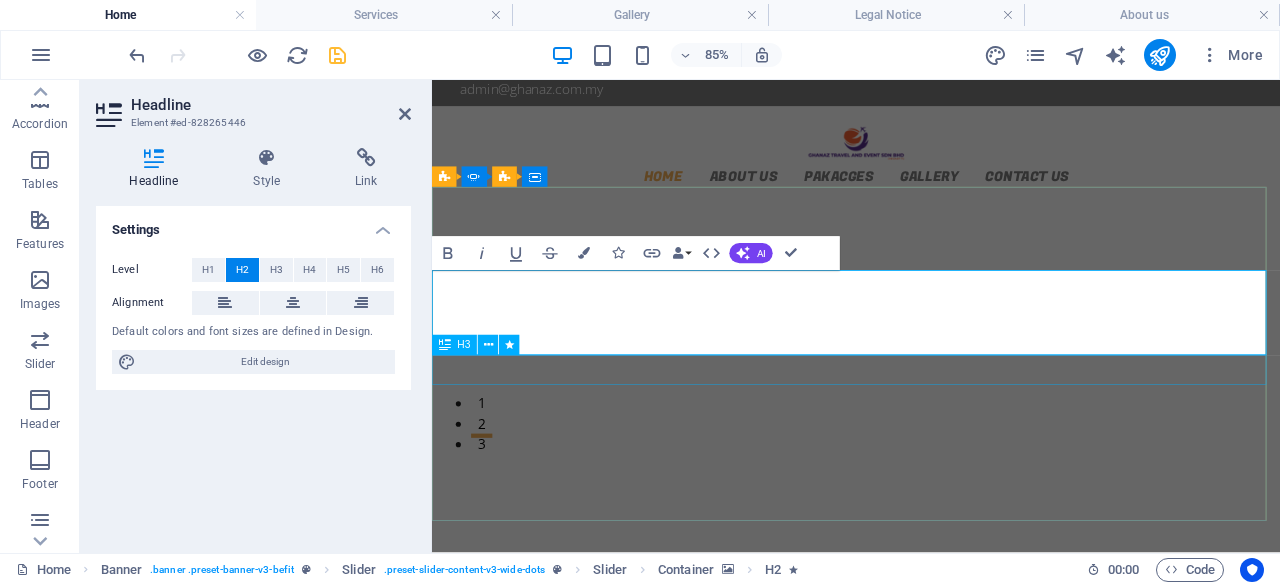 scroll, scrollTop: 0, scrollLeft: 0, axis: both 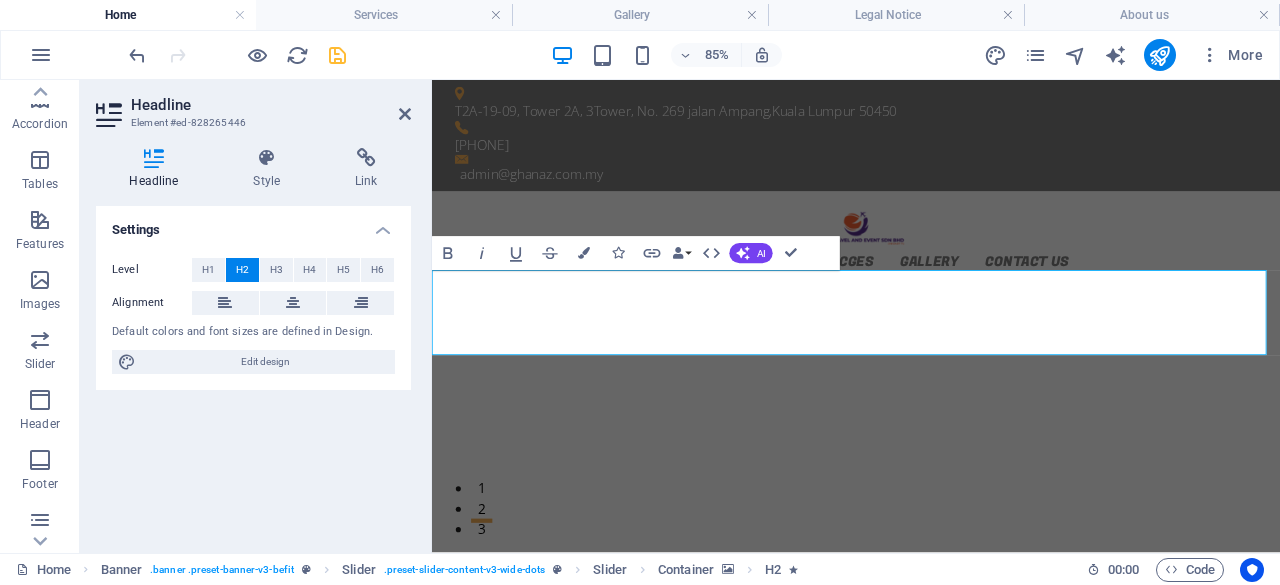click at bounding box center (-2023, 2890) 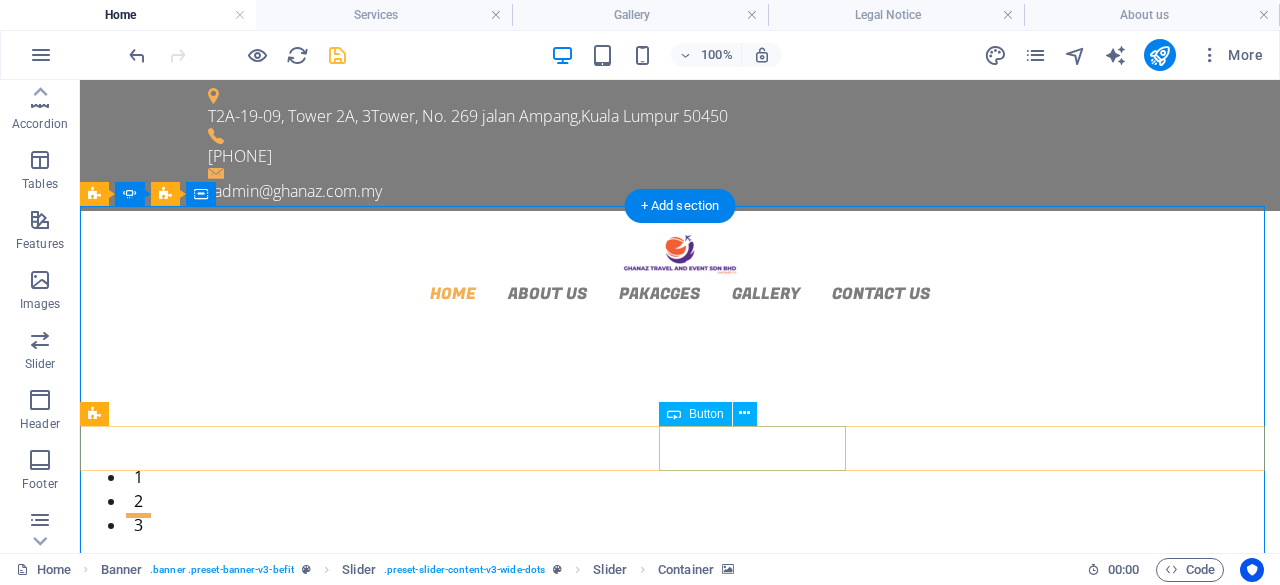 scroll, scrollTop: 100, scrollLeft: 0, axis: vertical 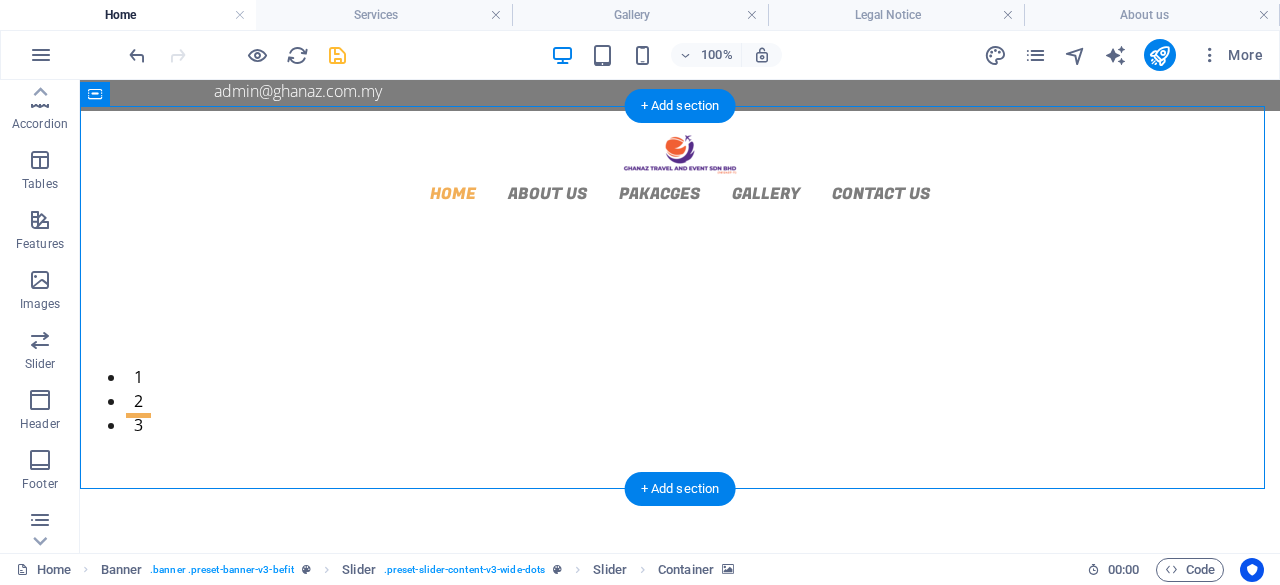 click at bounding box center (-2883, 2937) 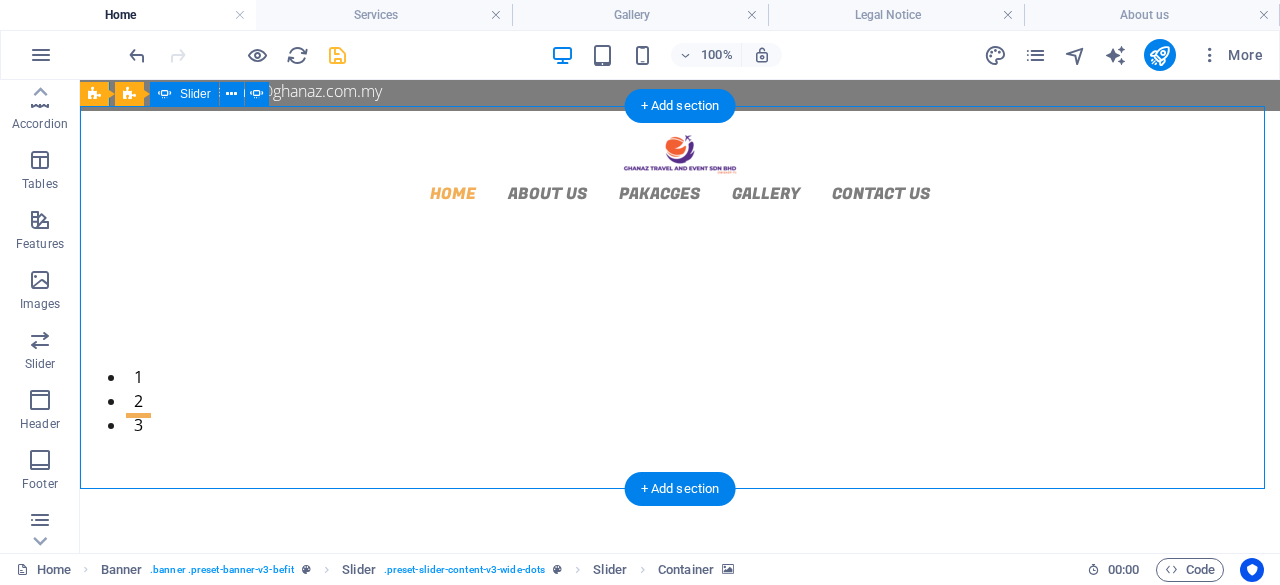 click on "1" at bounding box center (138, 367) 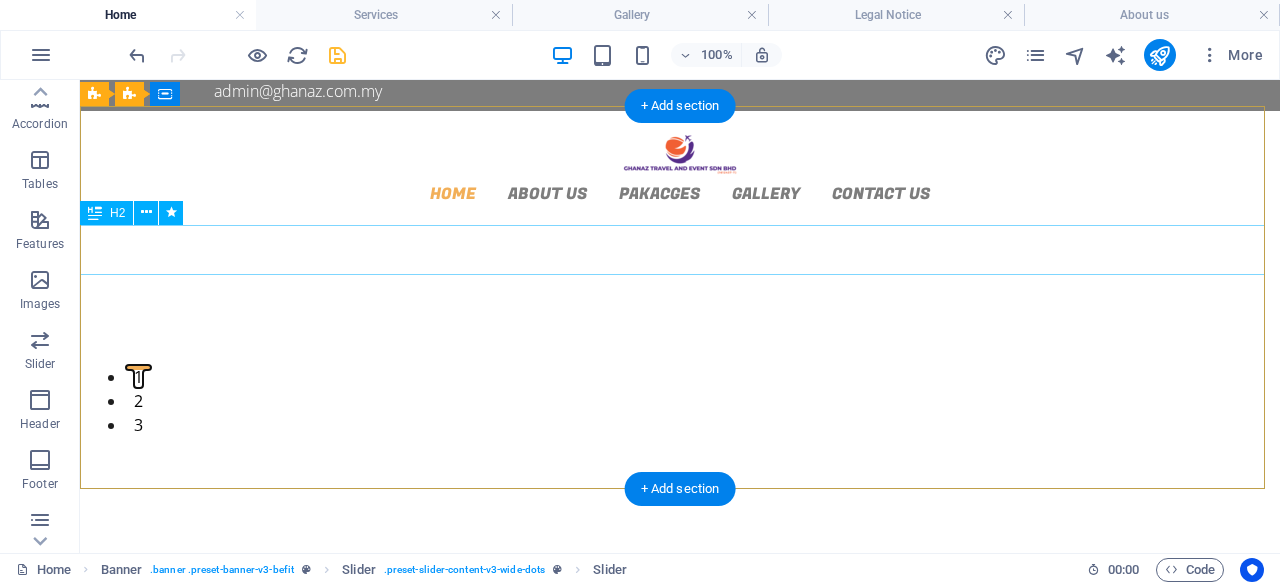 click on "YUNNAN" at bounding box center [-513, 1622] 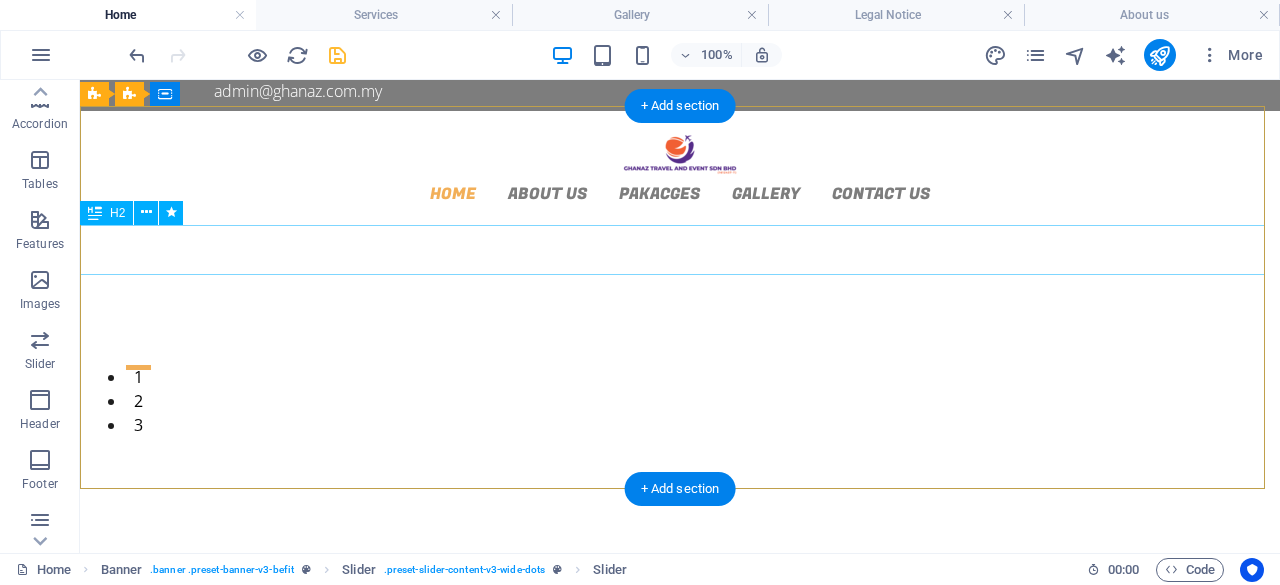 click on "YUNNAN" at bounding box center (-513, 1622) 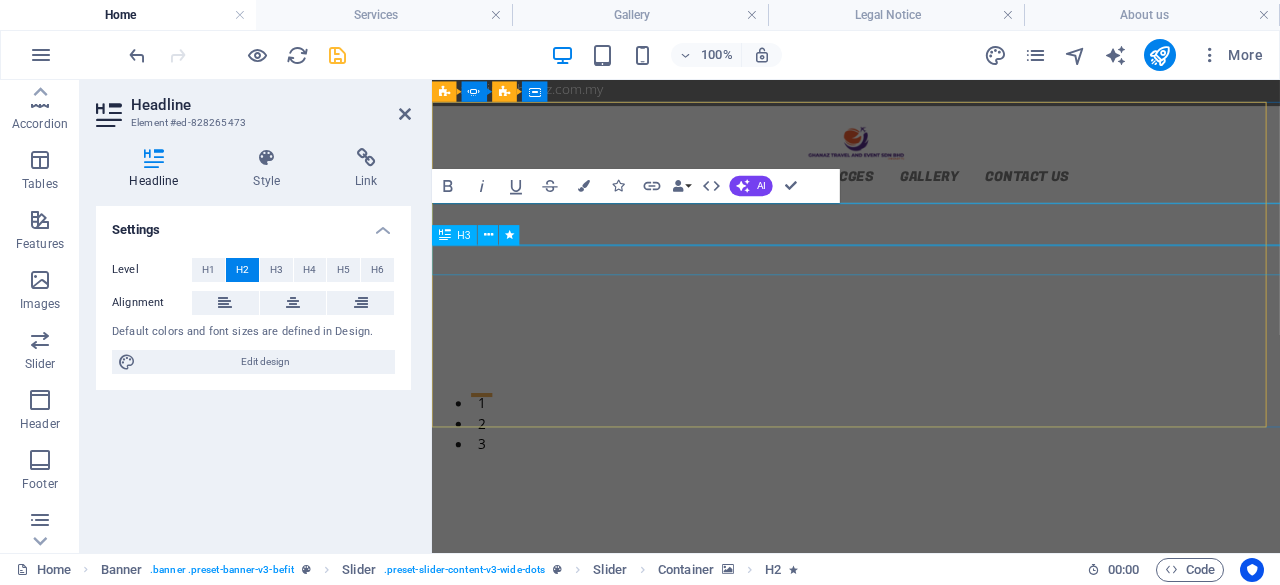 click on "from MYR 3,899.00" at bounding box center (-161, 1664) 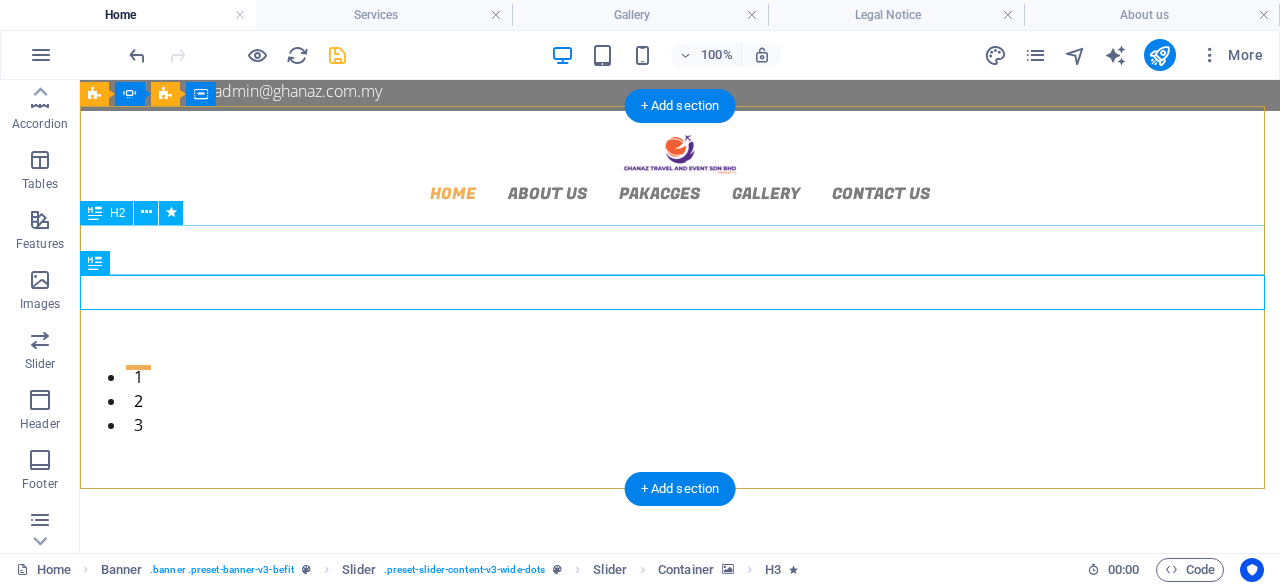 click on "YUNNAN" at bounding box center (-513, 1622) 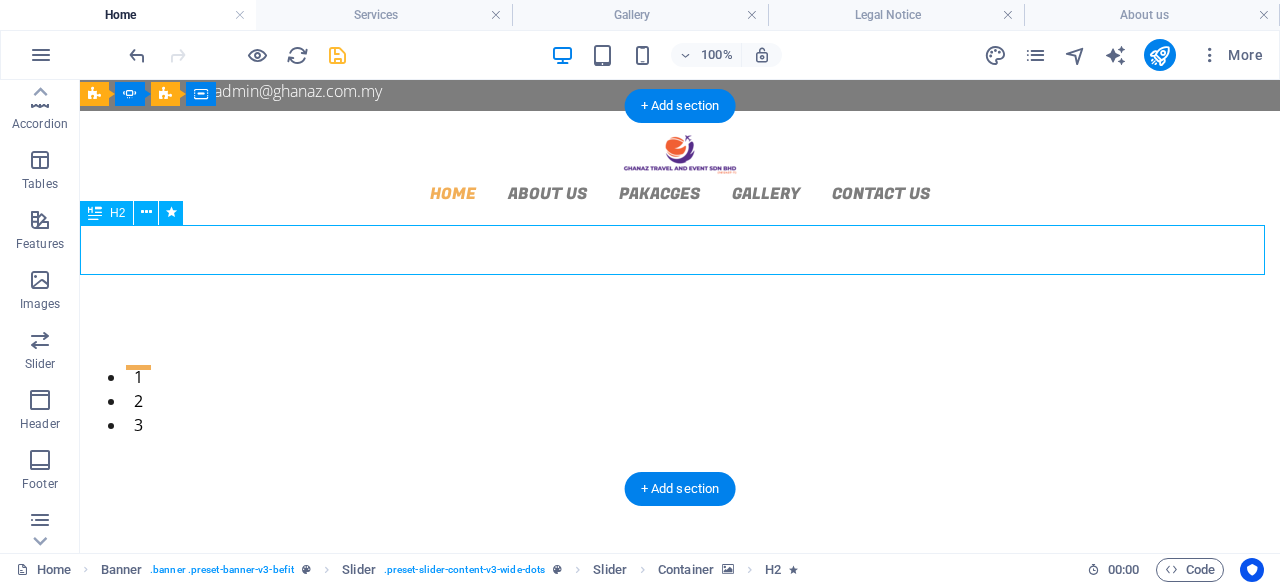 click on "YUNNAN" at bounding box center (-513, 1622) 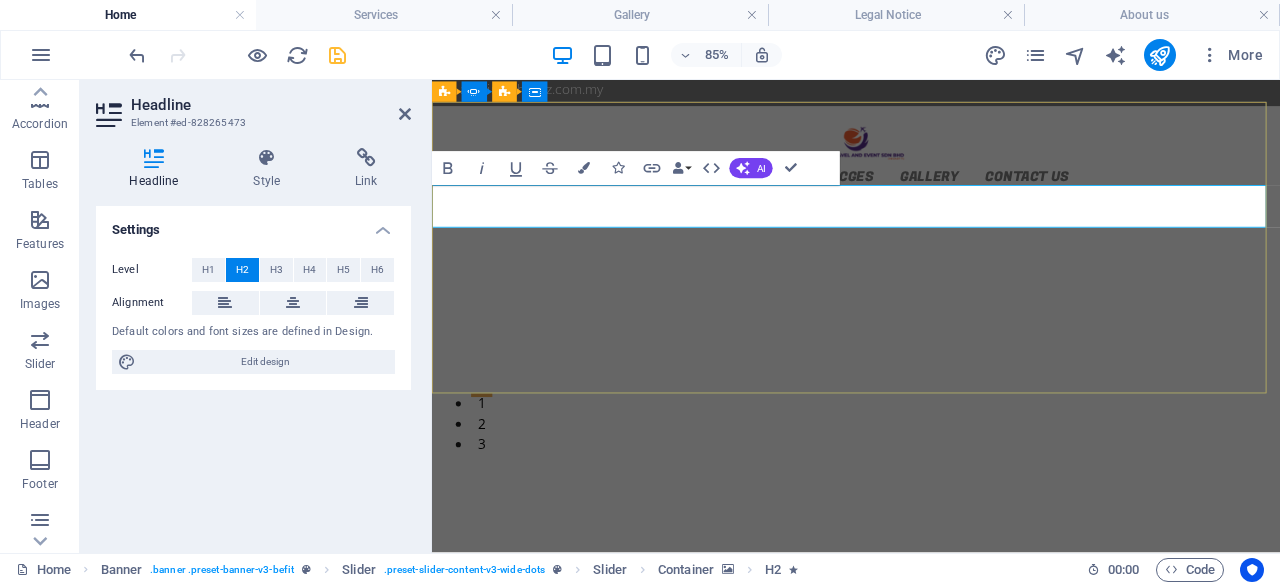 type 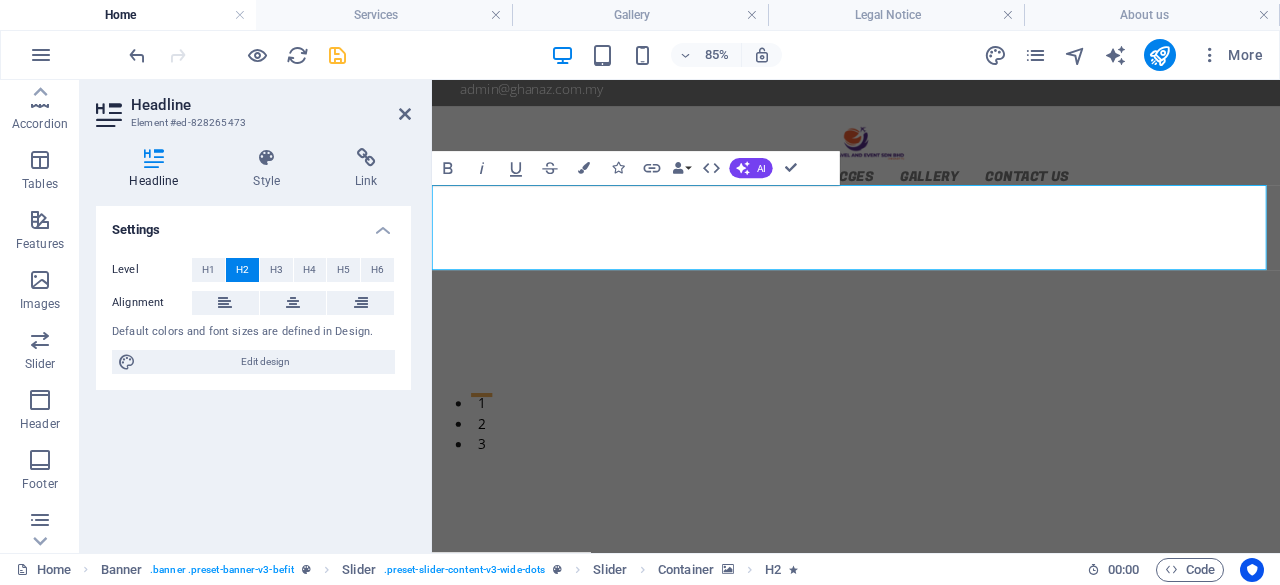 click at bounding box center (-59, 1301) 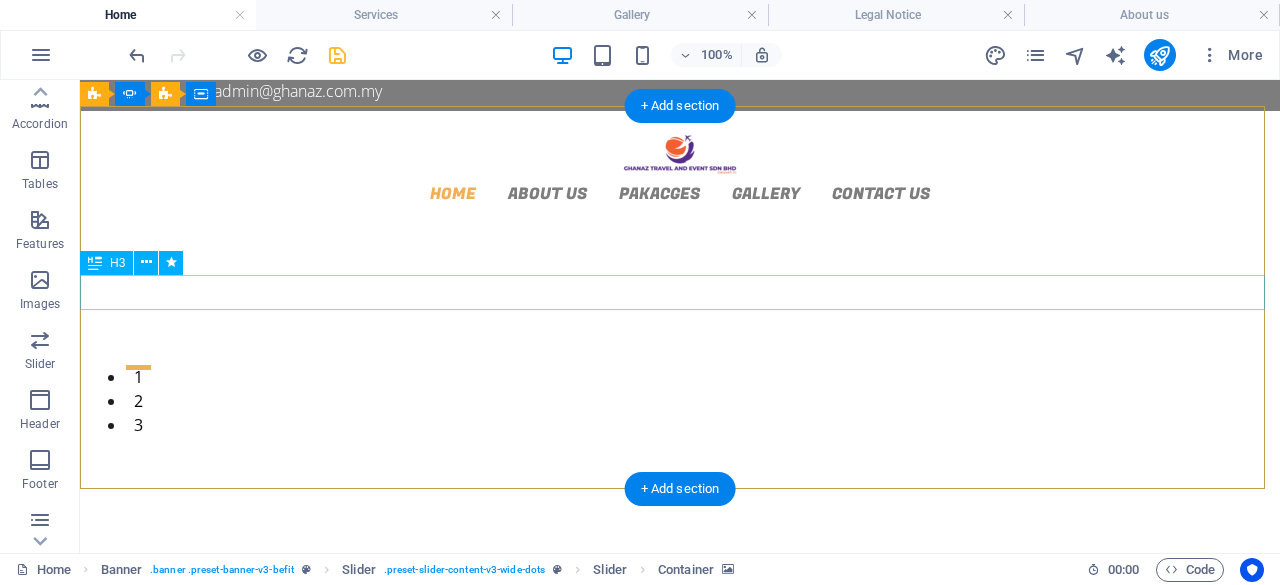 click on "from MYR 3,899.00" at bounding box center [-513, 1664] 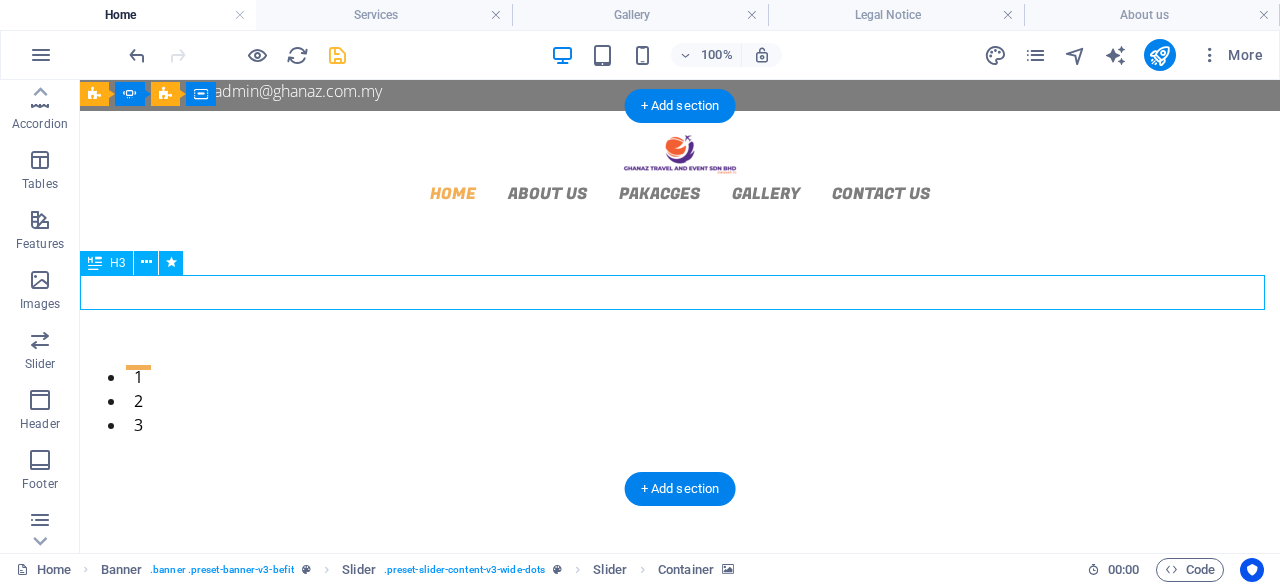click on "from MYR 3,899.00" at bounding box center (-513, 1664) 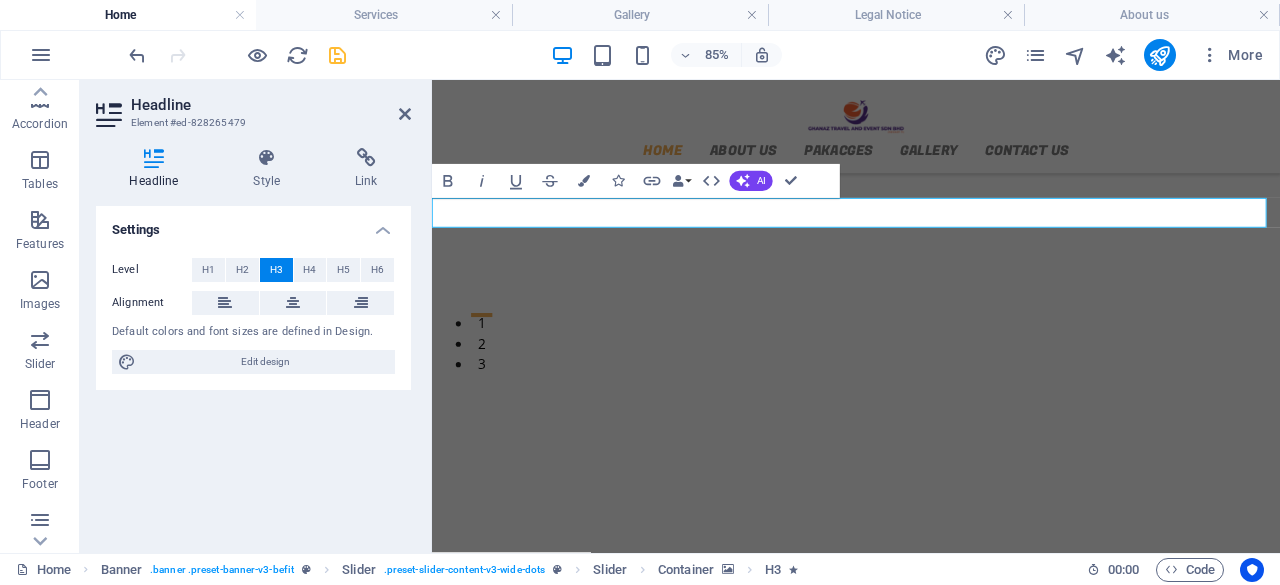 scroll, scrollTop: 200, scrollLeft: 0, axis: vertical 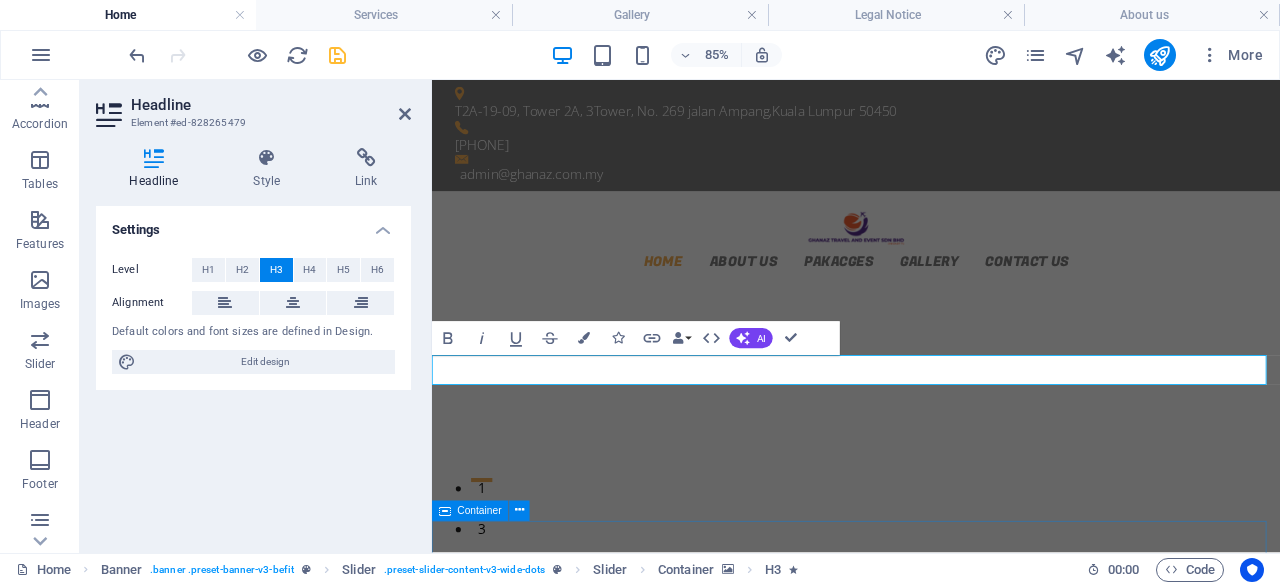 type 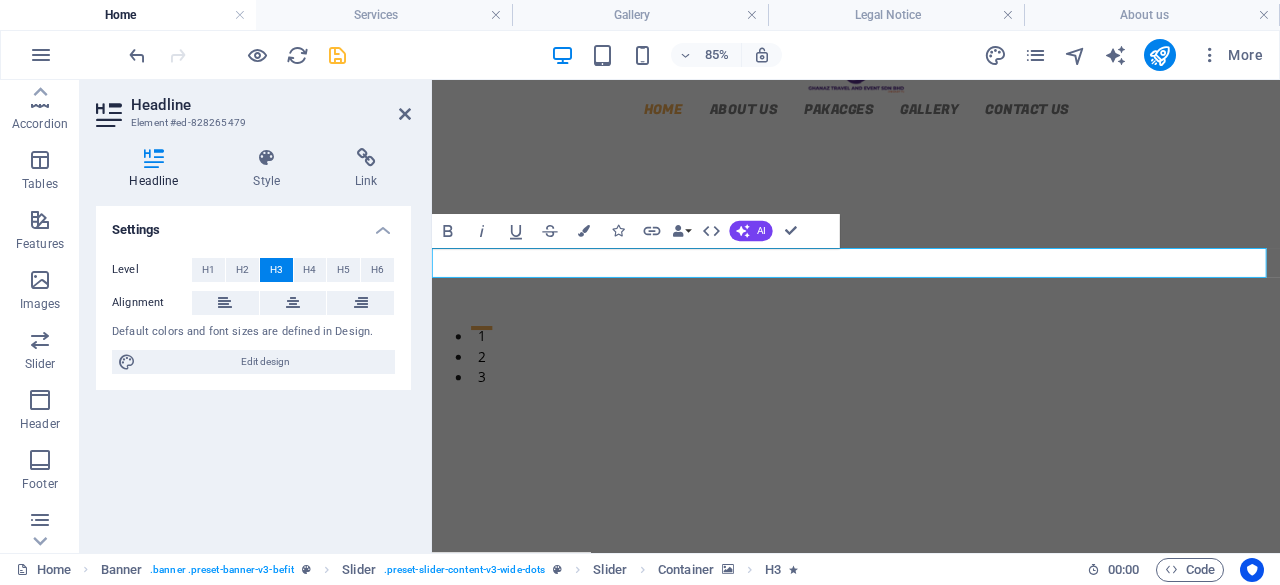 scroll, scrollTop: 100, scrollLeft: 0, axis: vertical 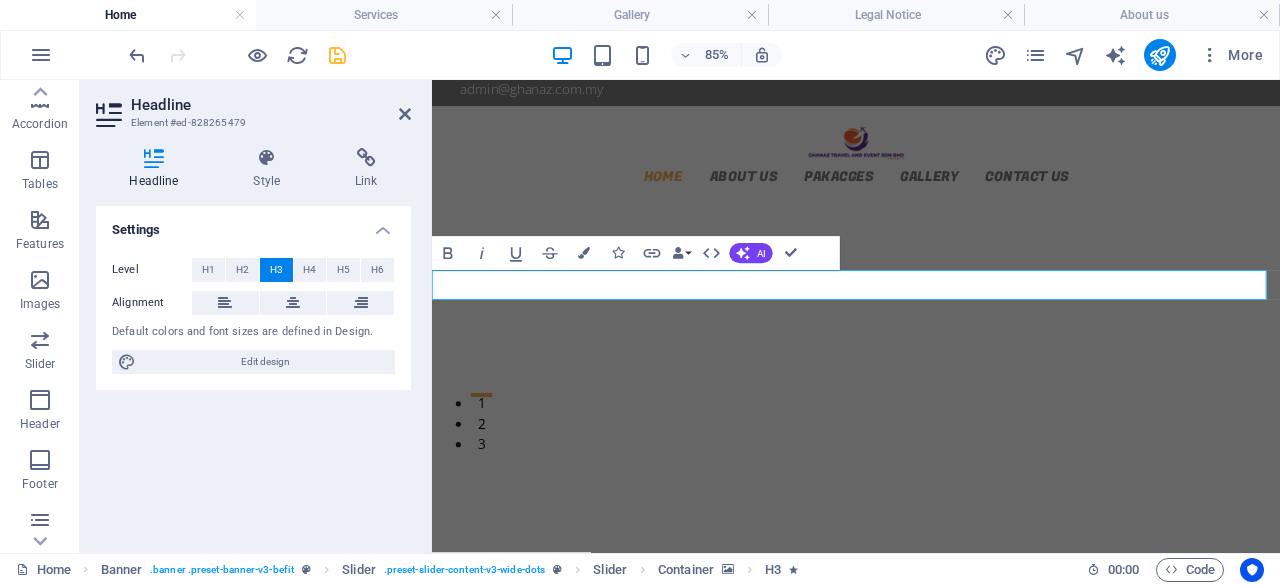 click at bounding box center (-59, 1301) 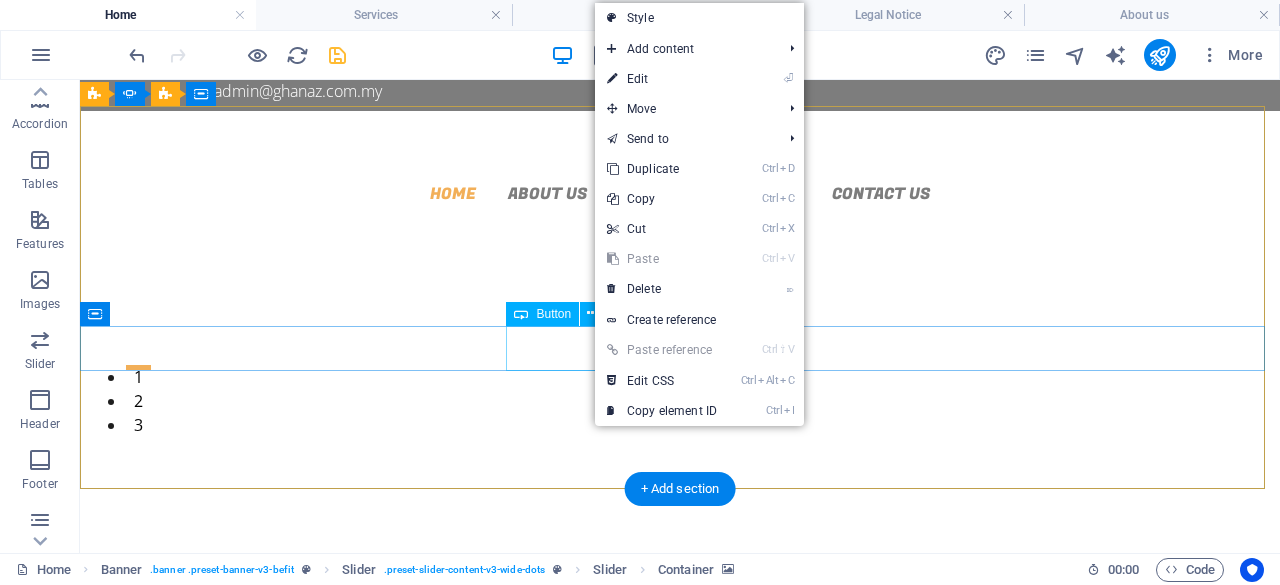 click on "Learn more" at bounding box center (-513, 1721) 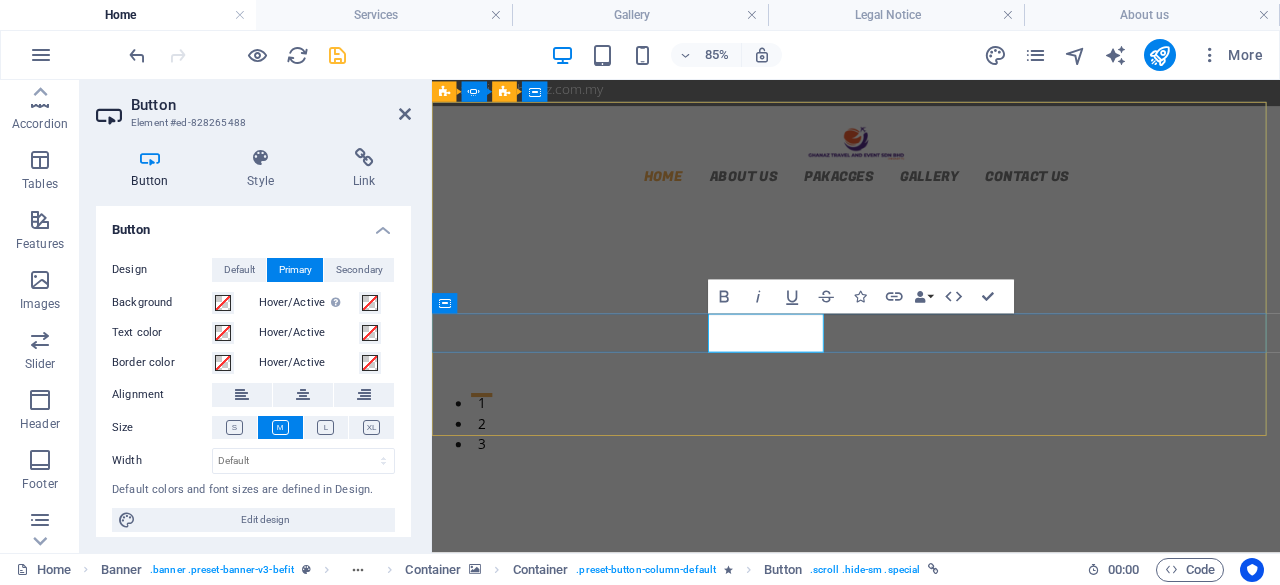 click on "Learn more" at bounding box center [-481, 1760] 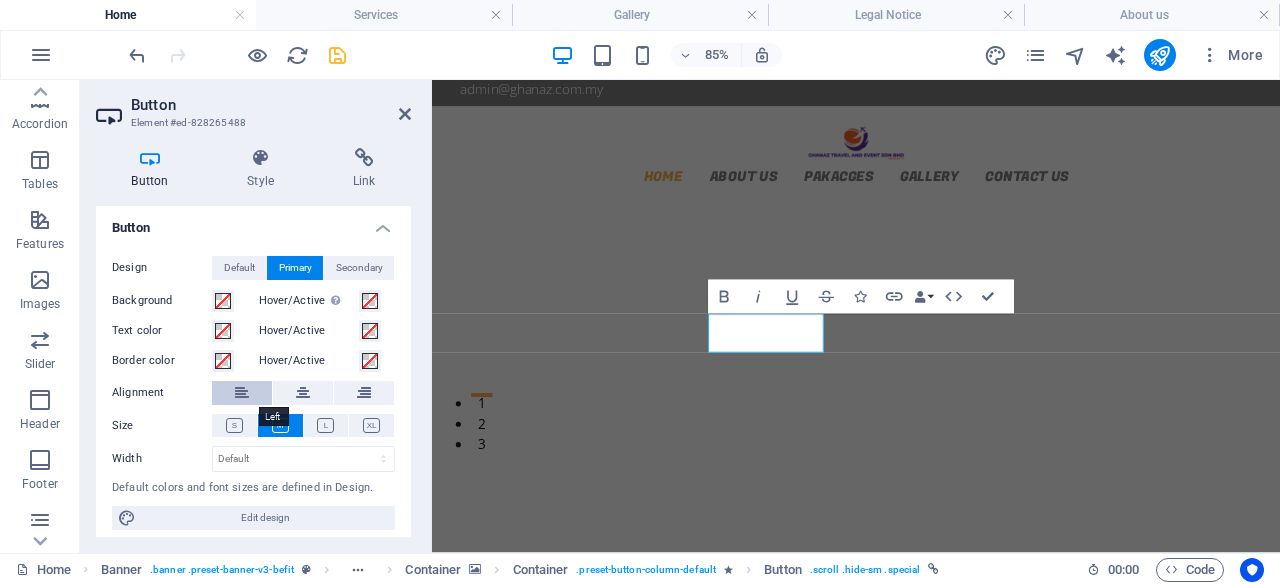 scroll, scrollTop: 0, scrollLeft: 0, axis: both 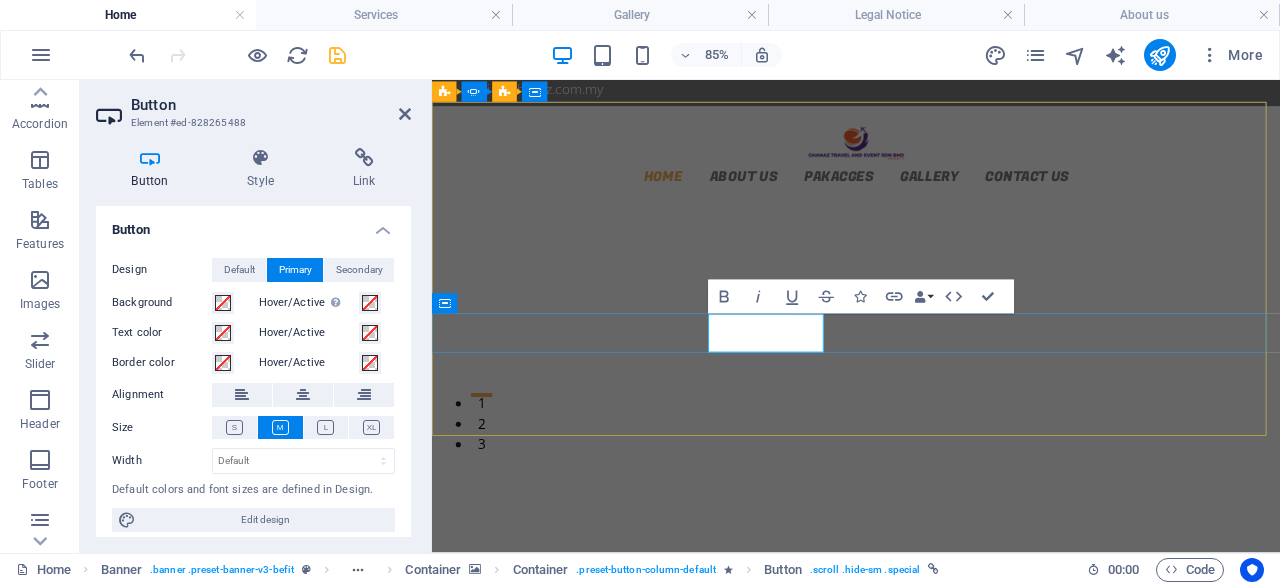 click on "Learn more" at bounding box center [-481, 1760] 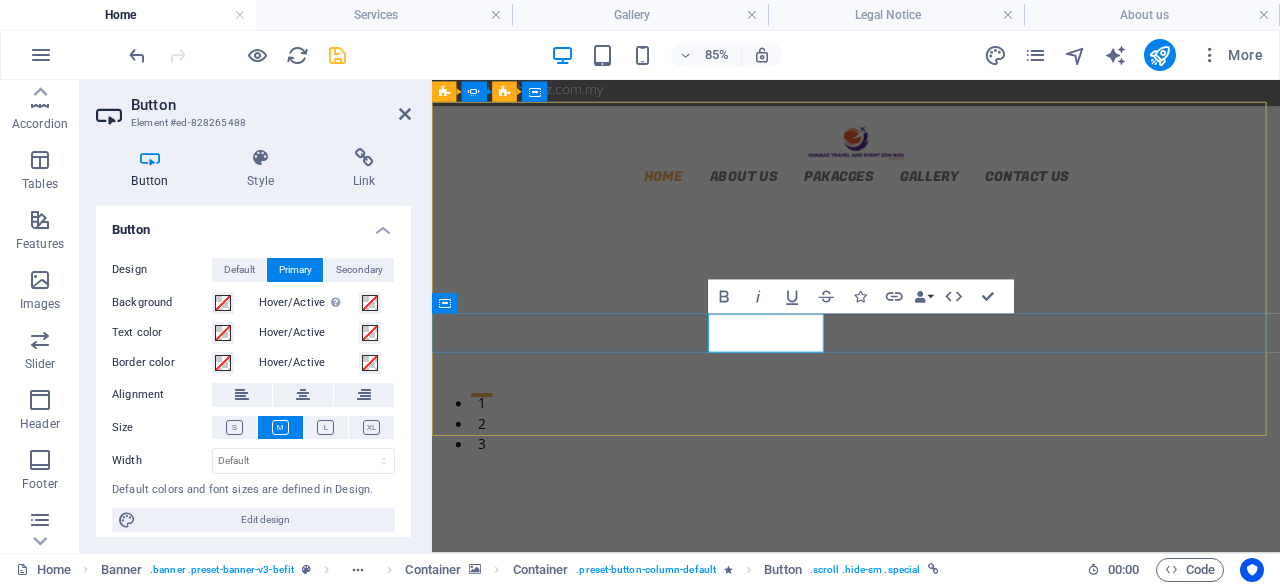 click on "Learn more" at bounding box center (-481, 1760) 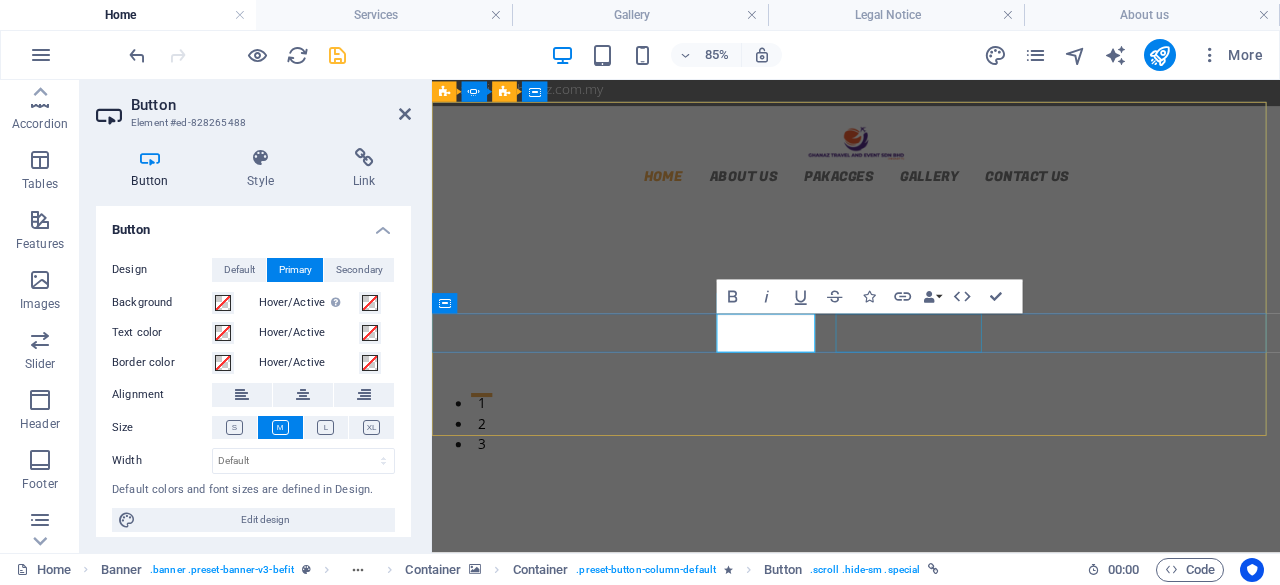 click on "View Timetable" at bounding box center (-59, 1828) 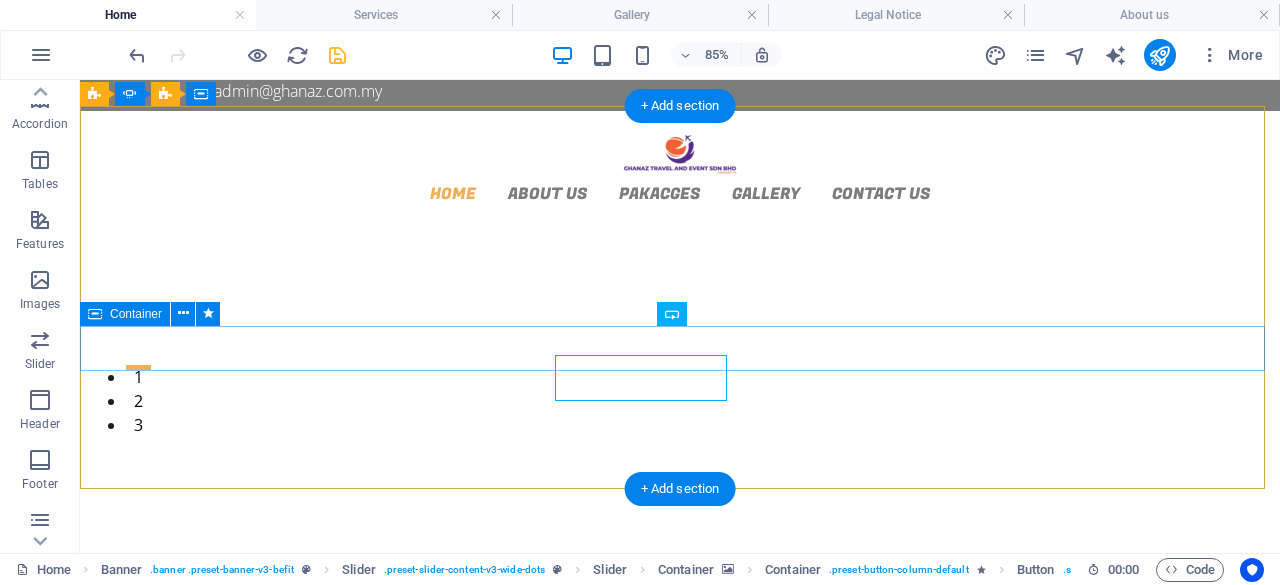 click on "About US View Timetable" at bounding box center [-513, 1750] 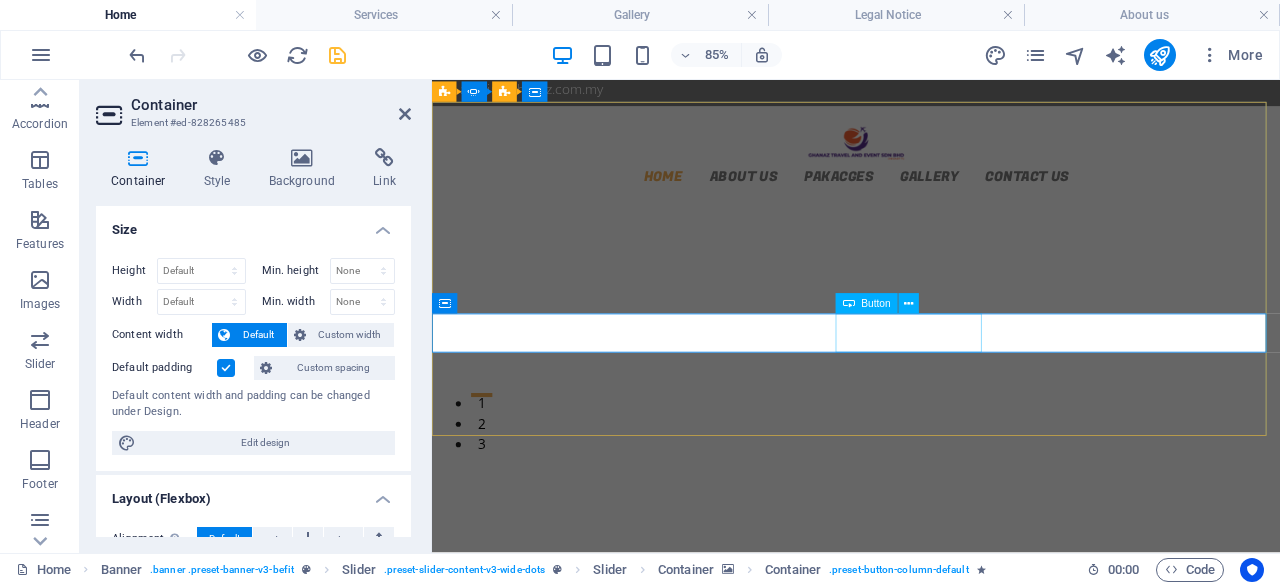 click on "View Timetable" at bounding box center [-59, 1818] 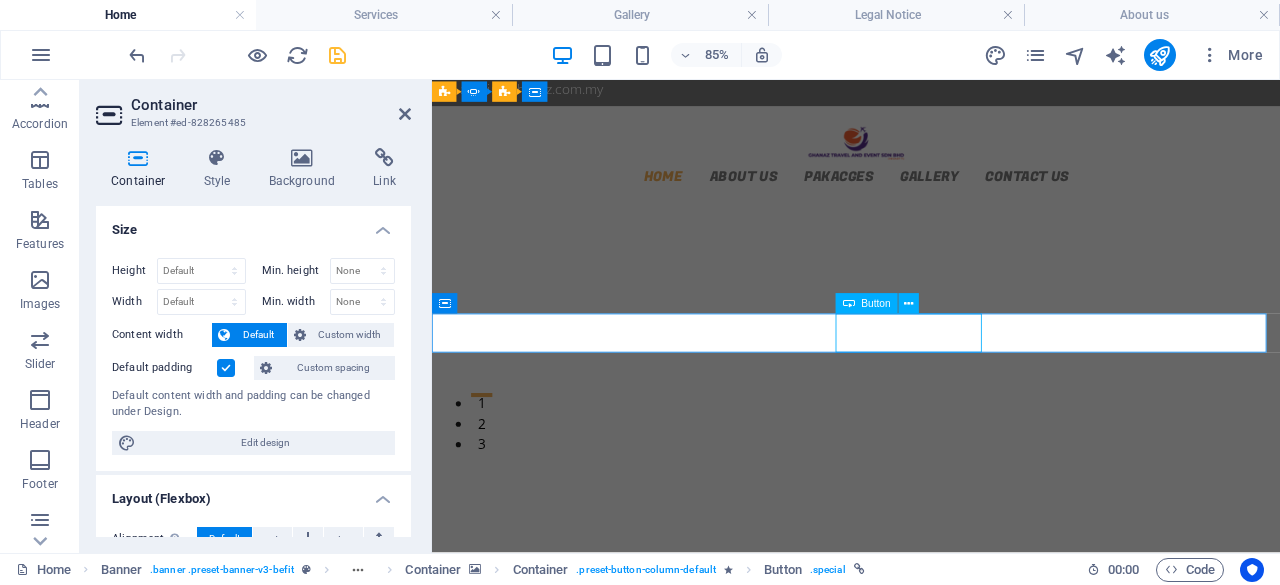 click on "View Timetable" at bounding box center (-59, 1818) 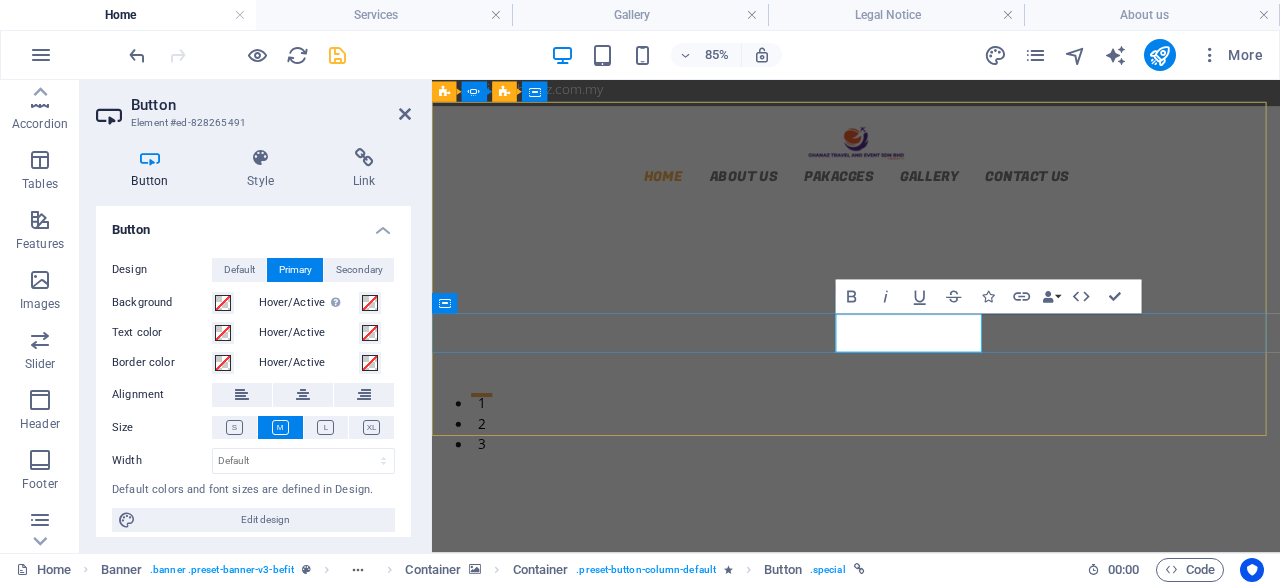 click on "View Timetable" at bounding box center (-464, 1818) 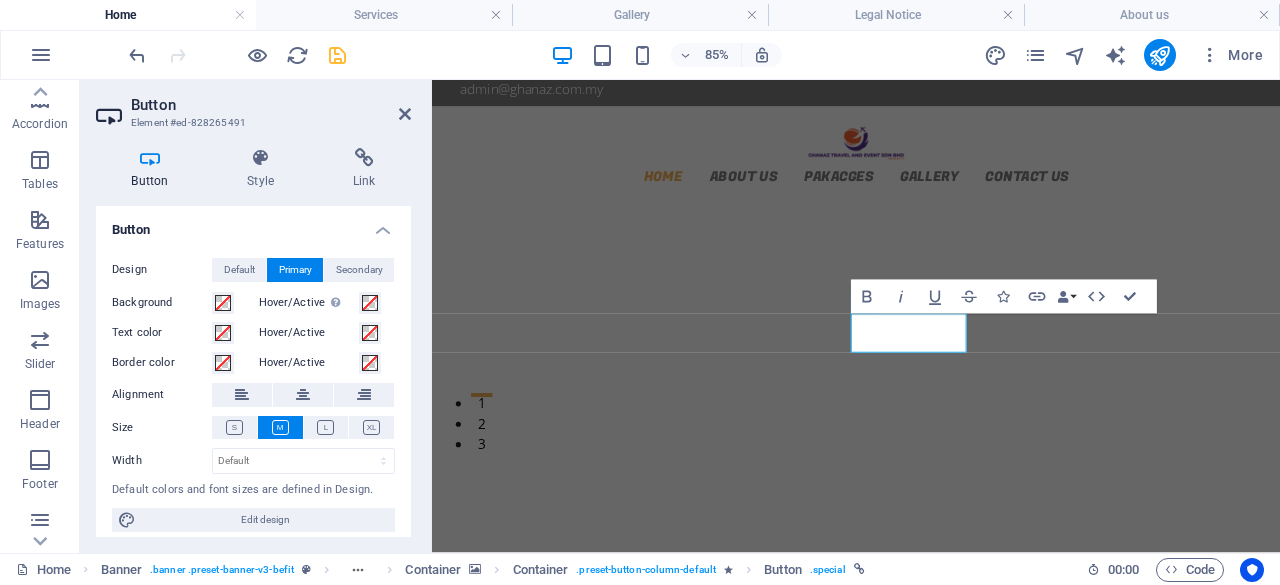 click at bounding box center (-59, 1301) 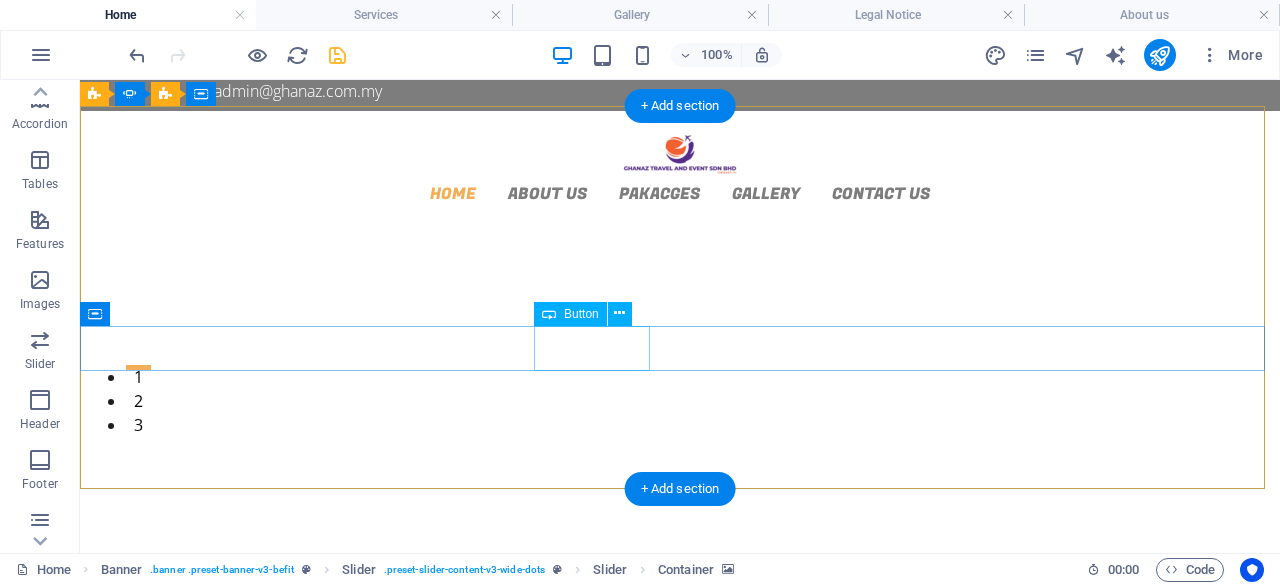 click on "About US" at bounding box center [-513, 1721] 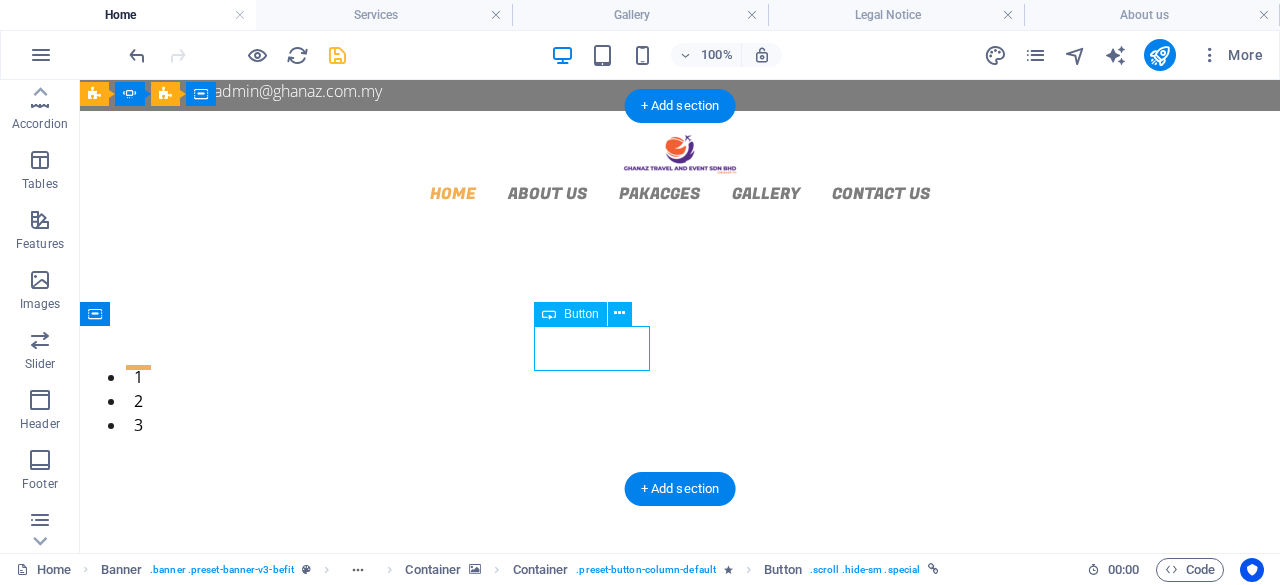 click on "About US" at bounding box center [-513, 1721] 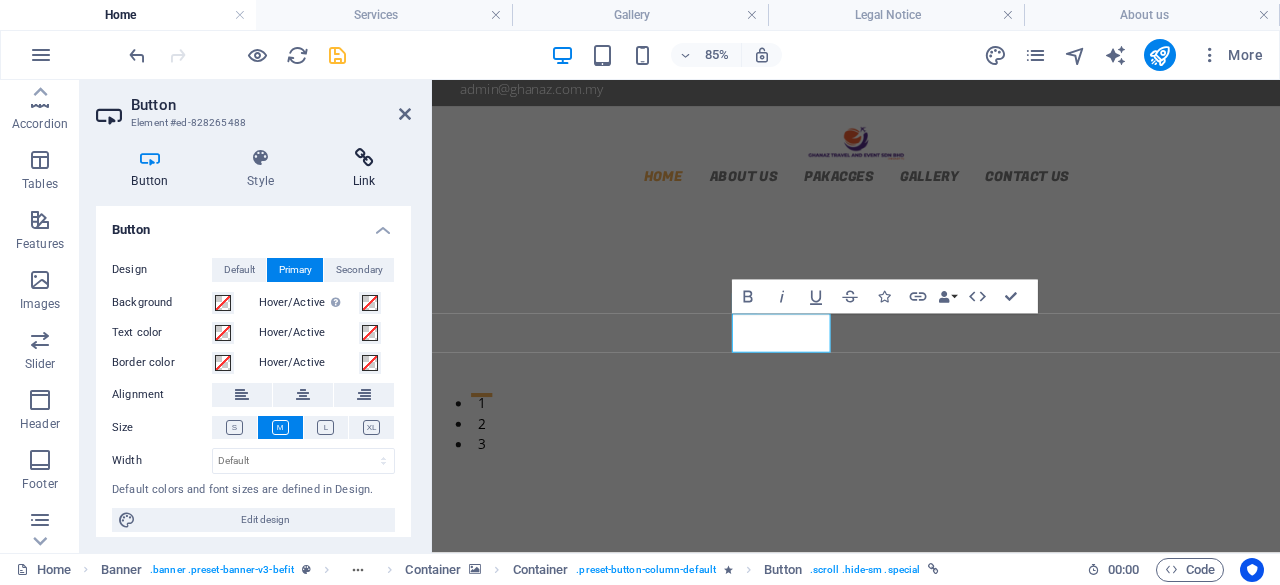 click at bounding box center (364, 158) 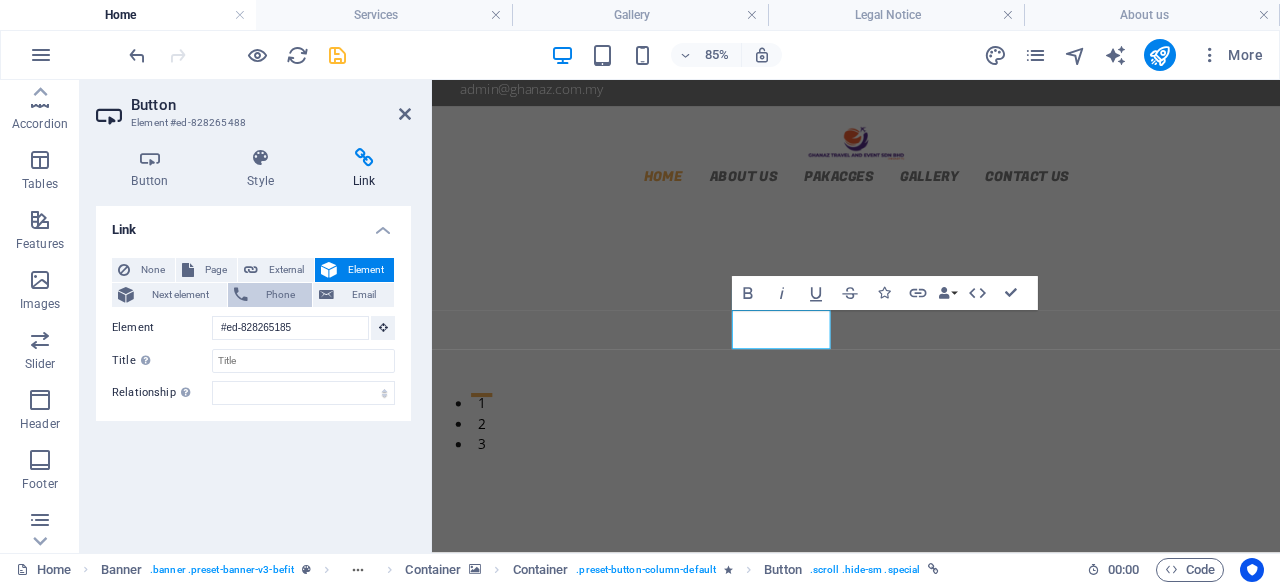 scroll, scrollTop: 100, scrollLeft: 0, axis: vertical 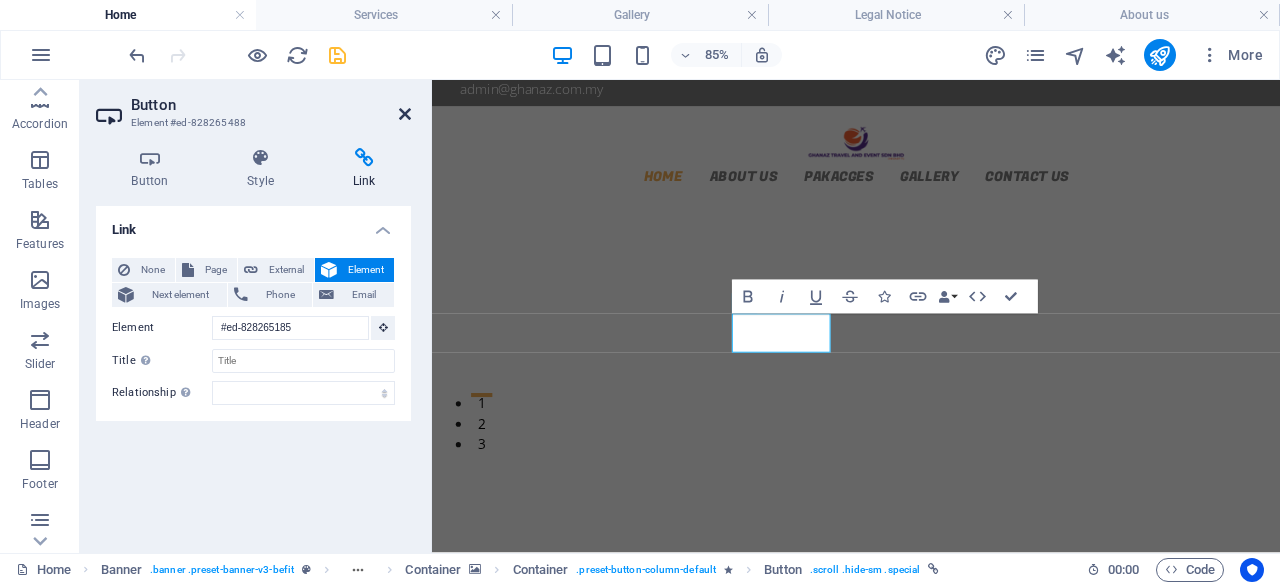 click at bounding box center [405, 114] 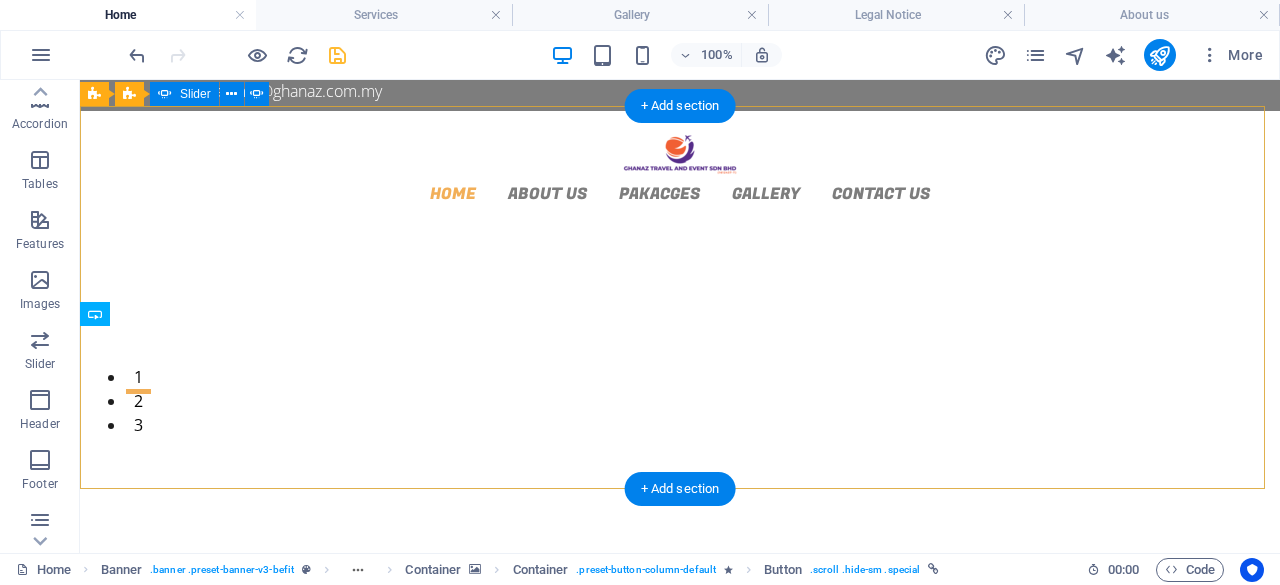 click on "1" at bounding box center (138, 367) 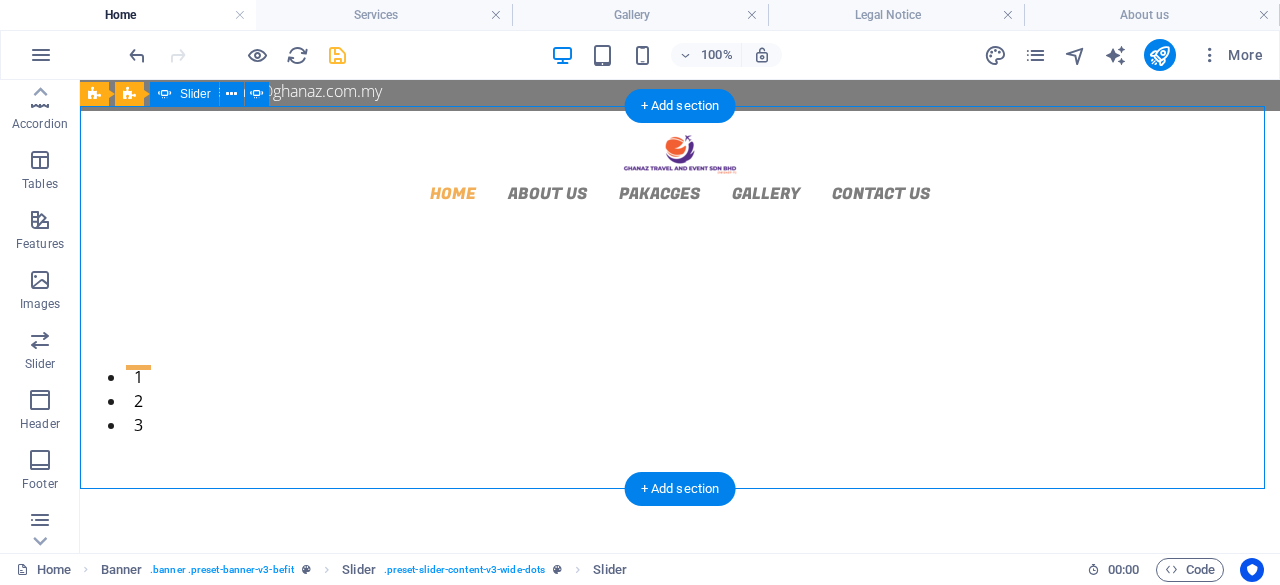 click at bounding box center [-513, 1292] 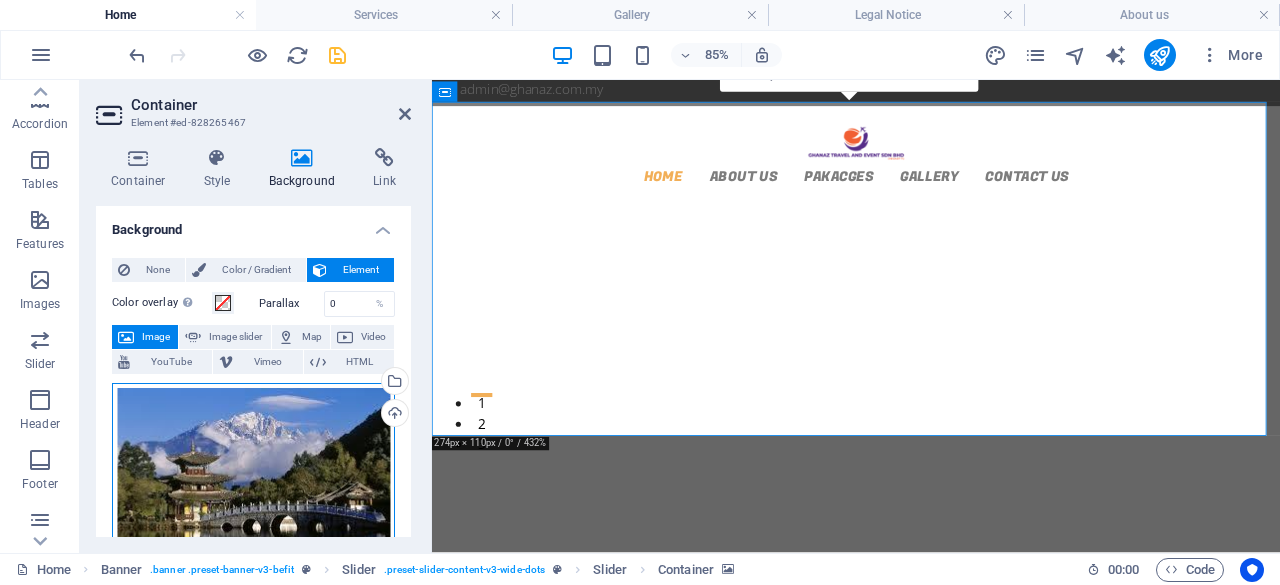 click on "Drag files here, click to choose files or select files from Files or our free stock photos & videos" at bounding box center [253, 479] 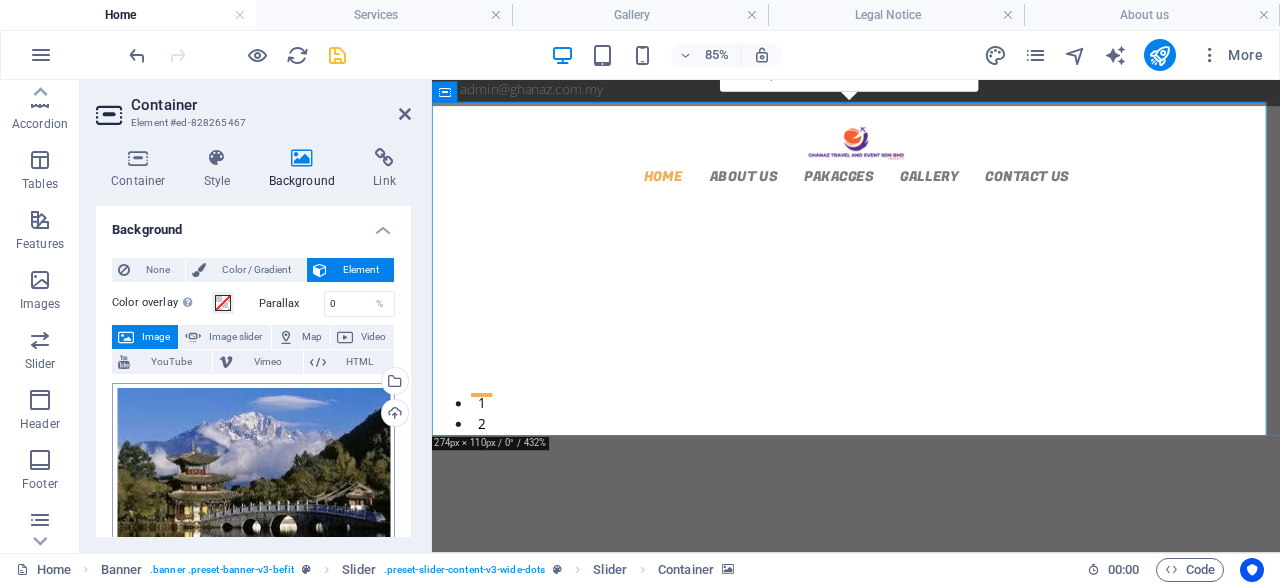 click on "GHANAZ TRAVEL AND EVENT SDN BHD Home Services Gallery Legal Notice About us Favorites Elements Columns Content Boxes Accordion Tables Features Images Slider Header Footer Forms Marketing Collections Container Element #ed-828265467
Container Style Background Link Size Height Default px rem % vh vw Min. height 60 None px rem % vh vw Width Default px rem % em vh vw Min. width None px rem % vh vw Content width Default Custom width Width Default px rem % em vh vw Min. width None px rem % vh vw Default padding Custom spacing Default content width and padding can be changed under Design. Edit design Layout (Flexbox) Alignment Determines the flex direction. Default Main axis Determine how elements should behave along the main axis inside this container (justify content). Default Side axis Control the vertical direction of the element inside of the container (align items). Default Wrap Default On Off Fill Default Role None" at bounding box center [640, 292] 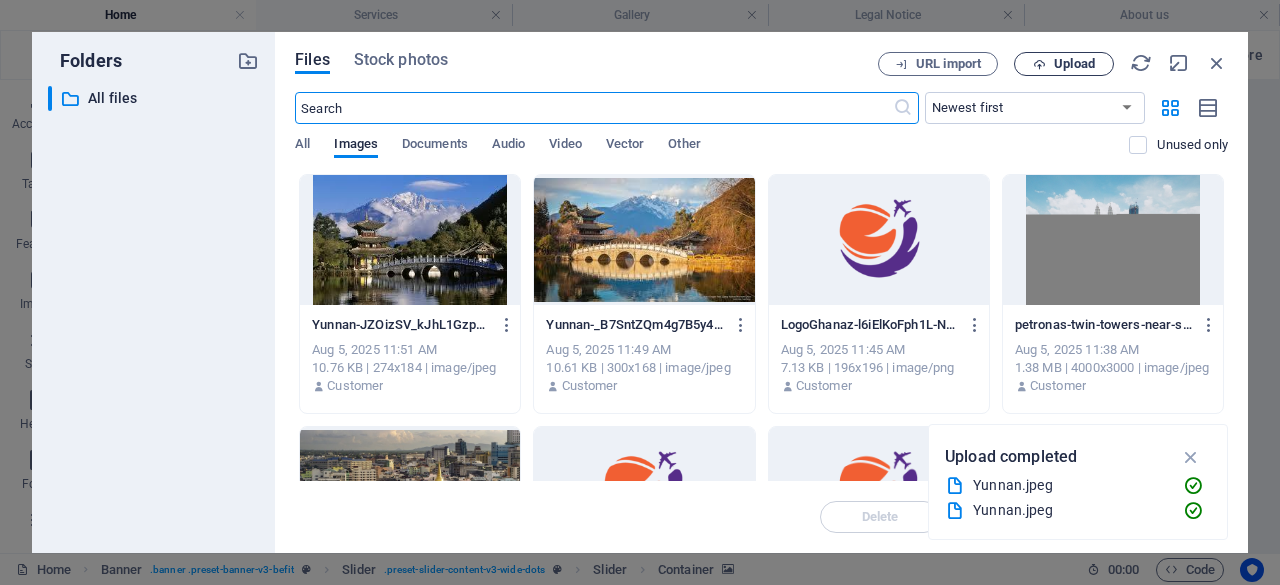 click on "Upload" at bounding box center [1074, 64] 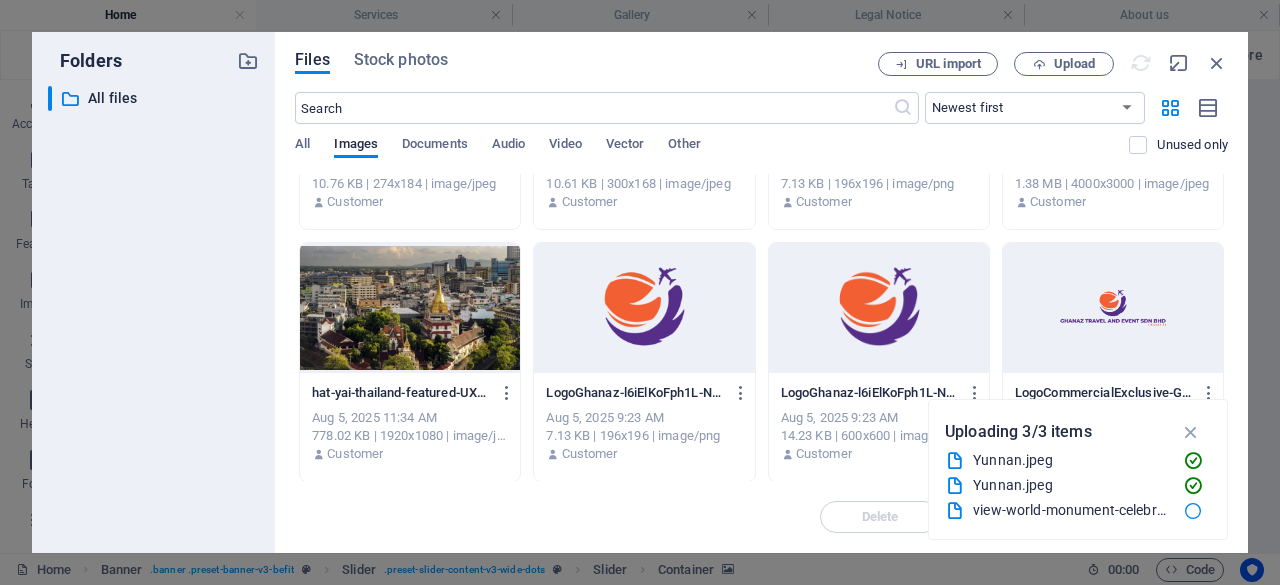 scroll, scrollTop: 0, scrollLeft: 0, axis: both 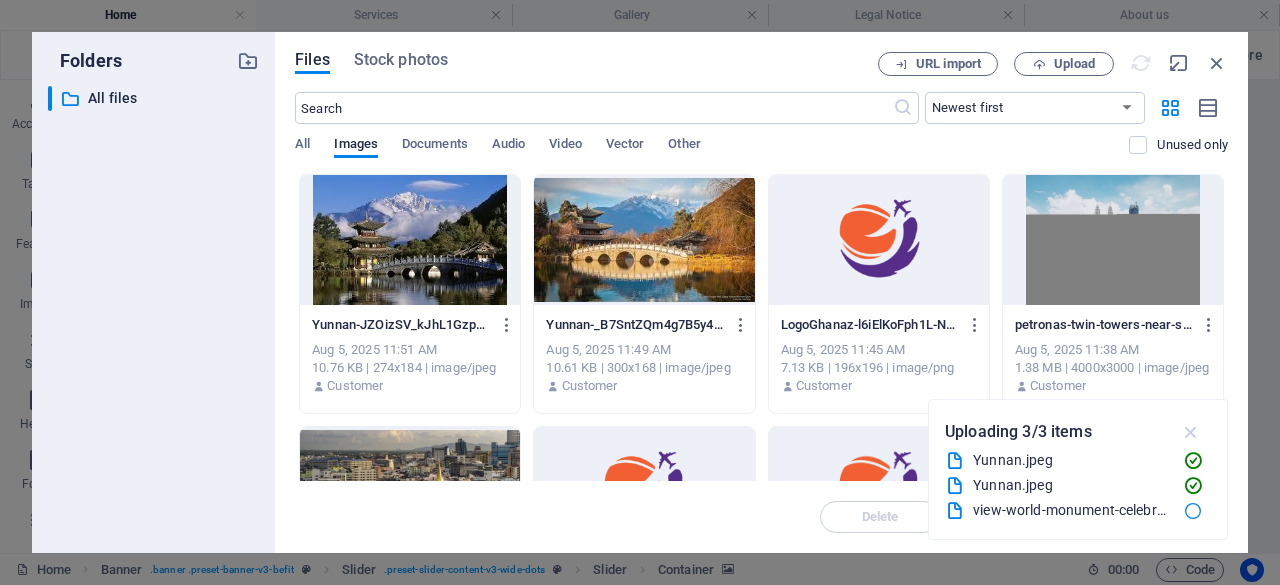 click at bounding box center [1191, 432] 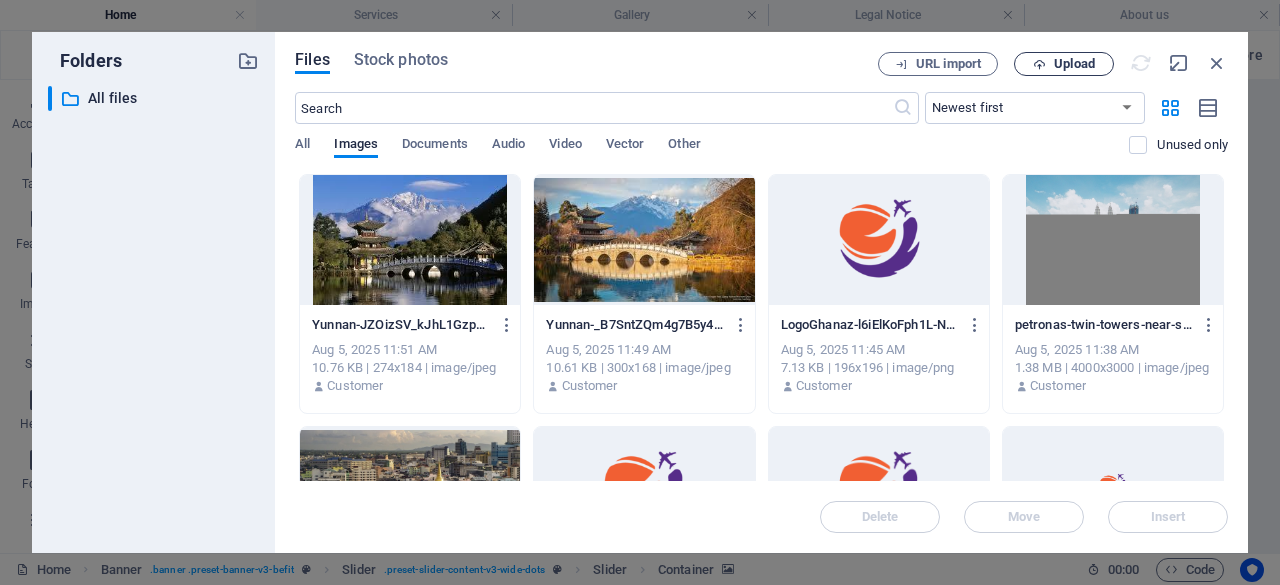 click on "Upload" at bounding box center [1074, 64] 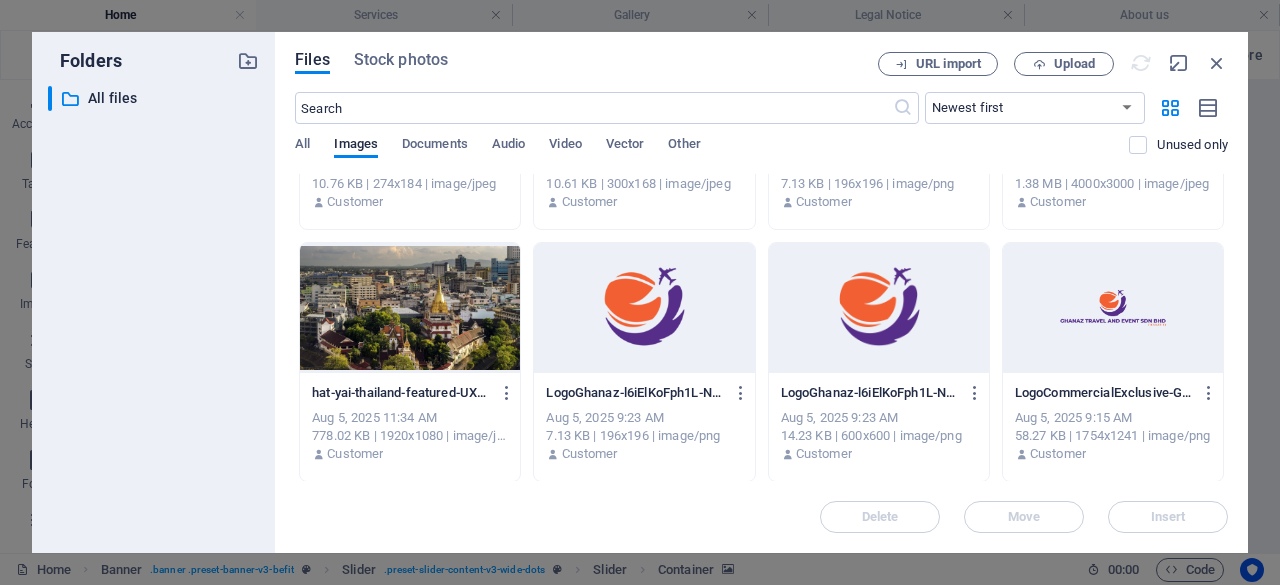 scroll, scrollTop: 0, scrollLeft: 0, axis: both 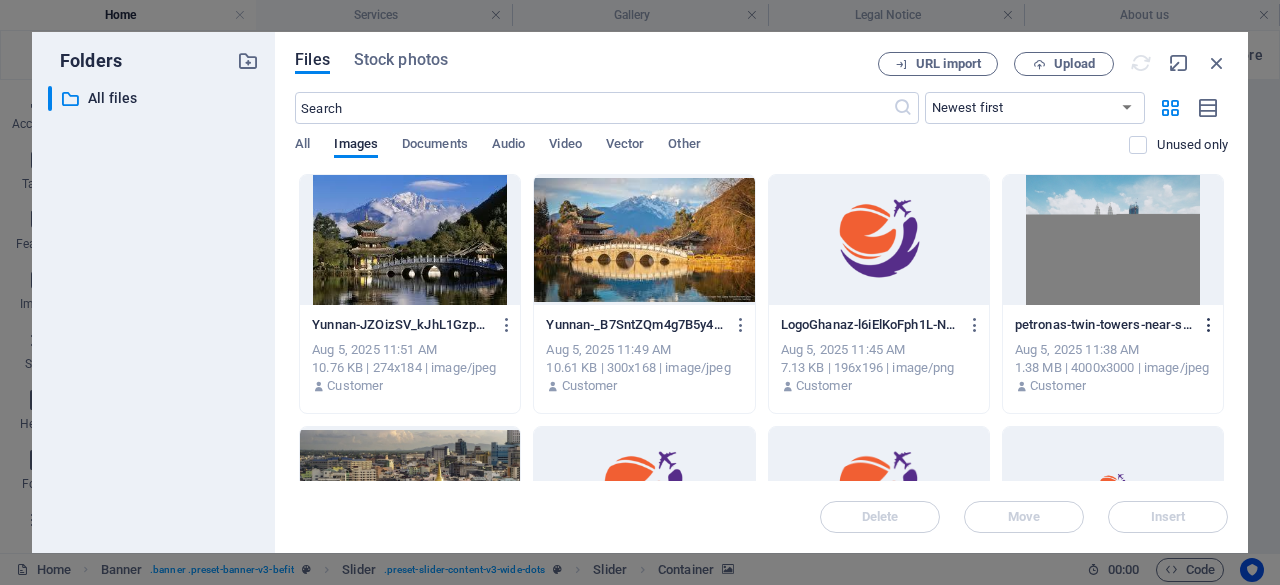 click at bounding box center (1209, 325) 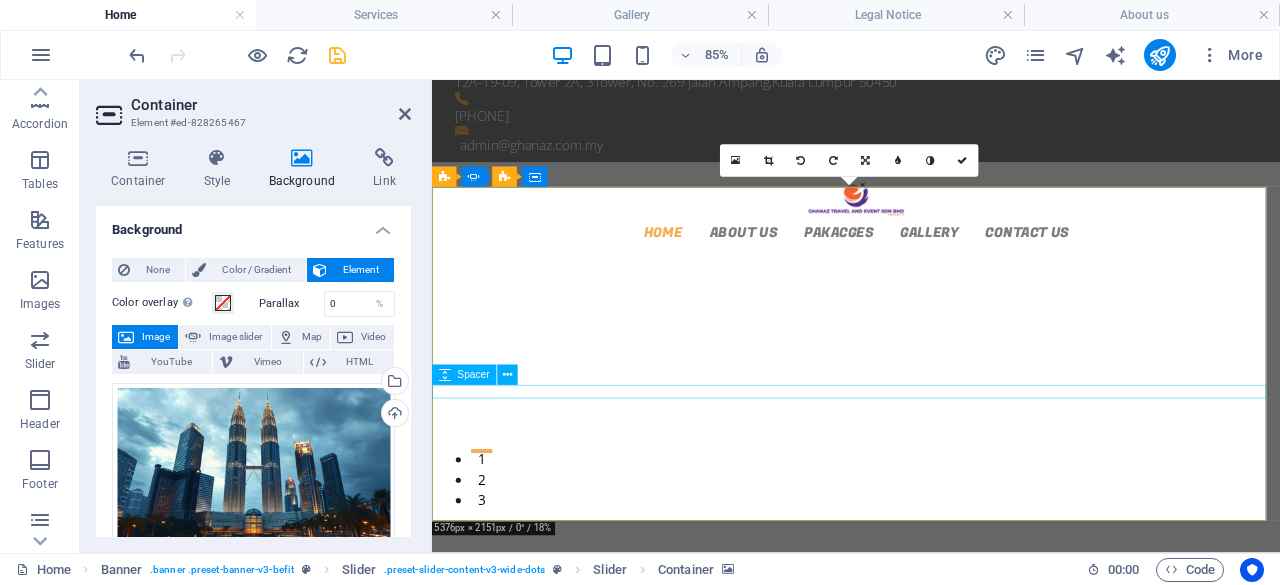 scroll, scrollTop: 0, scrollLeft: 0, axis: both 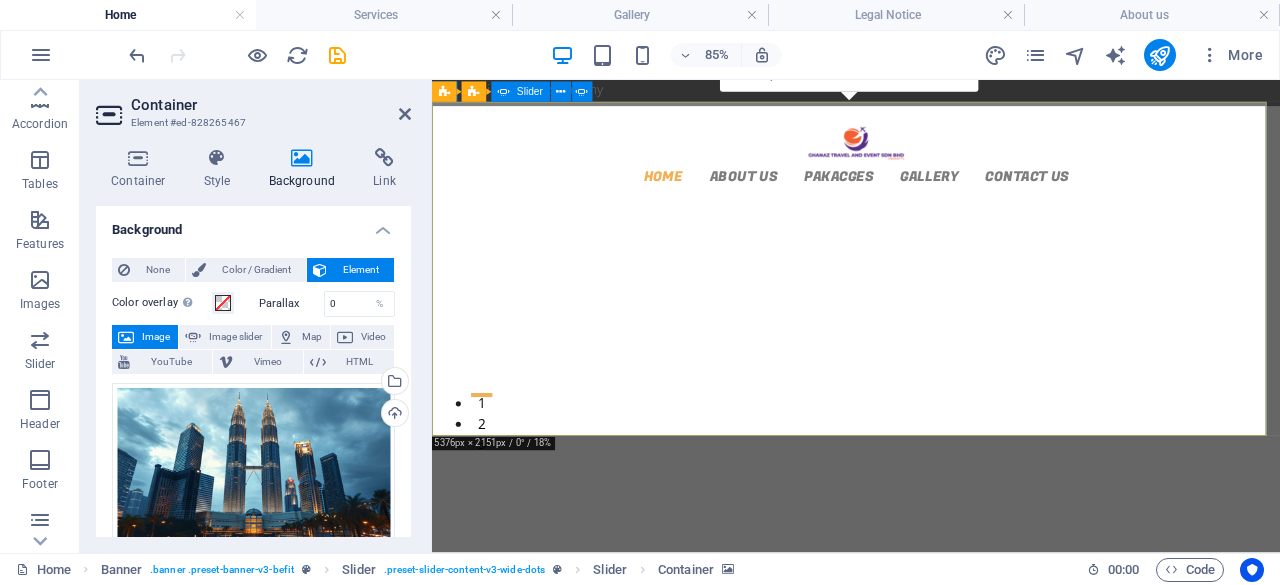 click at bounding box center (-59, 1301) 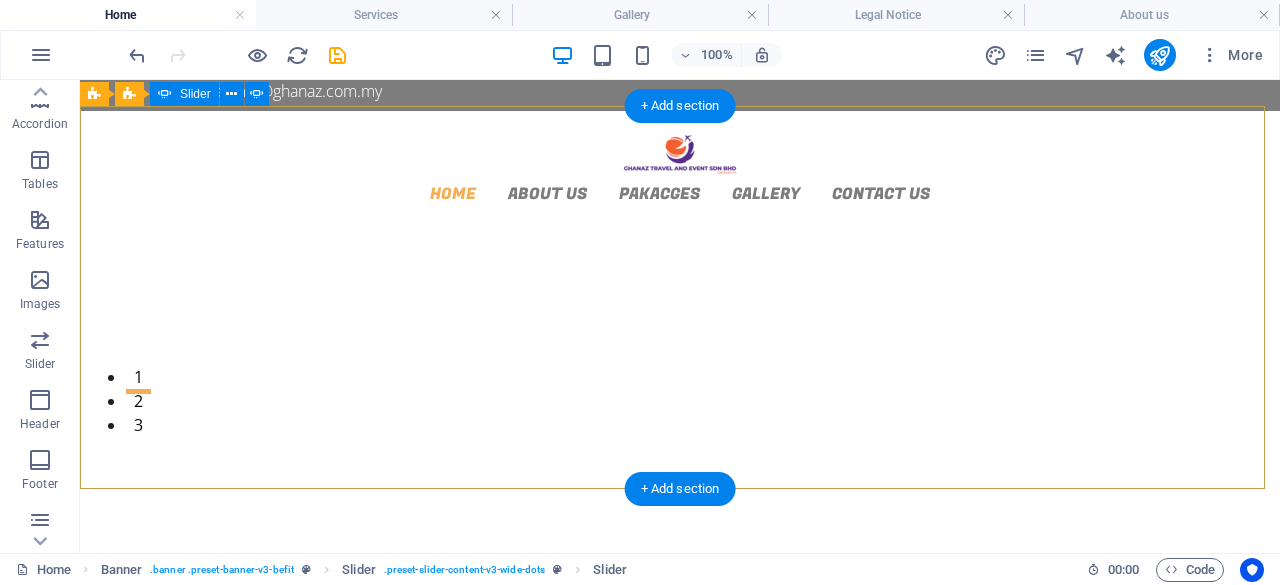 click on "3" at bounding box center (138, 415) 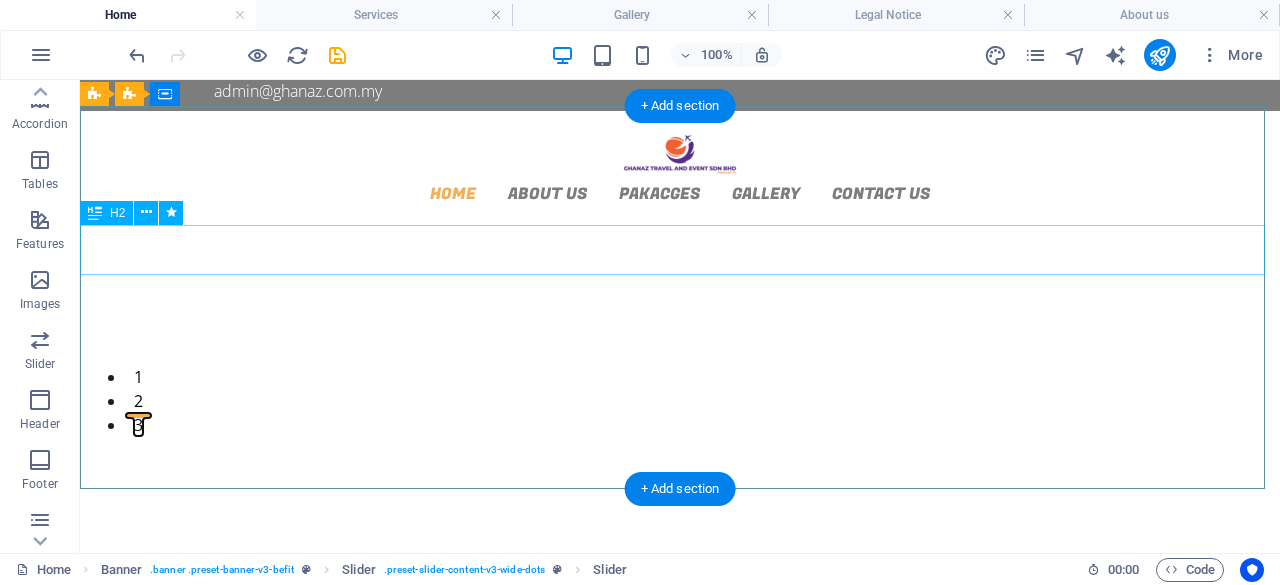 click on "Welcome to  GHANAZ TRAVEL AND EVENT SDN BHD" at bounding box center [-2883, 3252] 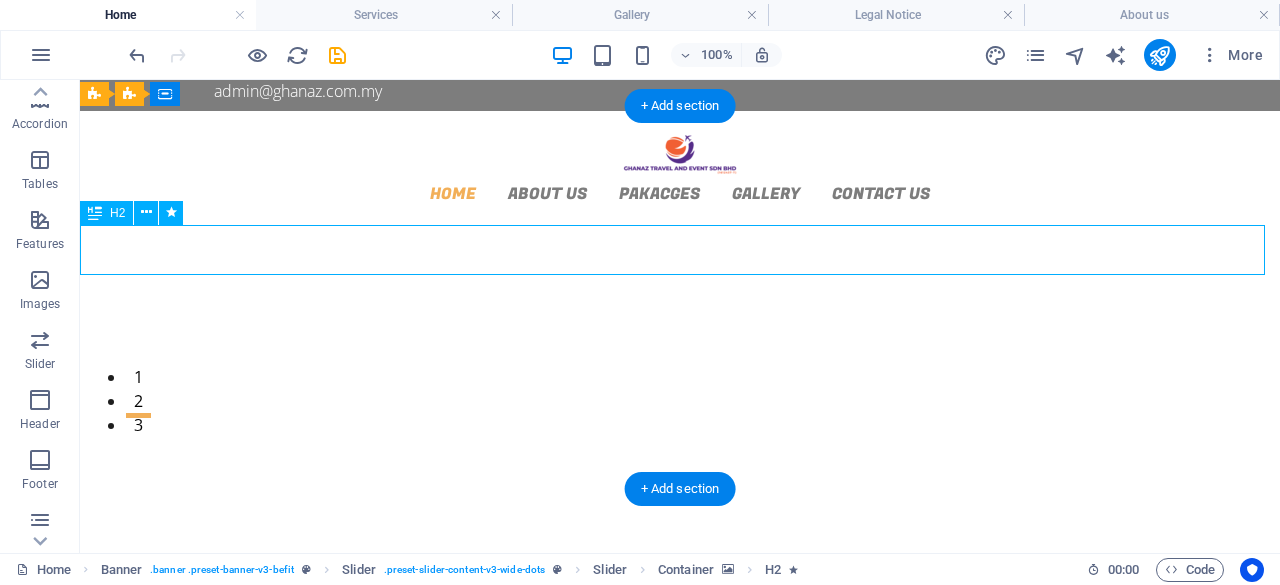 click on "Welcome to  GHANAZ TRAVEL AND EVENT SDN BHD" at bounding box center (-2883, 3252) 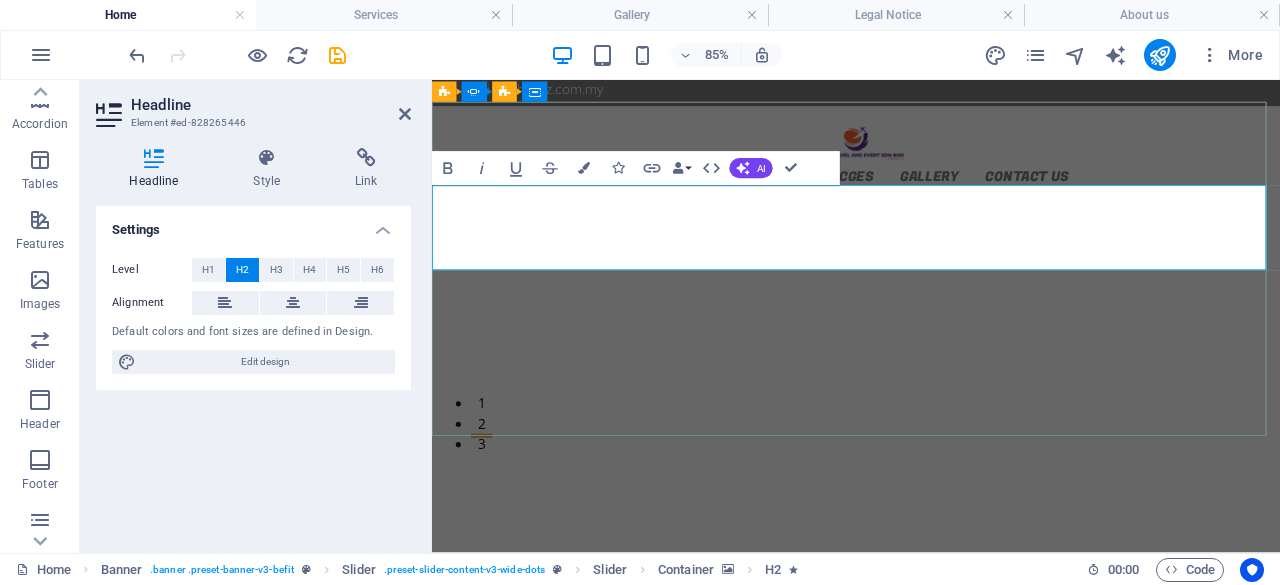 type 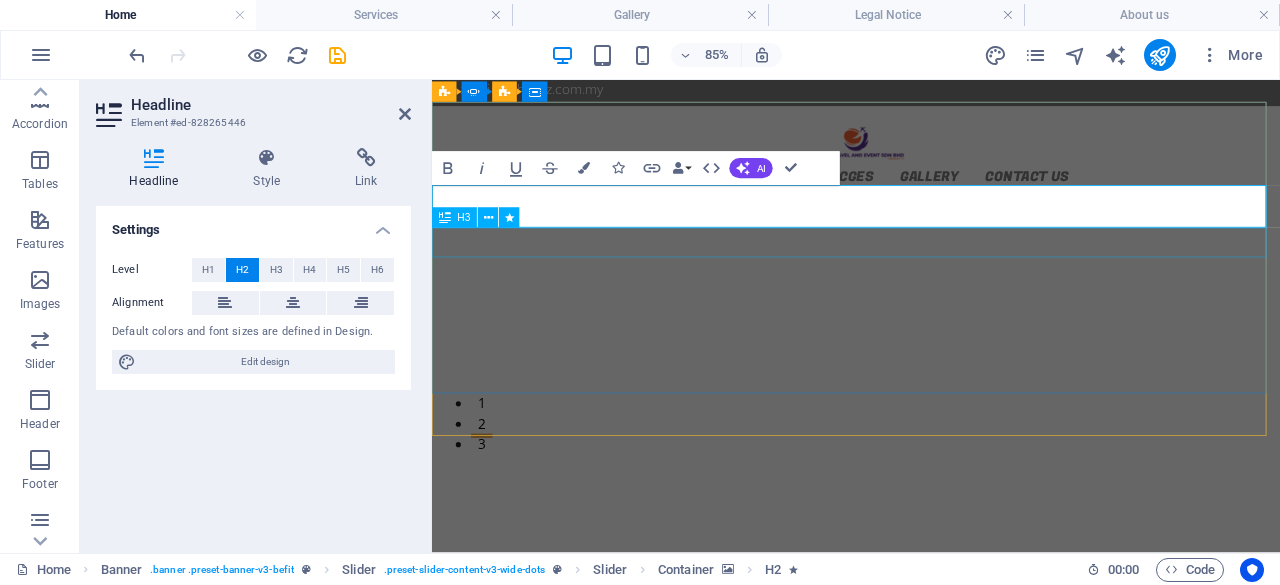 click on "Lorem Ipsum is simply dummy text of the printing" at bounding box center (-2023, 3202) 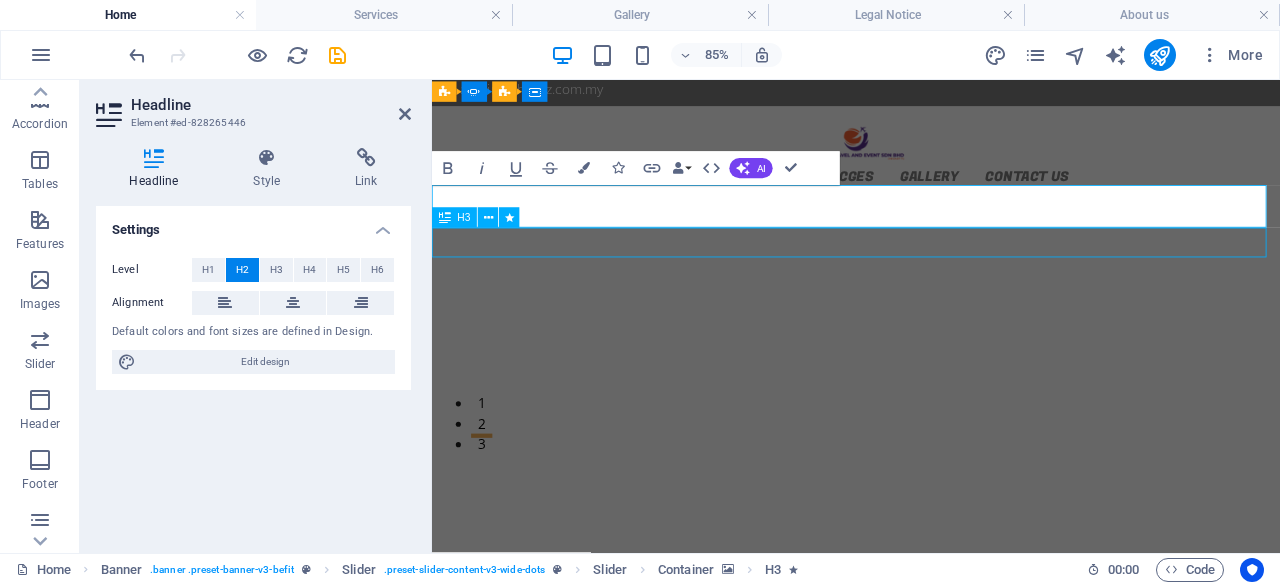 click on "Lorem Ipsum is simply dummy text of the printing" at bounding box center [-2023, 3202] 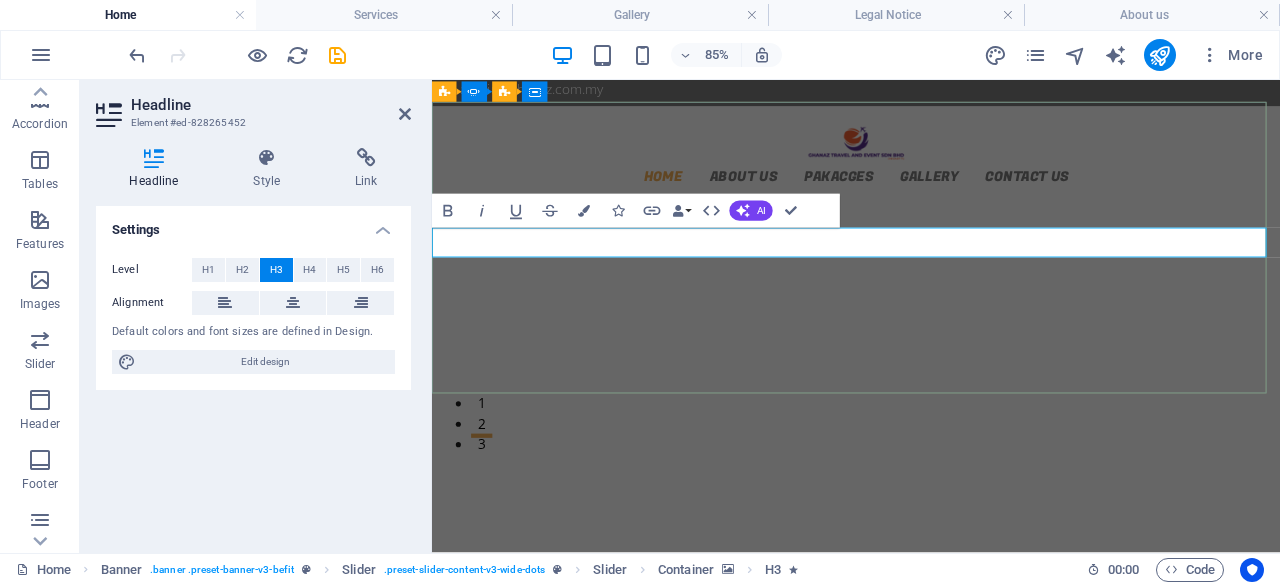 click on "Lorem Ipsum is simply dummy text of the printing" at bounding box center (-2023, 3172) 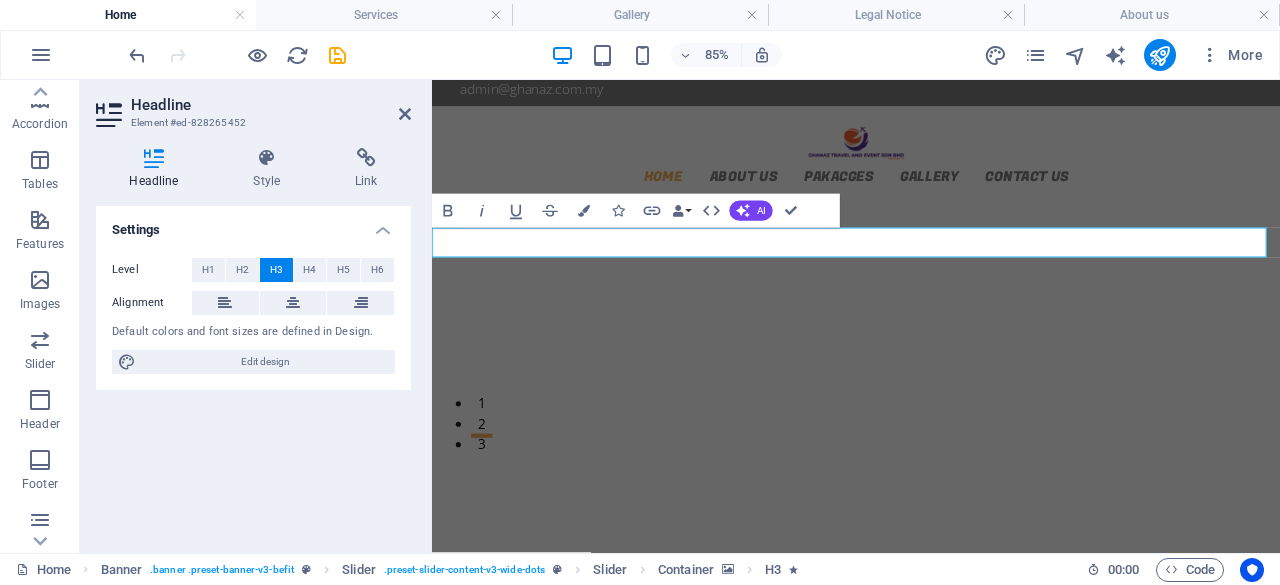 click at bounding box center [-2023, 2765] 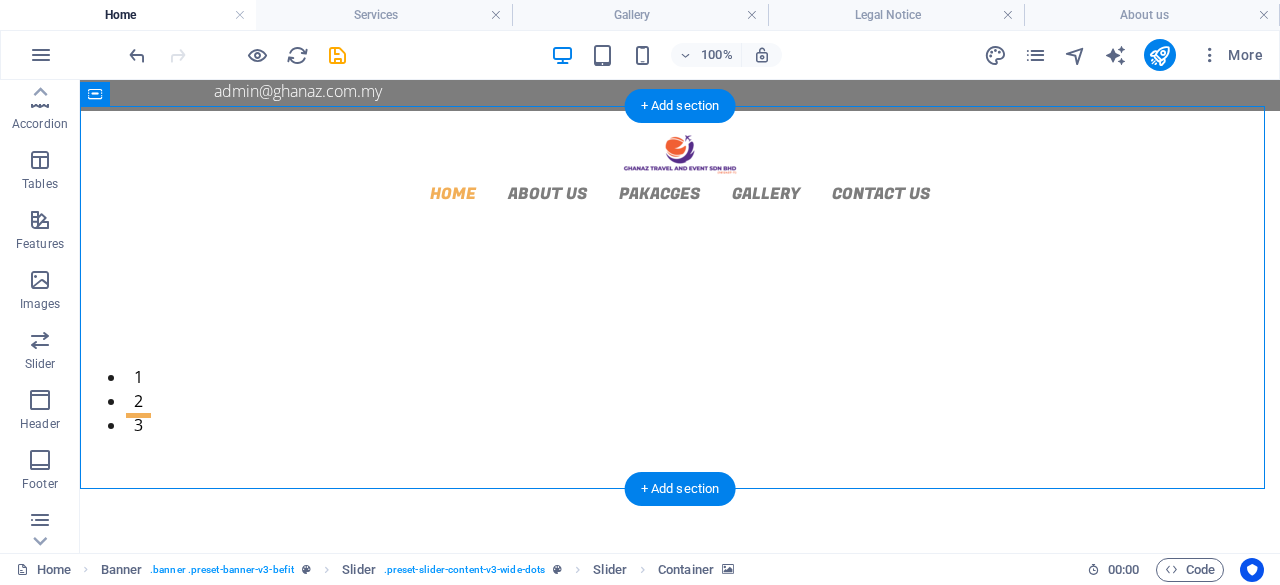 click at bounding box center [-2883, 2887] 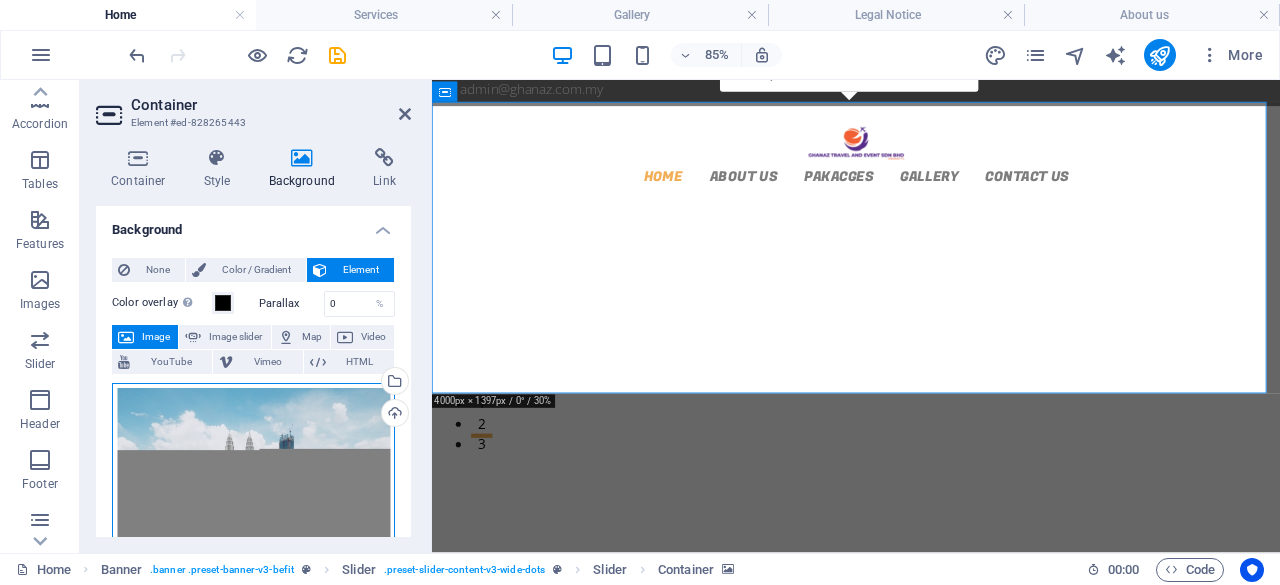 click on "Drag files here, click to choose files or select files from Files or our free stock photos & videos" at bounding box center (253, 490) 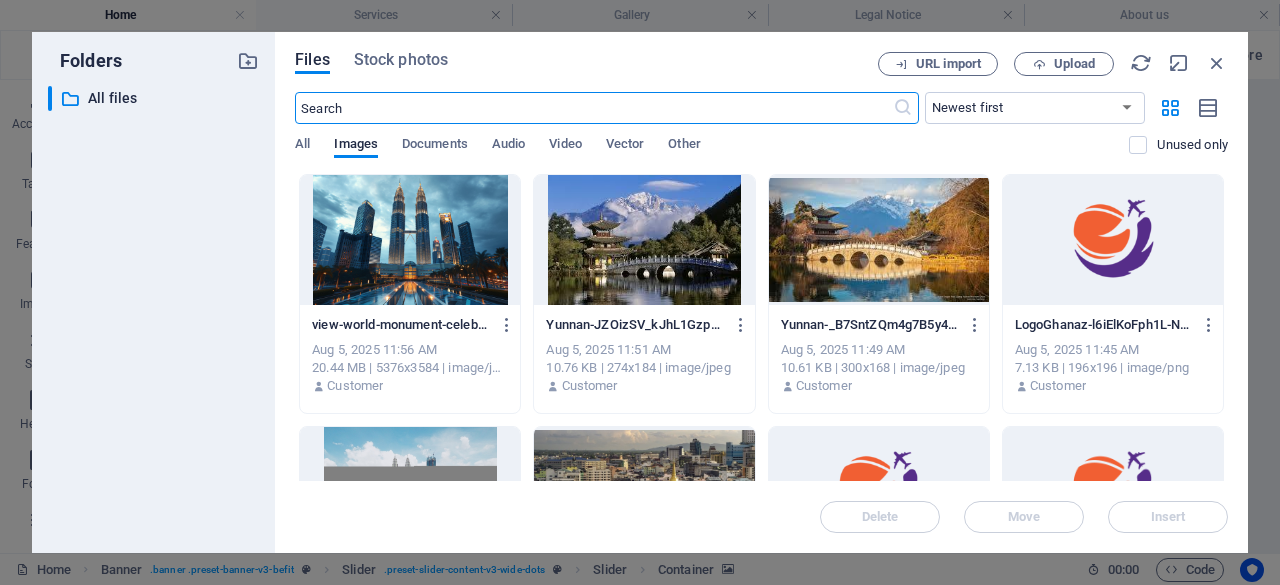scroll, scrollTop: 100, scrollLeft: 0, axis: vertical 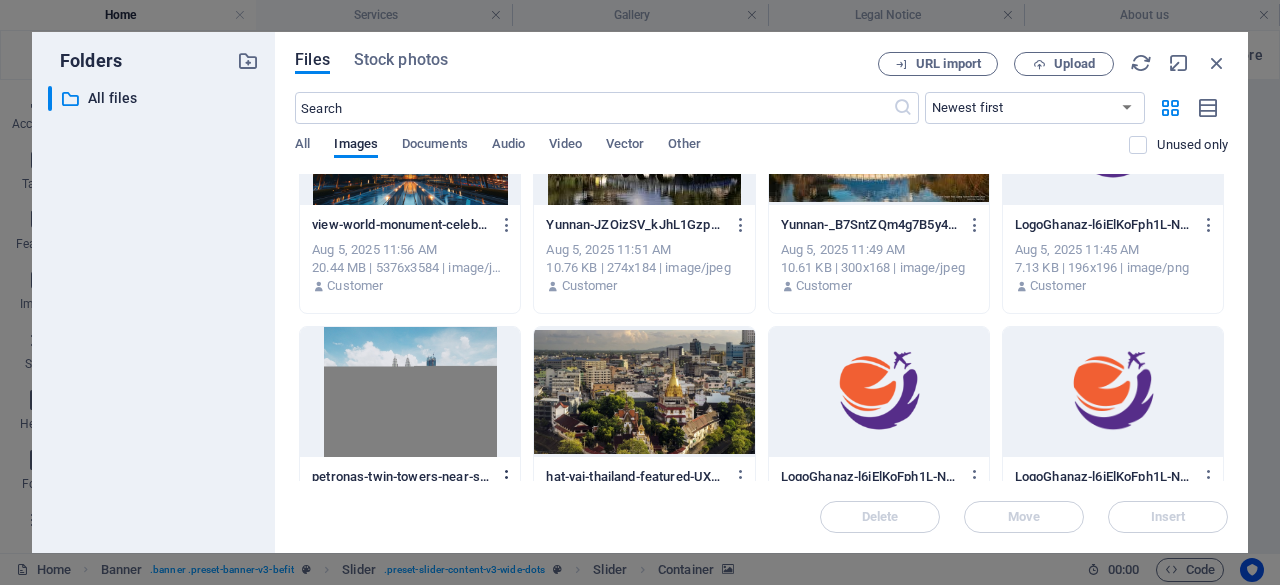 click at bounding box center (507, 477) 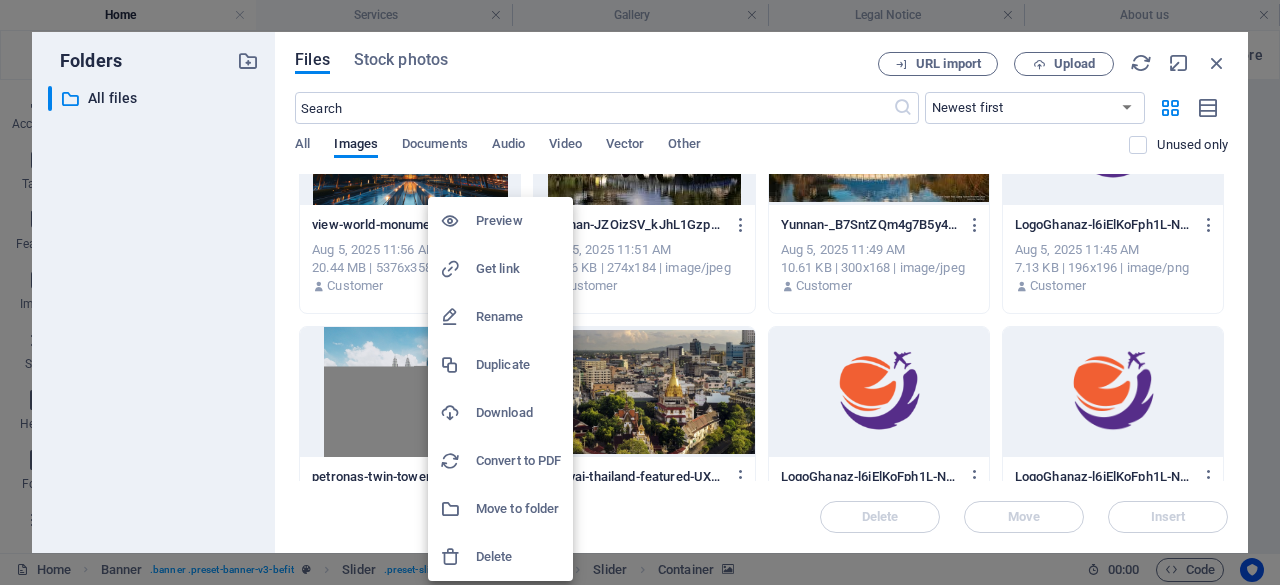 click on "Delete" at bounding box center [518, 557] 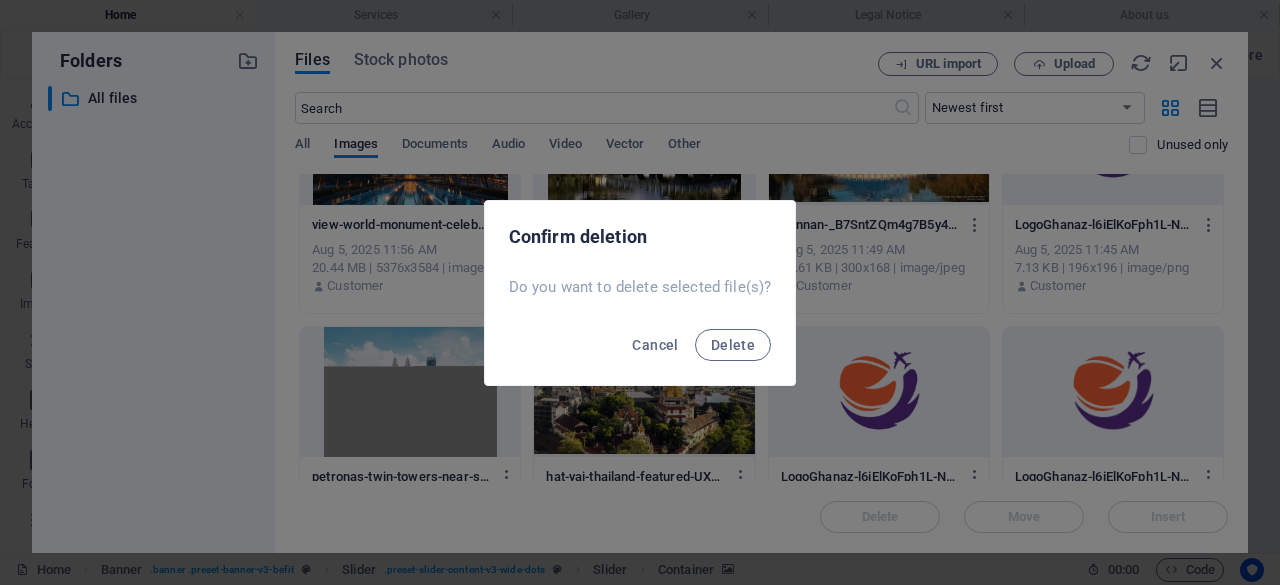 scroll, scrollTop: 111, scrollLeft: 0, axis: vertical 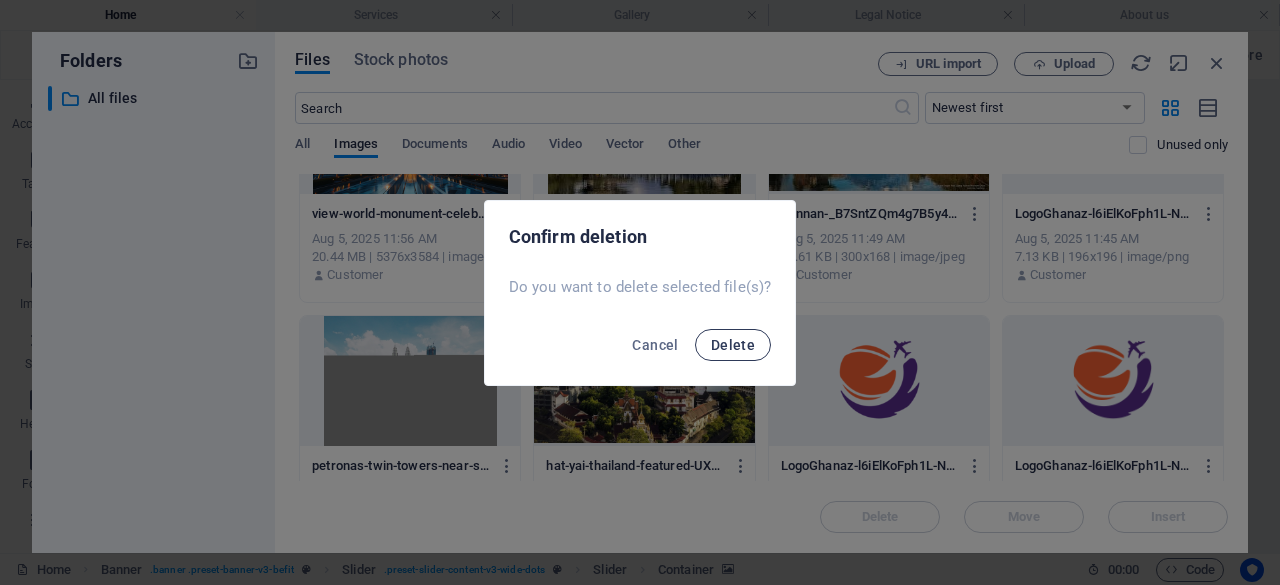 click on "Delete" at bounding box center [733, 345] 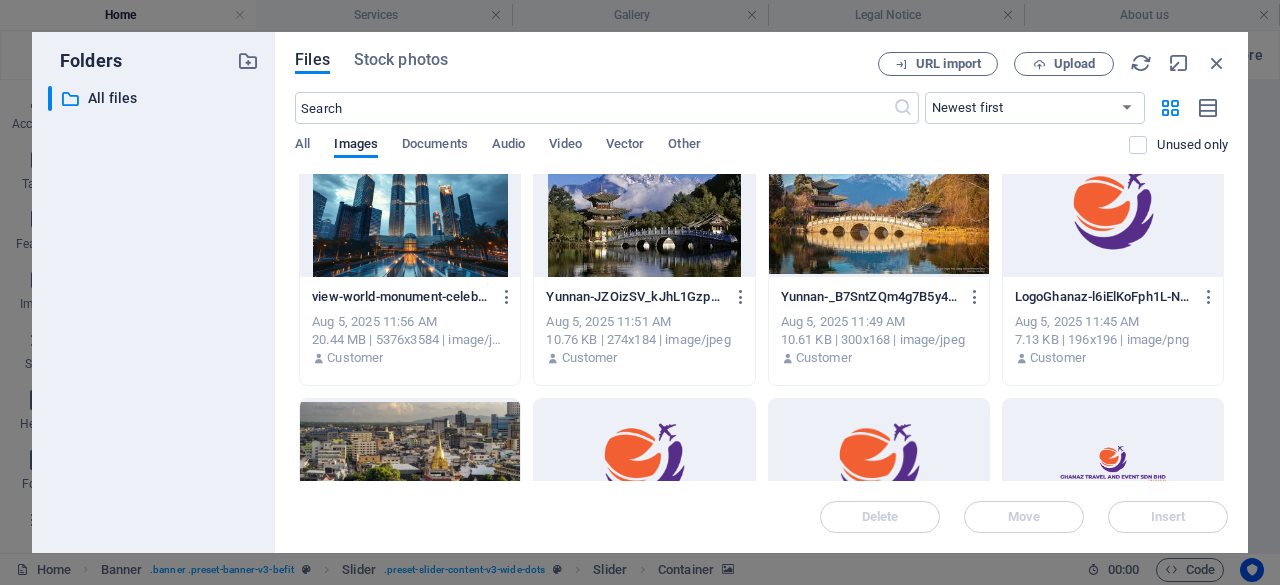scroll, scrollTop: 0, scrollLeft: 0, axis: both 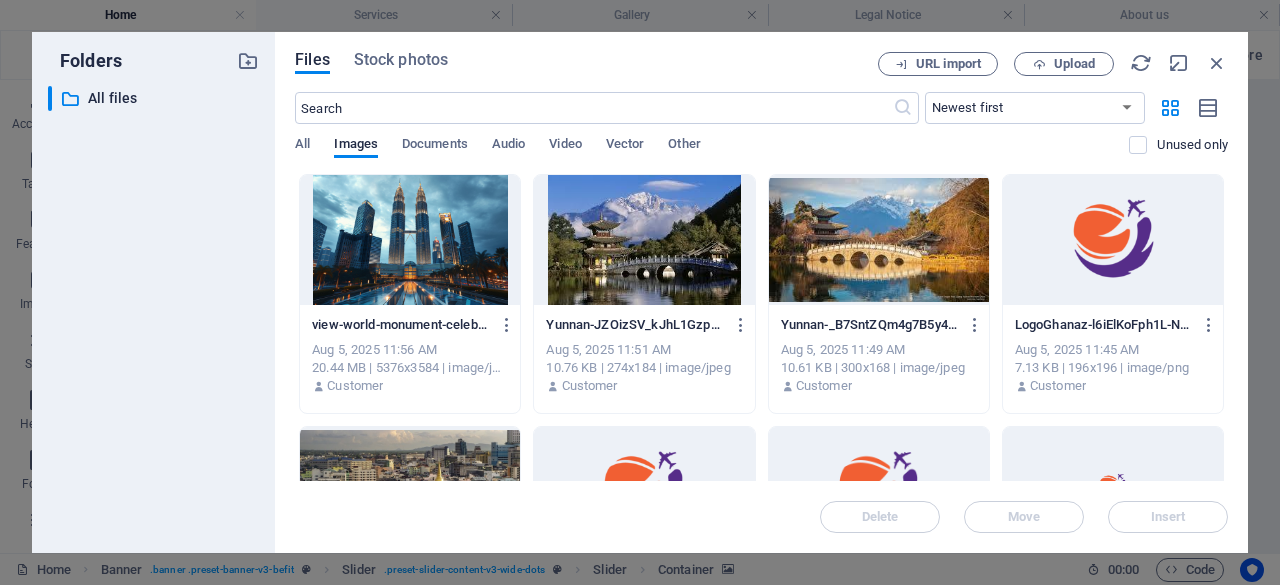click at bounding box center (644, 240) 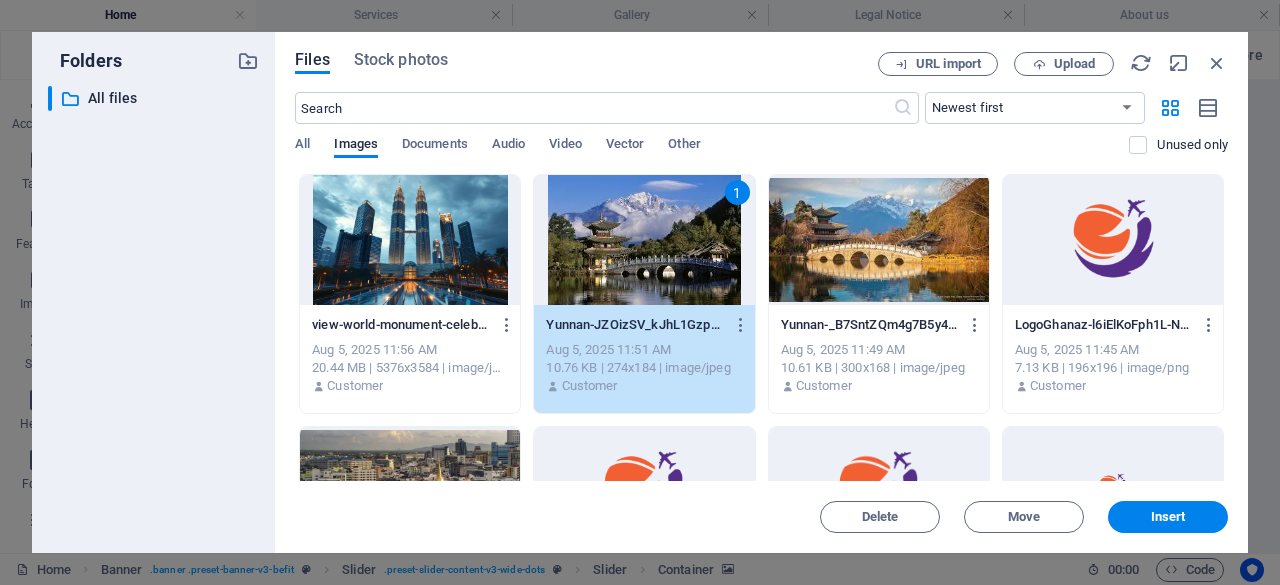 click on "1" at bounding box center [644, 240] 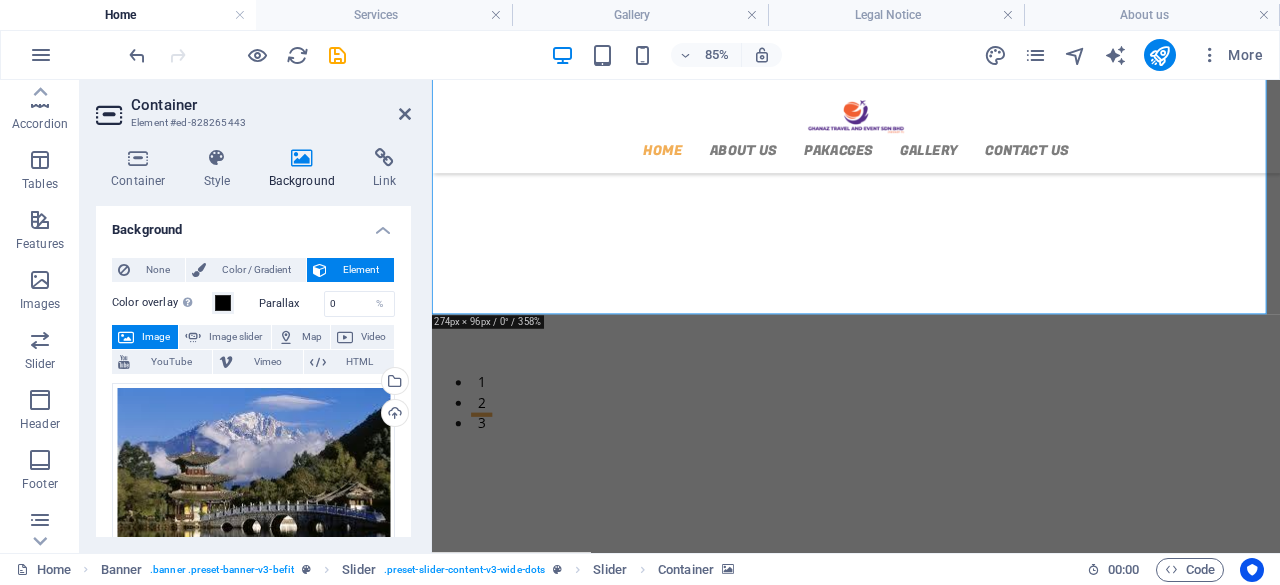 scroll, scrollTop: 100, scrollLeft: 0, axis: vertical 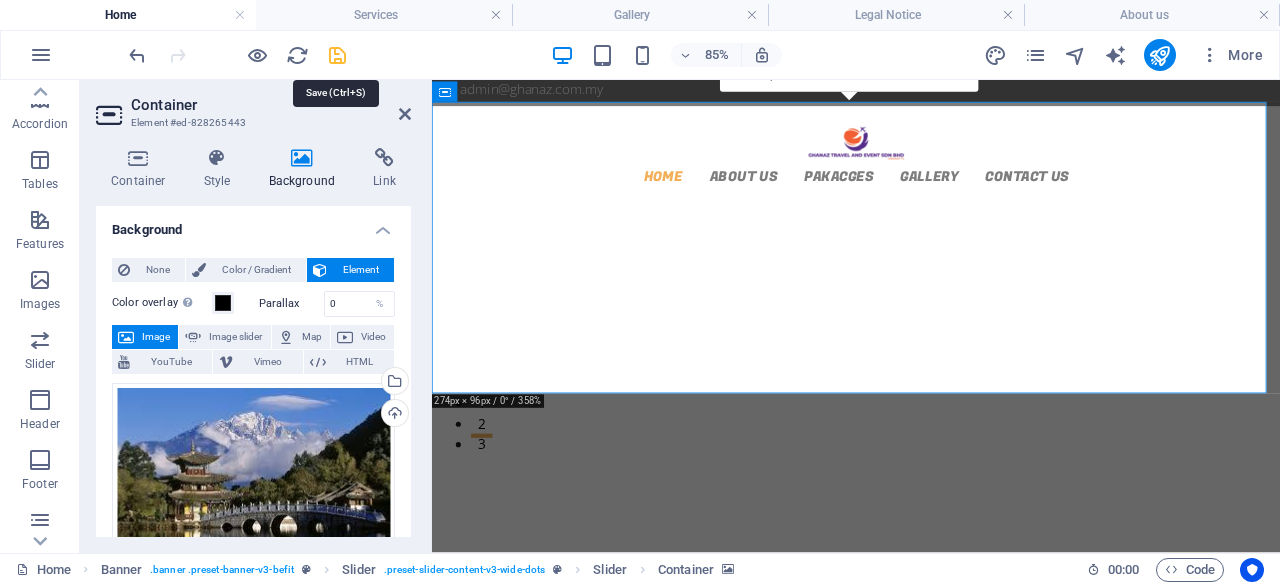 click at bounding box center [337, 55] 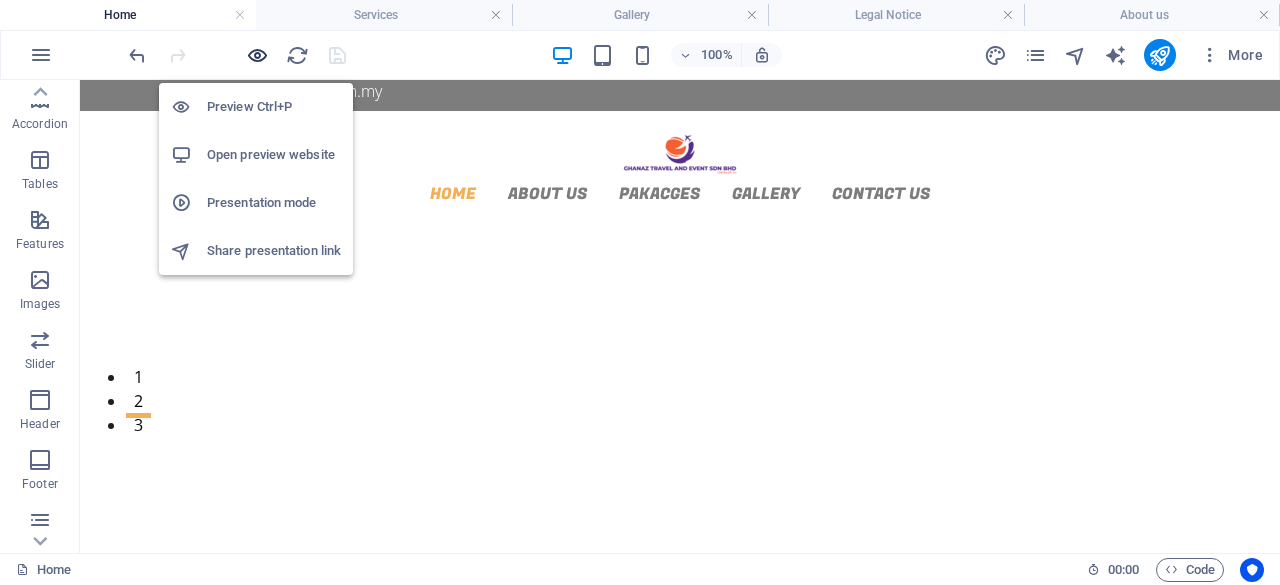 click at bounding box center [257, 55] 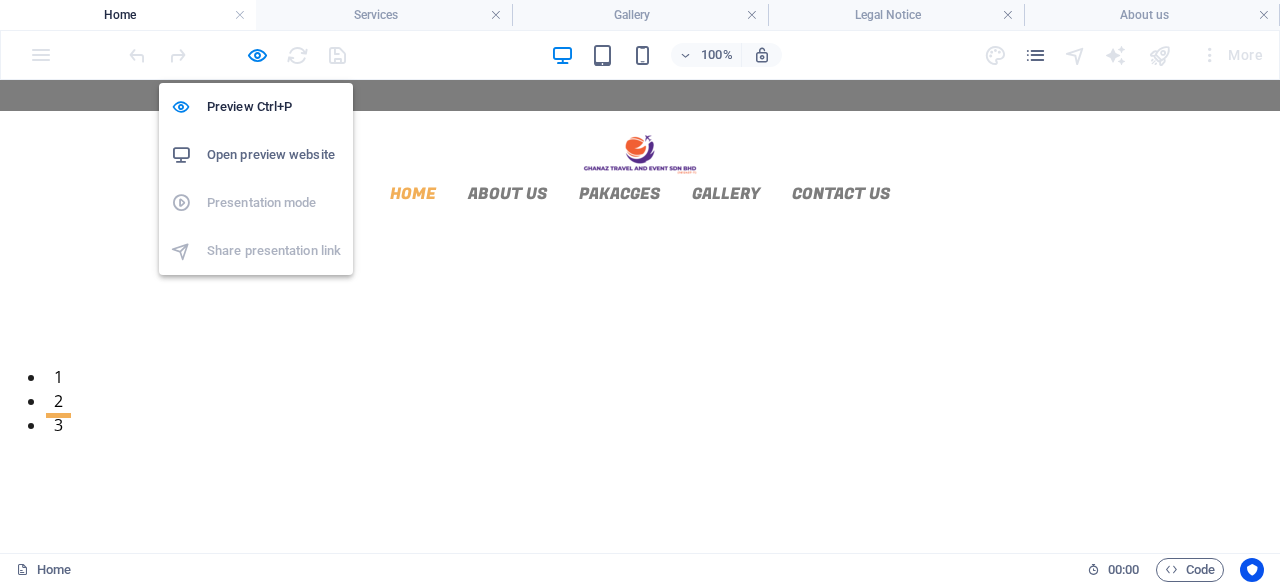 click on "Open preview website" at bounding box center (274, 155) 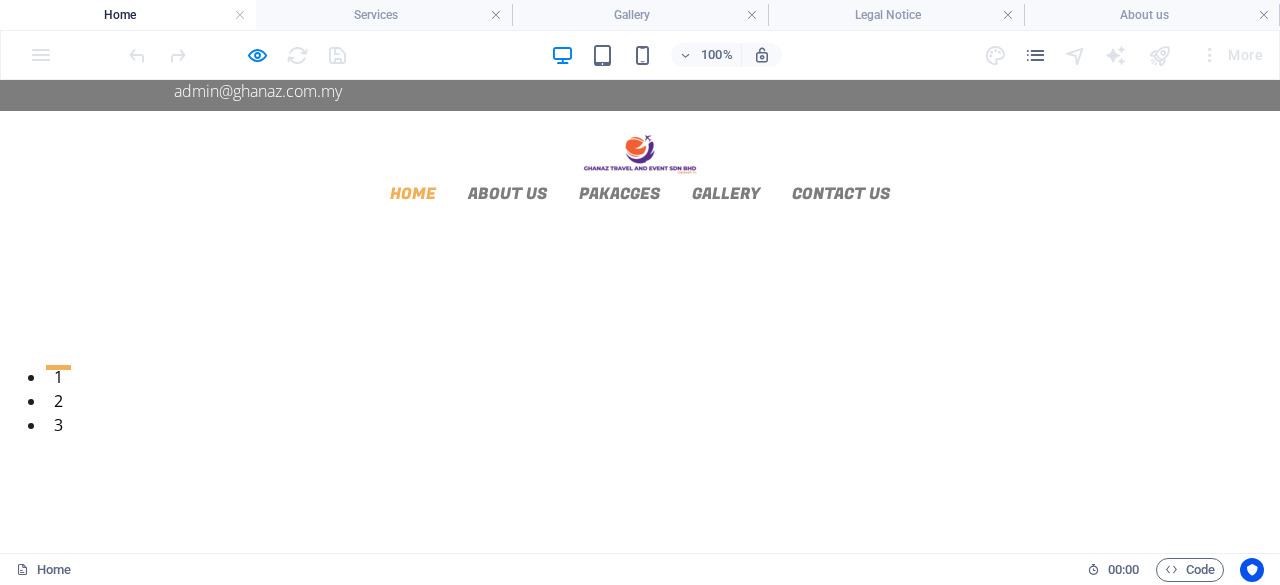 click at bounding box center (-633, 1301) 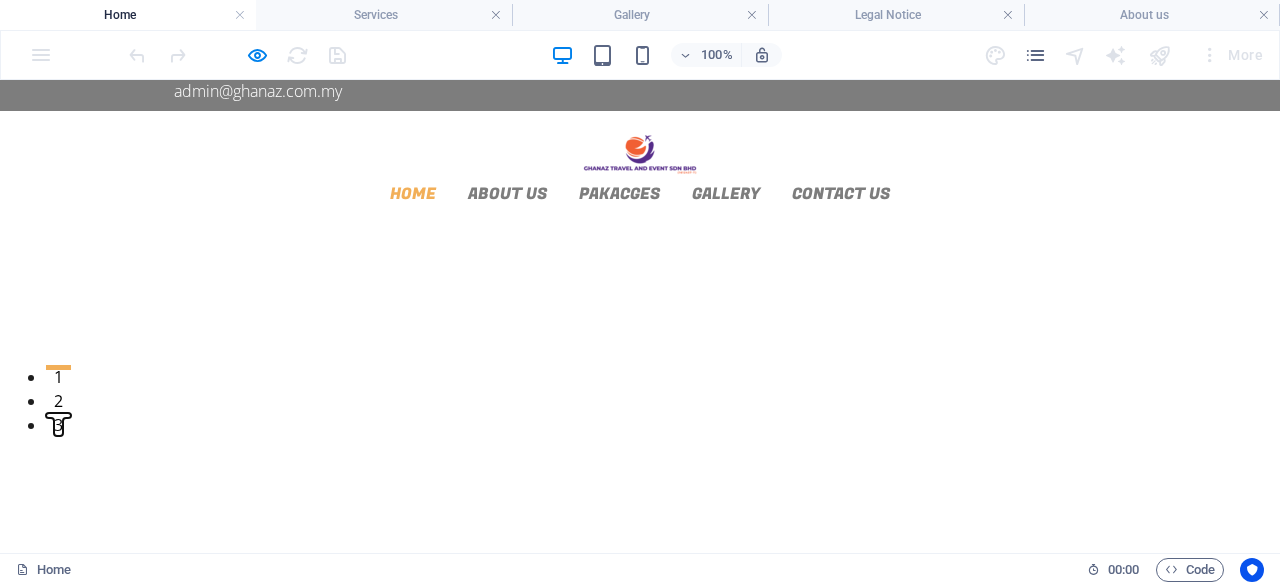 click on "3" at bounding box center [58, 415] 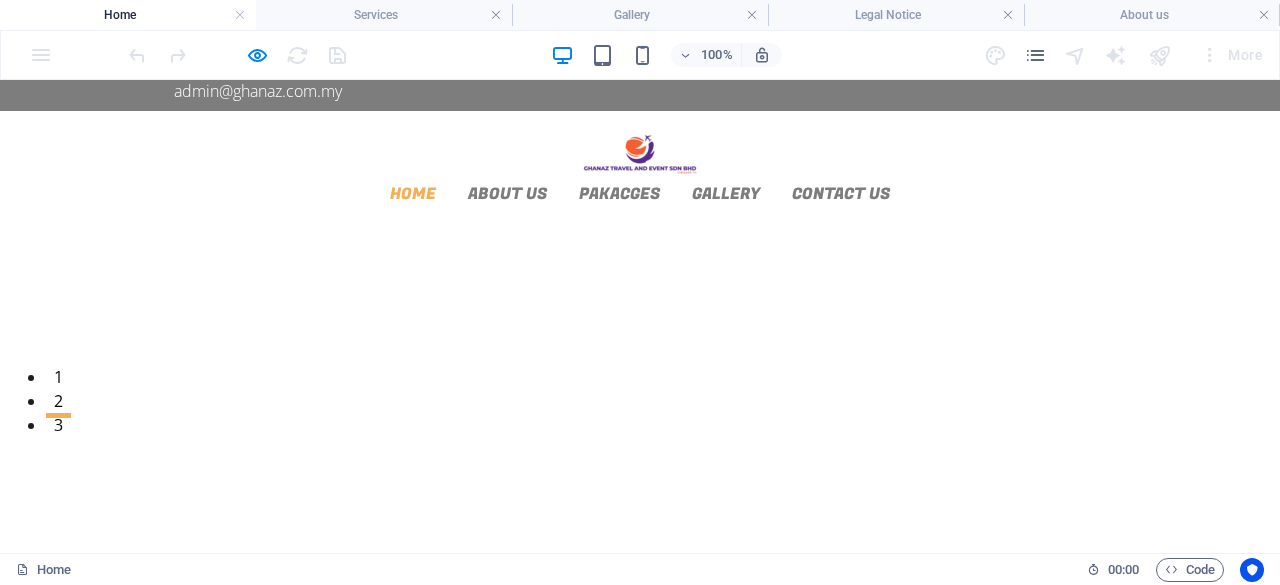 click at bounding box center (-3163, 3015) 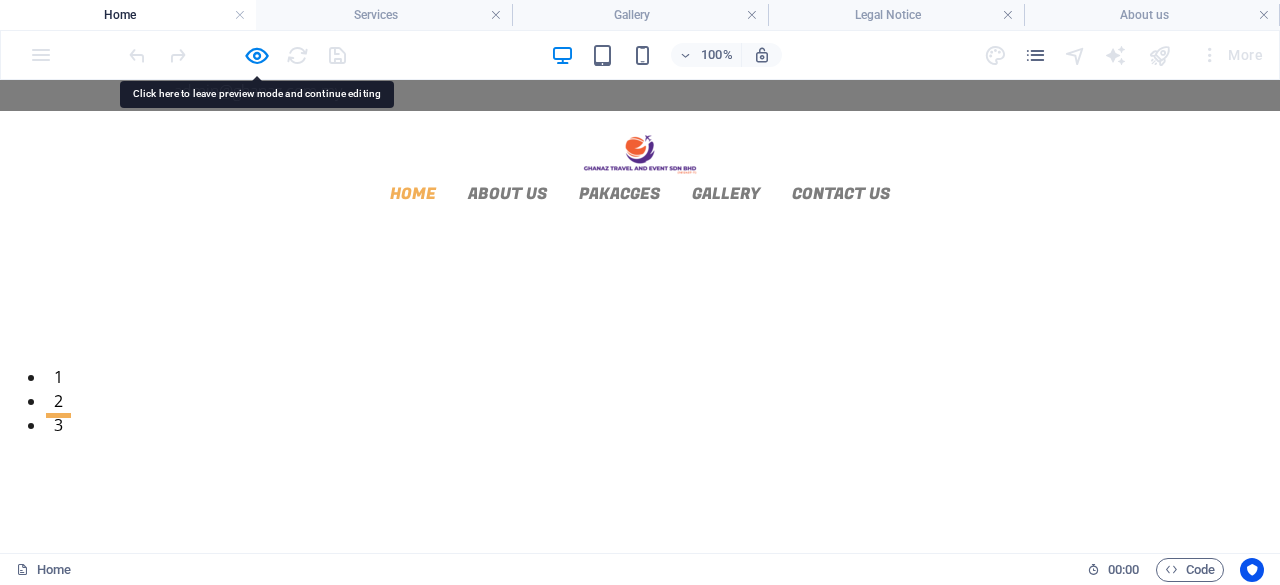click at bounding box center (-3163, 3015) 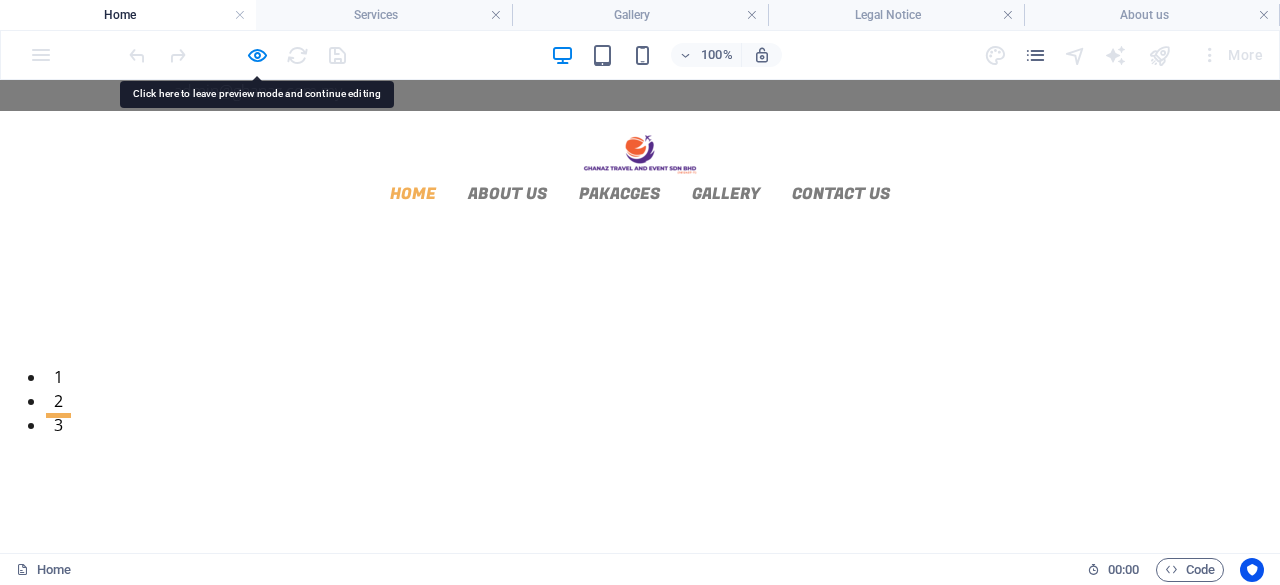 click at bounding box center (-3163, 3015) 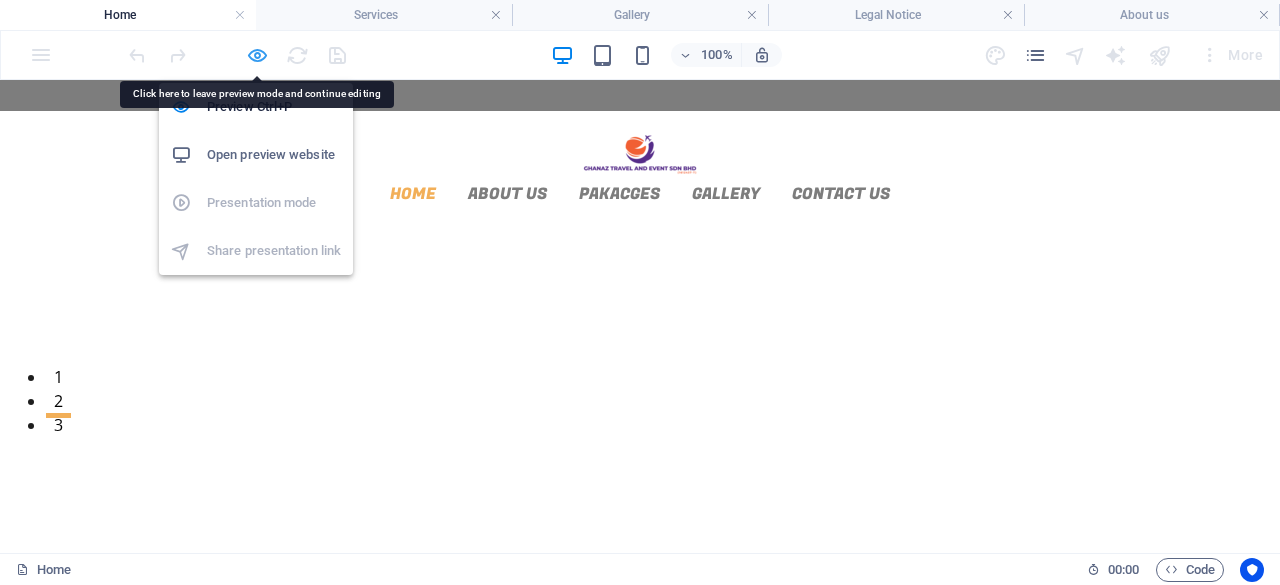 click at bounding box center (257, 55) 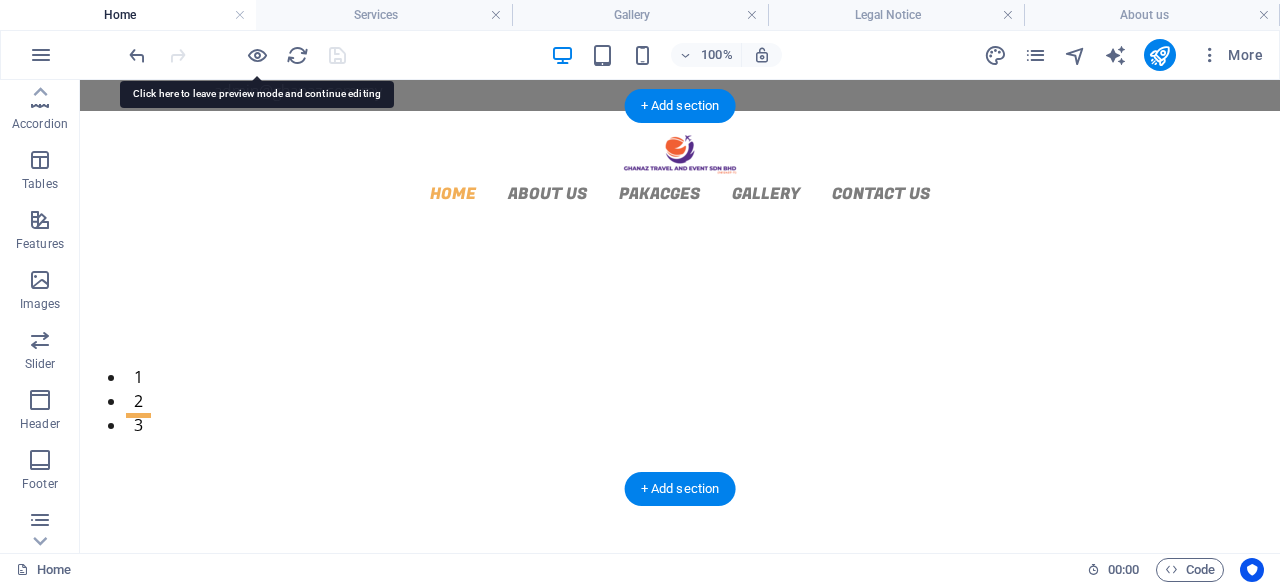 click at bounding box center [-2883, 2967] 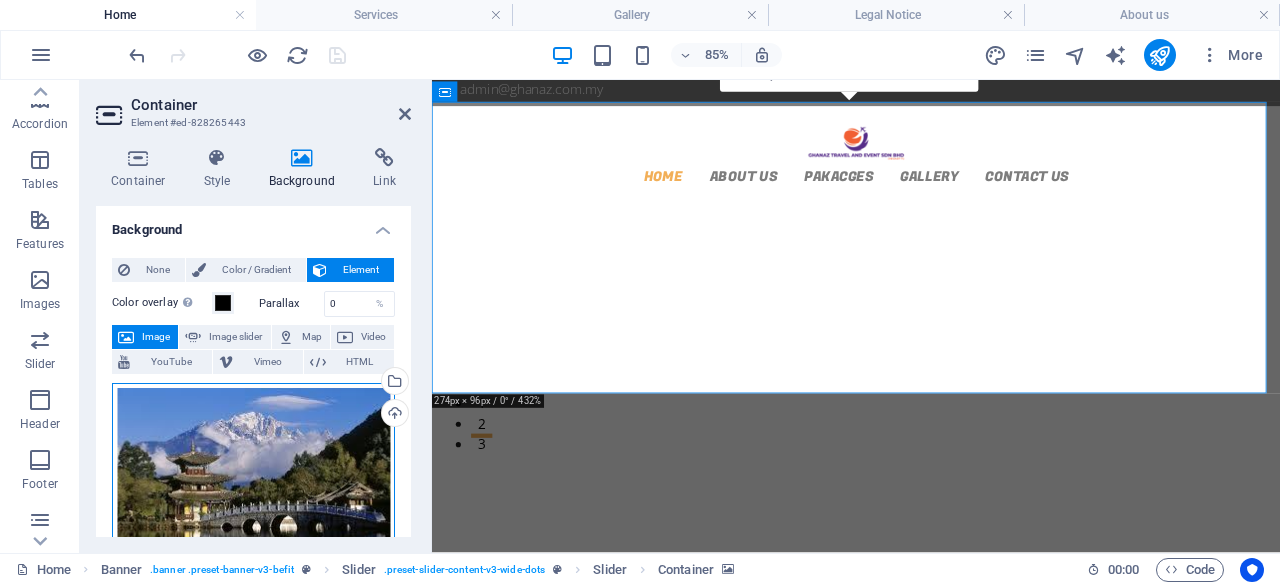 click on "Drag files here, click to choose files or select files from Files or our free stock photos & videos" at bounding box center [253, 479] 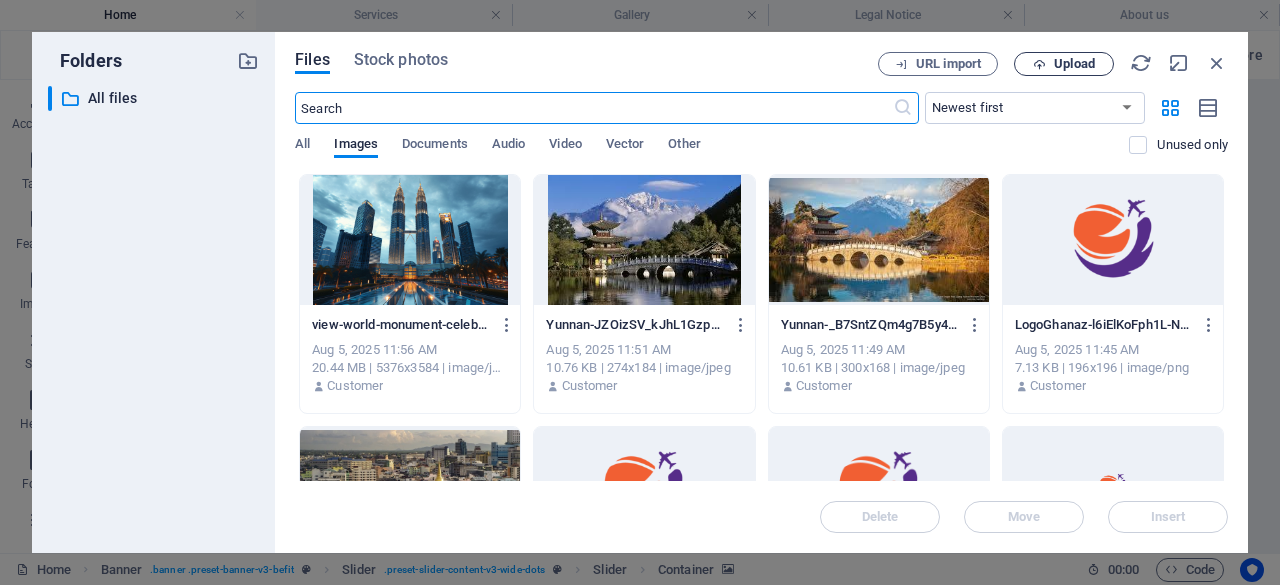 click on "Upload" at bounding box center (1074, 64) 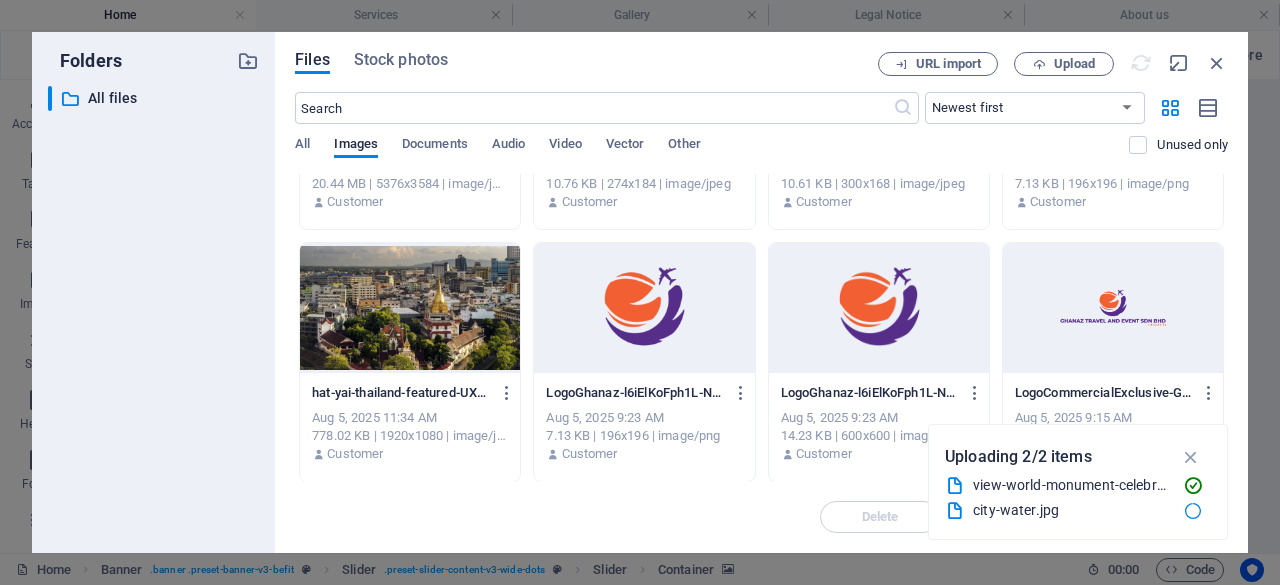 scroll, scrollTop: 0, scrollLeft: 0, axis: both 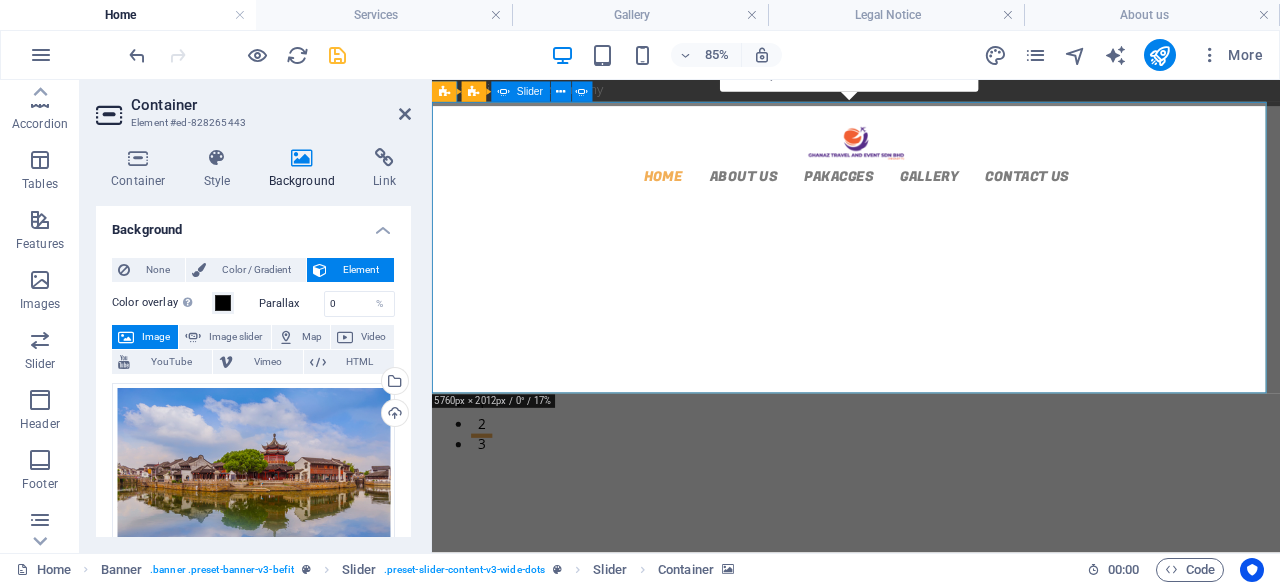 click on "1" at bounding box center (490, 450) 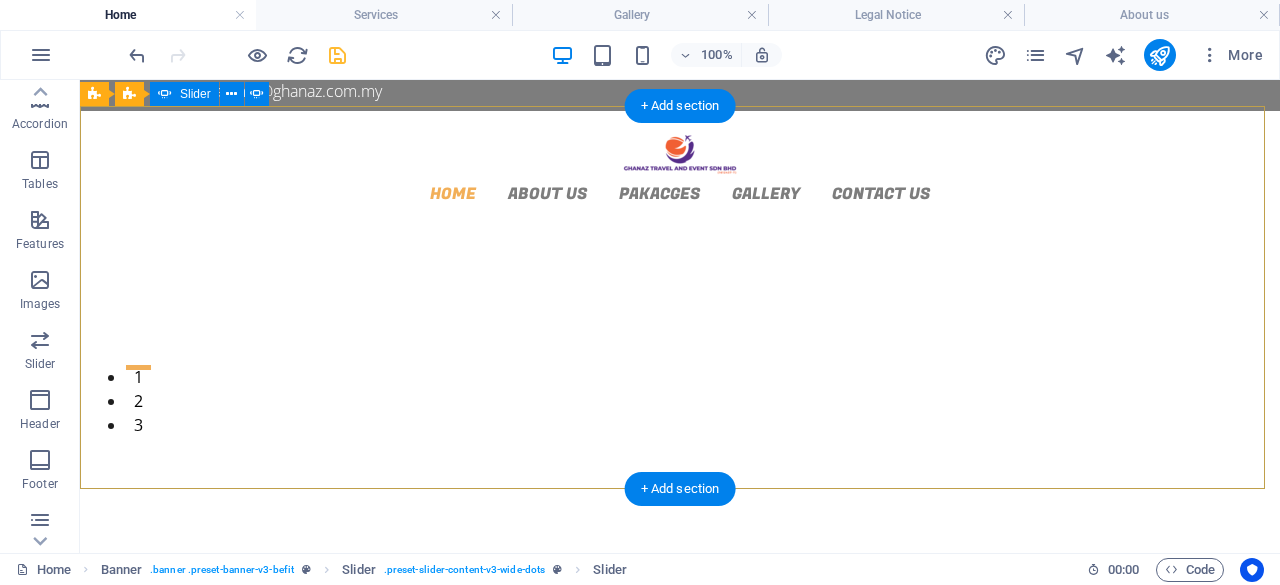 click at bounding box center (-513, 1298) 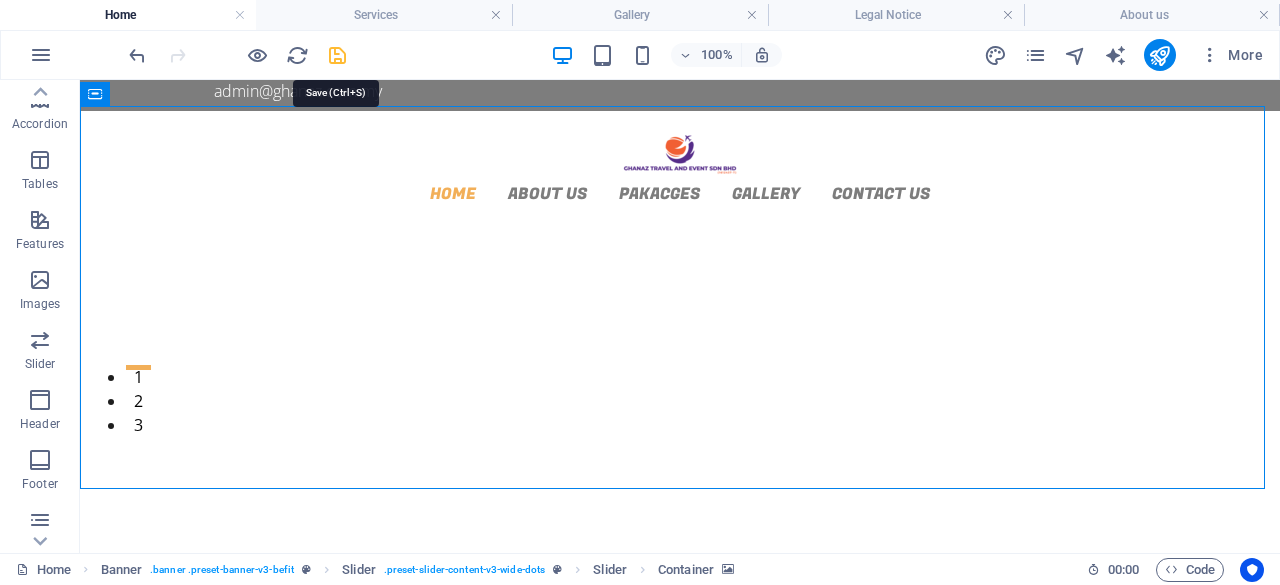 click at bounding box center [337, 55] 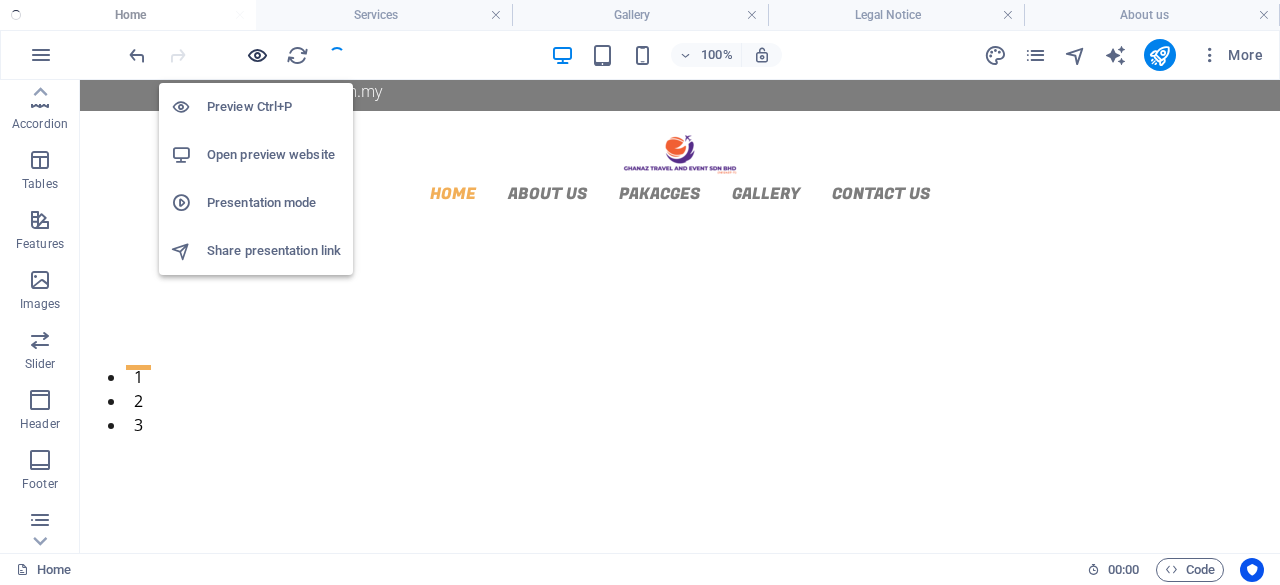 click at bounding box center [257, 55] 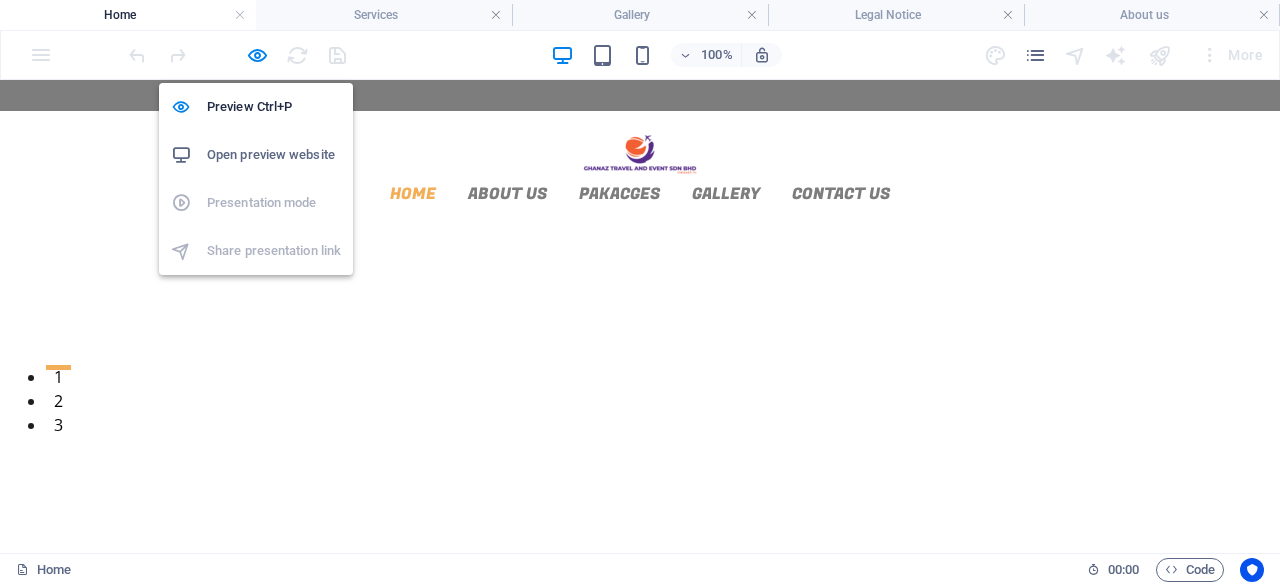 click on "Open preview website" at bounding box center (274, 155) 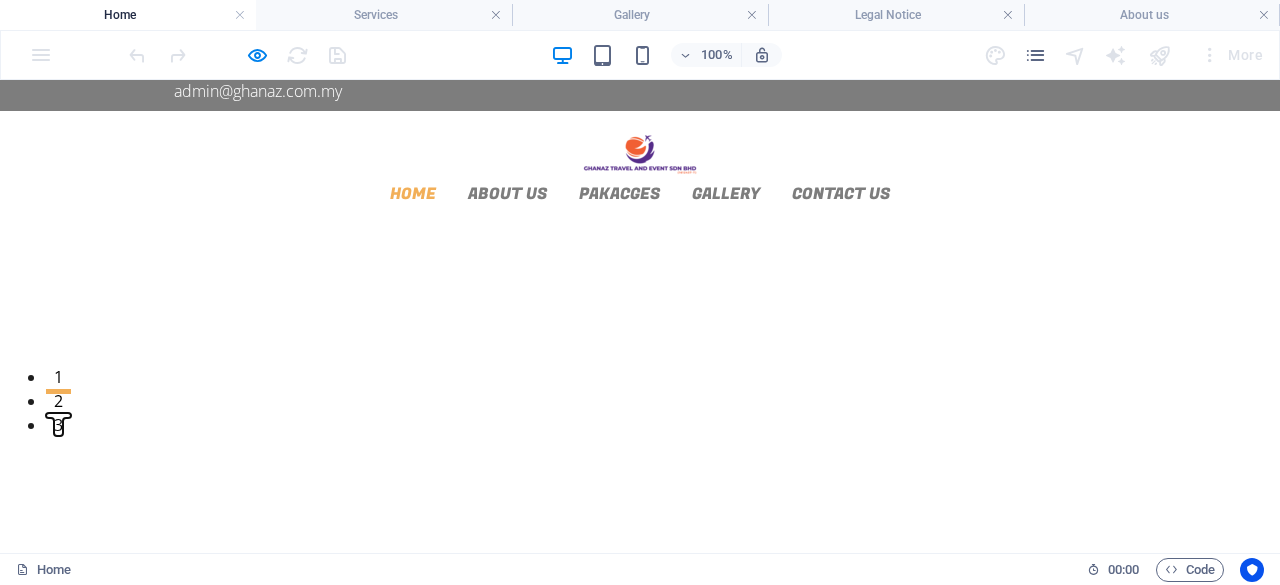 click on "3" at bounding box center [58, 415] 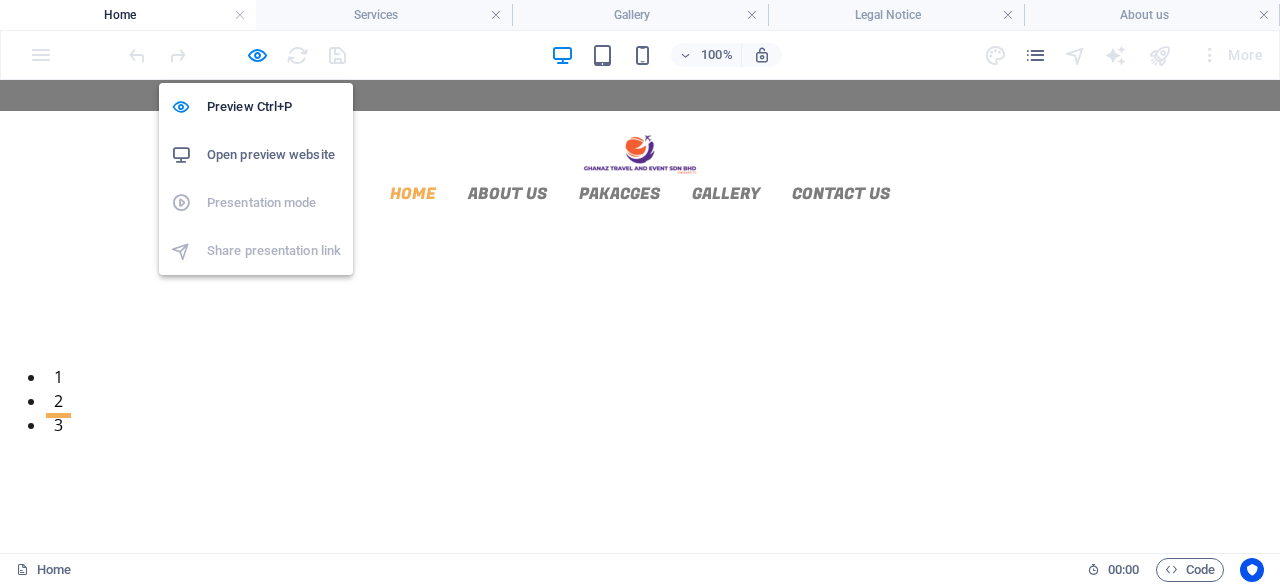 click on "Open preview website" at bounding box center [274, 155] 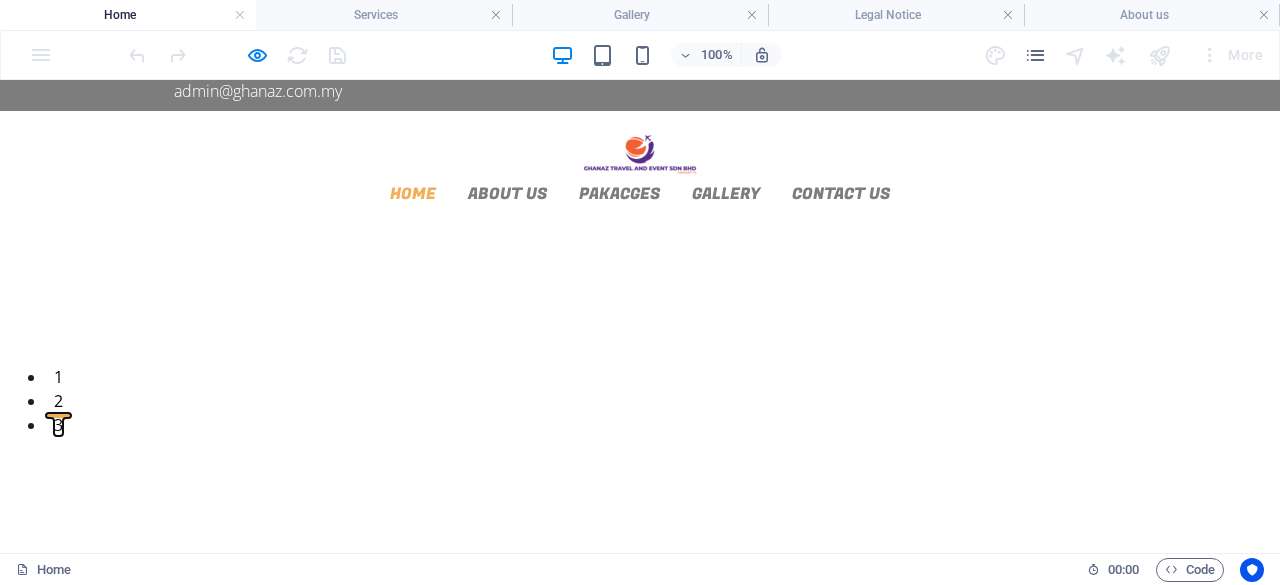 click on "3" at bounding box center (58, 415) 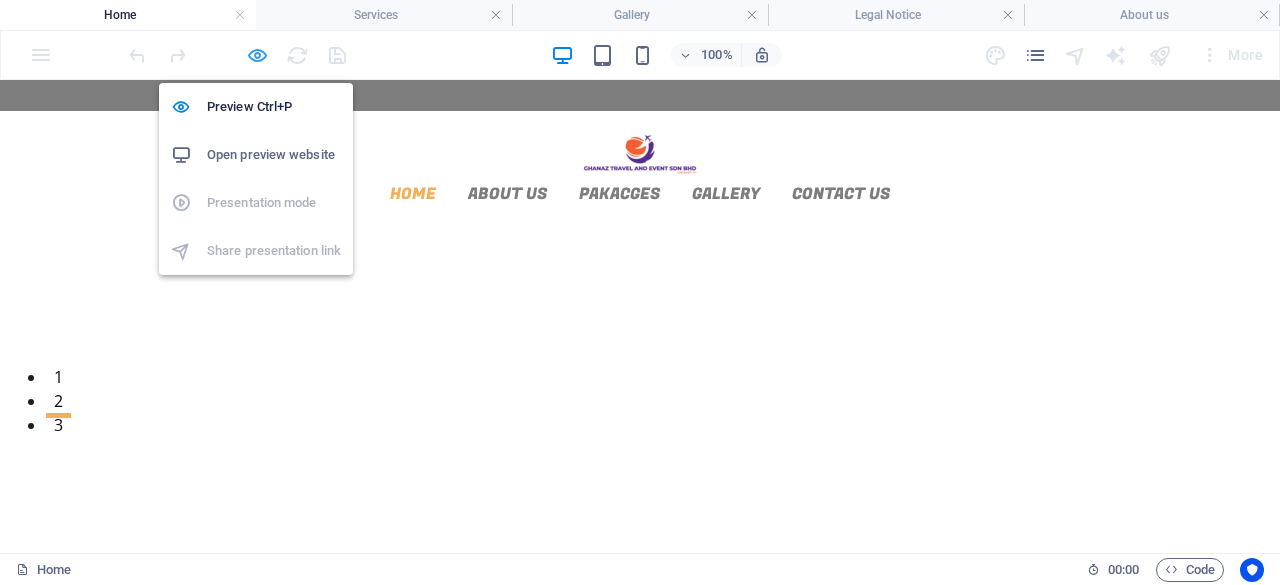 click at bounding box center (257, 55) 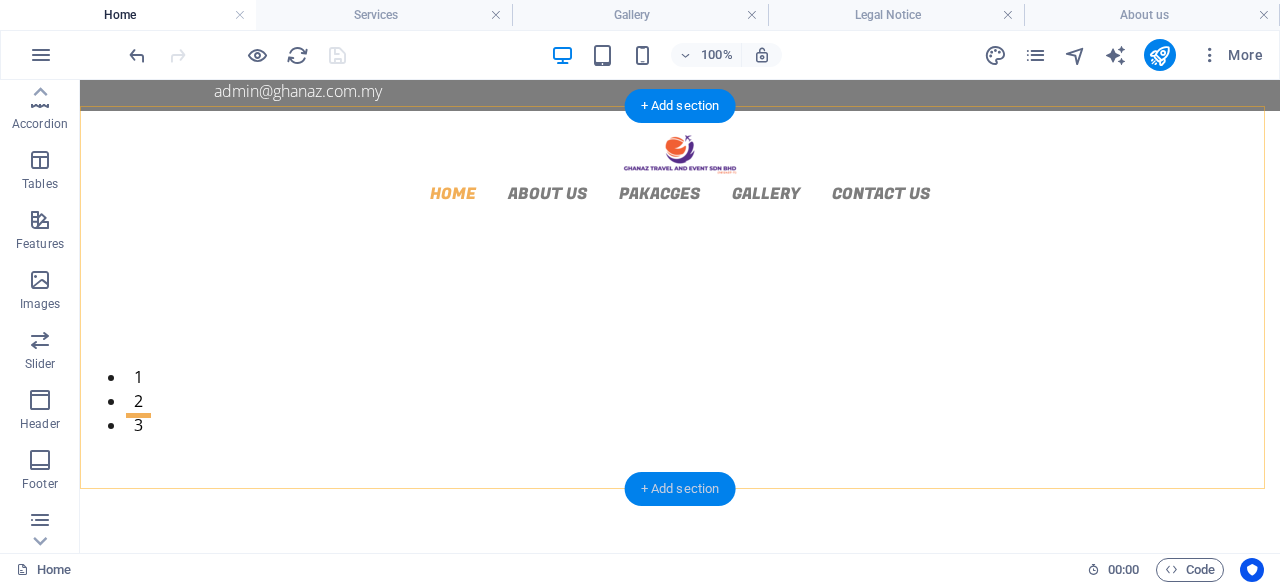 click on "+ Add section" at bounding box center [680, 489] 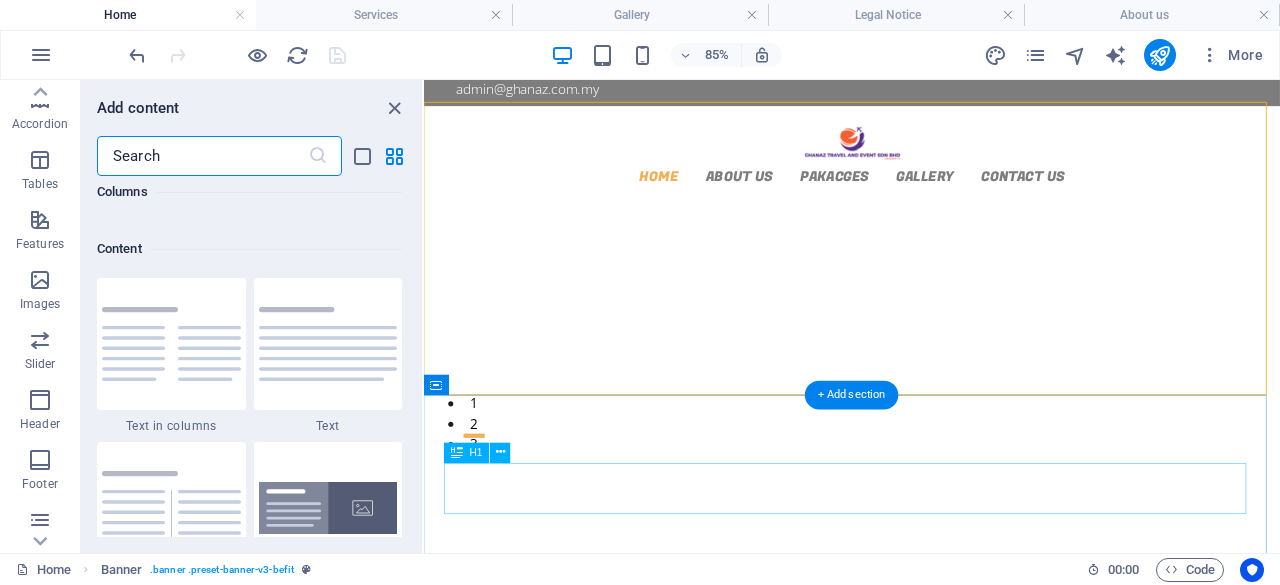 scroll, scrollTop: 3499, scrollLeft: 0, axis: vertical 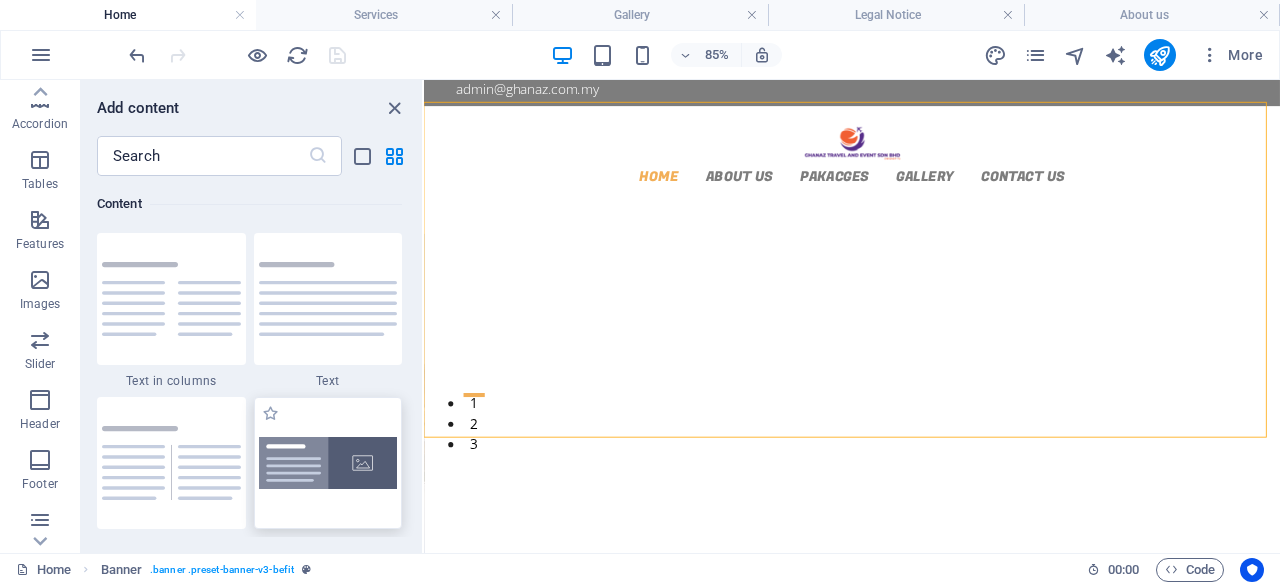 click at bounding box center [328, 463] 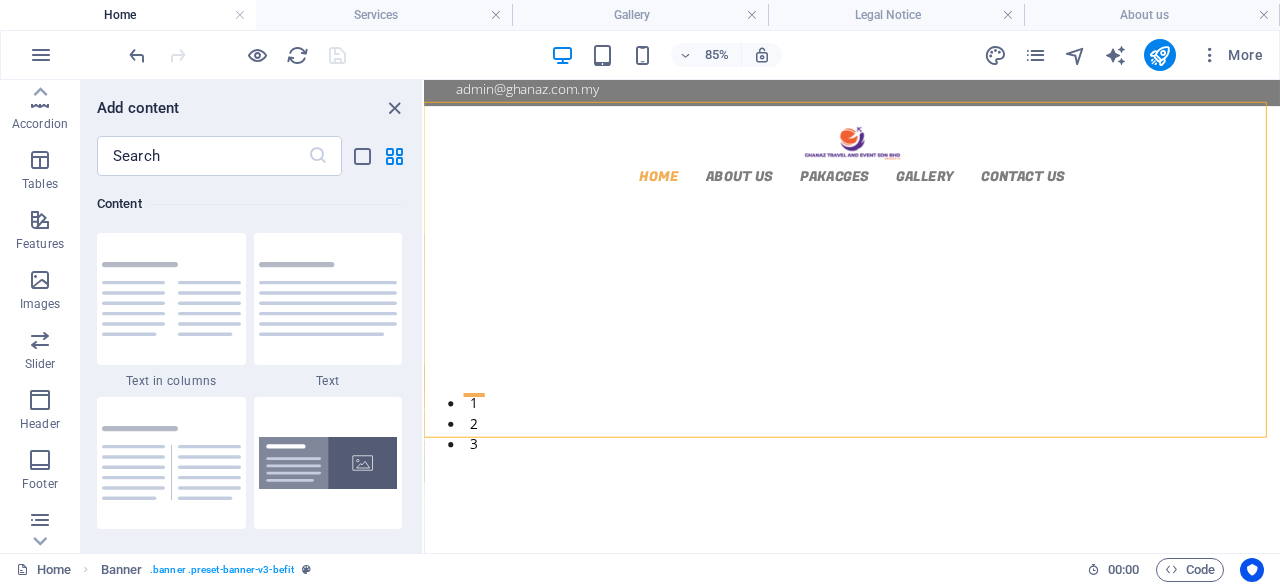 select on "rem" 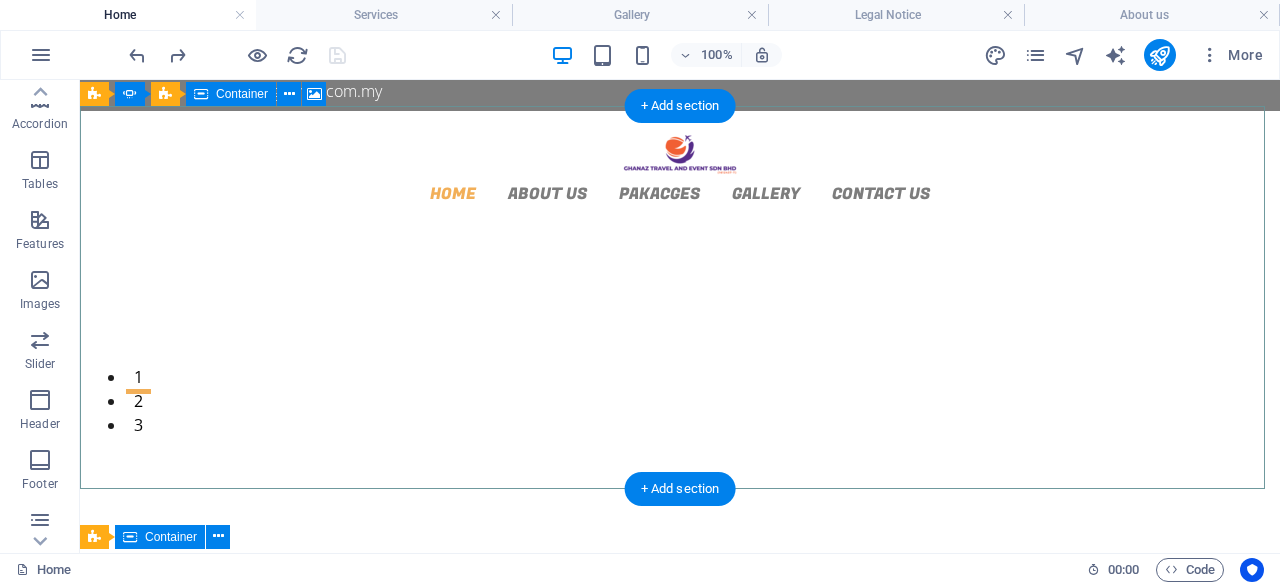 click at bounding box center (-1698, 2108) 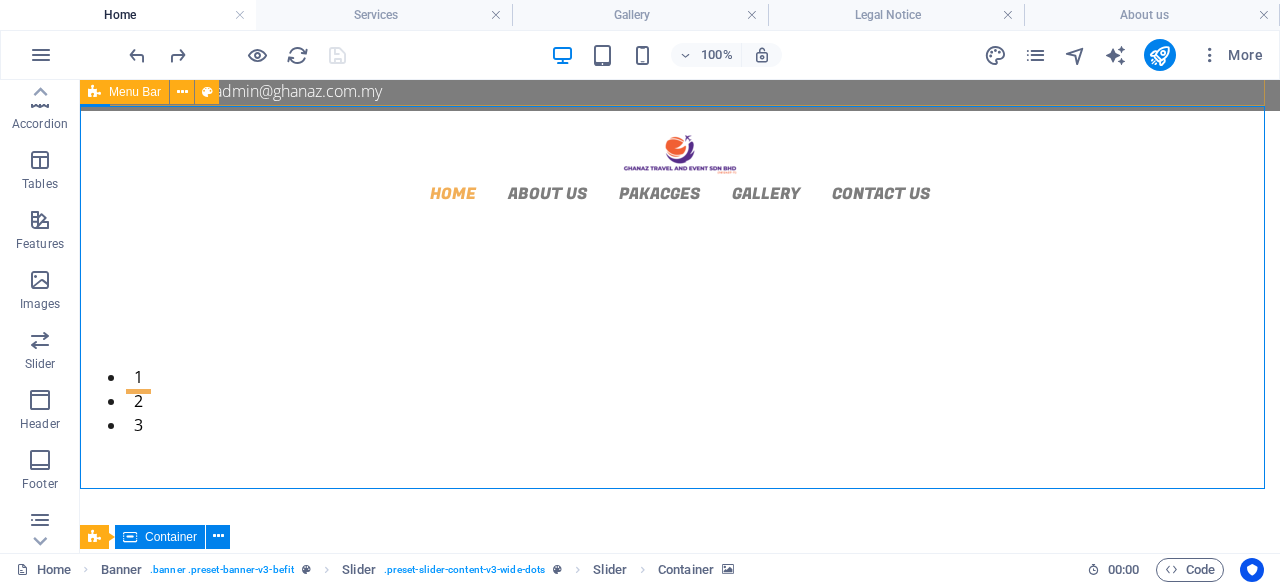 click on "Menu Bar" at bounding box center (135, 92) 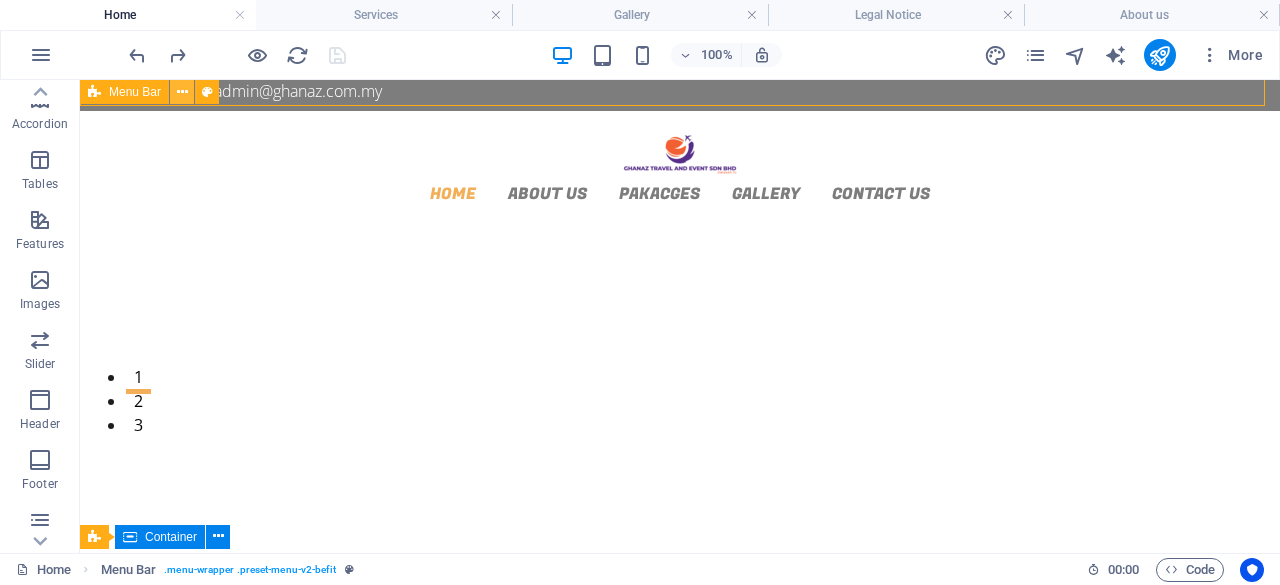 click at bounding box center (182, 92) 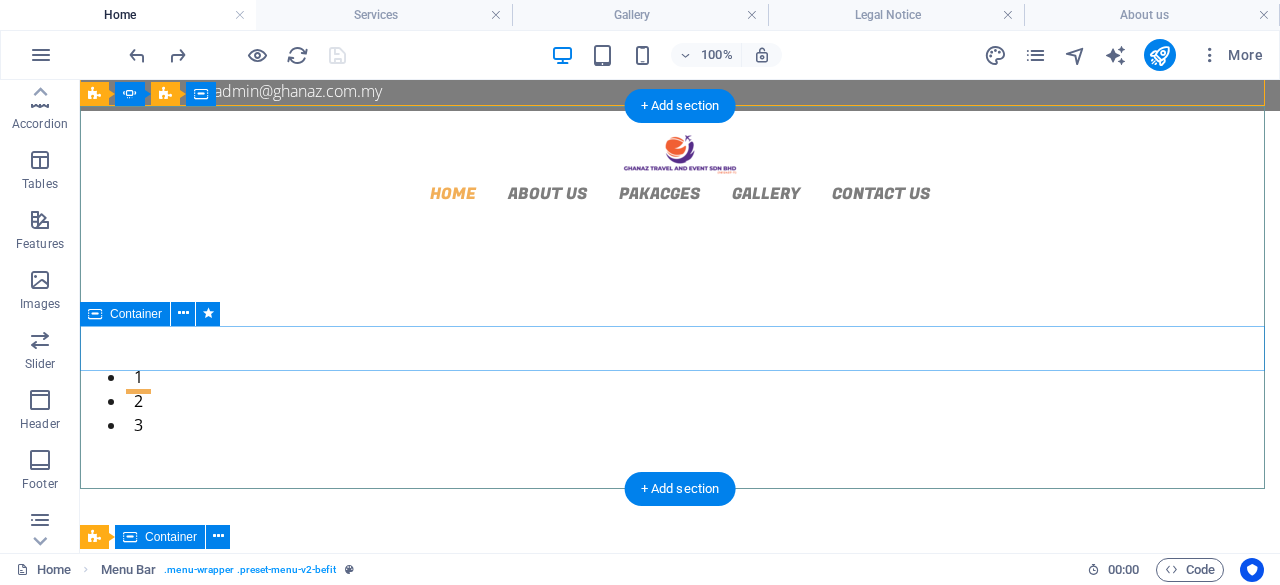 click on "Learn more View Details" at bounding box center (-1698, 2551) 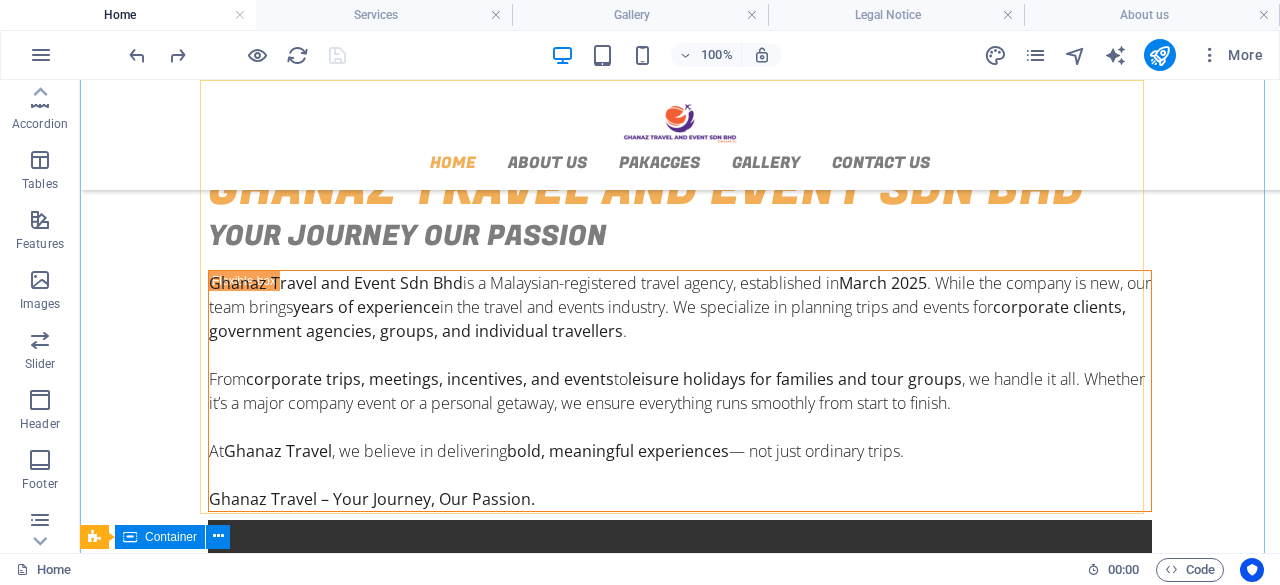 scroll, scrollTop: 700, scrollLeft: 0, axis: vertical 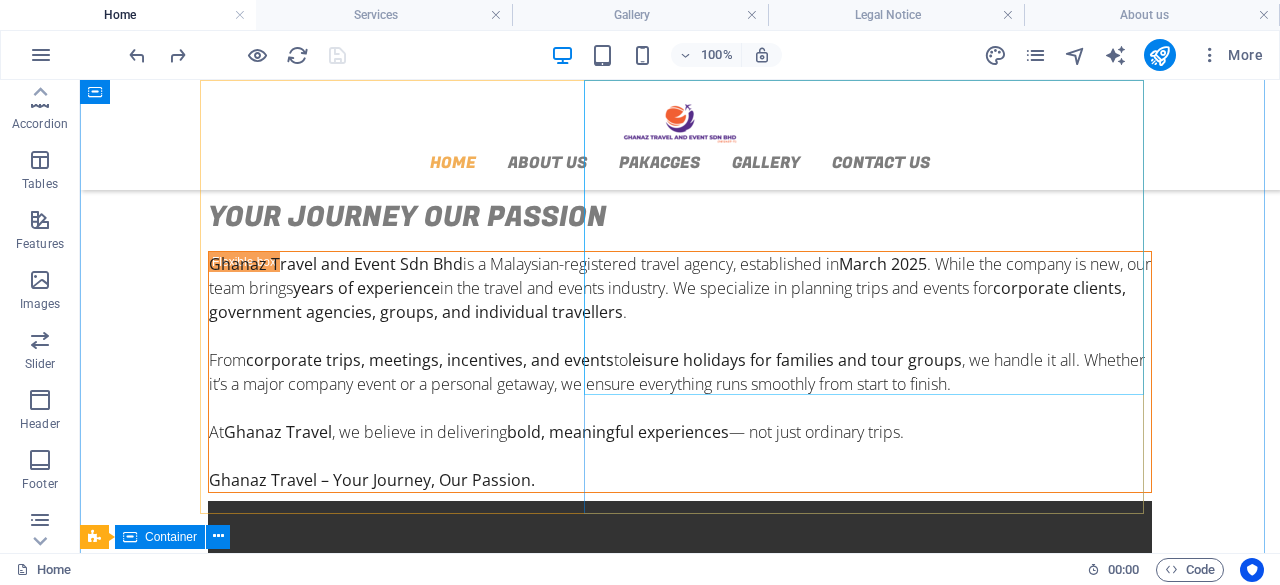 click at bounding box center (680, 737) 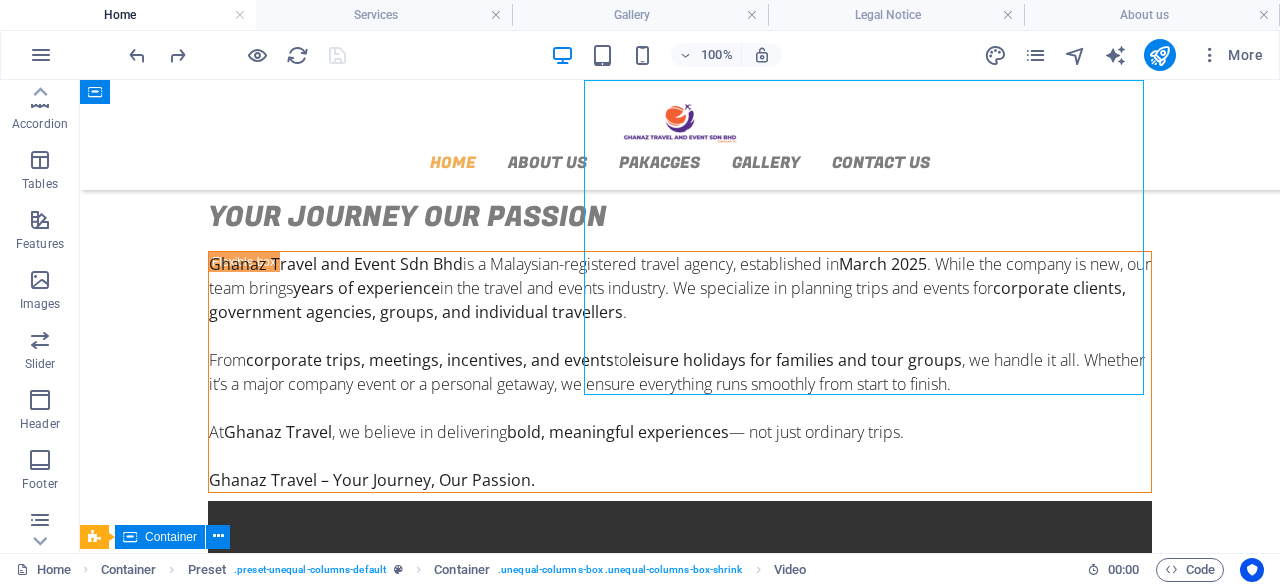 click at bounding box center (680, 737) 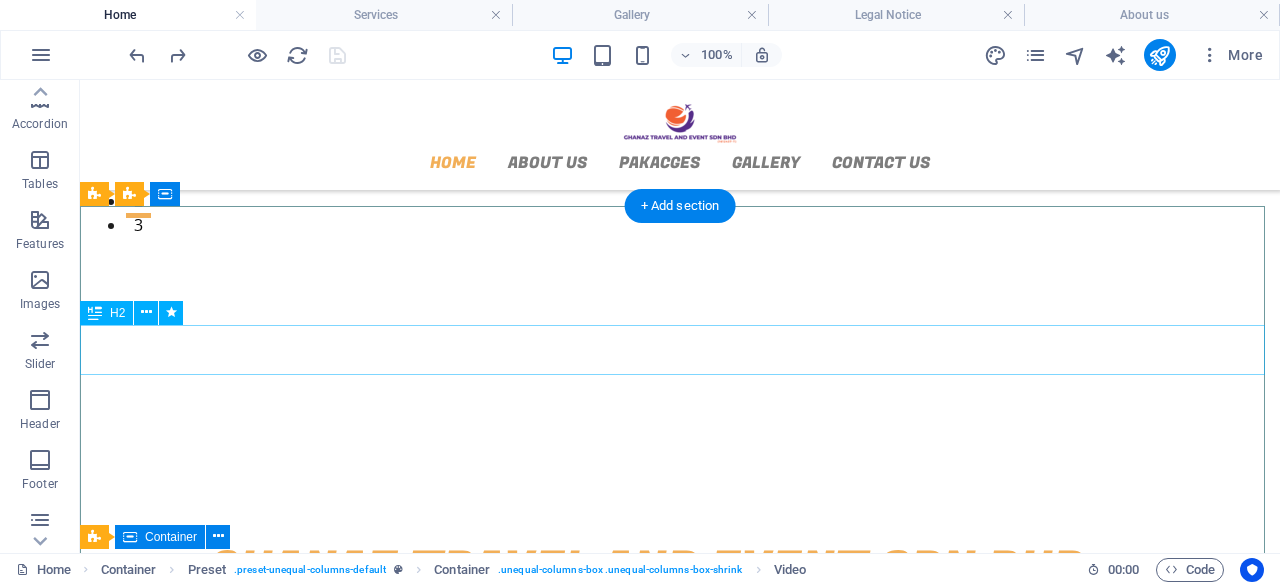 scroll, scrollTop: 0, scrollLeft: 0, axis: both 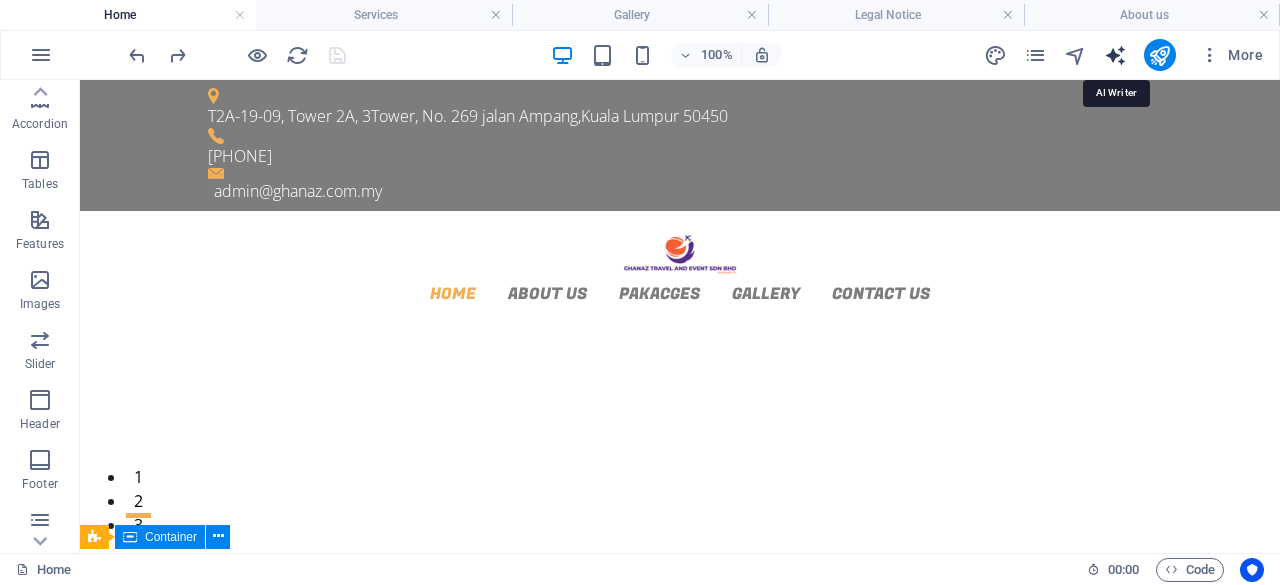click at bounding box center [1115, 55] 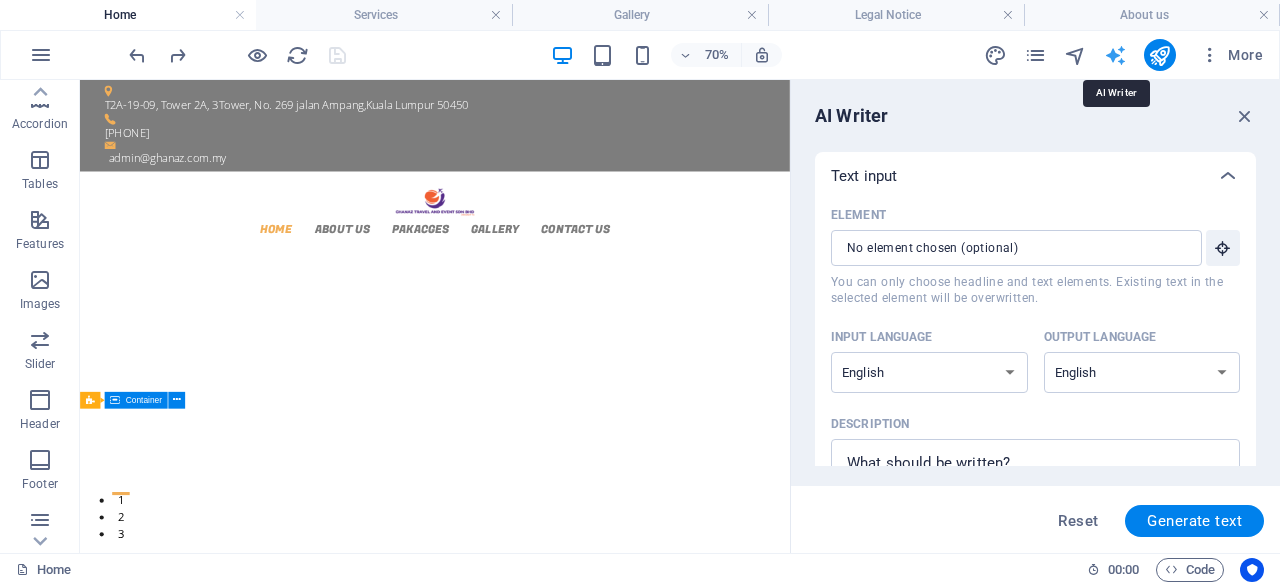 click at bounding box center (1115, 55) 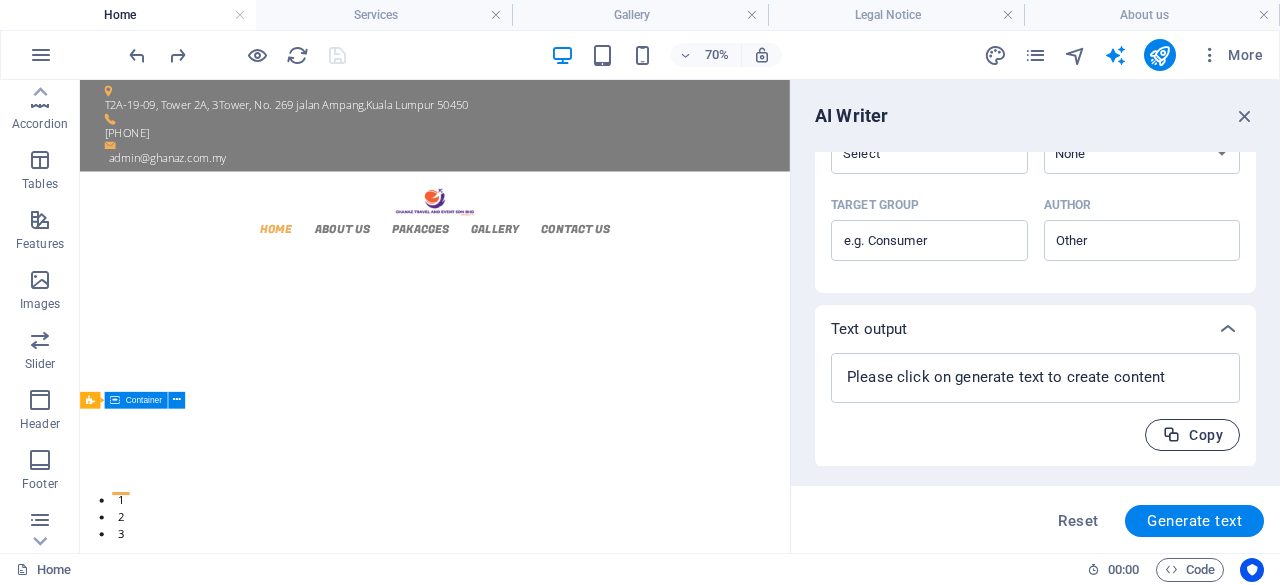 scroll, scrollTop: 600, scrollLeft: 0, axis: vertical 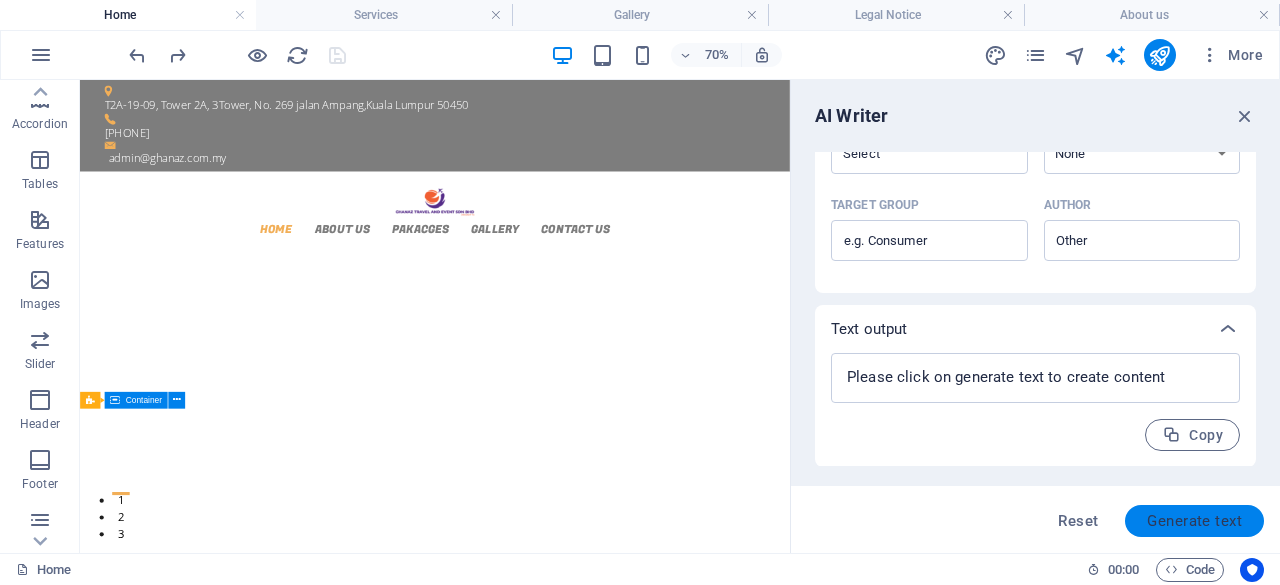 click on "Generate text" at bounding box center (1194, 521) 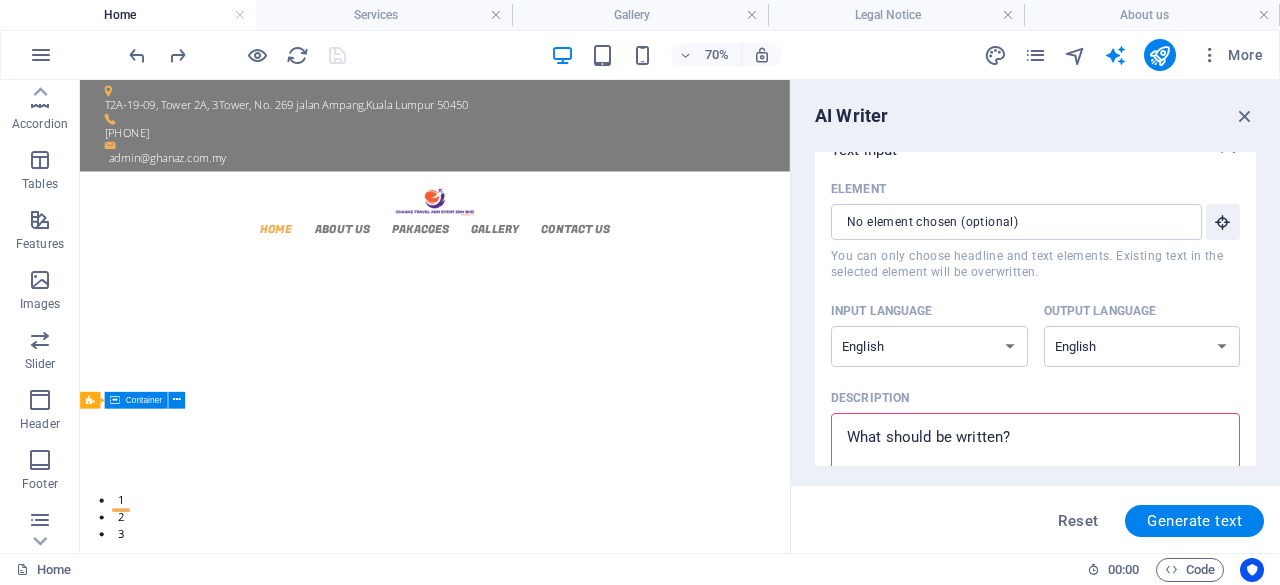 scroll, scrollTop: 0, scrollLeft: 0, axis: both 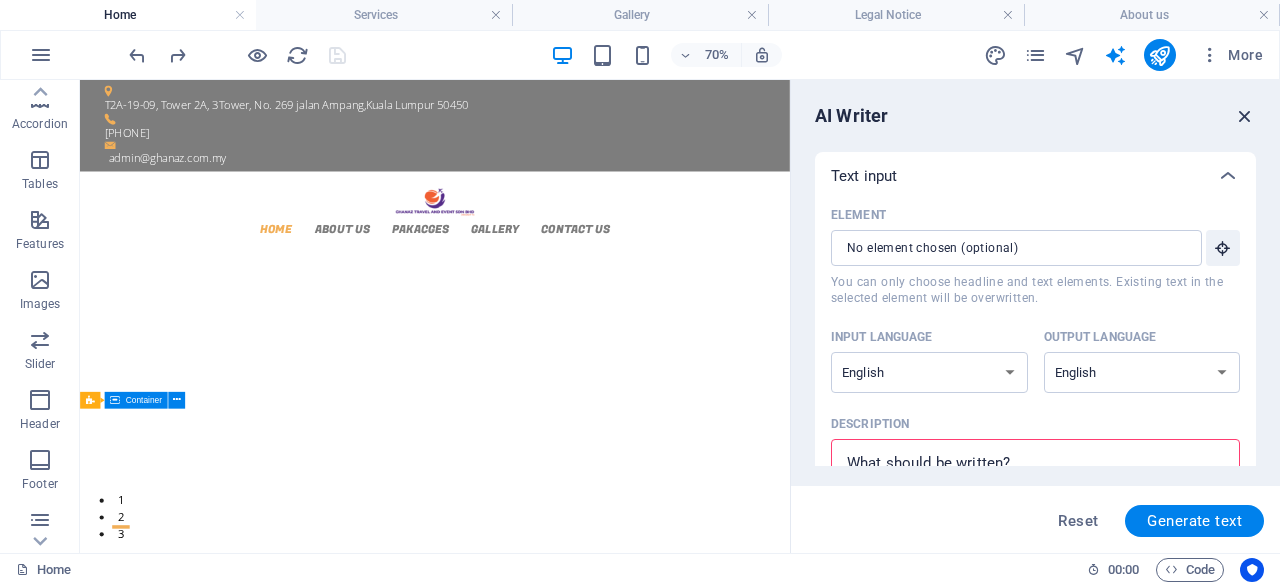 click at bounding box center [1245, 116] 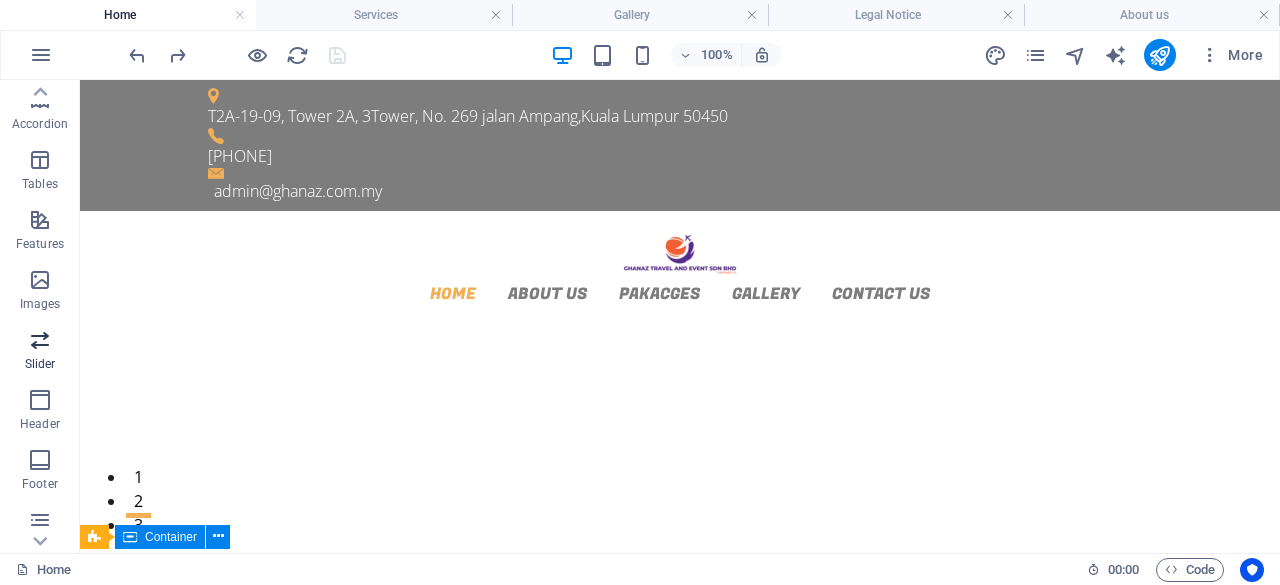 click on "Slider" at bounding box center [40, 352] 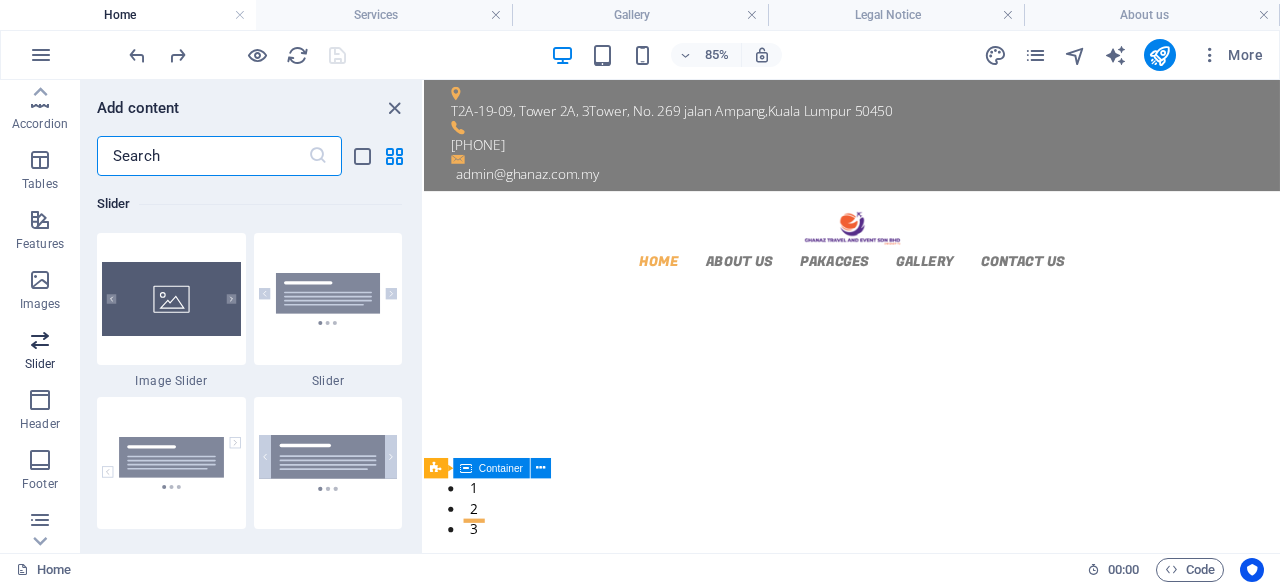 scroll, scrollTop: 11337, scrollLeft: 0, axis: vertical 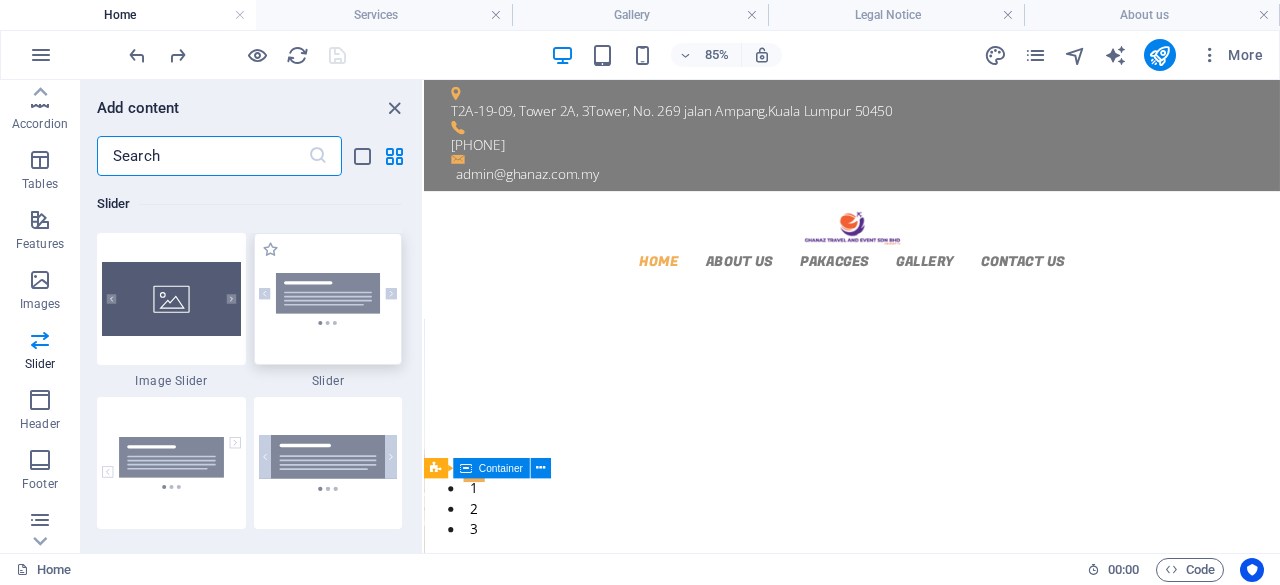 click at bounding box center (328, 299) 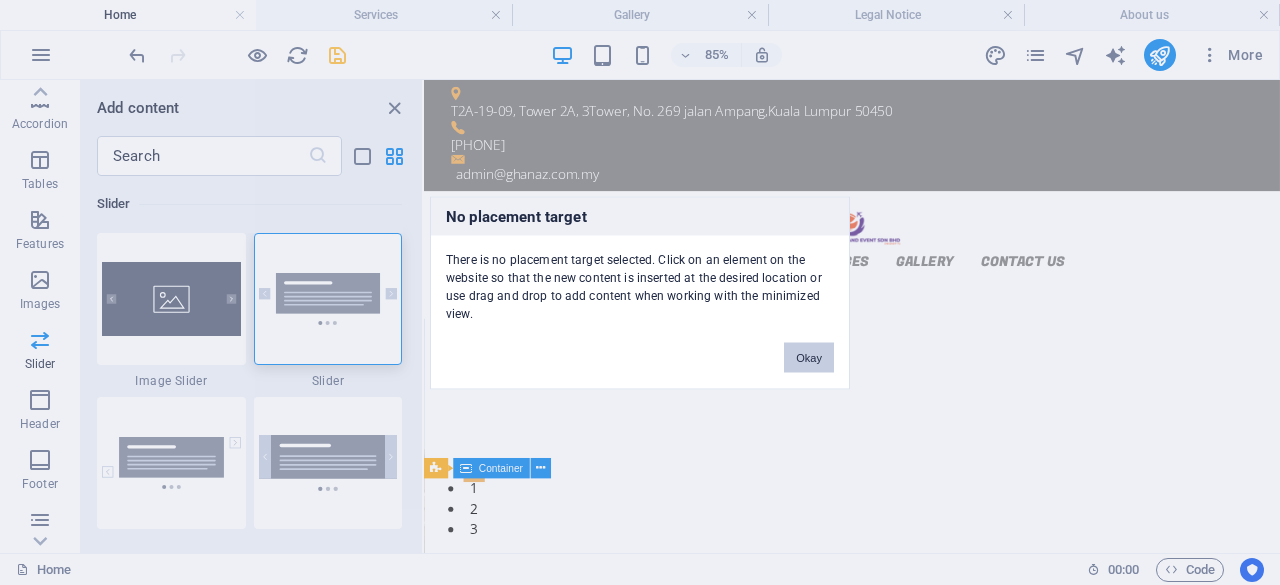 click on "Okay" at bounding box center [809, 357] 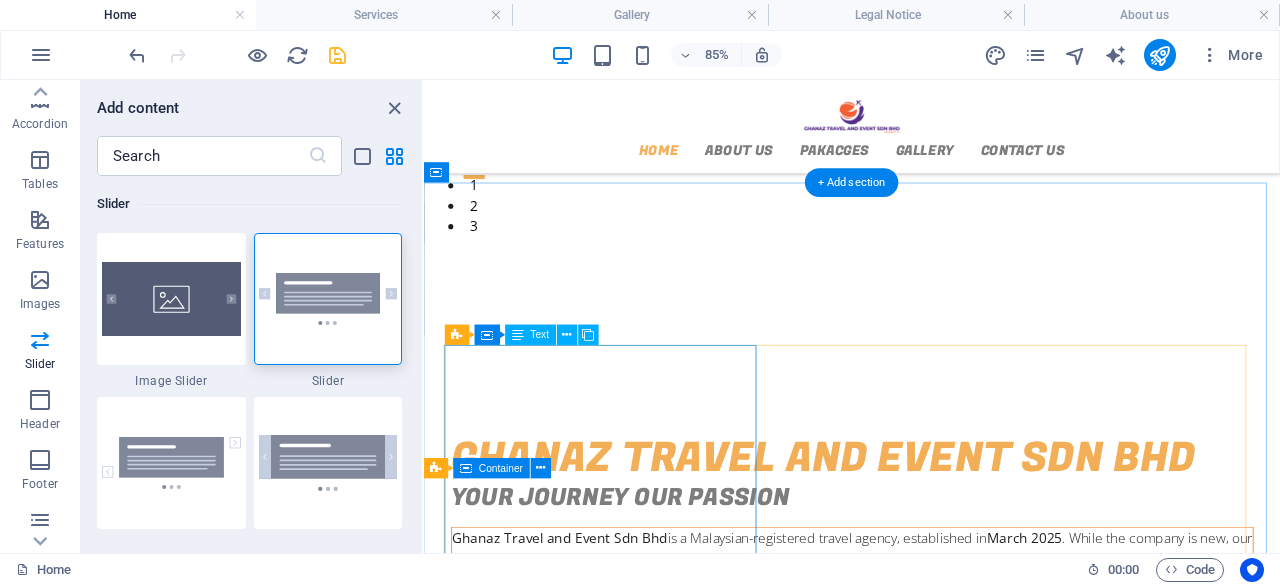 scroll, scrollTop: 400, scrollLeft: 0, axis: vertical 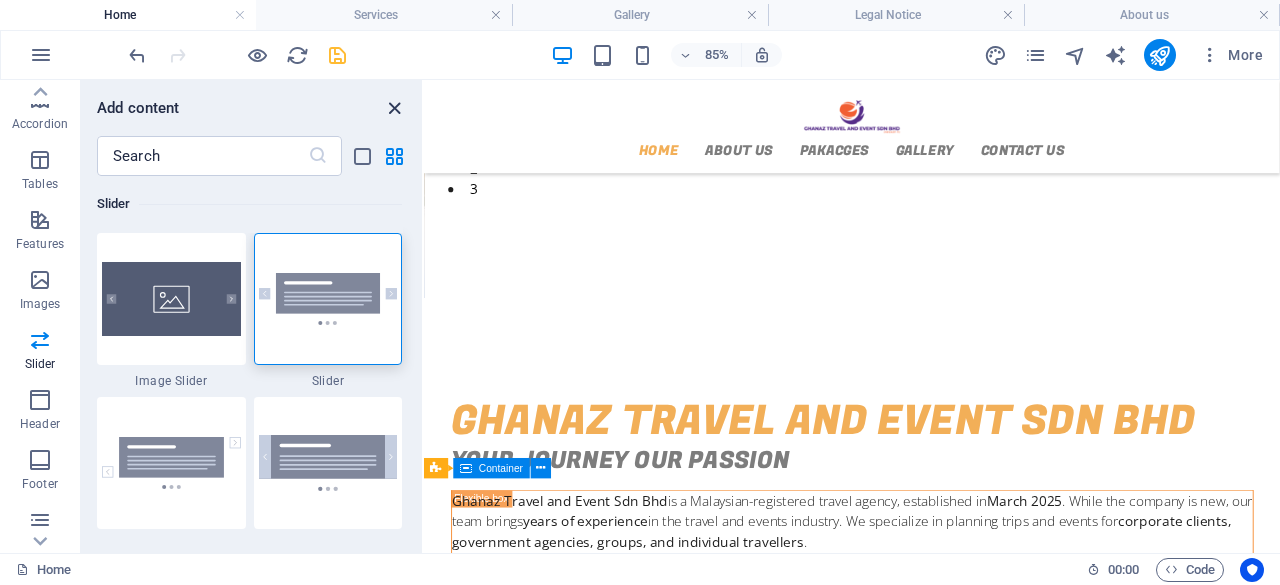 click at bounding box center (394, 108) 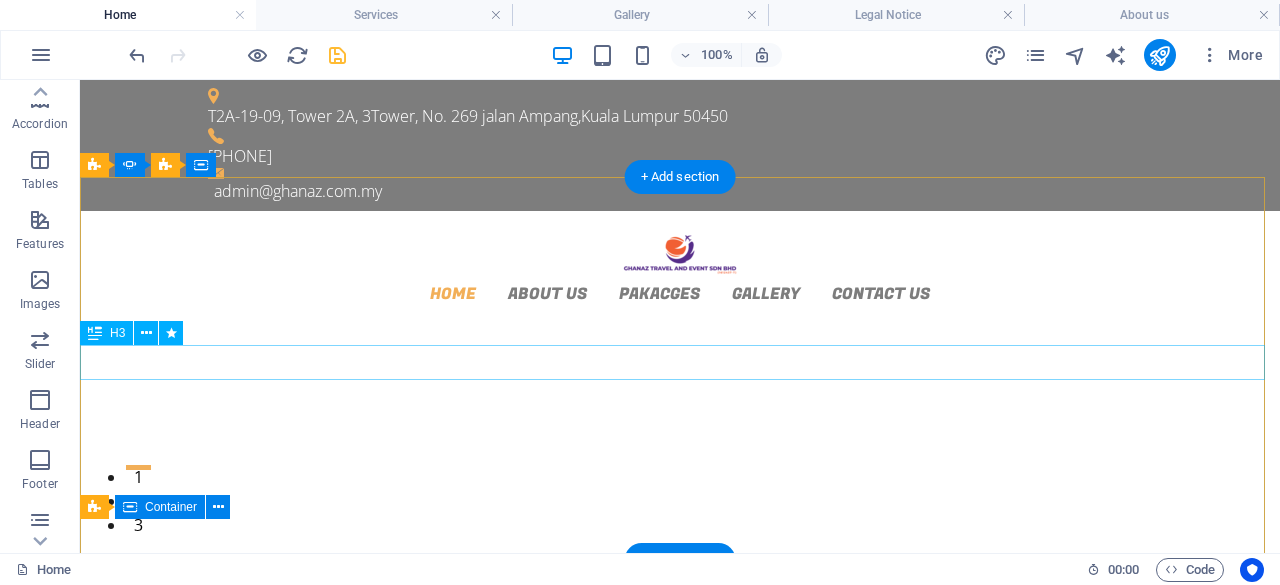 scroll, scrollTop: 100, scrollLeft: 0, axis: vertical 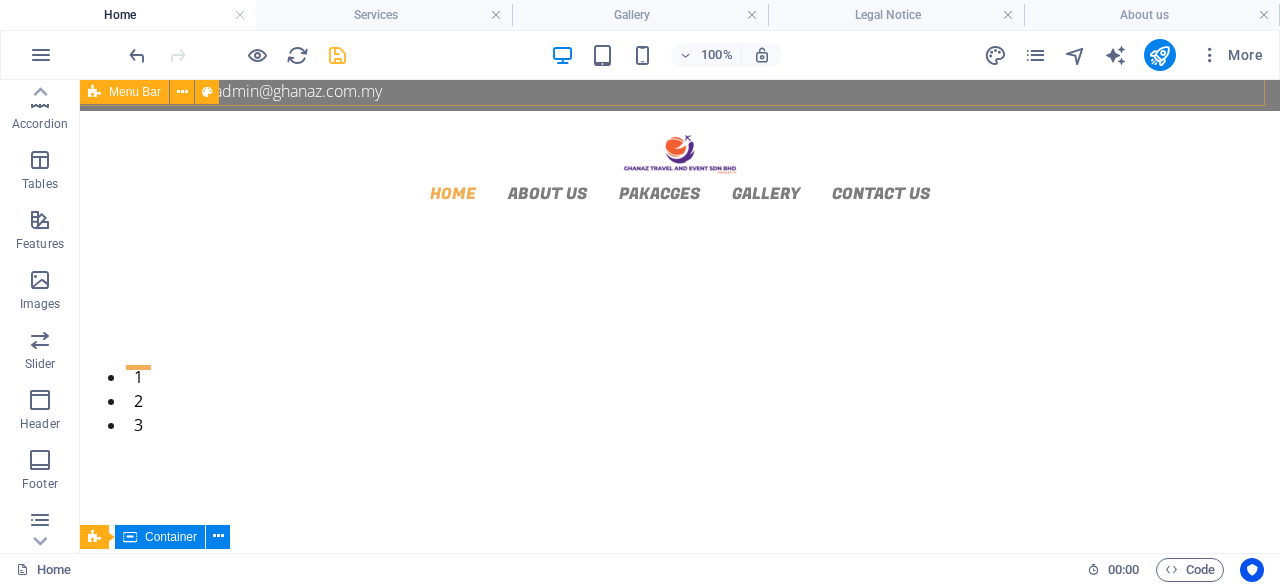 click on "Menu Bar" at bounding box center (135, 92) 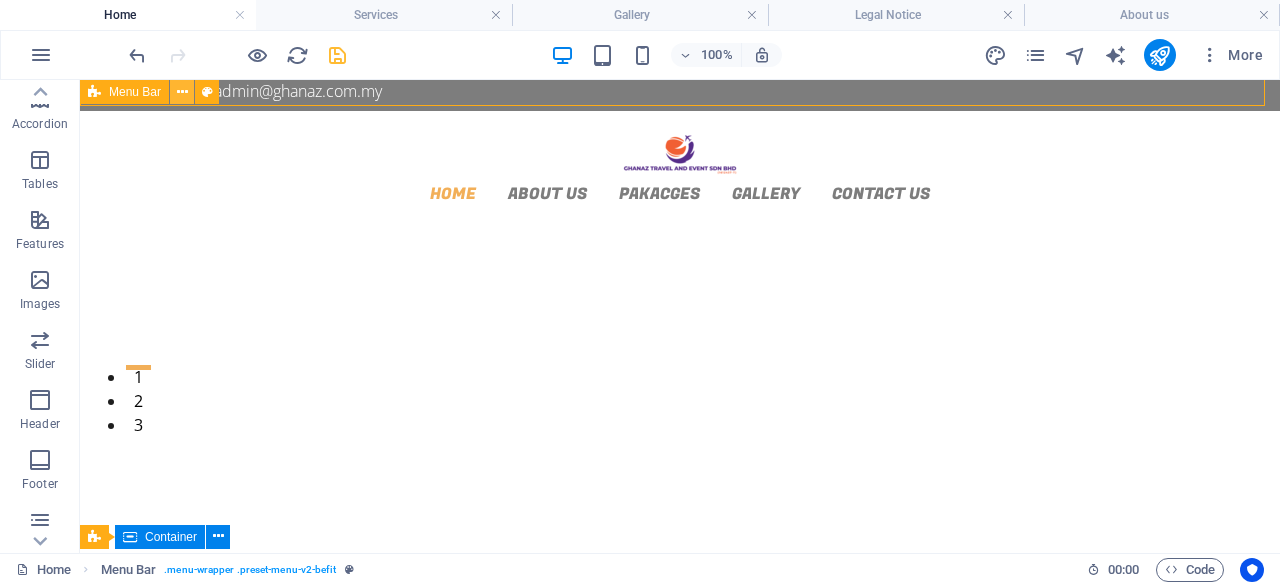 click at bounding box center [182, 92] 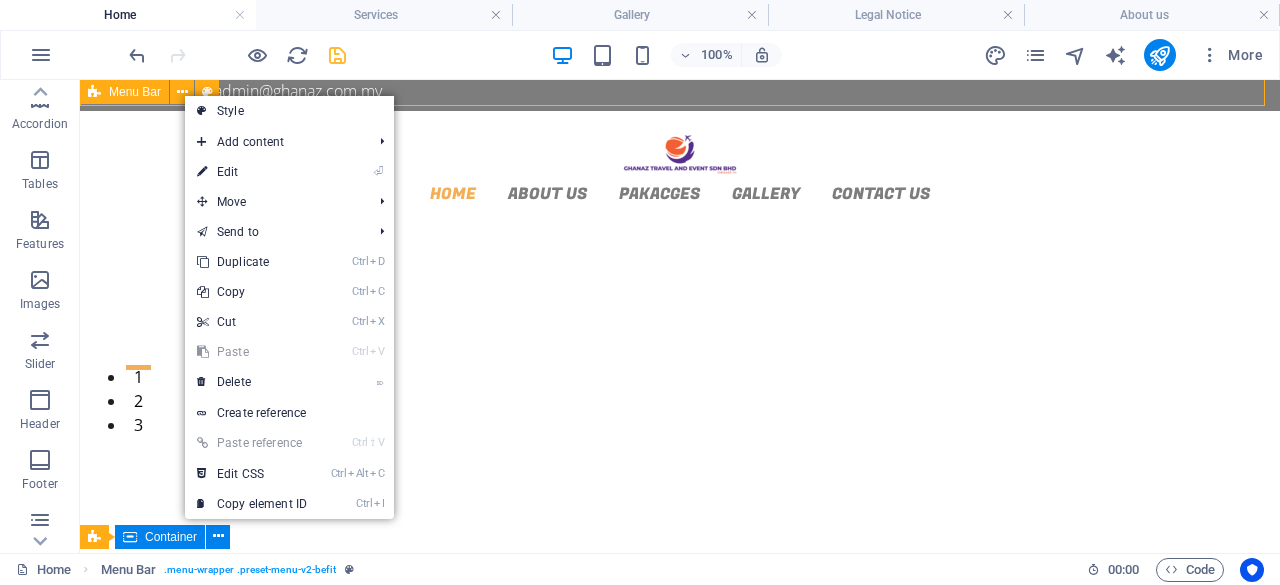 click on "Menu Bar" at bounding box center [135, 92] 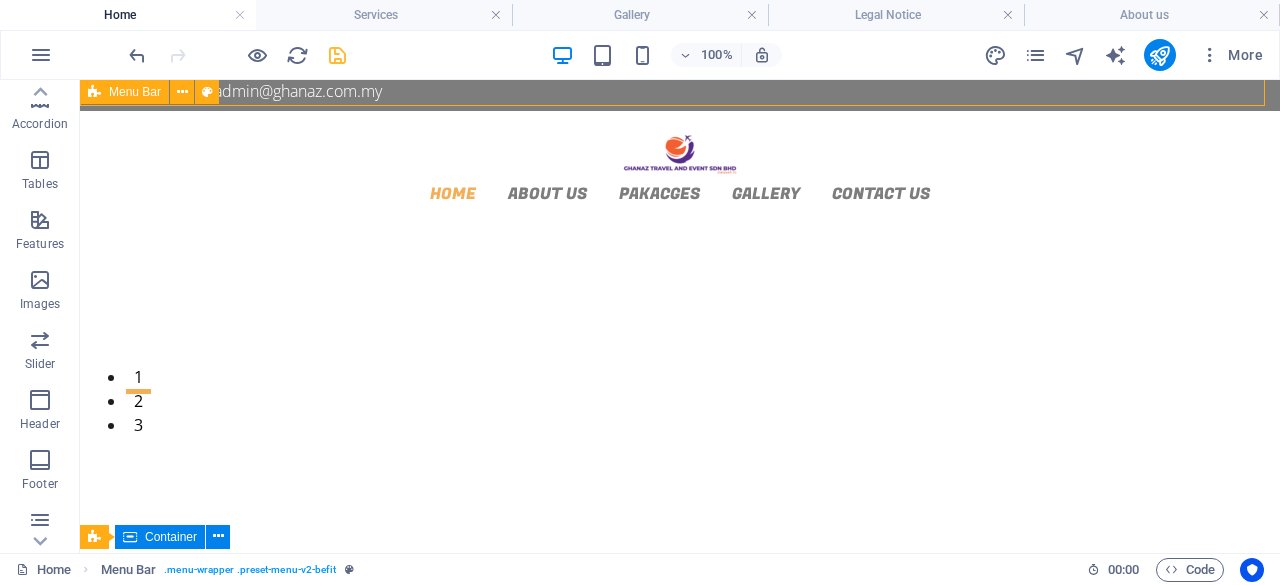 click on "Menu Bar" at bounding box center [135, 92] 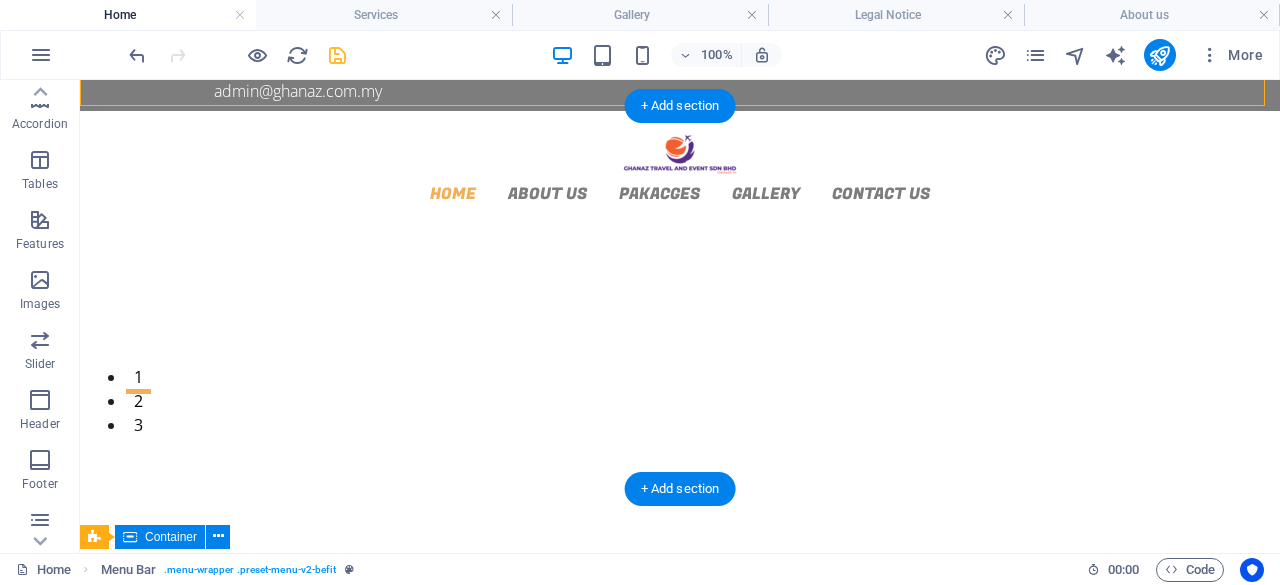click at bounding box center [-1698, 2118] 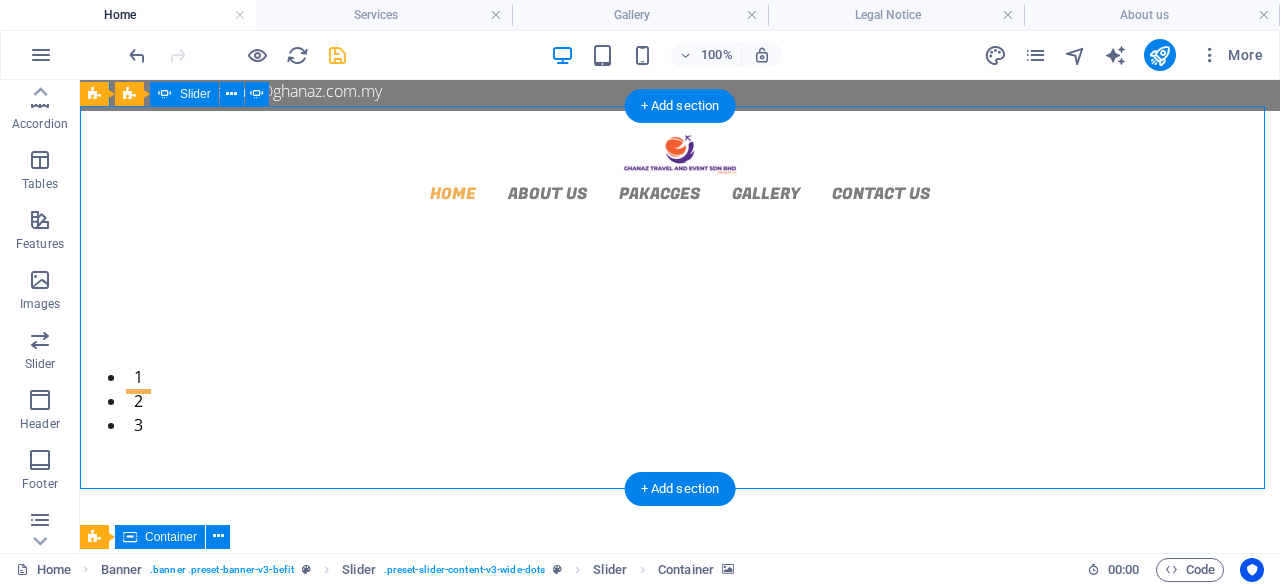 click on "3" at bounding box center (138, 415) 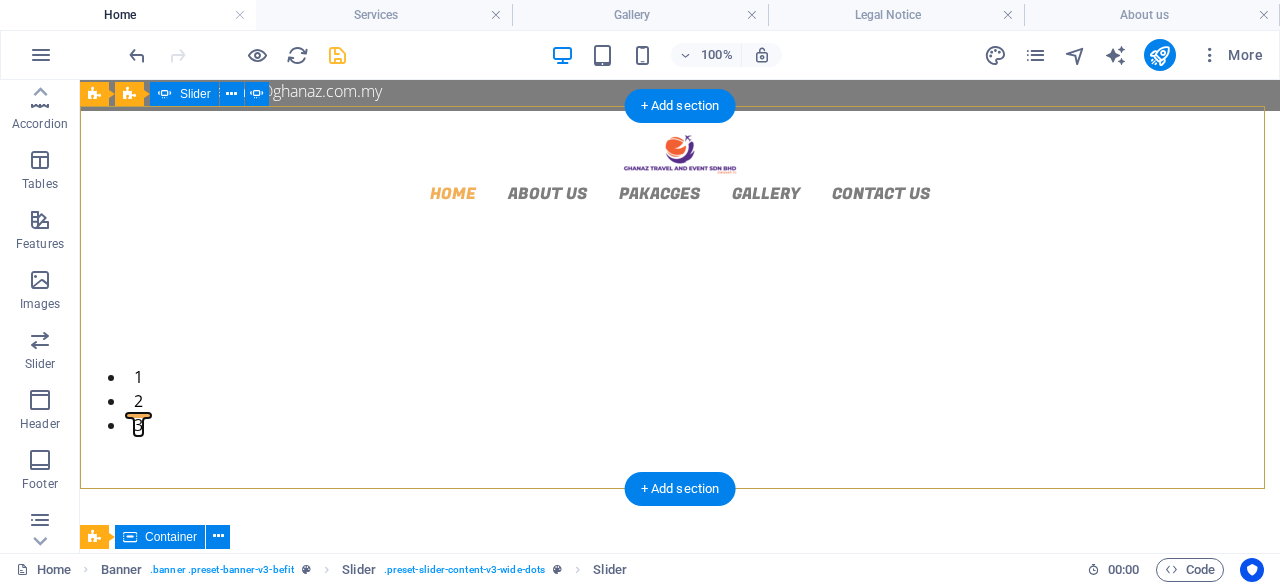click on "1" at bounding box center [138, 367] 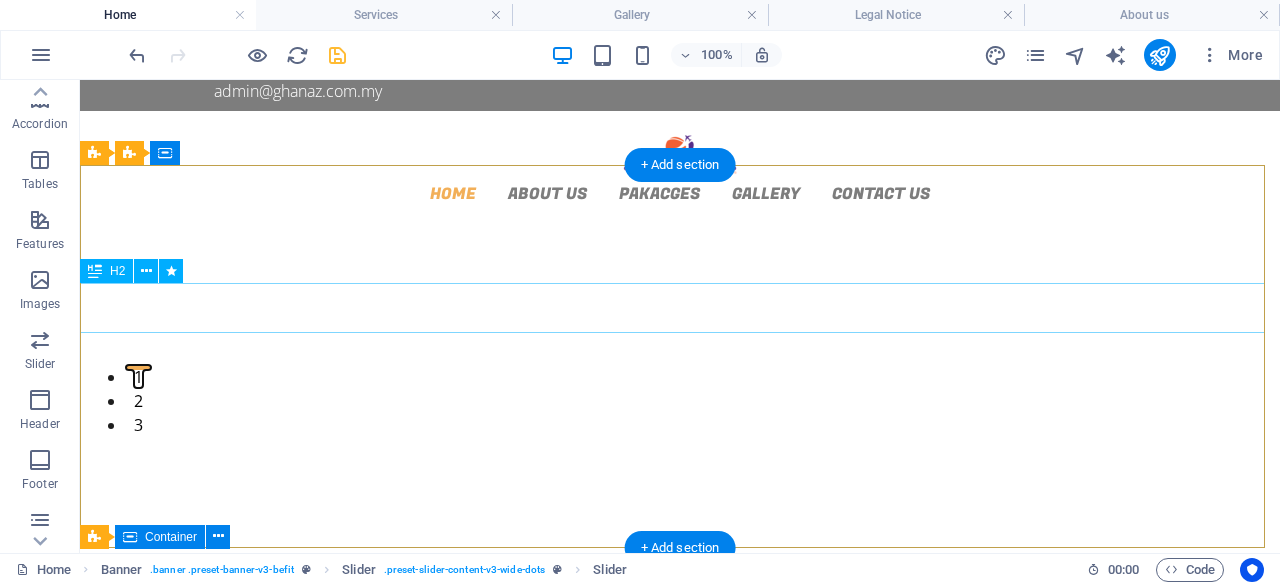 scroll, scrollTop: 0, scrollLeft: 0, axis: both 